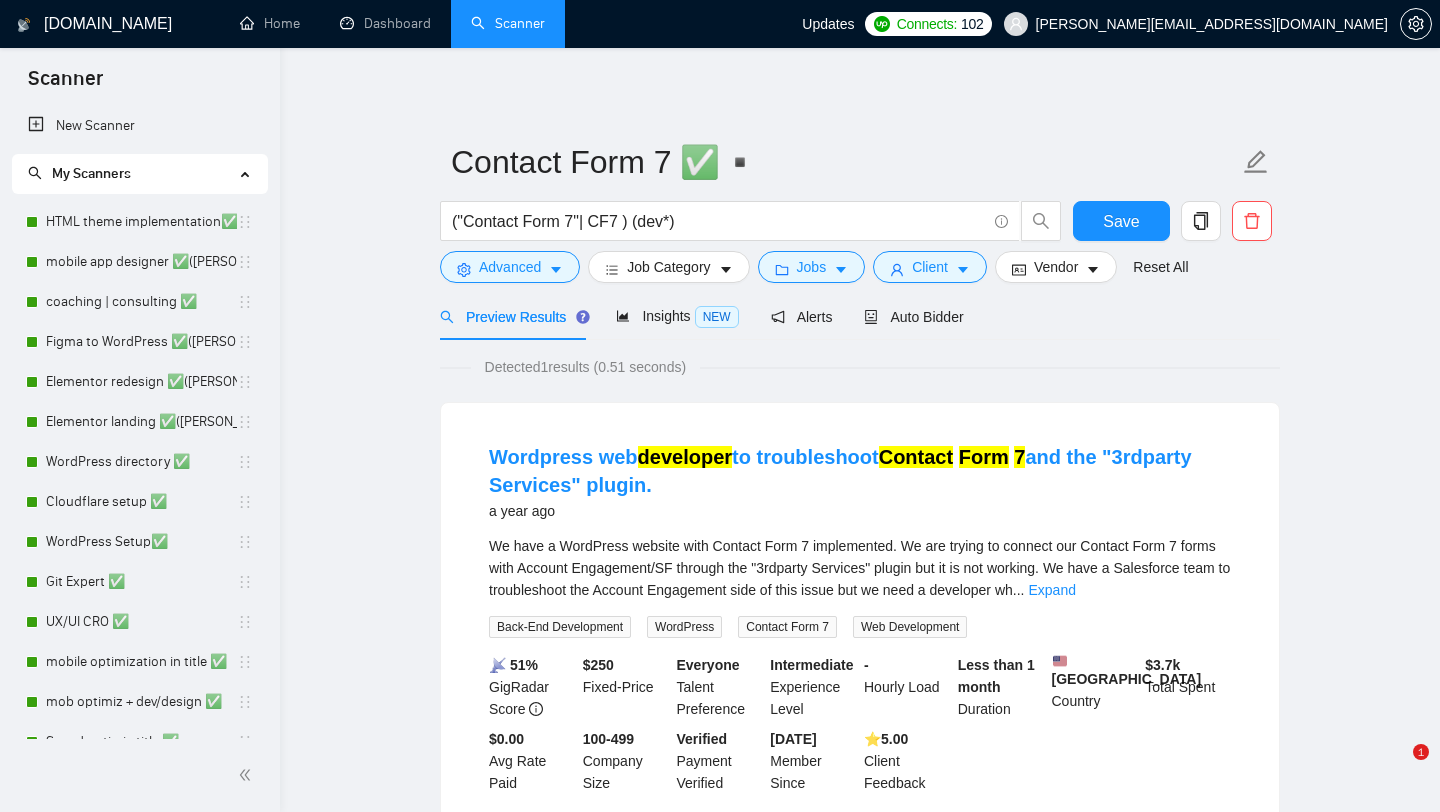 scroll, scrollTop: 0, scrollLeft: 0, axis: both 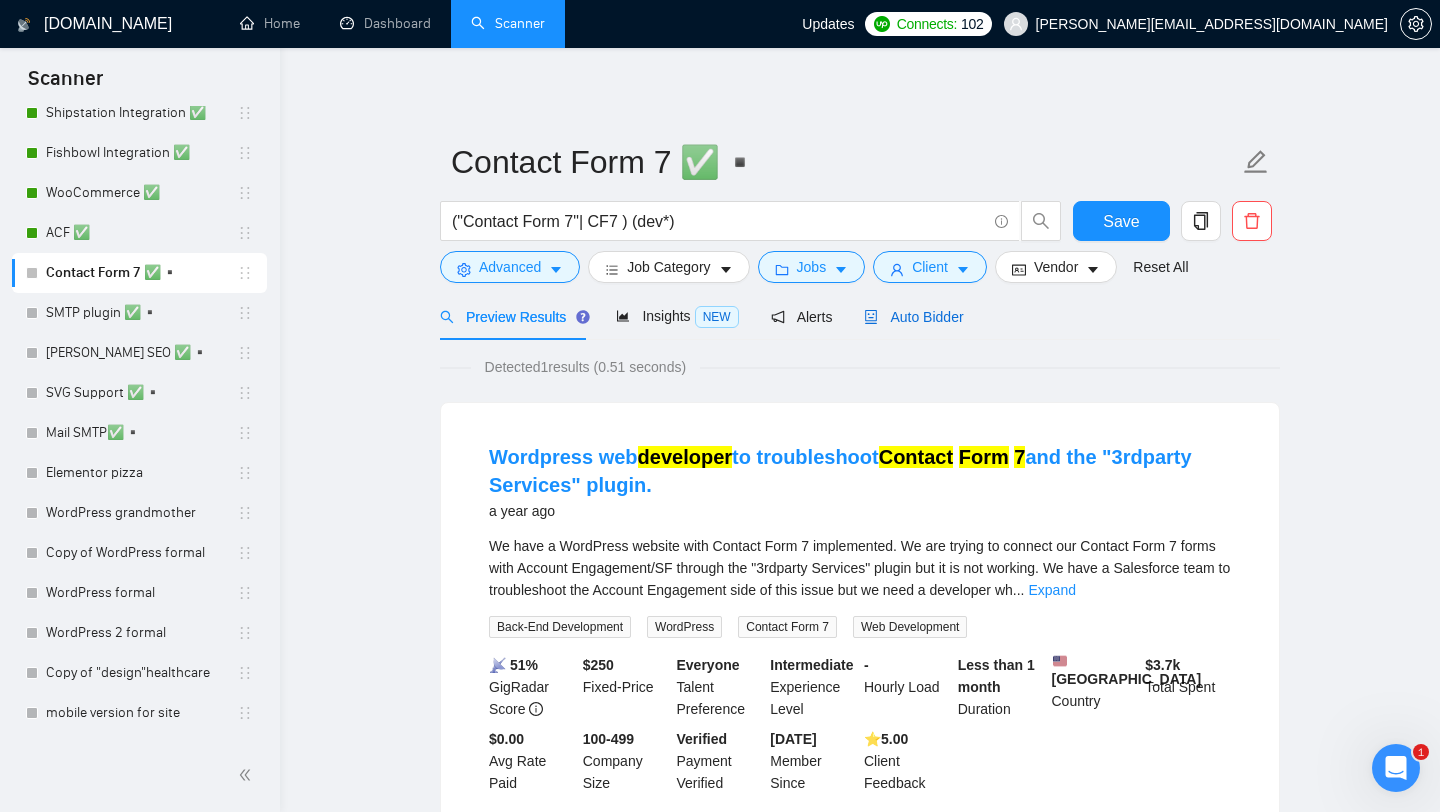 click on "Auto Bidder" at bounding box center (913, 317) 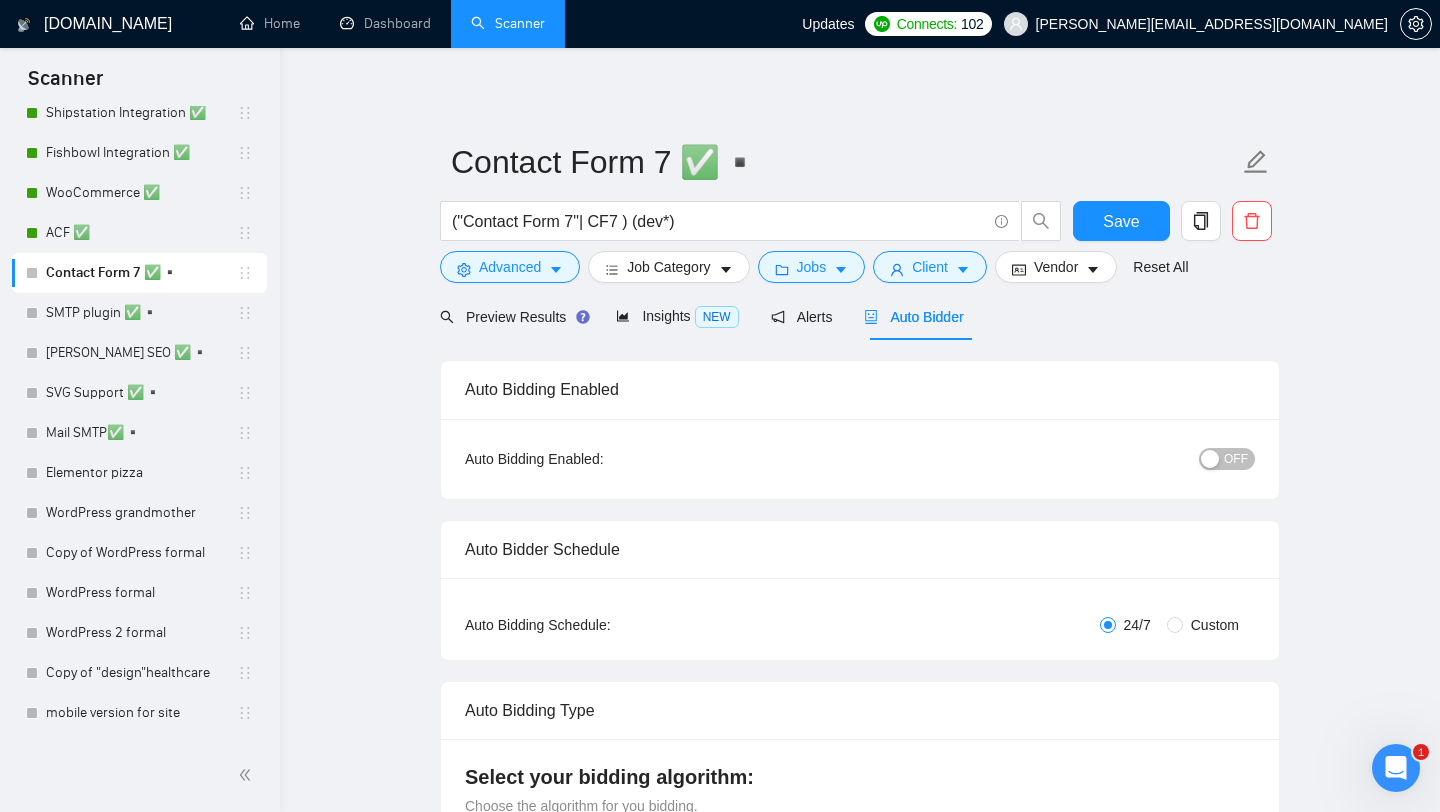 type 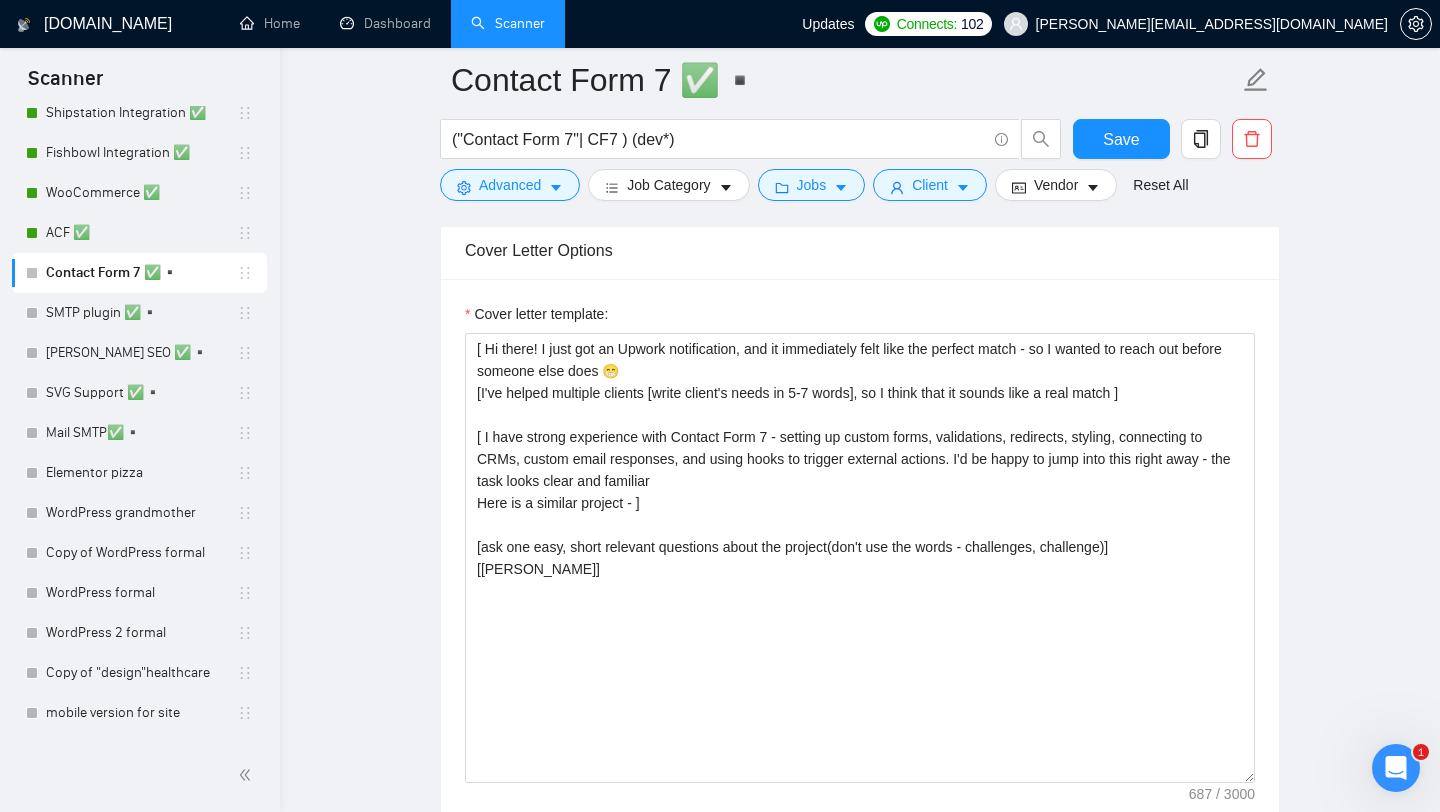 scroll, scrollTop: 1349, scrollLeft: 0, axis: vertical 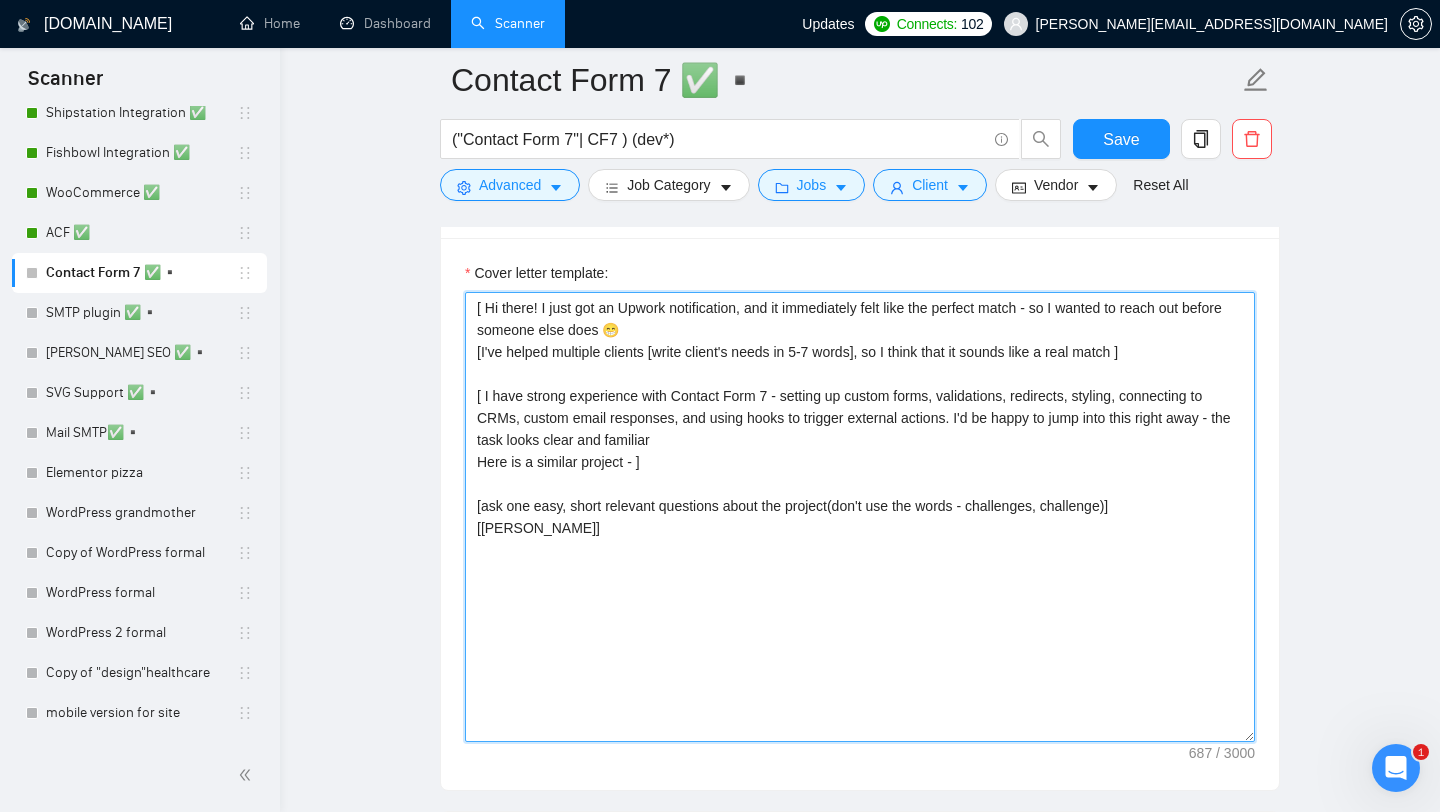 click on "[ Hi there! I just got an Upwork notification, and it immediately felt like the perfect match - so I wanted to reach out before someone else does 😁
[I've helped multiple clients [write client's needs in 5-7 words], so I think that it sounds like a real match ]
[ I have strong experience with Contact Form 7 - setting up custom forms, validations, redirects, styling, connecting to CRMs, custom email responses, and using hooks to trigger external actions. I'd be happy to jump into this right away - the task looks clear and familiar
Here is a similar project - ]
[ask one easy, short relevant questions about the project(don't use the words - challenges, challenge)]
[Best,
Alex]" at bounding box center (860, 517) 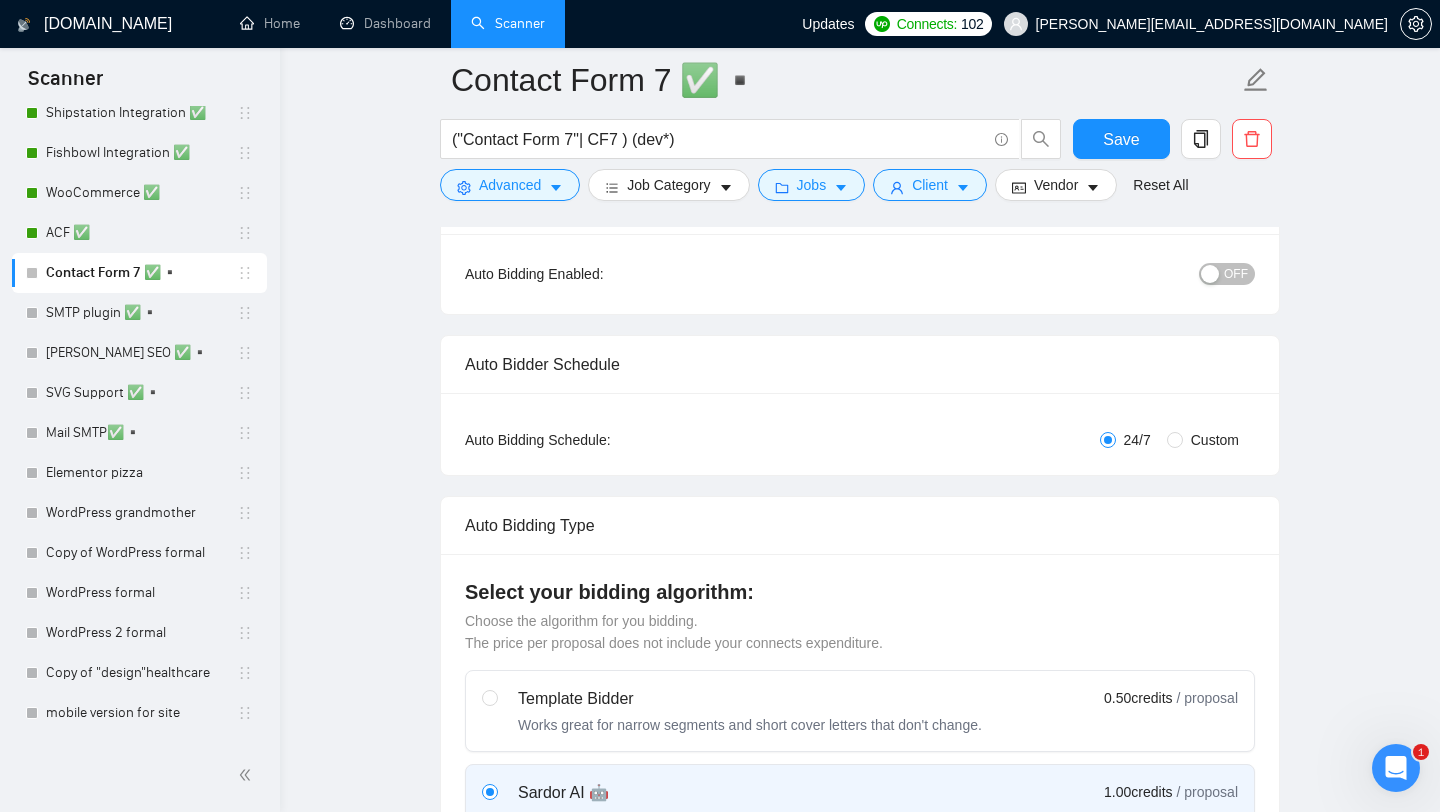 scroll, scrollTop: 0, scrollLeft: 0, axis: both 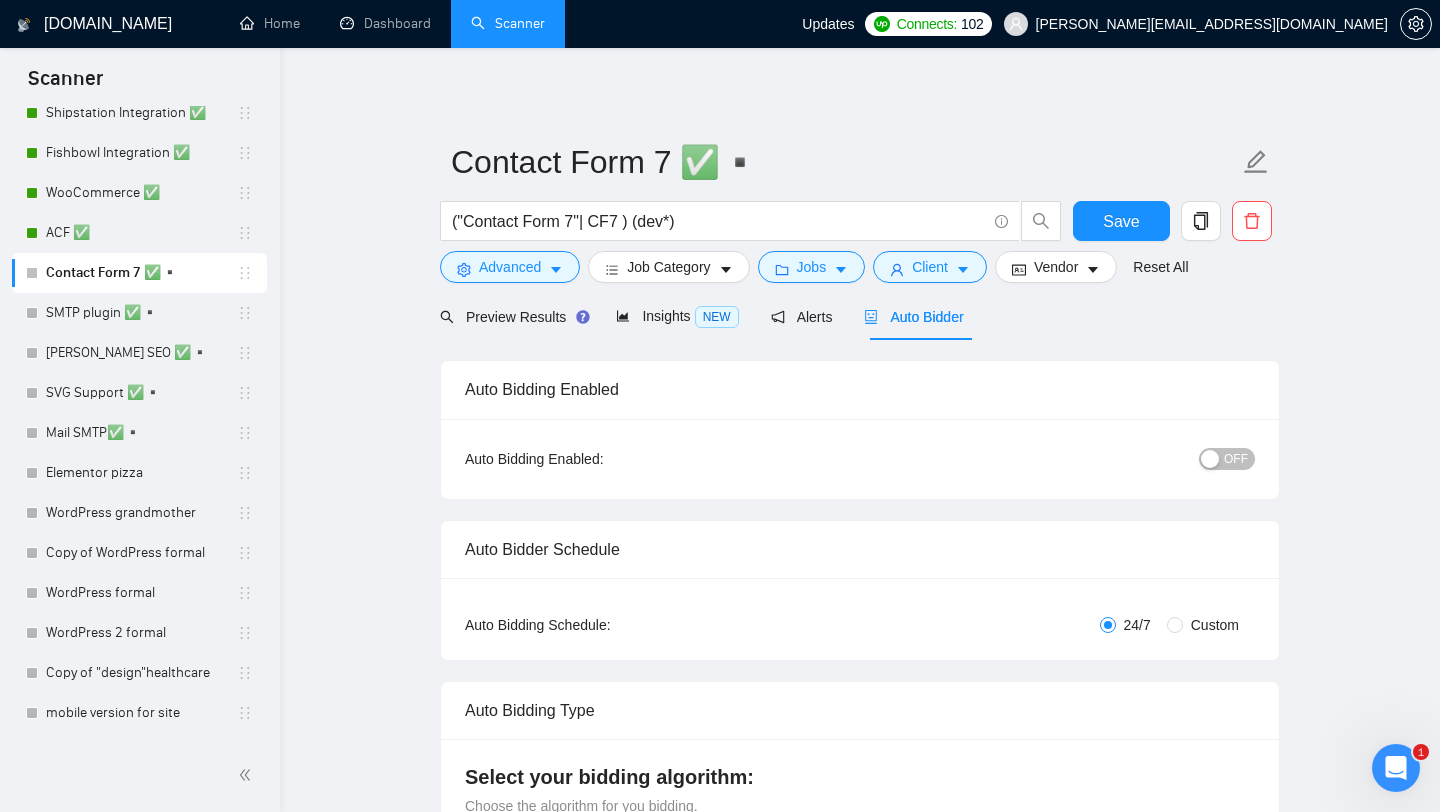 type on "[ Hi there! I just got an Upwork notification, and it immediately felt like the perfect match - so I wanted to reach out before someone else does 😁
[I've helped multiple clients [write client's needs in 5-7 words], so I think that it sounds like a real match ]
[ I have strong experience with Contact Form 7 - setting up custom forms, validations, redirects, styling, connecting to CRMs, custom email responses, and using hooks to trigger external actions. I'd be happy to jump into this right away - the task looks clear and familiar
Here is a similar project - https://www.upwork.com/freelancers/alexonpoint?p=1947427951315402752]
[ask one easy, short relevant questions about the project(don't use the words - challenges, challenge)]
[Best,
Alex]" 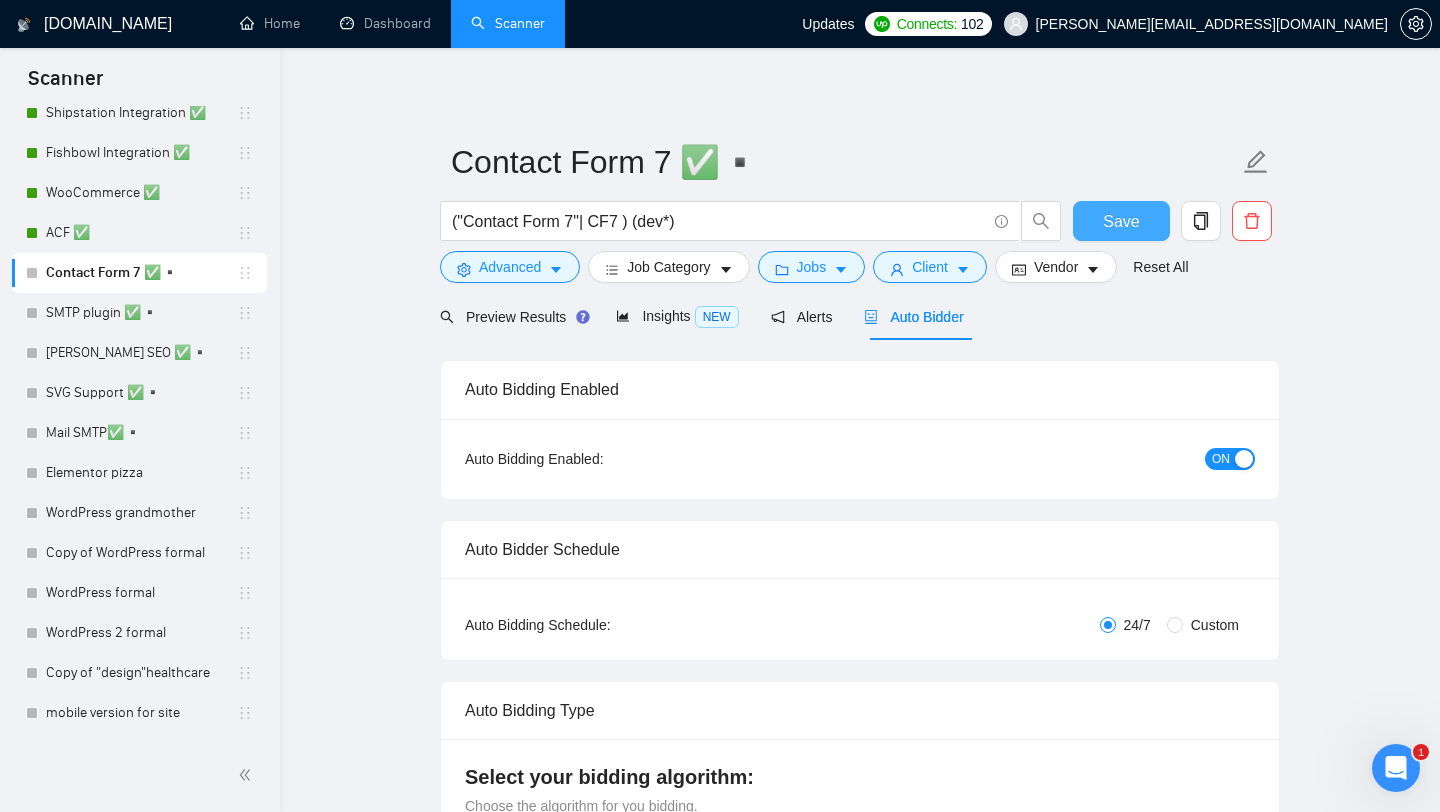 click on "Save" at bounding box center [1121, 221] 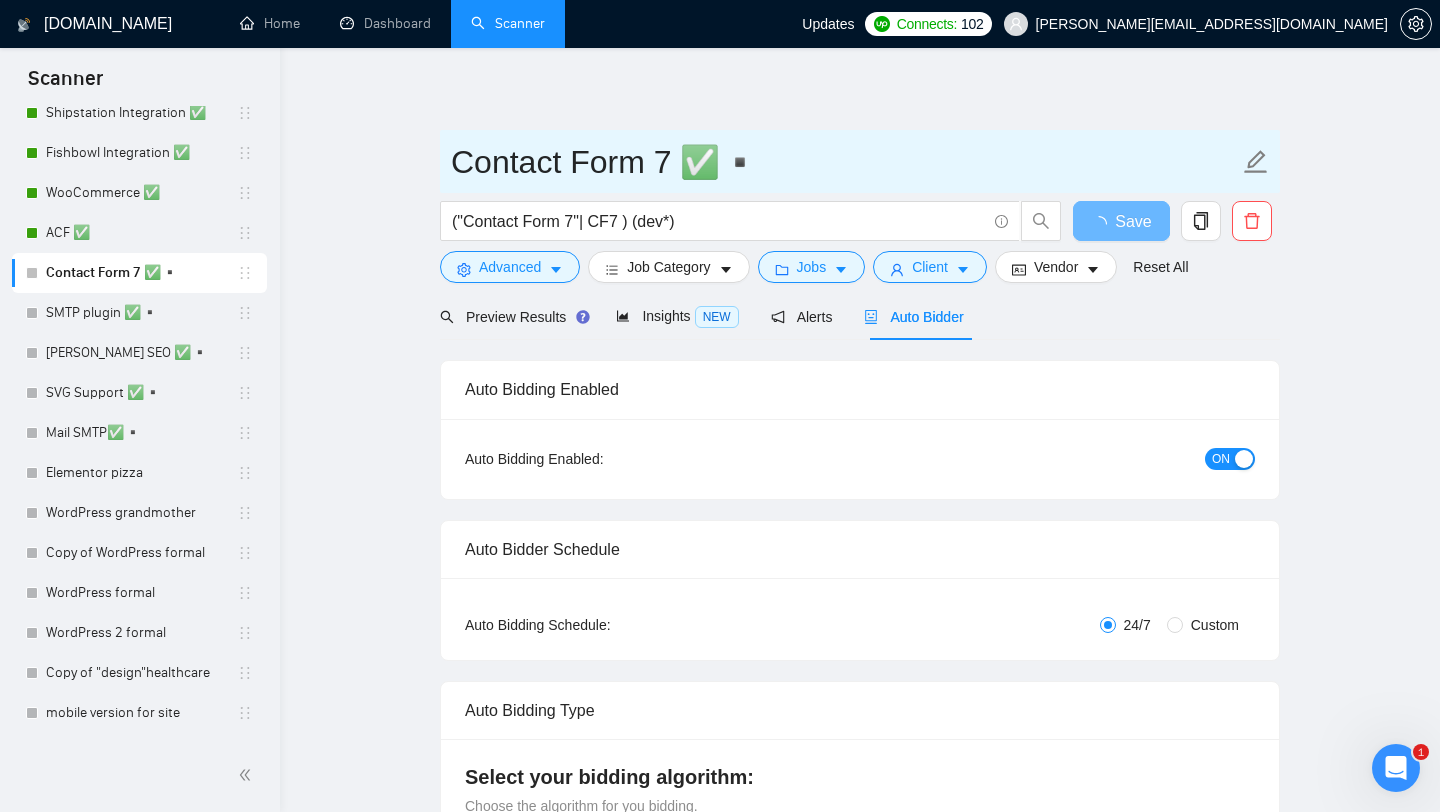 click on "Contact Form 7 ✅▪️" at bounding box center (845, 162) 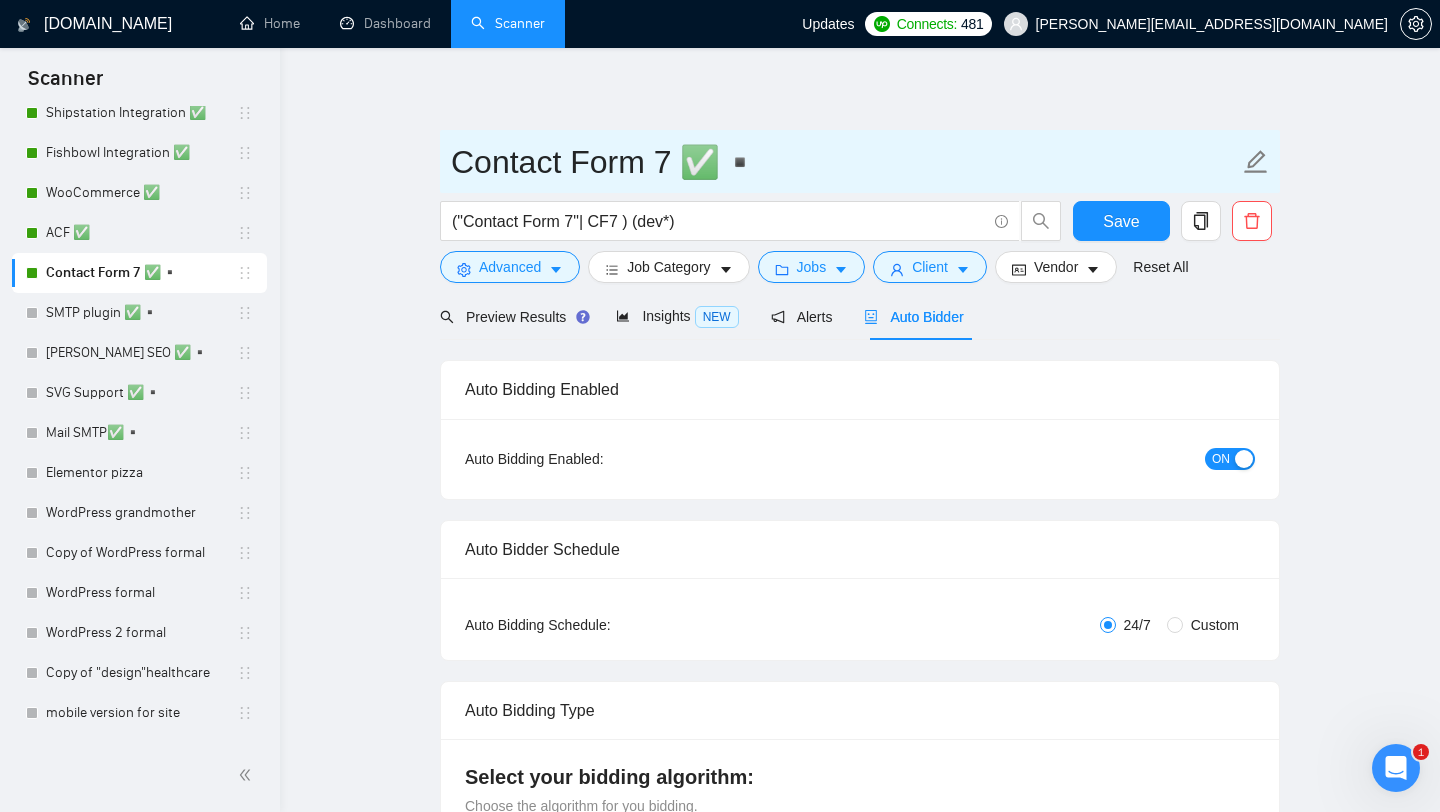 type 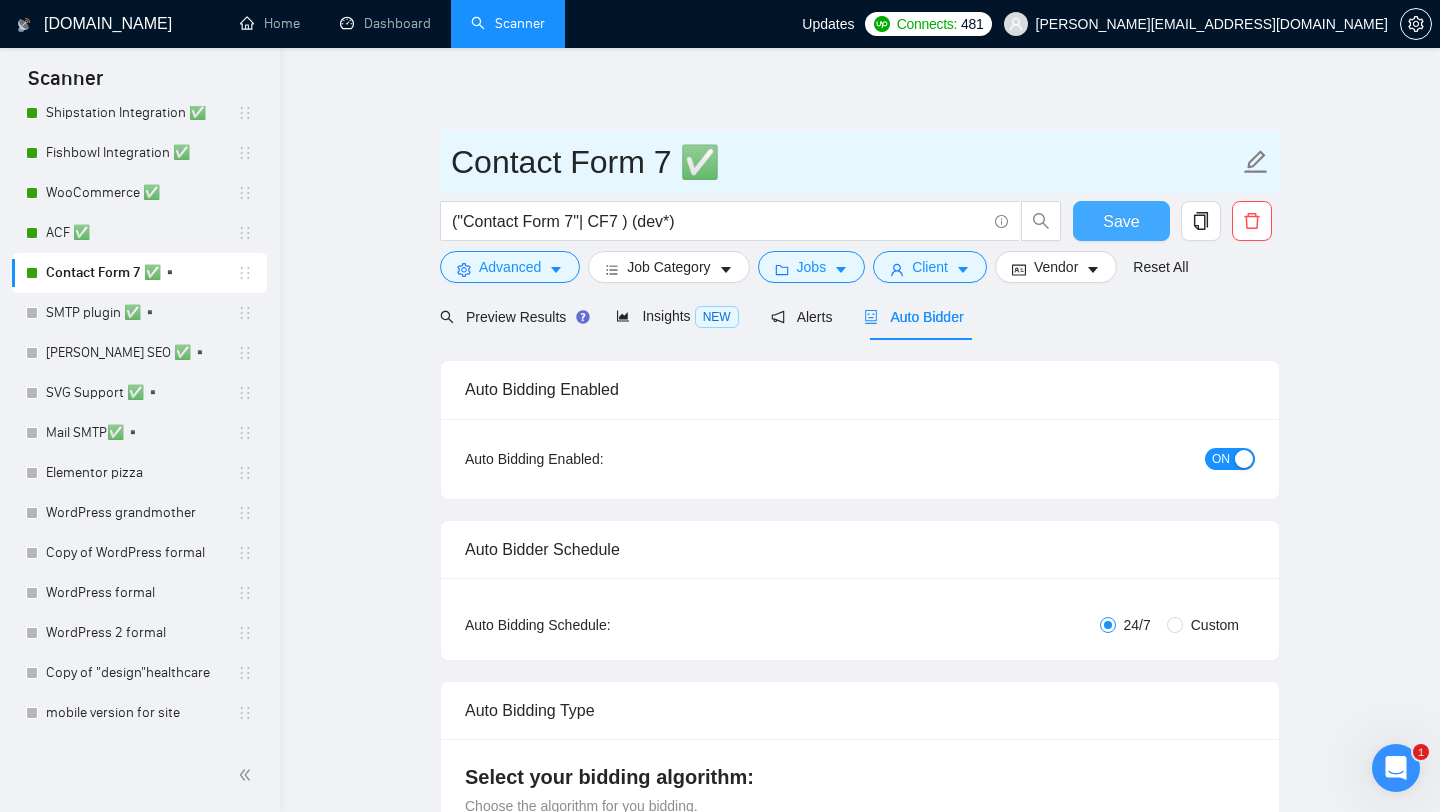 type on "Contact Form 7 ✅" 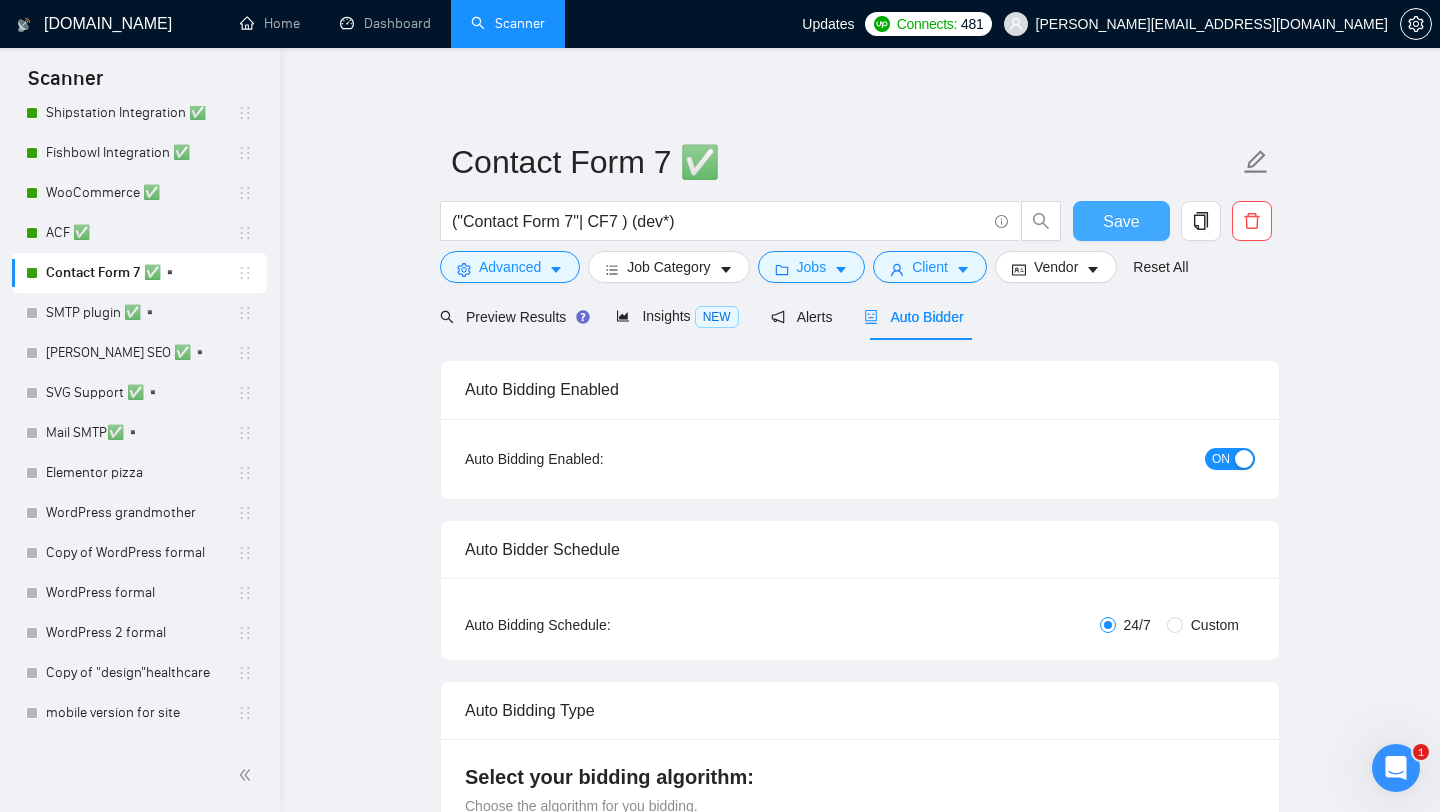 click on "Save" at bounding box center (1121, 221) 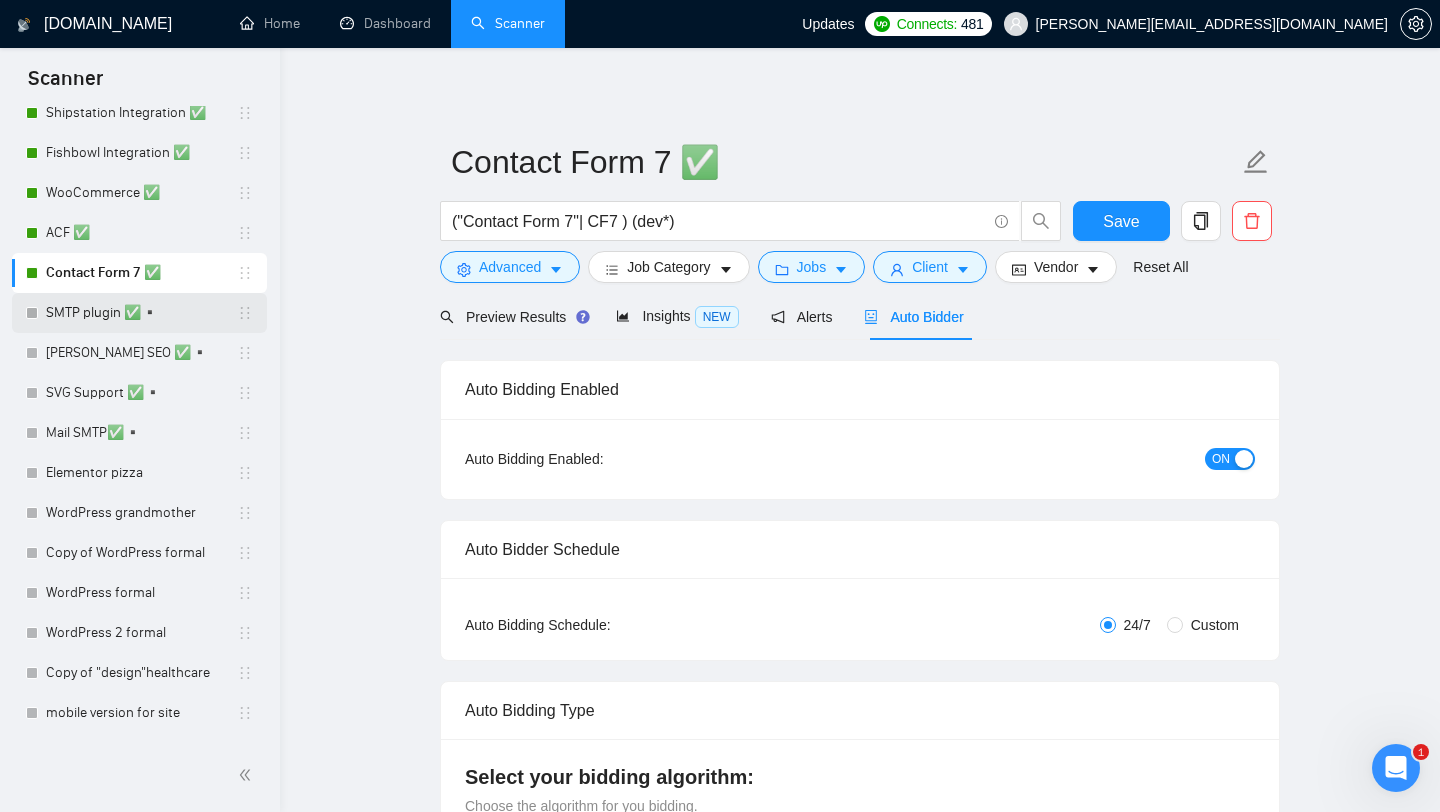 click on "SMTP plugin ✅▪️" at bounding box center [141, 313] 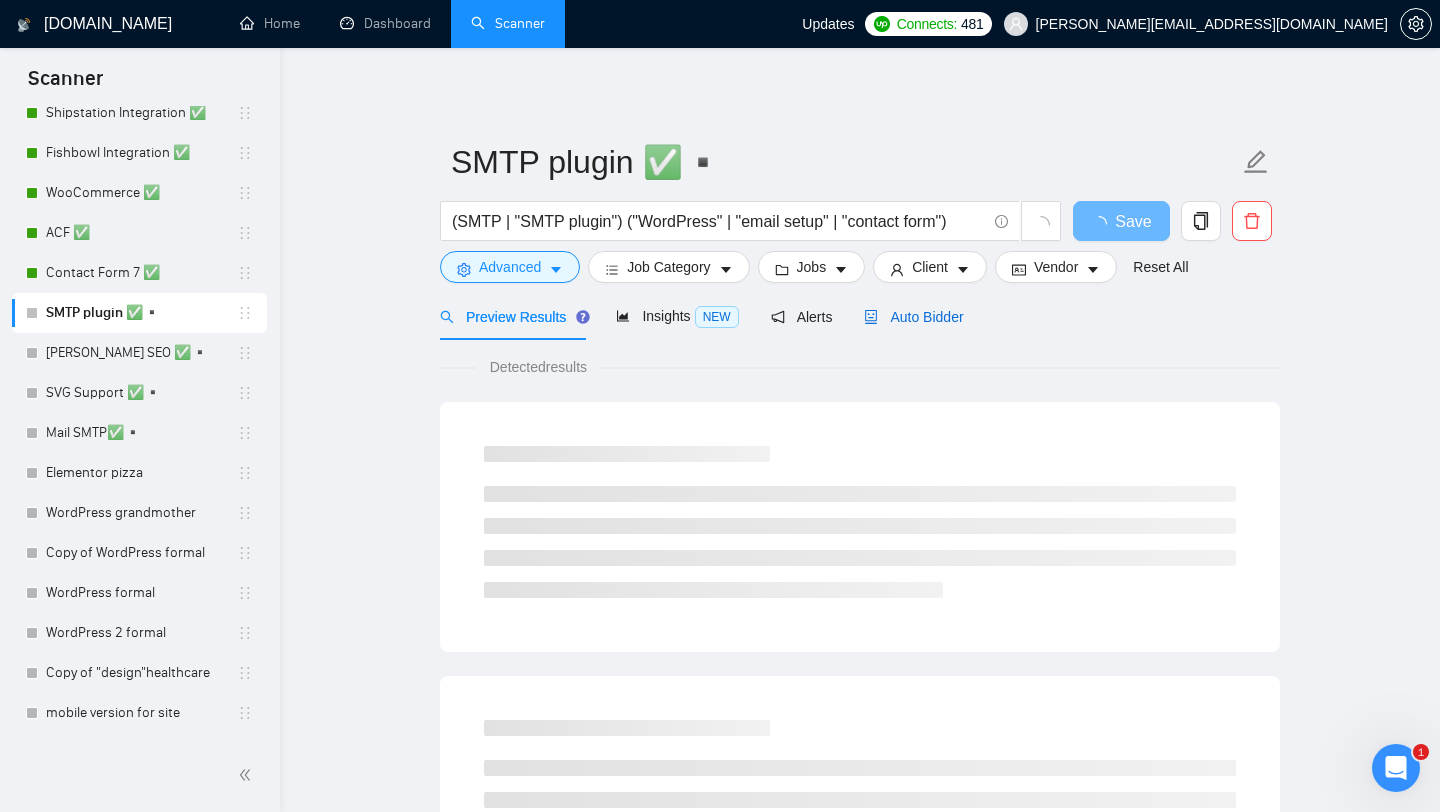 click on "Auto Bidder" at bounding box center (913, 317) 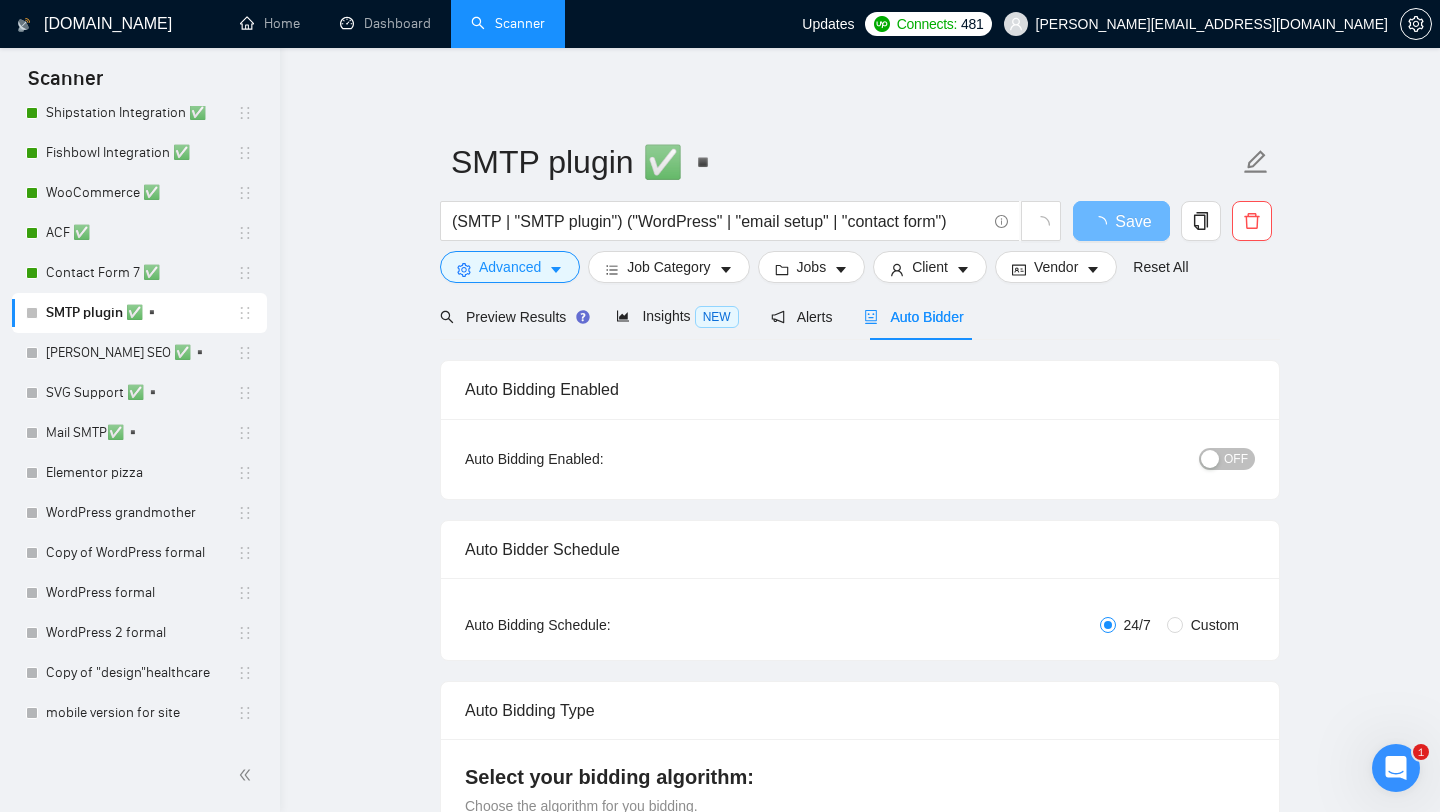 type 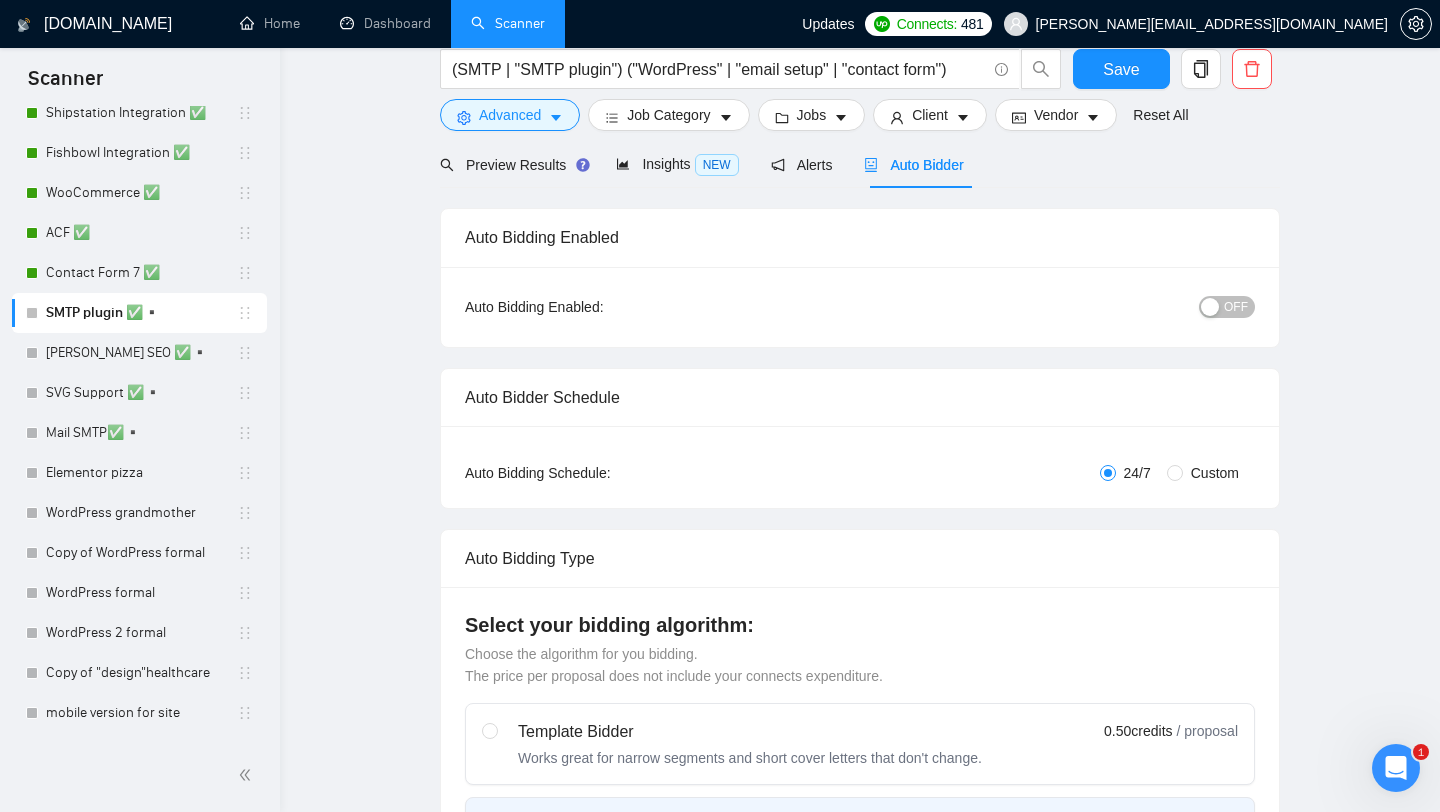 scroll, scrollTop: 0, scrollLeft: 0, axis: both 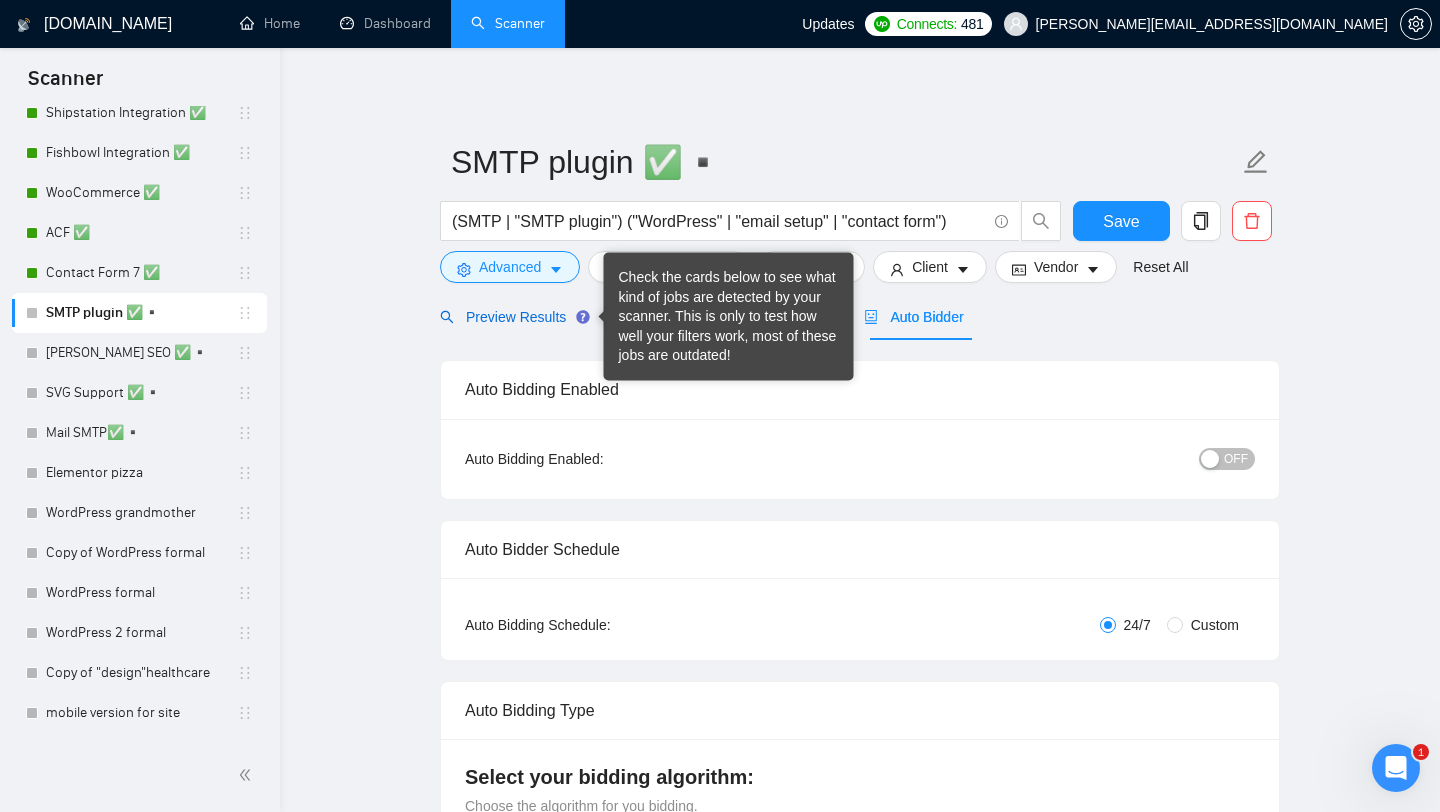 click on "Preview Results" at bounding box center (512, 317) 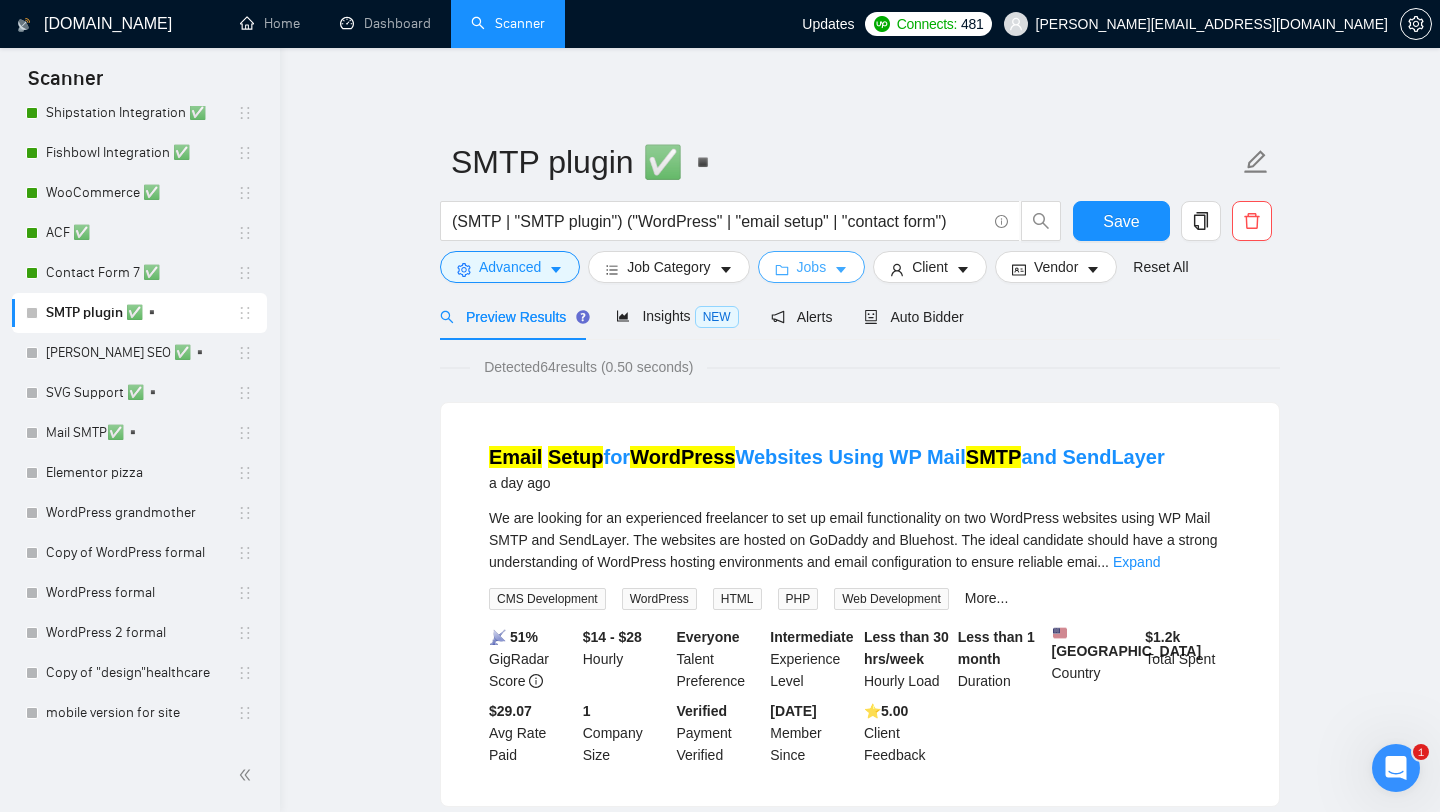 click on "Jobs" at bounding box center [812, 267] 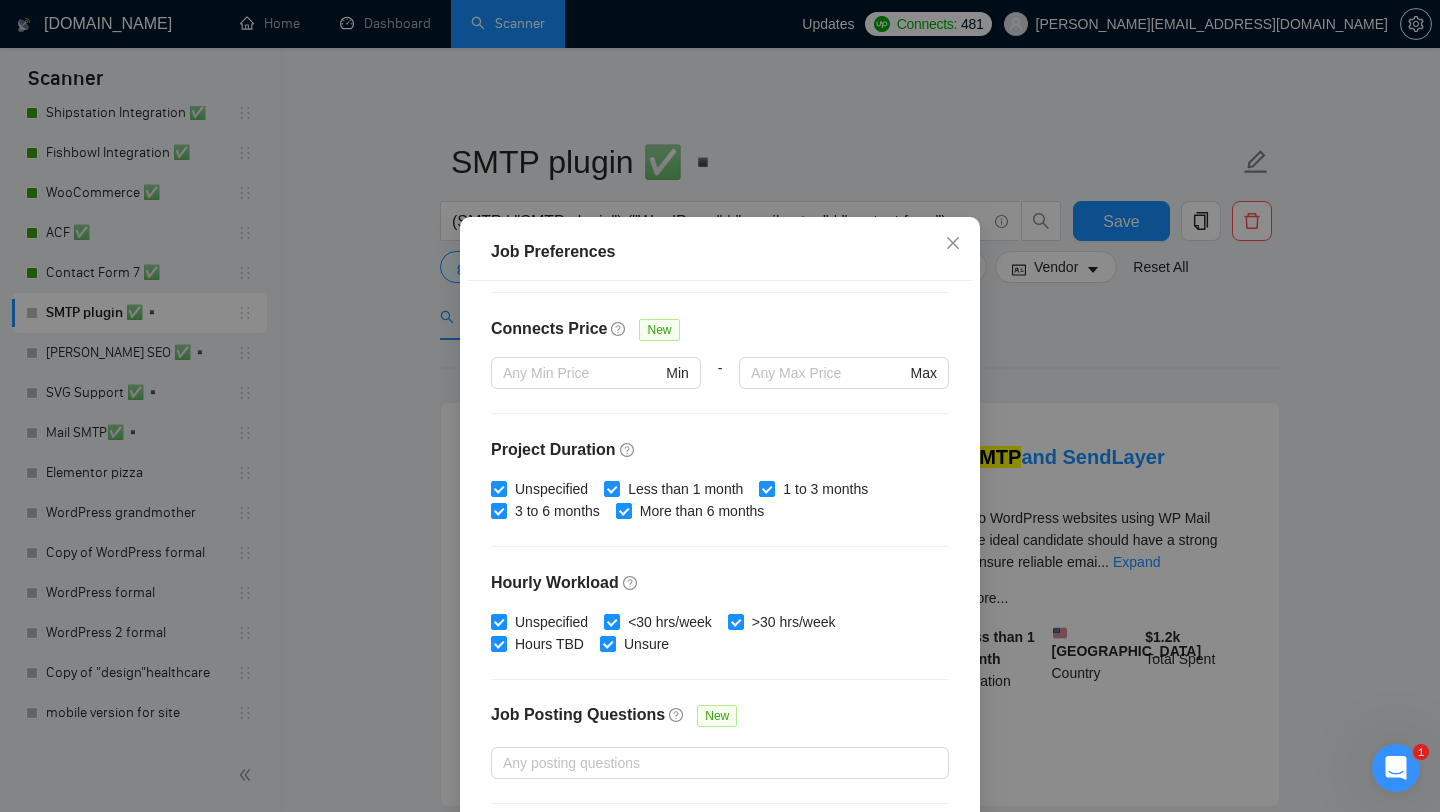 scroll, scrollTop: 559, scrollLeft: 0, axis: vertical 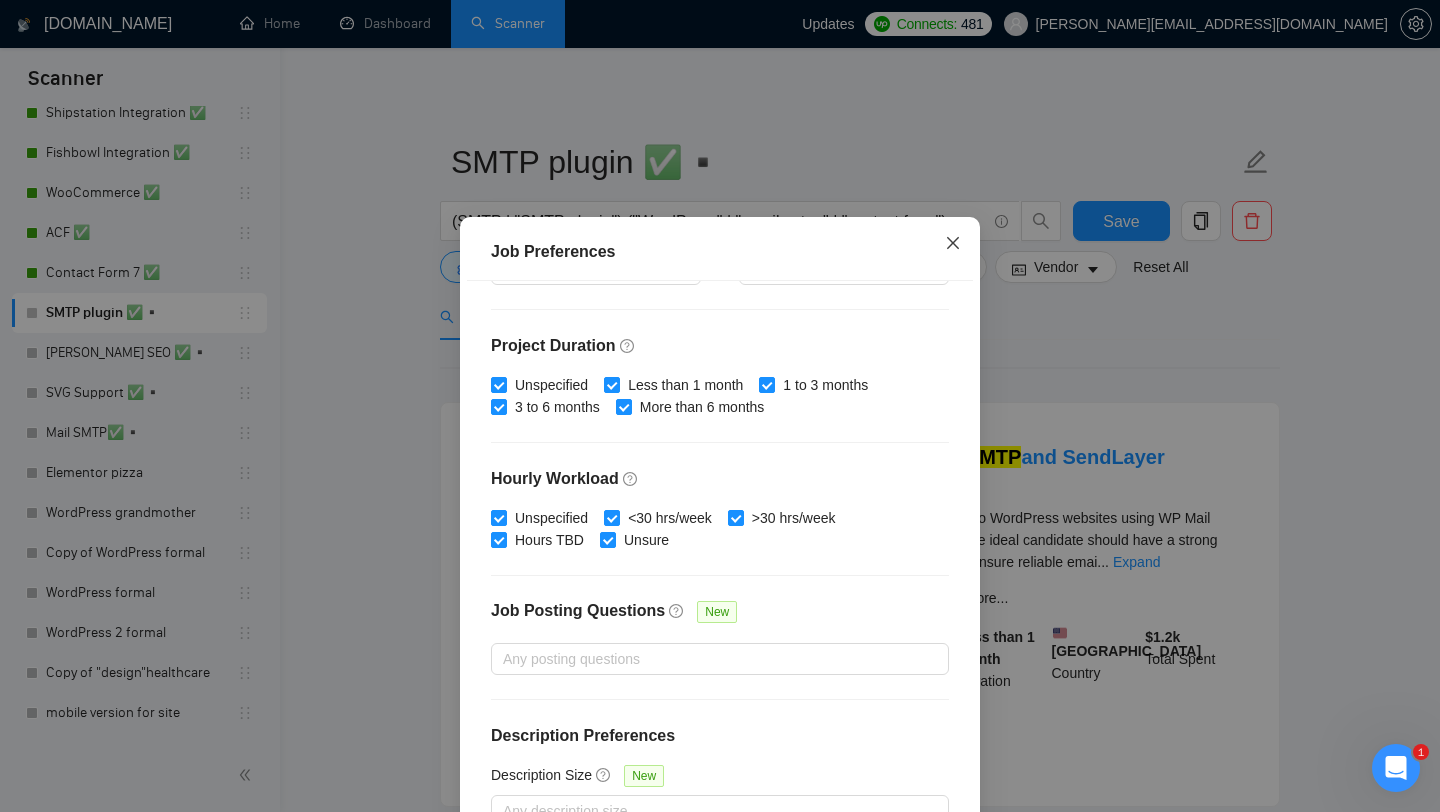click at bounding box center (953, 244) 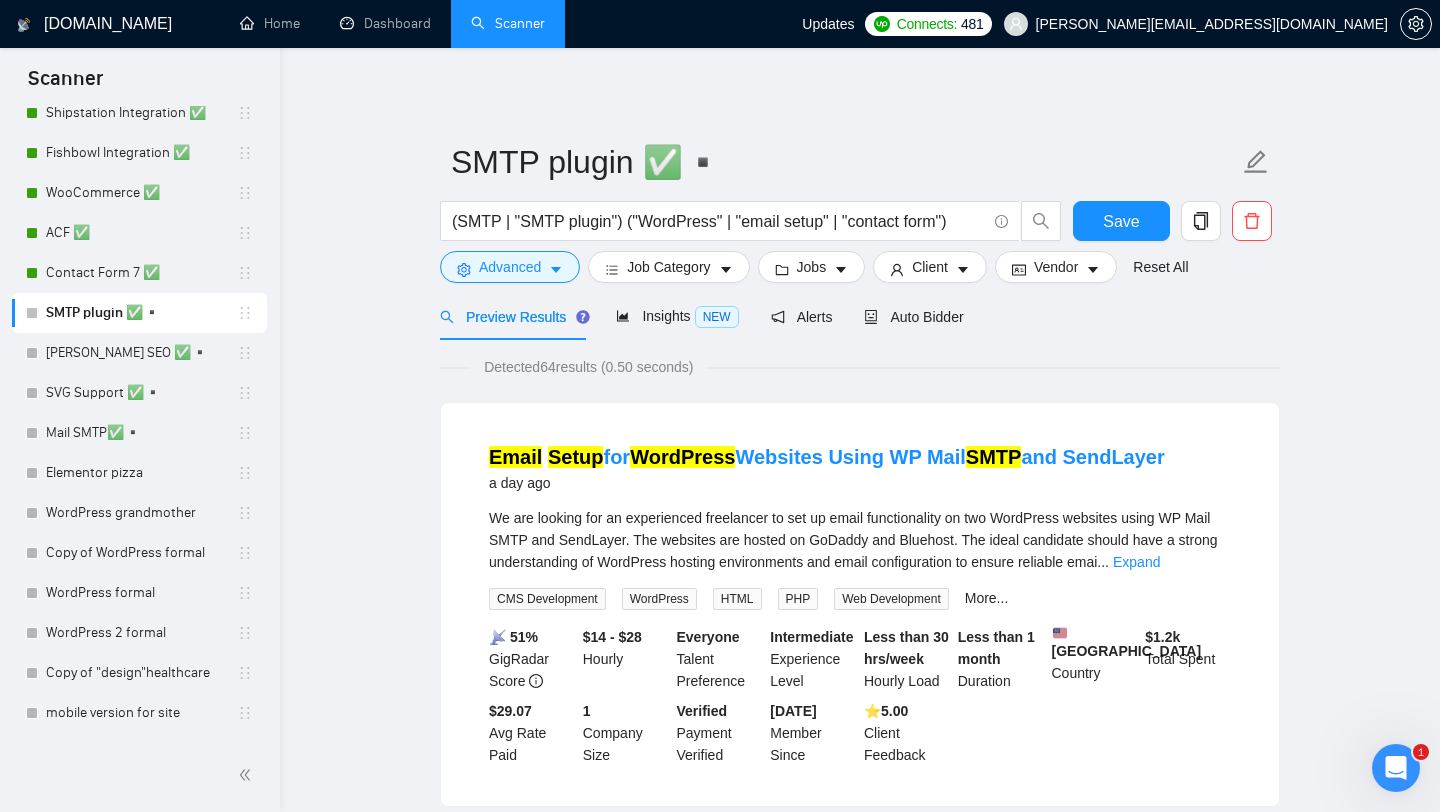 click on "(SMTP | "SMTP plugin") ("WordPress" | "email setup" | "contact form")" at bounding box center [751, 226] 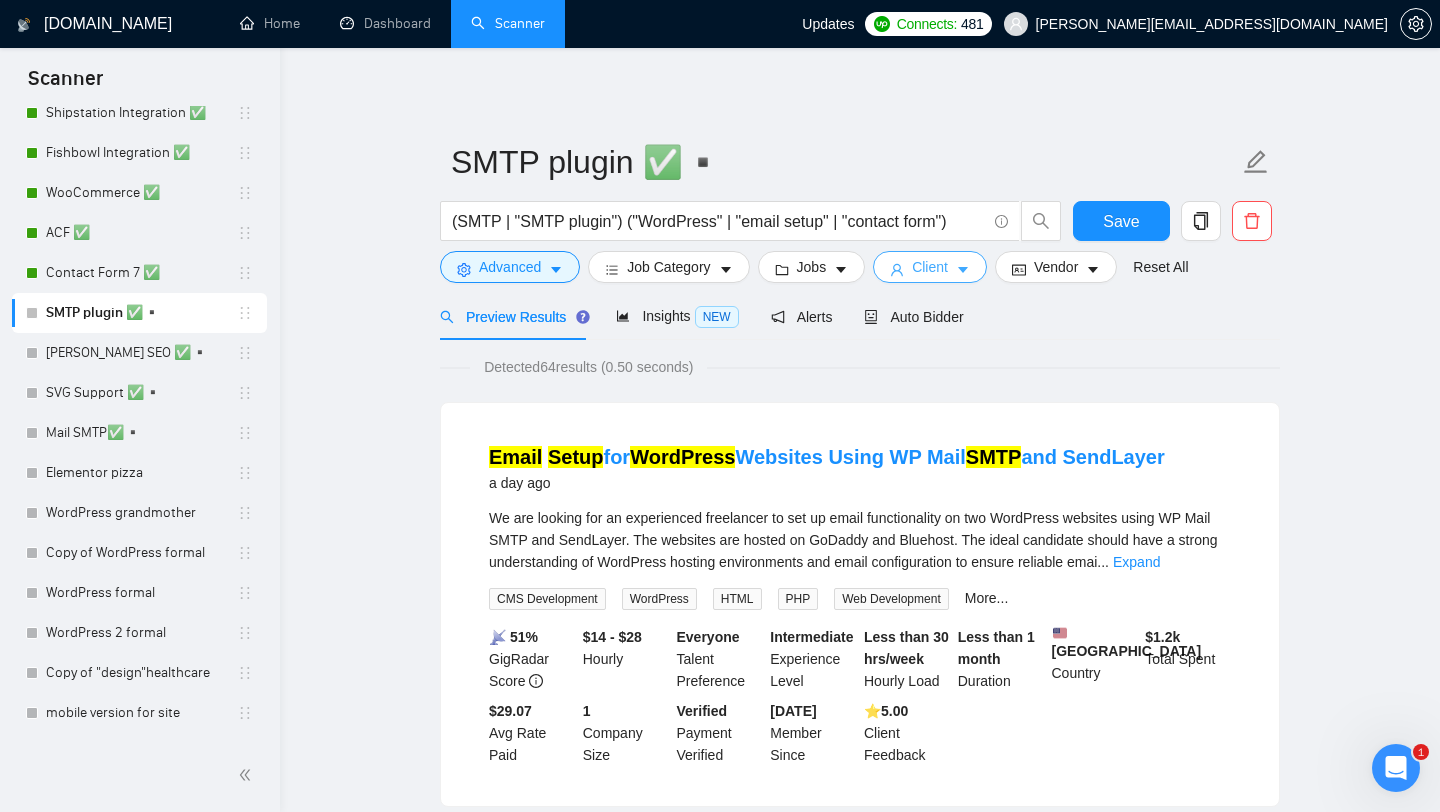 click on "Client" at bounding box center (930, 267) 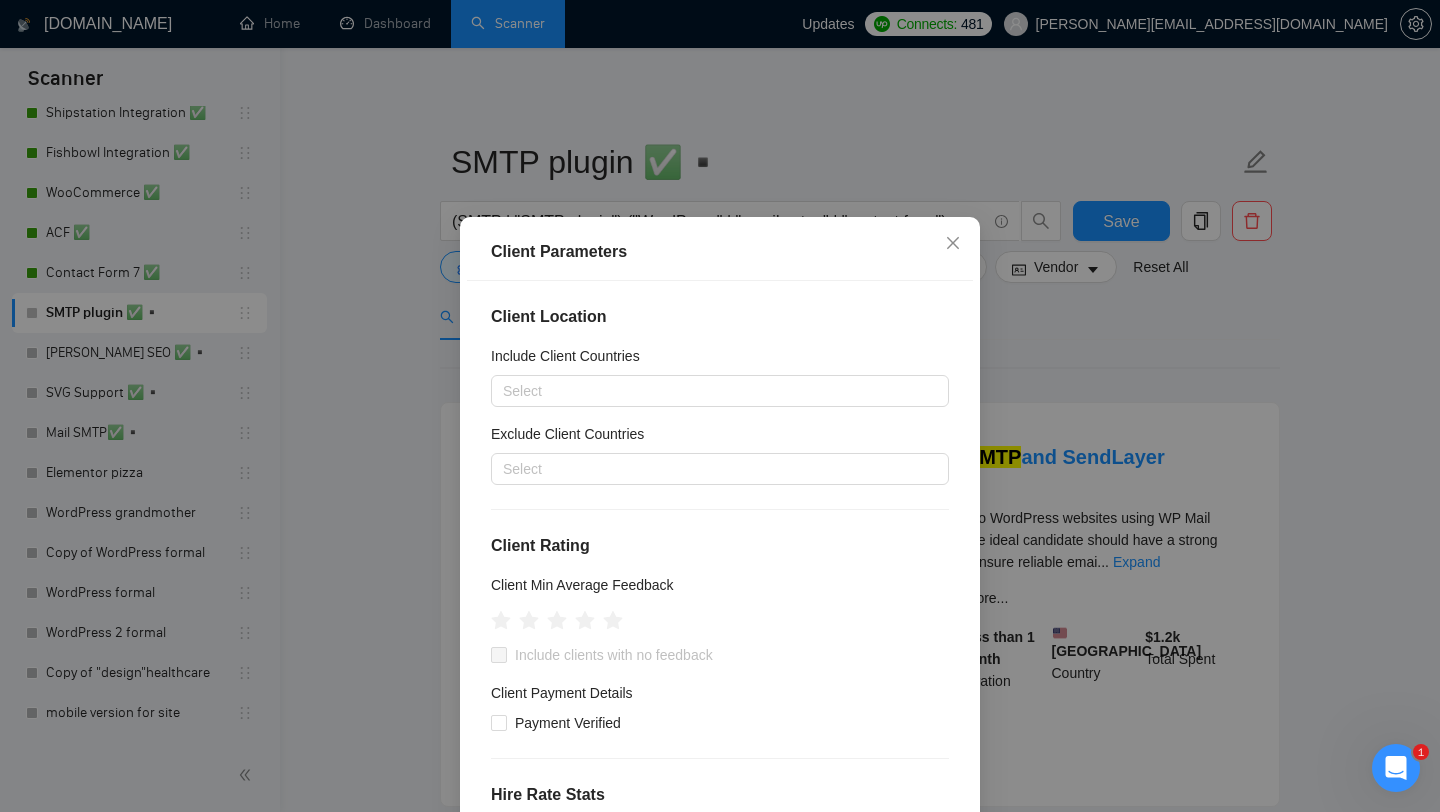 scroll, scrollTop: 0, scrollLeft: 0, axis: both 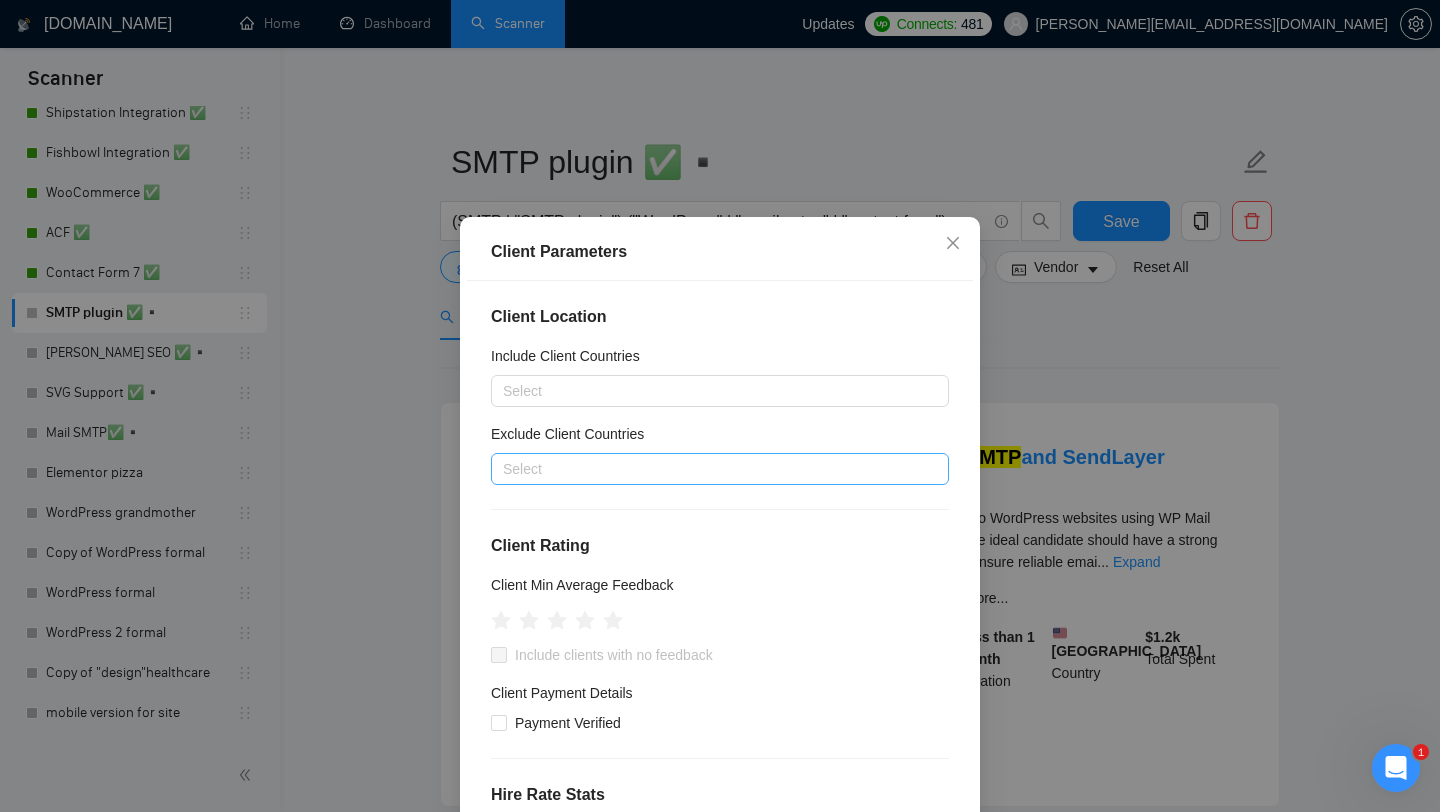 click on "Select" at bounding box center (720, 469) 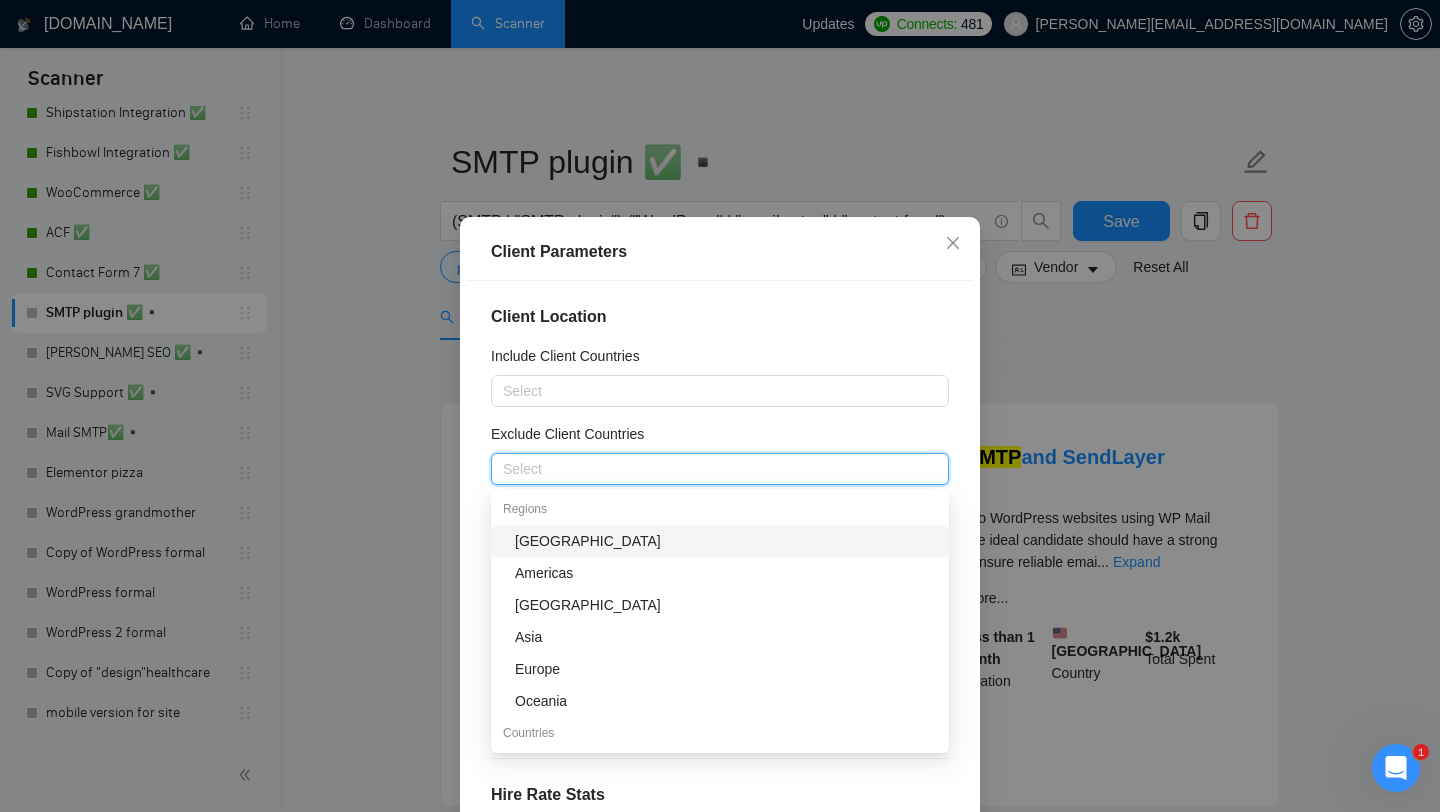 click on "[GEOGRAPHIC_DATA]" at bounding box center (726, 541) 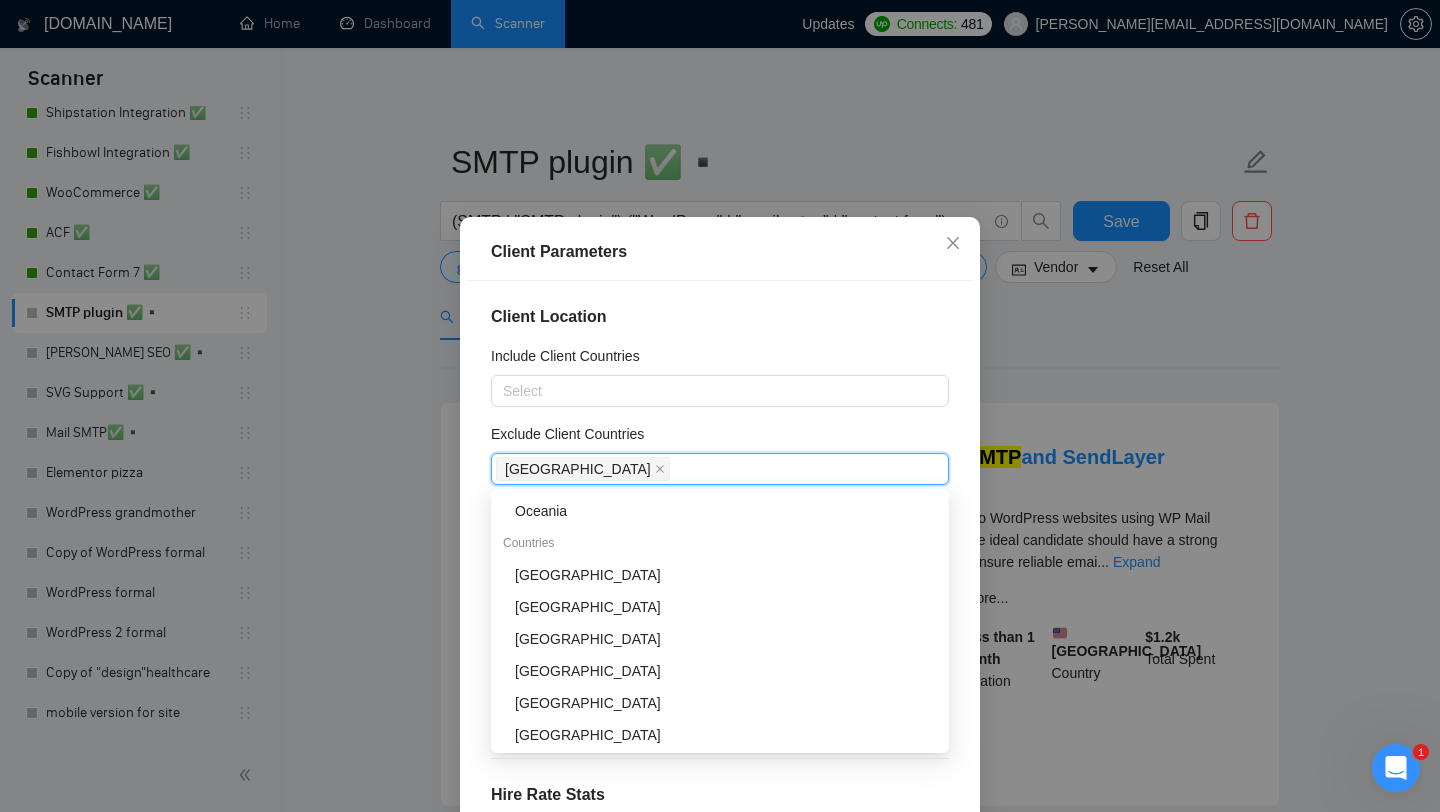 scroll, scrollTop: 250, scrollLeft: 0, axis: vertical 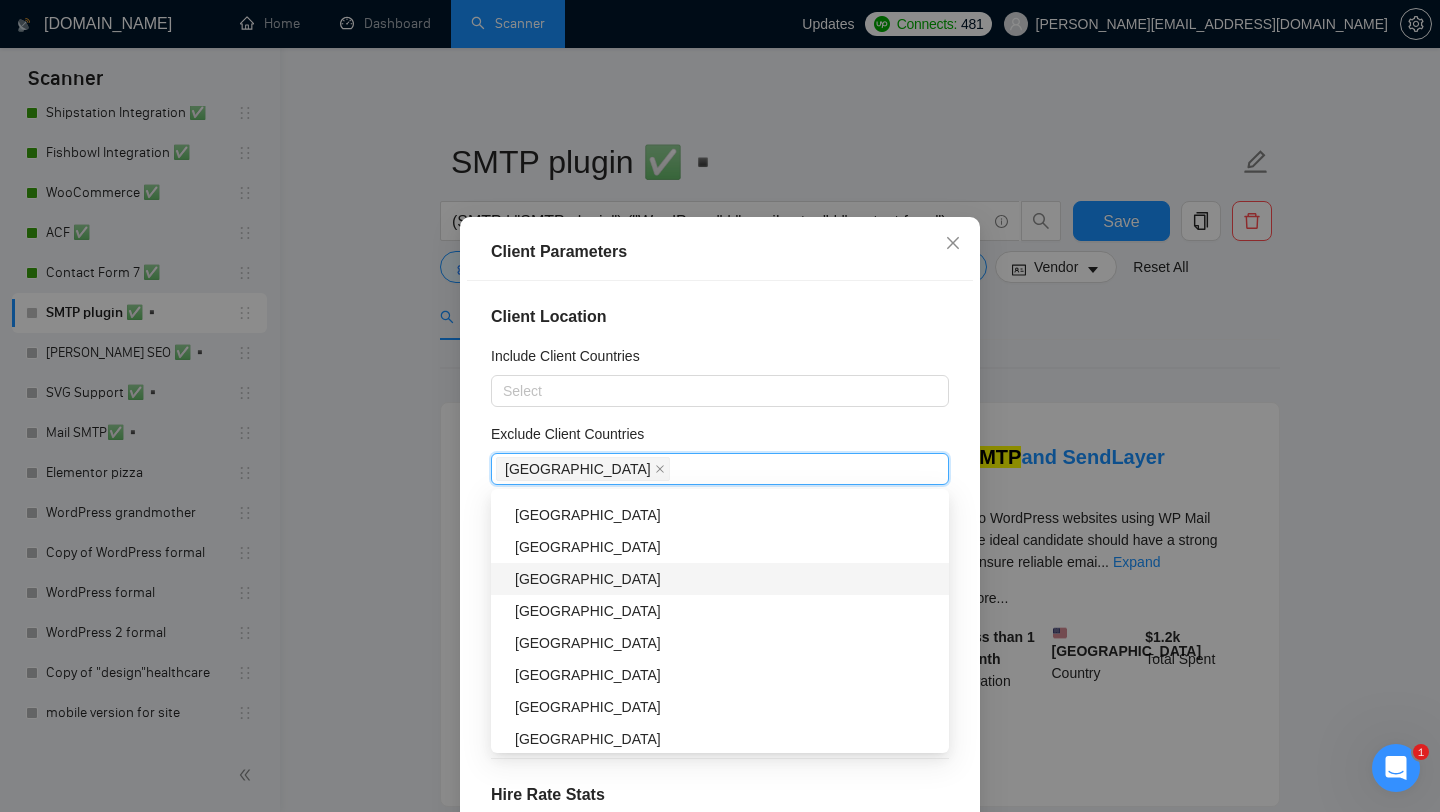 click on "[GEOGRAPHIC_DATA]" at bounding box center [726, 579] 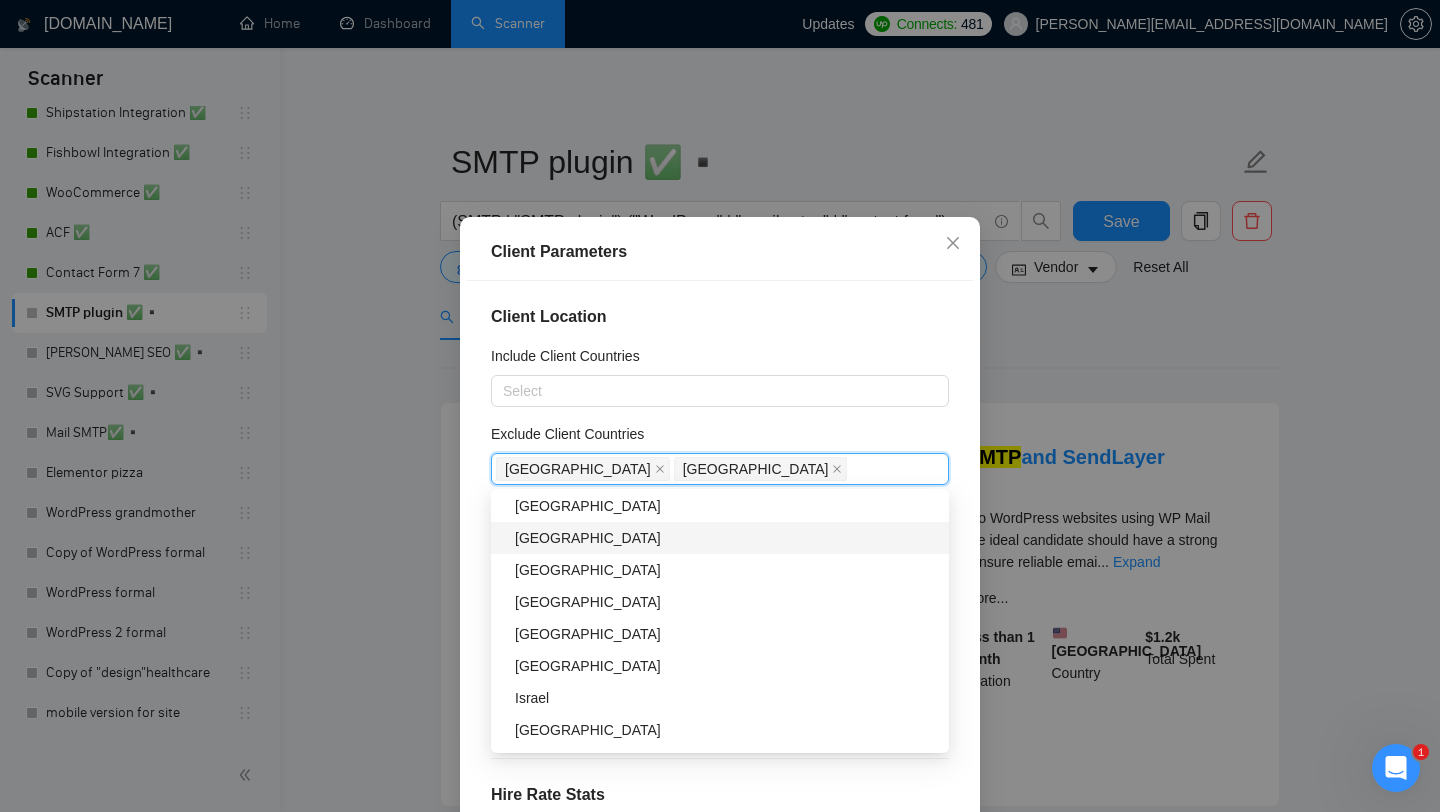 scroll, scrollTop: 420, scrollLeft: 0, axis: vertical 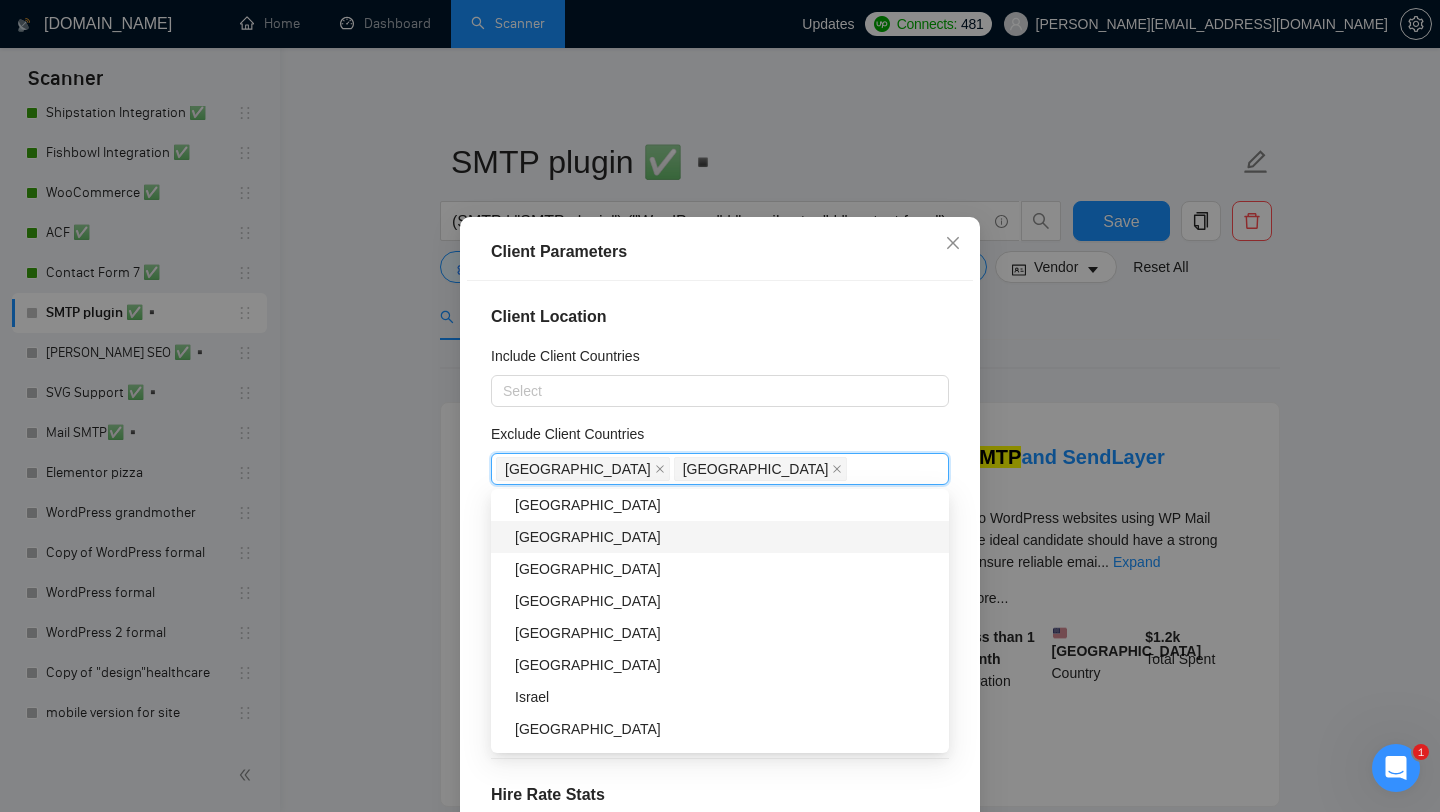 click on "[GEOGRAPHIC_DATA]" at bounding box center (726, 537) 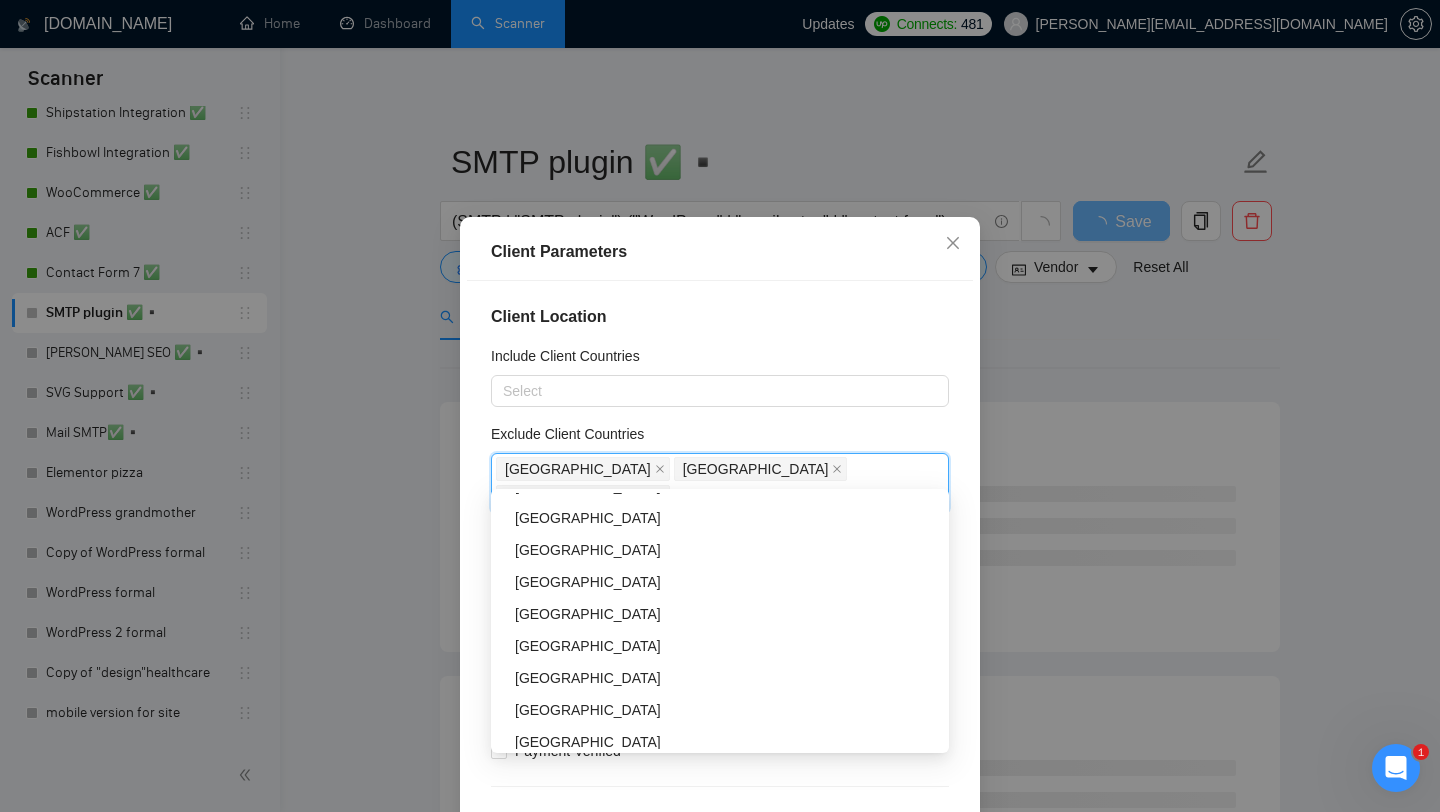 scroll, scrollTop: 1240, scrollLeft: 0, axis: vertical 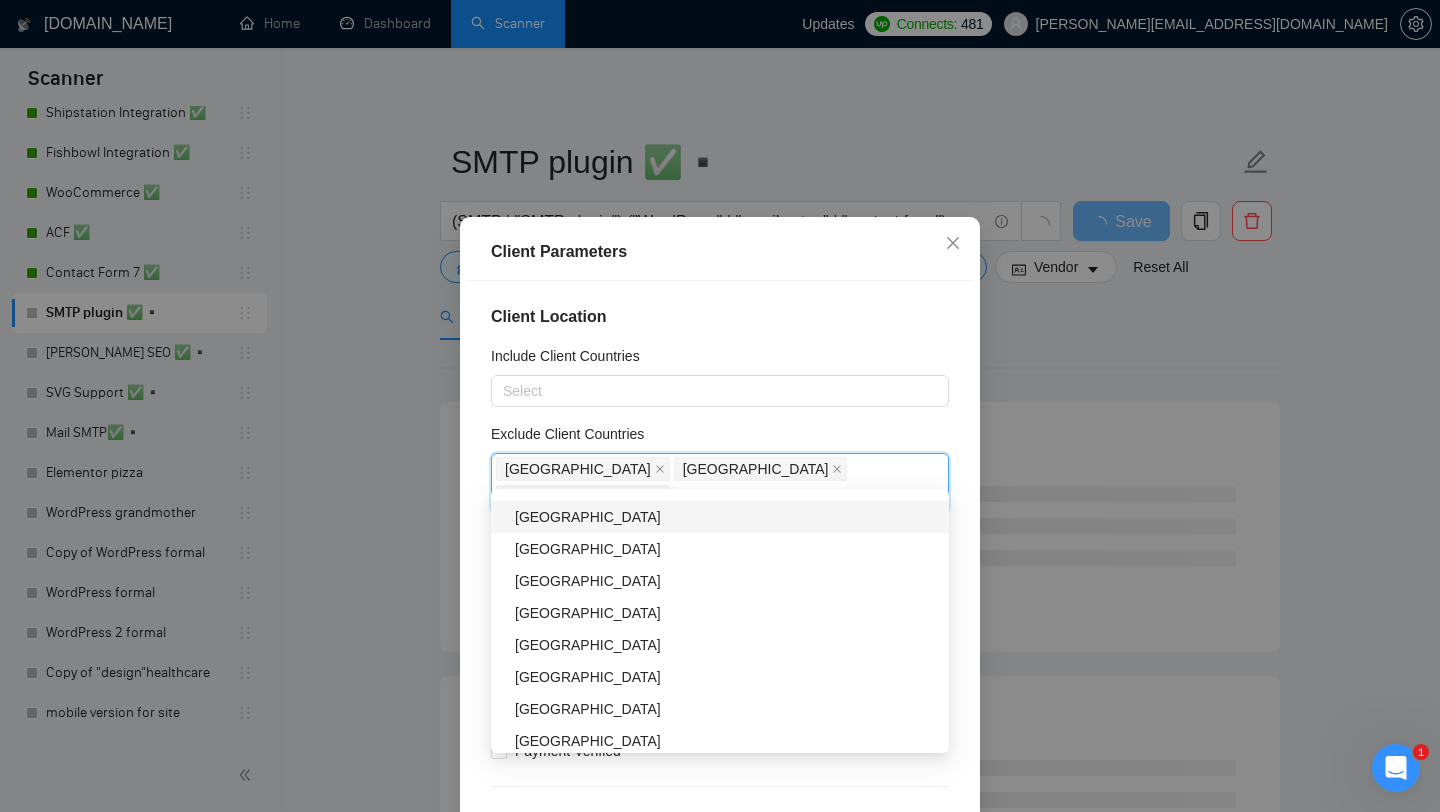 click on "[GEOGRAPHIC_DATA]" at bounding box center (726, 517) 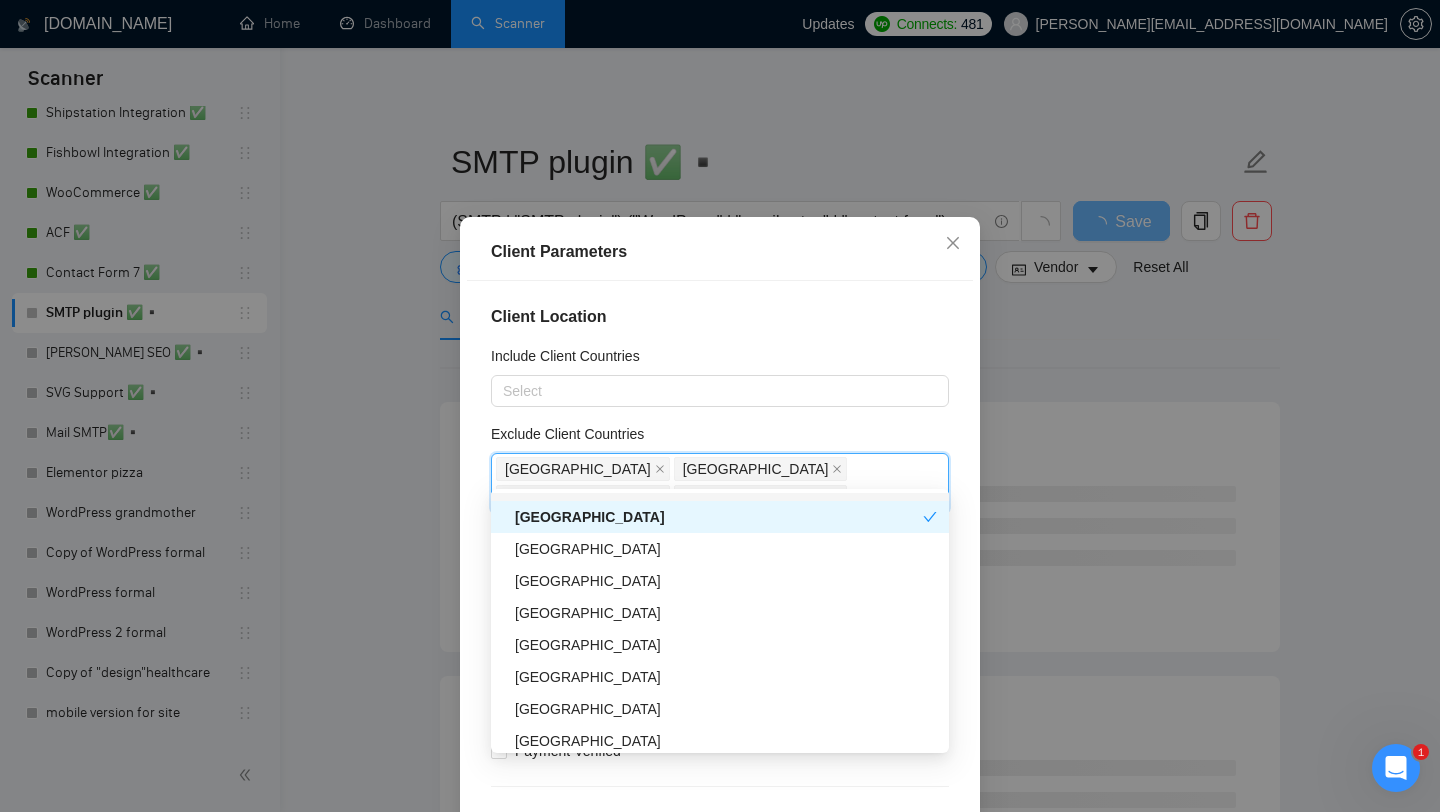 click on "Client Parameters Client Location Include Client Countries   Select Exclude Client Countries [GEOGRAPHIC_DATA] [GEOGRAPHIC_DATA] [GEOGRAPHIC_DATA] [GEOGRAPHIC_DATA]   Client Rating Client Min Average Feedback Include clients with no feedback Client Payment Details Payment Verified Hire Rate Stats   Client Total Spent $ Min - $ Max Client Hire Rate New   Any hire rate   Avg Hourly Rate Paid New $ Min - $ Max Include Clients without Sufficient History Client Profile Client Industry New   Any industry Client Company Size   Any company size Enterprise Clients New   Any clients Reset OK" at bounding box center [720, 406] 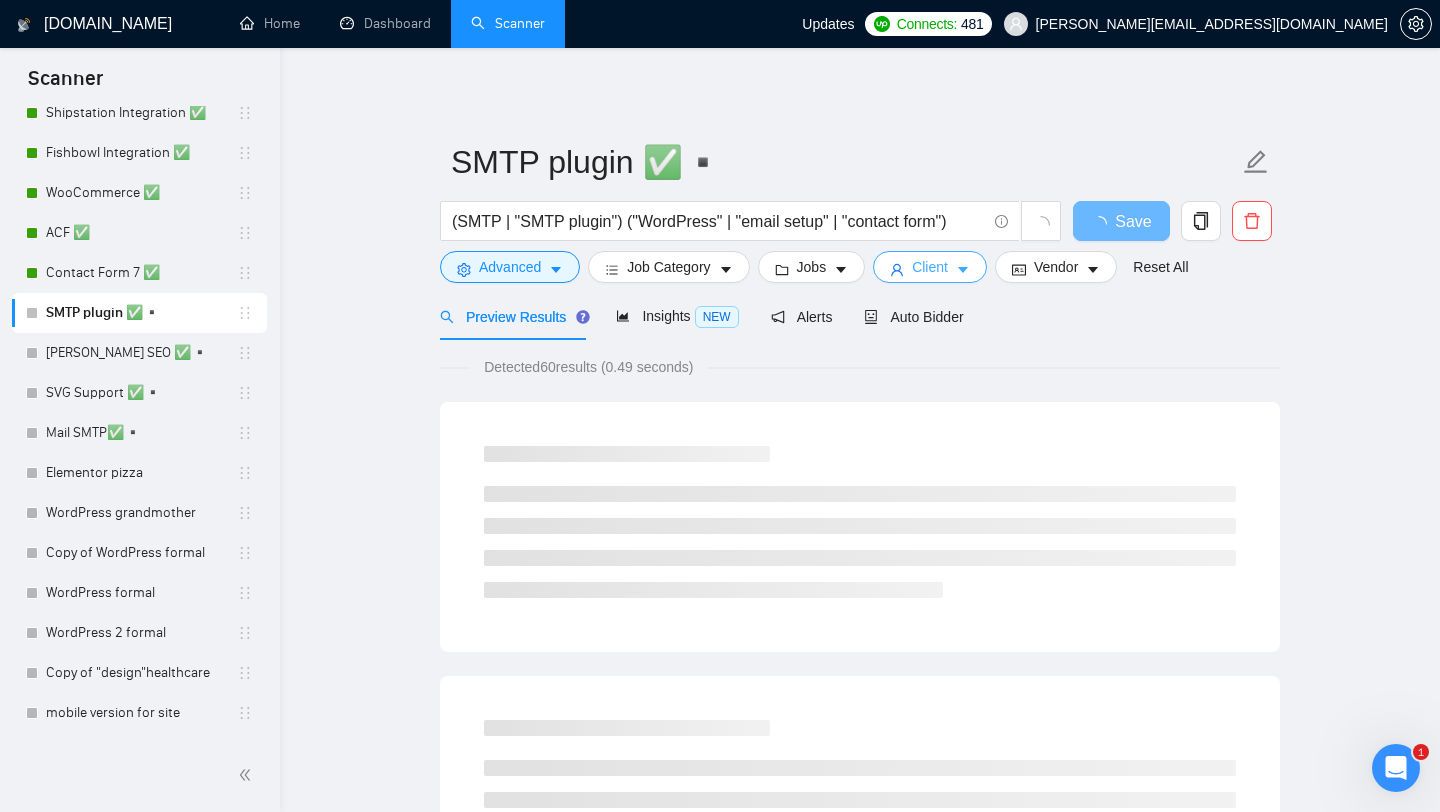 click on "Client" at bounding box center [930, 267] 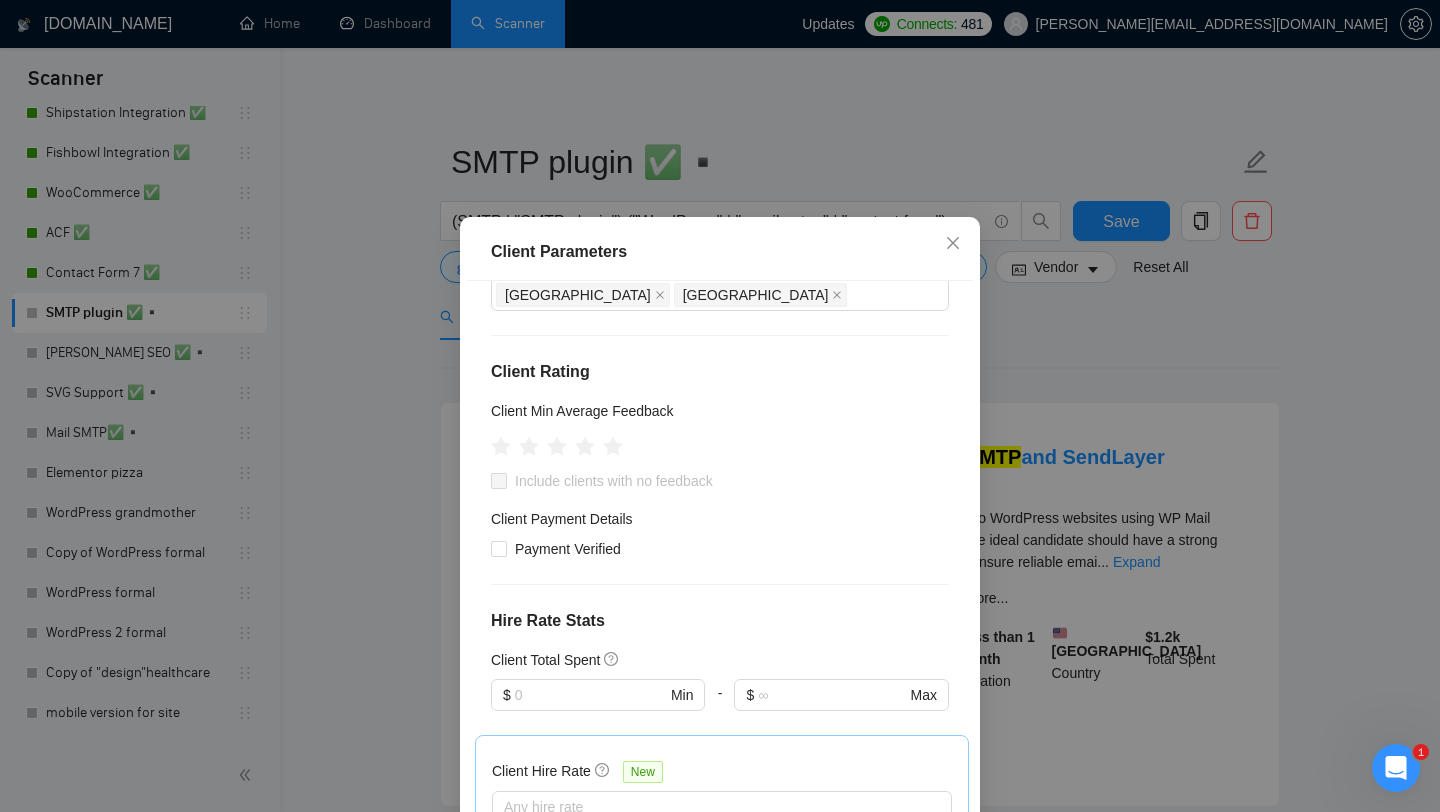 scroll, scrollTop: 206, scrollLeft: 0, axis: vertical 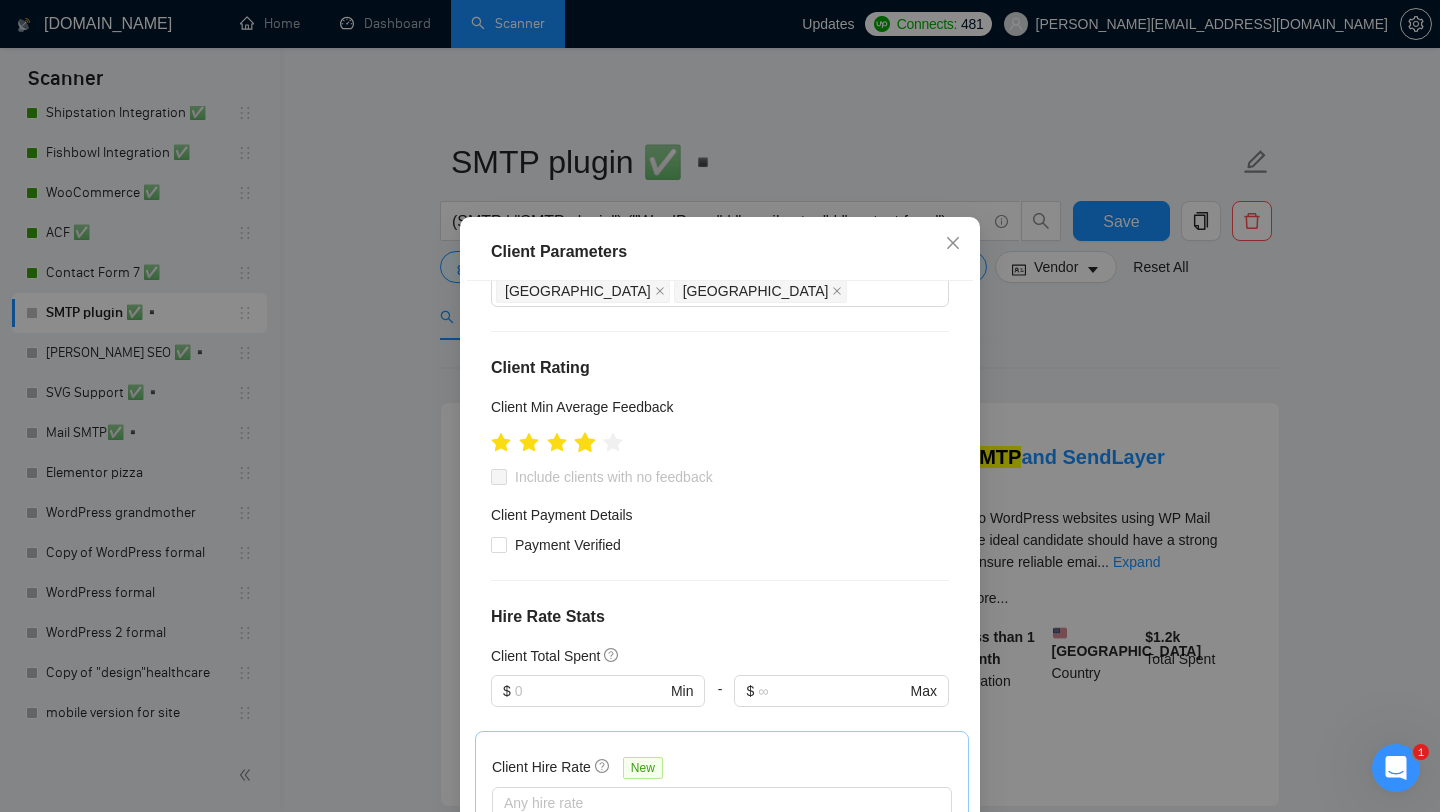 click 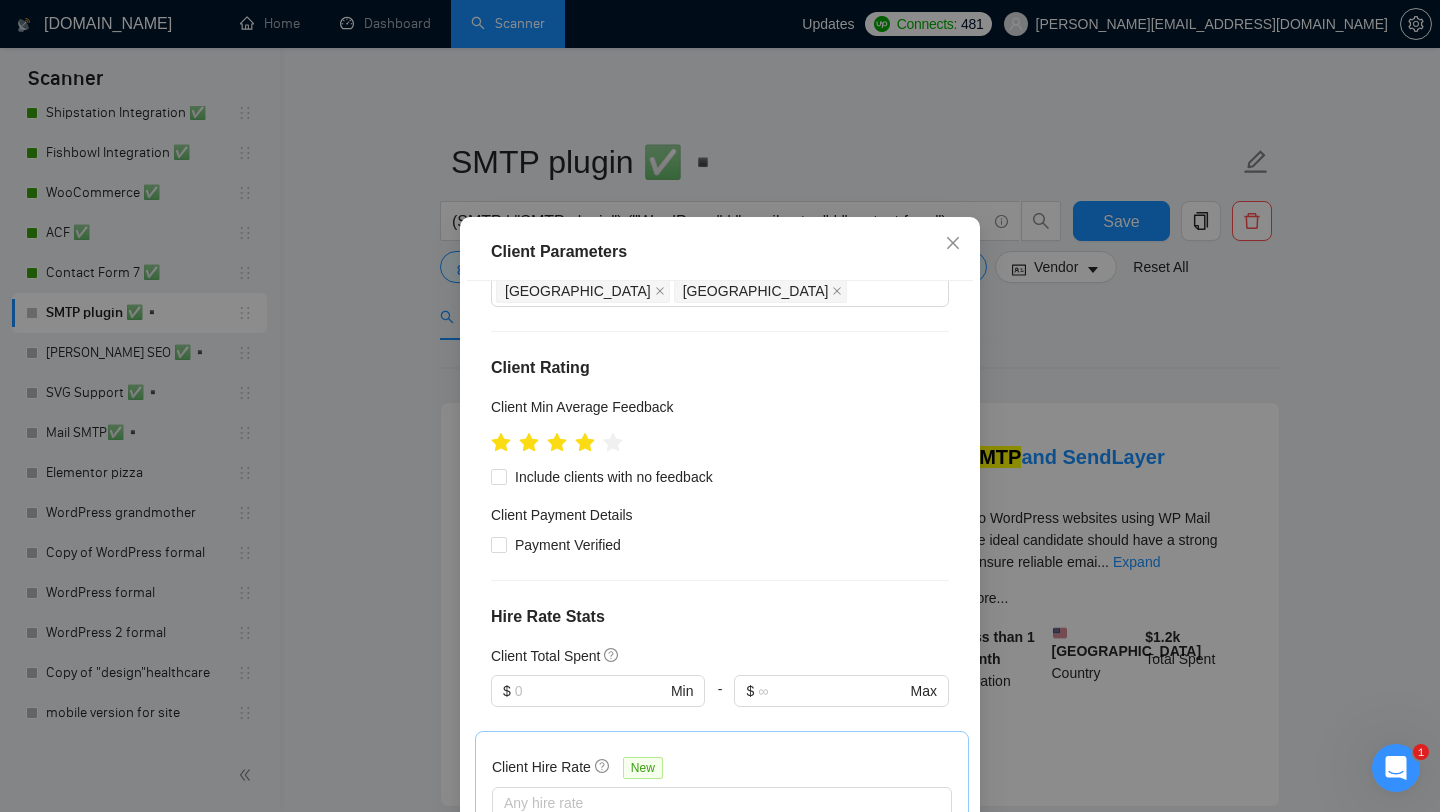click at bounding box center (598, 719) 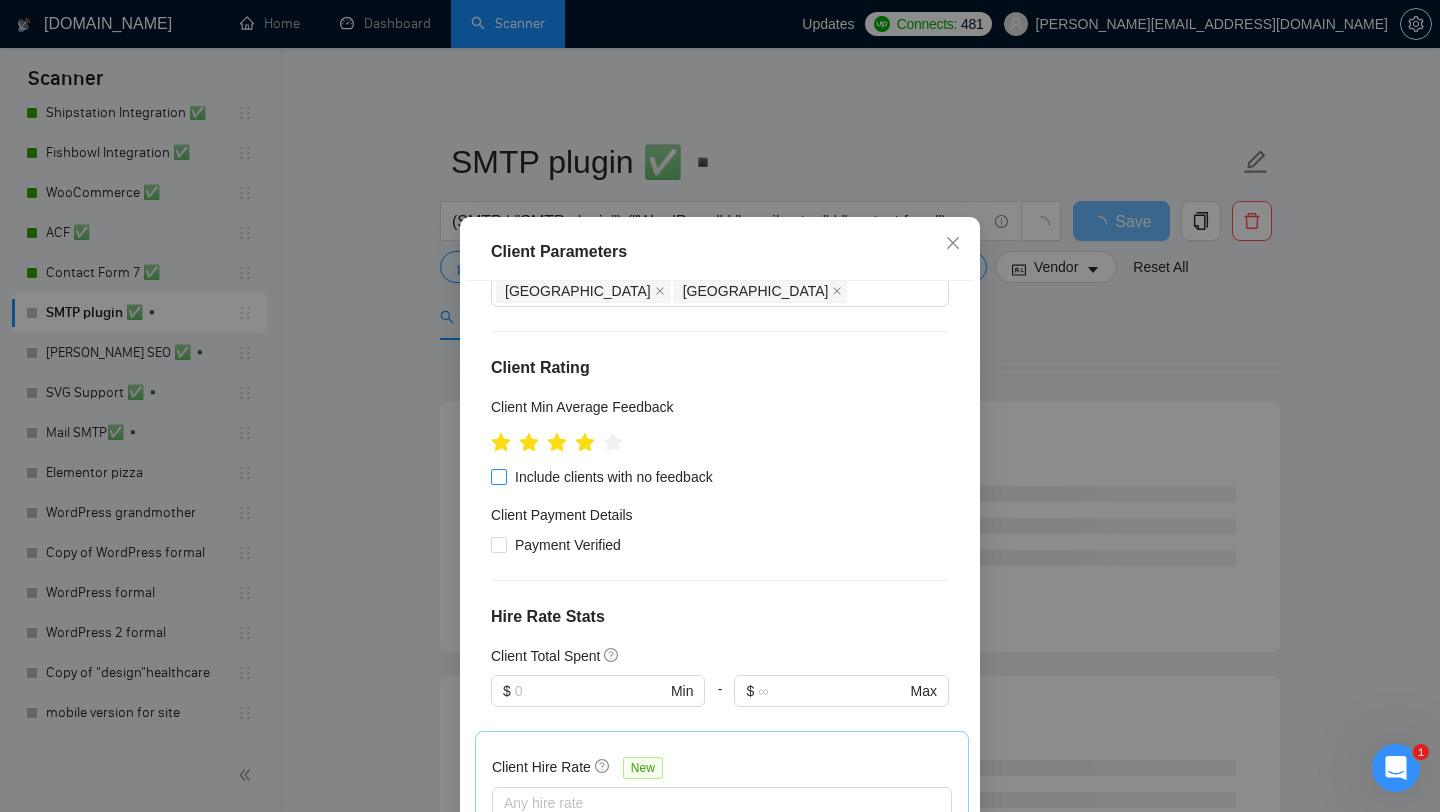 click on "Include clients with no feedback" at bounding box center (498, 476) 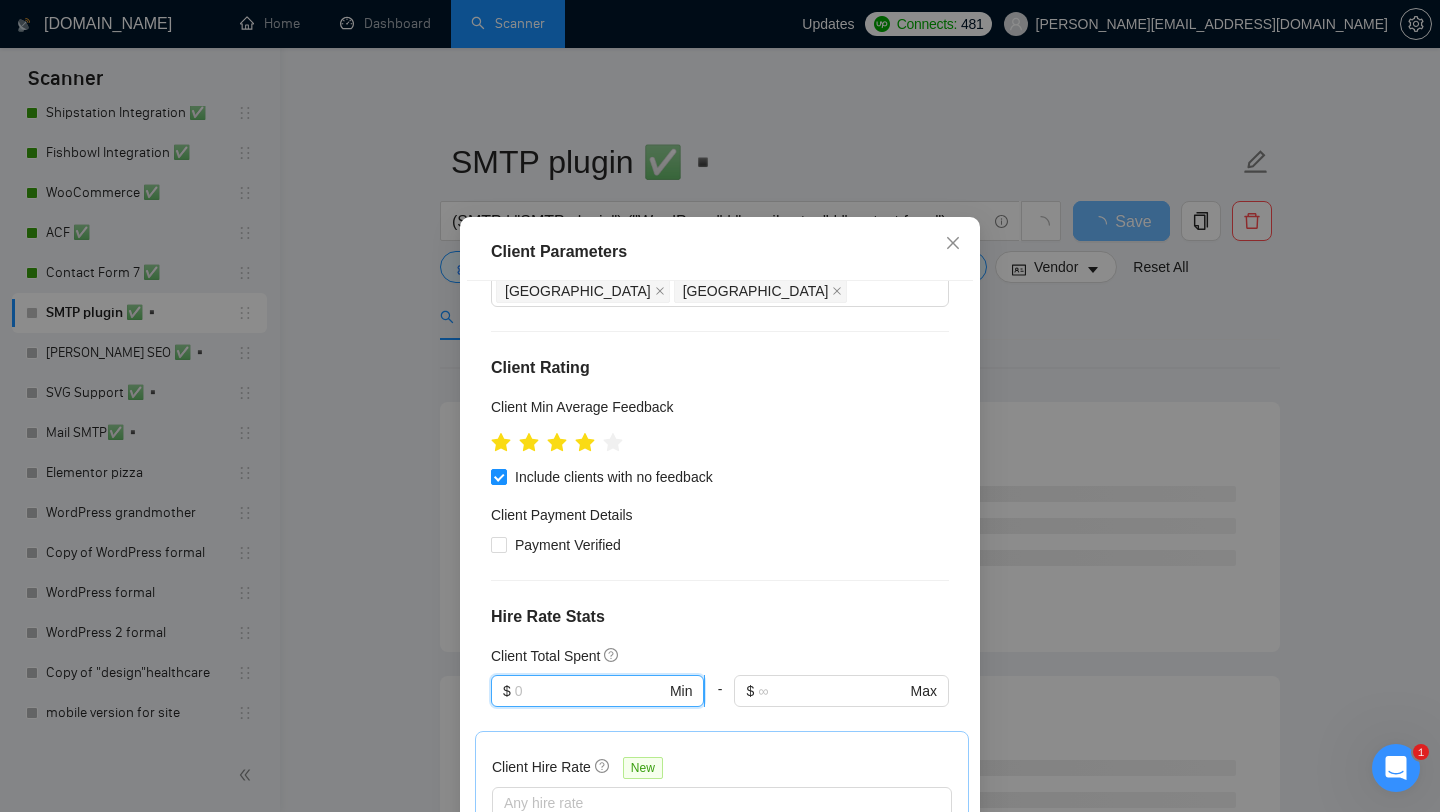 click at bounding box center [590, 691] 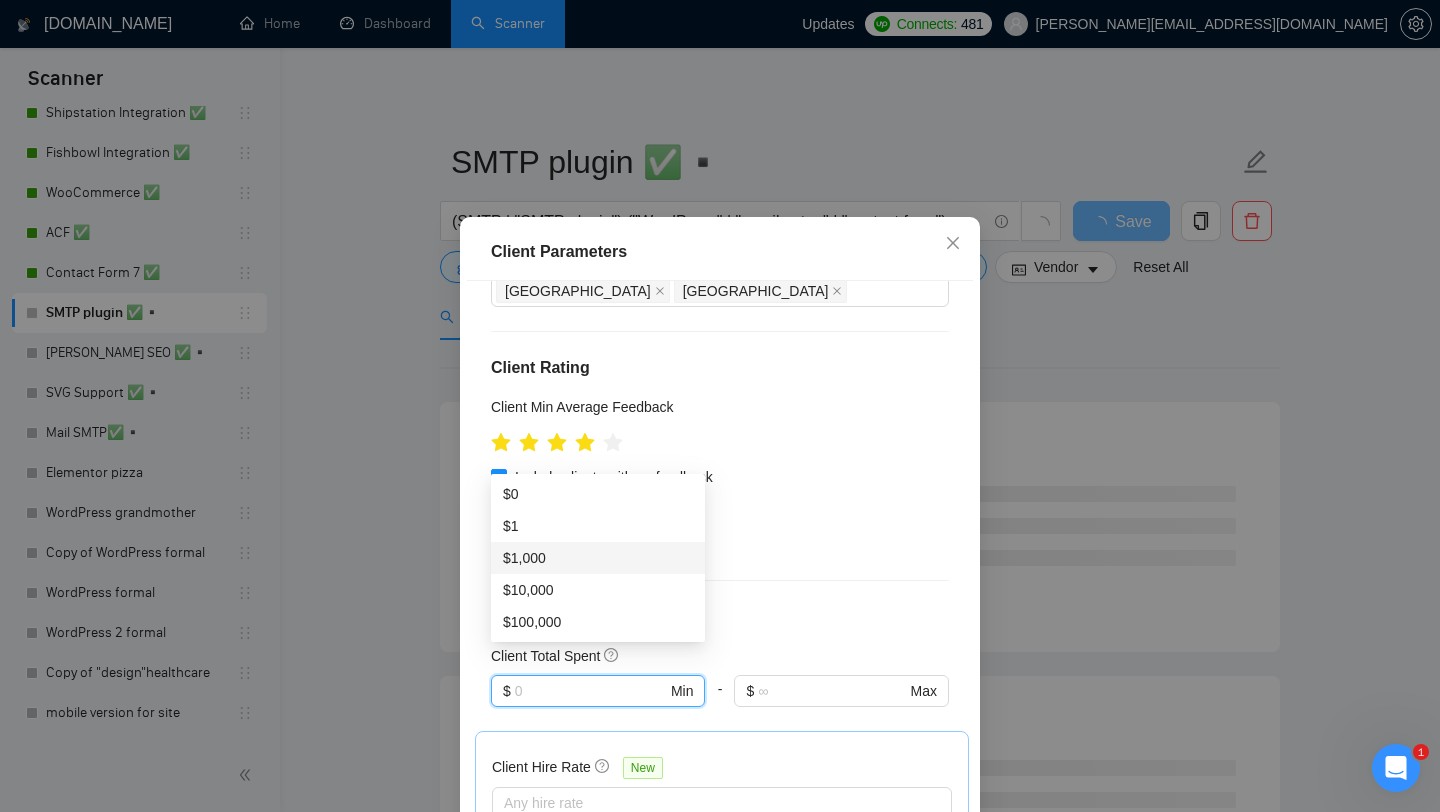 click on "$1,000" at bounding box center [598, 558] 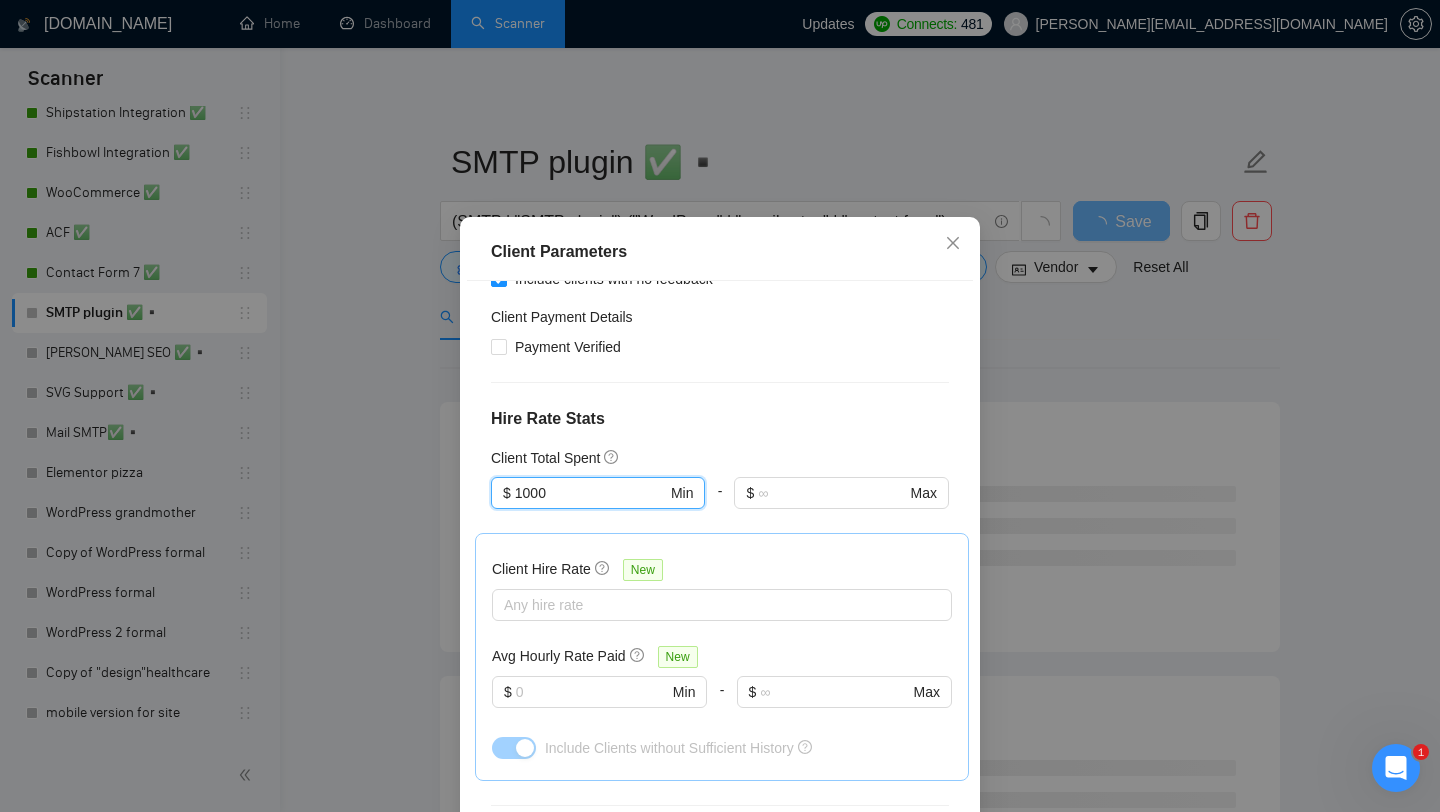 scroll, scrollTop: 443, scrollLeft: 0, axis: vertical 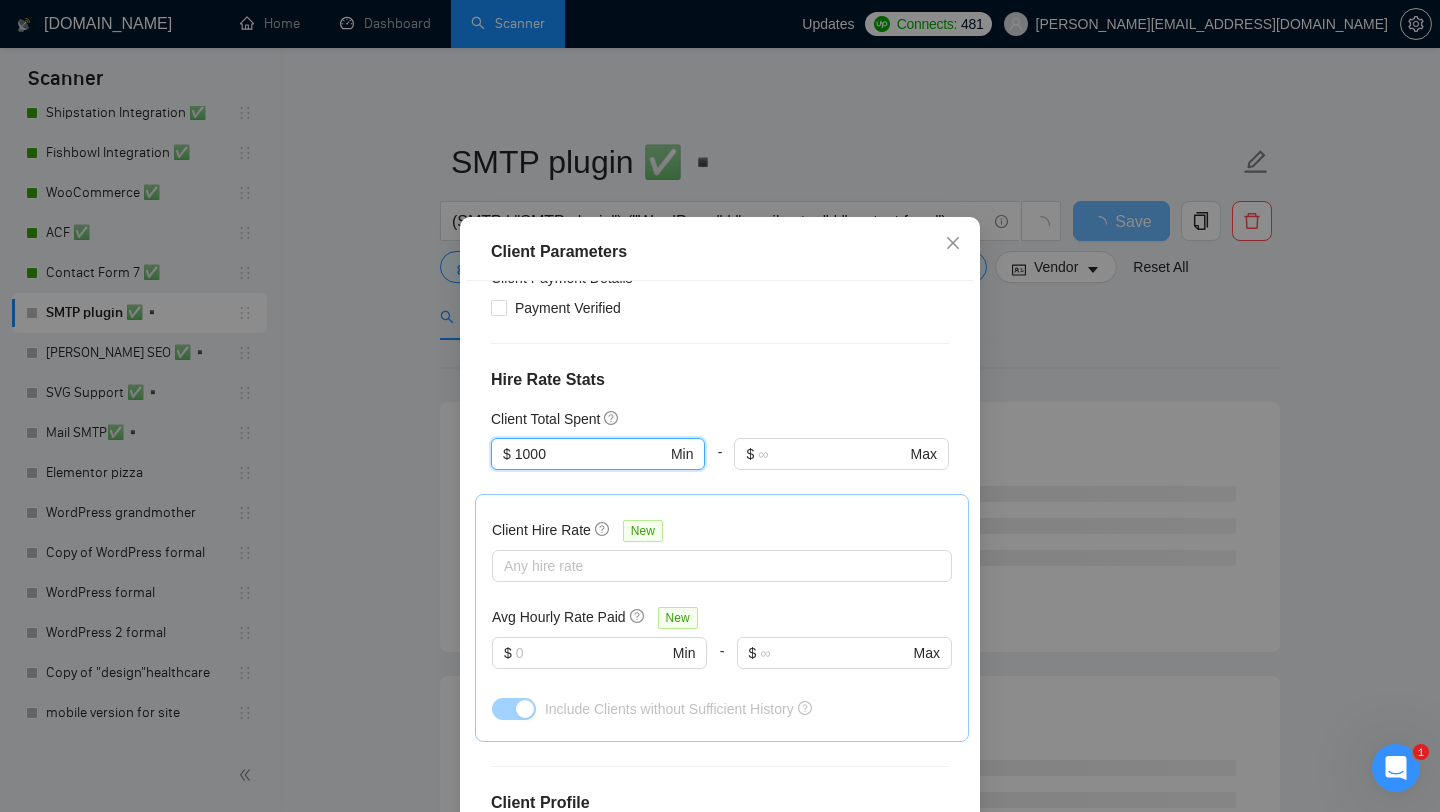 click on "Avg Hourly Rate Paid New $ Min - $ Max" at bounding box center [722, 649] 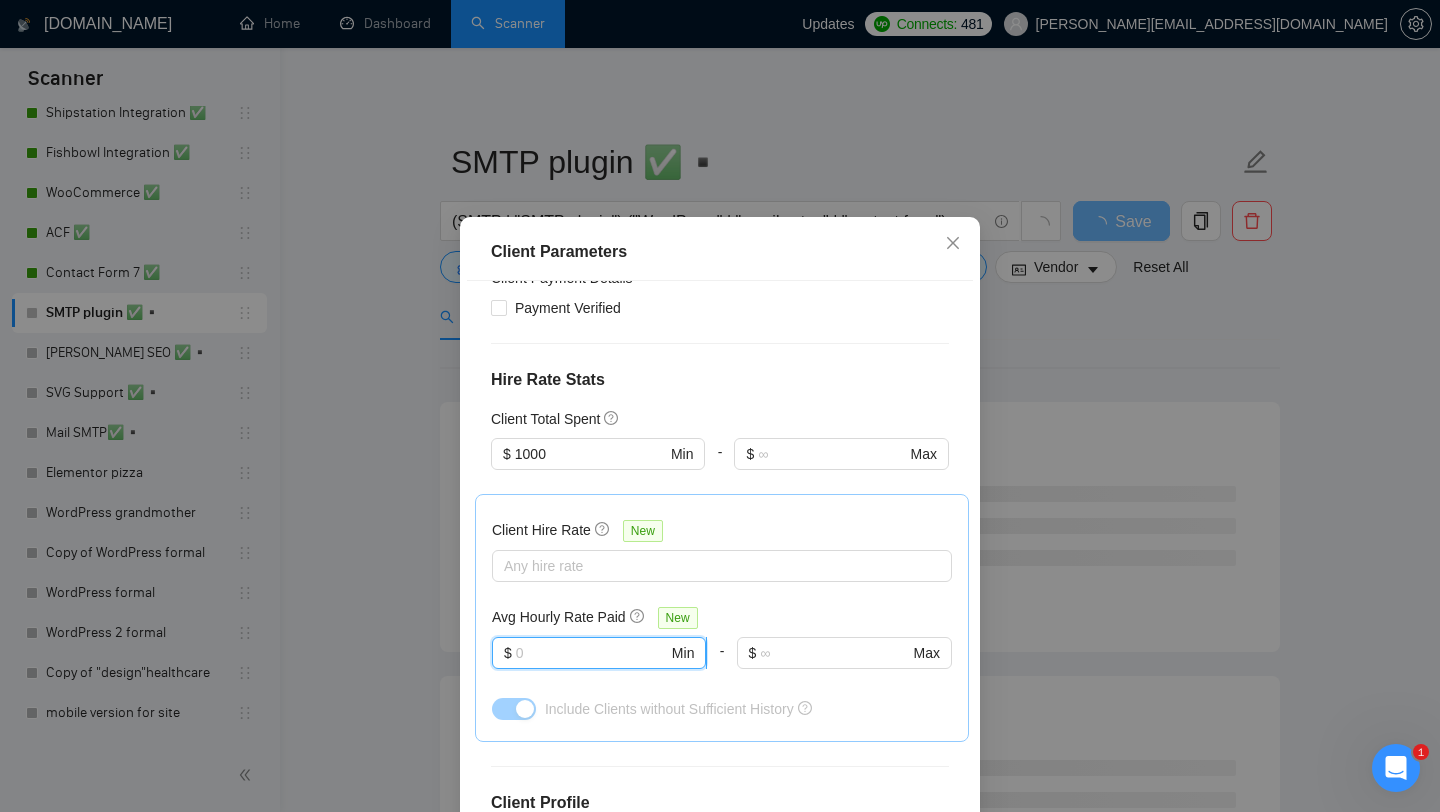 click on "$ Min" at bounding box center [599, 653] 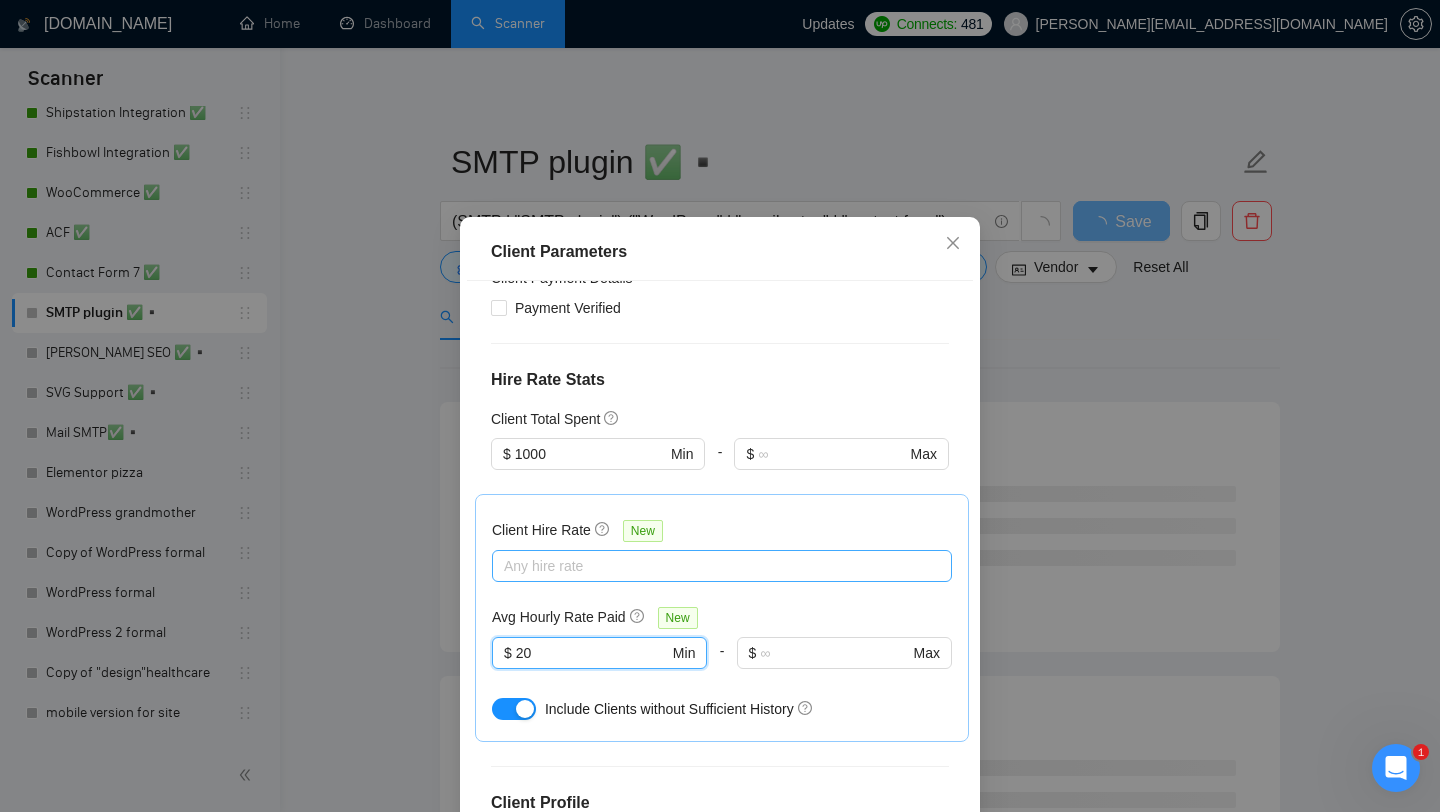 scroll, scrollTop: 678, scrollLeft: 0, axis: vertical 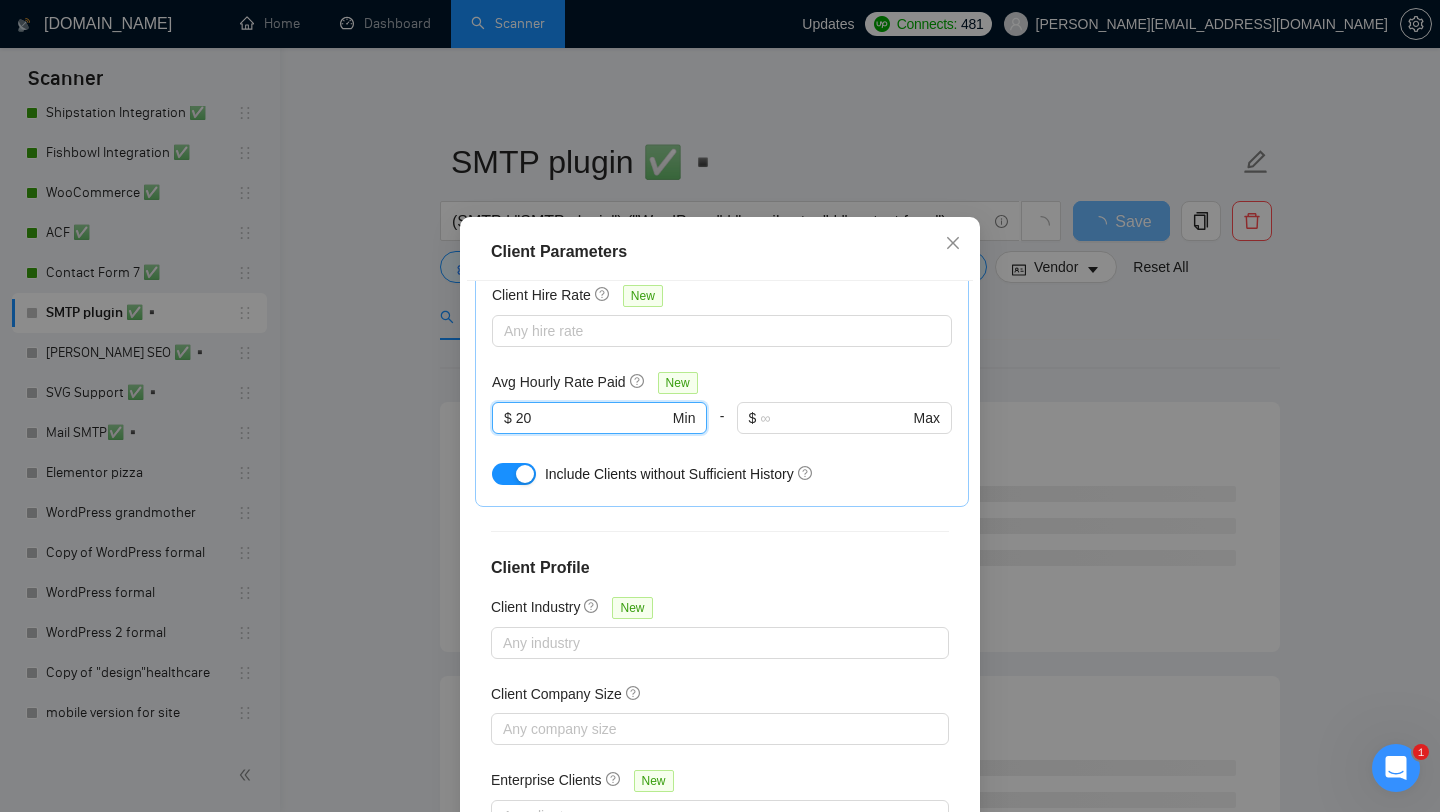 type on "20" 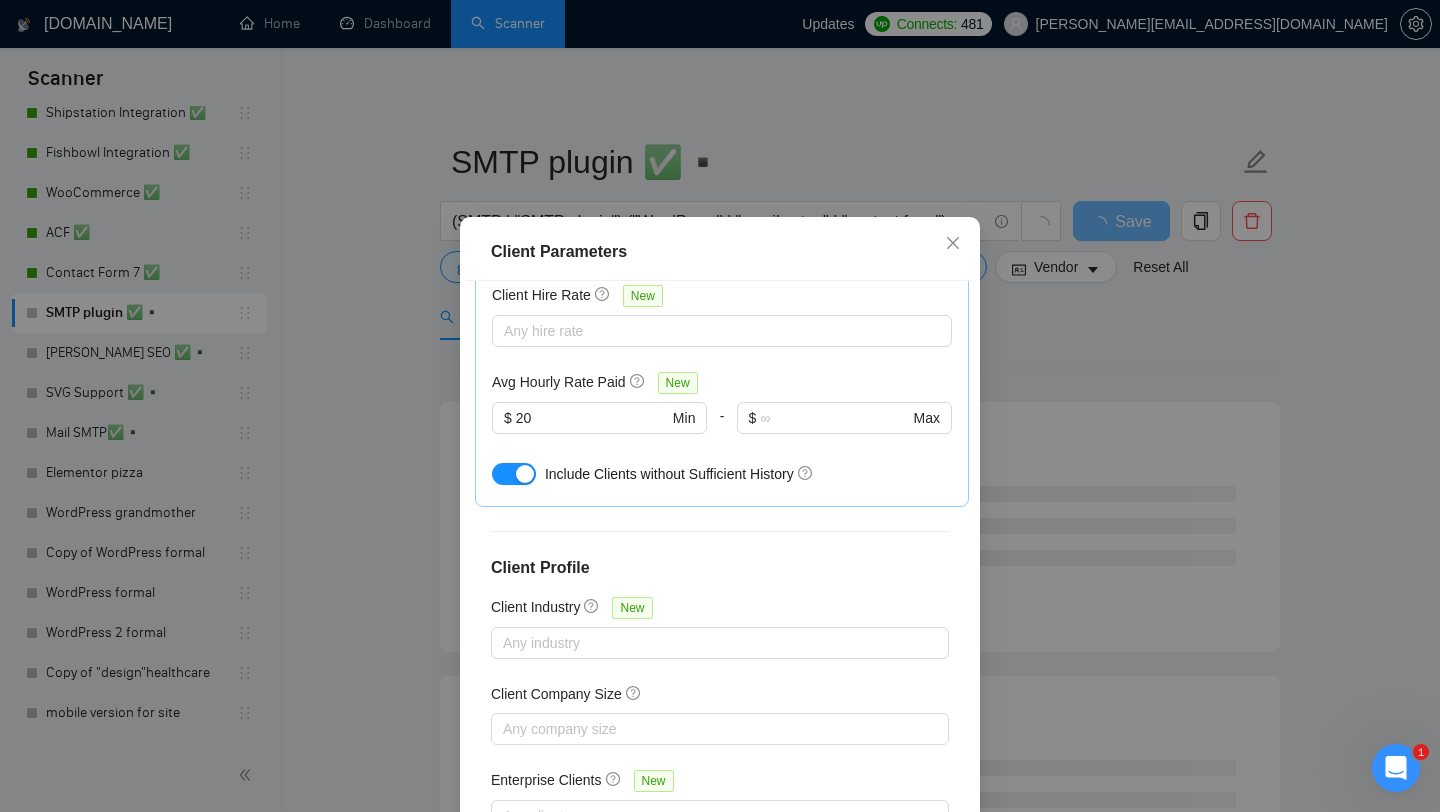 click on "Client Parameters Client Location Include Client Countries   Select Exclude Client Countries [GEOGRAPHIC_DATA] [GEOGRAPHIC_DATA] [GEOGRAPHIC_DATA] [GEOGRAPHIC_DATA]   Client Rating Client Min Average Feedback Include clients with no feedback Client Payment Details Payment Verified Hire Rate Stats   Client Total Spent $ 1000 Min - $ Max Client Hire Rate New   Any hire rate   Avg Hourly Rate Paid New $ 20 Min - $ Max Include Clients without Sufficient History Client Profile Client Industry New   Any industry Client Company Size   Any company size Enterprise Clients New   Any clients Reset OK" at bounding box center [720, 406] 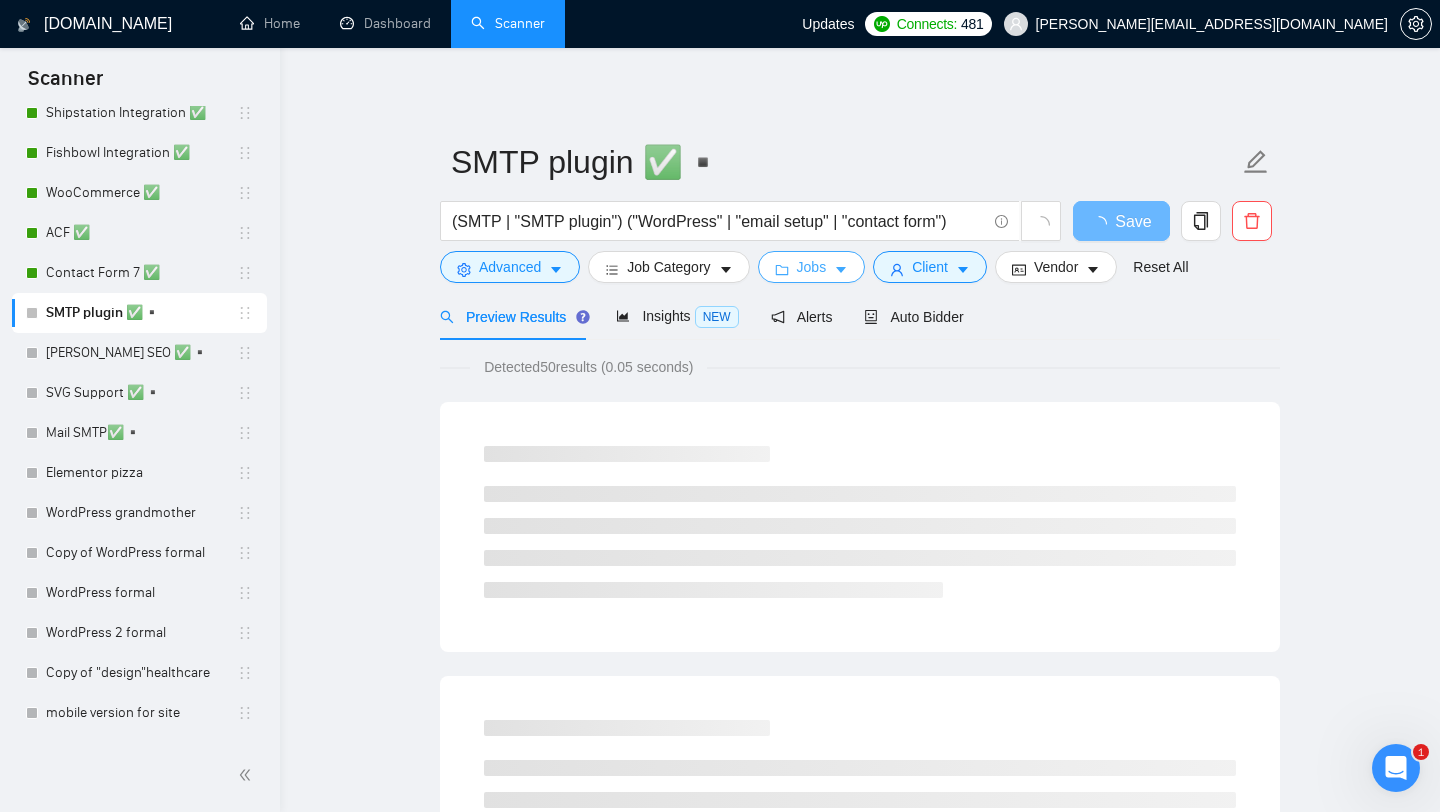 click on "Jobs" at bounding box center (812, 267) 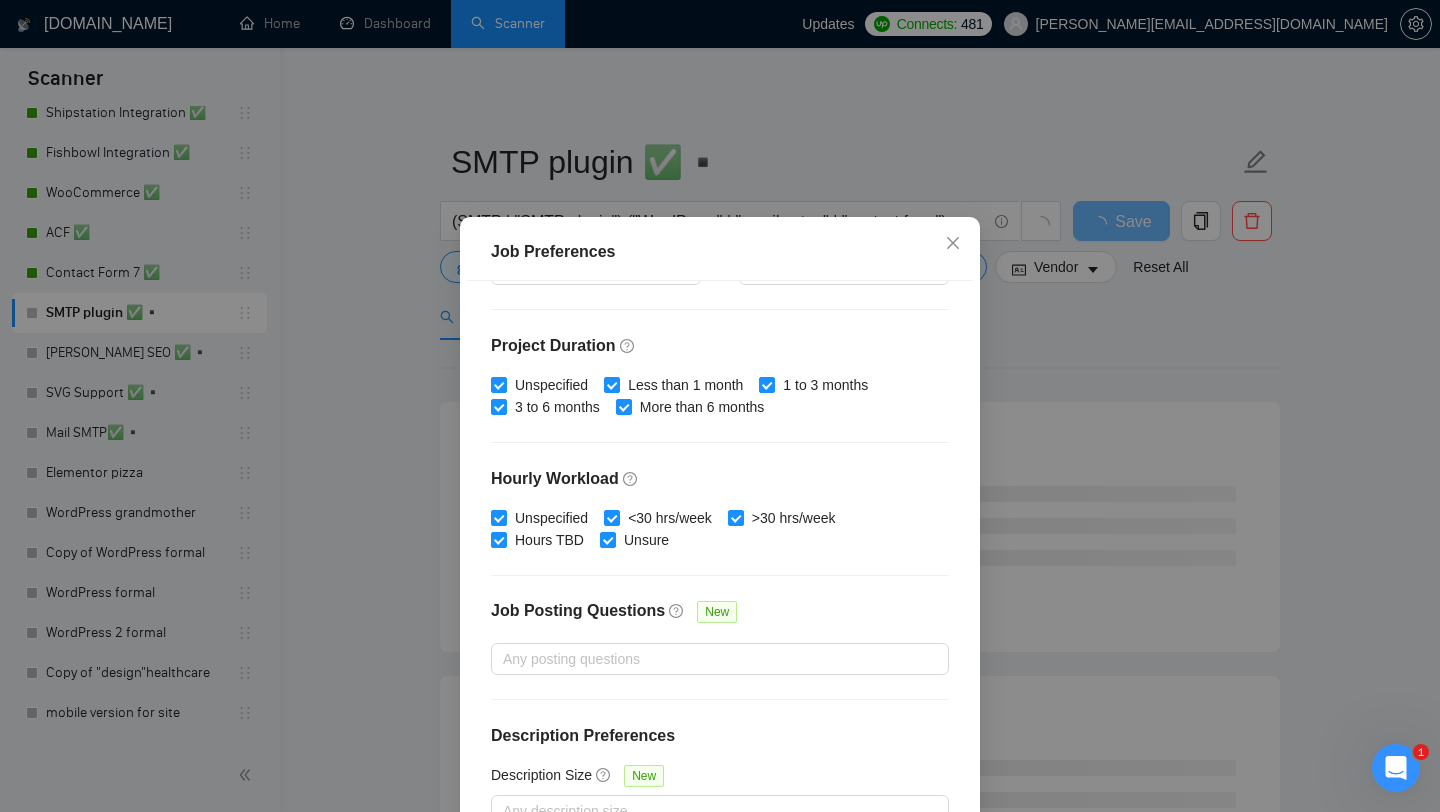 scroll, scrollTop: 0, scrollLeft: 0, axis: both 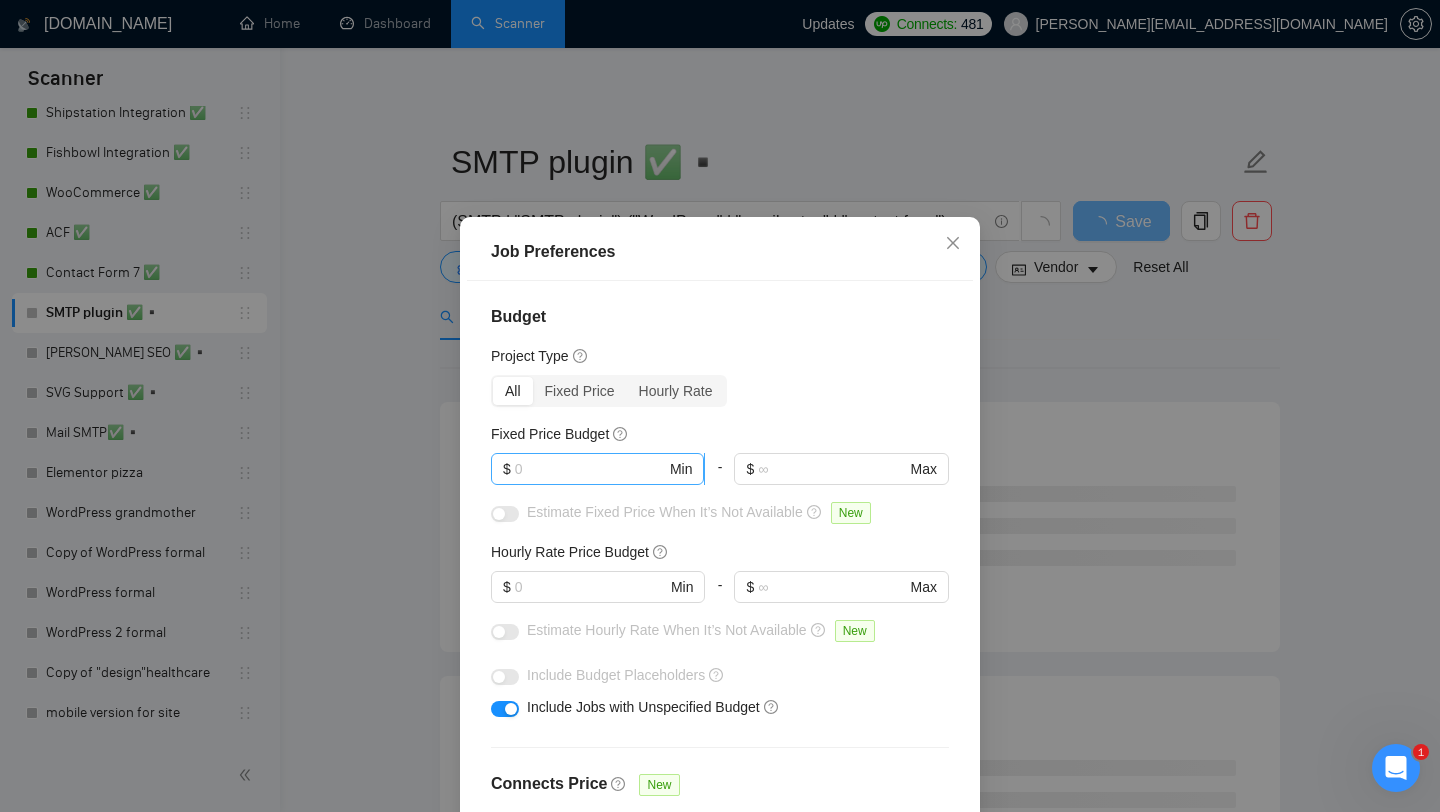 click at bounding box center [590, 469] 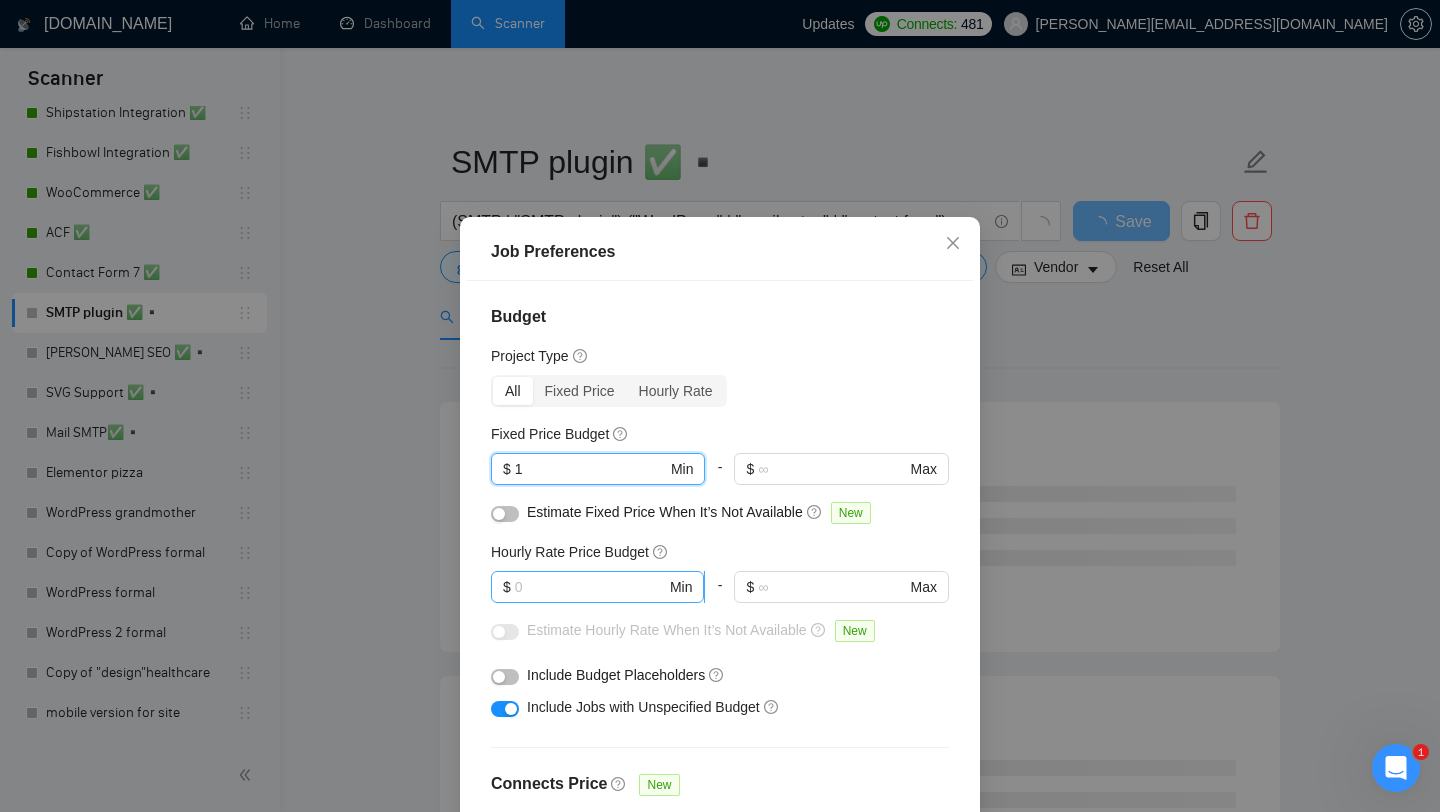 type on "1" 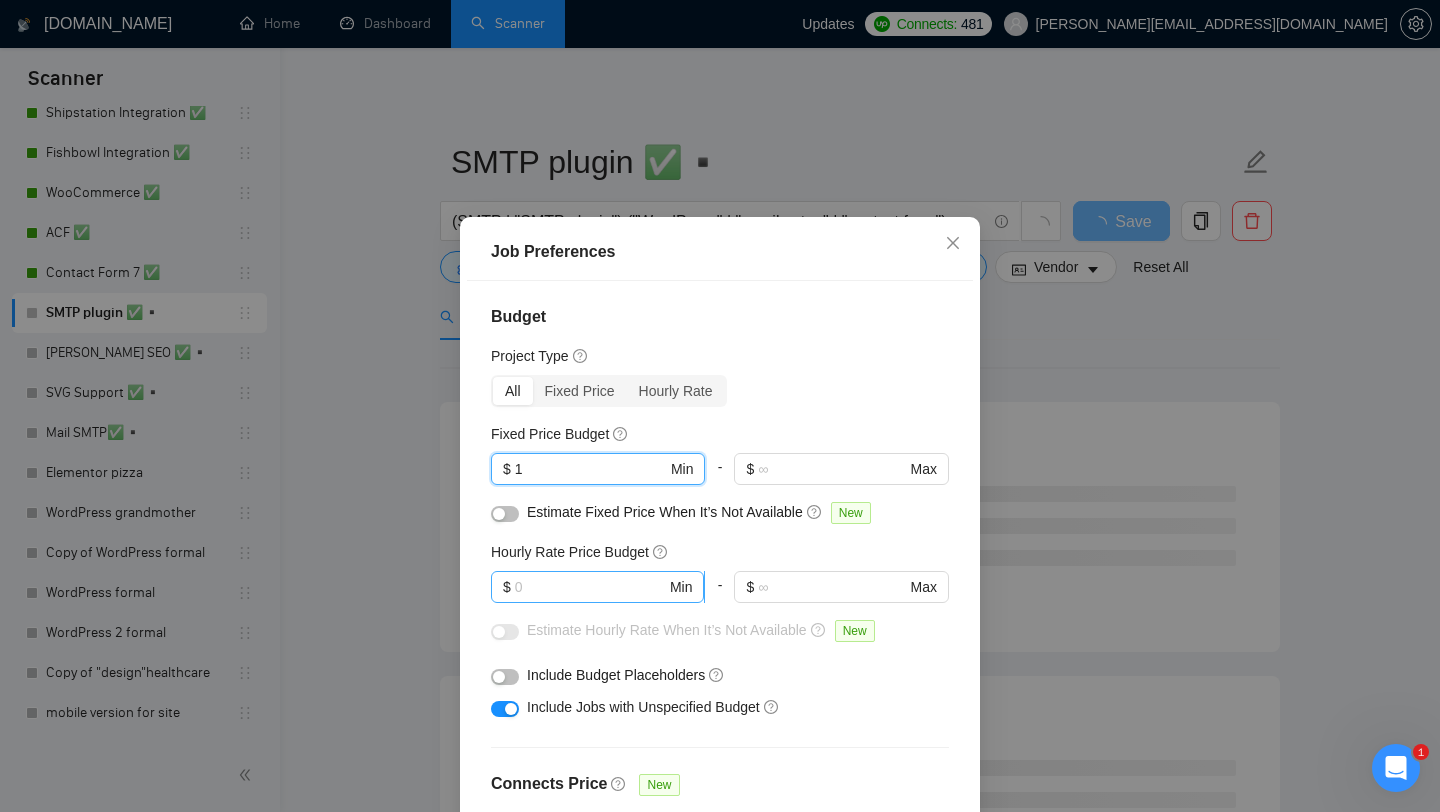 click on "$ Min" at bounding box center [597, 587] 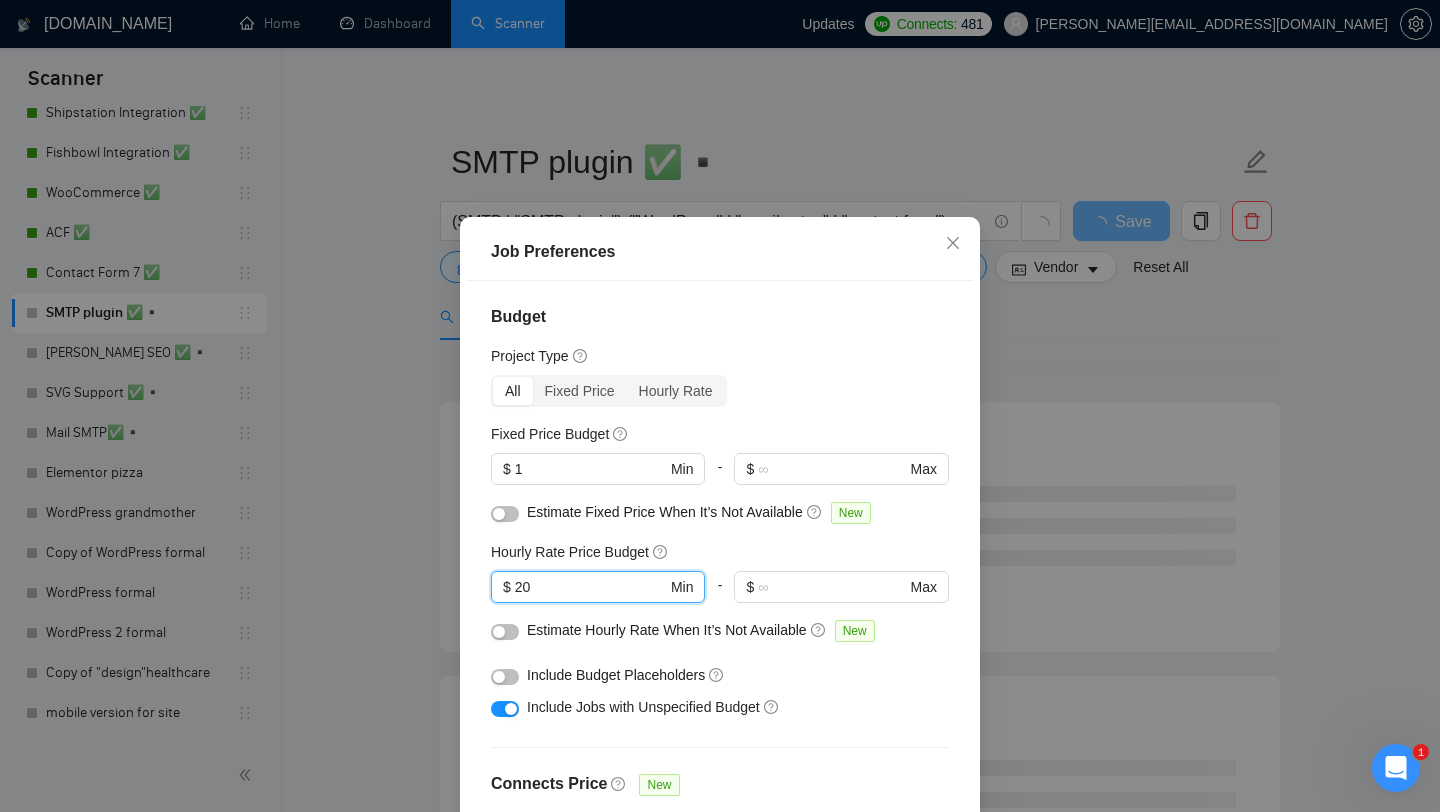 type on "20" 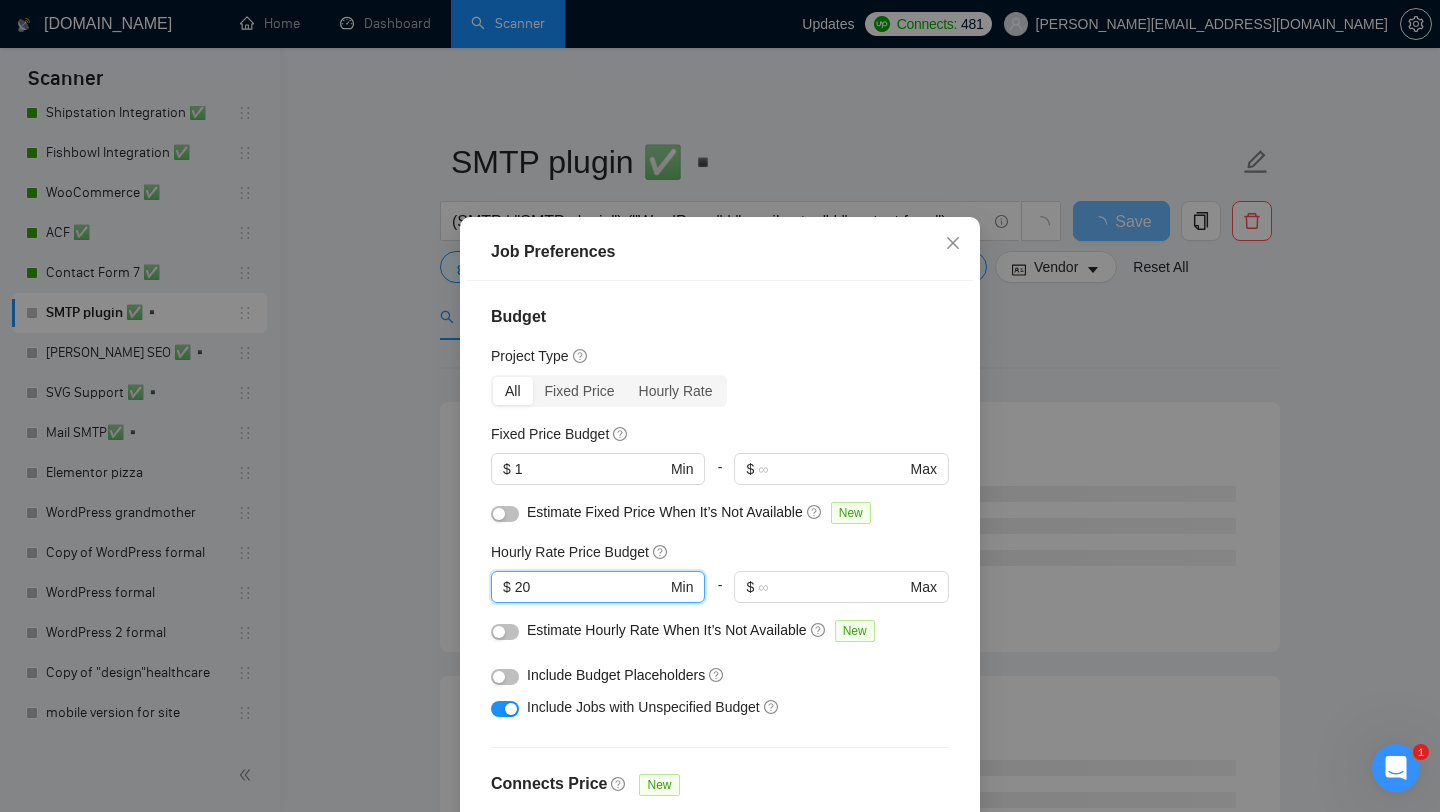 click on "Job Preferences Budget Project Type All Fixed Price Hourly Rate   Fixed Price Budget $ 1 Min - $ Max Estimate Fixed Price When It’s Not Available New   Hourly Rate Price Budget 20 $ 20 Min - $ Max Estimate Hourly Rate When It’s Not Available New Include Budget Placeholders Include Jobs with Unspecified Budget   Connects Price New Min - Max Project Duration   Unspecified Less than 1 month 1 to 3 months 3 to 6 months More than 6 months Hourly Workload   Unspecified <30 hrs/week >30 hrs/week Hours TBD Unsure Job Posting Questions New   Any posting questions Description Preferences Description Size New   Any description size Reset OK" at bounding box center (720, 406) 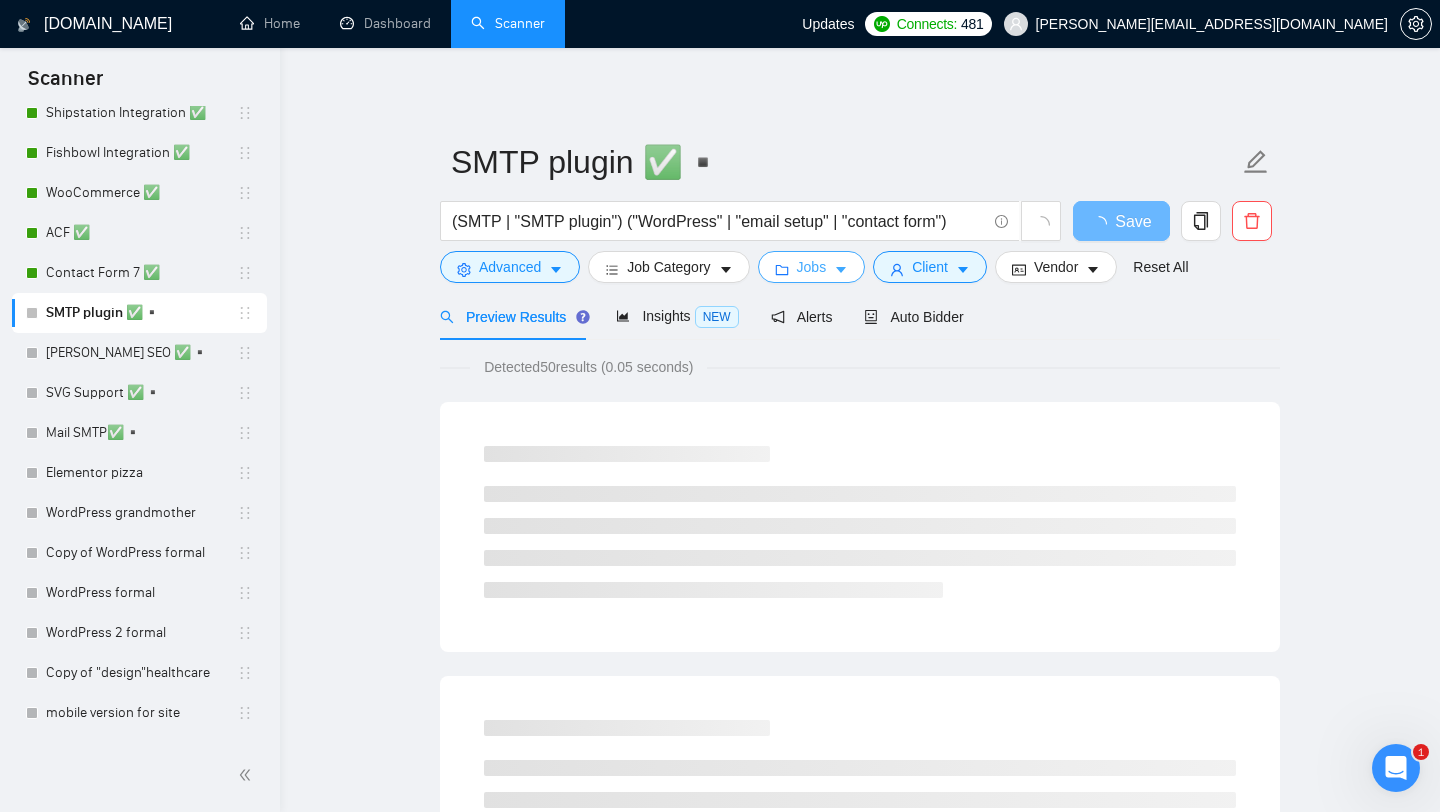 click on "Jobs" at bounding box center [812, 267] 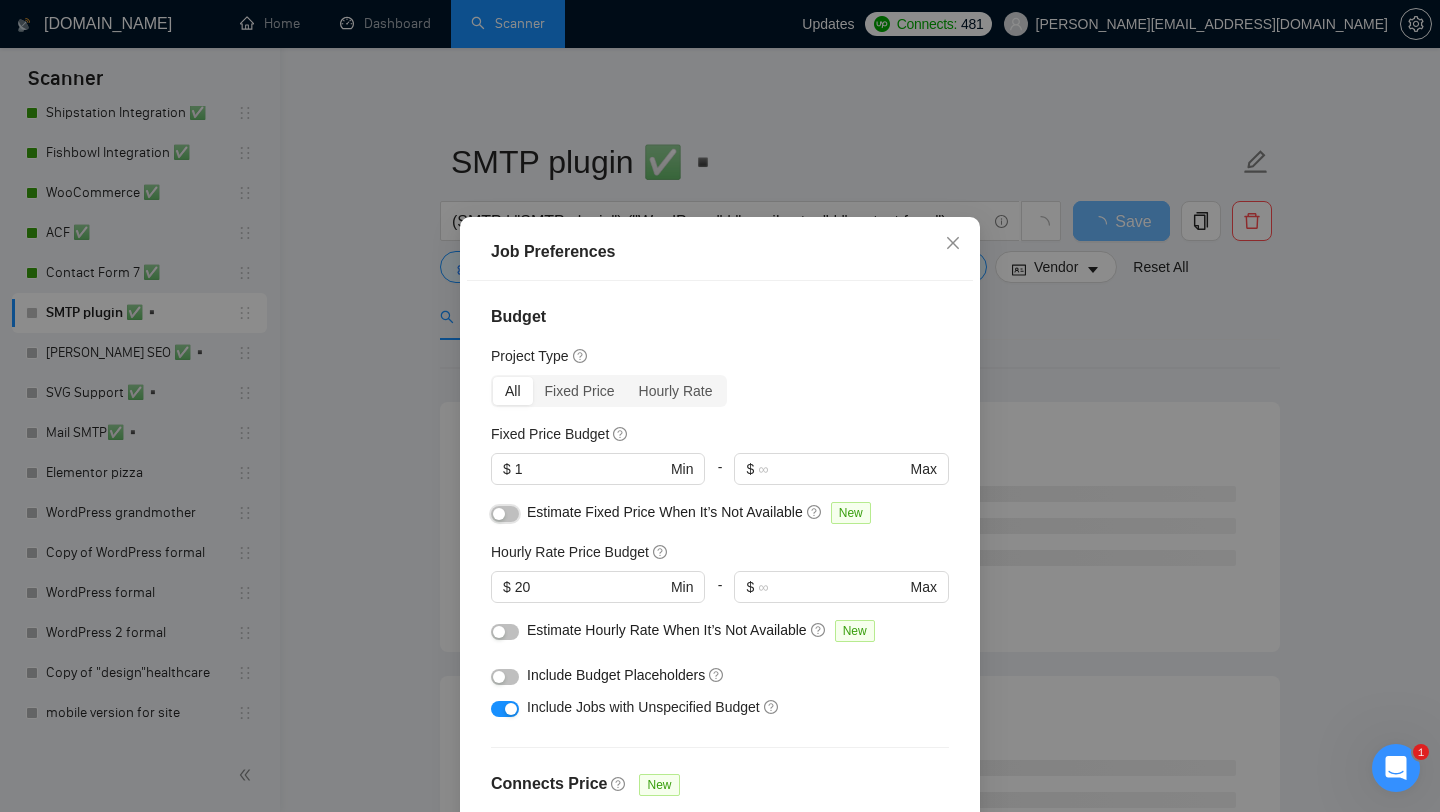 click at bounding box center (505, 514) 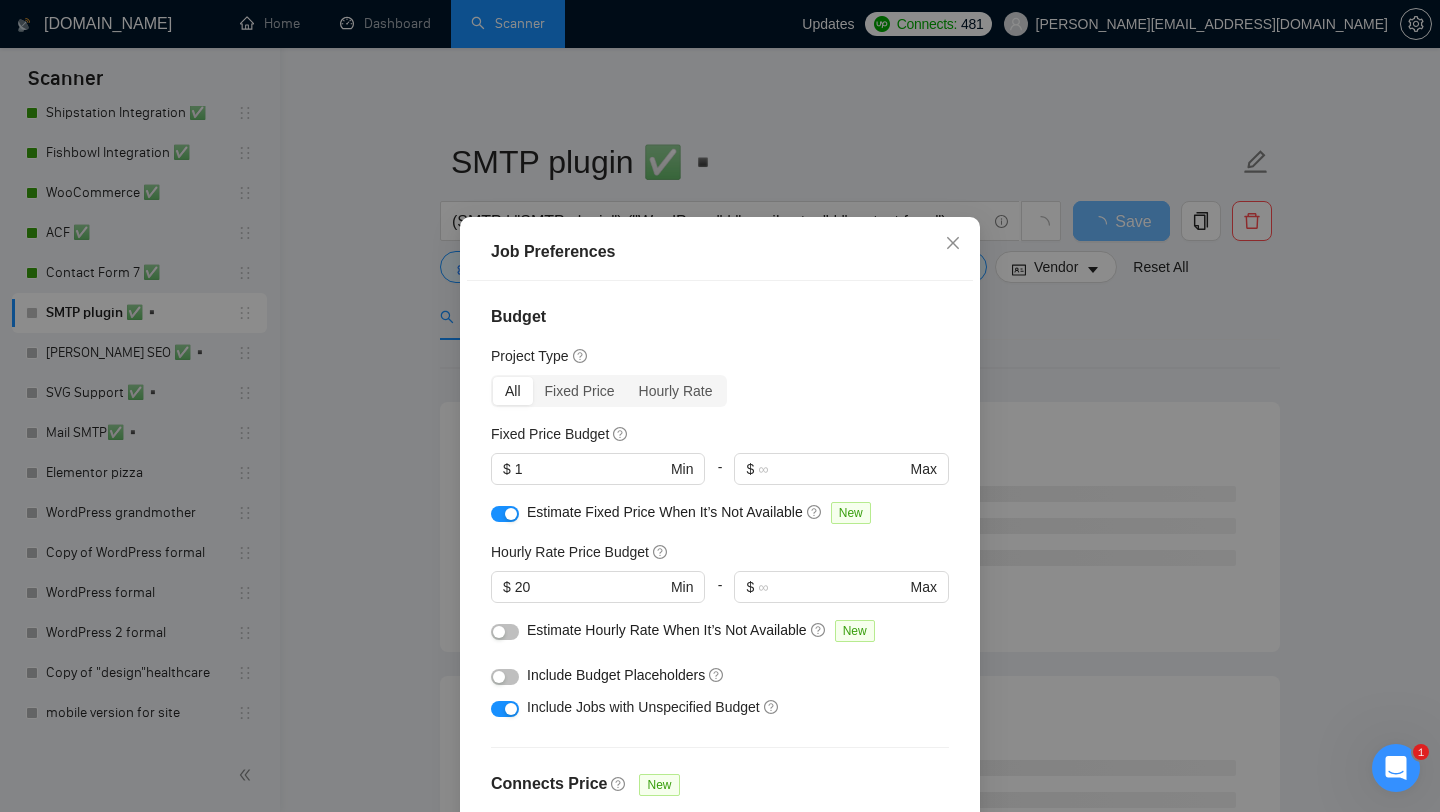 click at bounding box center [505, 632] 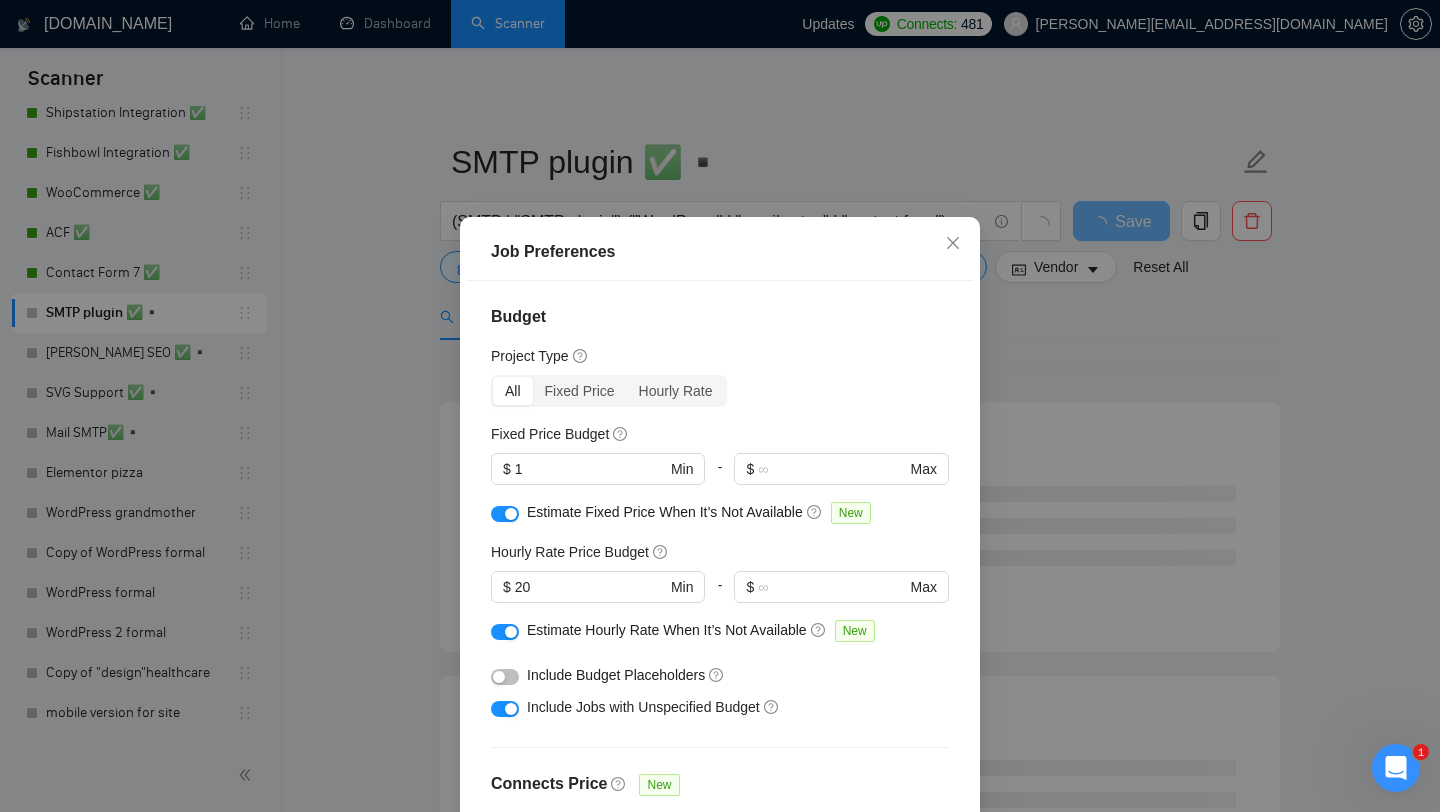 click on "Job Preferences Budget Project Type All Fixed Price Hourly Rate   Fixed Price Budget $ 1 Min - $ Max Estimate Fixed Price When It’s Not Available New   Hourly Rate Price Budget $ 20 Min - $ Max Estimate Hourly Rate When It’s Not Available New Include Budget Placeholders Include Jobs with Unspecified Budget   Connects Price New Min - Max Project Duration   Unspecified Less than 1 month 1 to 3 months 3 to 6 months More than 6 months Hourly Workload   Unspecified <30 hrs/week >30 hrs/week Hours TBD Unsure Job Posting Questions New   Any posting questions Description Preferences Description Size New   Any description size Reset OK" at bounding box center [720, 406] 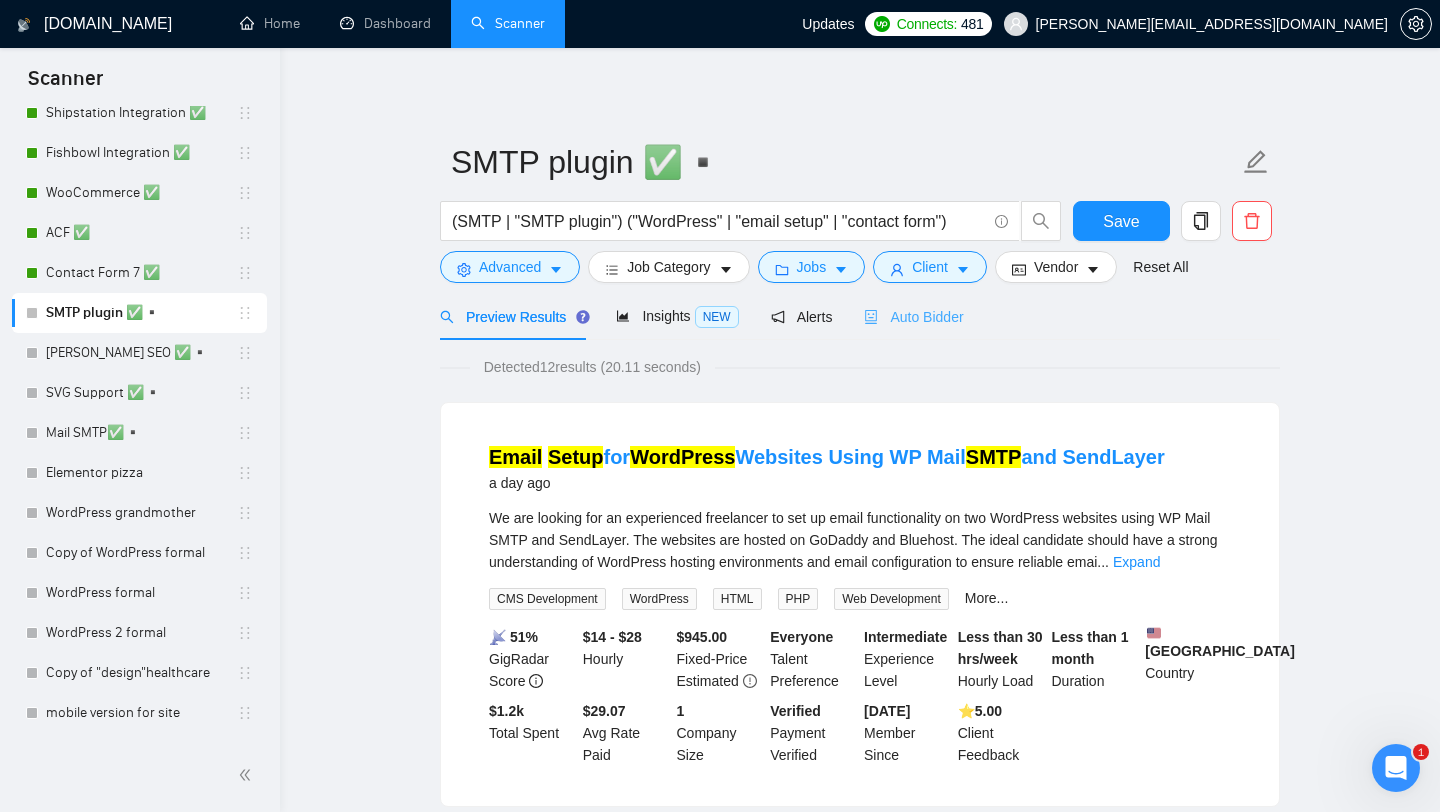 click on "Auto Bidder" at bounding box center (913, 316) 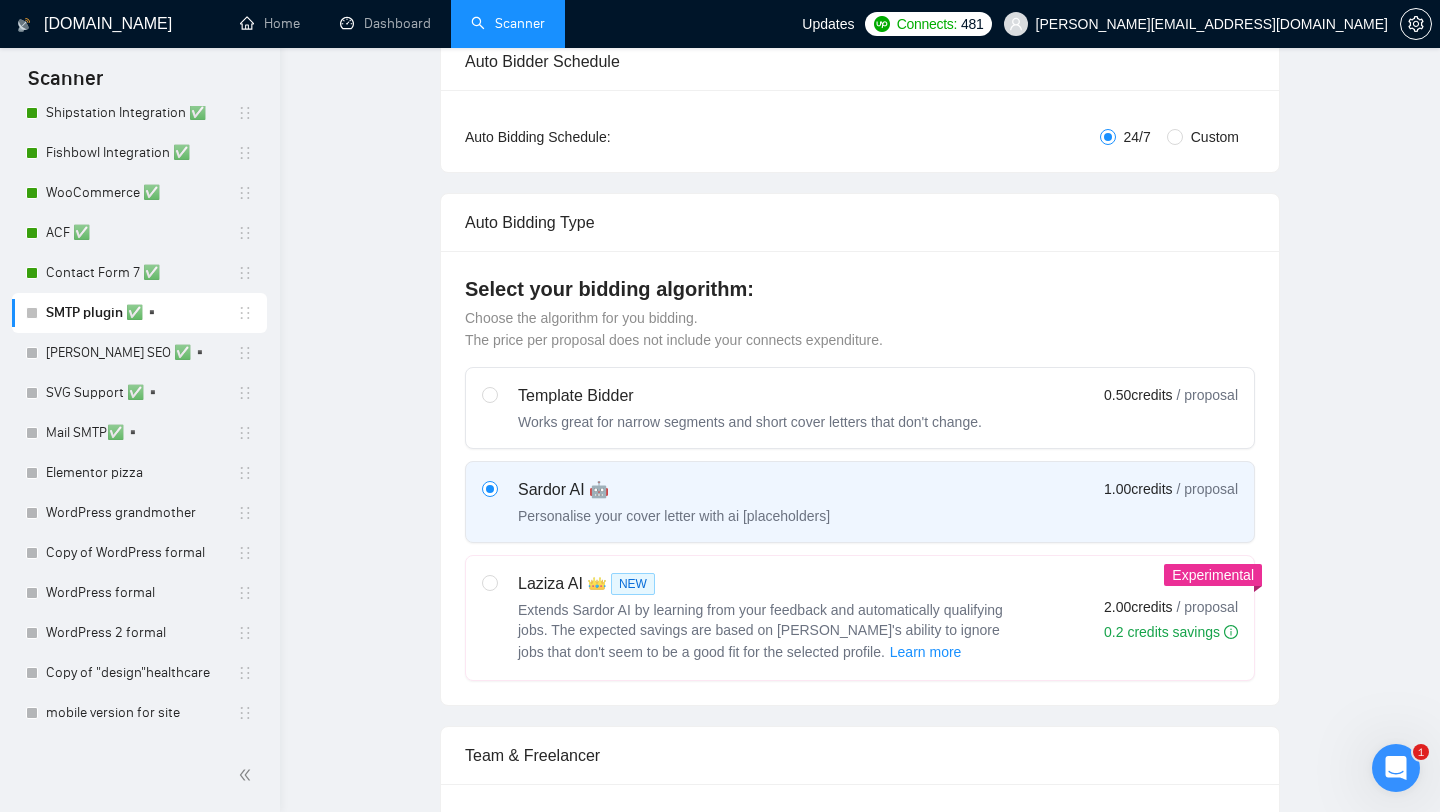 type 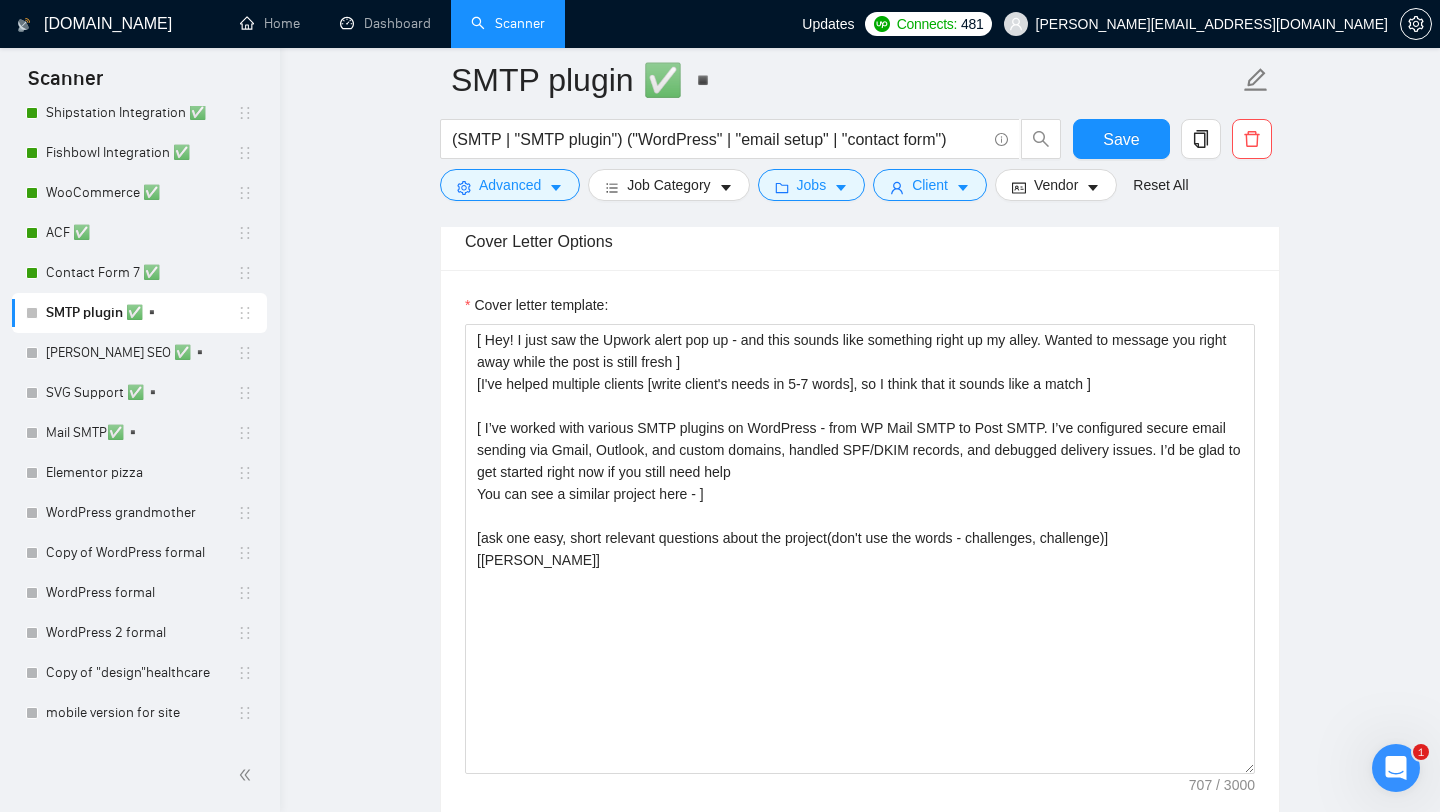 scroll, scrollTop: 1316, scrollLeft: 0, axis: vertical 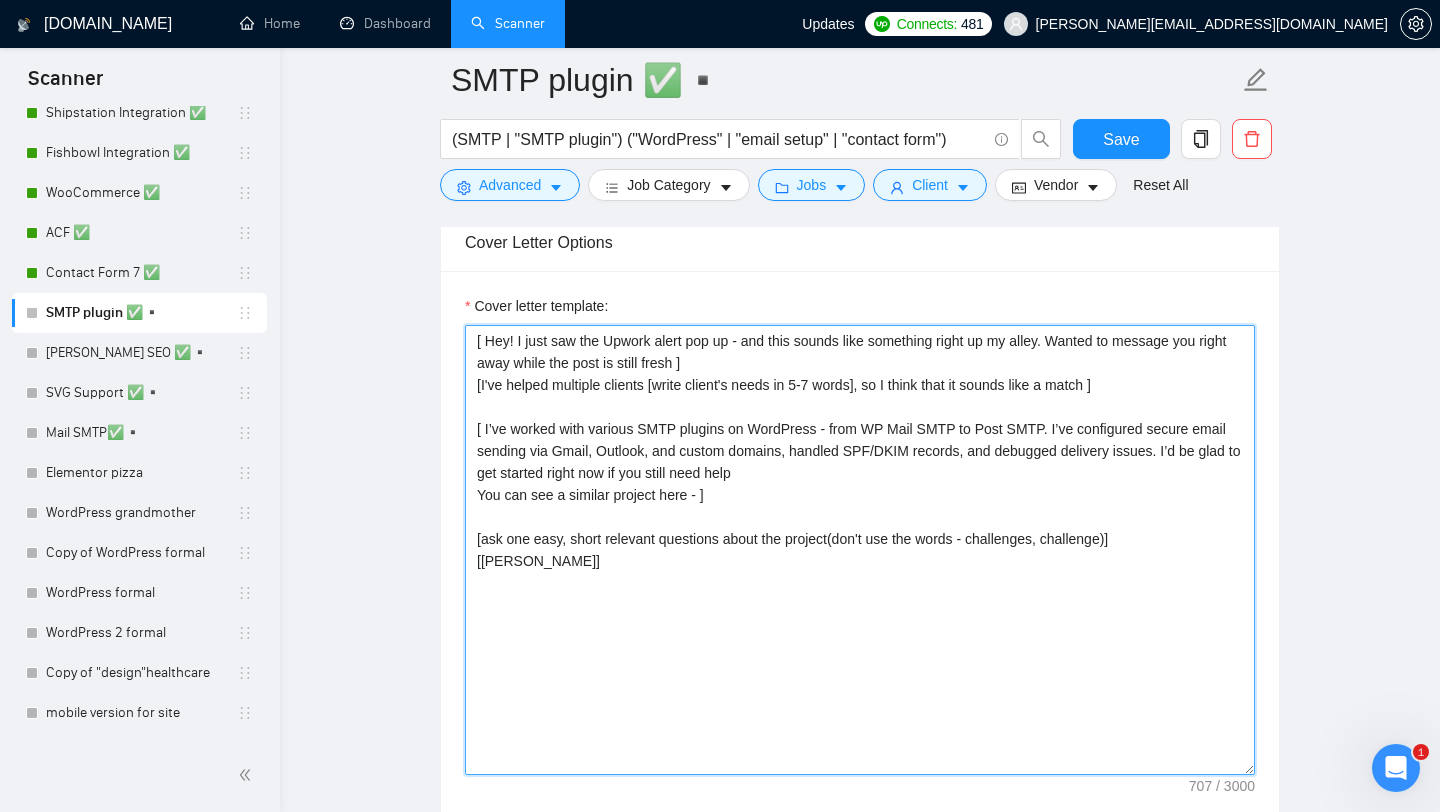 click on "[ Hey! I just saw the Upwork alert pop up - and this sounds like something right up my alley. Wanted to message you right away while the post is still fresh ]
[I've helped multiple clients [write client's needs in 5-7 words], so I think that it sounds like a match ]
[ I’ve worked with various SMTP plugins on WordPress - from WP Mail SMTP to Post SMTP. I’ve configured secure email sending via Gmail, Outlook, and custom domains, handled SPF/DKIM records, and debugged delivery issues. I’d be glad to get started right now if you still need help
You can see a similar project here - ]
[ask one easy, short relevant questions about the project(don't use the words - challenges, challenge)]
[Best,
Alex]" at bounding box center (860, 550) 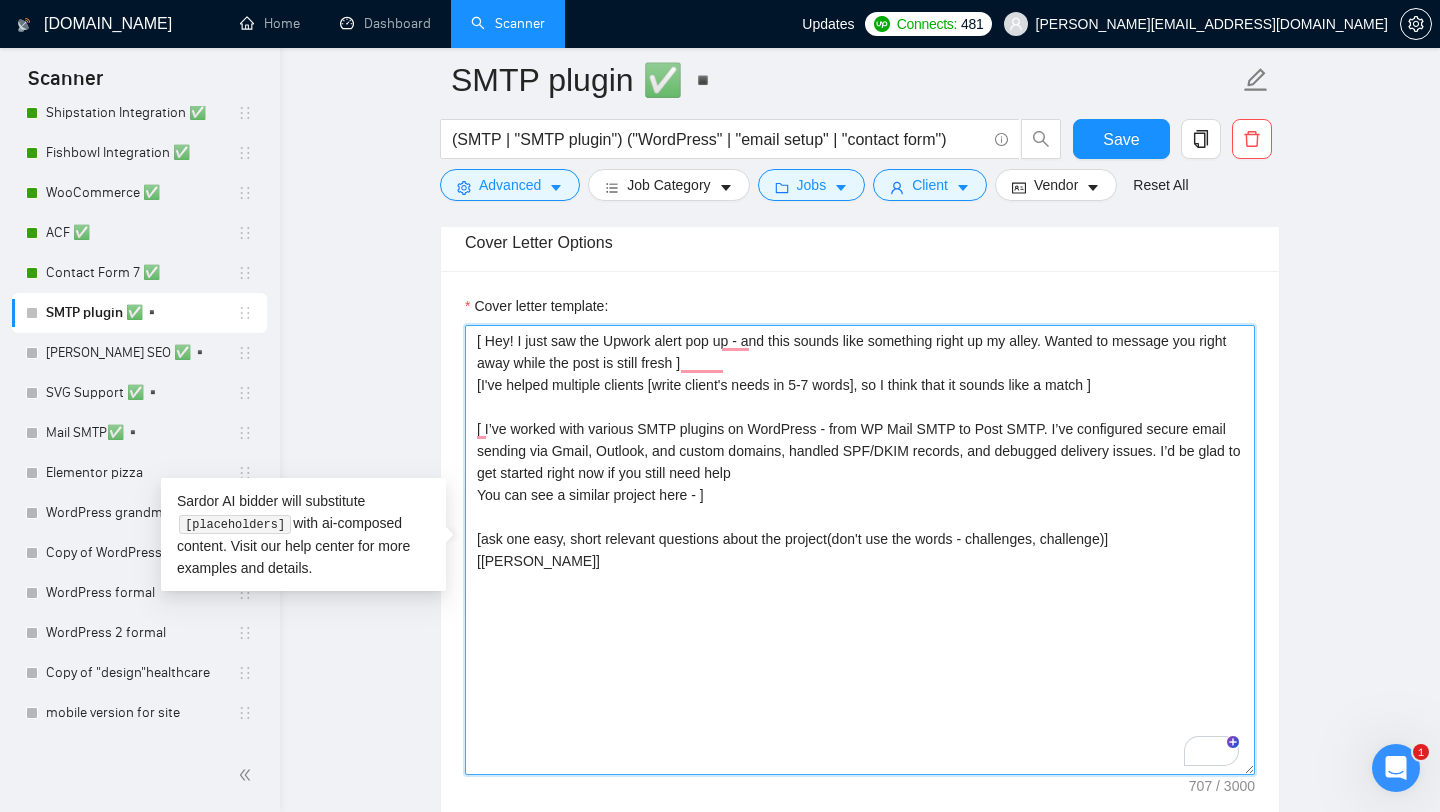 paste on "https://www.upwork.com/freelancers/alexonpoint?p=1796428137539252224" 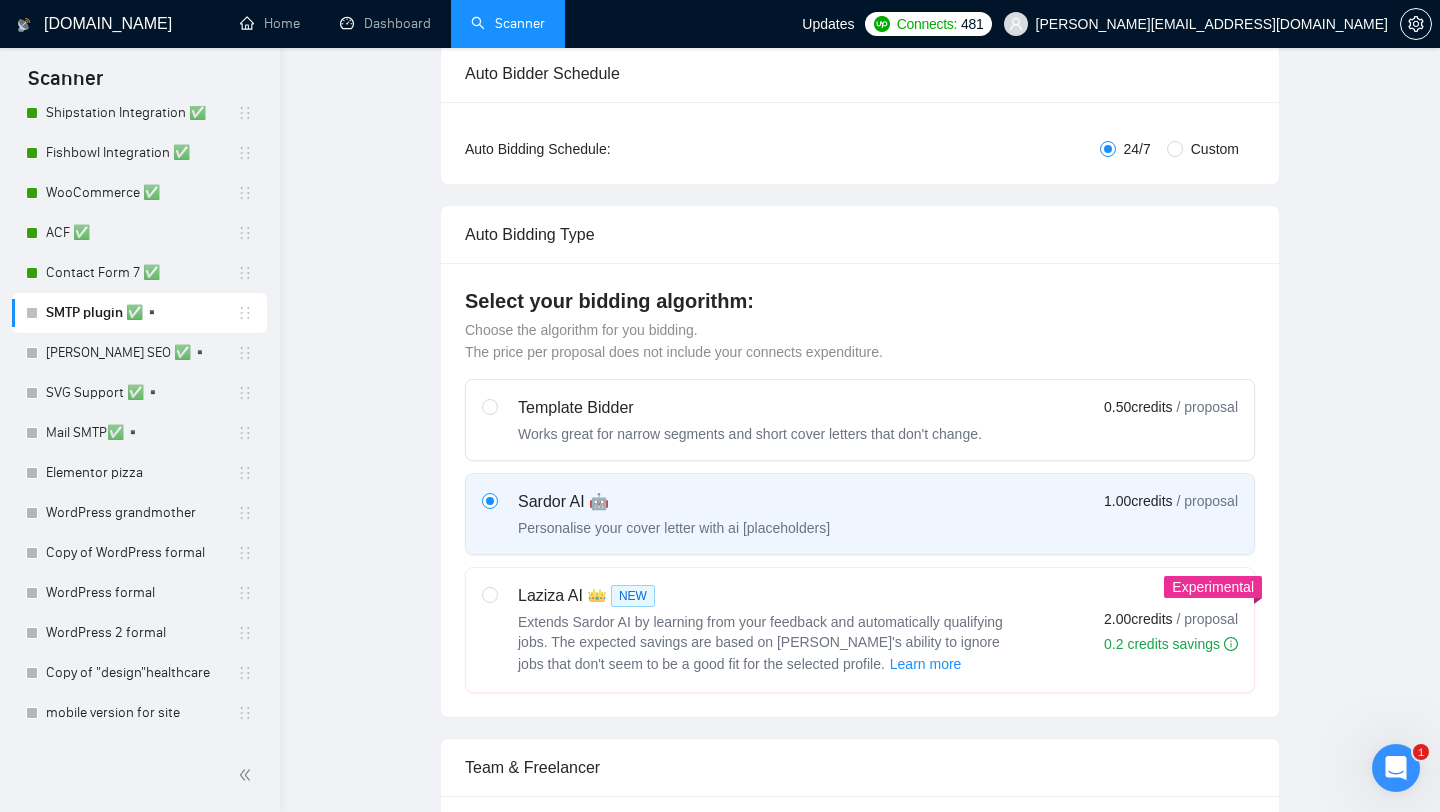 scroll, scrollTop: 0, scrollLeft: 0, axis: both 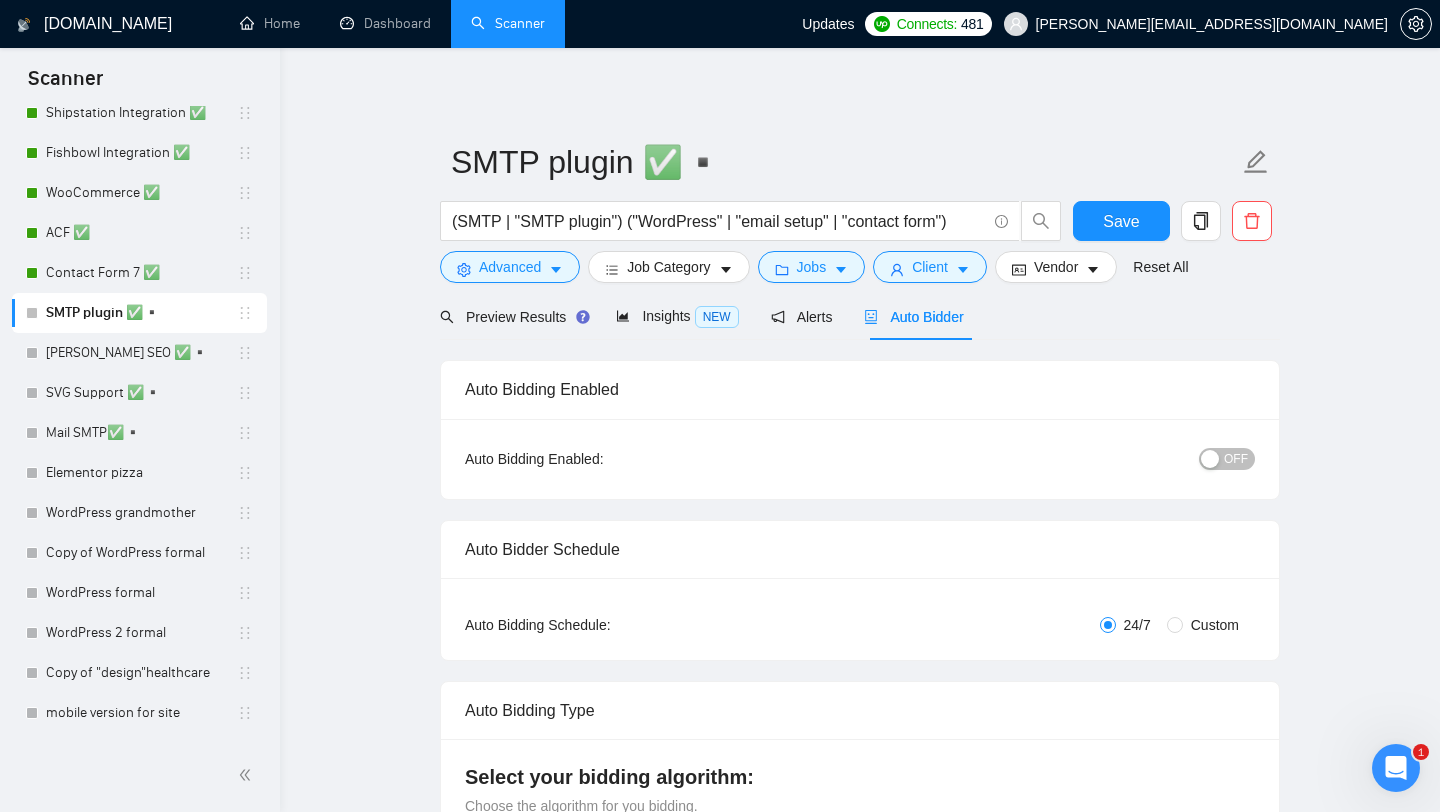 type on "[ Hey! I just saw the Upwork alert pop up - and this sounds like something right up my alley. Wanted to message you right away while the post is still fresh ]
[I've helped multiple clients [write client's needs in 5-7 words], so I think that it sounds like a match ]
[ I’ve worked with various SMTP plugins on WordPress - from WP Mail SMTP to Post SMTP. I’ve configured secure email sending via Gmail, Outlook, and custom domains, handled SPF/DKIM records, and debugged delivery issues. I’d be glad to get started right now if you still need help
You can see a similar project here - https://www.upwork.com/freelancers/alexonpoint?p=1796428137539252224]
[ask one easy, short relevant questions about the project(don't use the words - challenges, challenge)]
[Best,
Alex]" 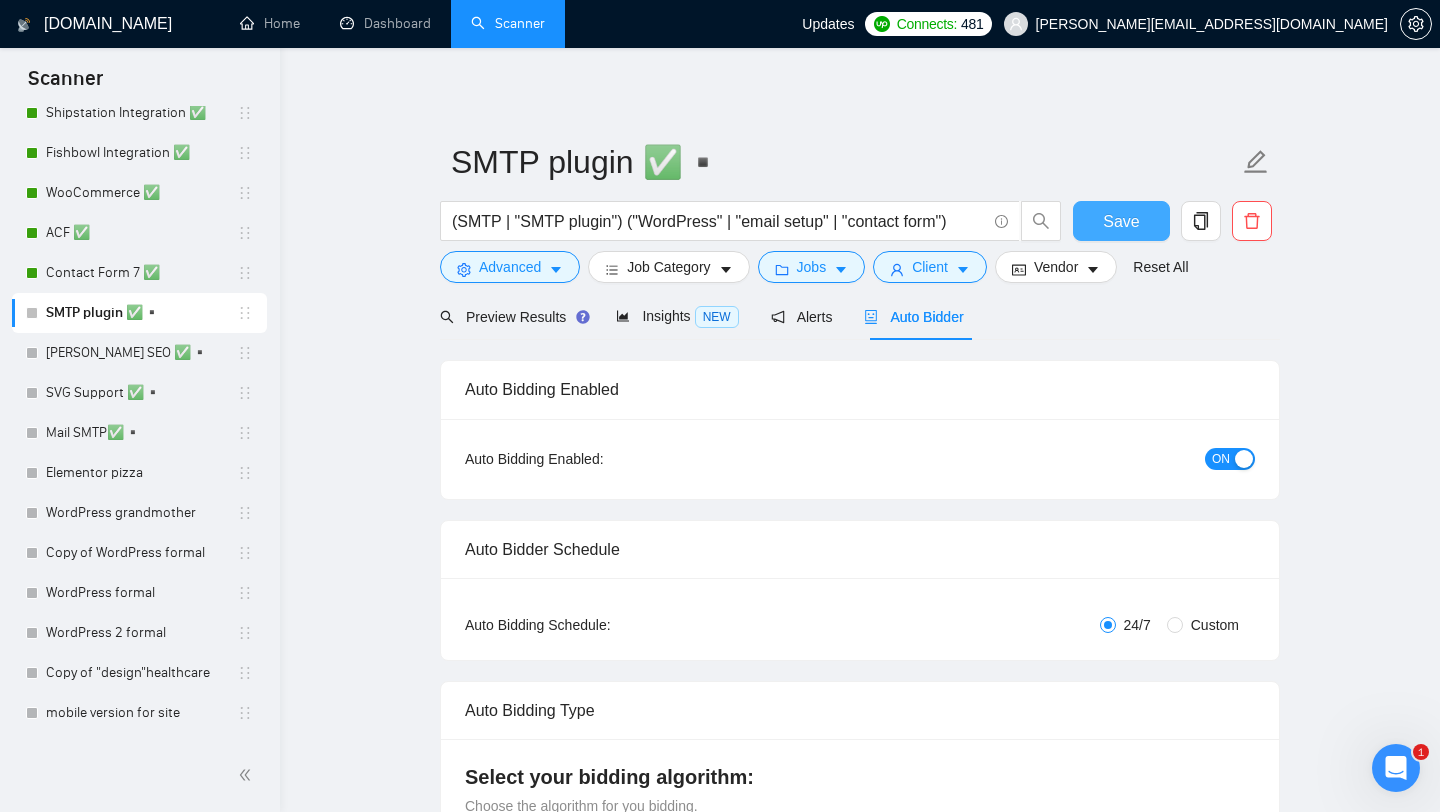 click on "Save" at bounding box center [1121, 221] 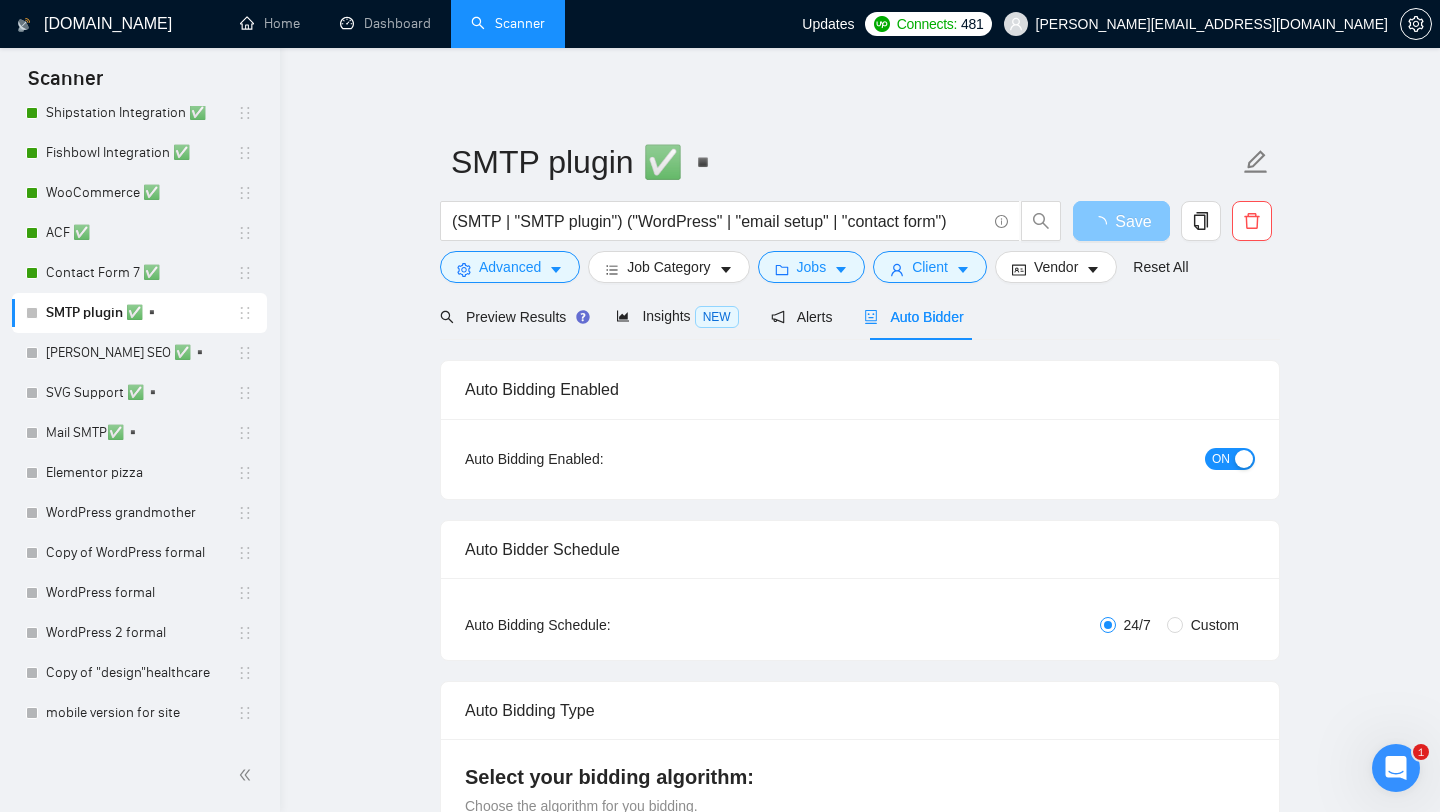 type 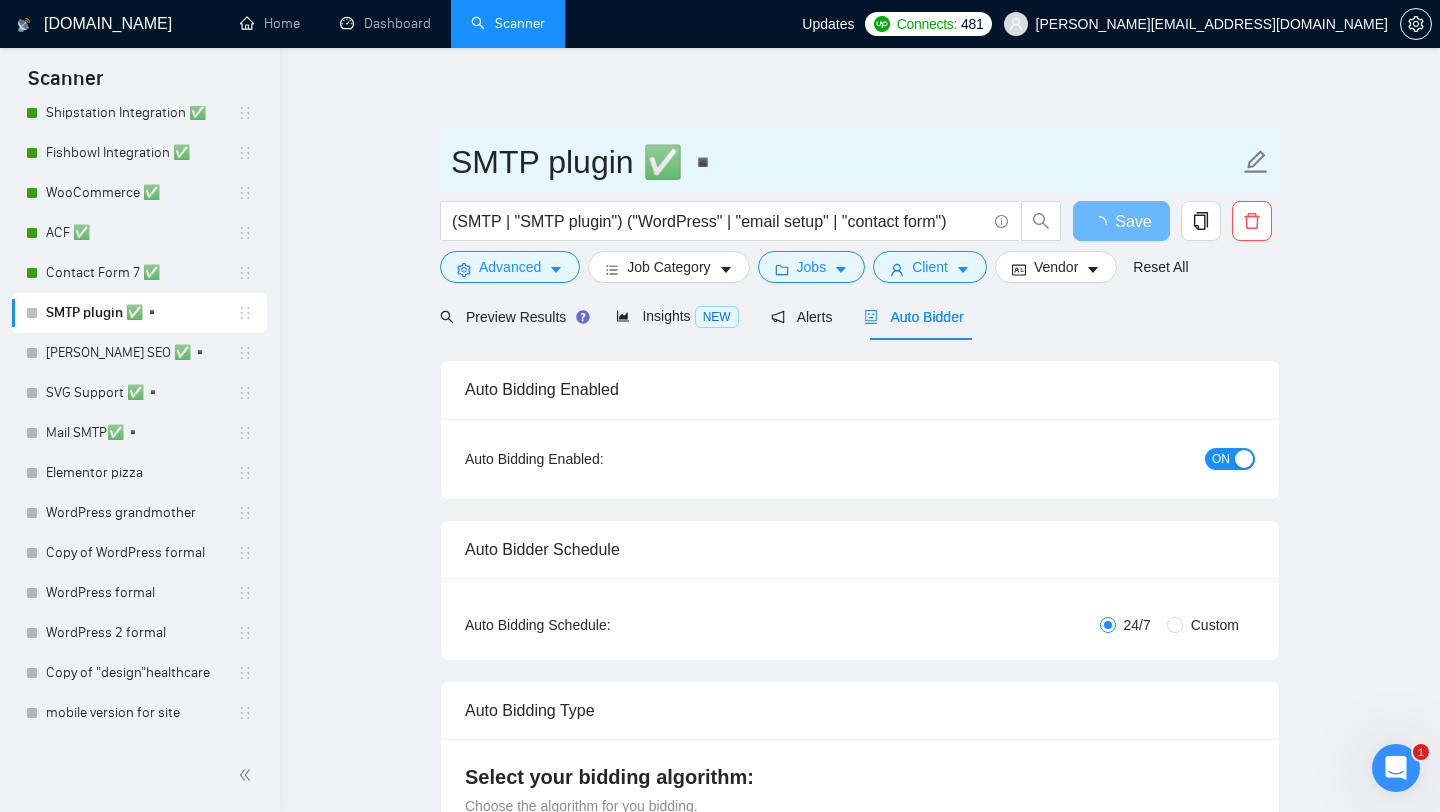 click on "SMTP plugin ✅▪️" at bounding box center [845, 162] 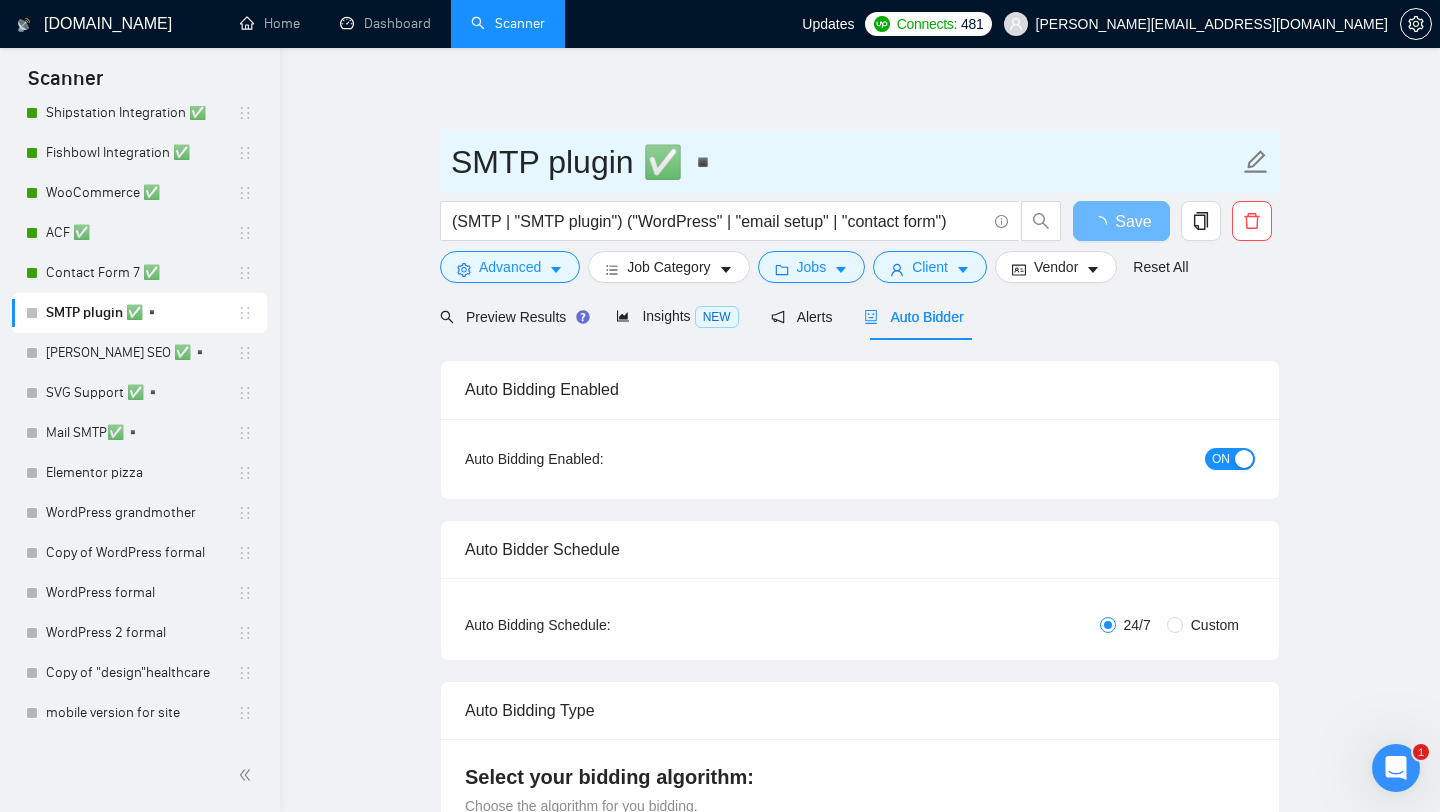 type on "SMTP plugin ✅" 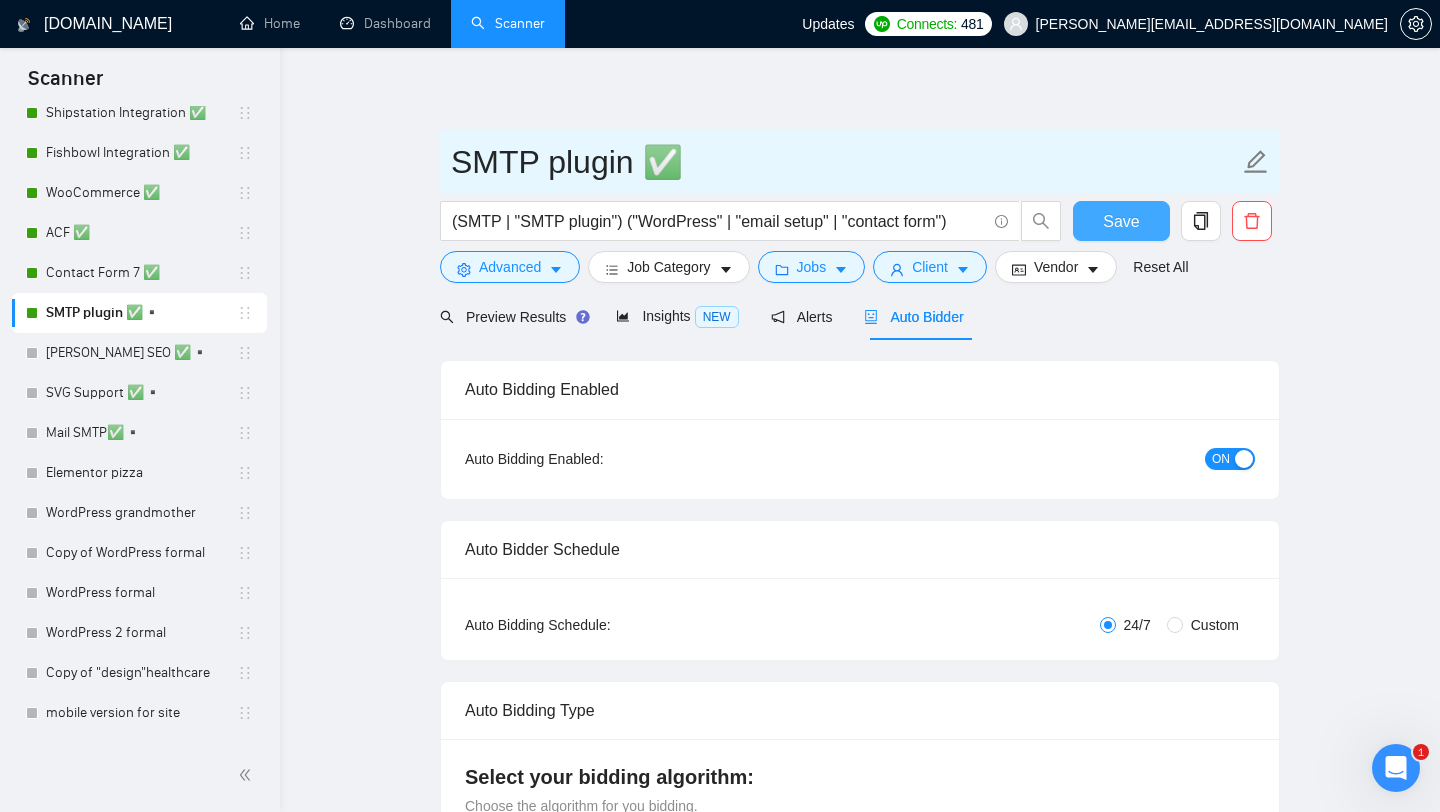 type 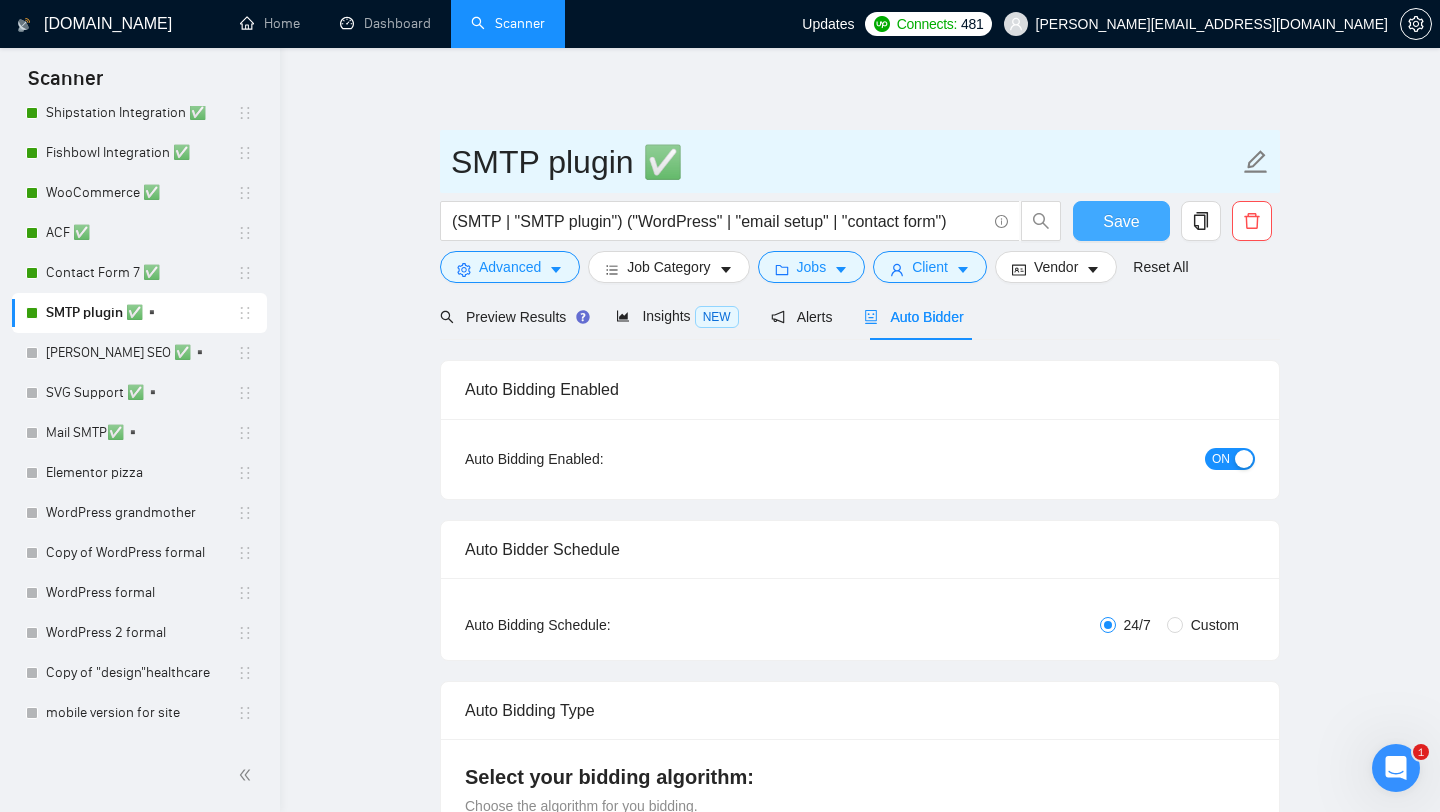 type on "SMTP plugin ✅" 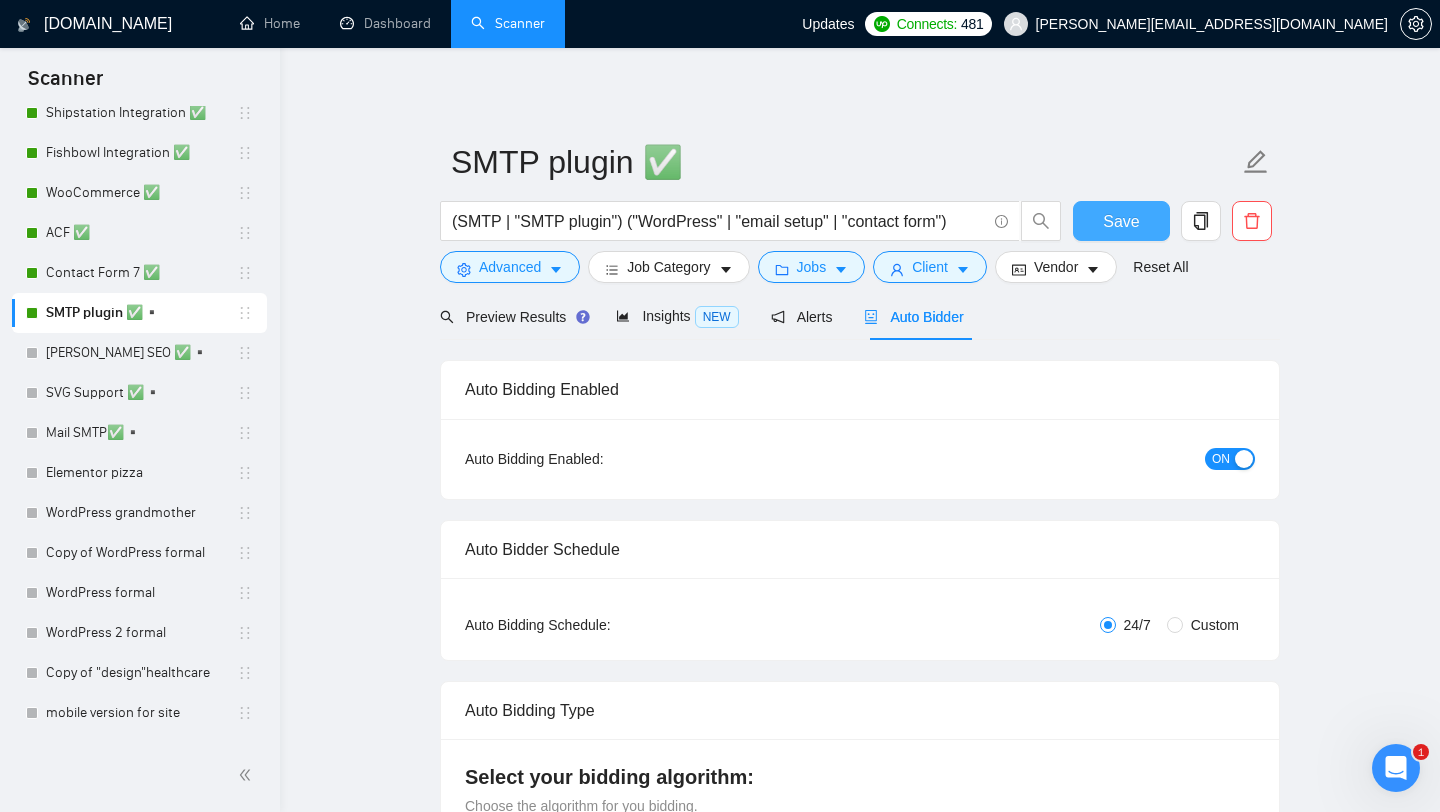 click on "Save" at bounding box center (1121, 221) 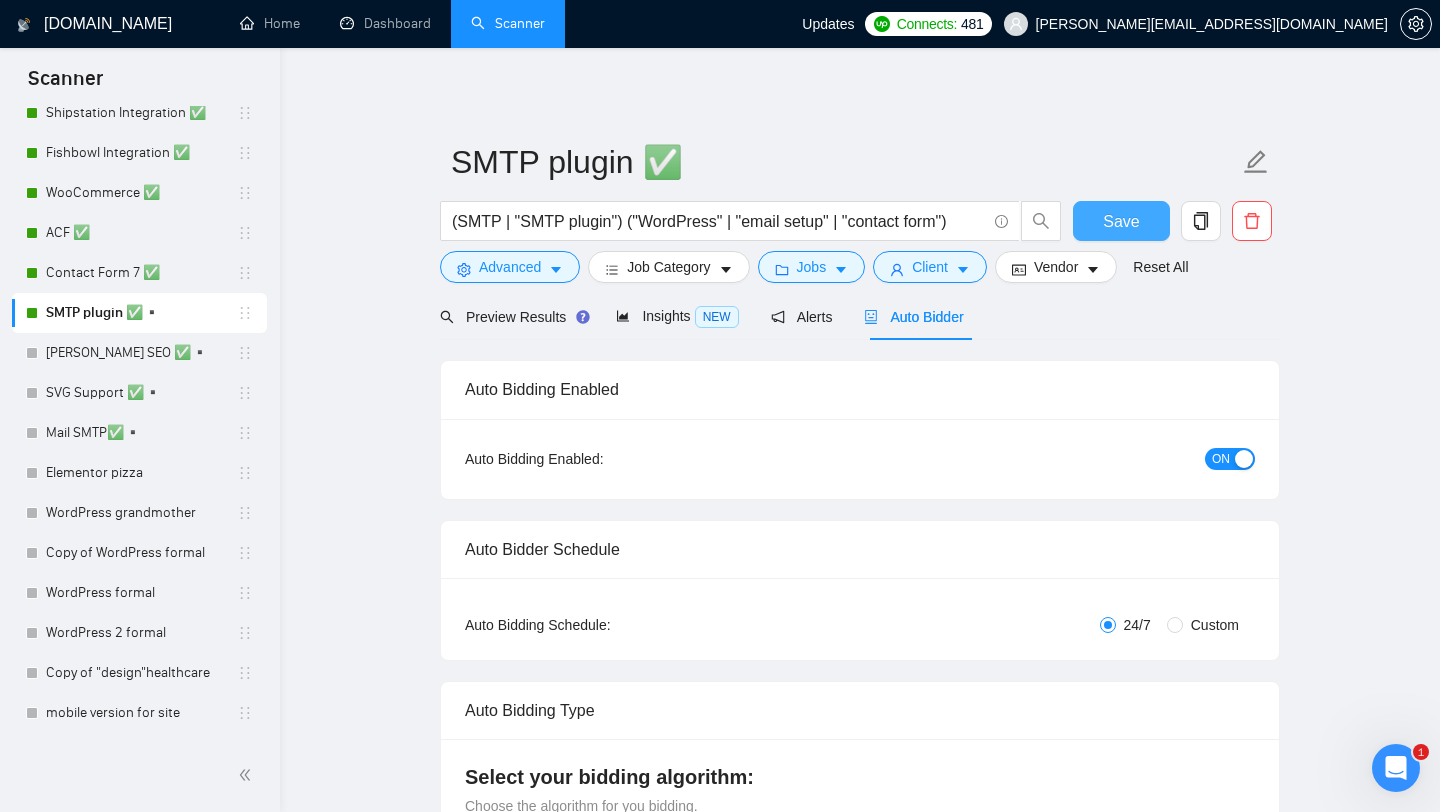click on "Save" at bounding box center [1121, 221] 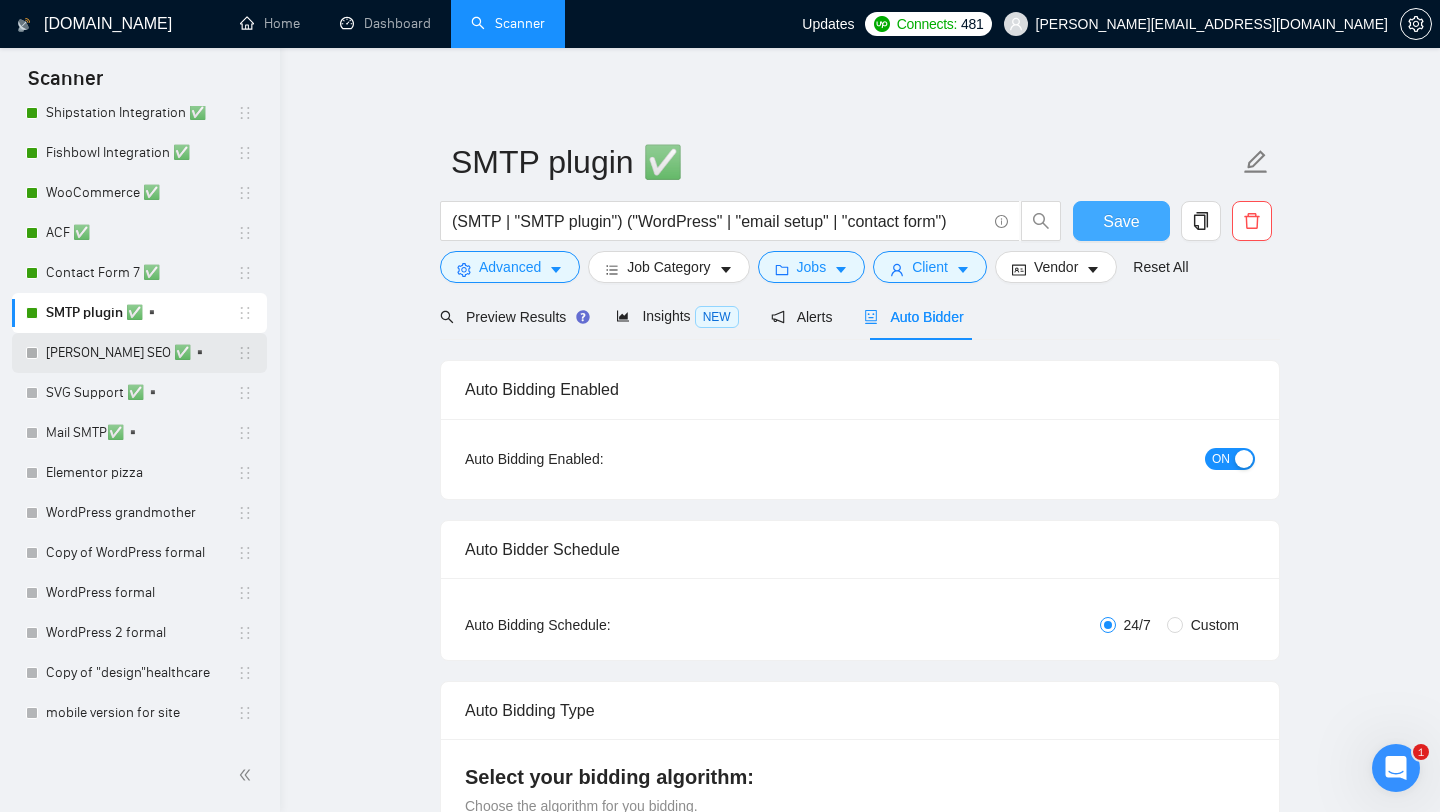 type 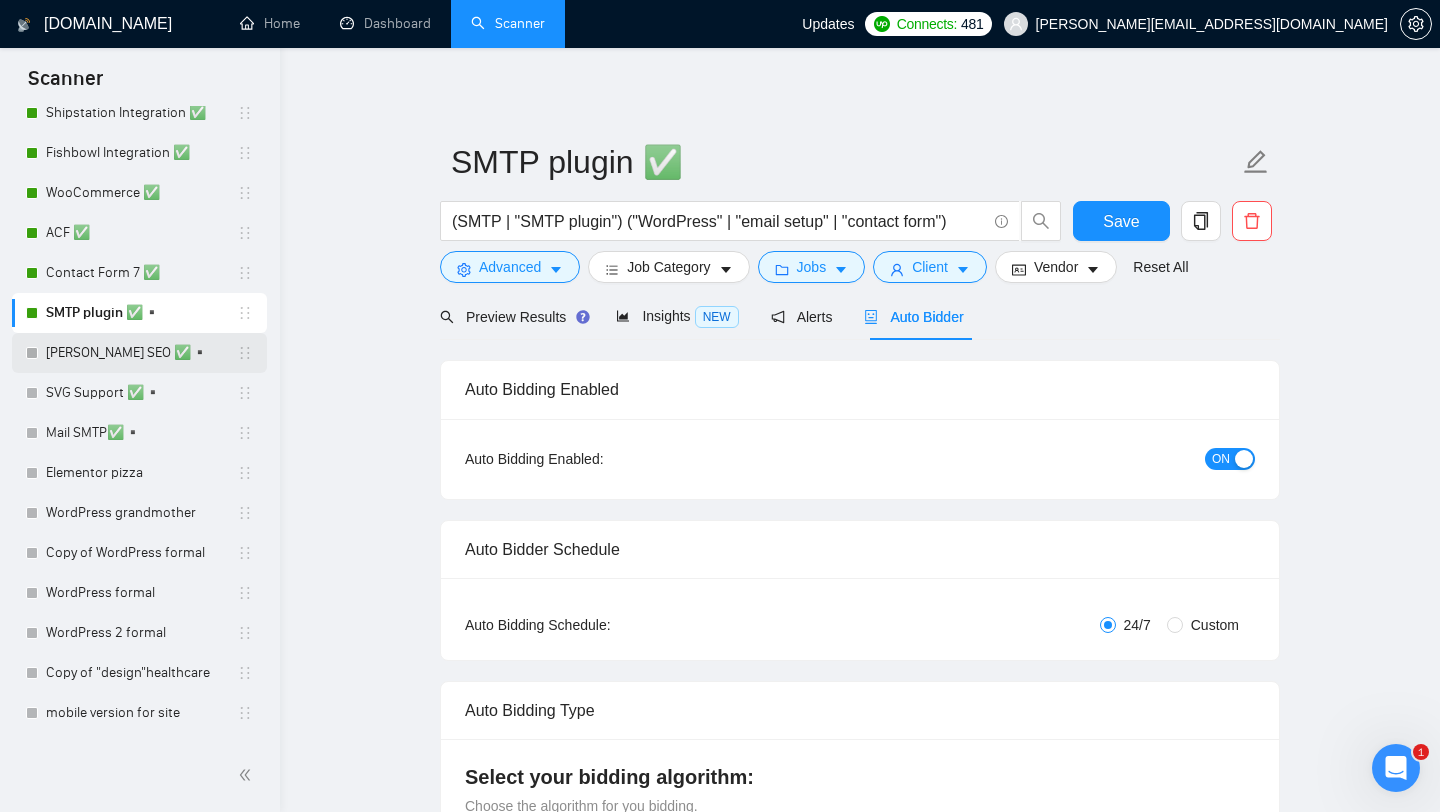 click on "Yoast SEO ✅▪️" at bounding box center (141, 353) 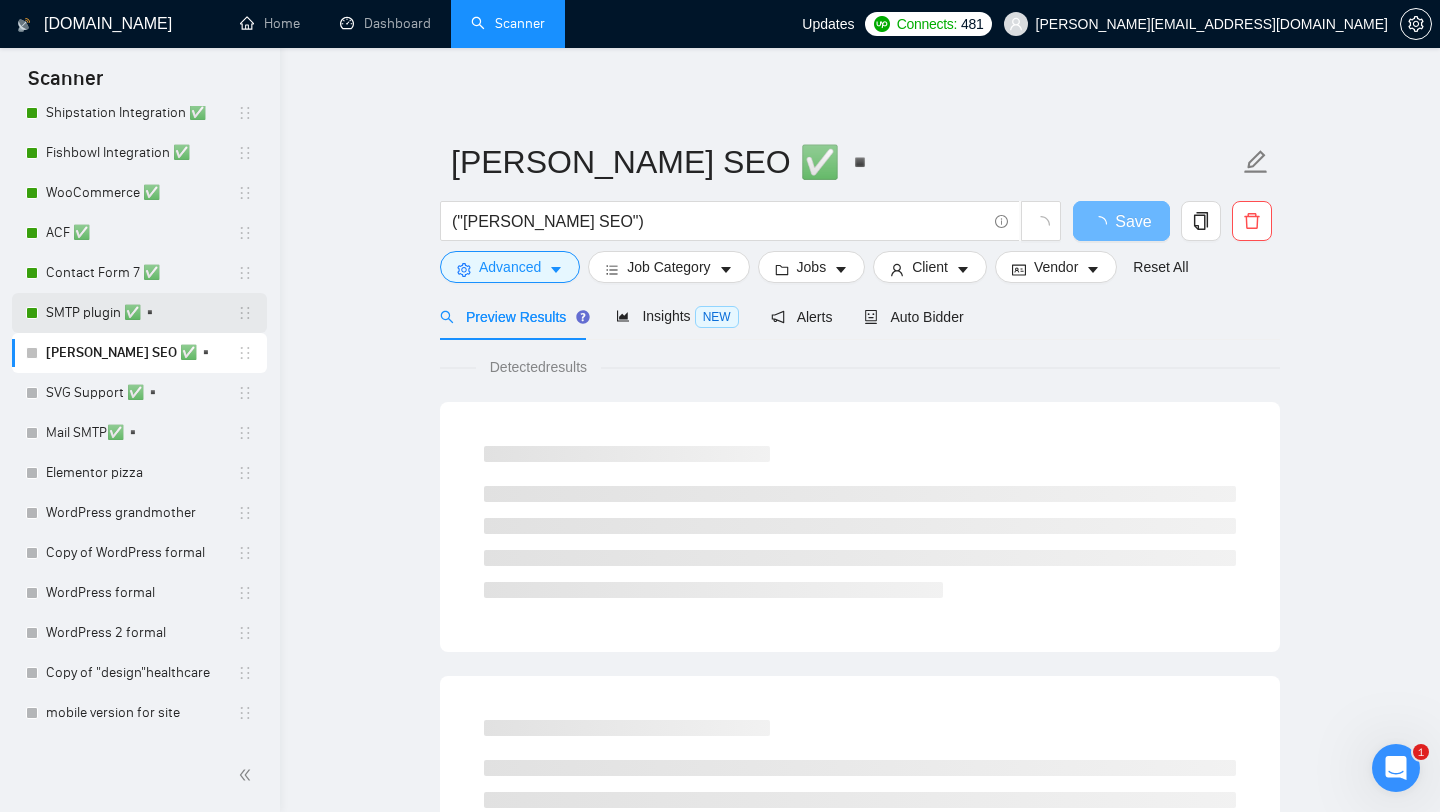 click on "SMTP plugin ✅▪️" at bounding box center (141, 313) 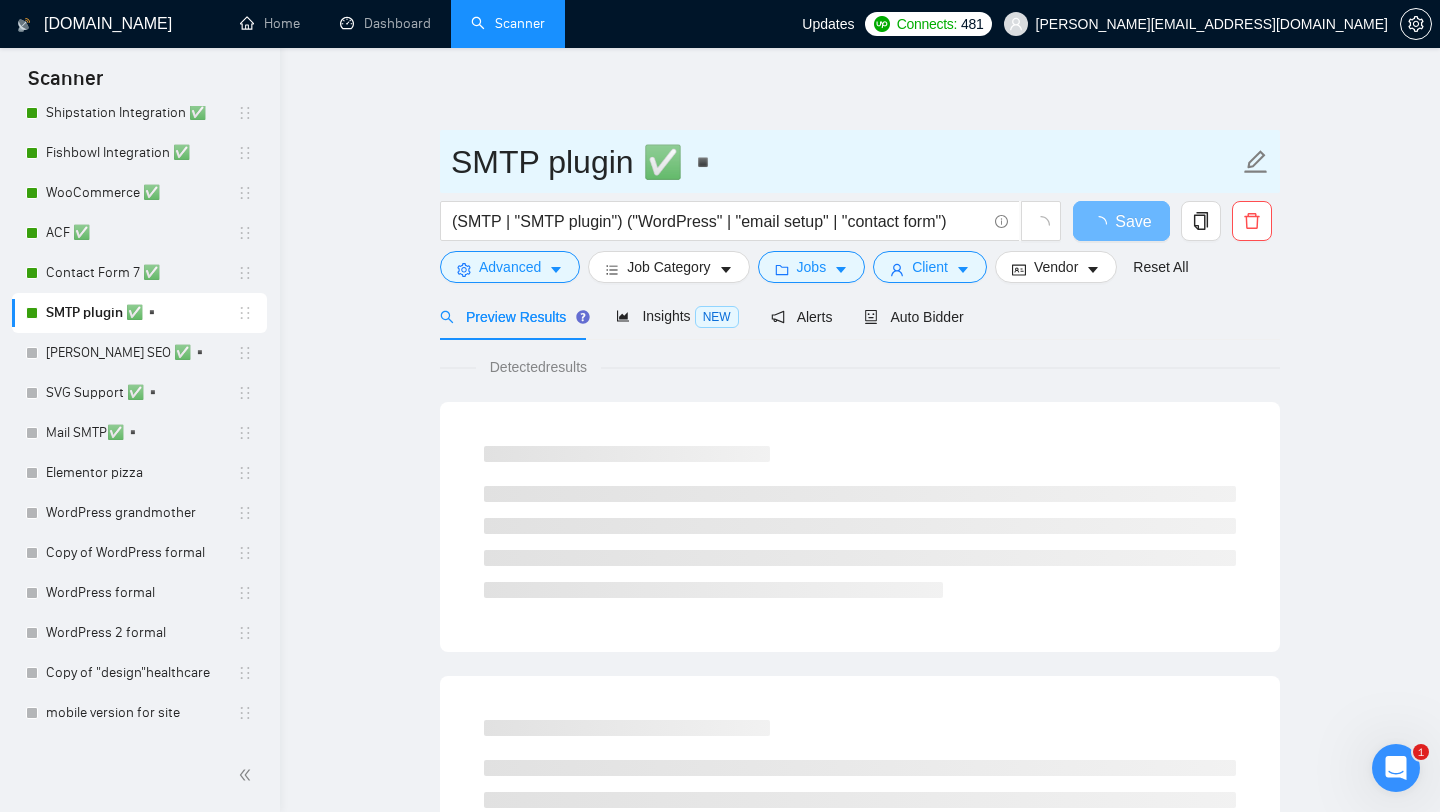 click on "SMTP plugin ✅▪️" at bounding box center (845, 162) 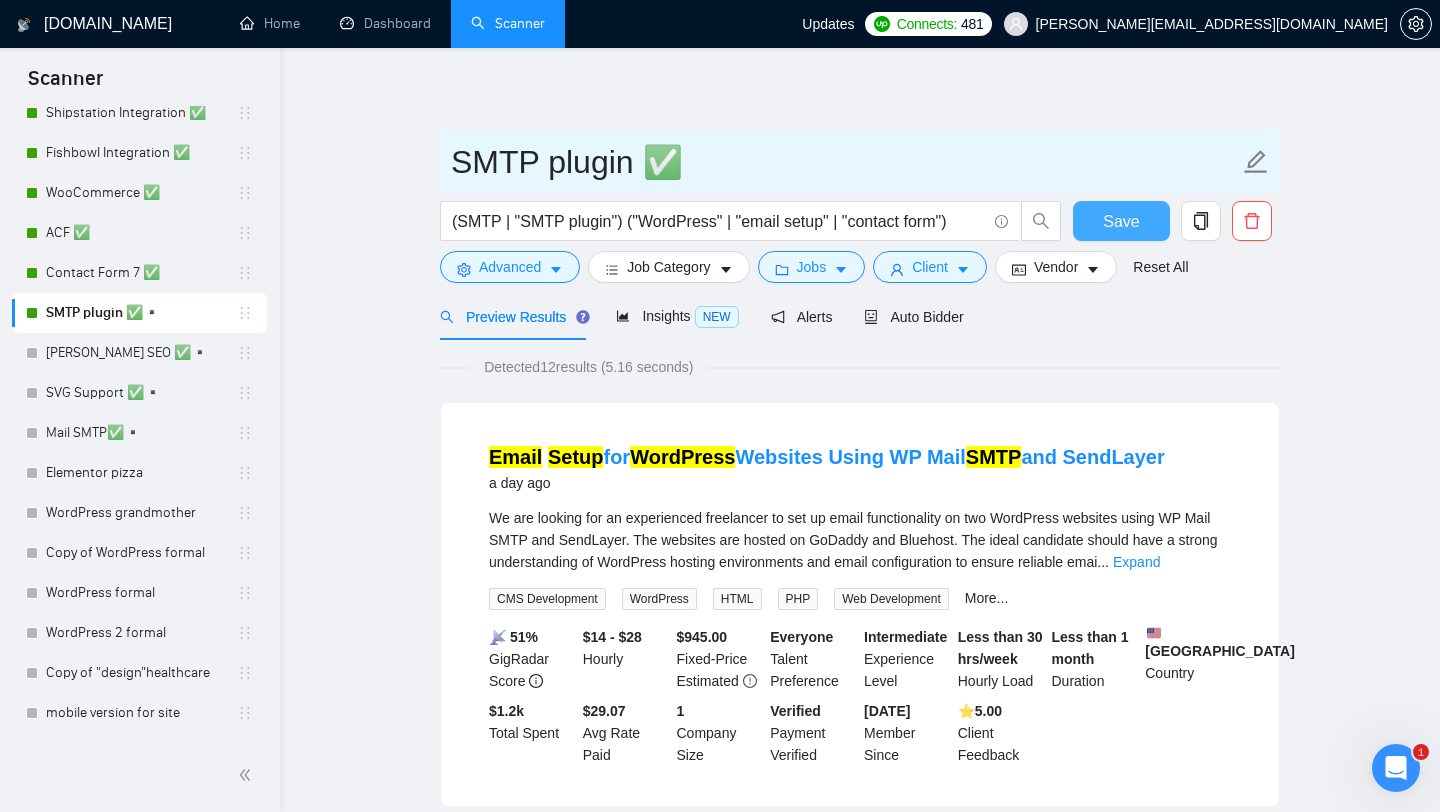 type on "SMTP plugin ✅" 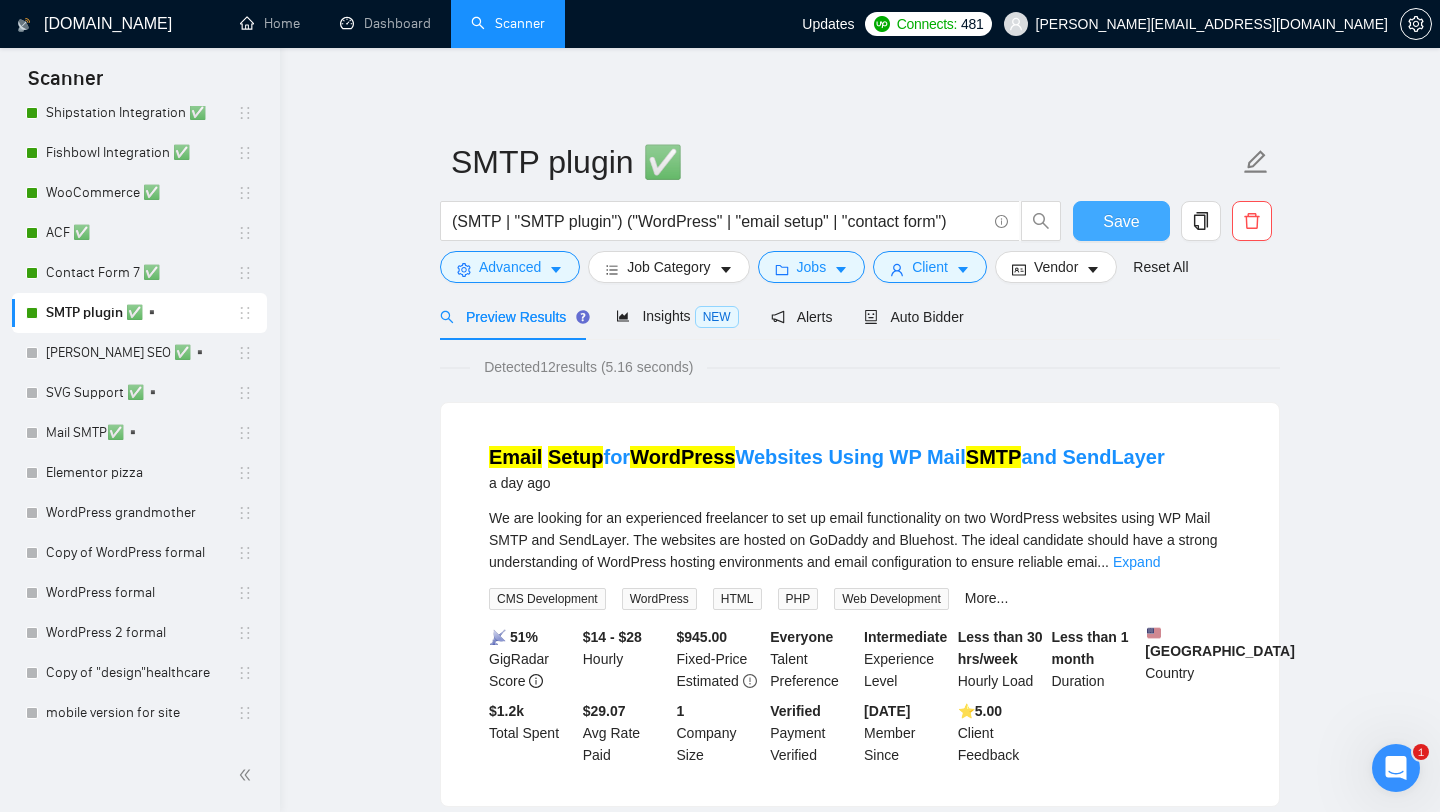 click on "Save" at bounding box center (1121, 221) 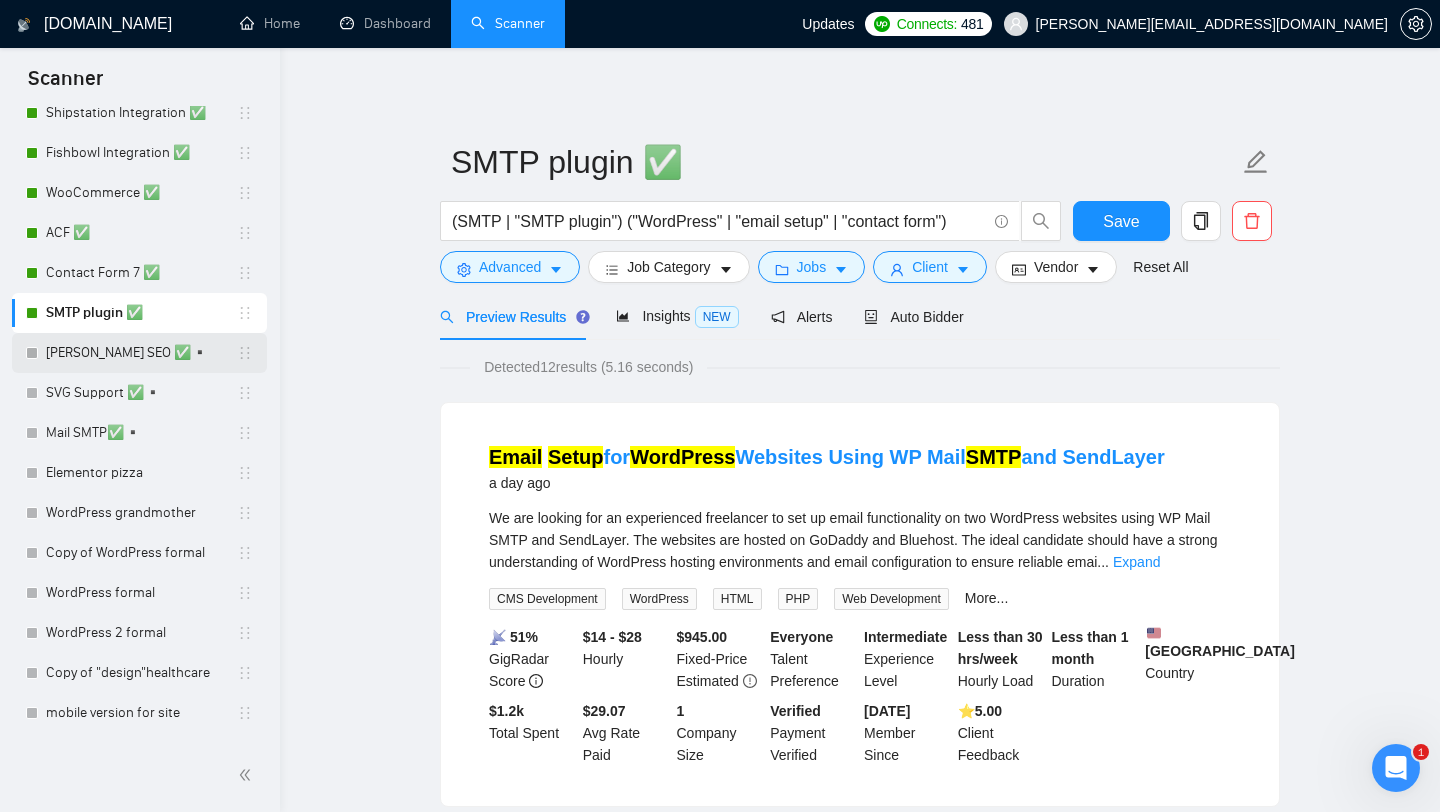 click on "Yoast SEO ✅▪️" at bounding box center [141, 353] 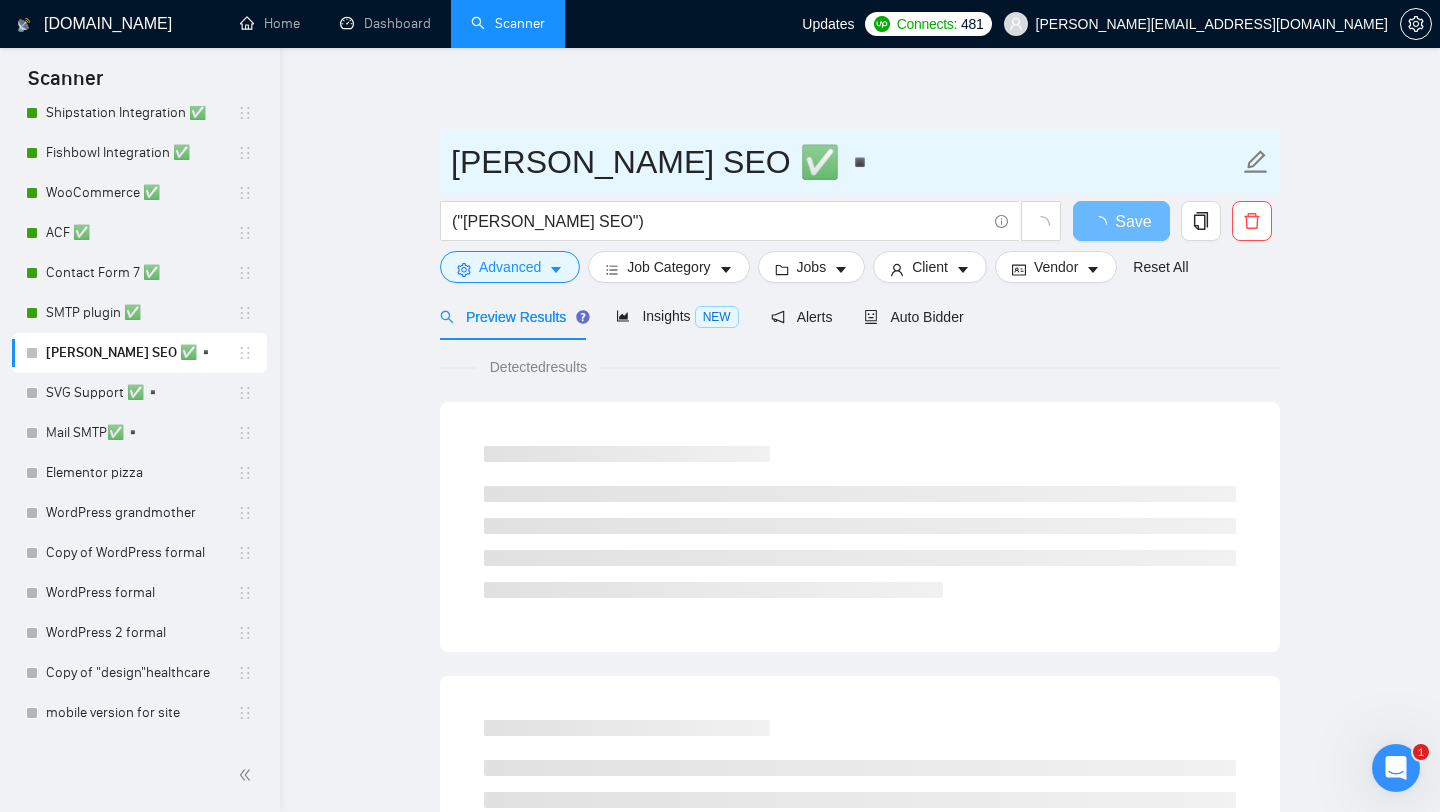 click on "Yoast SEO ✅▪️" at bounding box center (845, 162) 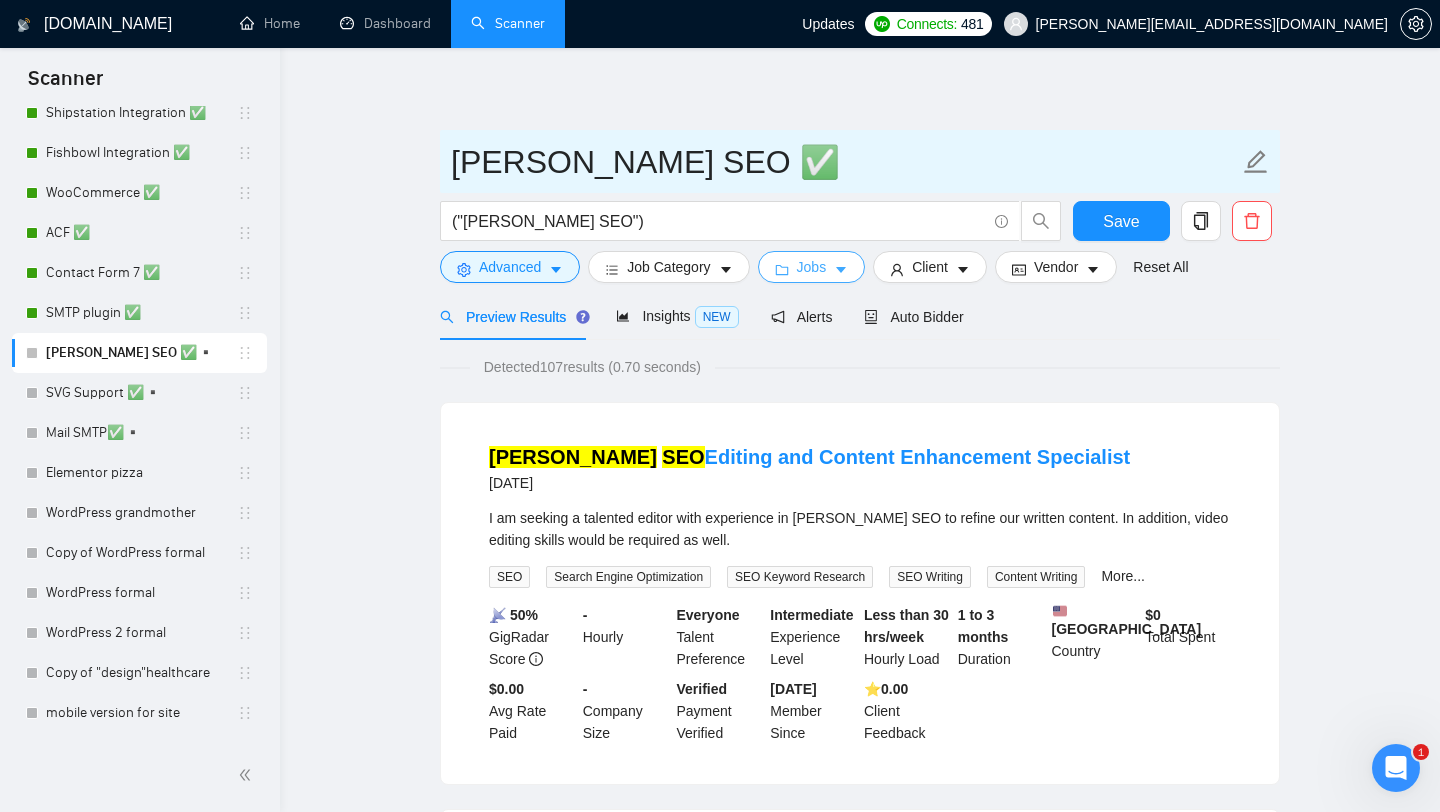 type on "[PERSON_NAME] SEO ✅" 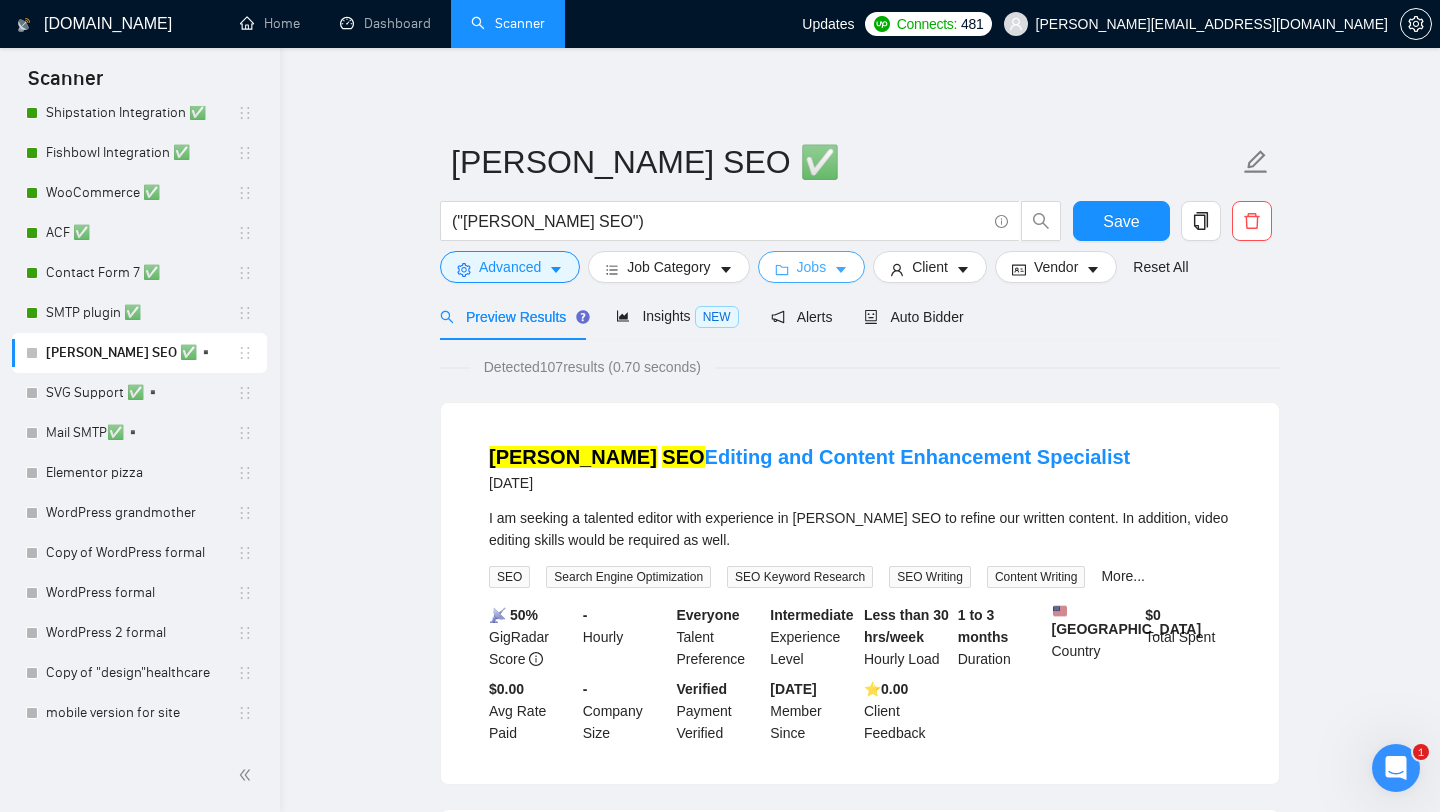 click on "Jobs" at bounding box center (812, 267) 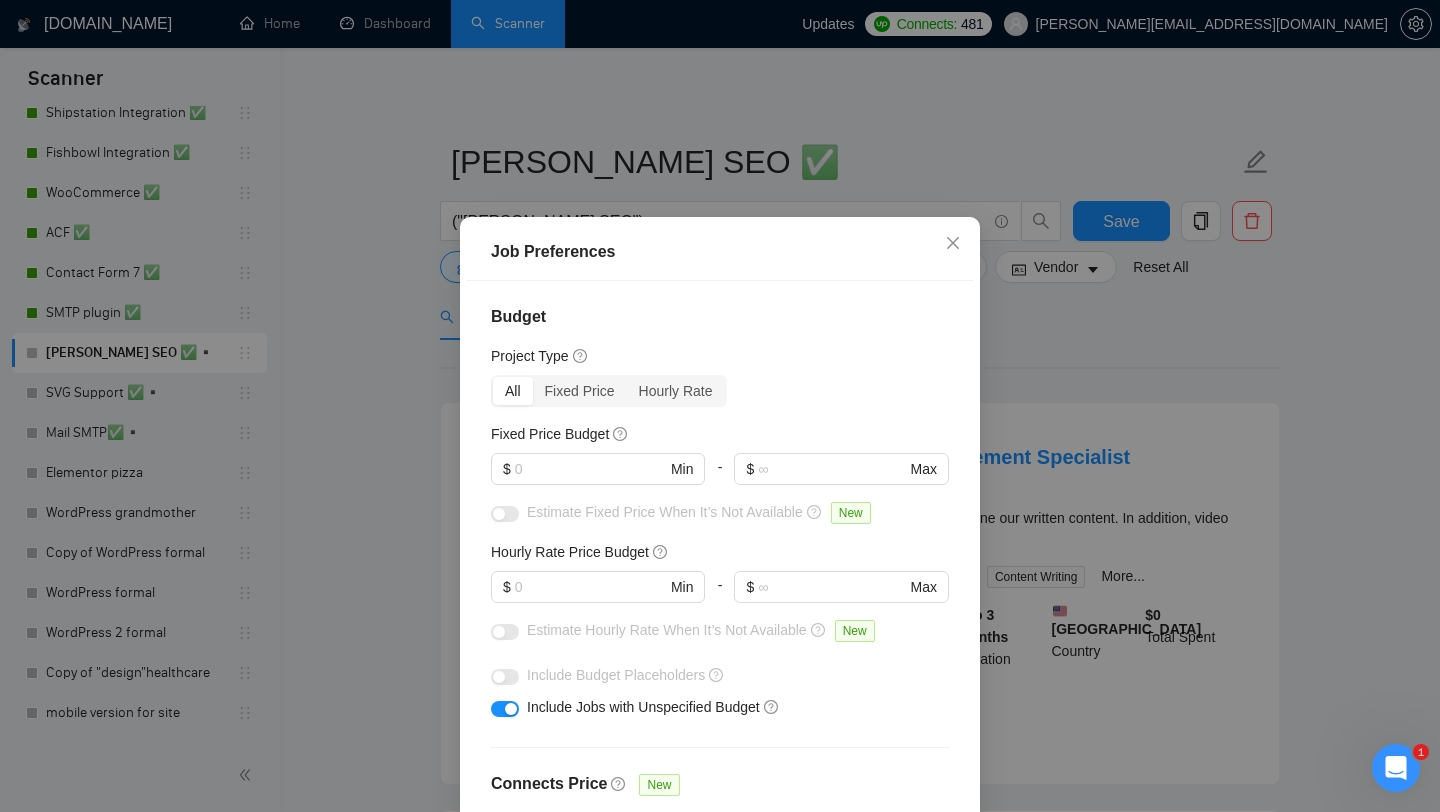 scroll, scrollTop: 98, scrollLeft: 0, axis: vertical 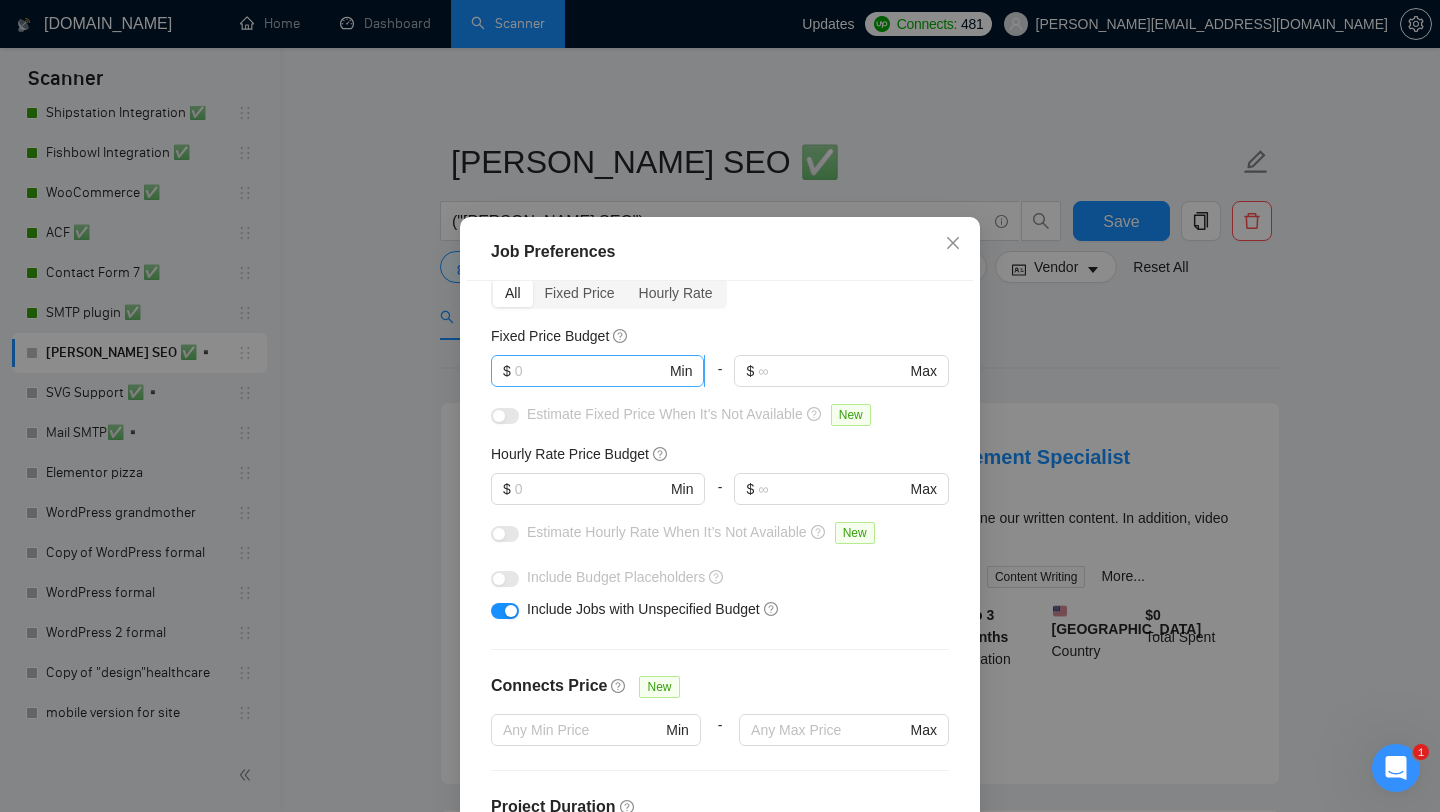 click at bounding box center (590, 371) 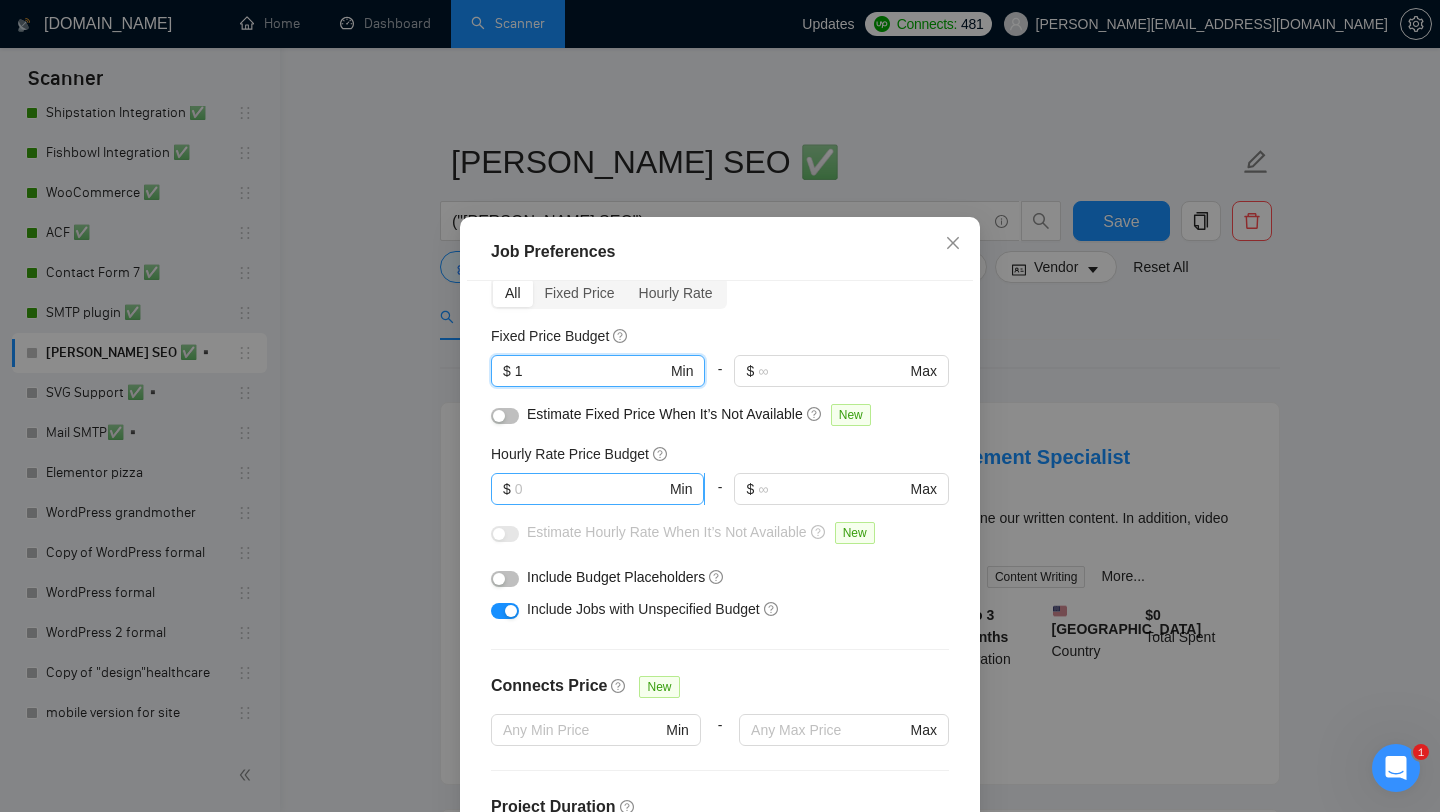 type on "1" 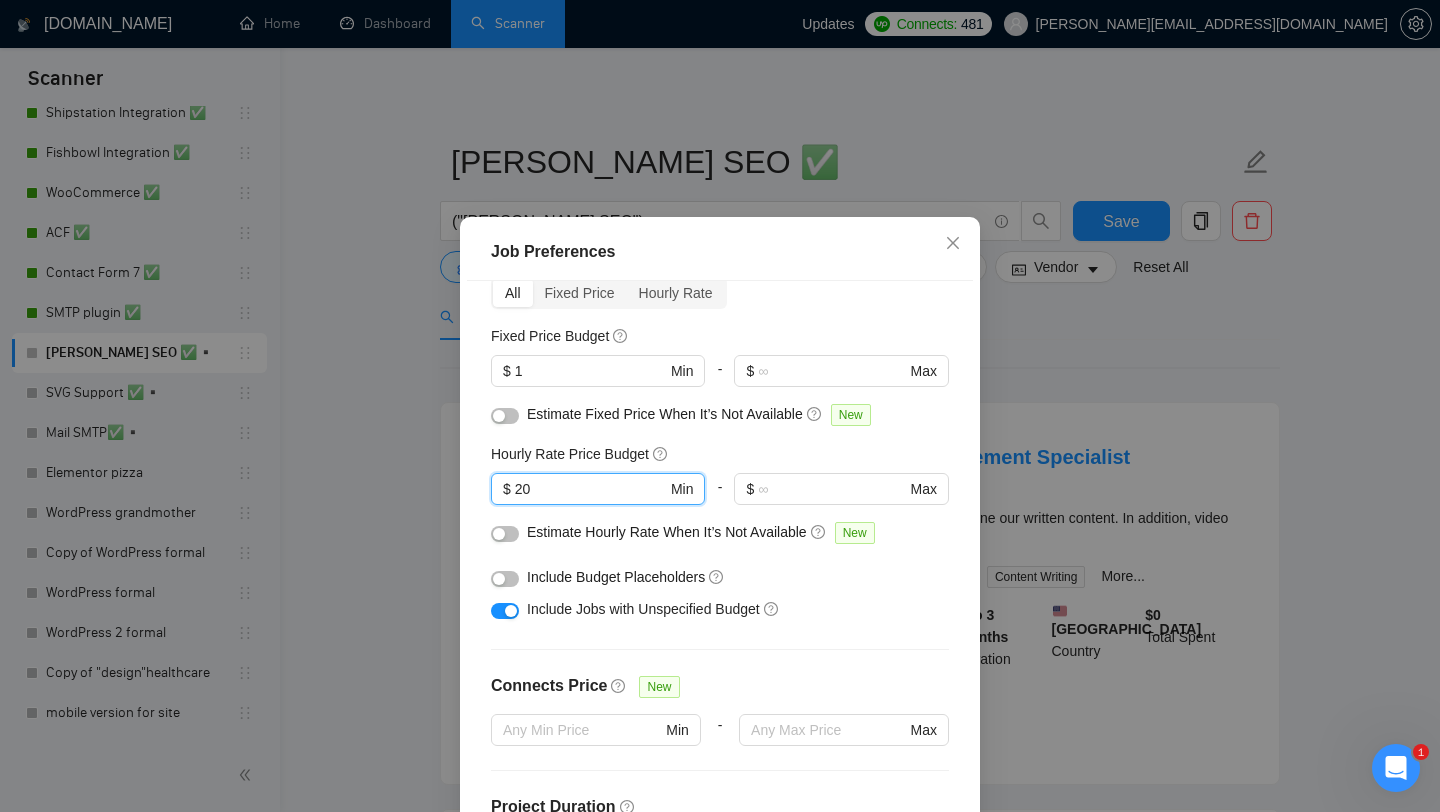 type on "20" 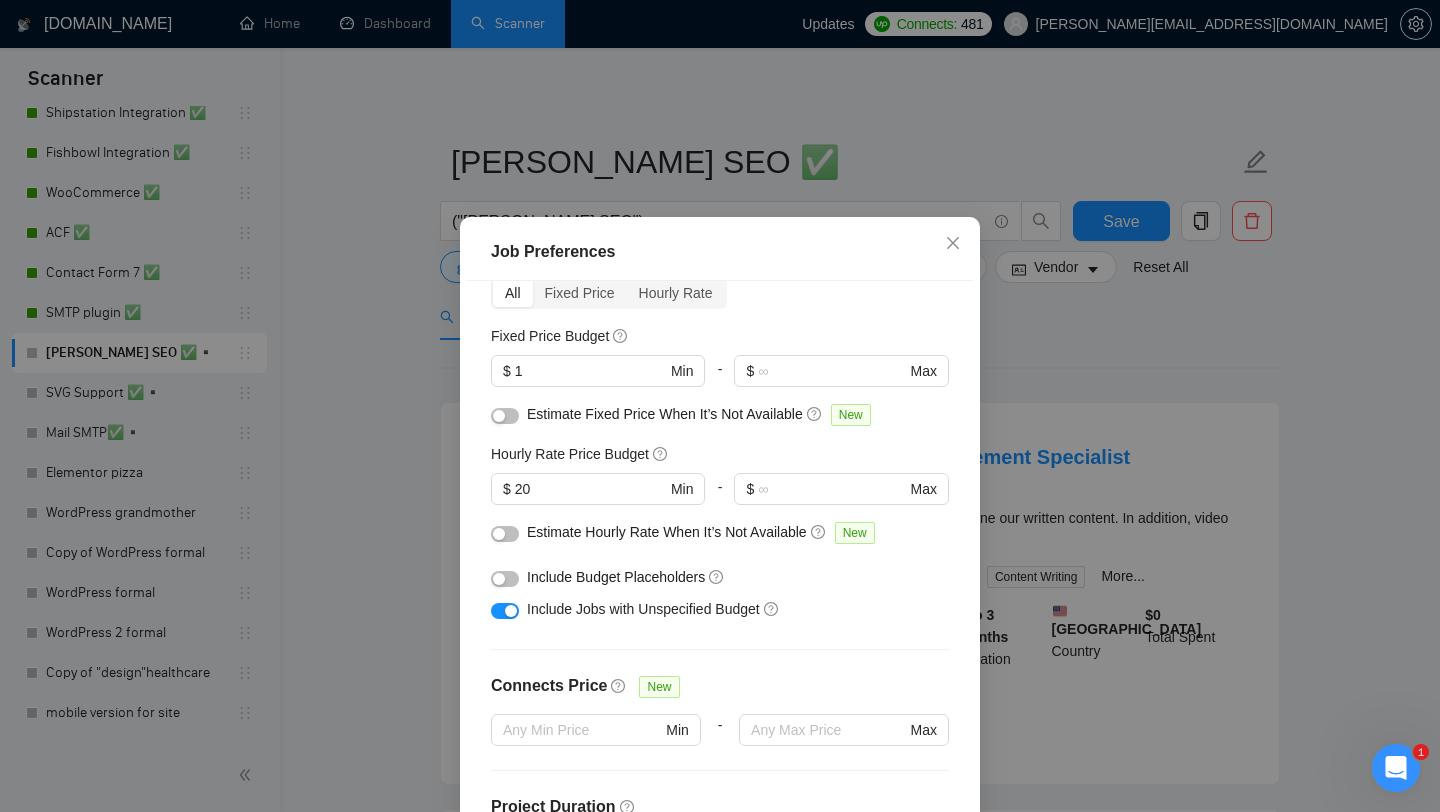 click at bounding box center [505, 416] 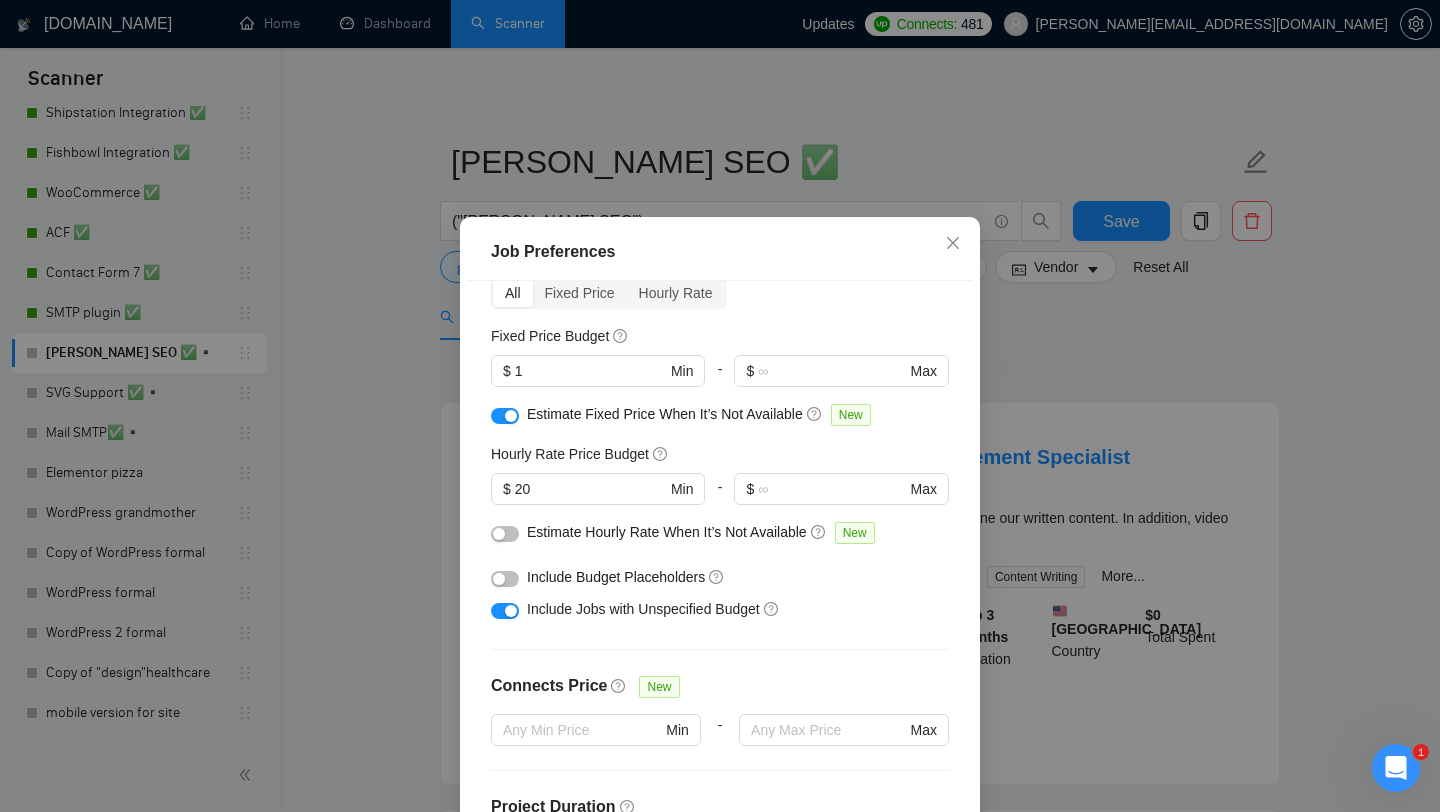 click at bounding box center [505, 532] 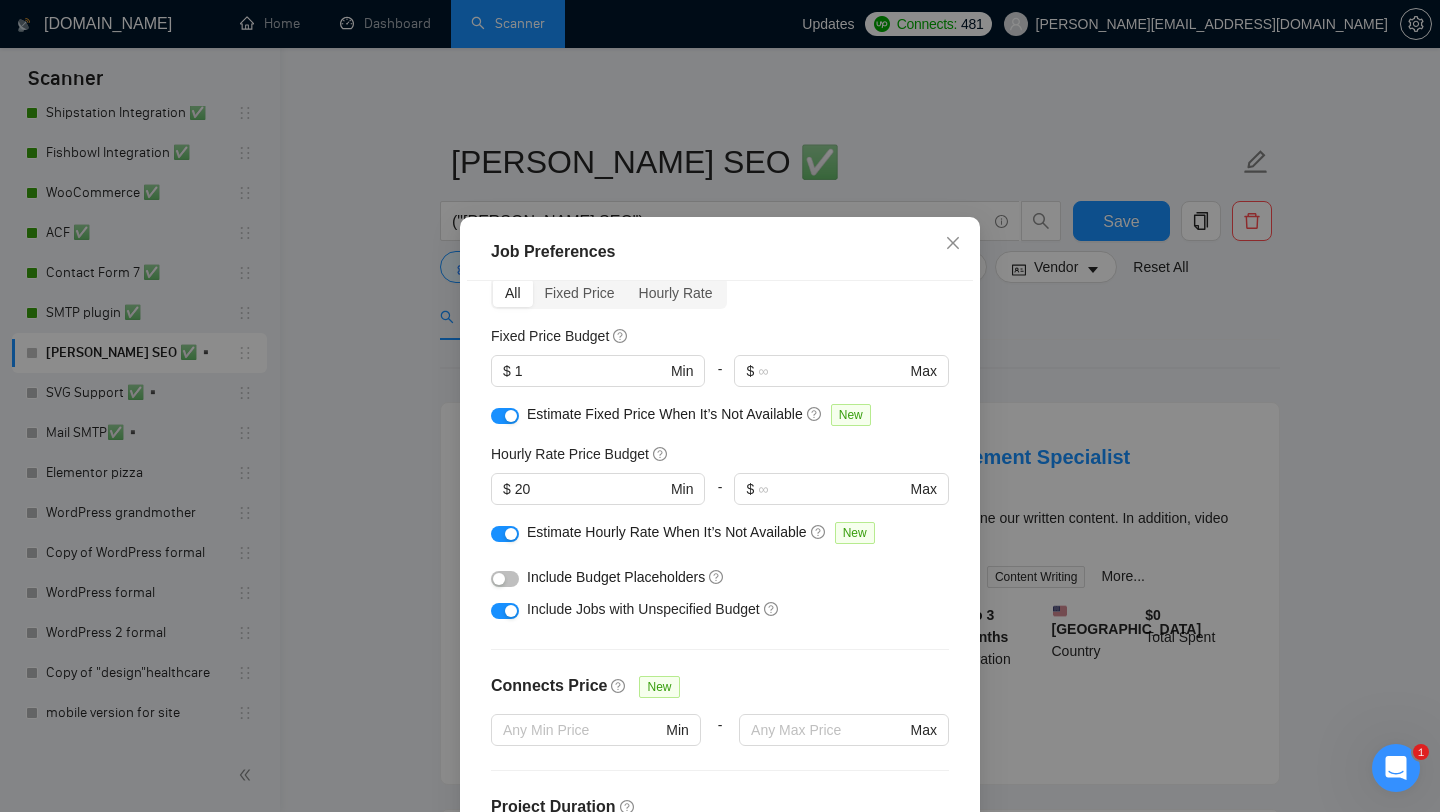 click on "Job Preferences Budget Project Type All Fixed Price Hourly Rate   Fixed Price Budget $ 1 Min - $ Max Estimate Fixed Price When It’s Not Available New   Hourly Rate Price Budget $ 20 Min - $ Max Estimate Hourly Rate When It’s Not Available New Include Budget Placeholders Include Jobs with Unspecified Budget   Connects Price New Min - Max Project Duration   Unspecified Less than 1 month 1 to 3 months 3 to 6 months More than 6 months Hourly Workload   Unspecified <30 hrs/week >30 hrs/week Hours TBD Unsure Job Posting Questions New   Any posting questions Description Preferences Description Size New   Any description size Reset OK" at bounding box center [720, 406] 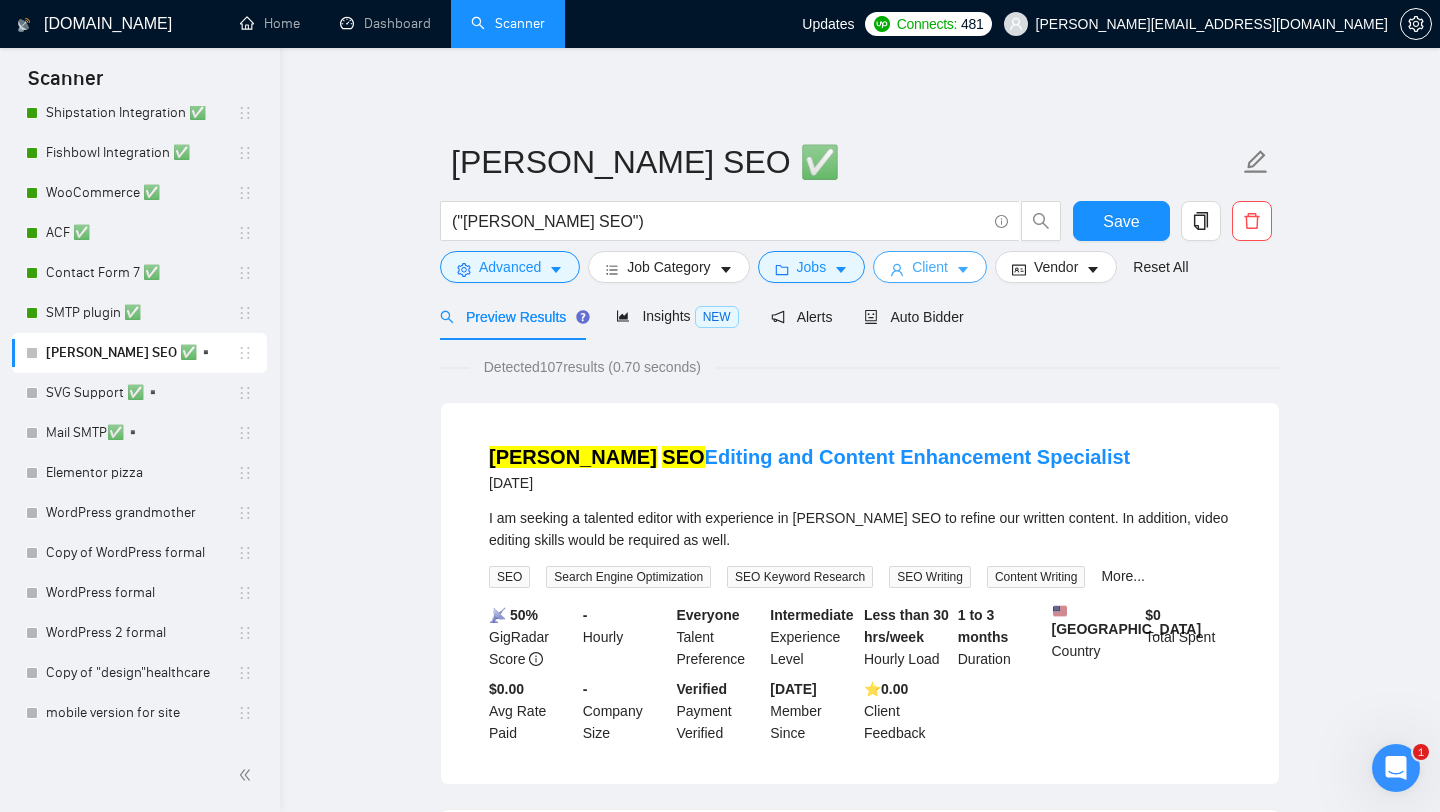 click on "Client" at bounding box center (930, 267) 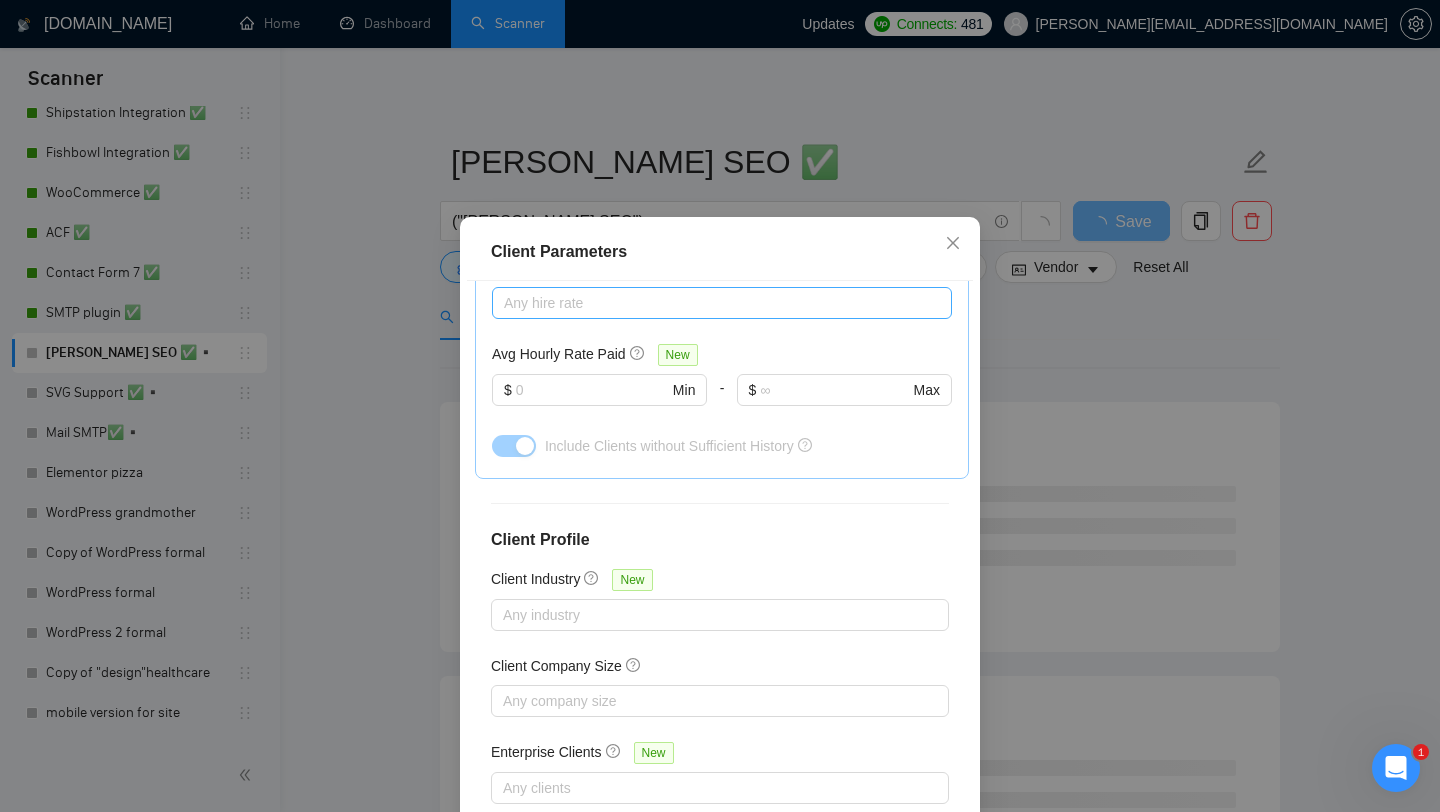 scroll, scrollTop: 0, scrollLeft: 0, axis: both 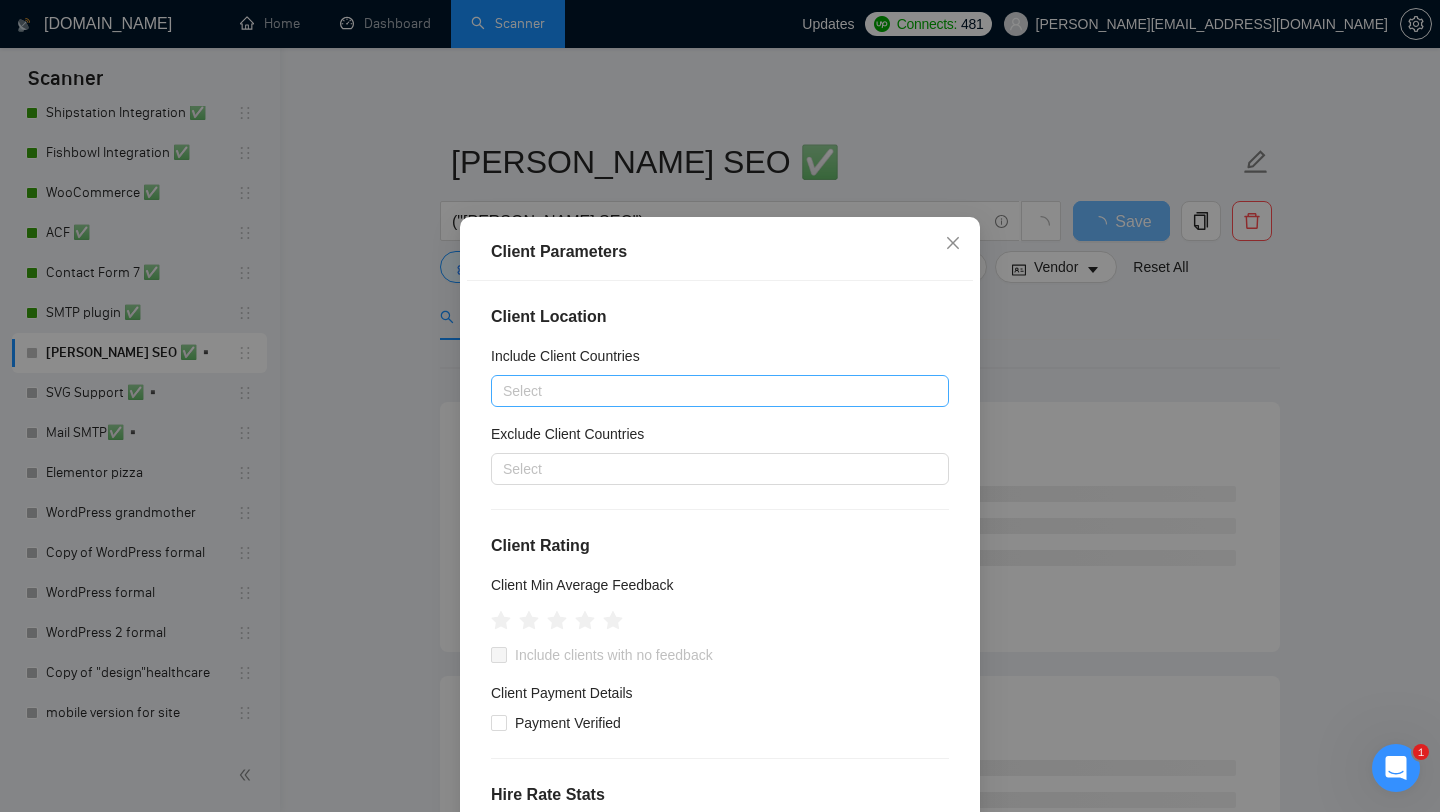 click at bounding box center [710, 391] 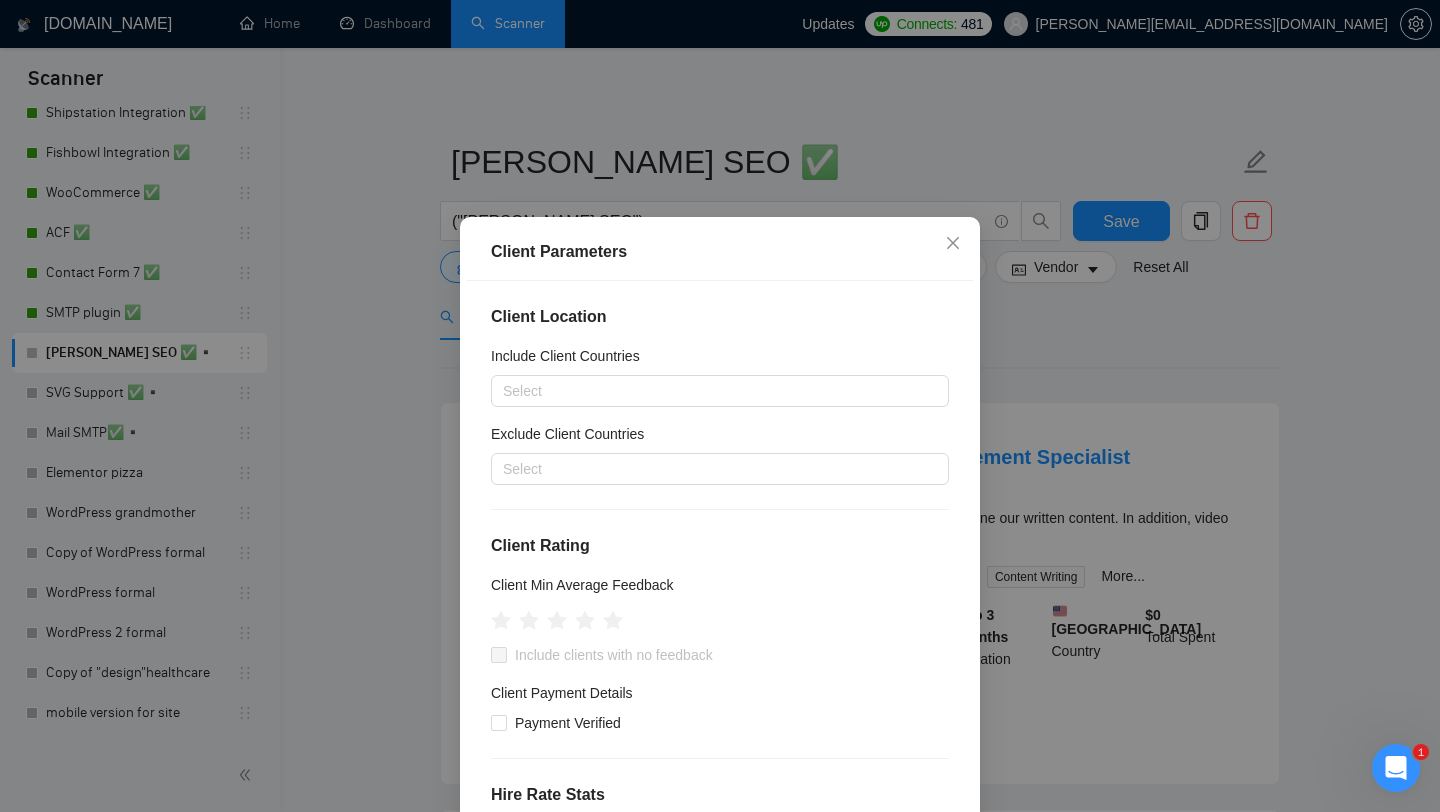 click on "Include Client Countries" at bounding box center (565, 356) 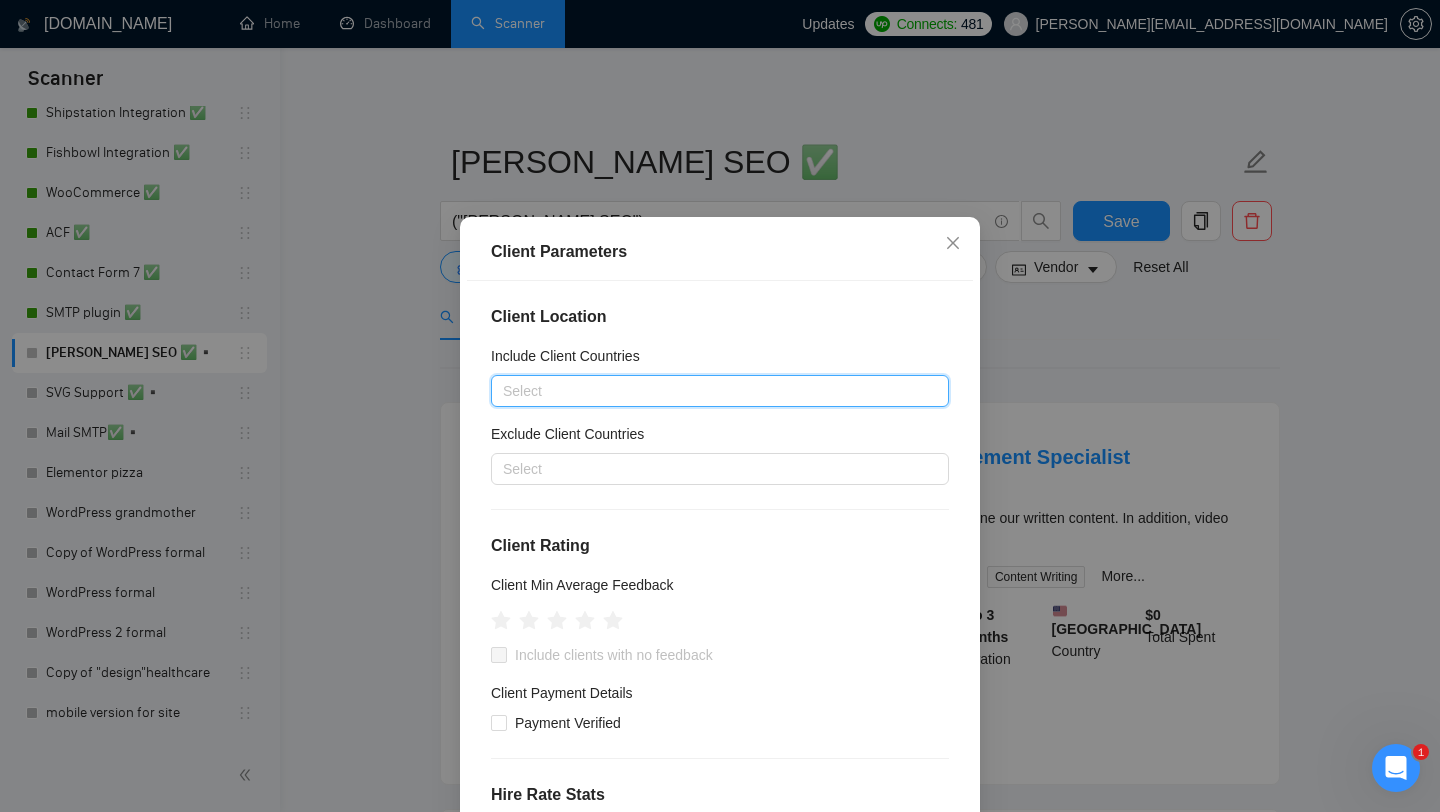 click on "Exclude Client Countries" at bounding box center (567, 434) 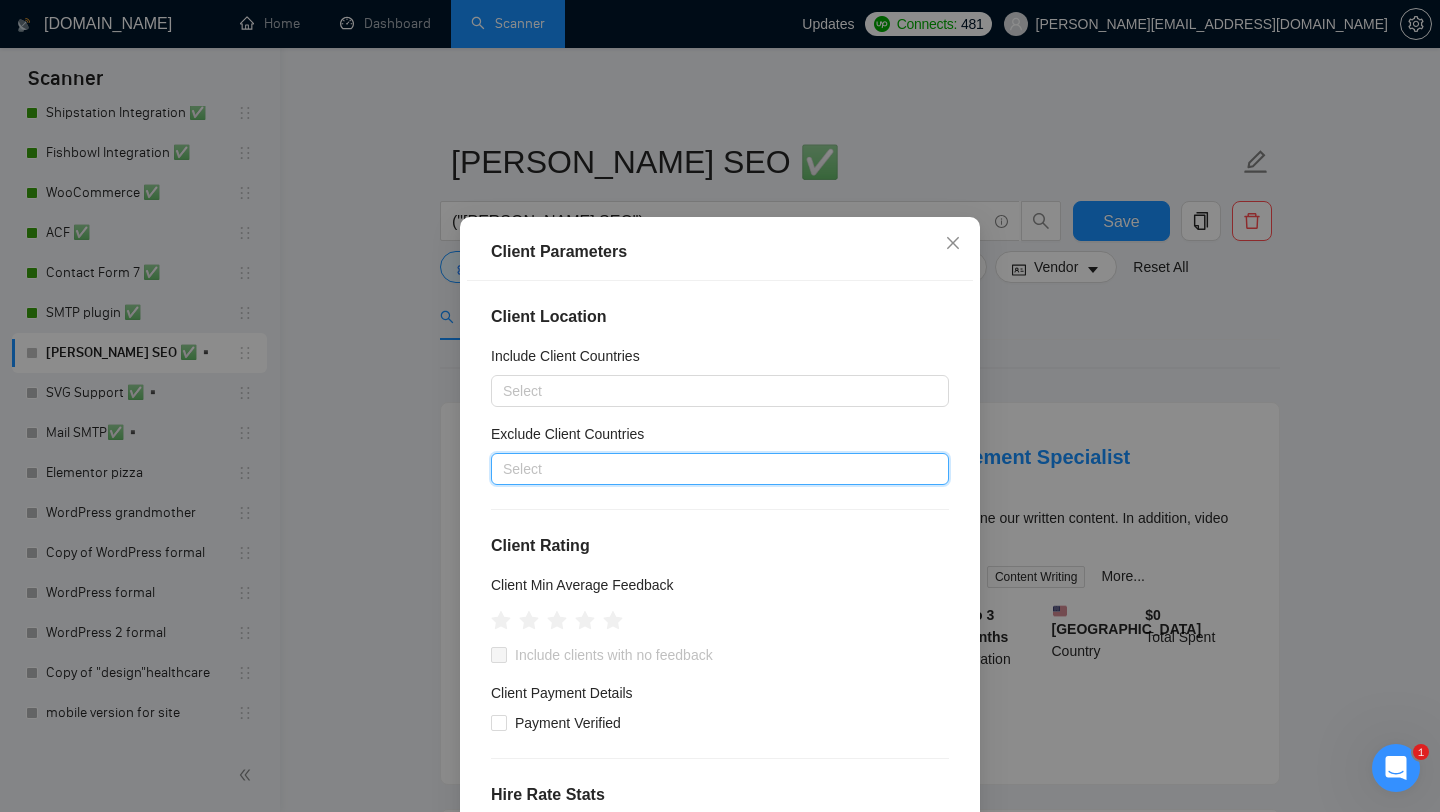 click on "Exclude Client Countries" at bounding box center [720, 438] 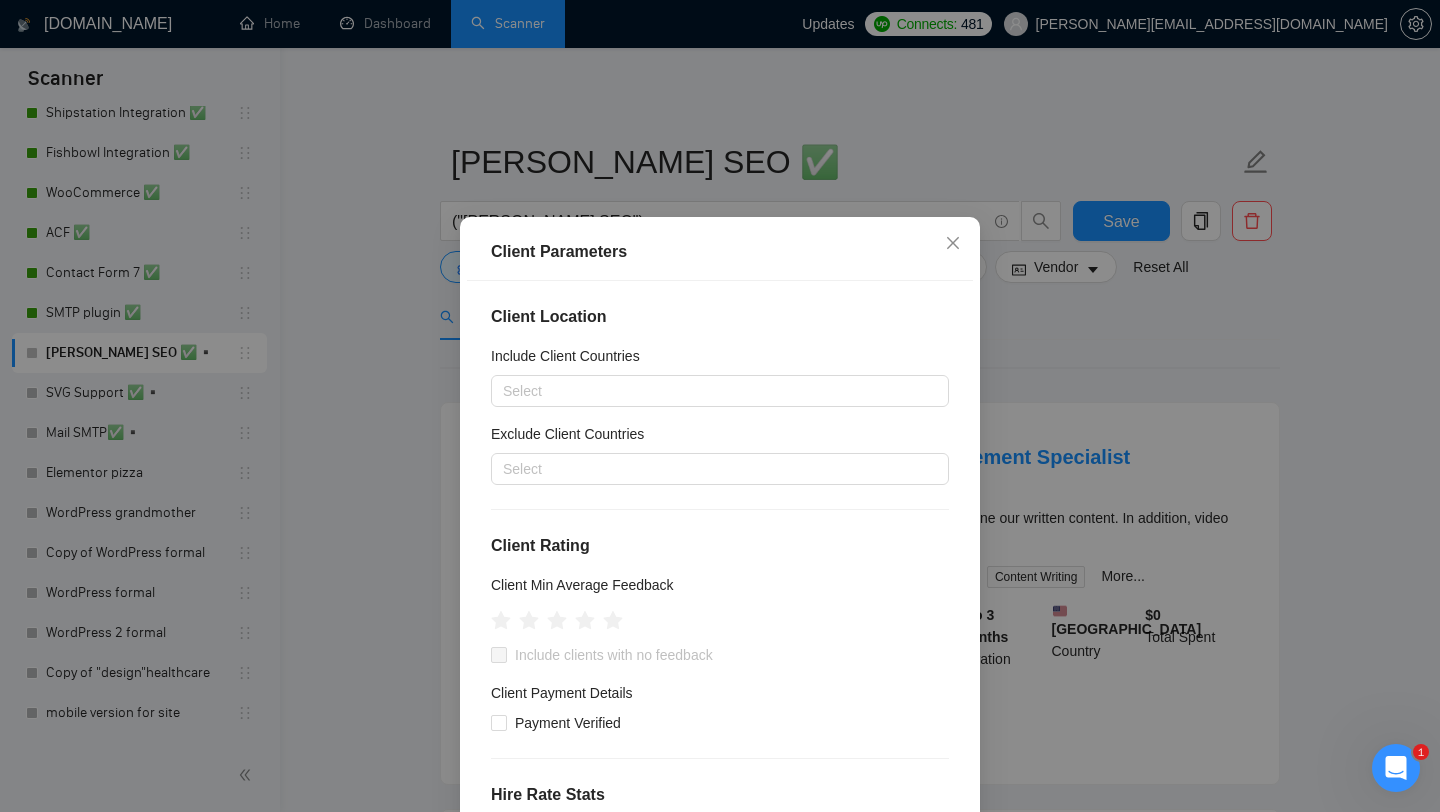 click on "Exclude Client Countries" at bounding box center [720, 438] 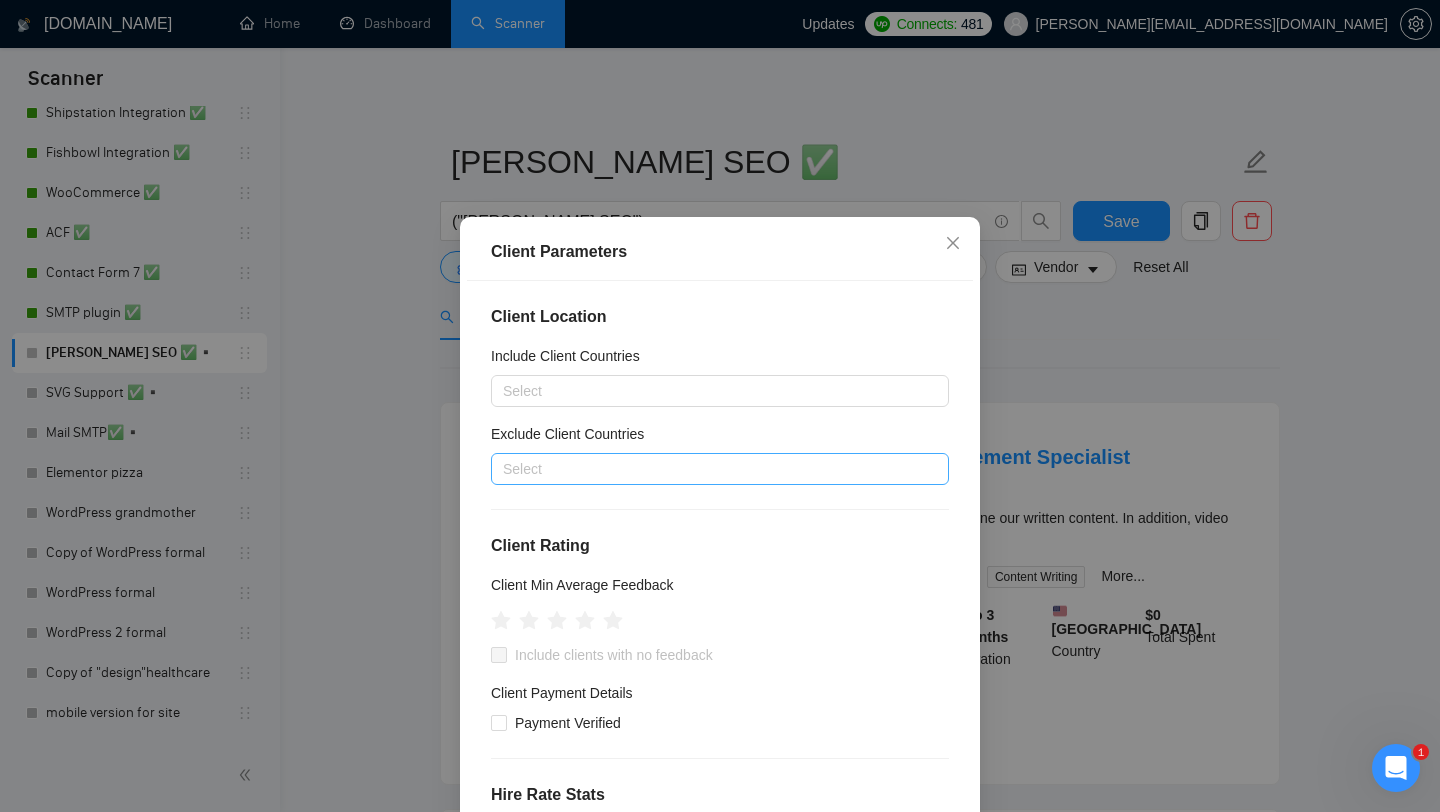 click on "Select" at bounding box center (720, 469) 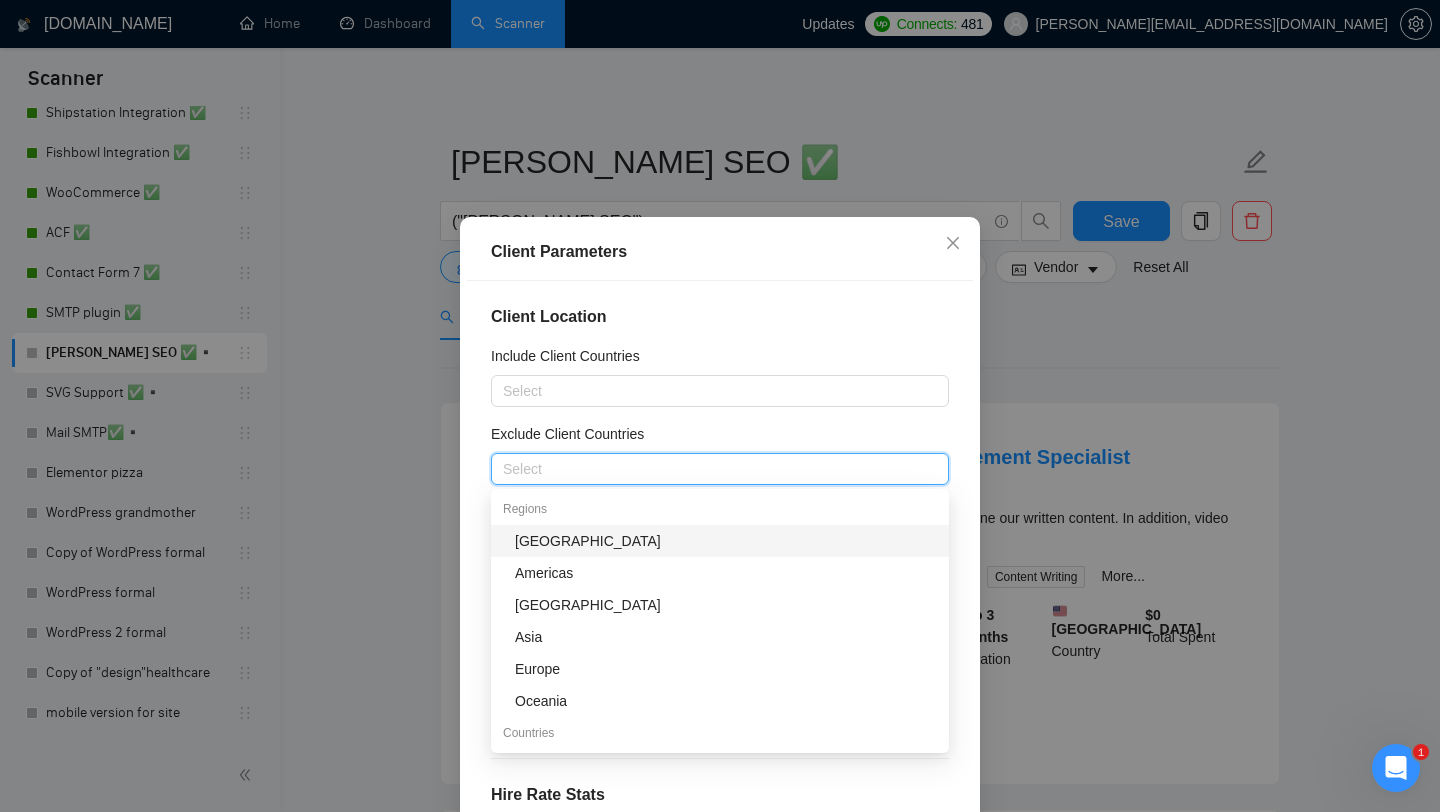 click on "[GEOGRAPHIC_DATA]" at bounding box center (720, 541) 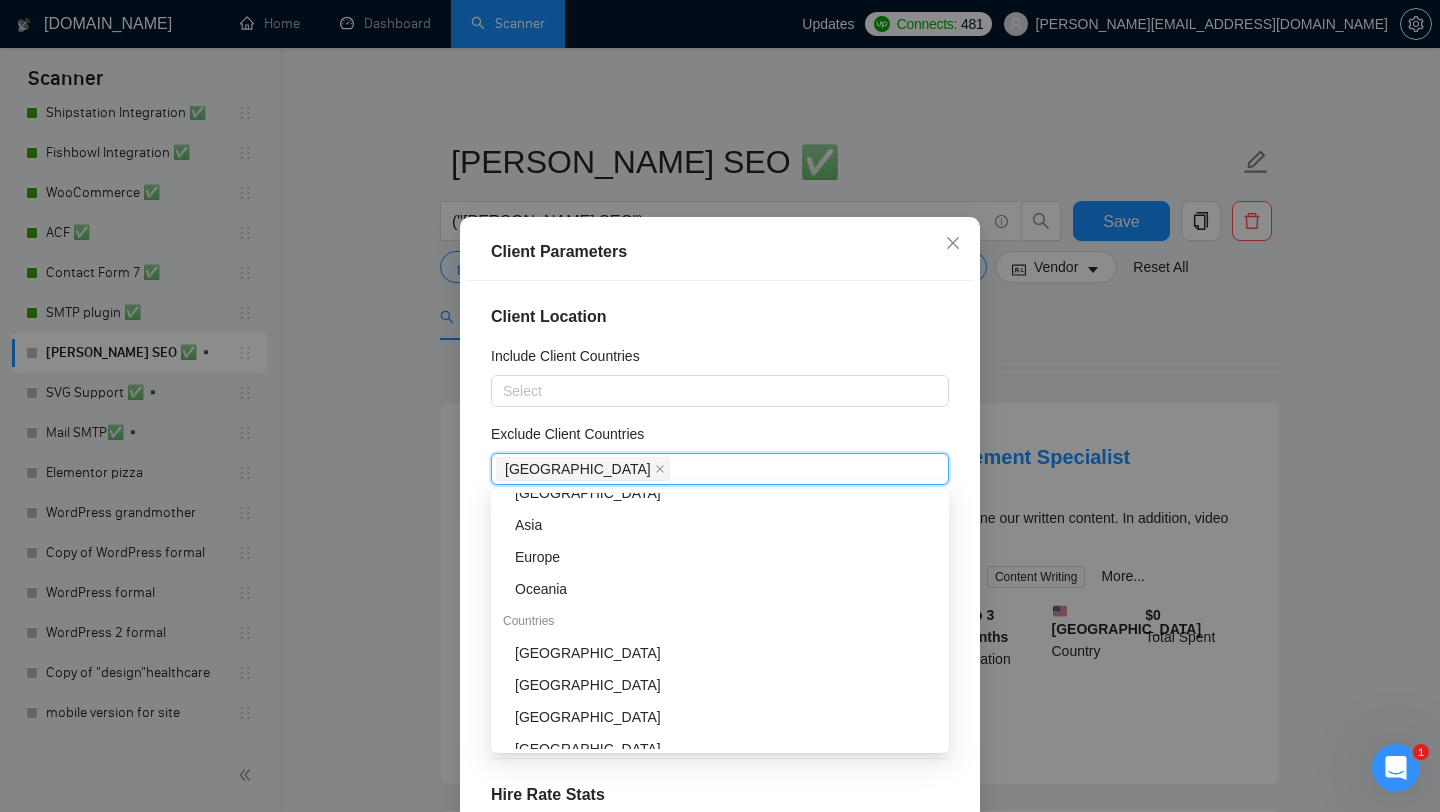 scroll, scrollTop: 193, scrollLeft: 0, axis: vertical 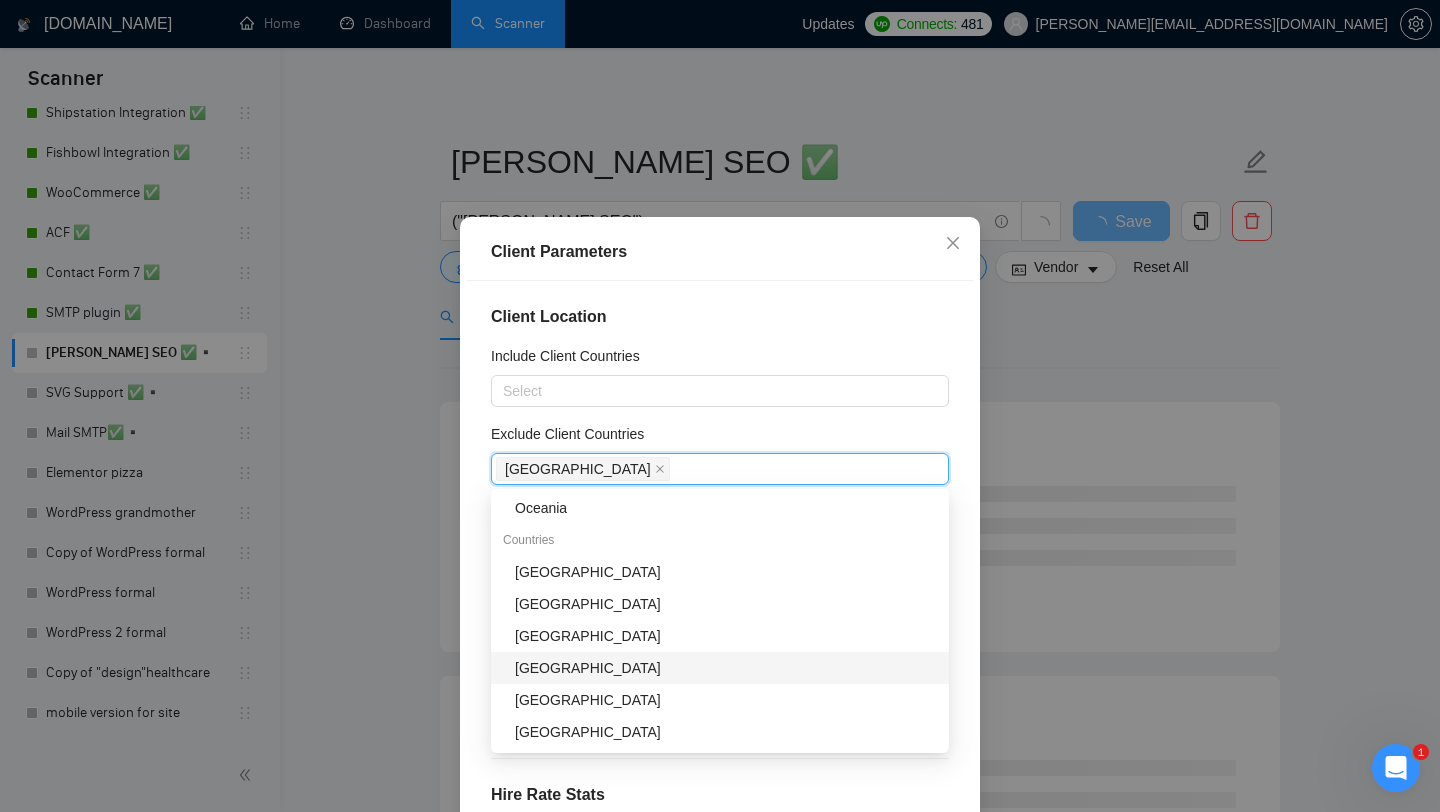 click on "[GEOGRAPHIC_DATA]" at bounding box center (726, 636) 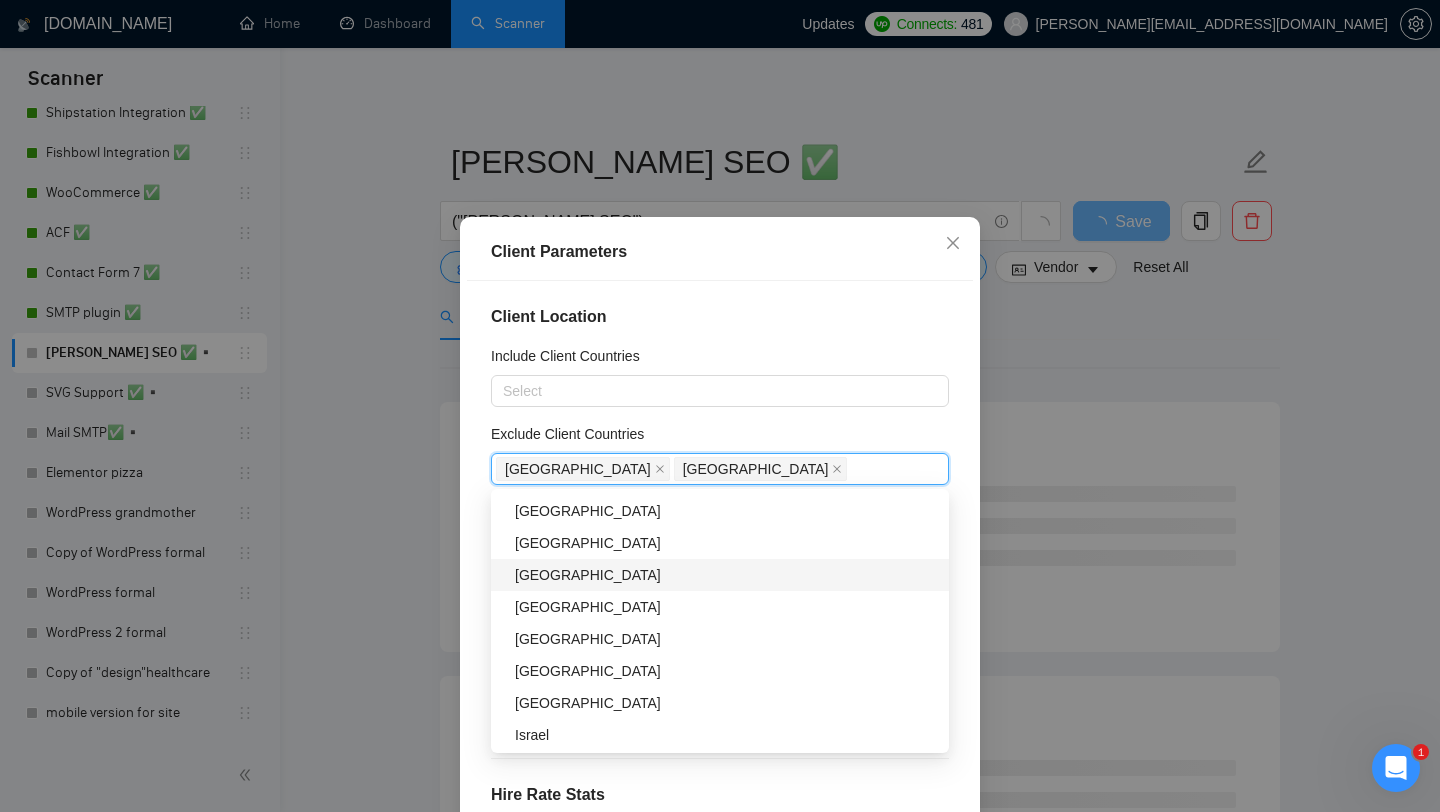 click on "[GEOGRAPHIC_DATA]" at bounding box center [726, 575] 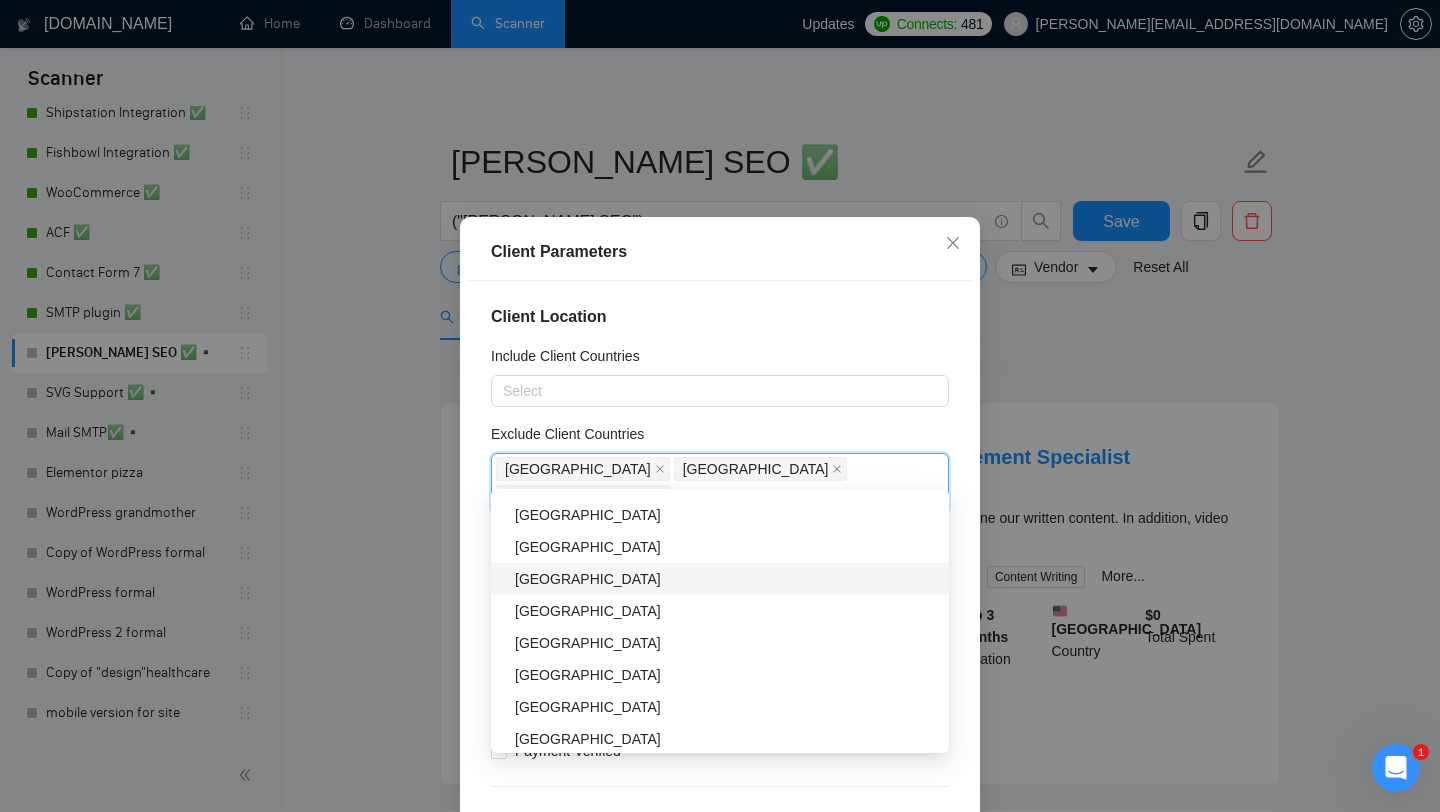 click on "[GEOGRAPHIC_DATA]" at bounding box center (726, 579) 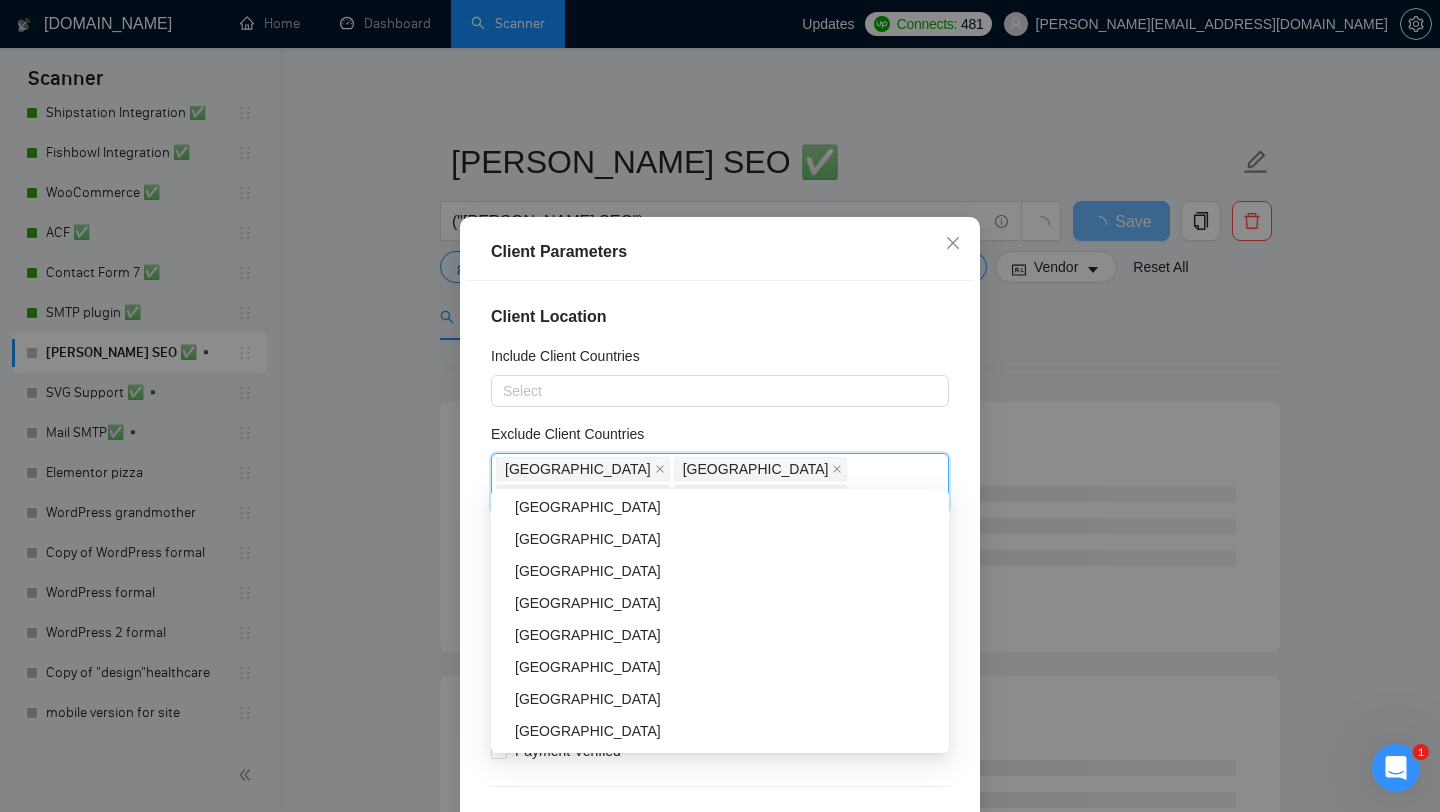 scroll, scrollTop: 1219, scrollLeft: 0, axis: vertical 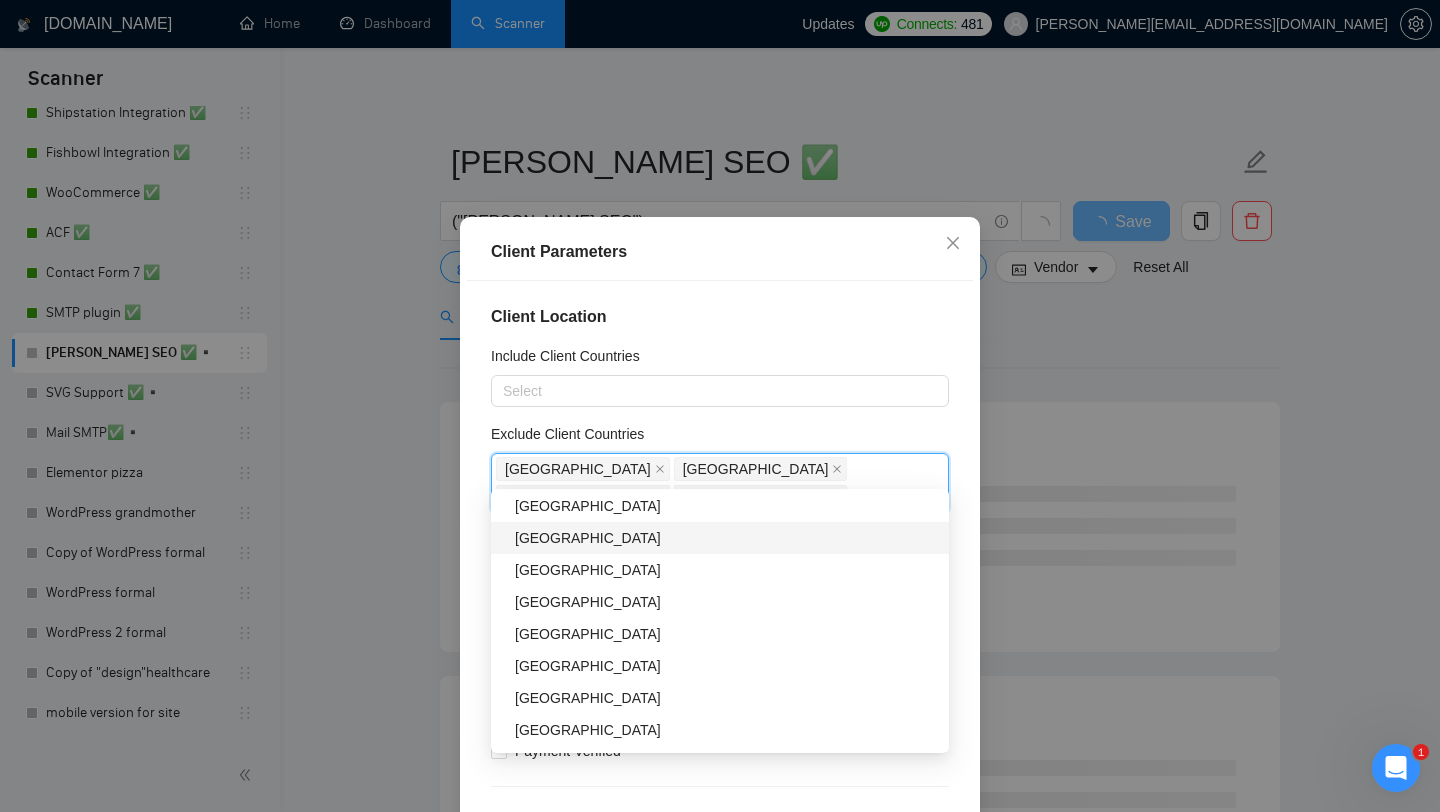 click on "[GEOGRAPHIC_DATA]" at bounding box center (720, 538) 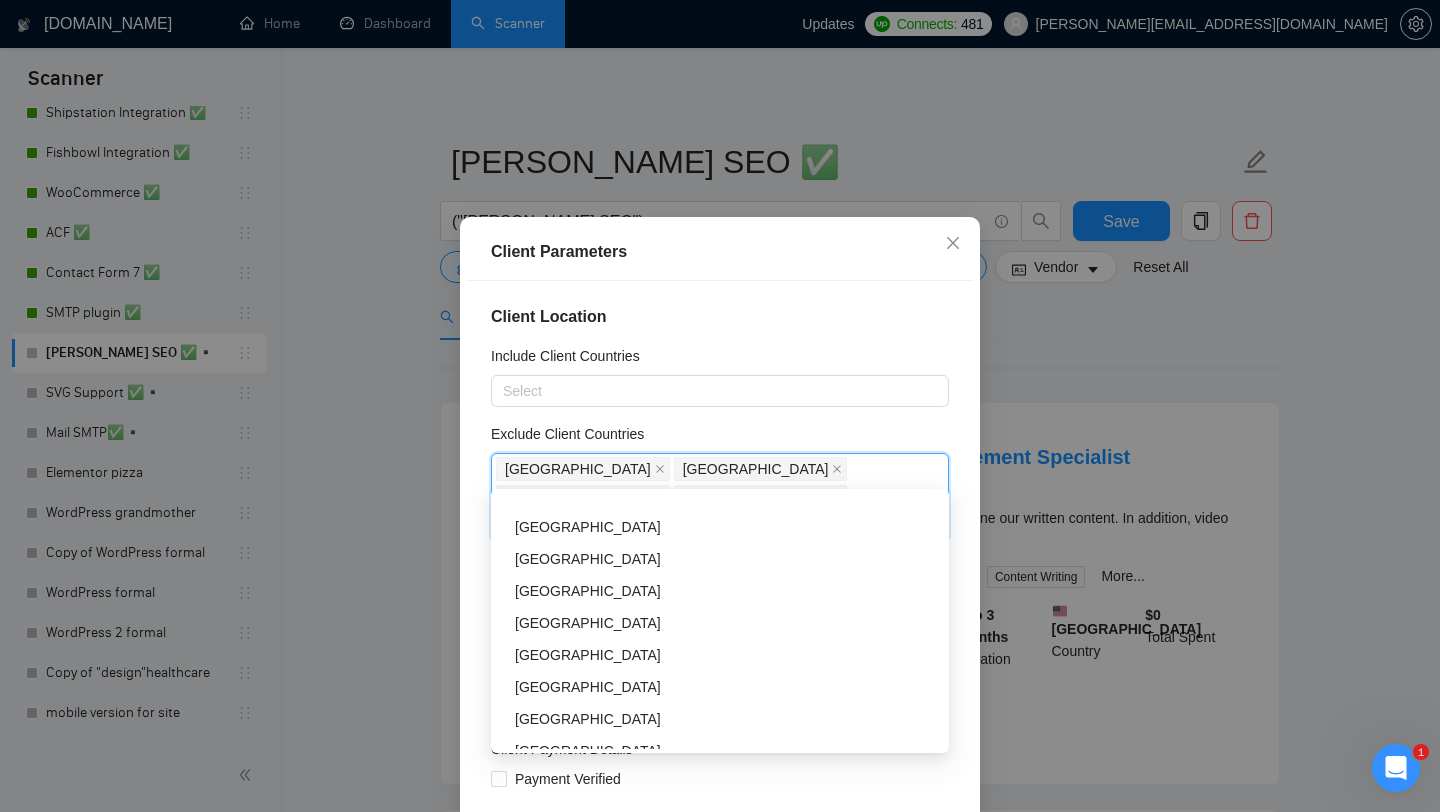 scroll, scrollTop: 1409, scrollLeft: 0, axis: vertical 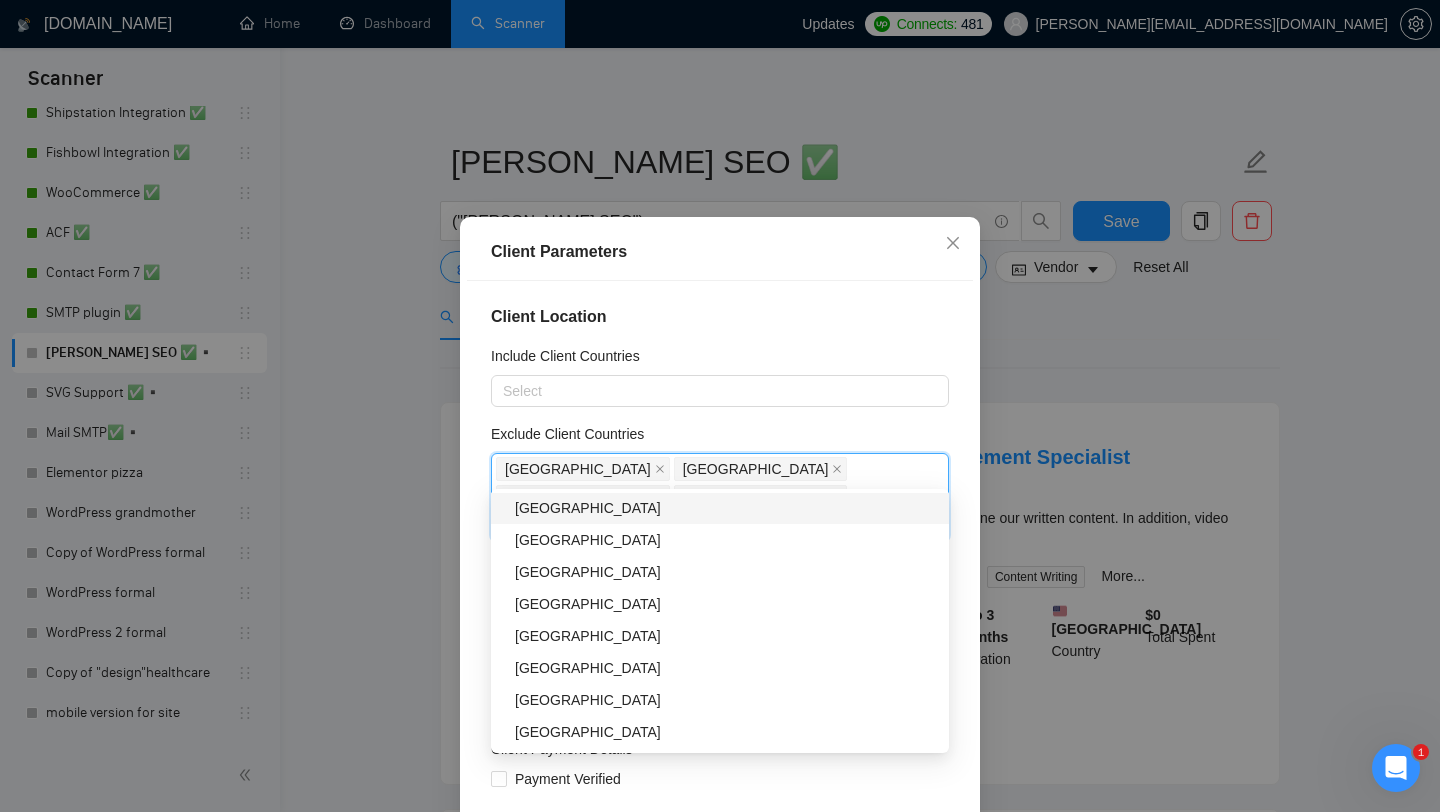 click on "Include Client Countries" at bounding box center [720, 360] 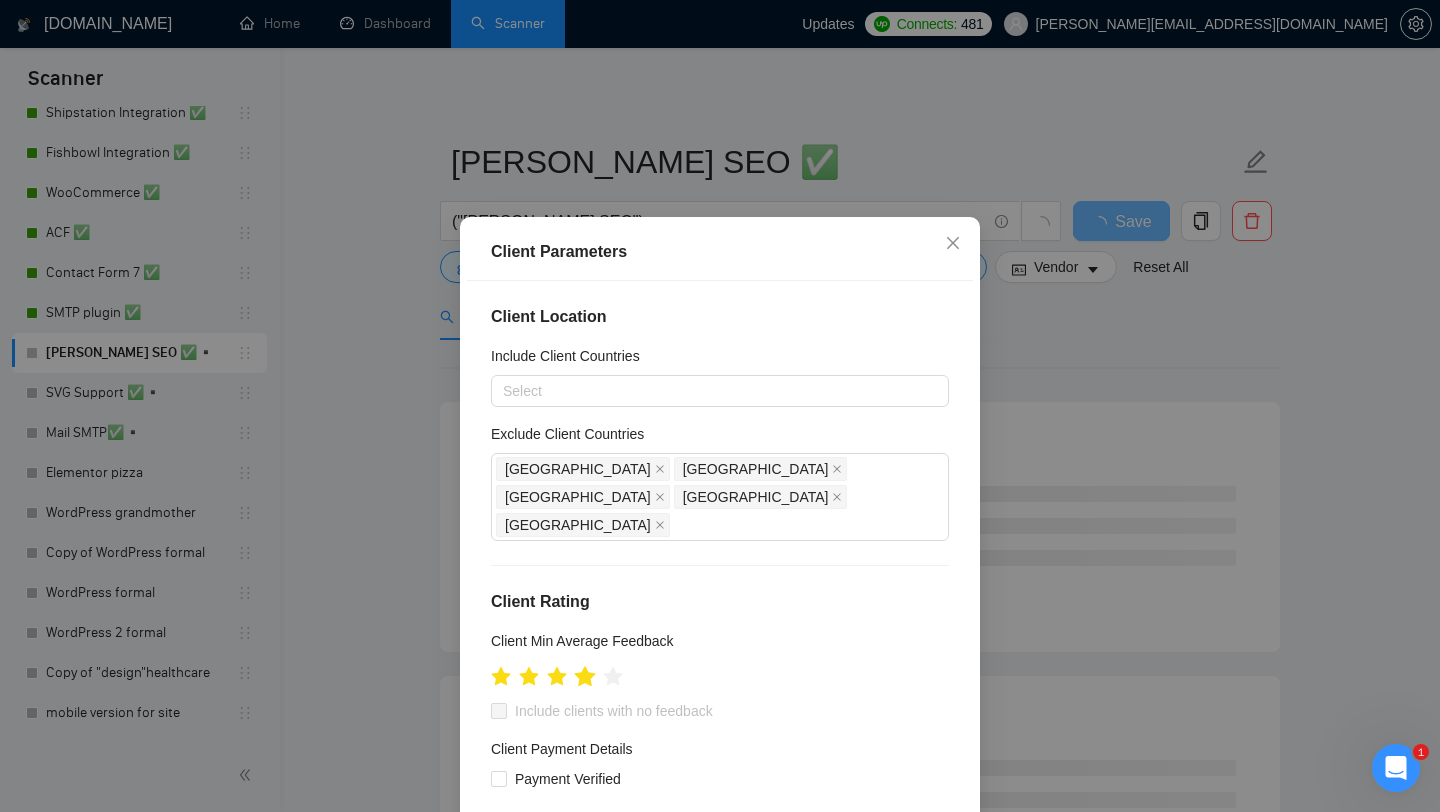 click 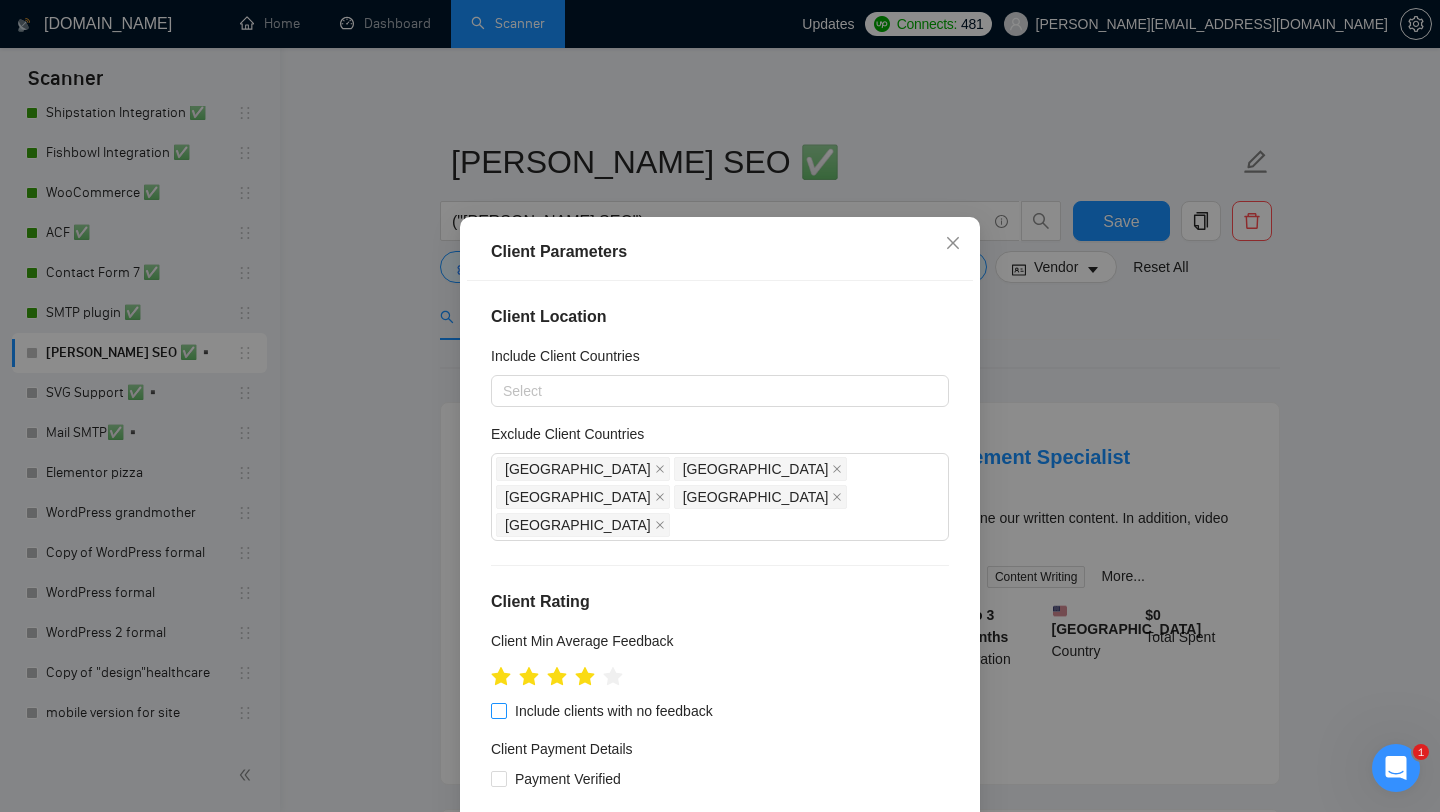 click on "Include clients with no feedback" at bounding box center [498, 710] 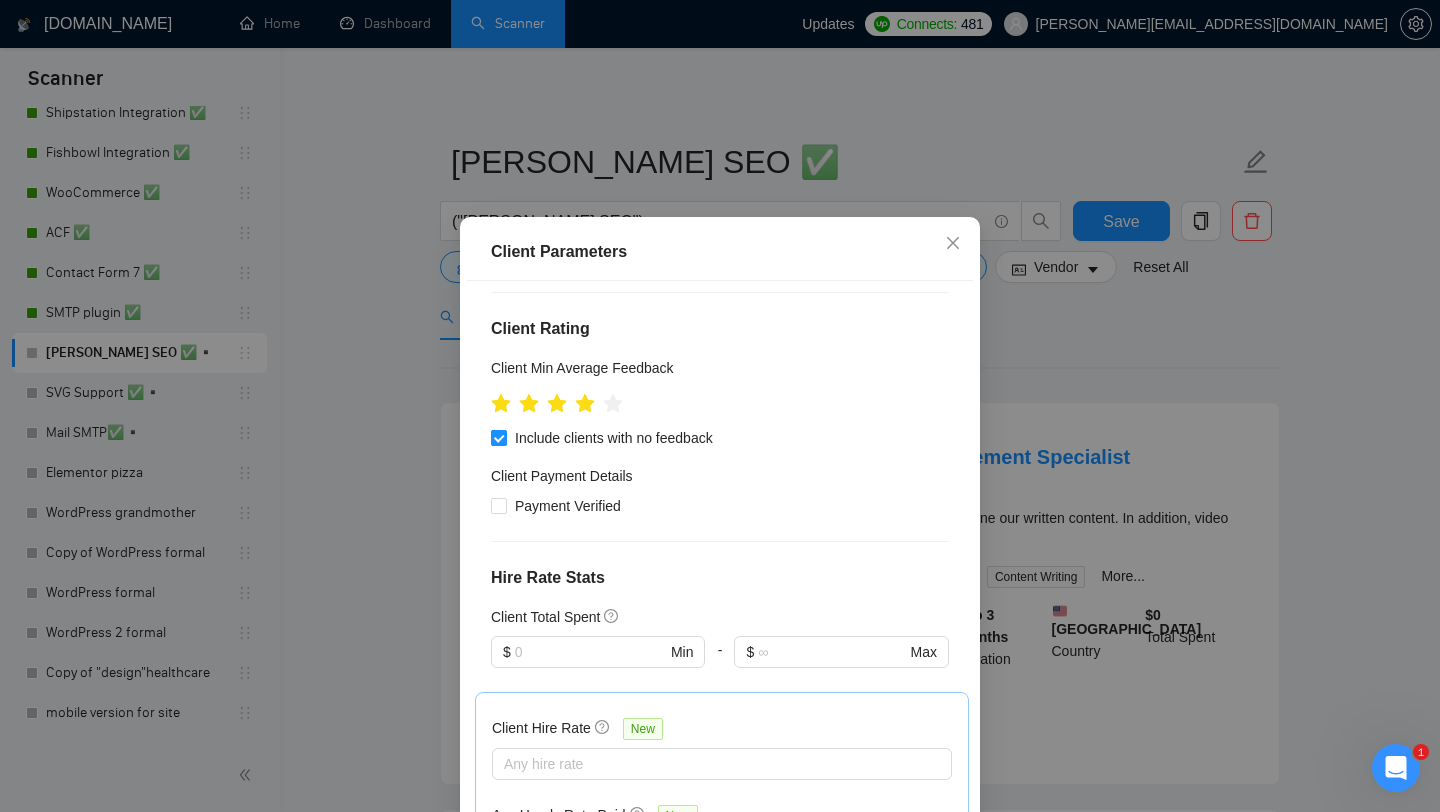 scroll, scrollTop: 275, scrollLeft: 0, axis: vertical 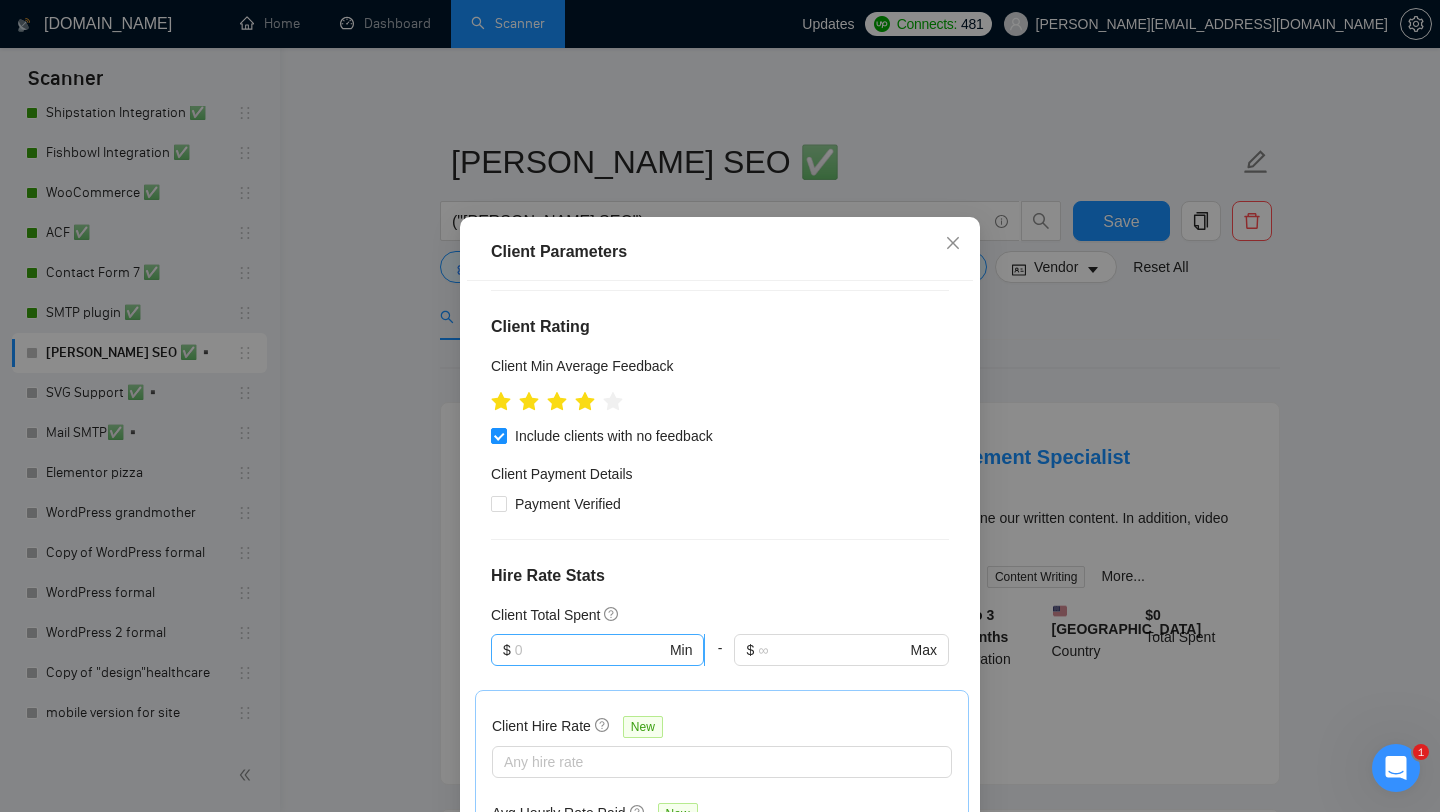 click at bounding box center (590, 650) 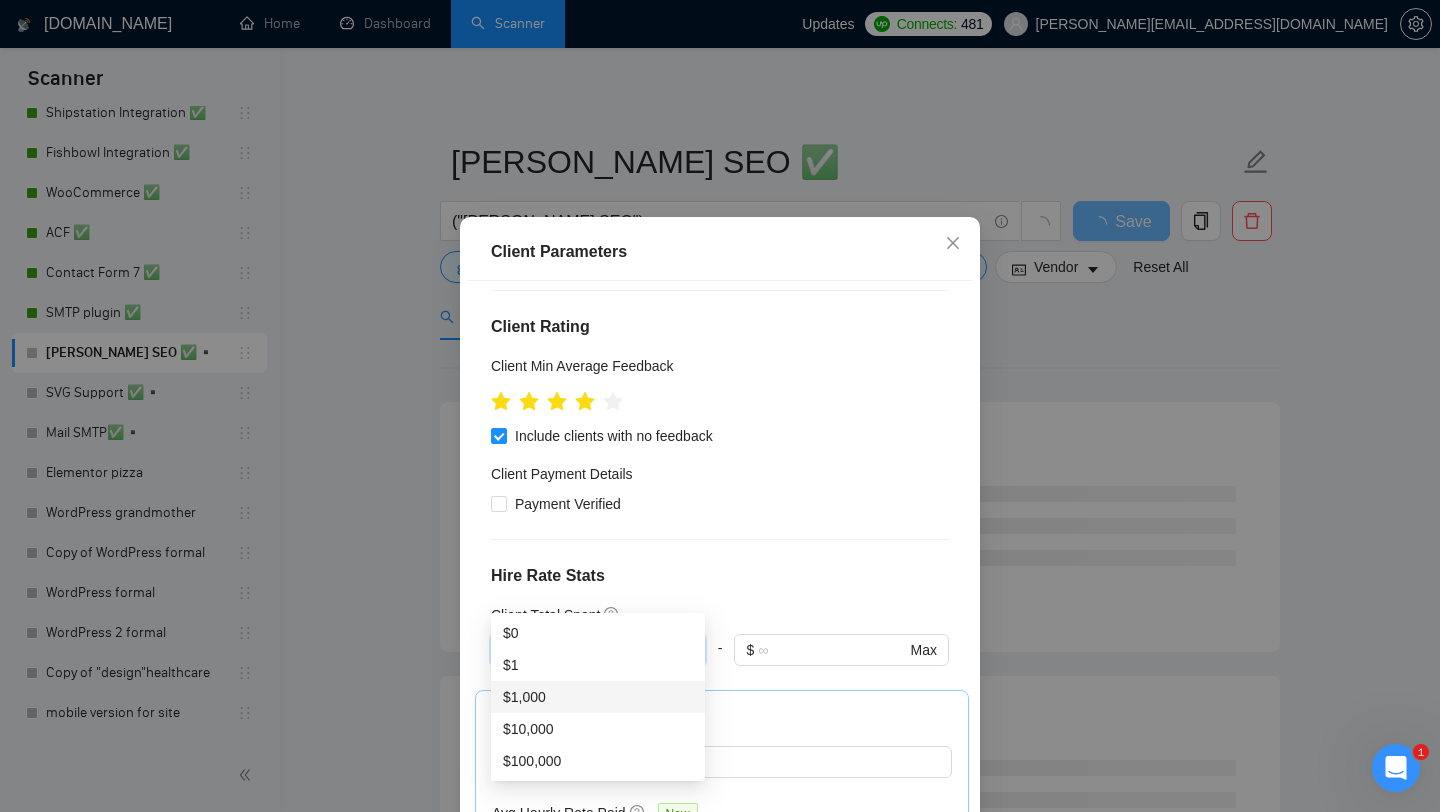 click on "$1,000" at bounding box center [598, 697] 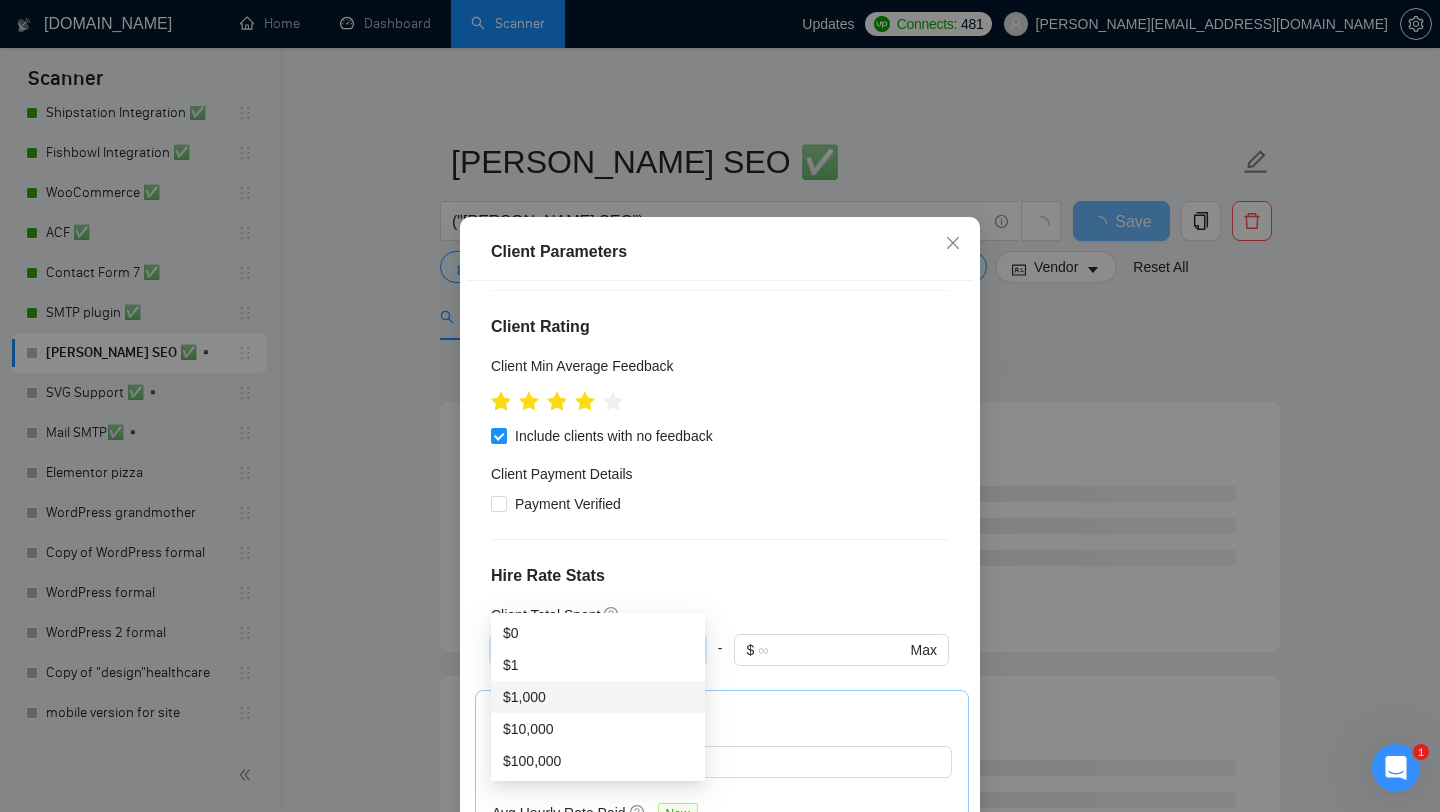 type on "1000" 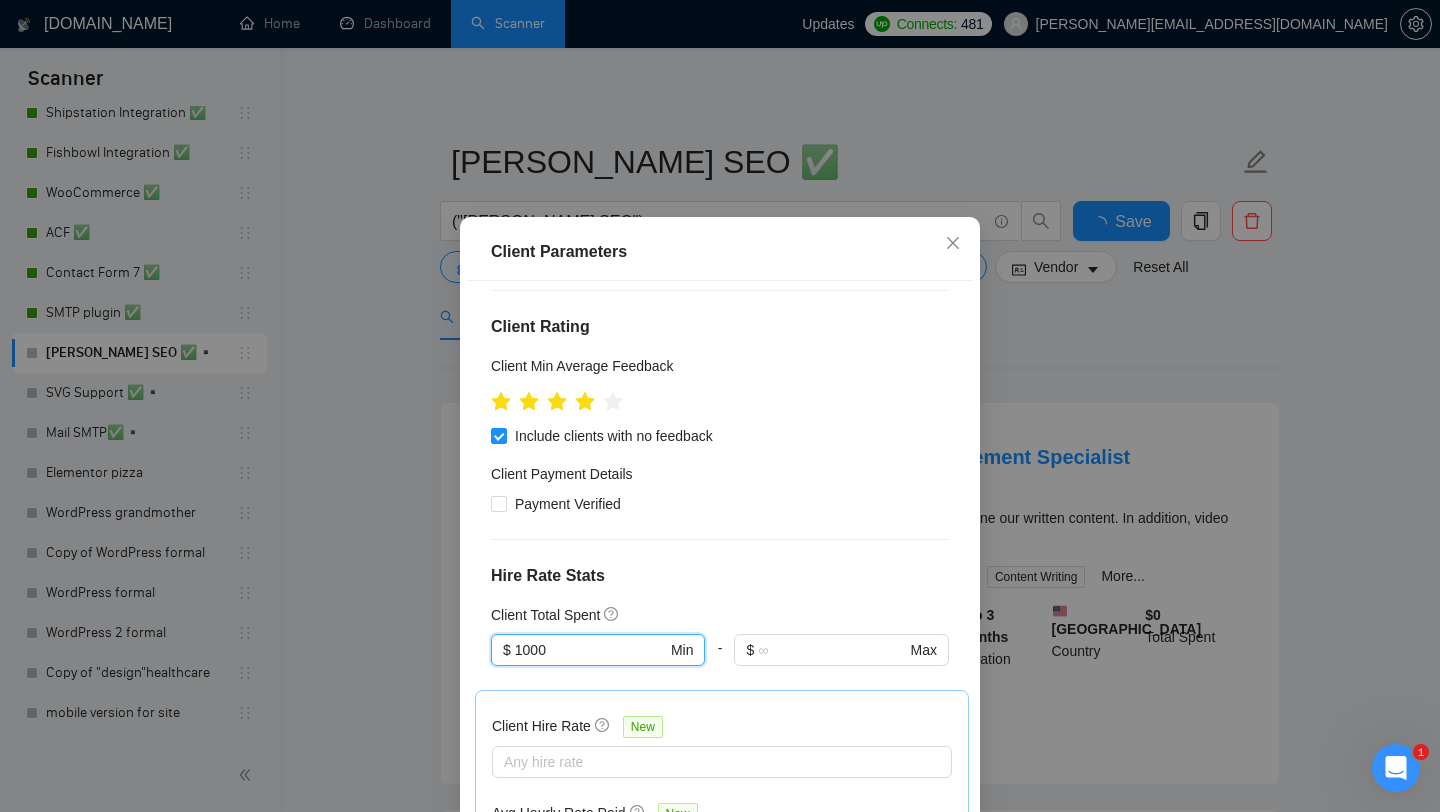 scroll, scrollTop: 423, scrollLeft: 0, axis: vertical 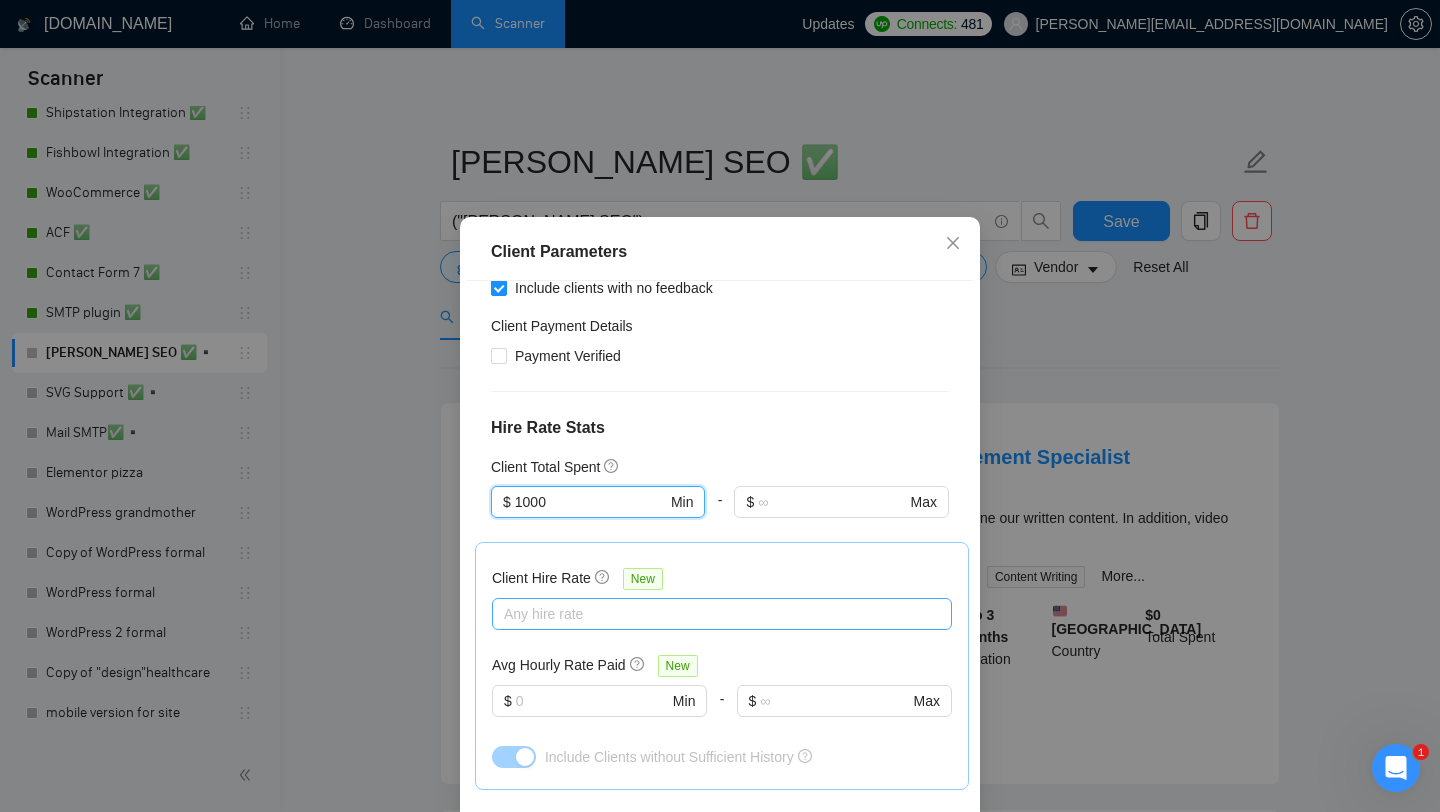 click at bounding box center [712, 614] 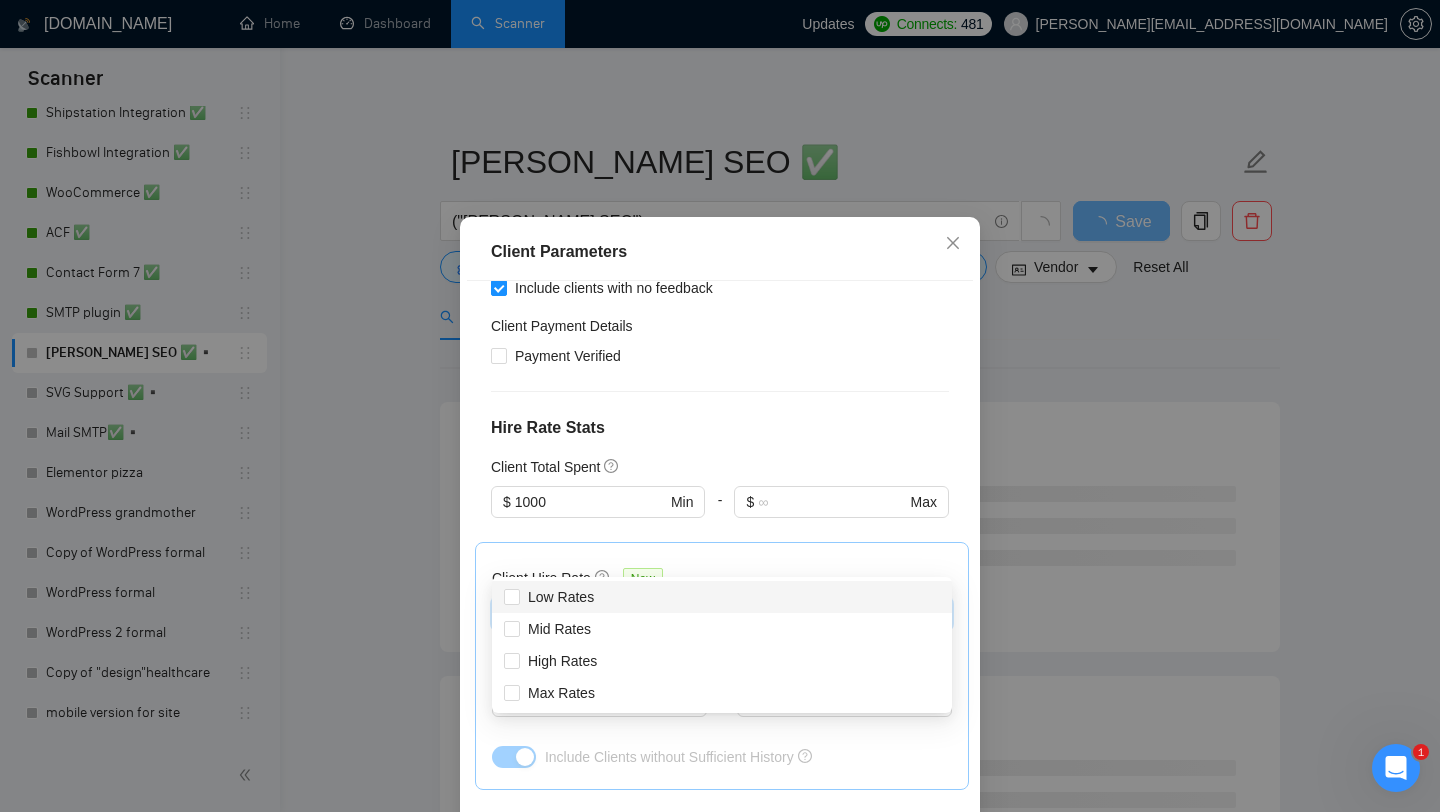 click on "Client Hire Rate New" at bounding box center (722, 582) 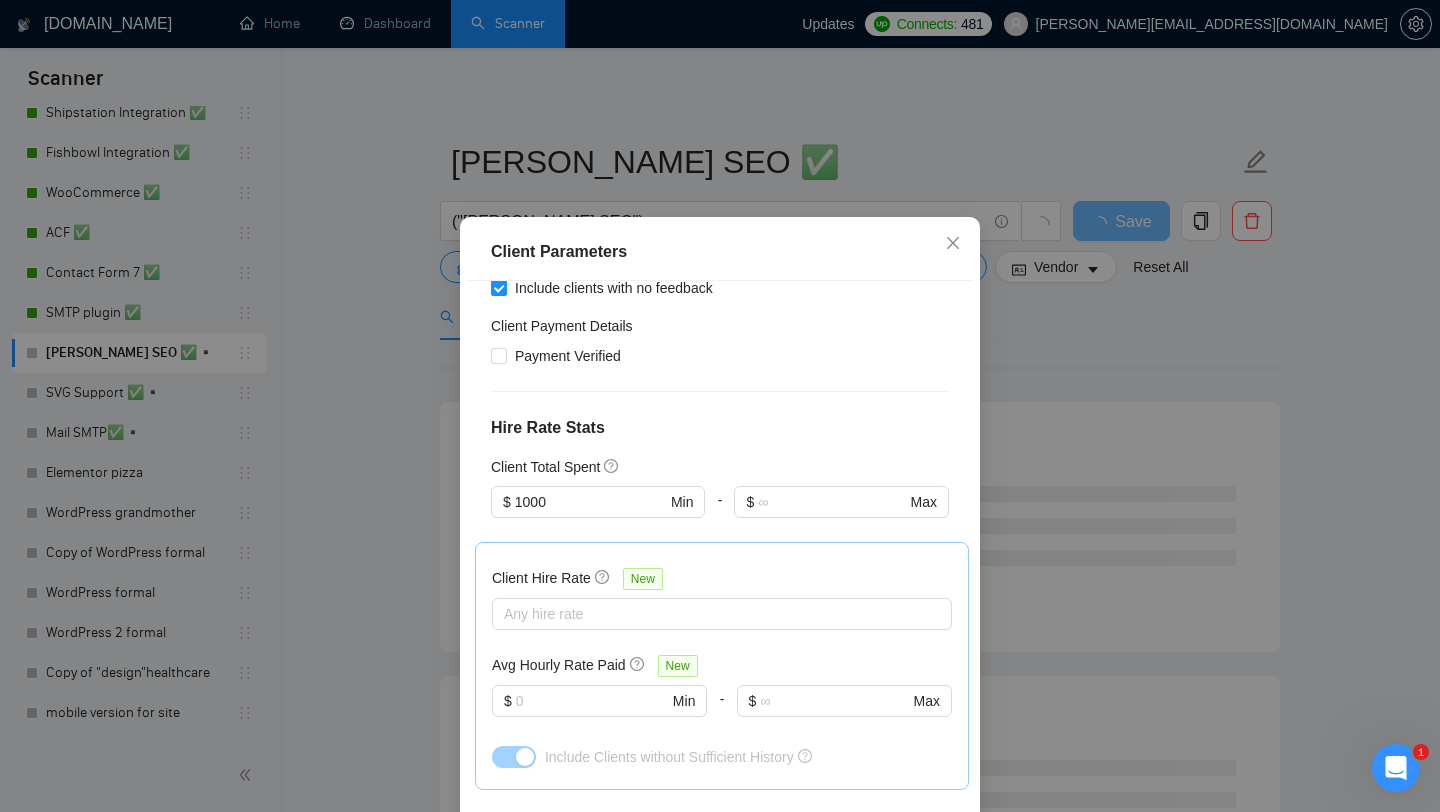 click on "Avg Hourly Rate Paid" at bounding box center (559, 665) 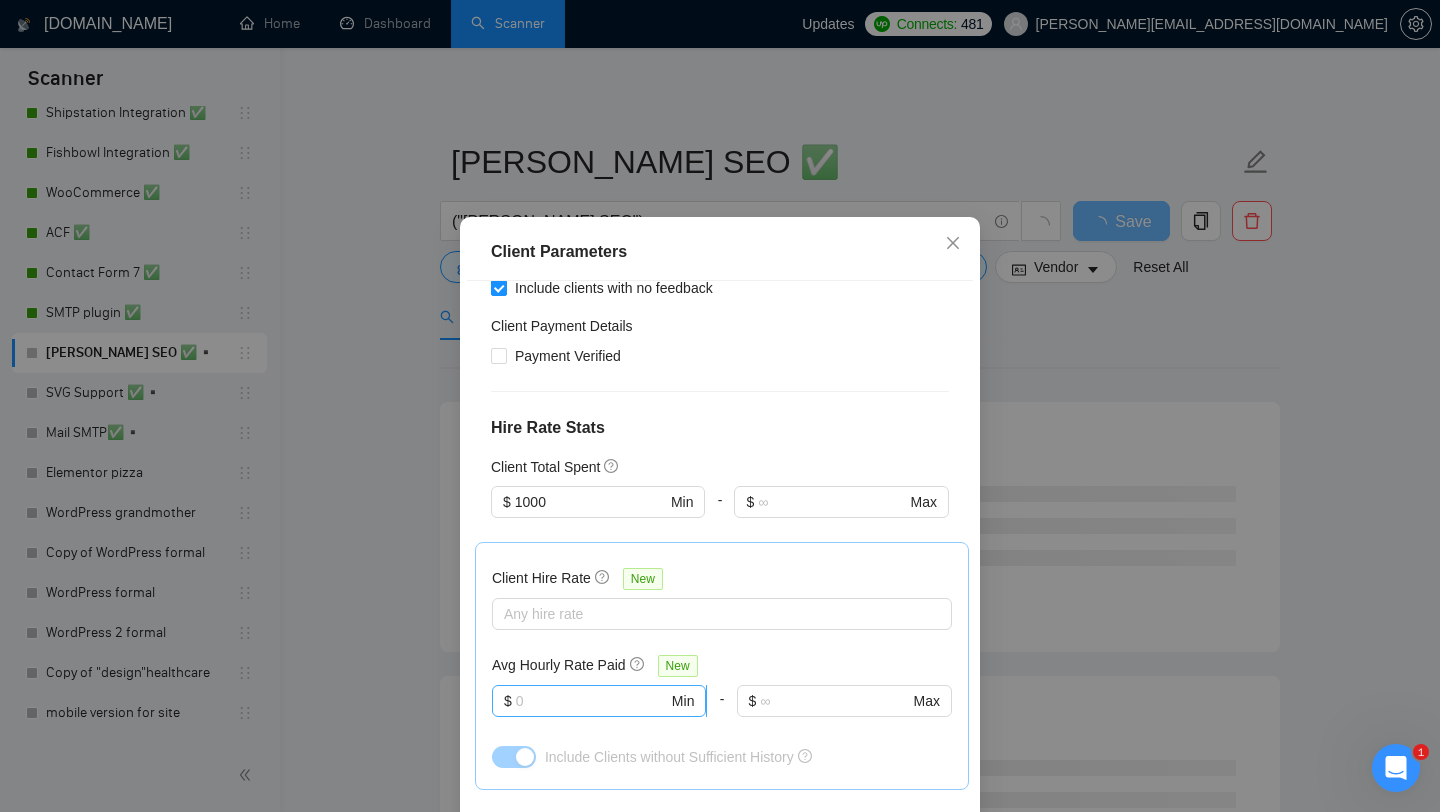 click at bounding box center (592, 701) 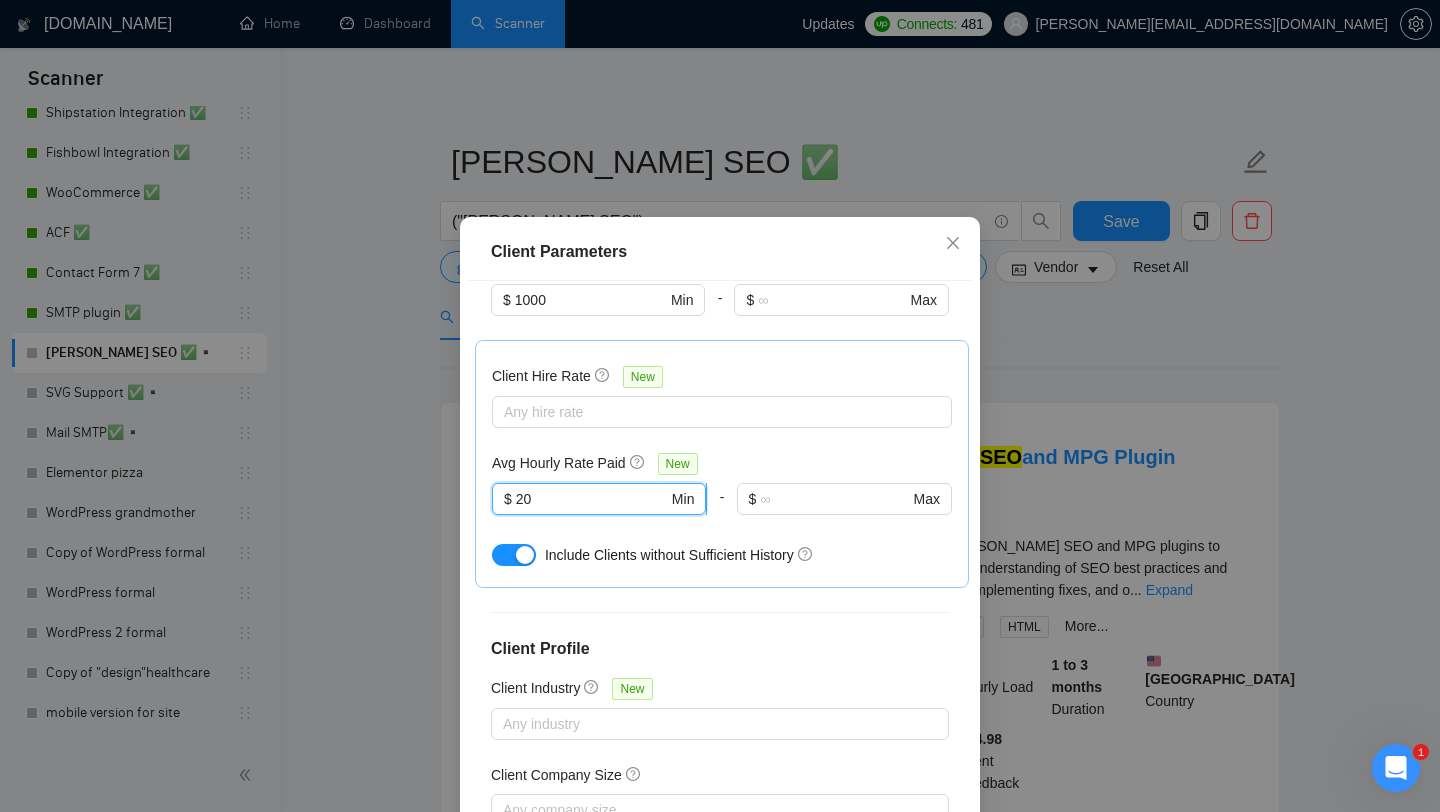 scroll, scrollTop: 678, scrollLeft: 0, axis: vertical 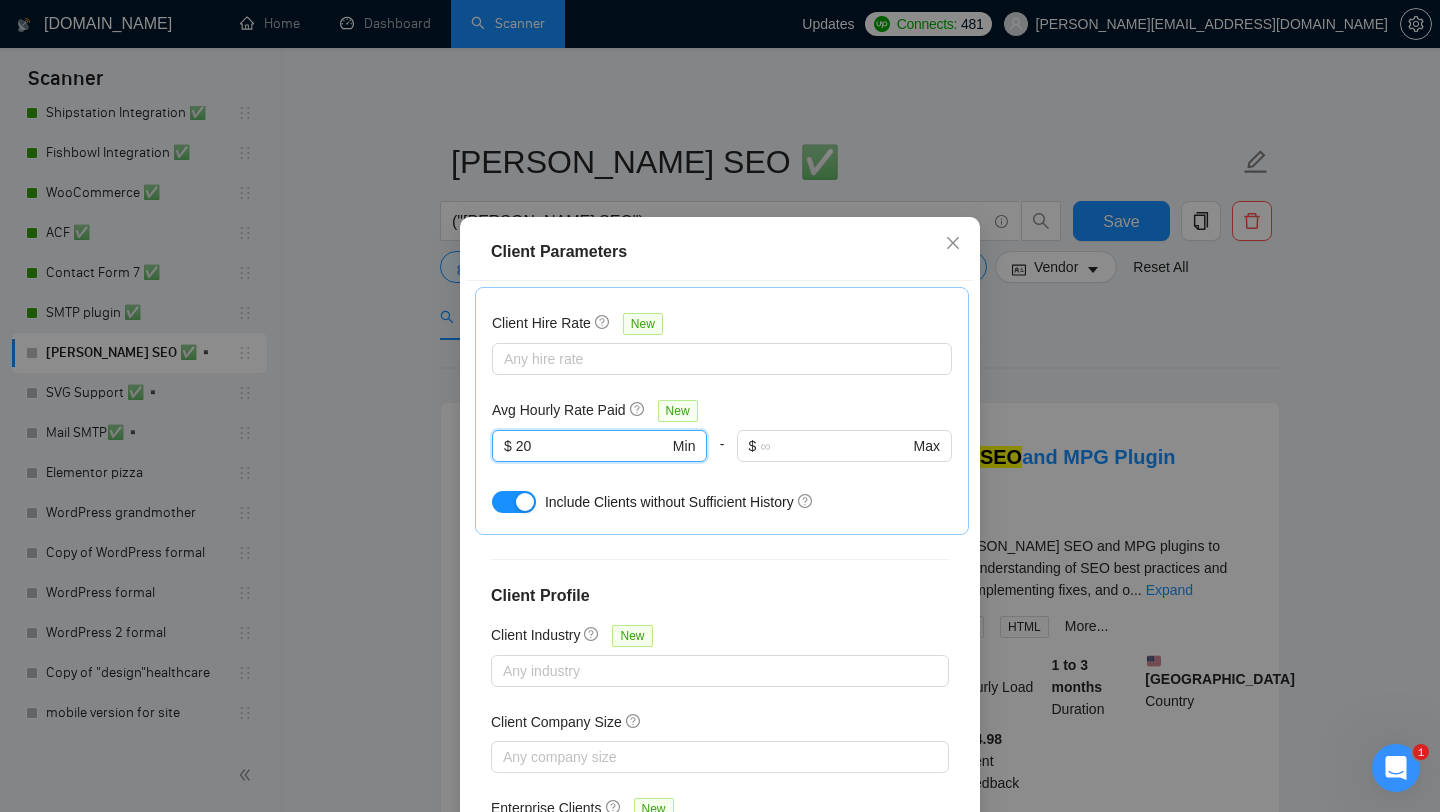 type on "20" 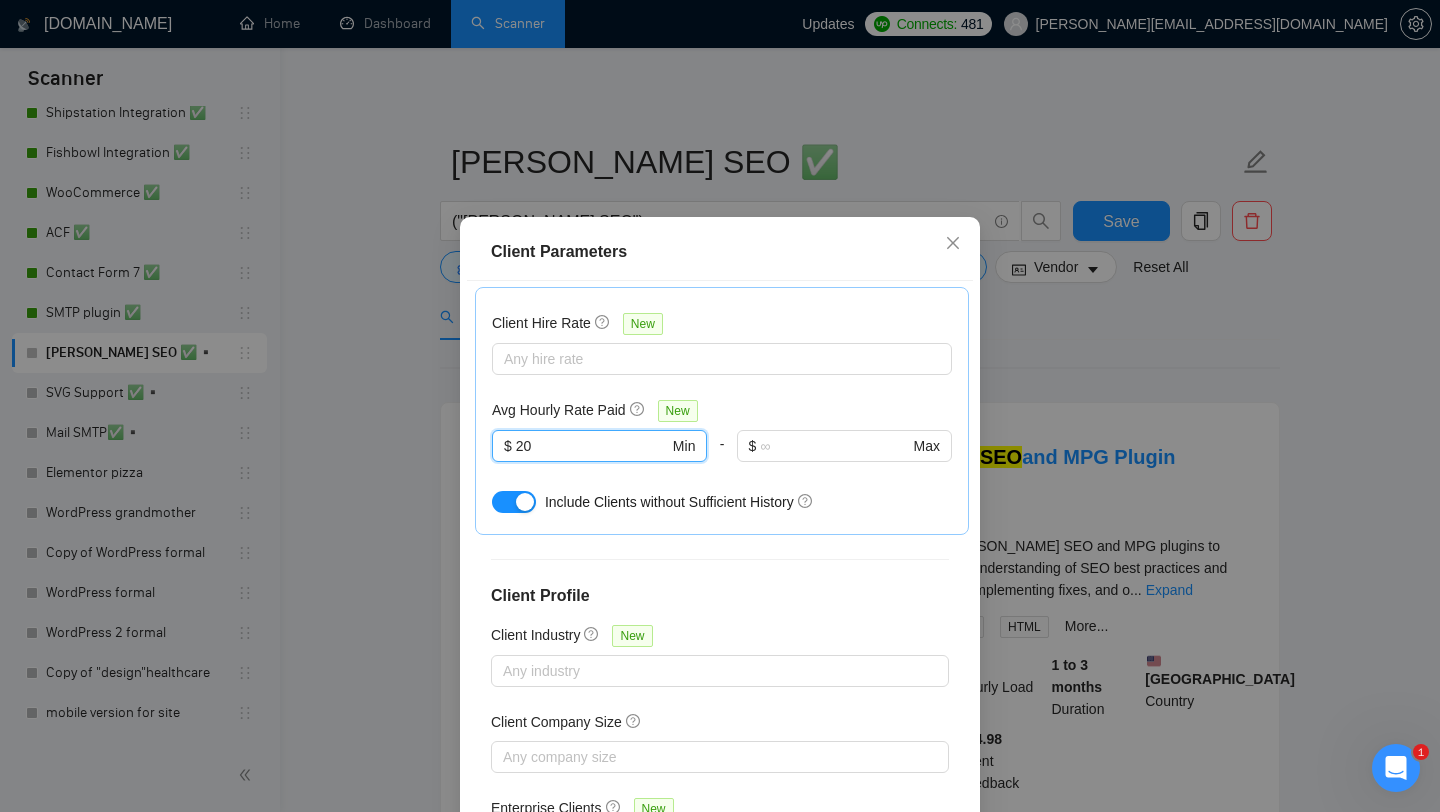 click on "Client Parameters Client Location Include Client Countries   Select Exclude Client Countries Africa India Pakistan Russia Bangladesh   Client Rating Client Min Average Feedback Include clients with no feedback Client Payment Details Payment Verified Hire Rate Stats   Client Total Spent $ 1000 Min - $ Max Client Hire Rate New   Any hire rate   Avg Hourly Rate Paid New 20 $ 20 Min - $ Max Include Clients without Sufficient History Client Profile Client Industry New   Any industry Client Company Size   Any company size Enterprise Clients New   Any clients Reset OK" at bounding box center (720, 406) 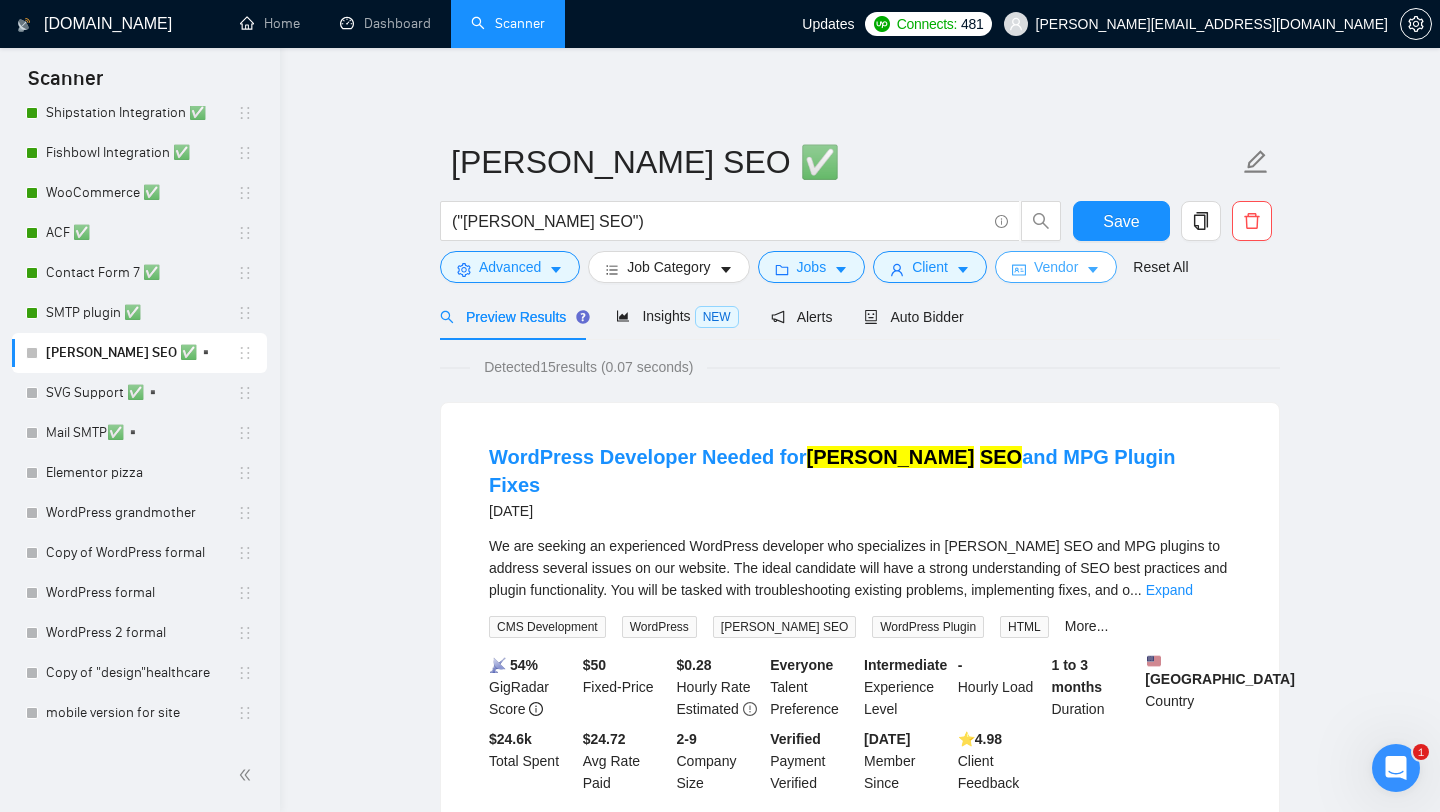 click on "Vendor" at bounding box center [1056, 267] 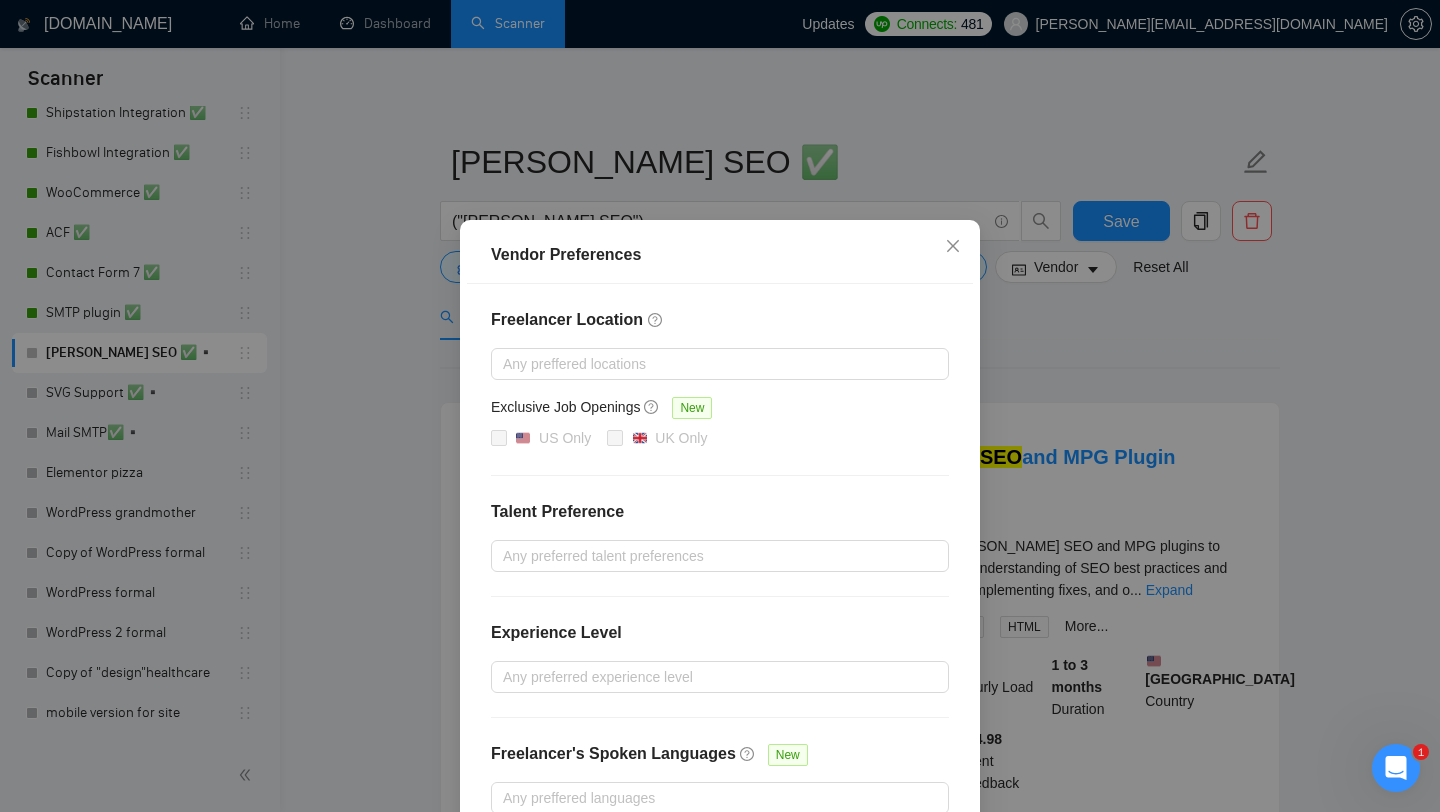 click on "Vendor Preferences Freelancer Location     Any preffered locations Exclusive Job Openings New US Only UK Only Talent Preference   Any preferred talent preferences Experience Level   Any preferred experience level Freelancer's Spoken Languages New   Any preffered languages Reset OK" at bounding box center [720, 406] 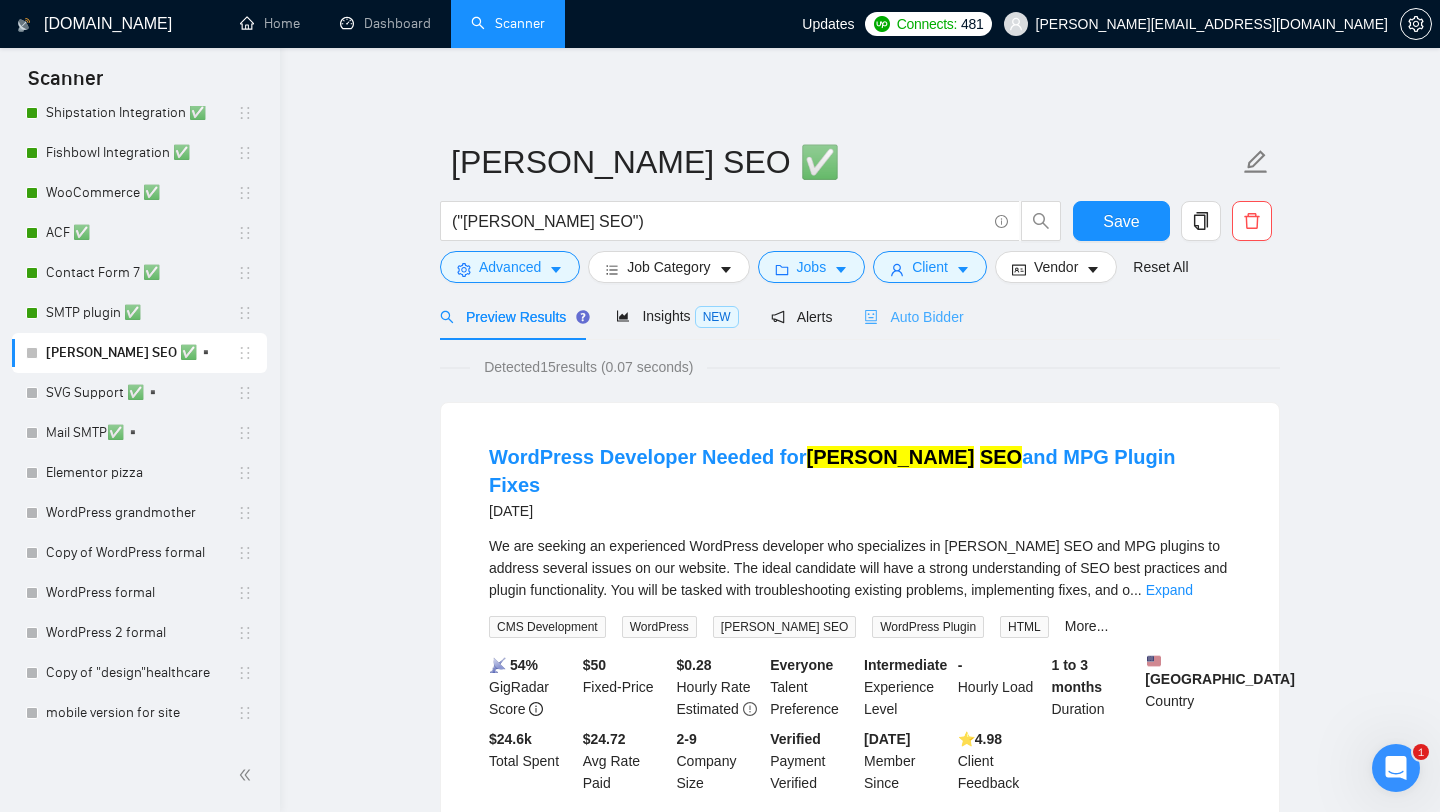 click on "Auto Bidder" at bounding box center (913, 316) 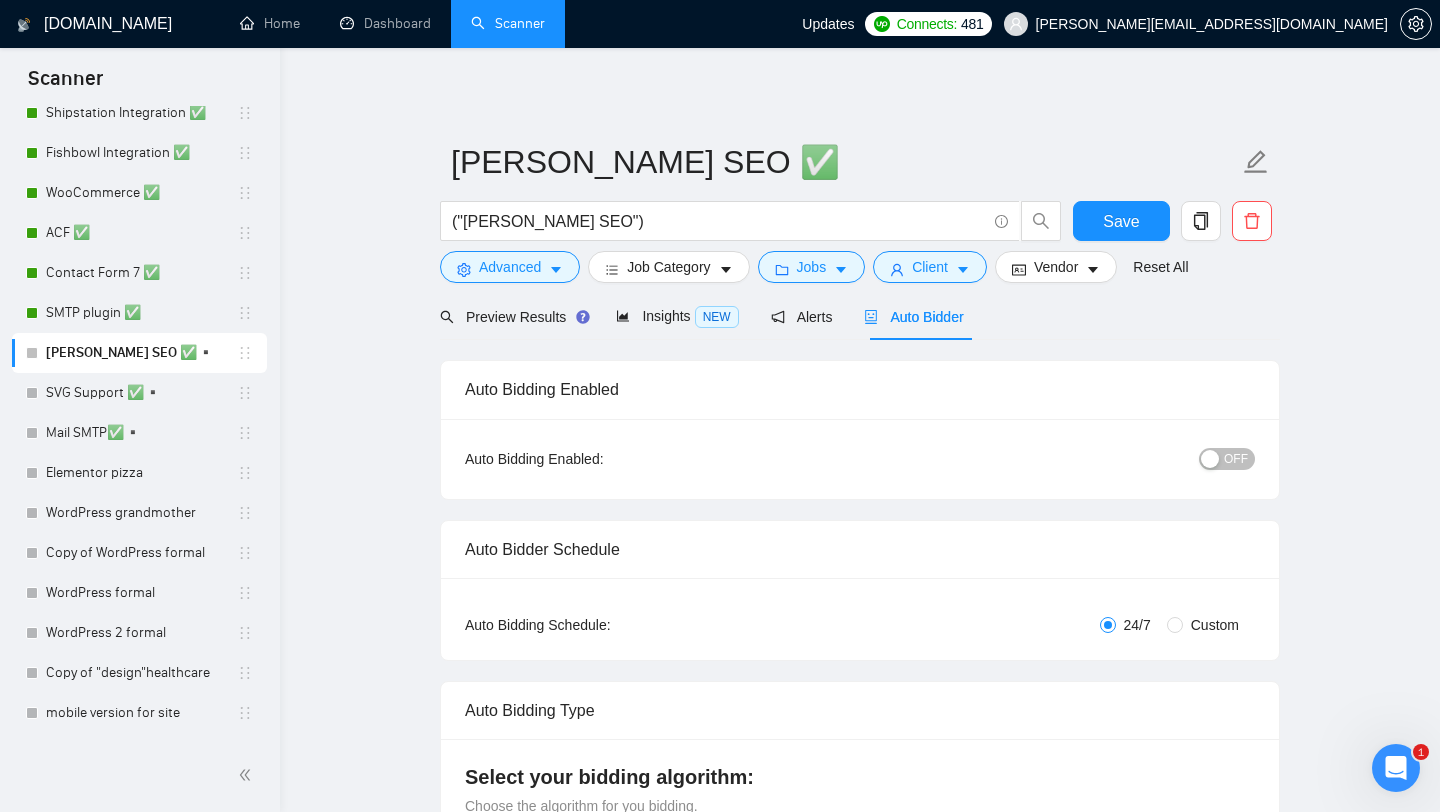type 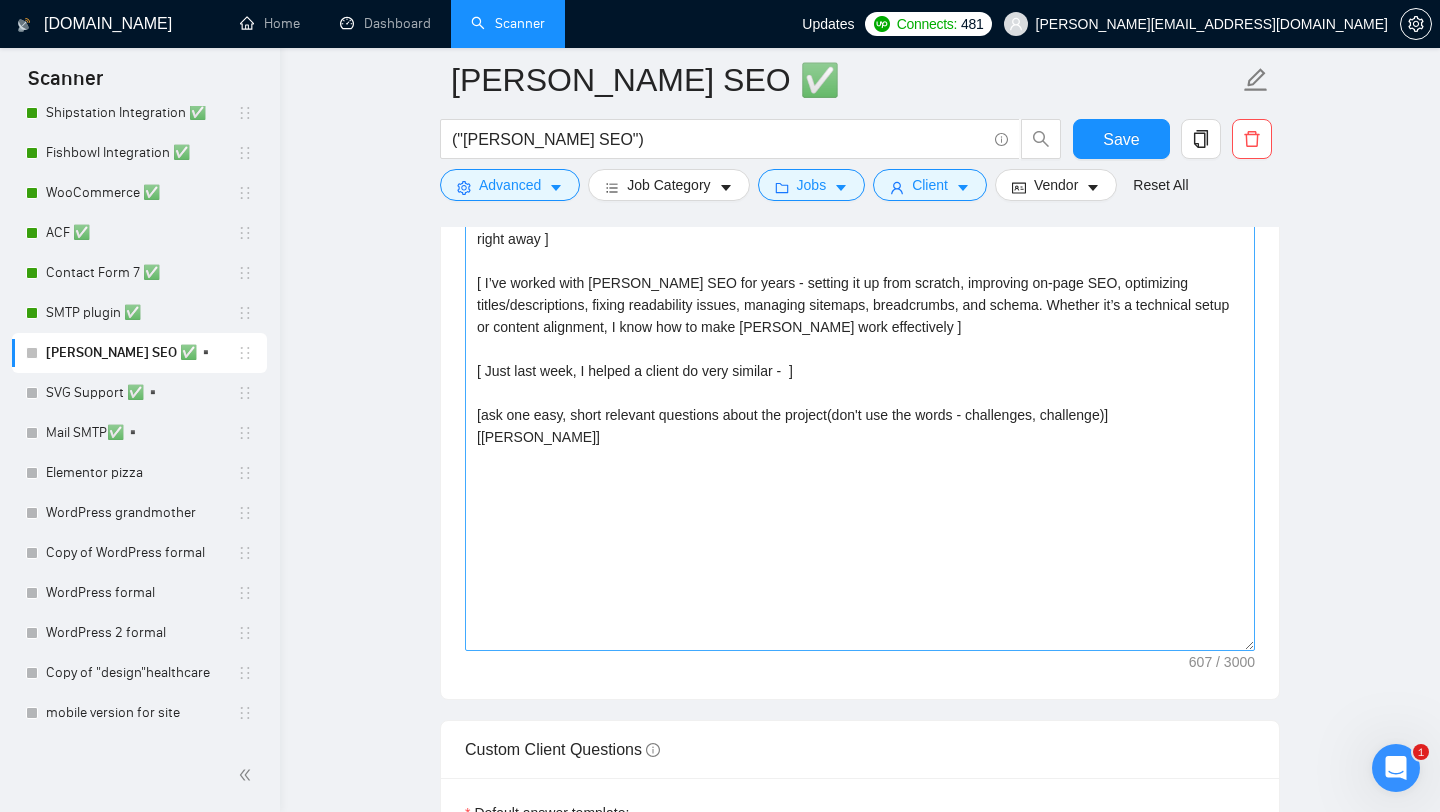 scroll, scrollTop: 1351, scrollLeft: 0, axis: vertical 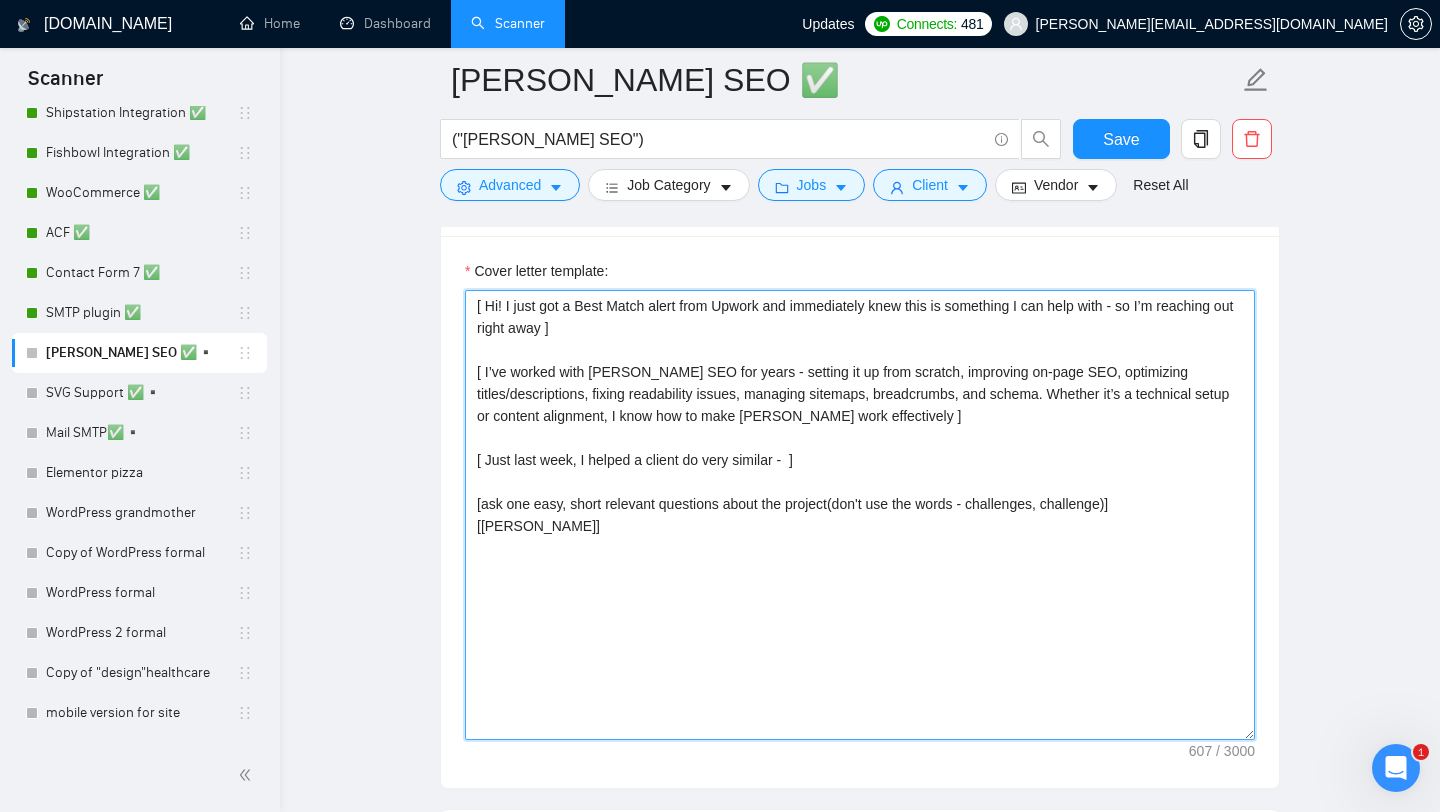 click on "[ Hi! I just got a Best Match alert from Upwork and immediately knew this is something I can help with - so I’m reaching out right away ]
[ I’ve worked with Yoast SEO for years - setting it up from scratch, improving on-page SEO, optimizing titles/descriptions, fixing readability issues, managing sitemaps, breadcrumbs, and schema. Whether it’s a technical setup or content alignment, I know how to make Yoast work effectively ]
[ Just last week, I helped a client do very similar -  ]
[ask one easy, short relevant questions about the project(don't use the words - challenges, challenge)]
[Best,
Alex]" at bounding box center (860, 515) 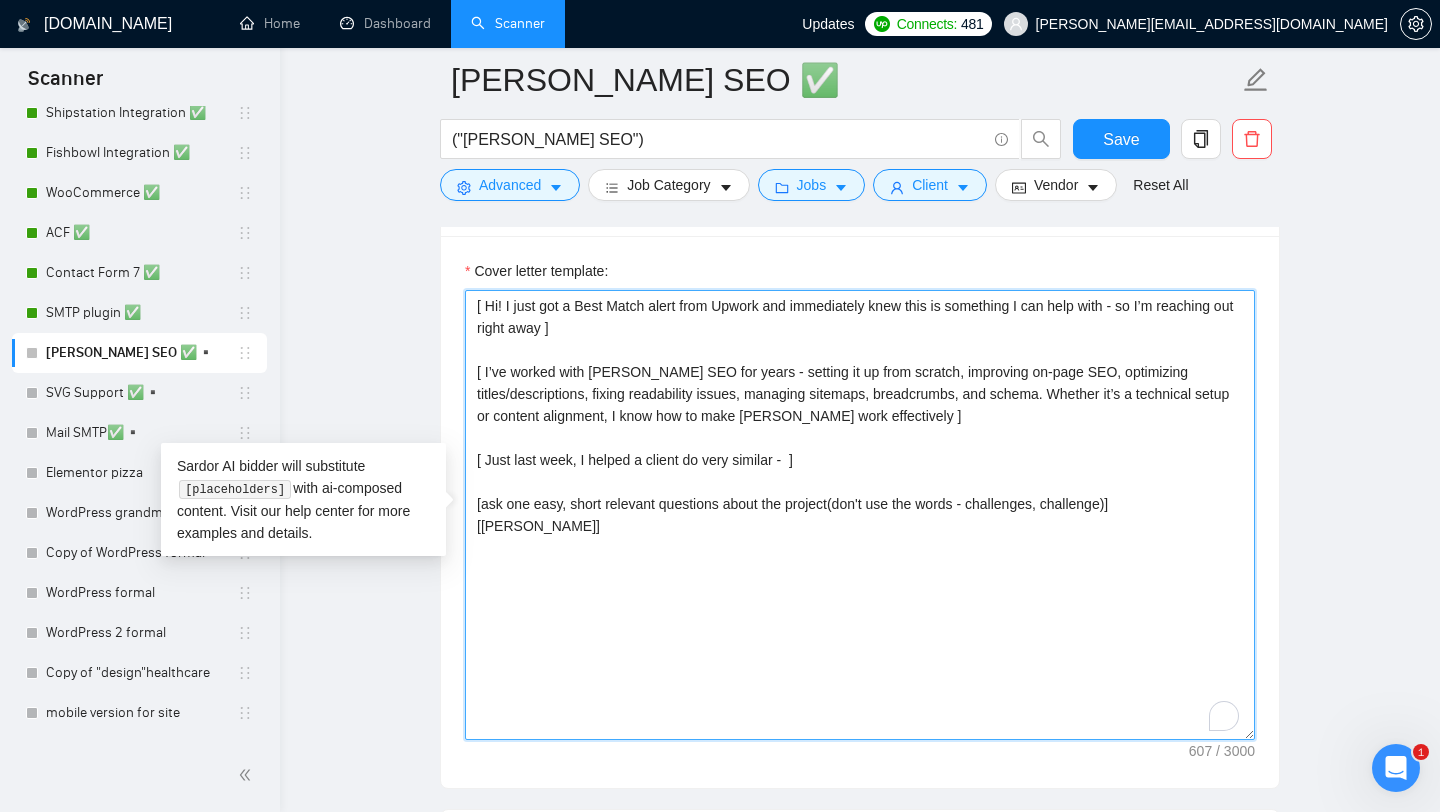 paste on "https://www.upwork.com/freelancers/alexonpoint?p=1947427951315402752" 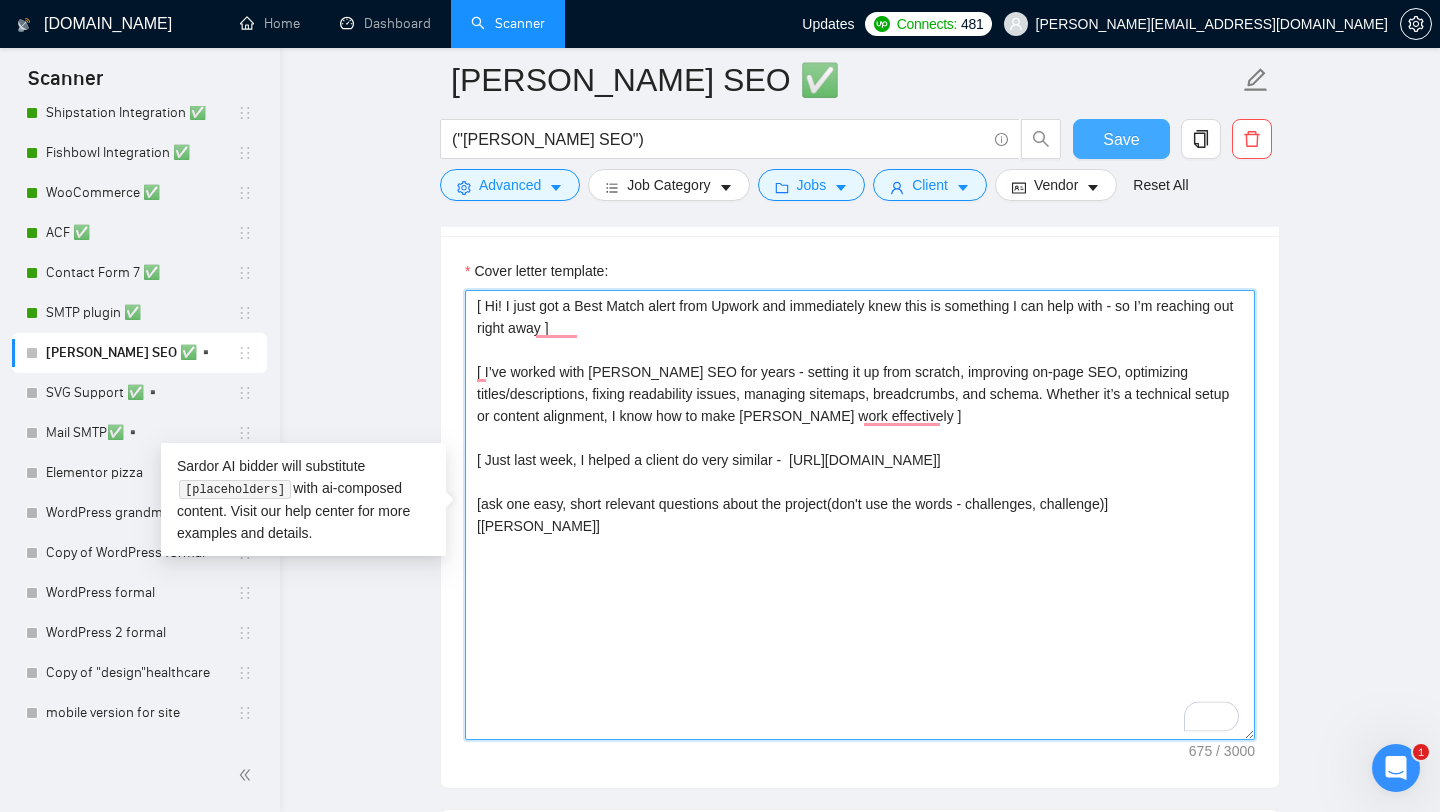 type on "[ Hi! I just got a Best Match alert from Upwork and immediately knew this is something I can help with - so I’m reaching out right away ]
[ I’ve worked with Yoast SEO for years - setting it up from scratch, improving on-page SEO, optimizing titles/descriptions, fixing readability issues, managing sitemaps, breadcrumbs, and schema. Whether it’s a technical setup or content alignment, I know how to make Yoast work effectively ]
[ Just last week, I helped a client do very similar -  https://www.upwork.com/freelancers/alexonpoint?p=1947427951315402752]
[ask one easy, short relevant questions about the project(don't use the words - challenges, challenge)]
[Best,
Alex]" 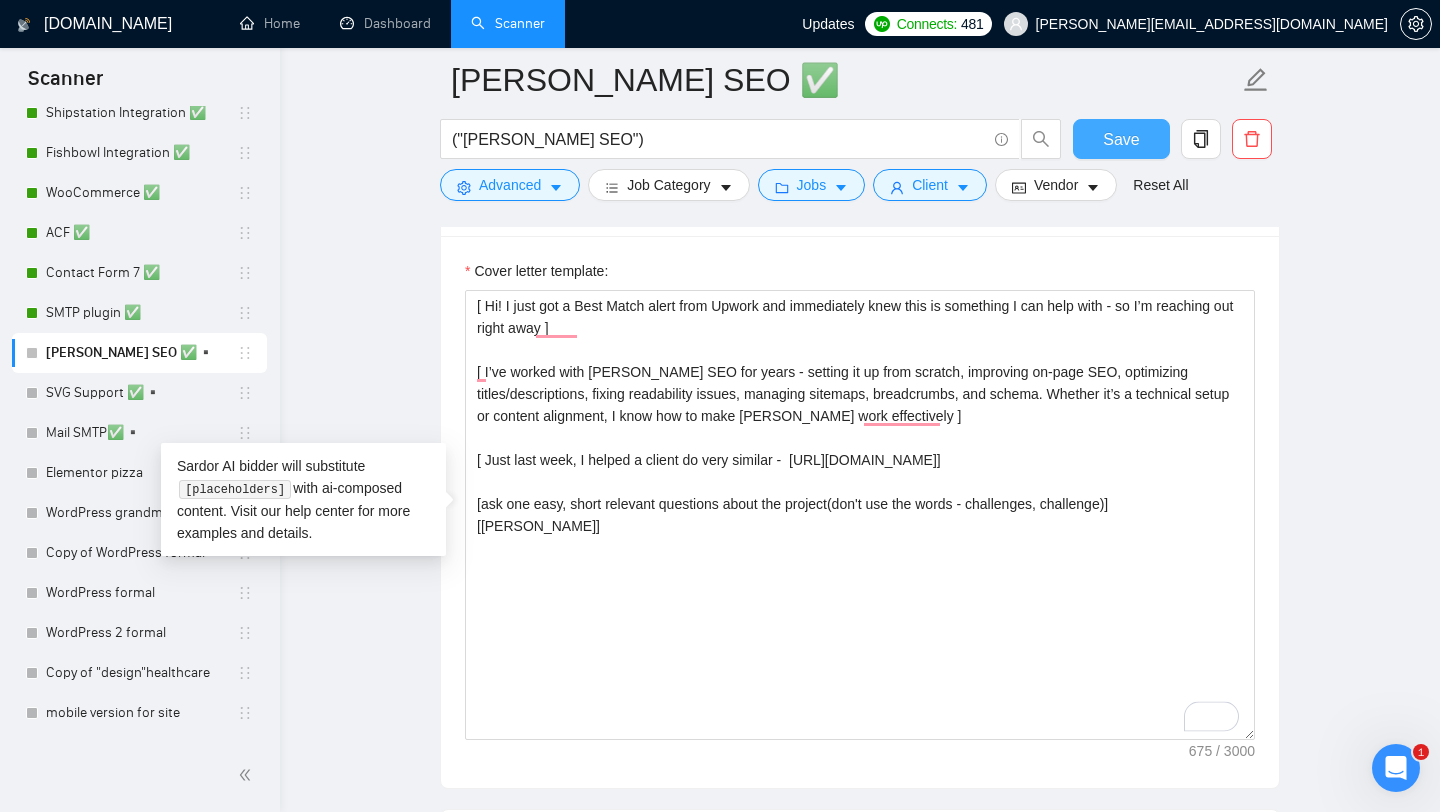 click on "Save" at bounding box center (1121, 139) 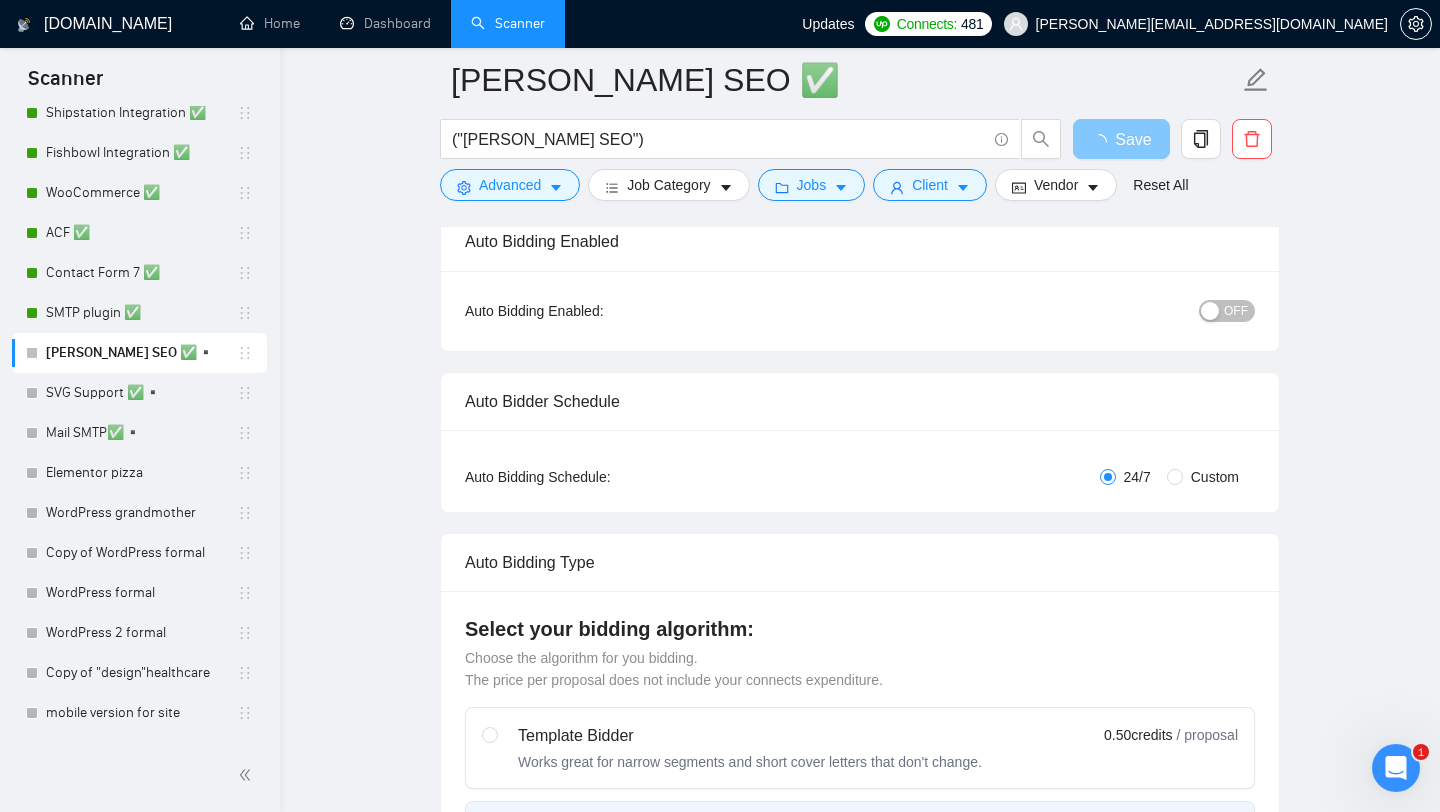 scroll, scrollTop: 0, scrollLeft: 0, axis: both 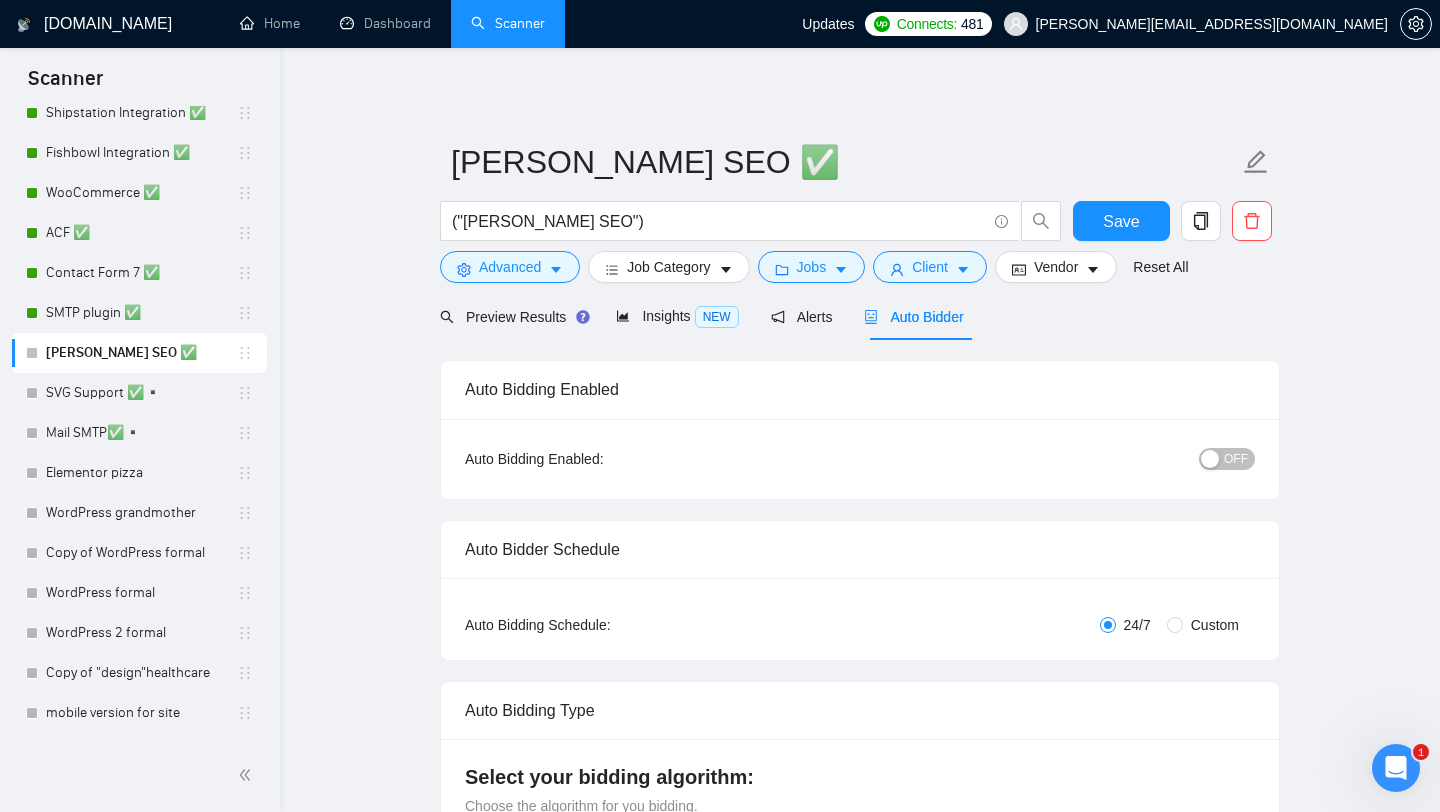 click at bounding box center [1210, 459] 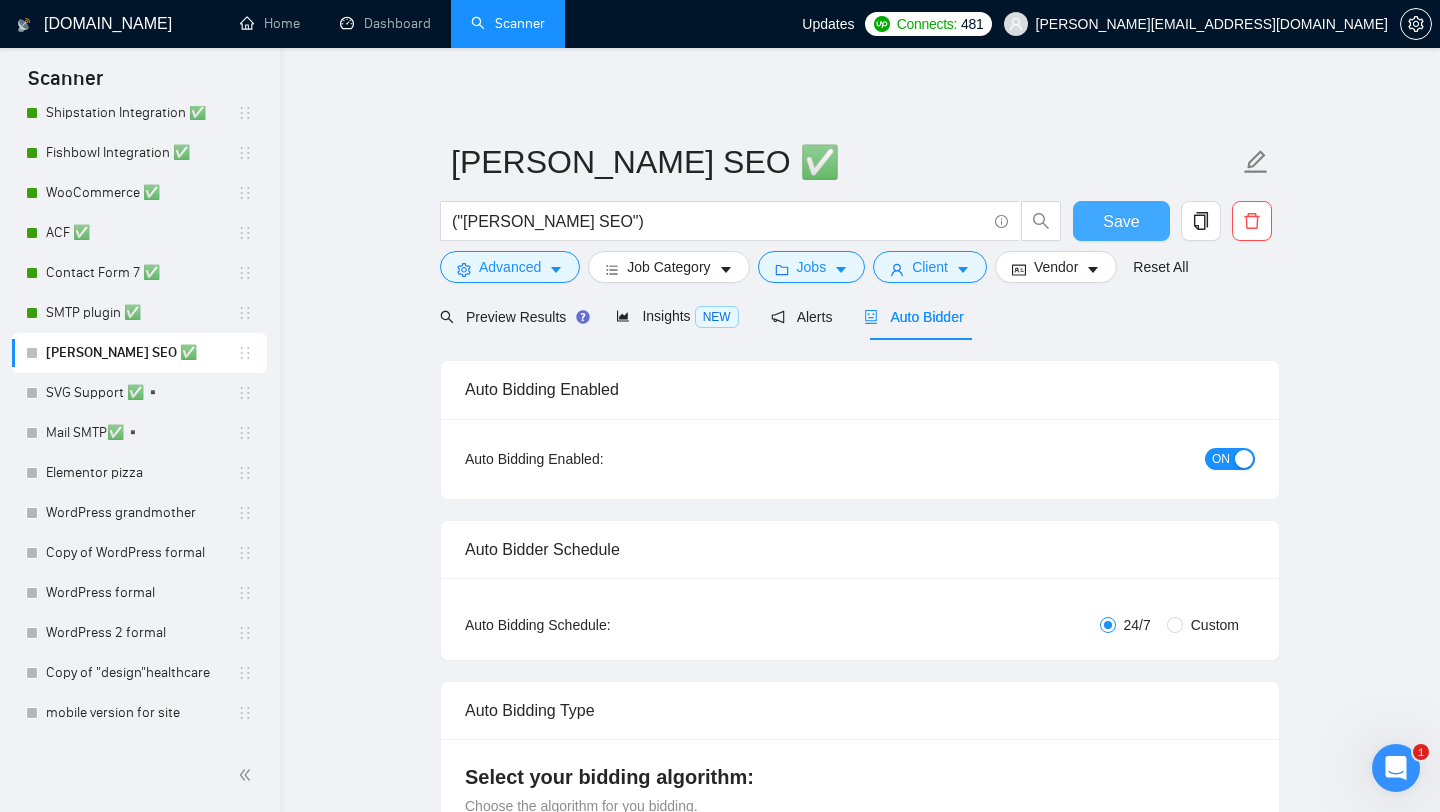 click on "Save" at bounding box center (1121, 221) 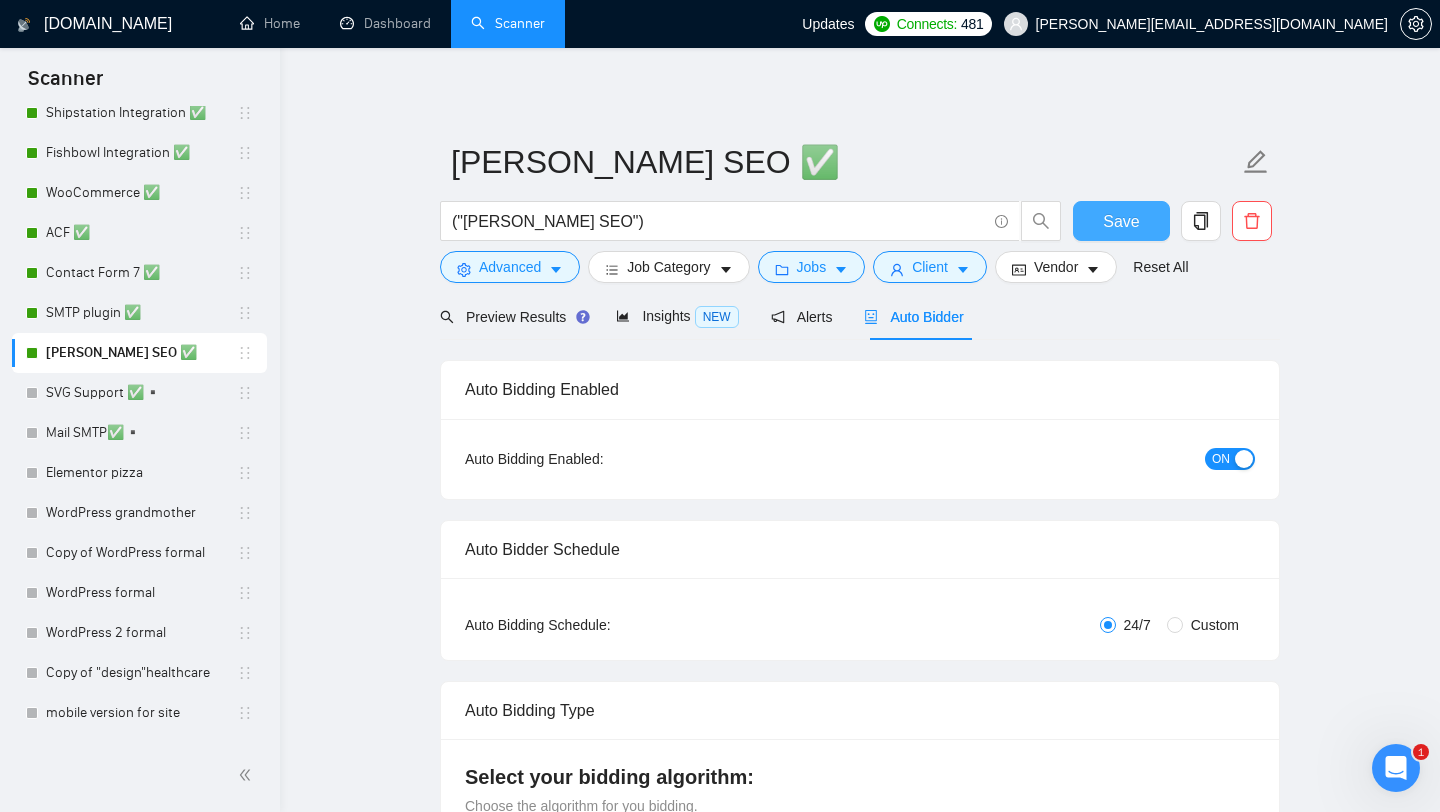 click on "Save" at bounding box center [1121, 221] 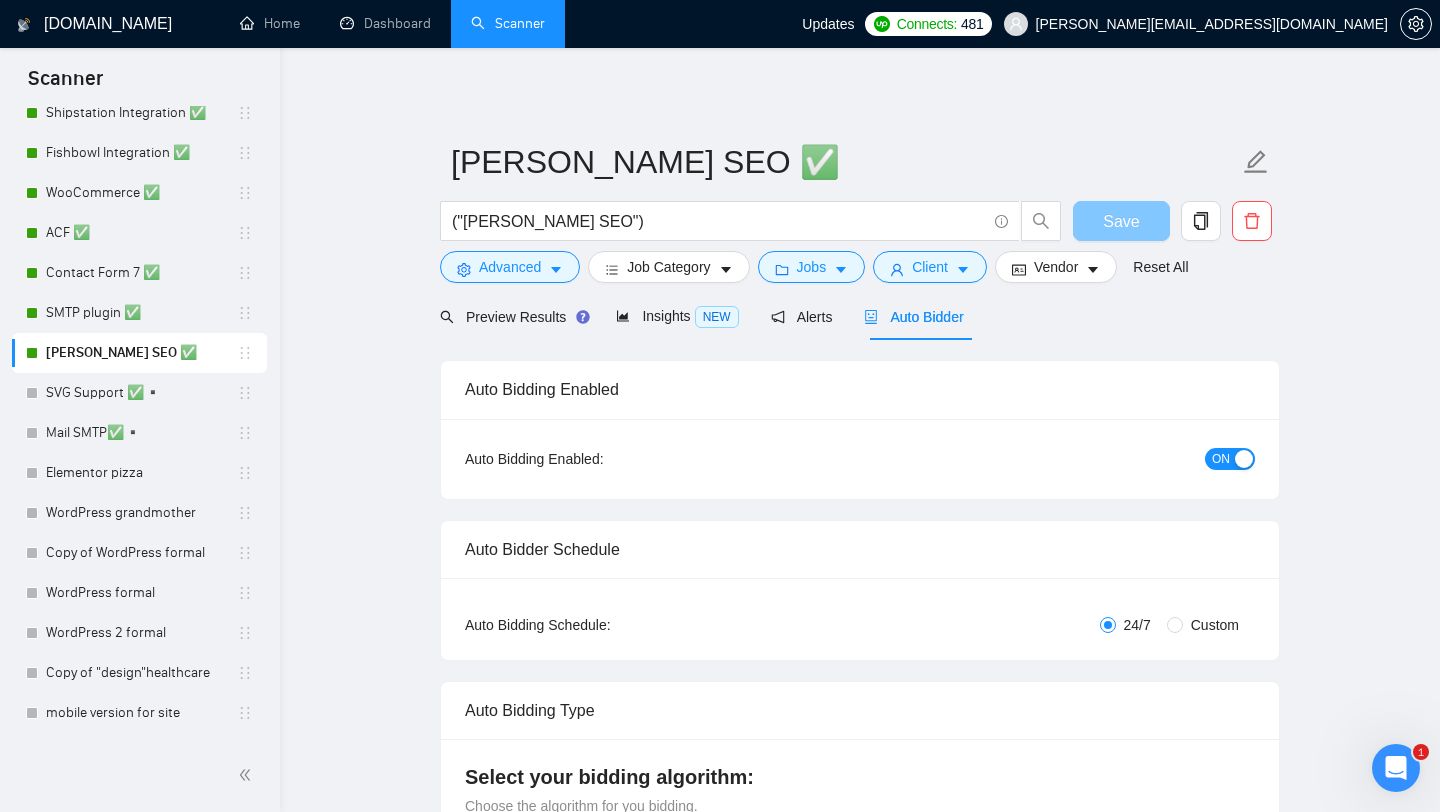 type 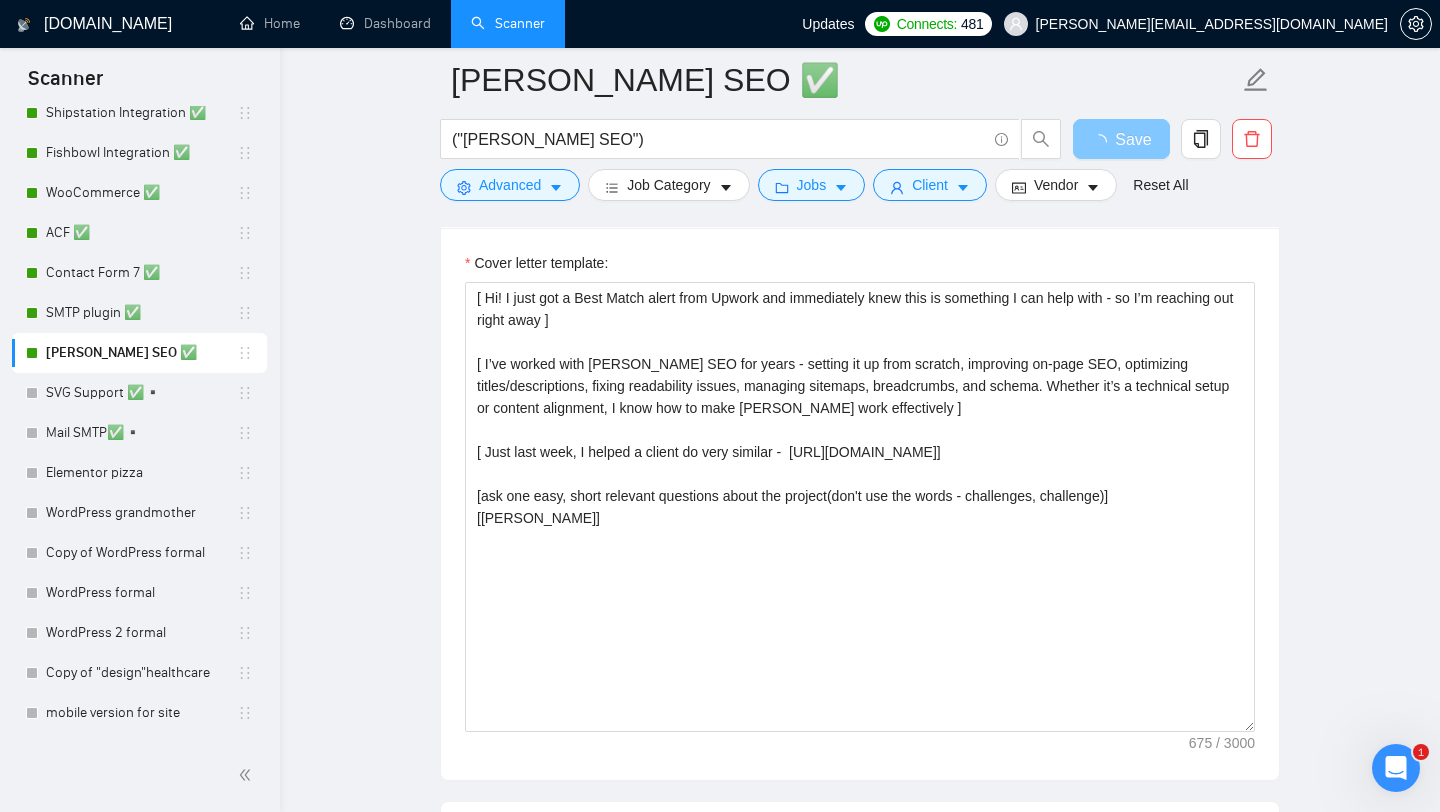 scroll, scrollTop: 1440, scrollLeft: 0, axis: vertical 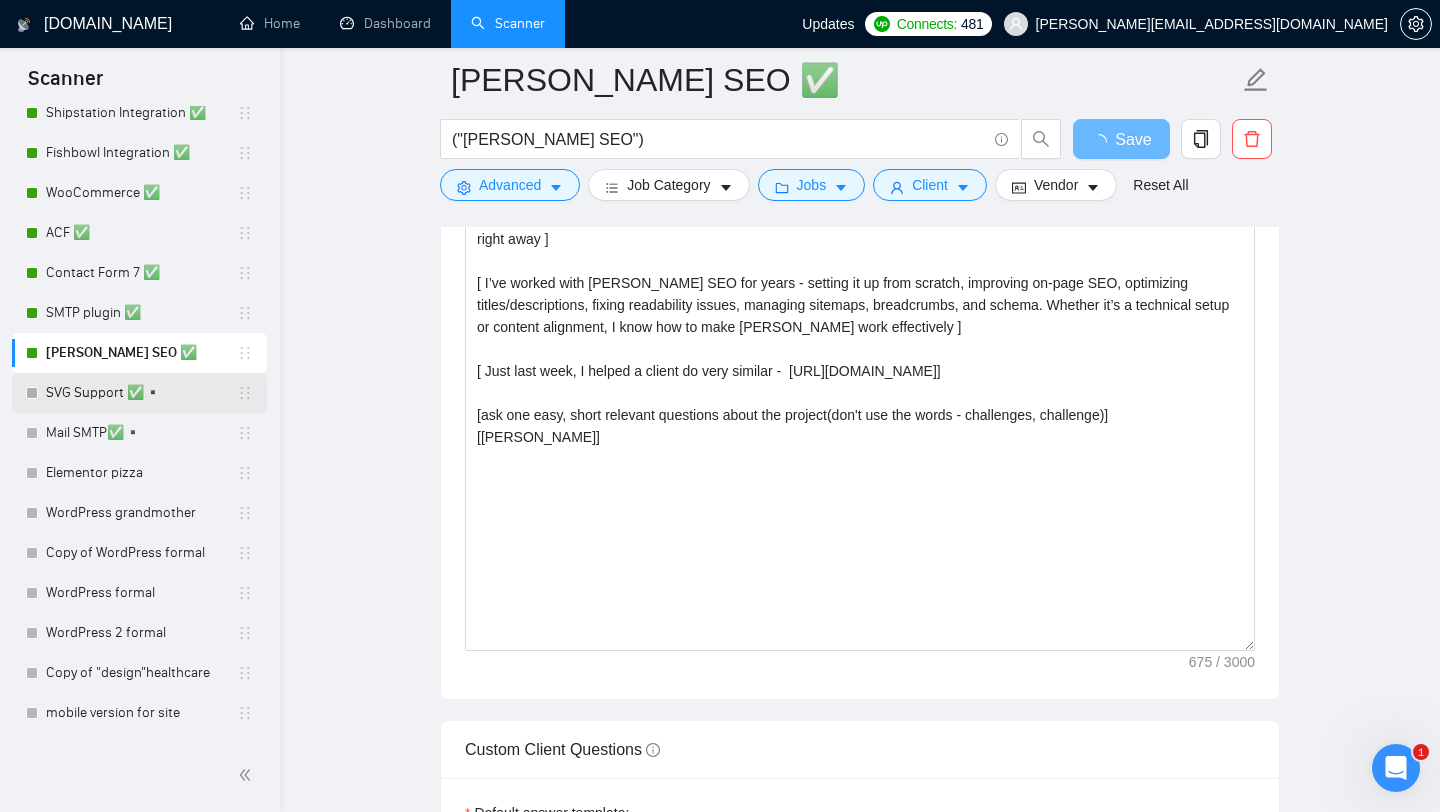 click on "SVG Support ✅▪️" at bounding box center (141, 393) 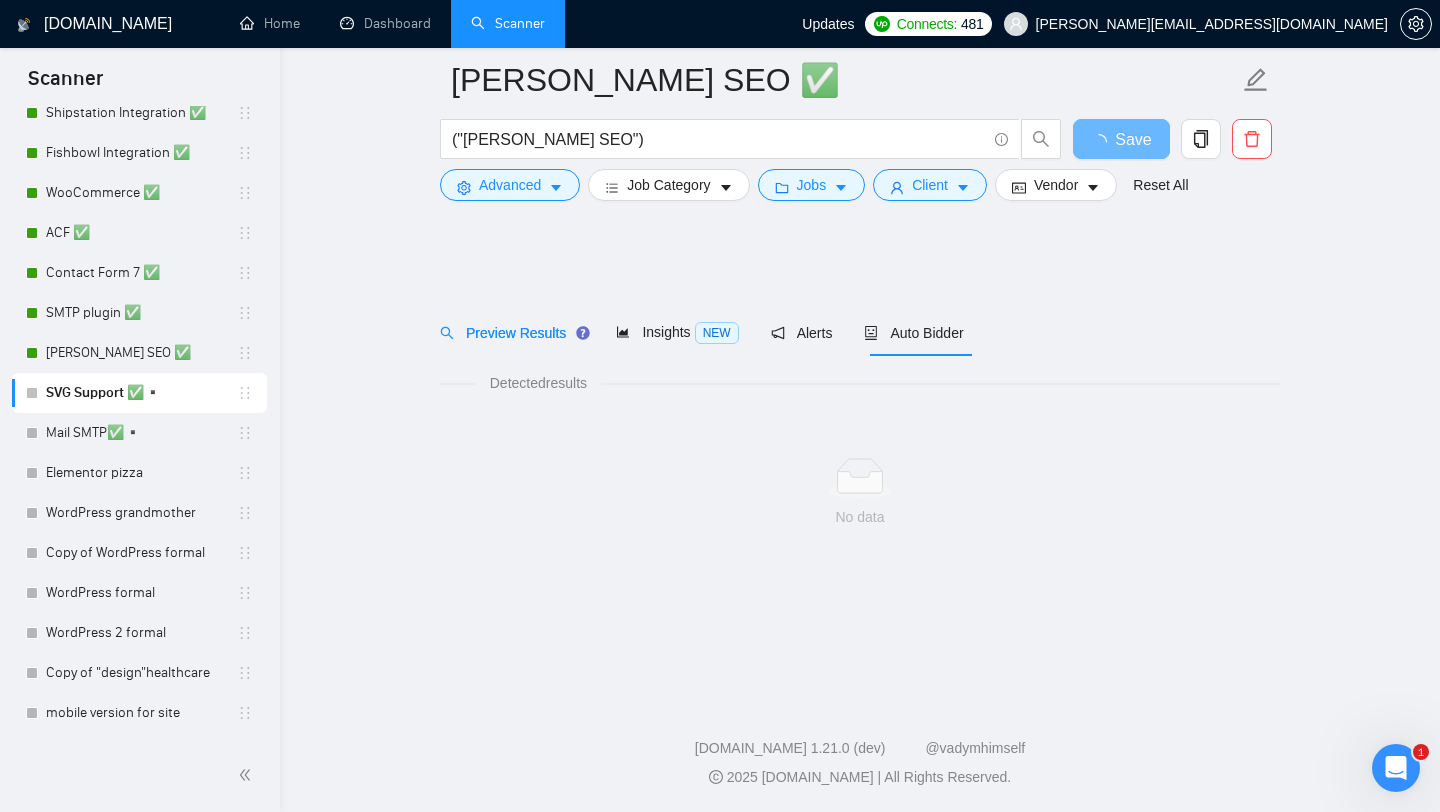 scroll, scrollTop: 0, scrollLeft: 0, axis: both 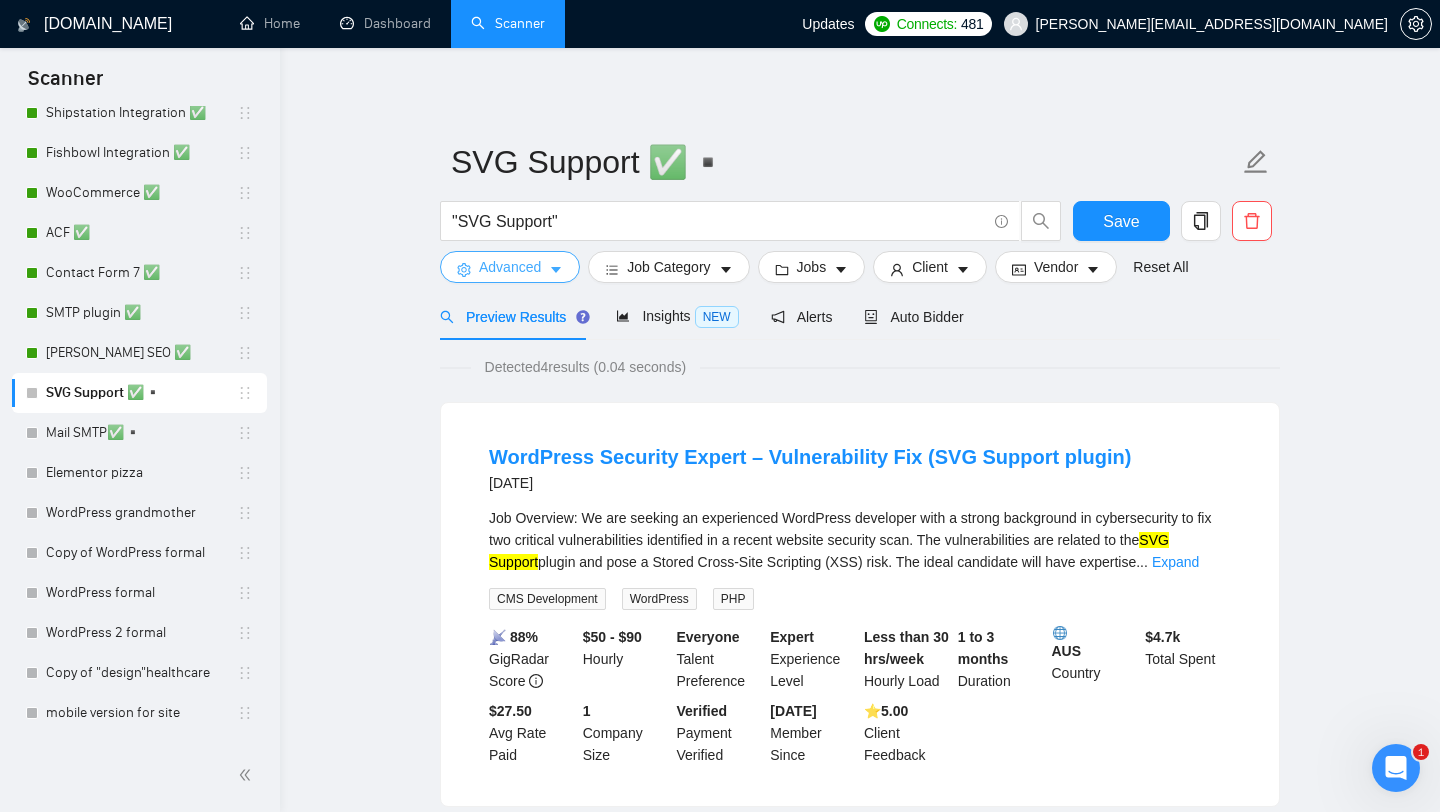 click on "Advanced" at bounding box center (510, 267) 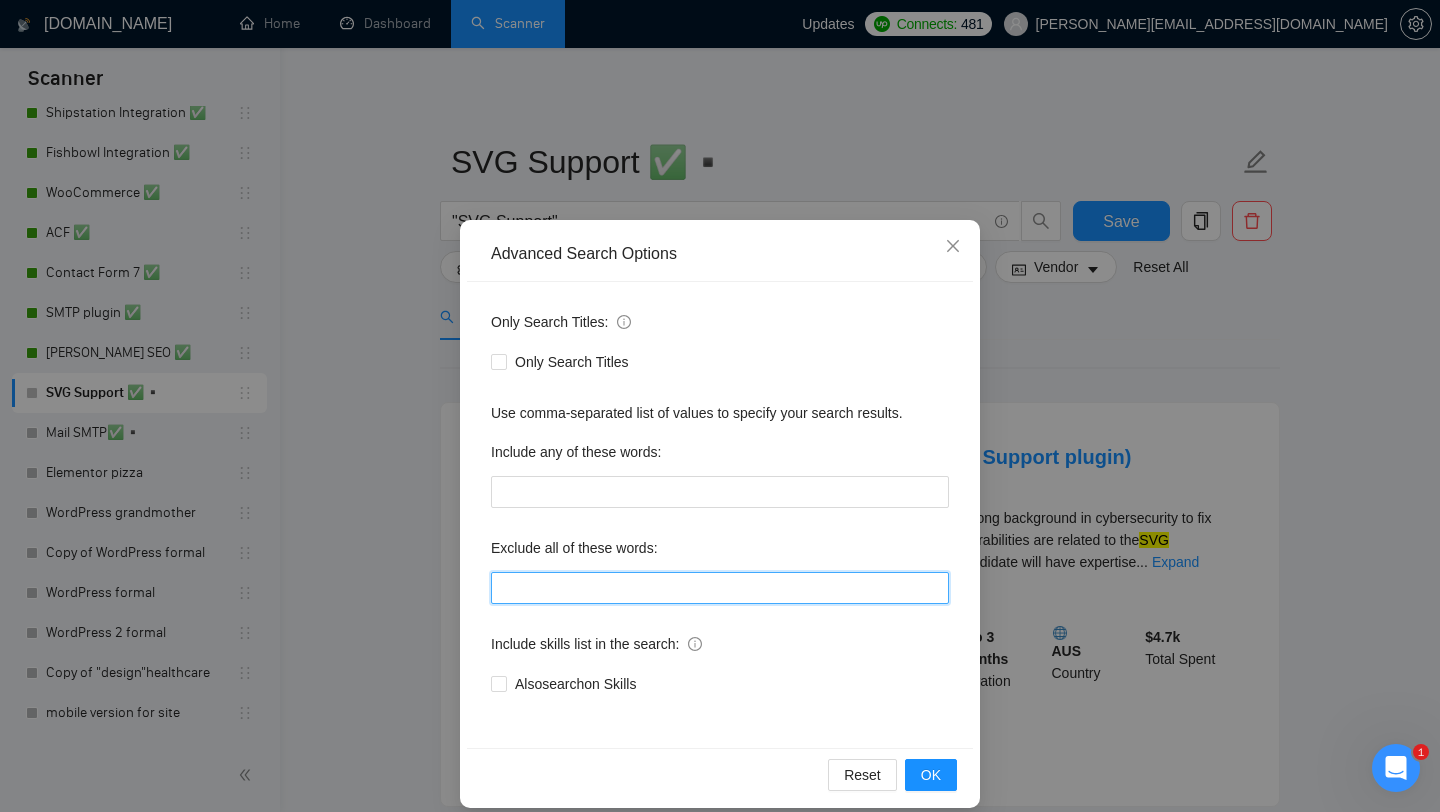 click at bounding box center [720, 588] 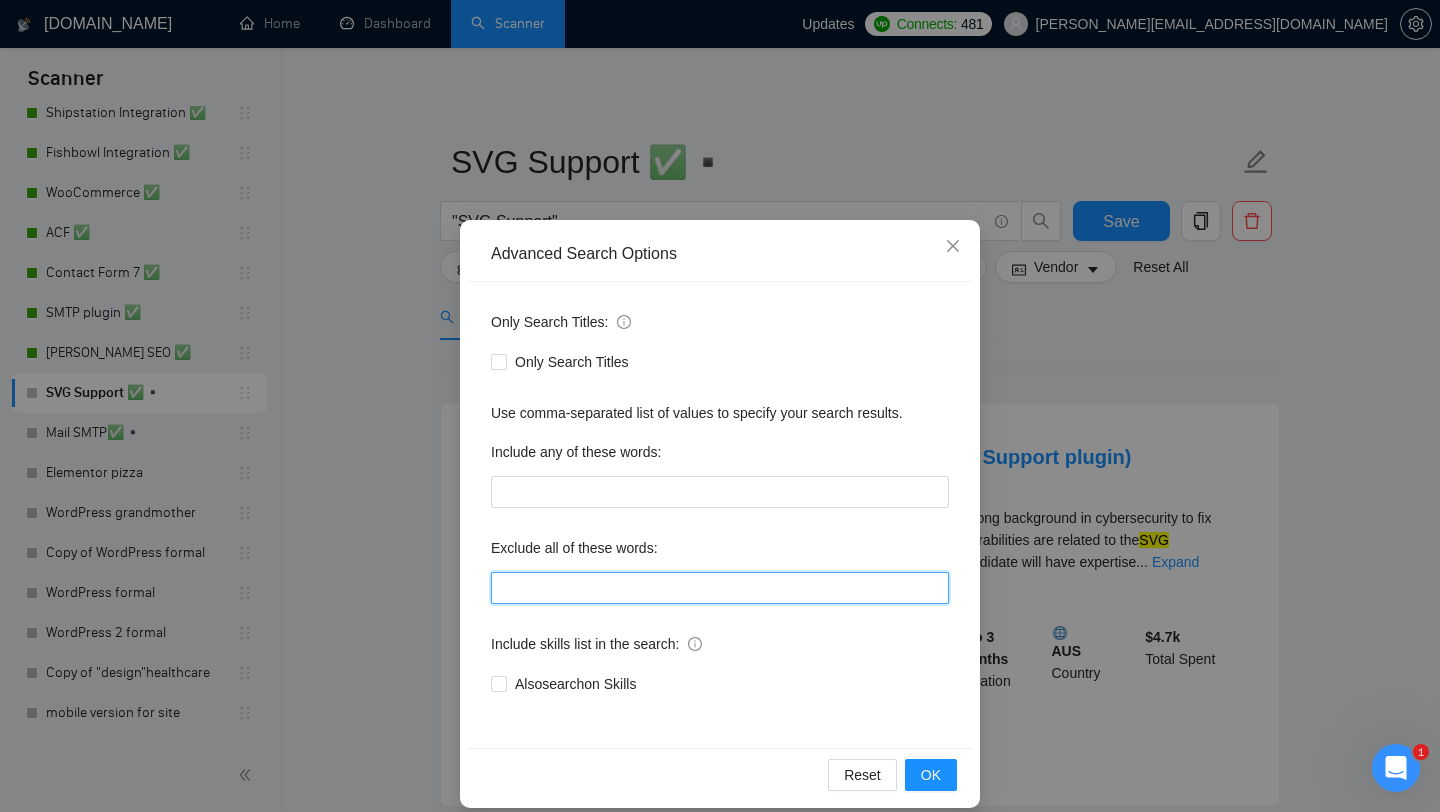 type on "(Urgent), Urgent*, Odoo*, Breakdance*, Duda*, AI, Copywriter*, DevOps*, fix, adult*, webflow*, "web flow", (Wix*), Framer*, (Shopify*), Squarespace*, wpbakery*, Kajabi*, ClickFunnels*,  "Click Funnels", "Hub Spot", HubSpot*, "Bricks Builder", GoHighLevel*, (bug*), "short term", asap*, today*, tomorrow*, tutor*, coach*, "teach me", "no agency", "BigCommerce", "Big Commerce", python*,  react*, django*, zoho*, "join our team", "Oxygen Builder", no agencies, Funnelish*, und, die,Custom illustration, "Progressive Web App", (PWA), PWA*, Angular*,  Facebook ad,  Facebook ads" 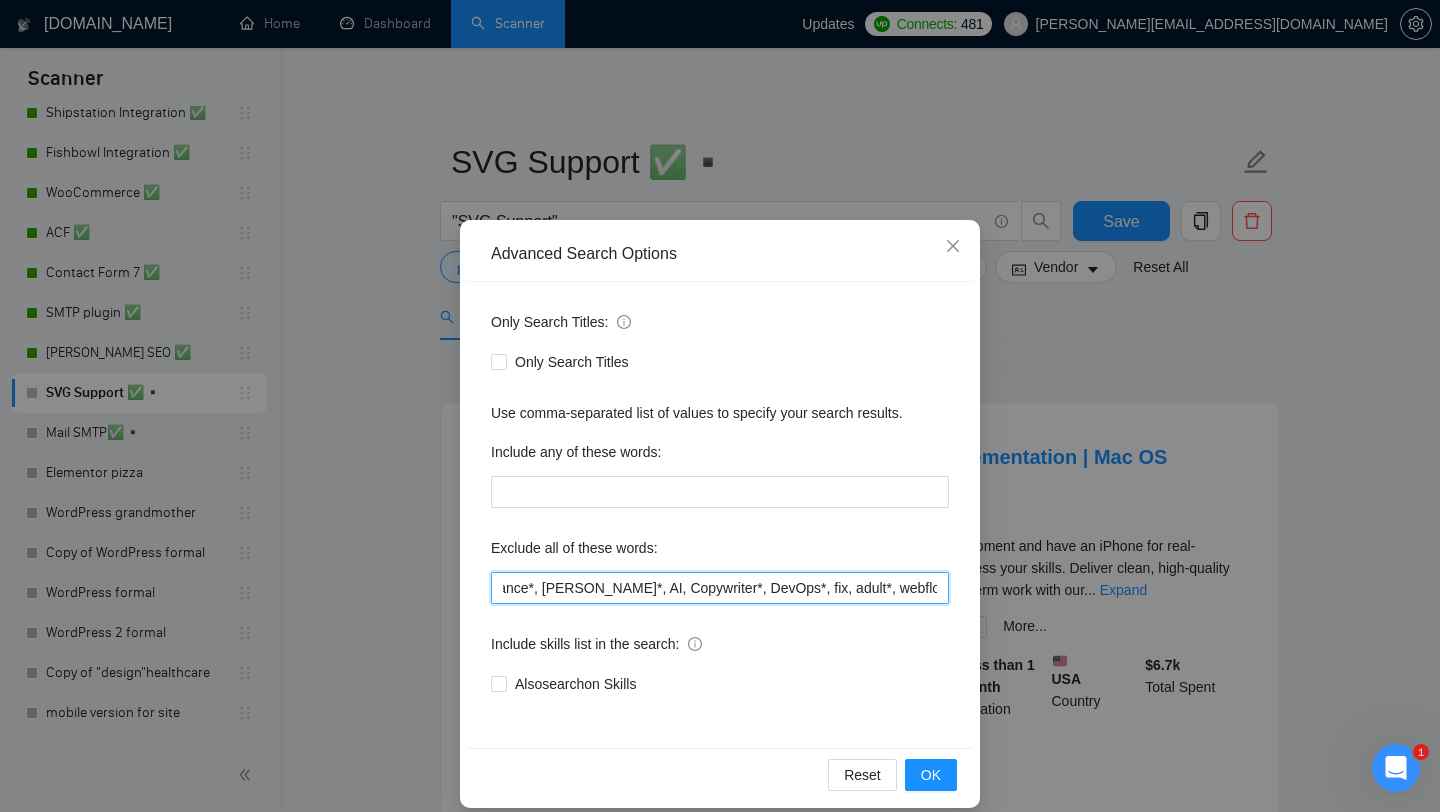 scroll, scrollTop: 0, scrollLeft: 362, axis: horizontal 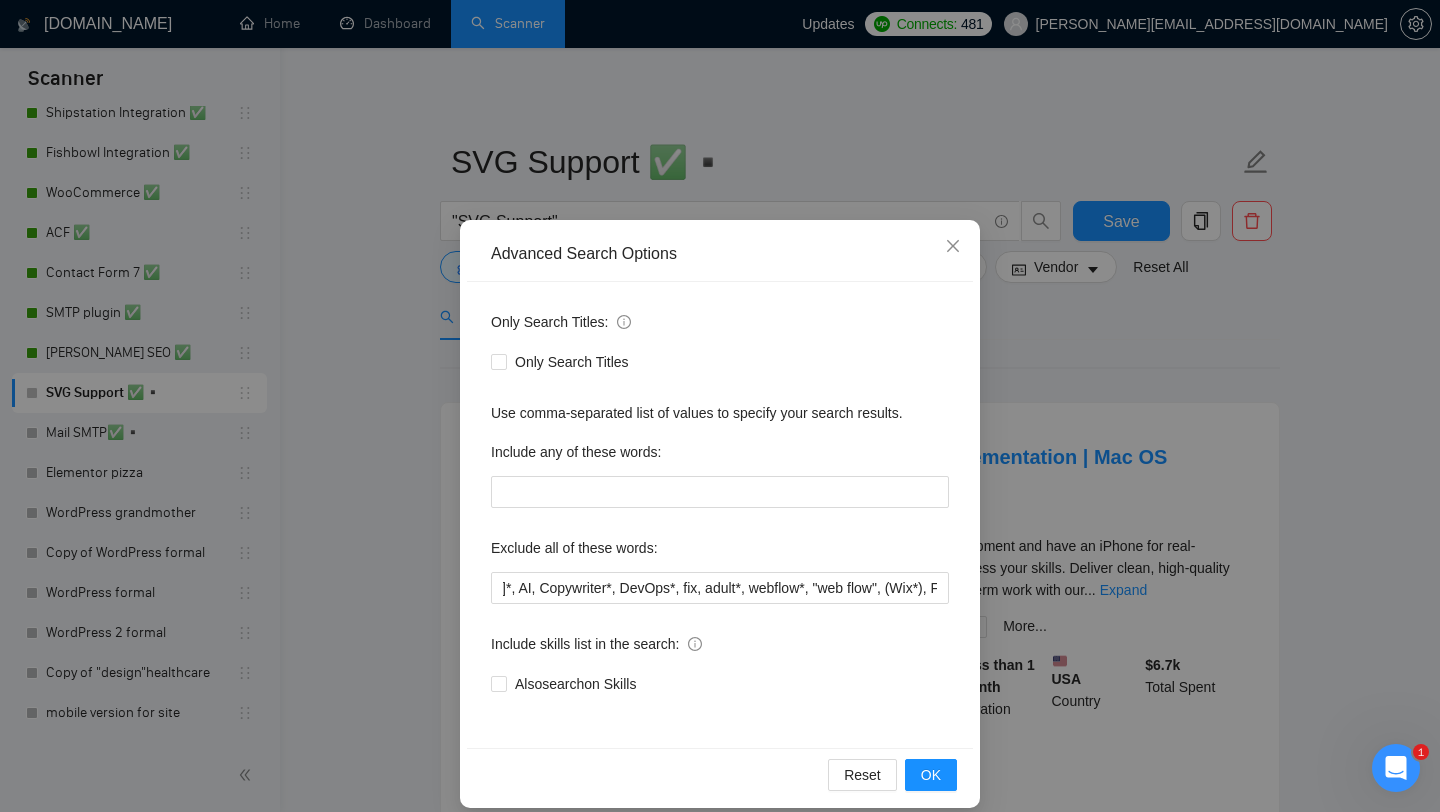 click on "Advanced Search Options Only Search Titles:   Only Search Titles Use comma-separated list of values to specify your search results. Include any of these words: Exclude all of these words: (Urgent), Urgent*, Odoo*, Breakdance*, Duda*, AI, Copywriter*, DevOps*, fix, adult*, webflow*, "web flow", (Wix*), Framer*, (Shopify*), Squarespace*, wpbakery*, Kajabi*, ClickFunnels*,  "Click Funnels", "Hub Spot", HubSpot*, "Bricks Builder", GoHighLevel*, (bug*), "short term", asap*, today*, tomorrow*, tutor*, coach*, "teach me", "no agency", "BigCommerce", "Big Commerce", python*,  react*, django*, zoho*, "join our team", "Oxygen Builder", no agencies, Funnelish*, und, die,Custom illustration, "Progressive Web App", (PWA), PWA*, Angular*,  Facebook ad,  Facebook ads Include skills list in the search:   Also  search  on Skills Reset OK" at bounding box center [720, 406] 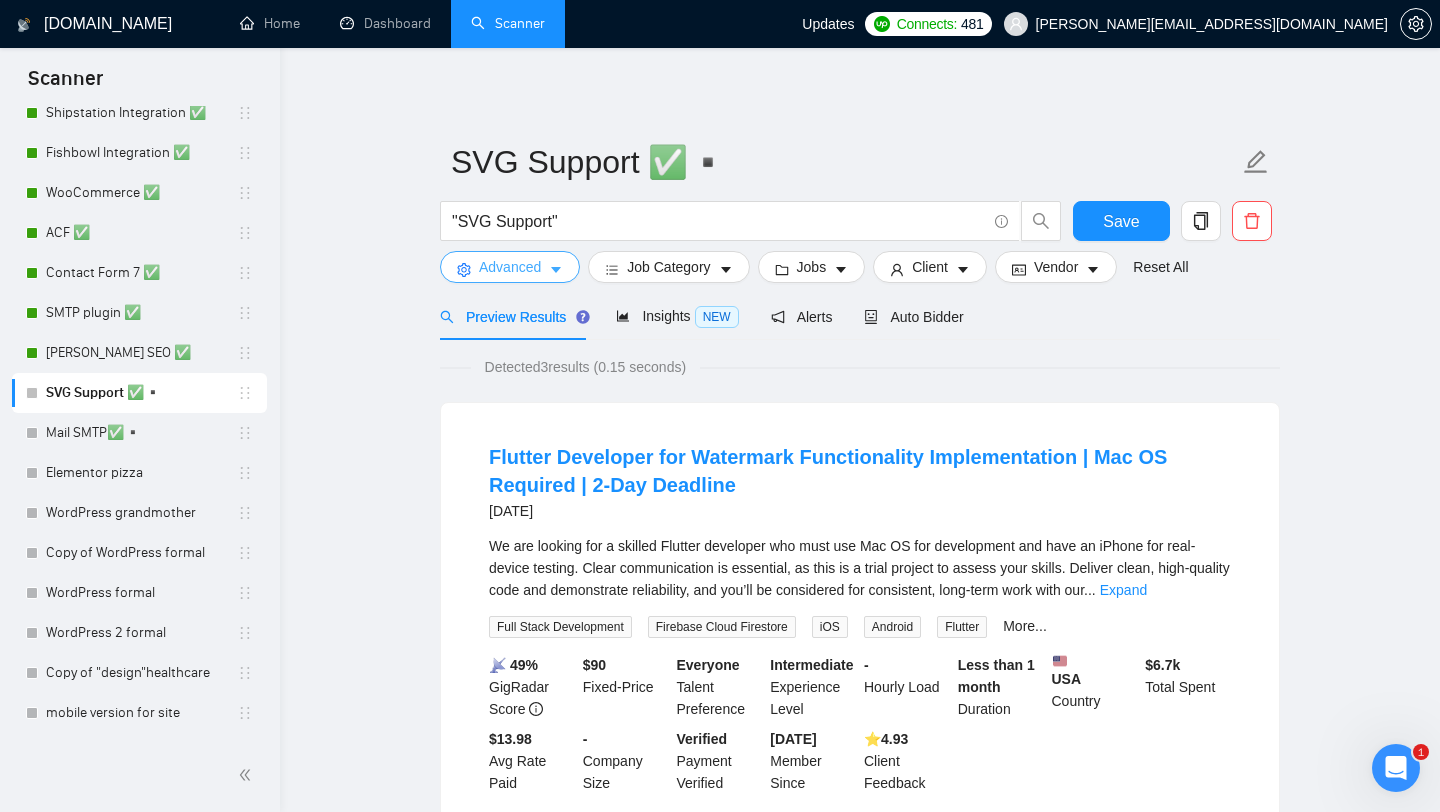 click on "Advanced" at bounding box center (510, 267) 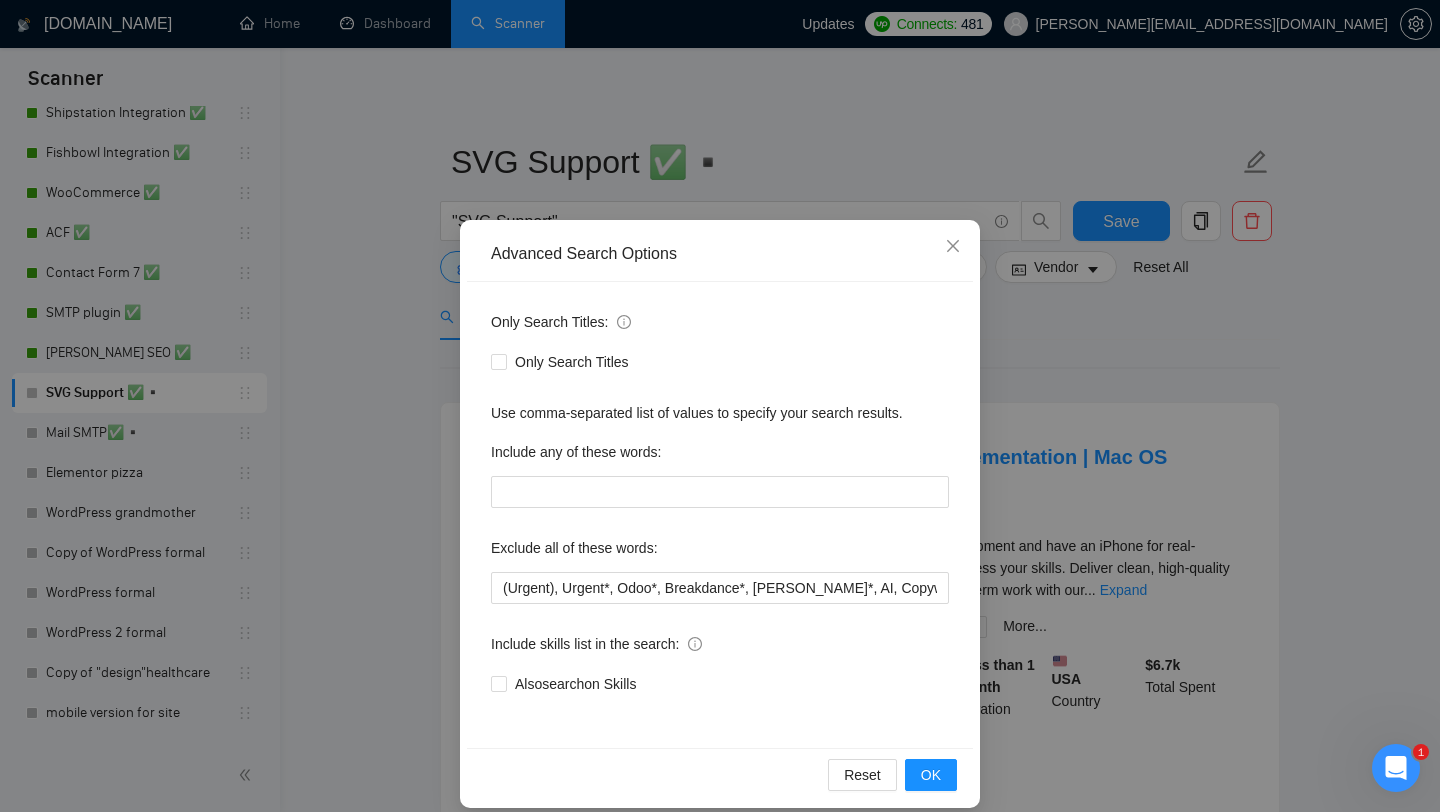 click on "Advanced Search Options Only Search Titles:   Only Search Titles Use comma-separated list of values to specify your search results. Include any of these words: Exclude all of these words: (Urgent), Urgent*, Odoo*, Breakdance*, Duda*, AI, Copywriter*, DevOps*, fix, adult*, webflow*, "web flow", (Wix*), Framer*, (Shopify*), Squarespace*, wpbakery*, Kajabi*, ClickFunnels*,  "Click Funnels", "Hub Spot", HubSpot*, "Bricks Builder", GoHighLevel*, (bug*), "short term", asap*, today*, tomorrow*, tutor*, coach*, "teach me", "no agency", "BigCommerce", "Big Commerce", python*,  react*, django*, zoho*, "join our team", "Oxygen Builder", no agencies, Funnelish*, und, die,Custom illustration, "Progressive Web App", (PWA), PWA*, Angular*,  Facebook ad,  Facebook ads Include skills list in the search:   Also  search  on Skills Reset OK" at bounding box center [720, 406] 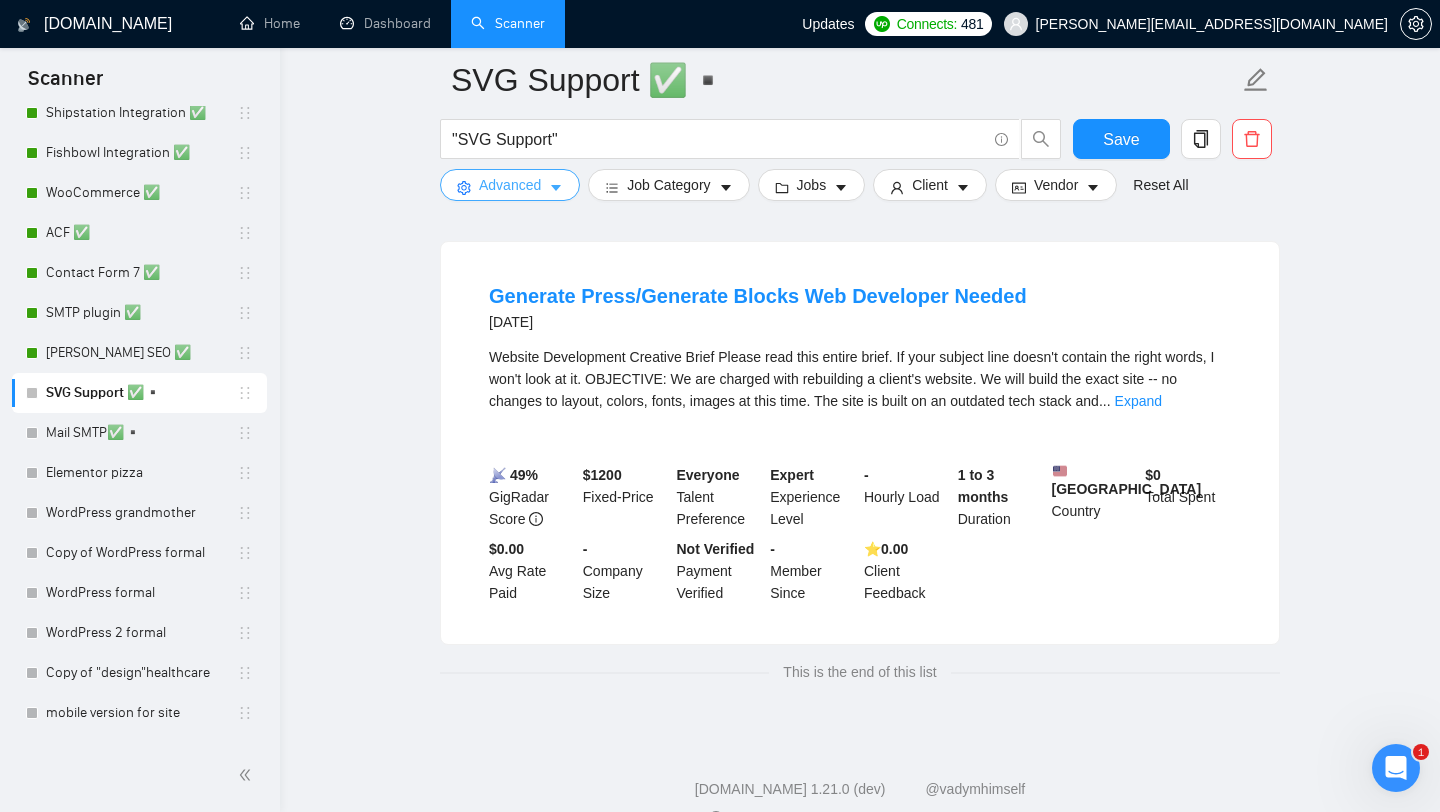 scroll, scrollTop: 0, scrollLeft: 0, axis: both 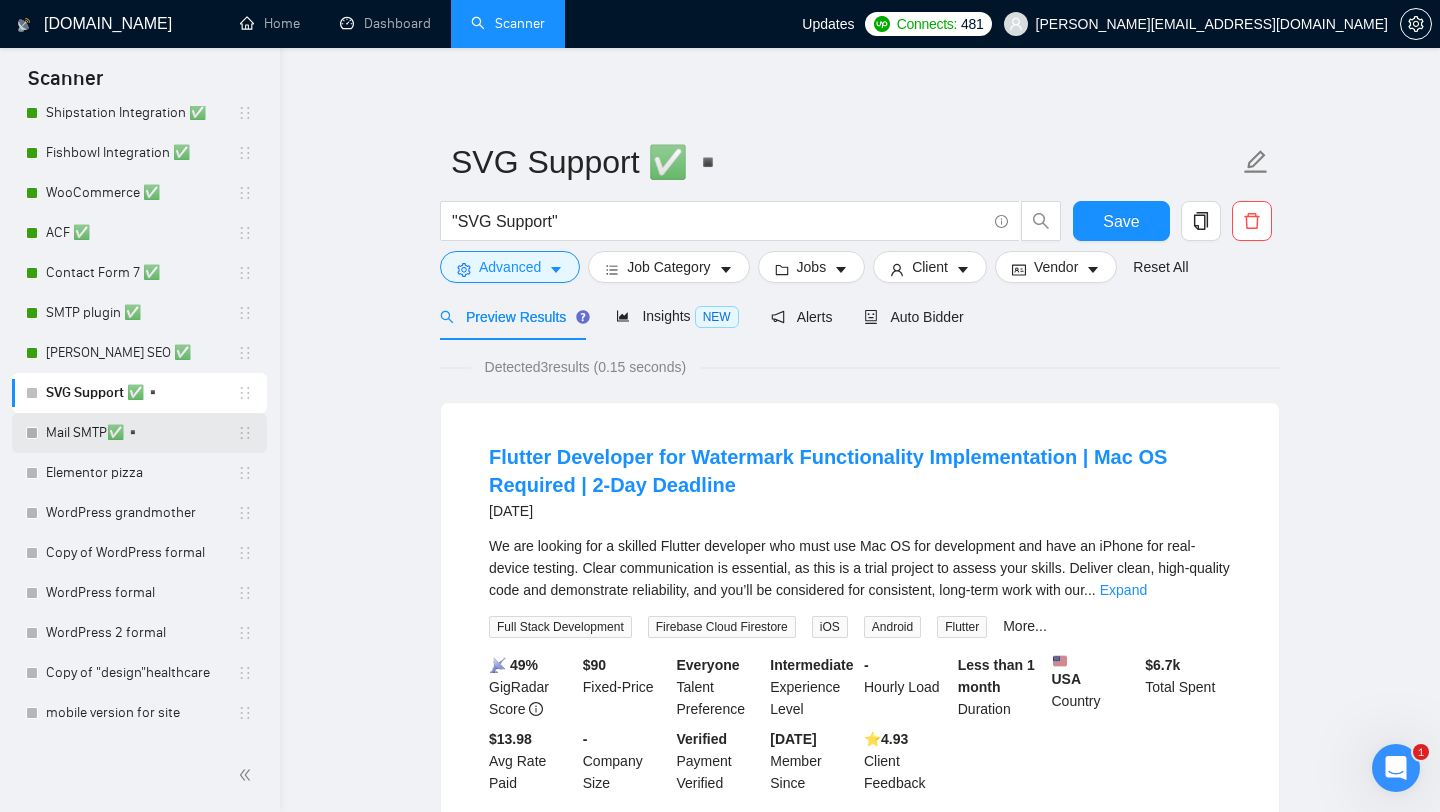 click on "Mail SMTP✅▪️" at bounding box center [141, 433] 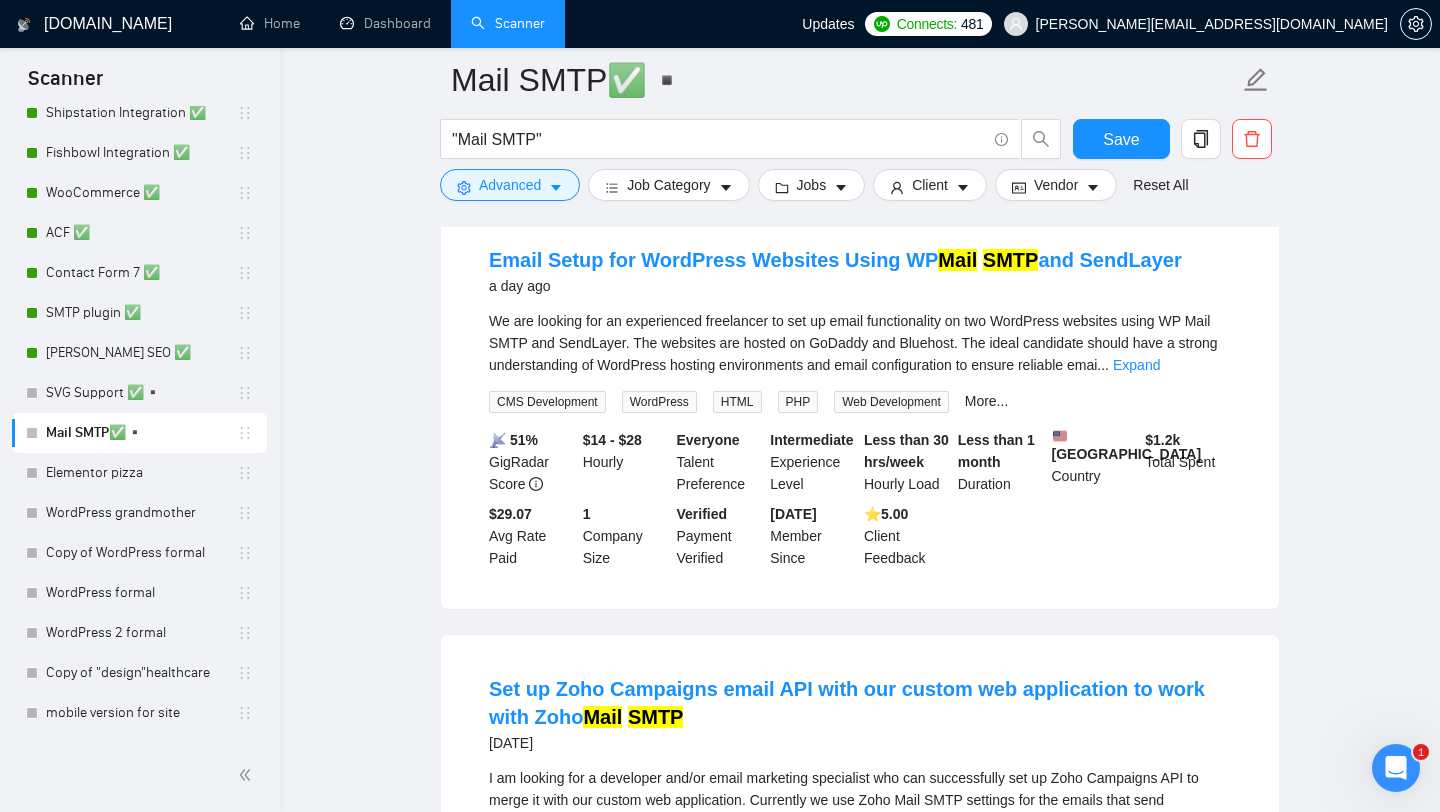 scroll, scrollTop: 0, scrollLeft: 0, axis: both 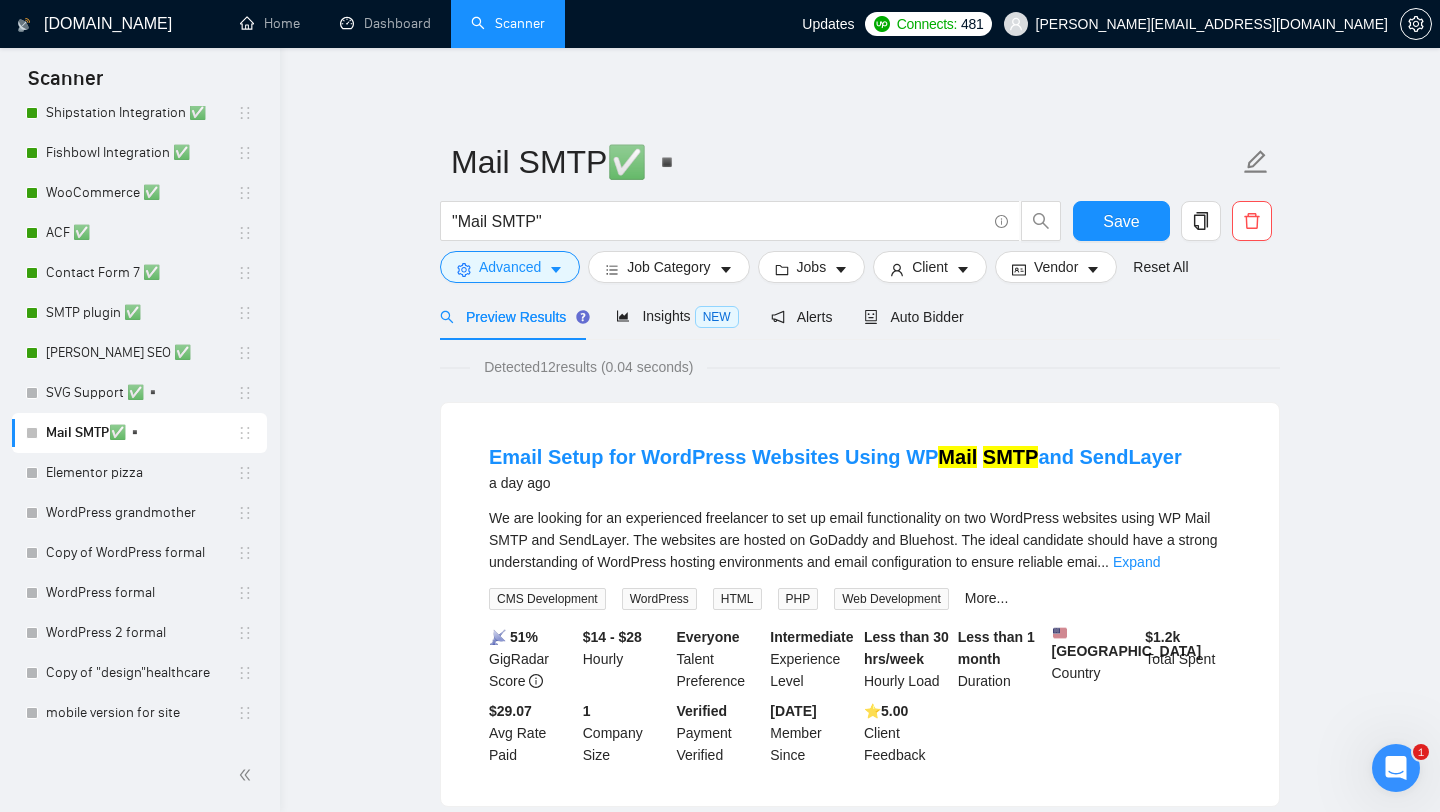 click on "Mail SMTP✅▪️ "Mail SMTP" Save Advanced   Job Category   Jobs   Client   Vendor   Reset All" at bounding box center (860, 211) 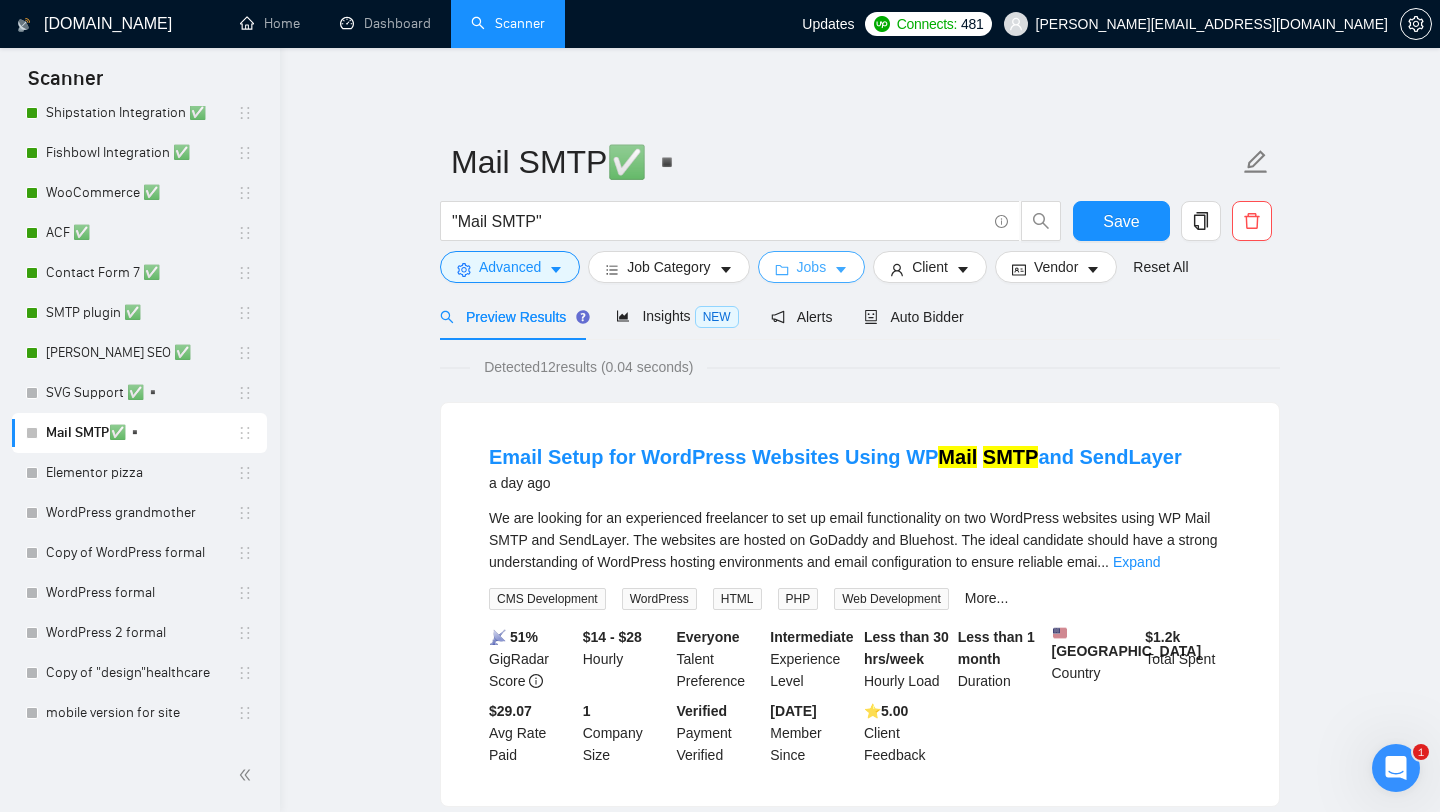 click on "Jobs" at bounding box center [812, 267] 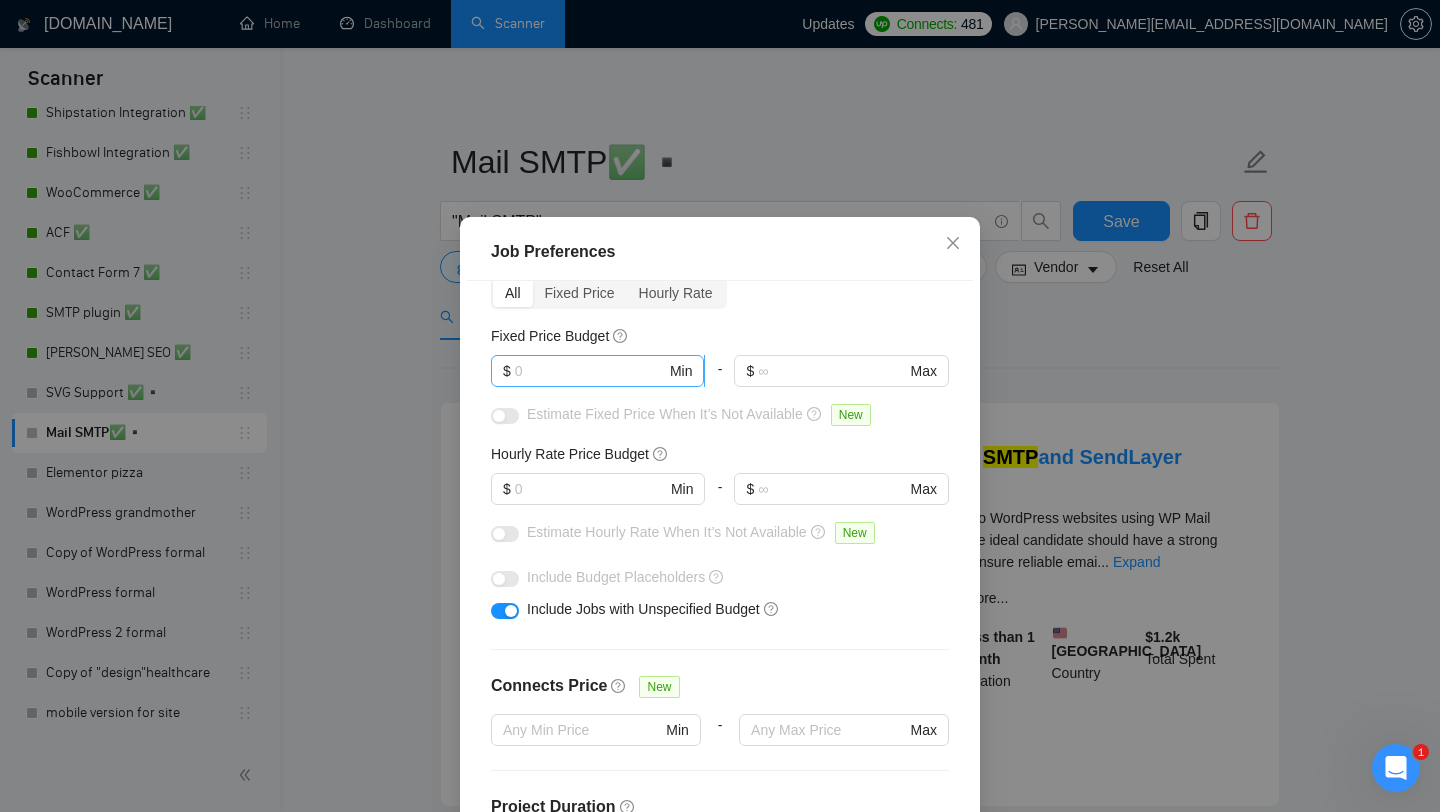 scroll, scrollTop: 0, scrollLeft: 0, axis: both 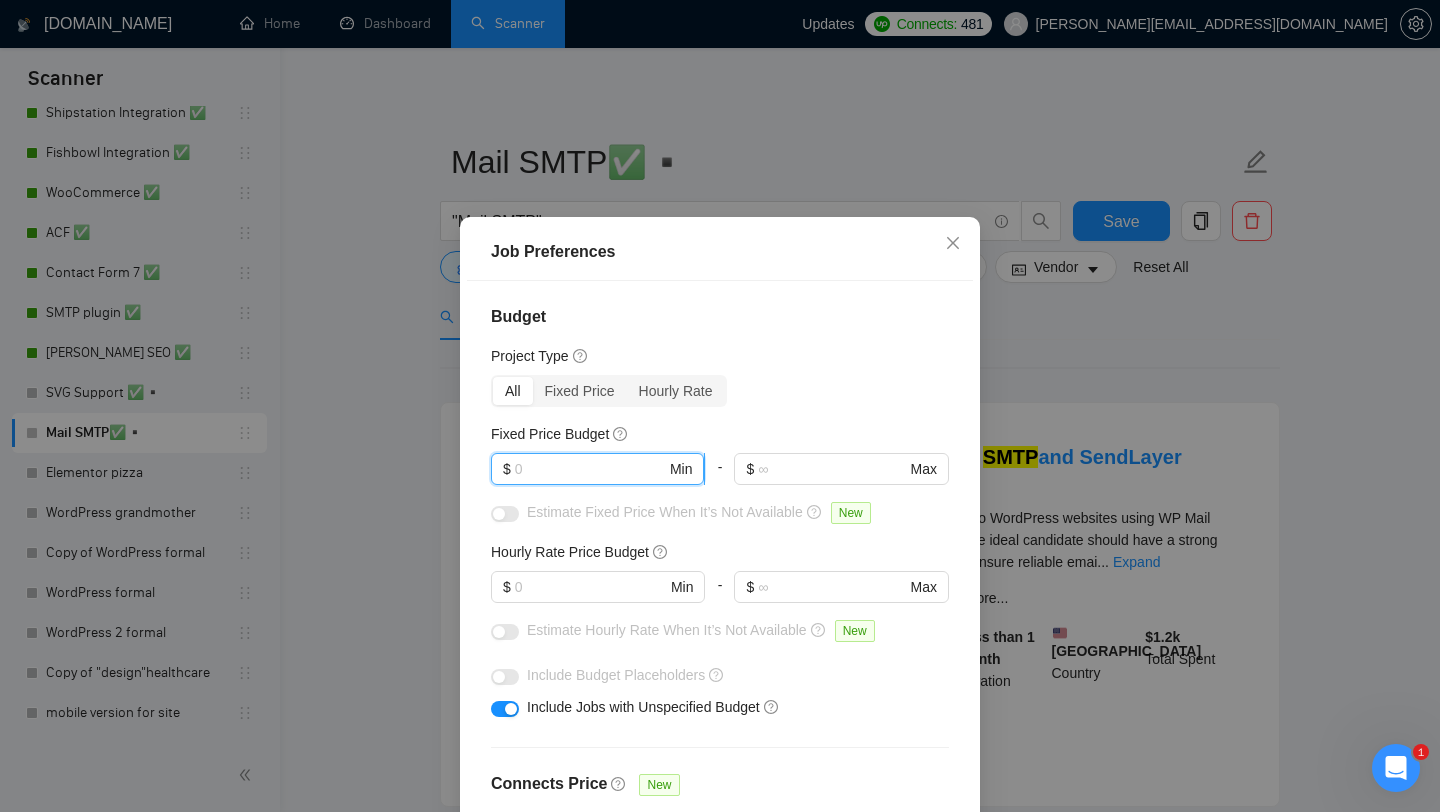 click at bounding box center (590, 469) 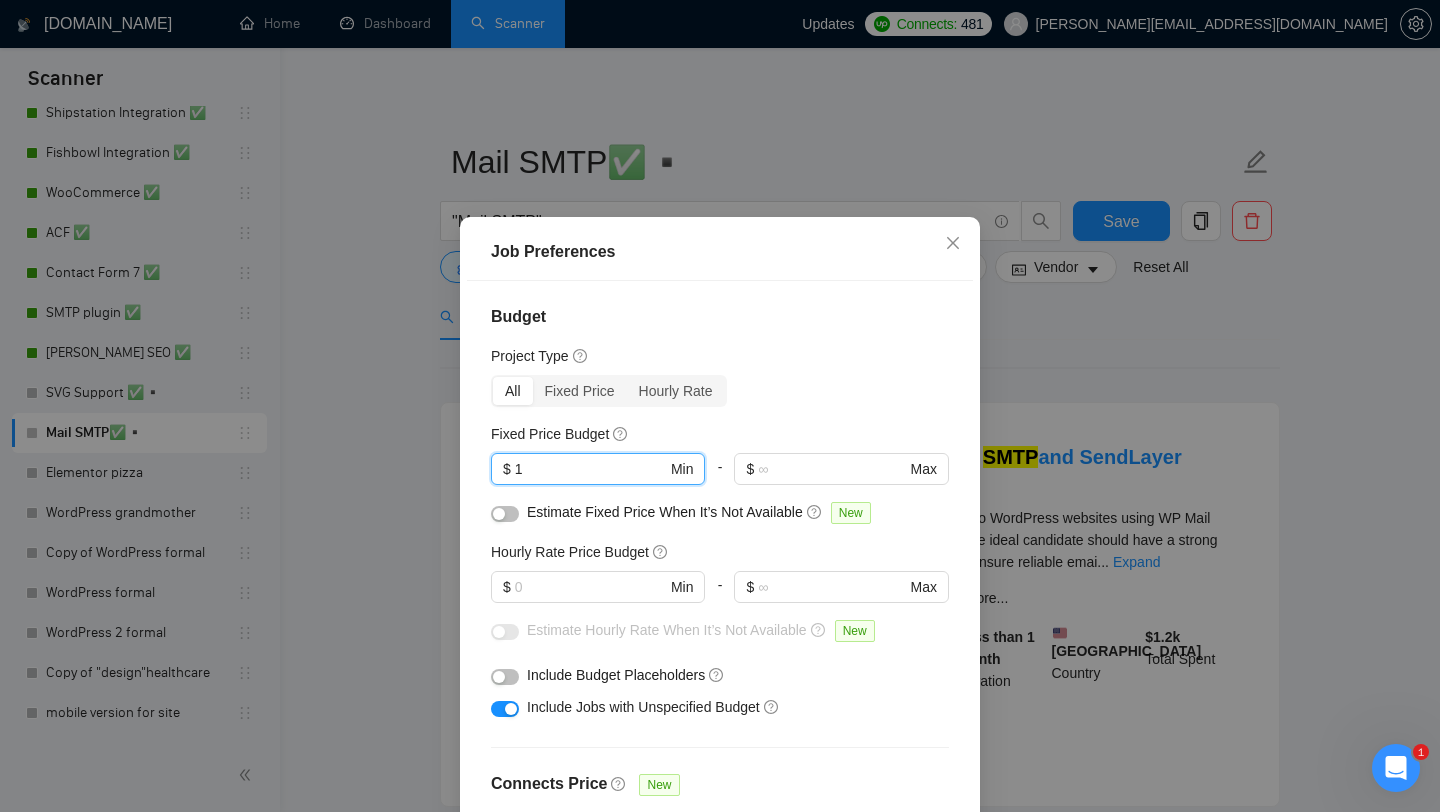 type on "1" 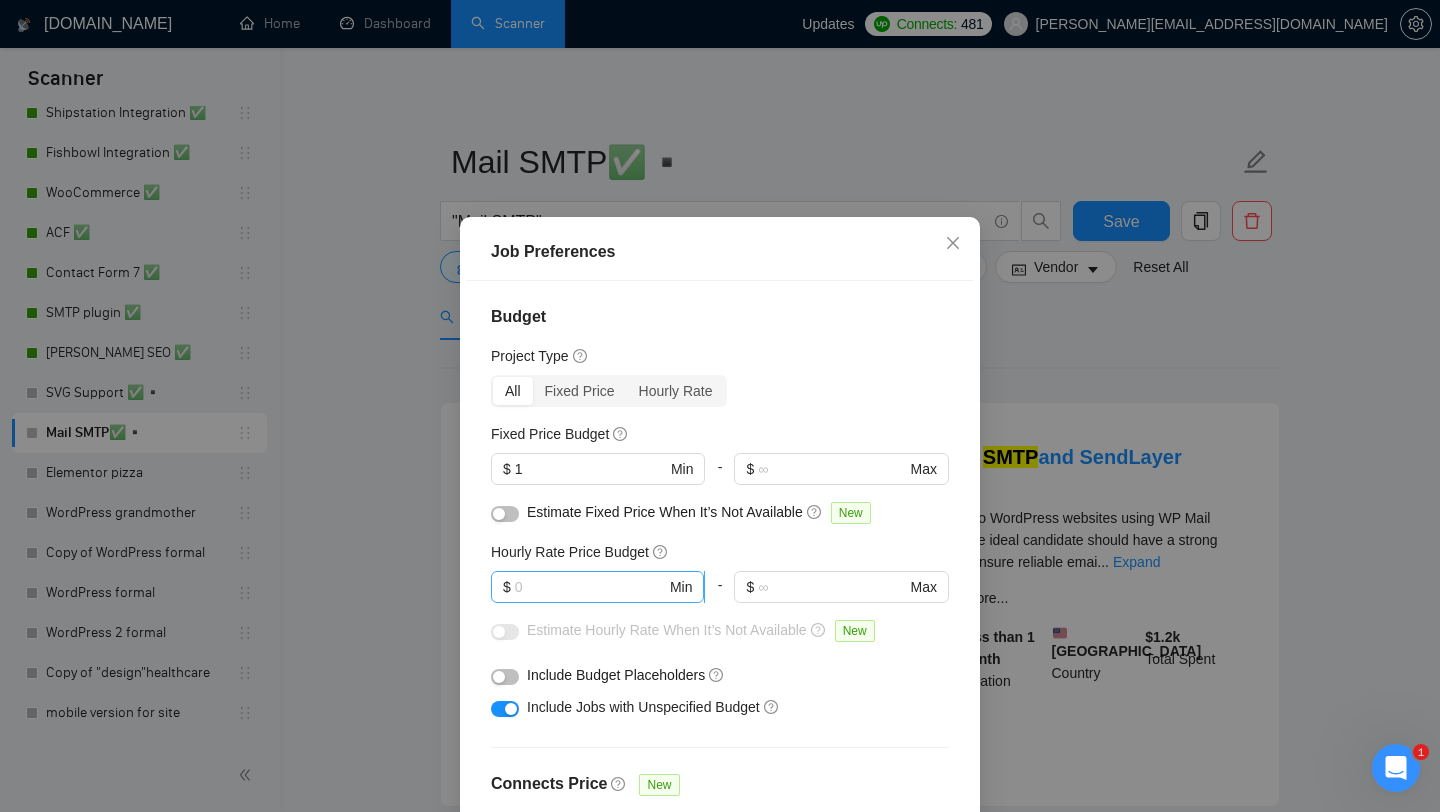 click on "$ Min" at bounding box center [597, 587] 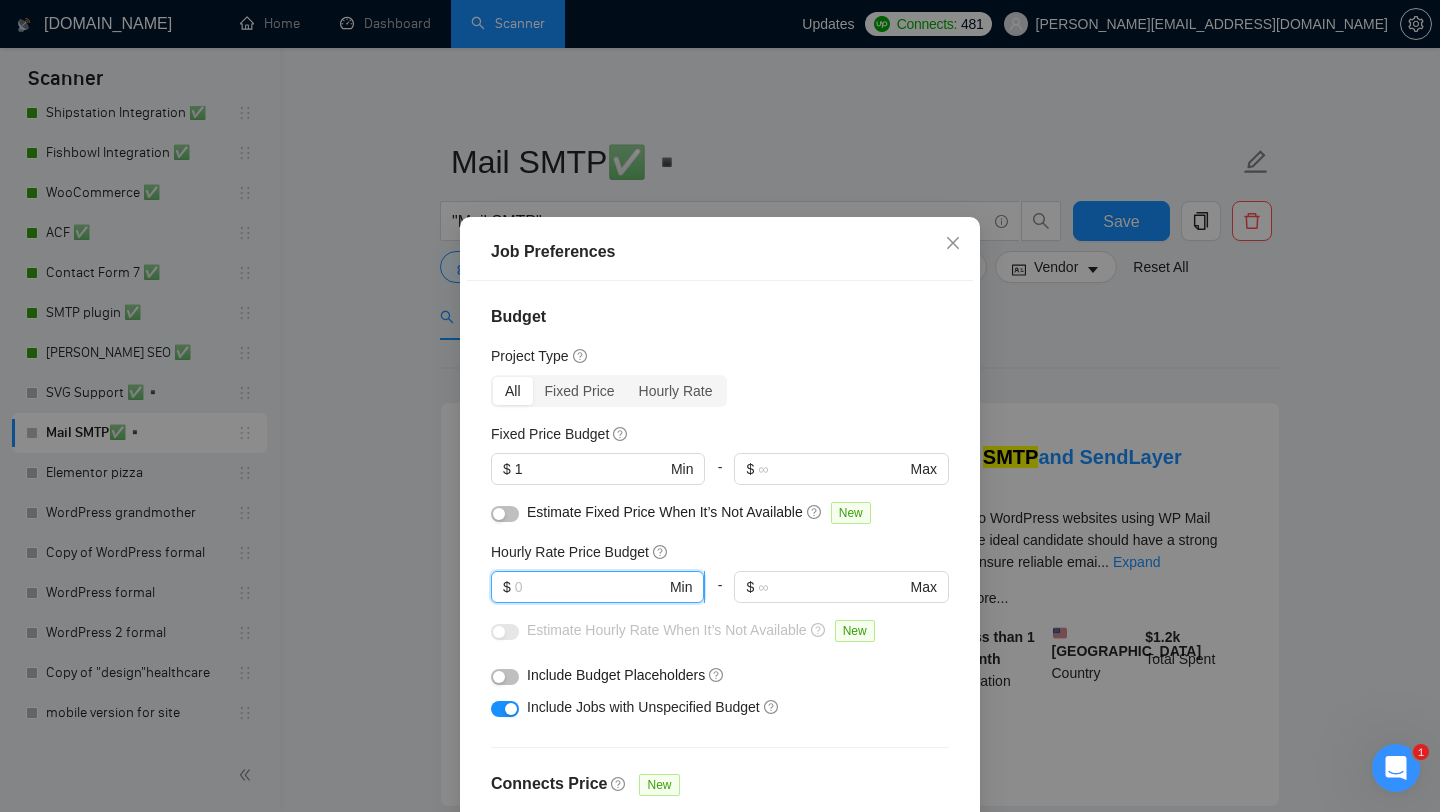 click at bounding box center (590, 587) 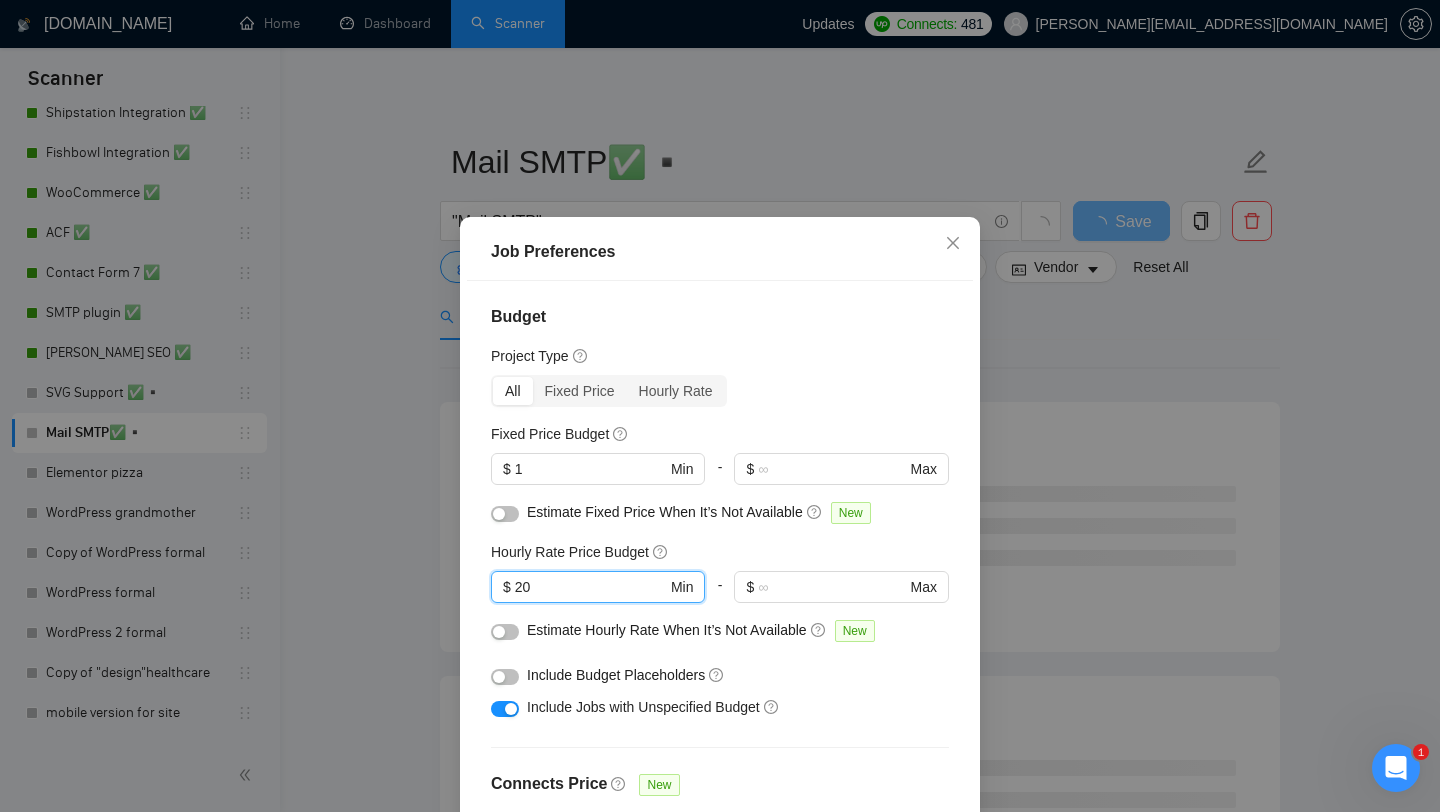 type on "20" 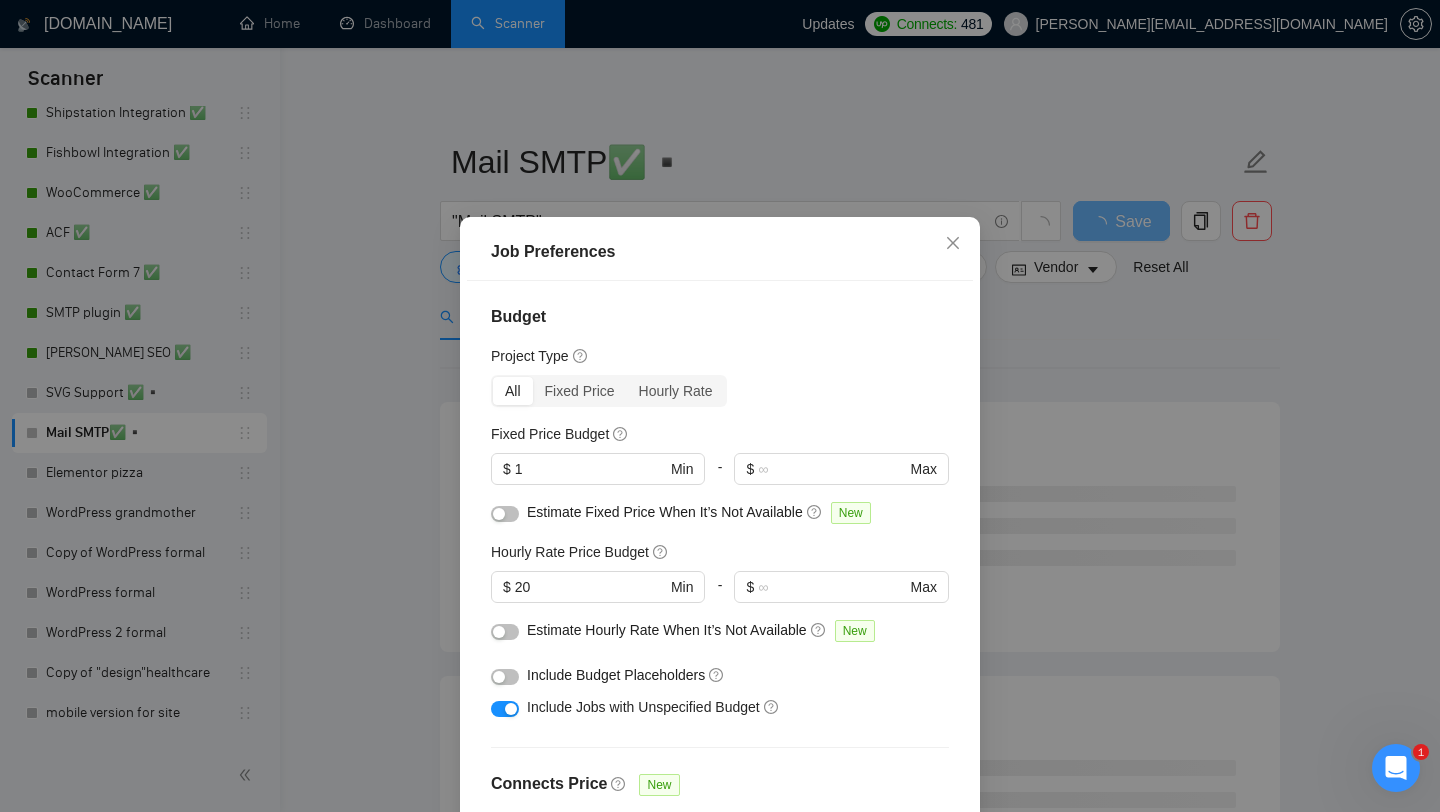 click at bounding box center (505, 512) 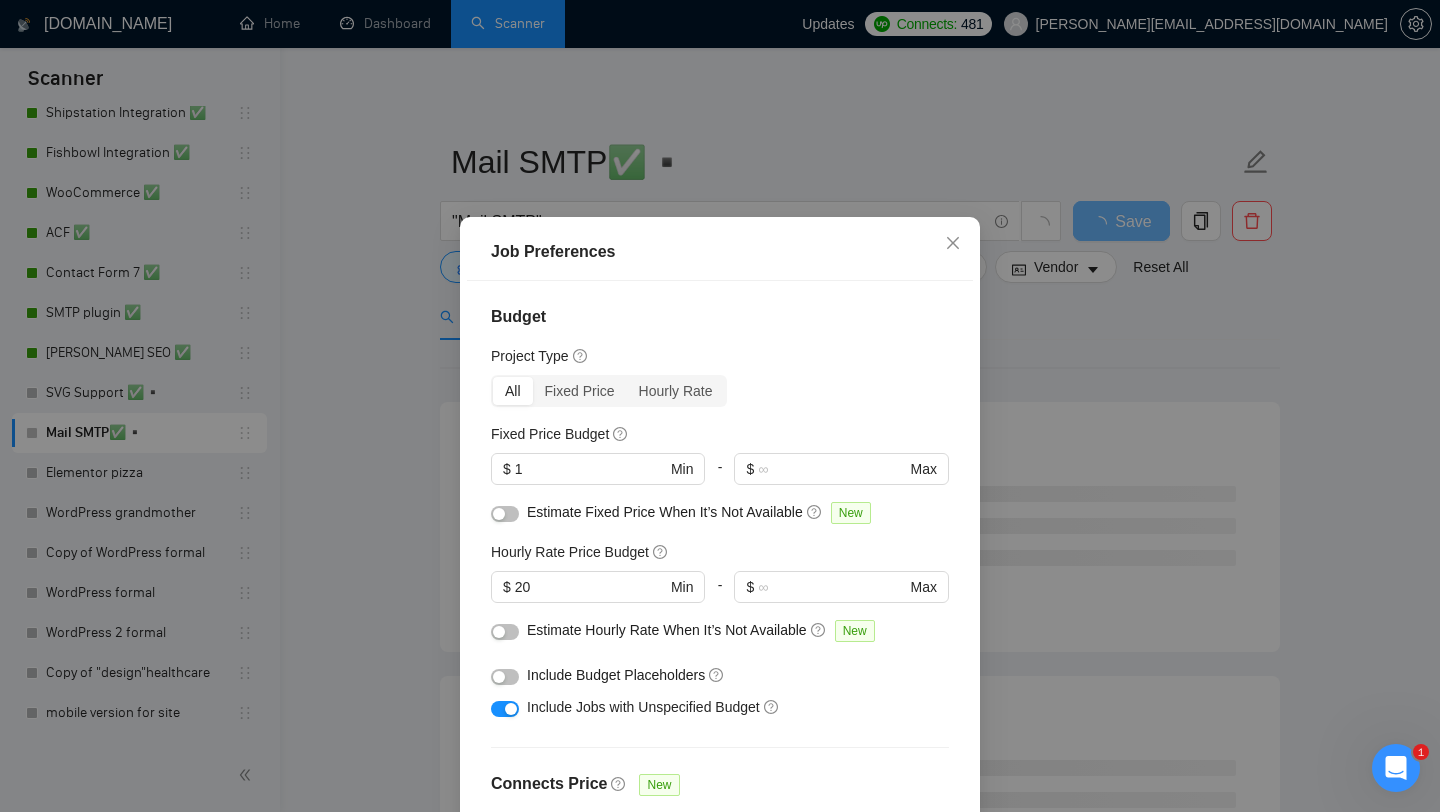 click at bounding box center (505, 514) 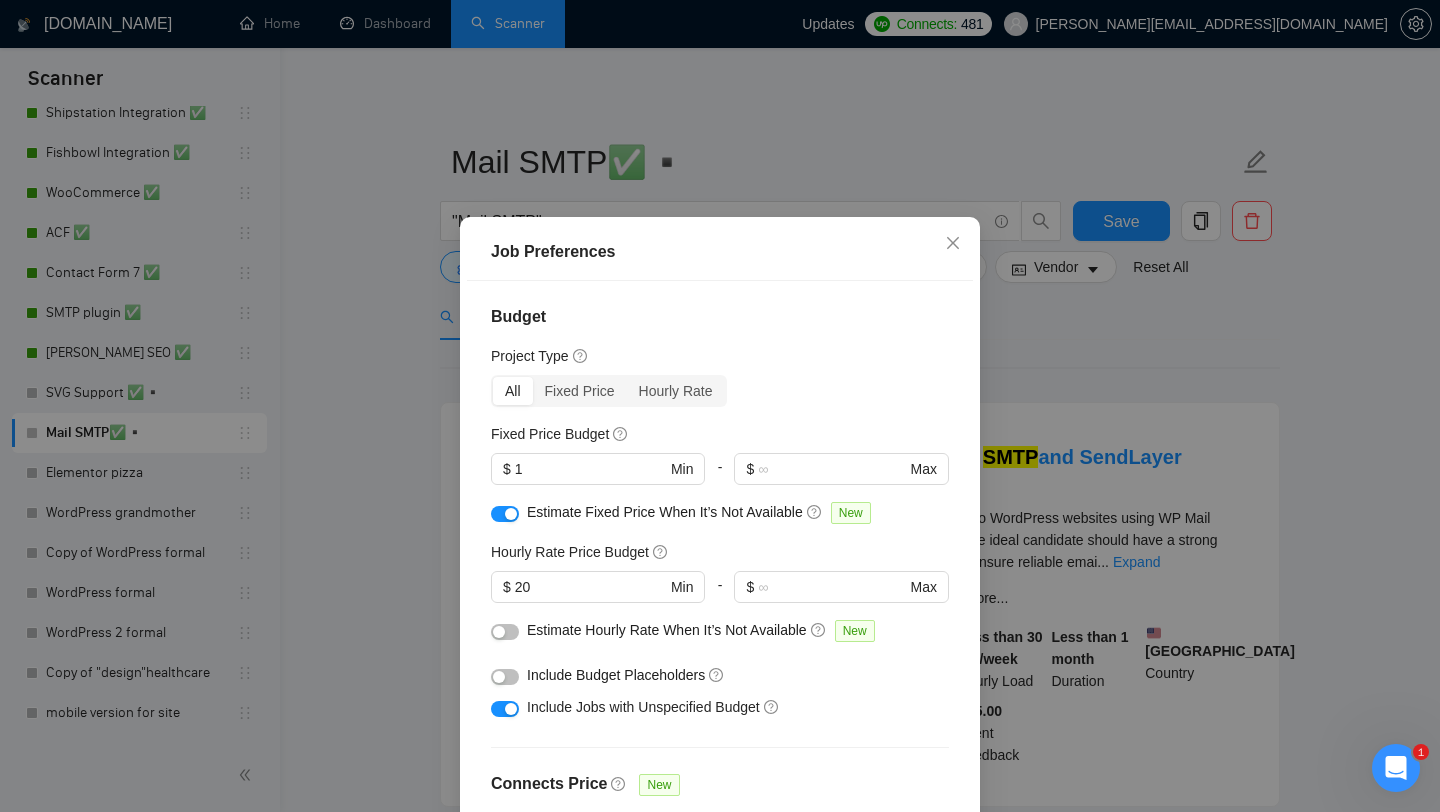 click at bounding box center [505, 632] 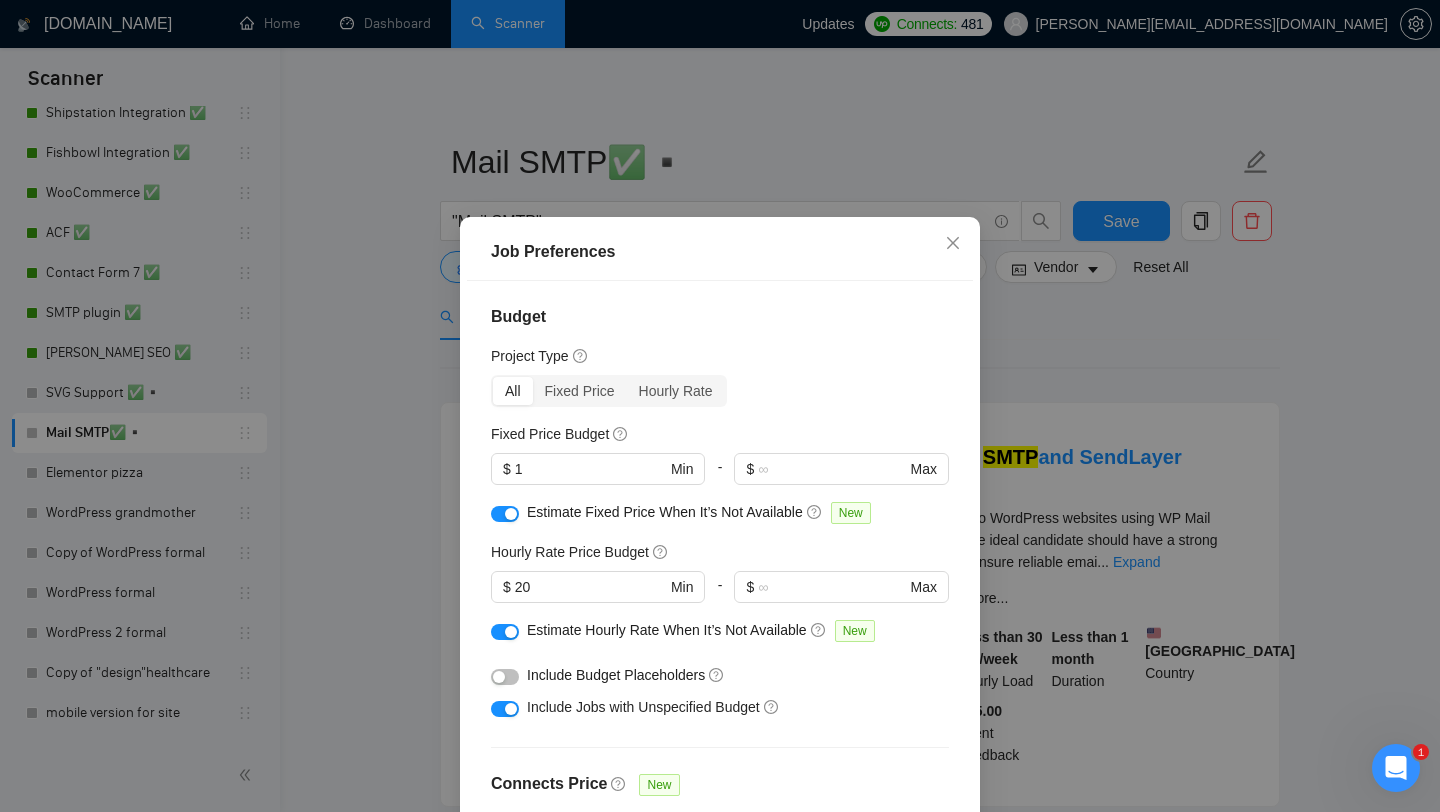 click on "Job Preferences Budget Project Type All Fixed Price Hourly Rate   Fixed Price Budget $ 1 Min - $ Max Estimate Fixed Price When It’s Not Available New   Hourly Rate Price Budget $ 20 Min - $ Max Estimate Hourly Rate When It’s Not Available New Include Budget Placeholders Include Jobs with Unspecified Budget   Connects Price New Min - Max Project Duration   Unspecified Less than 1 month 1 to 3 months 3 to 6 months More than 6 months Hourly Workload   Unspecified <30 hrs/week >30 hrs/week Hours TBD Unsure Job Posting Questions New   Any posting questions Description Preferences Description Size New   Any description size Reset OK" at bounding box center [720, 406] 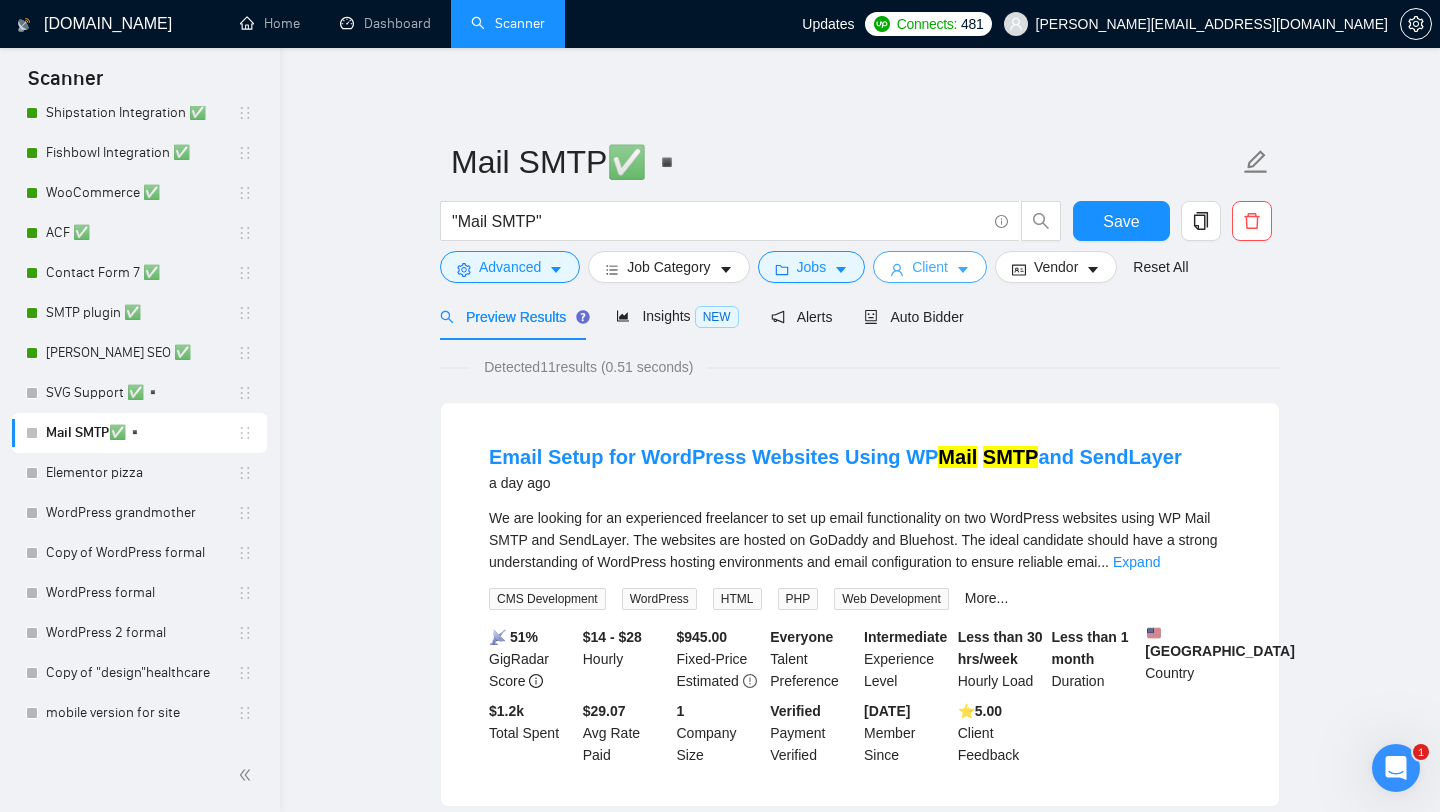 click on "Client" at bounding box center (930, 267) 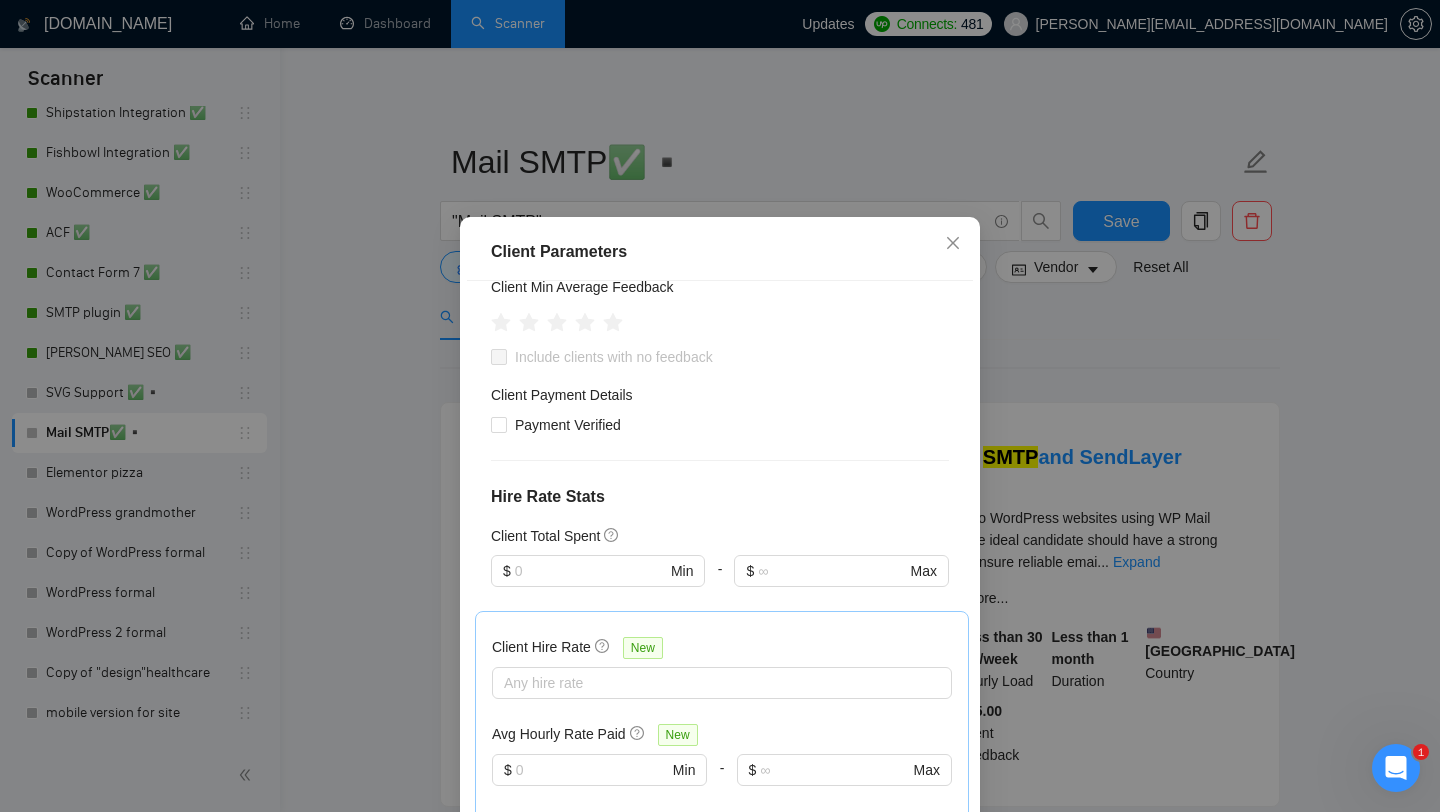 scroll, scrollTop: 220, scrollLeft: 0, axis: vertical 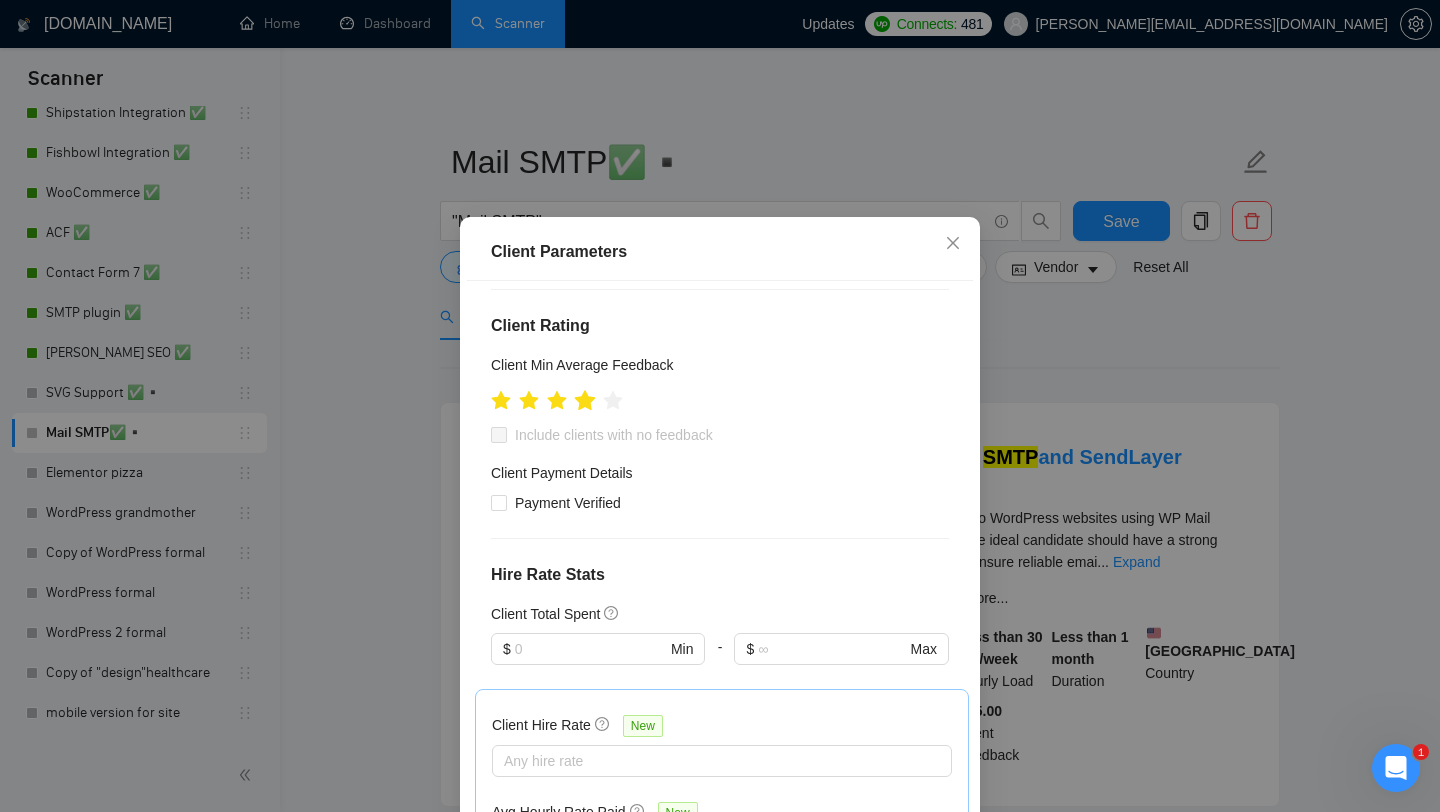 click 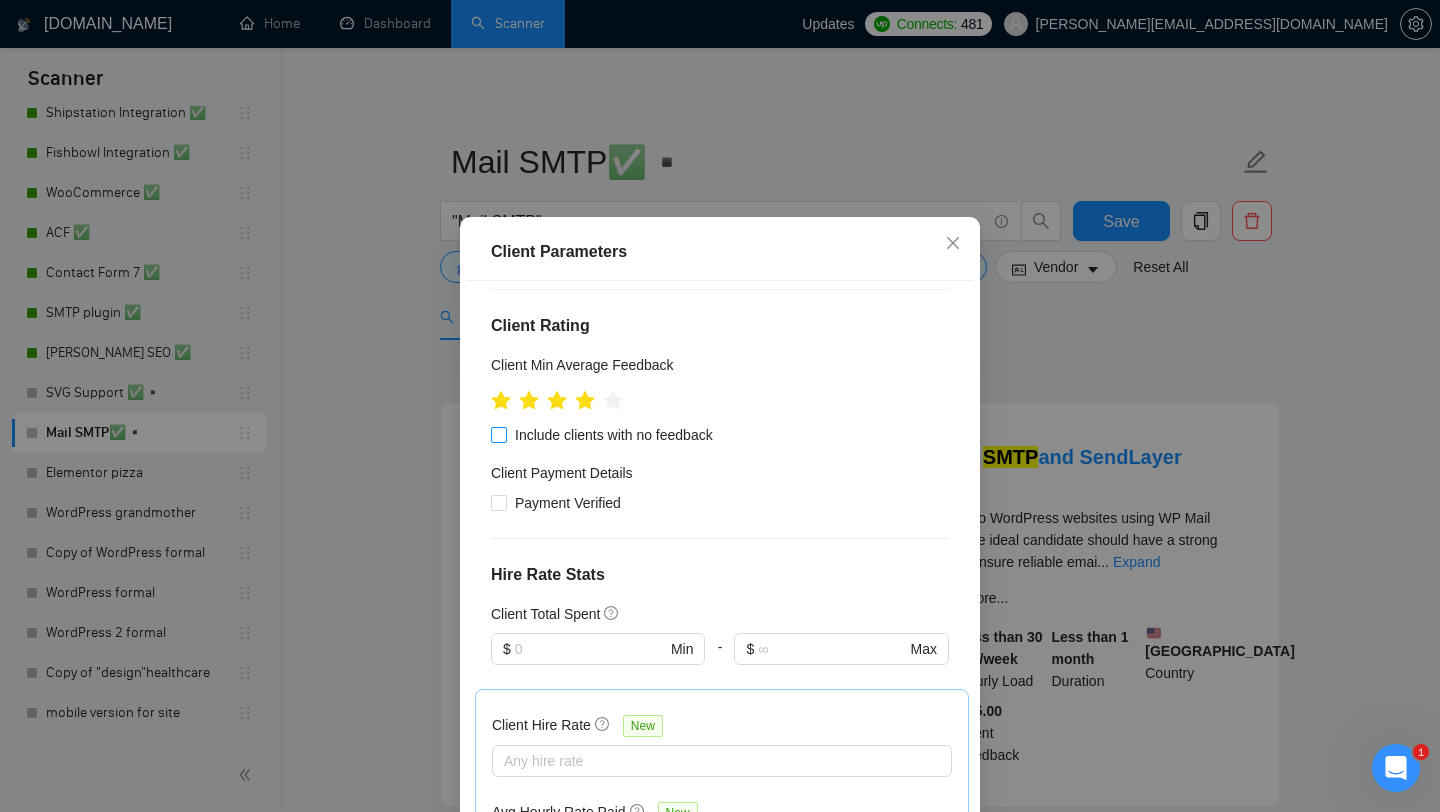 click at bounding box center [499, 435] 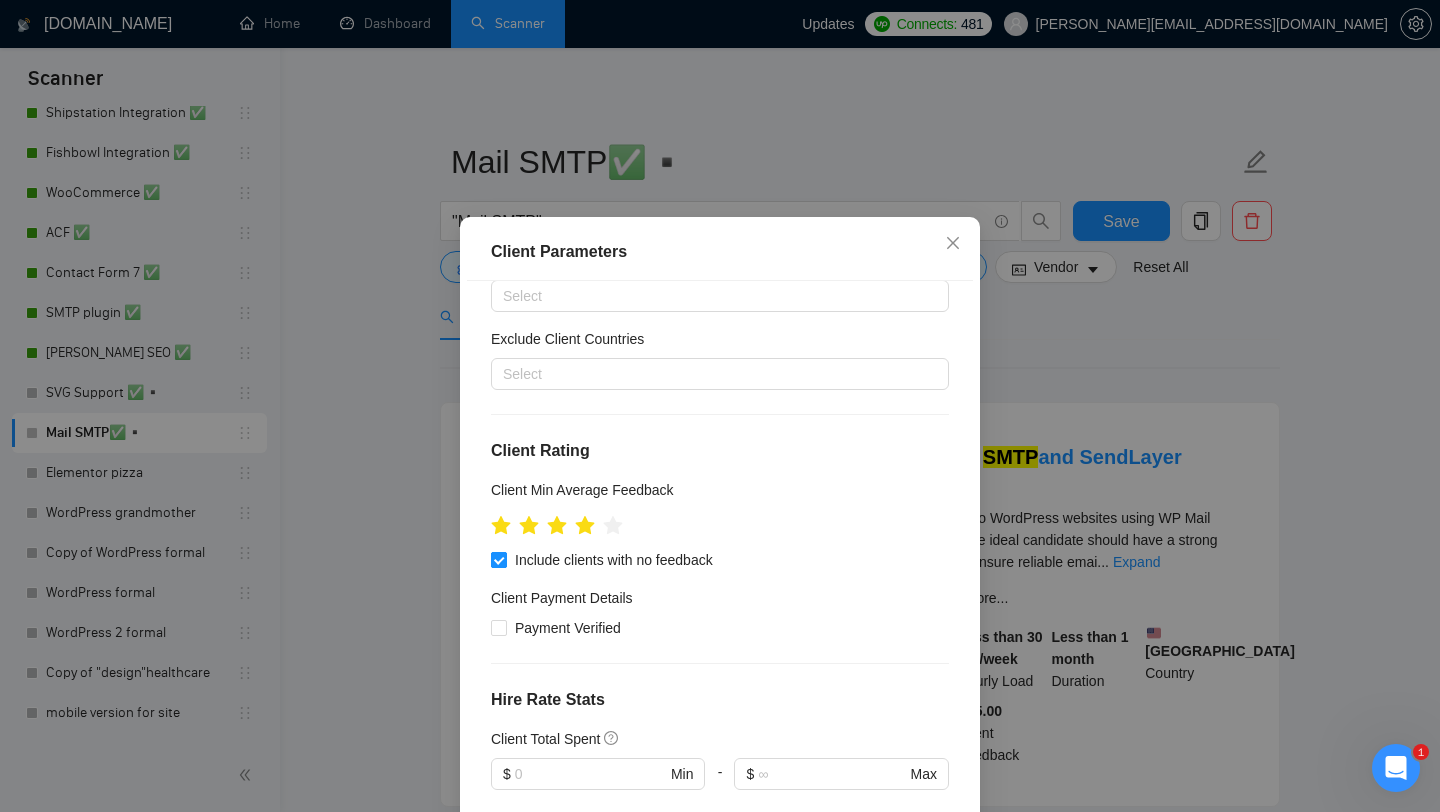 scroll, scrollTop: 0, scrollLeft: 0, axis: both 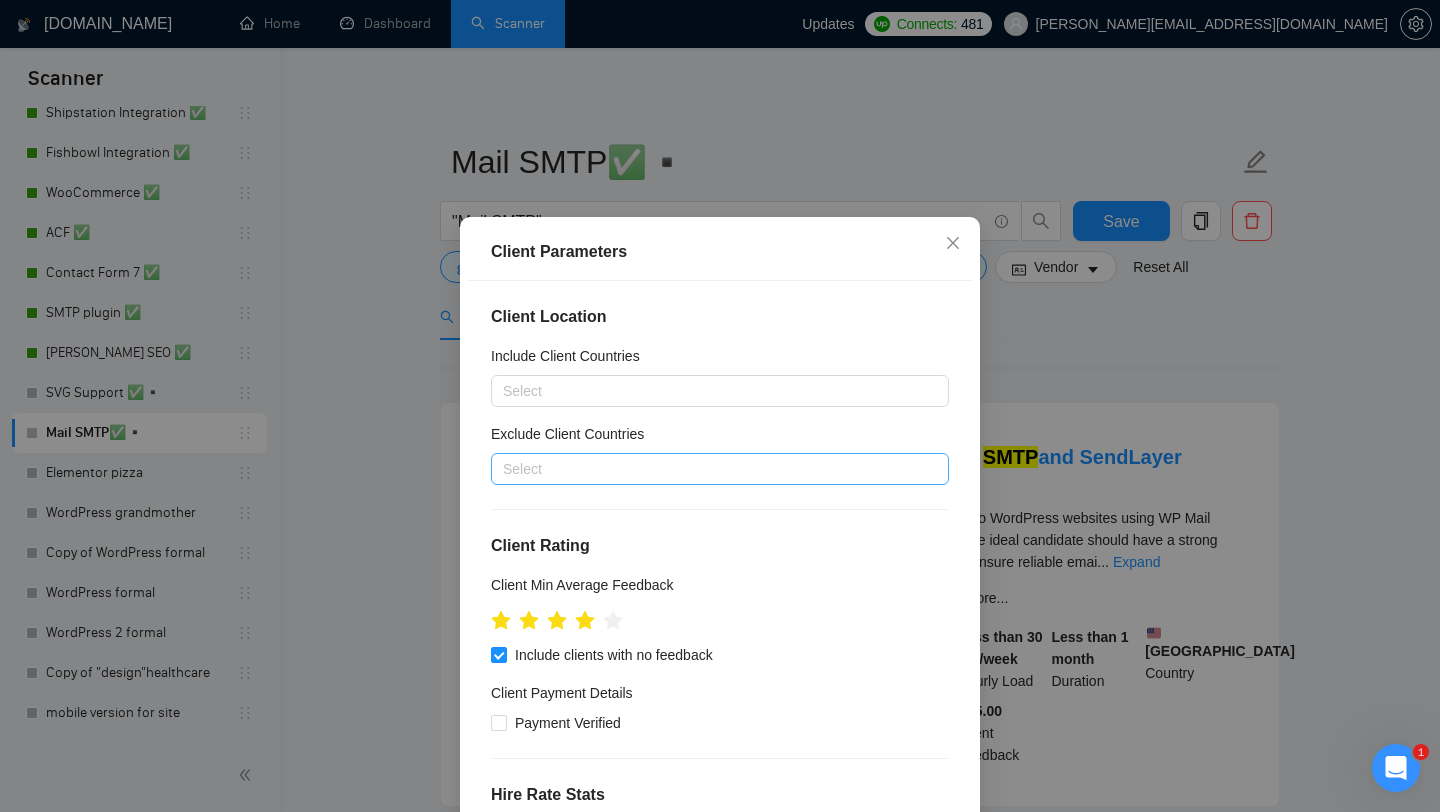 click at bounding box center [710, 469] 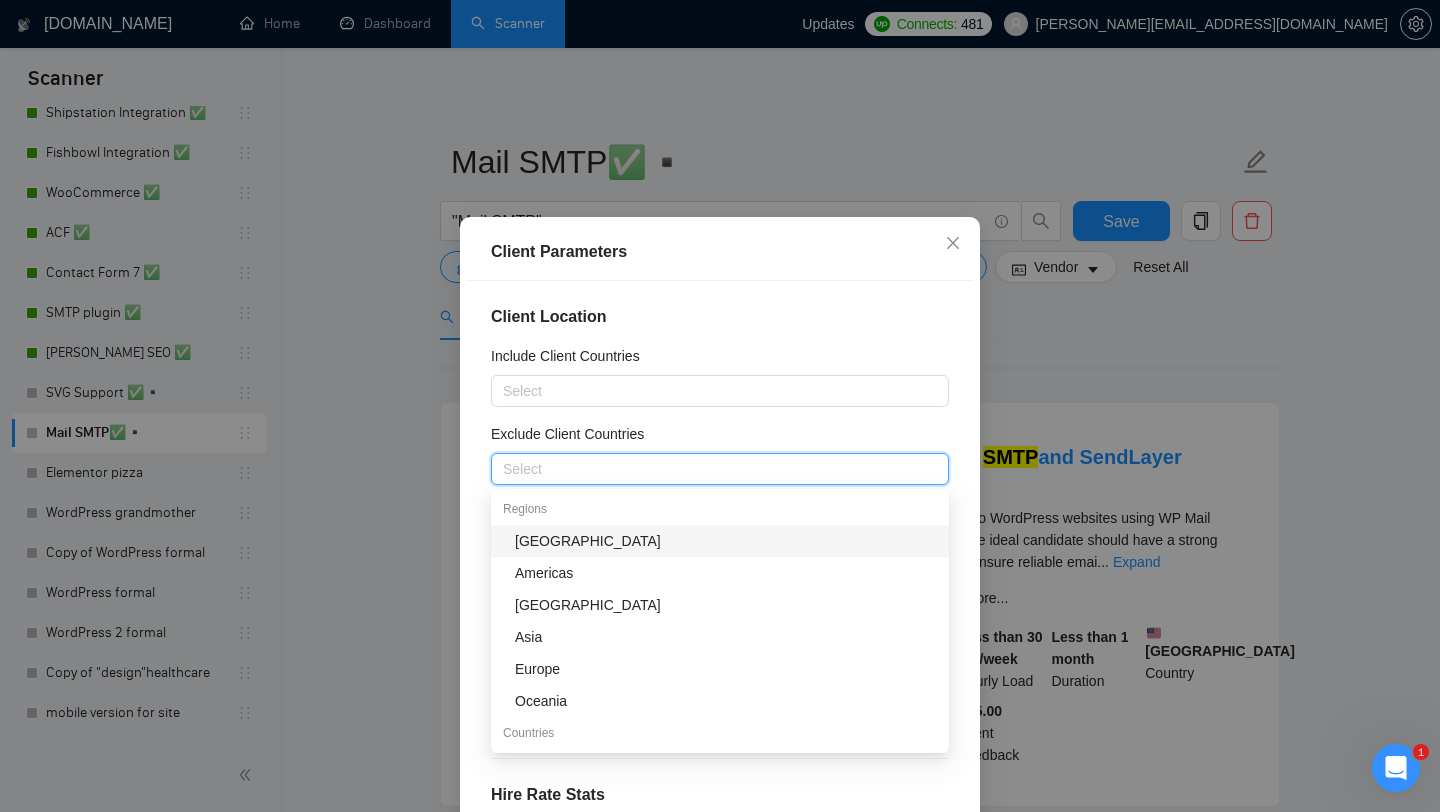 click on "[GEOGRAPHIC_DATA]" at bounding box center [726, 541] 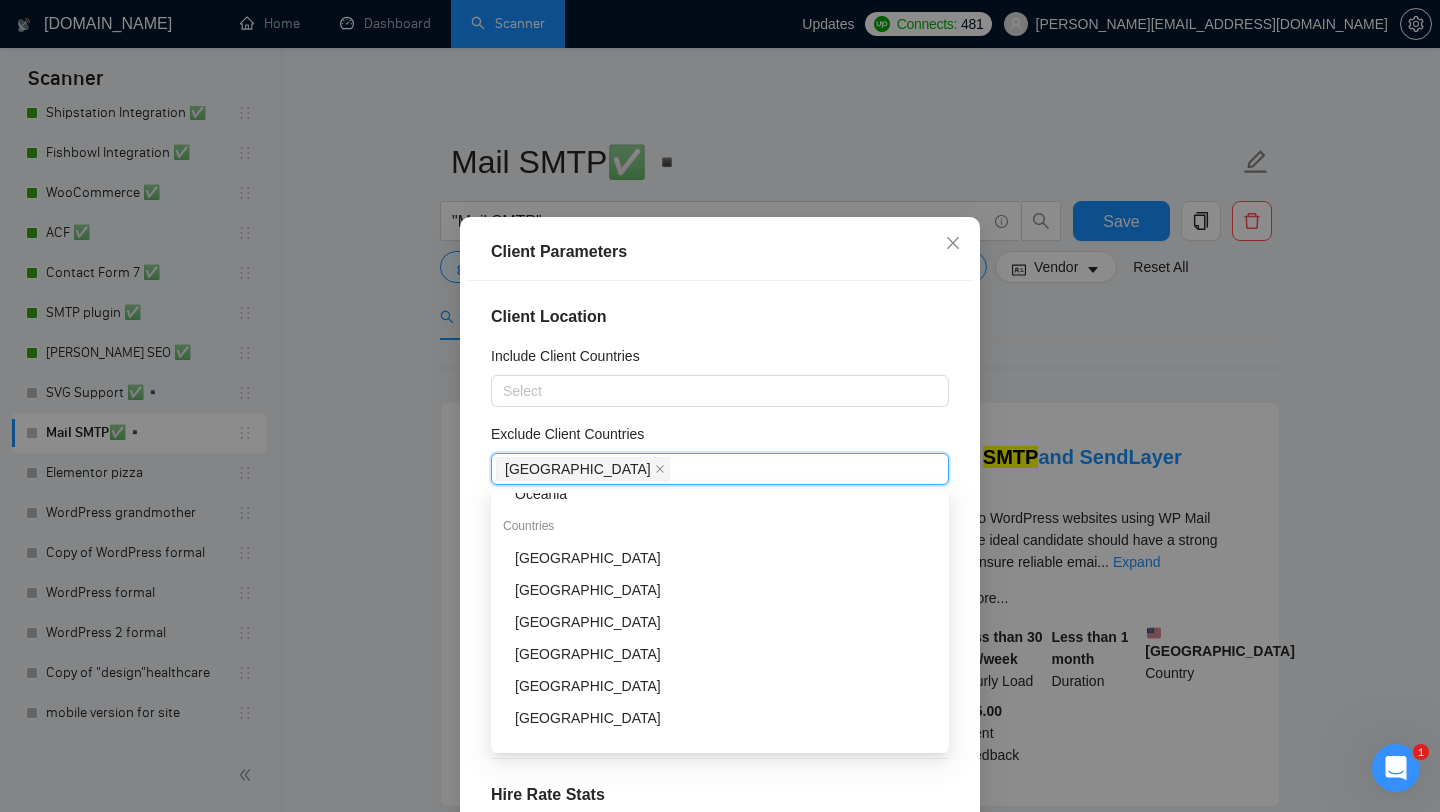 scroll, scrollTop: 208, scrollLeft: 0, axis: vertical 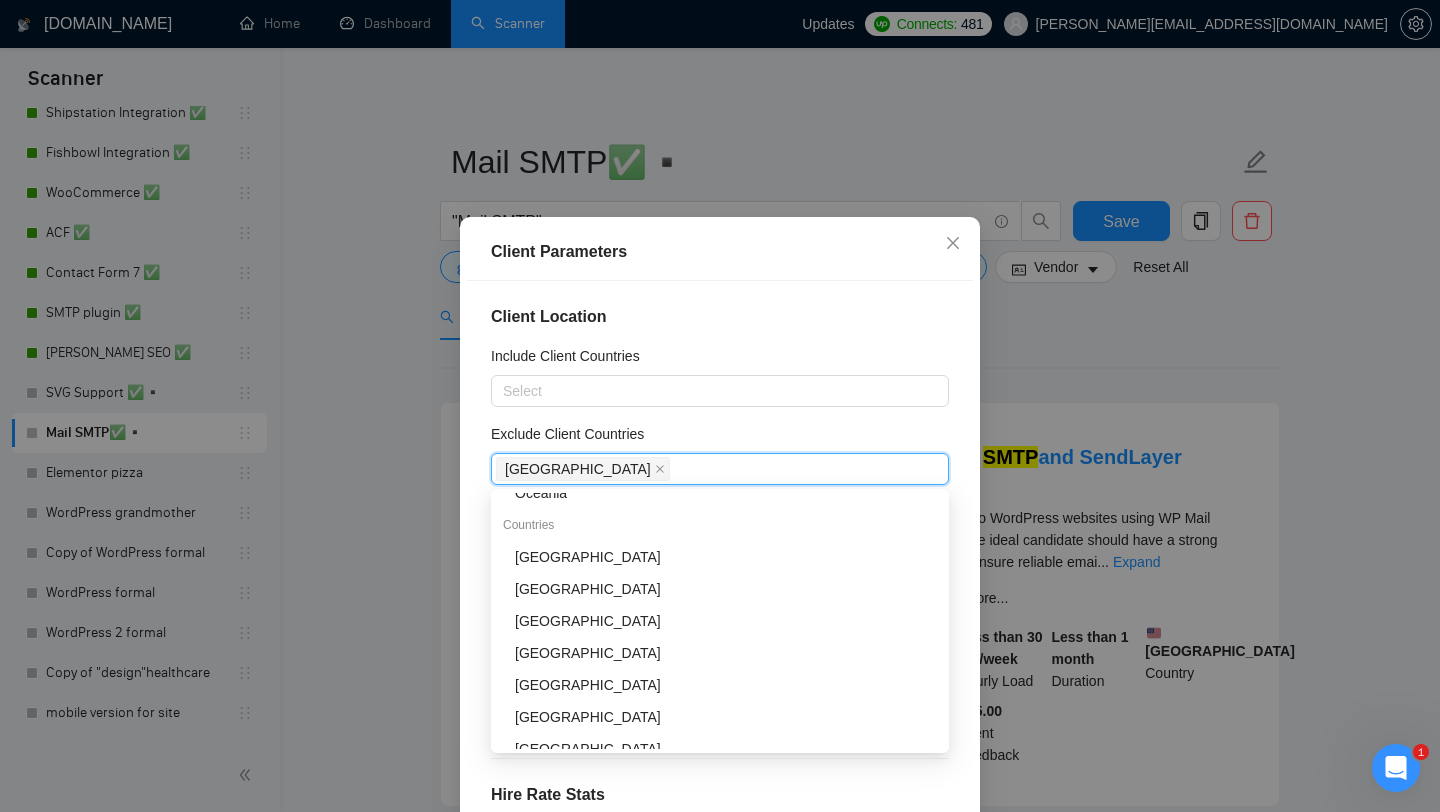 click on "[GEOGRAPHIC_DATA]" at bounding box center [720, 621] 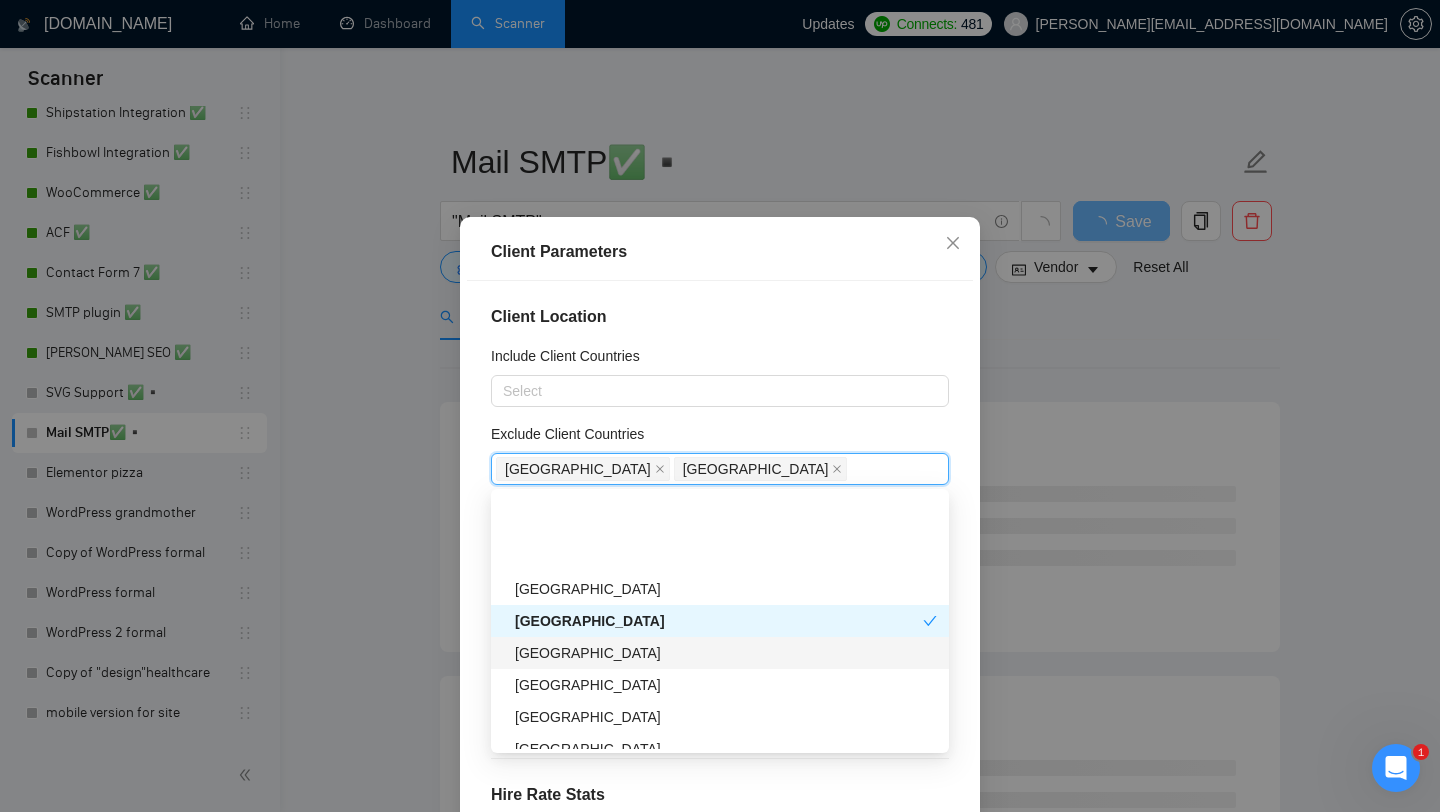 scroll, scrollTop: 327, scrollLeft: 0, axis: vertical 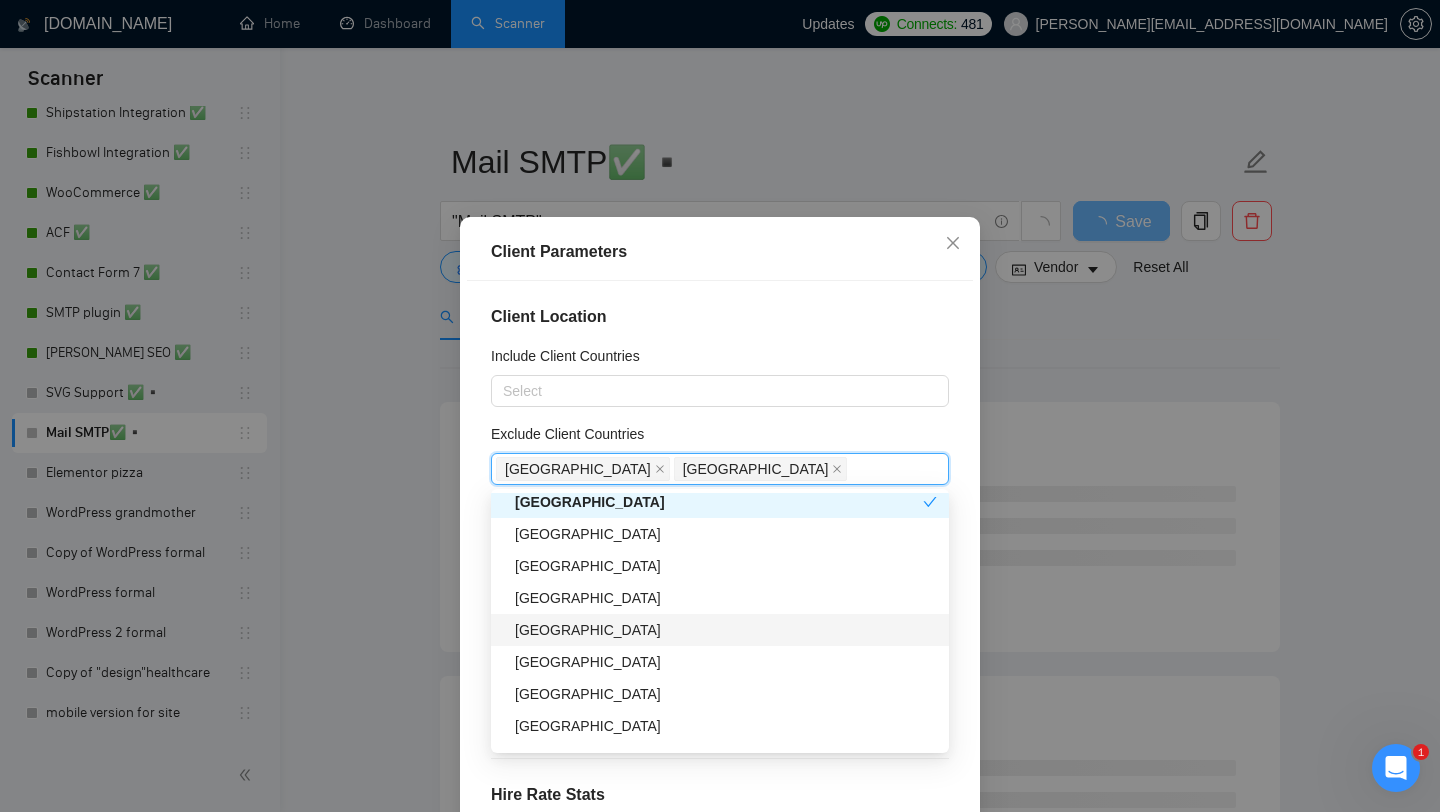 click on "[GEOGRAPHIC_DATA]" at bounding box center [726, 630] 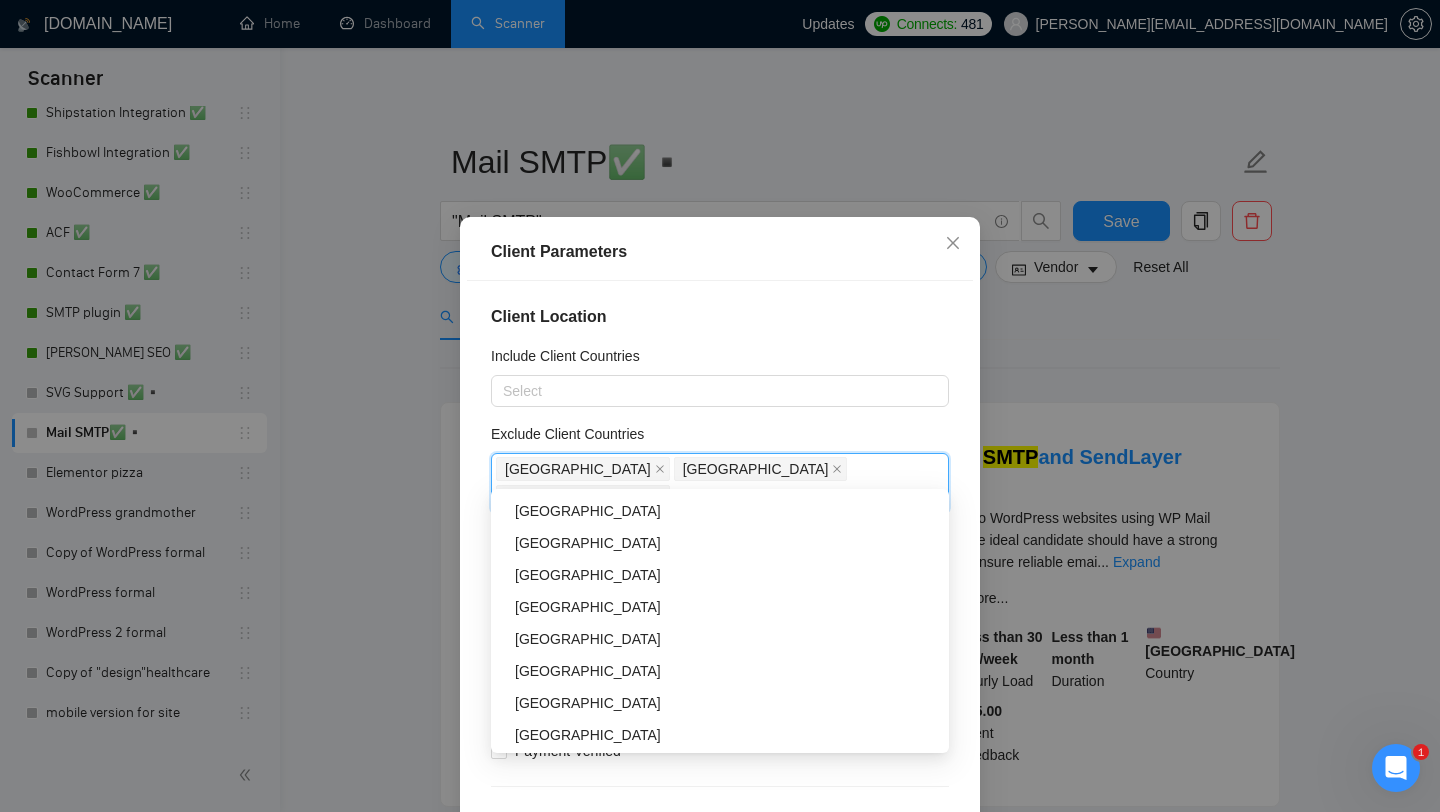 scroll, scrollTop: 1183, scrollLeft: 0, axis: vertical 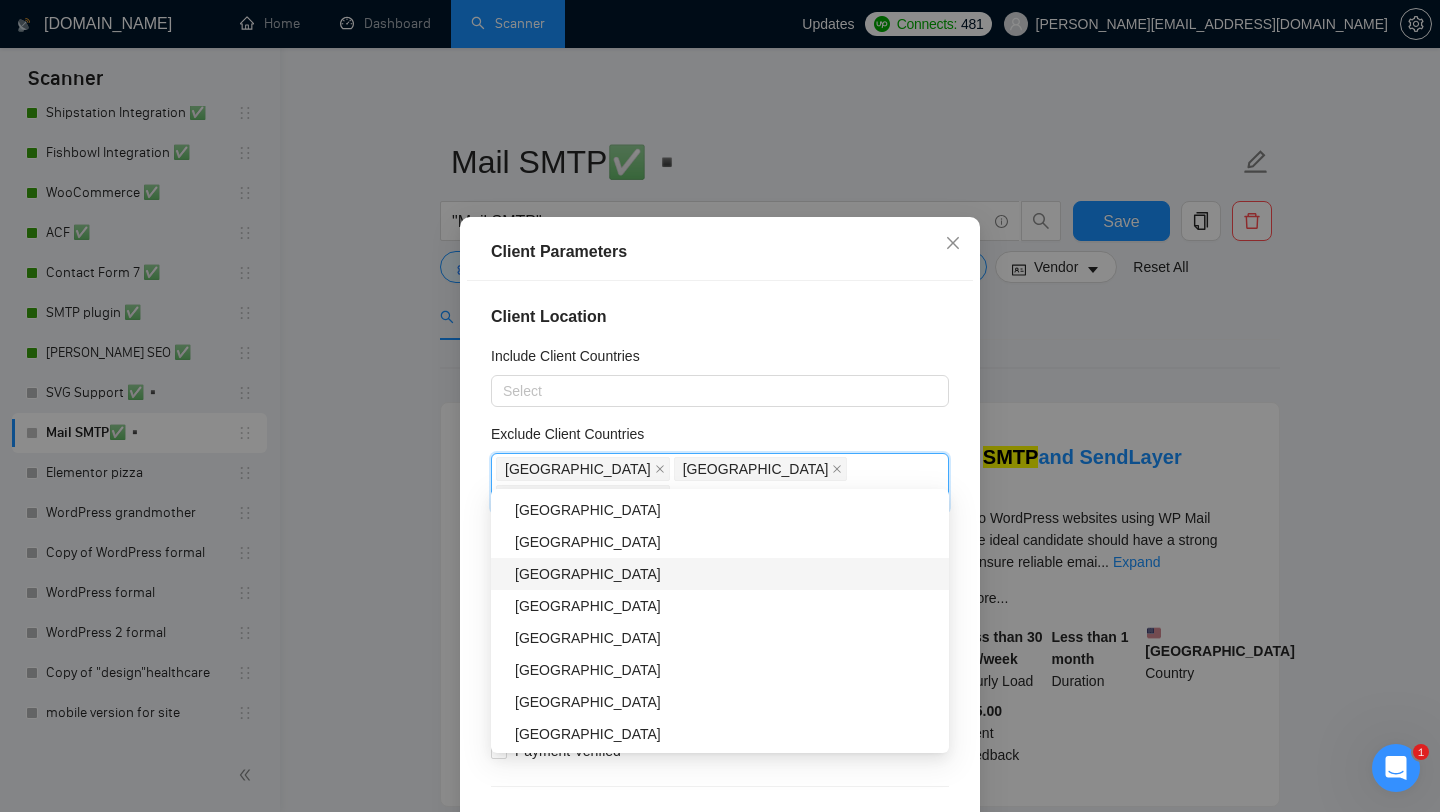 click on "[GEOGRAPHIC_DATA]" at bounding box center [726, 574] 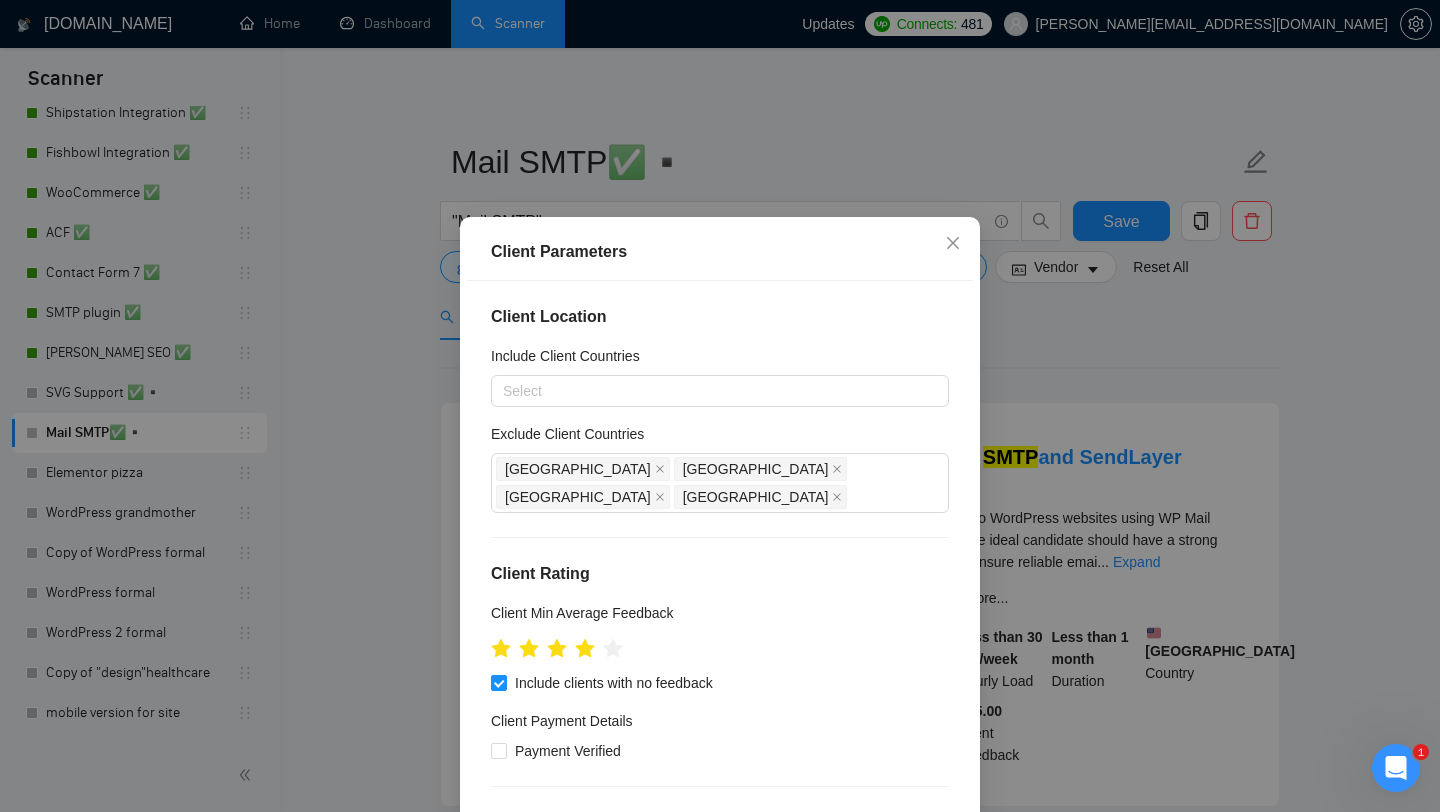 click on "Client Parameters" at bounding box center [720, 252] 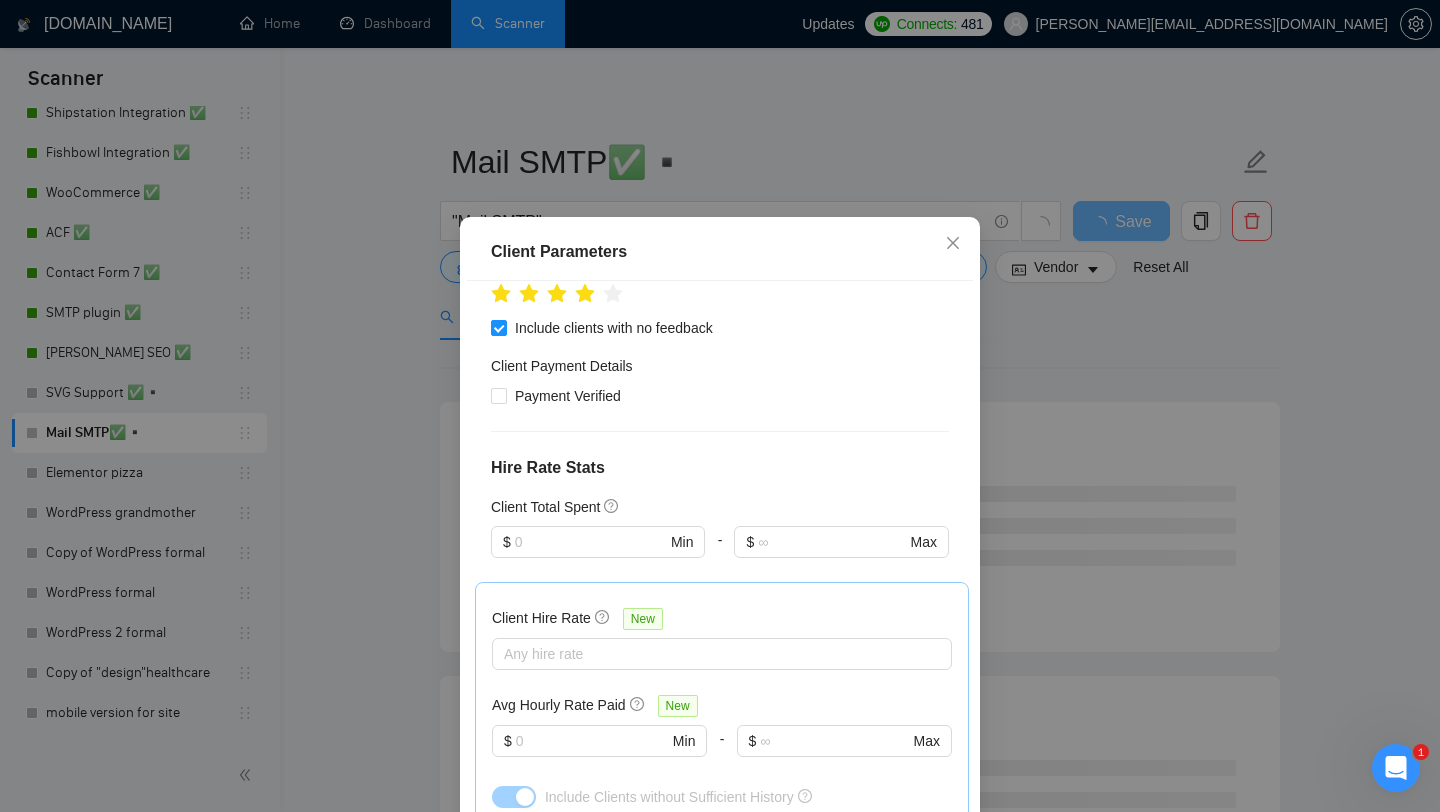 scroll, scrollTop: 378, scrollLeft: 0, axis: vertical 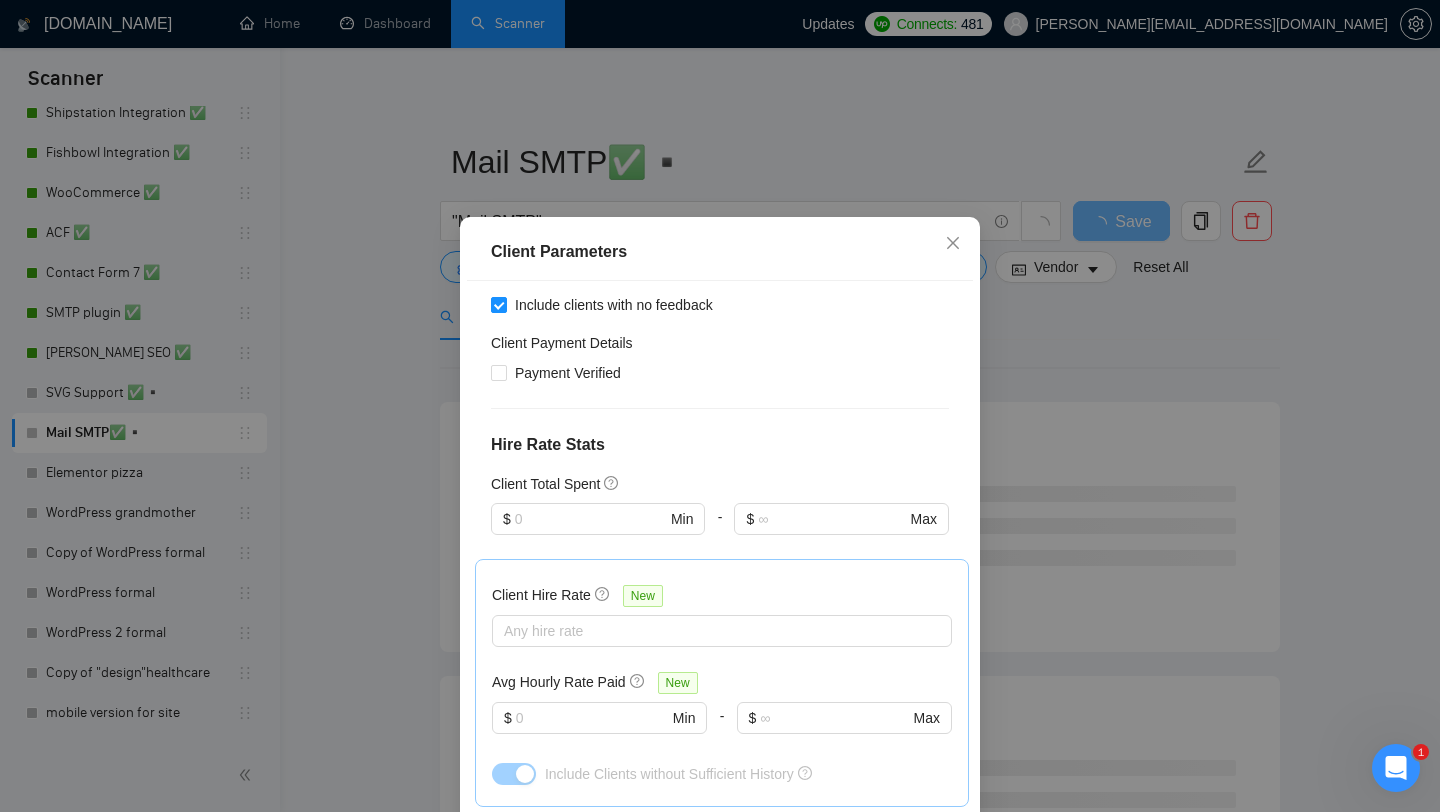 click at bounding box center [598, 547] 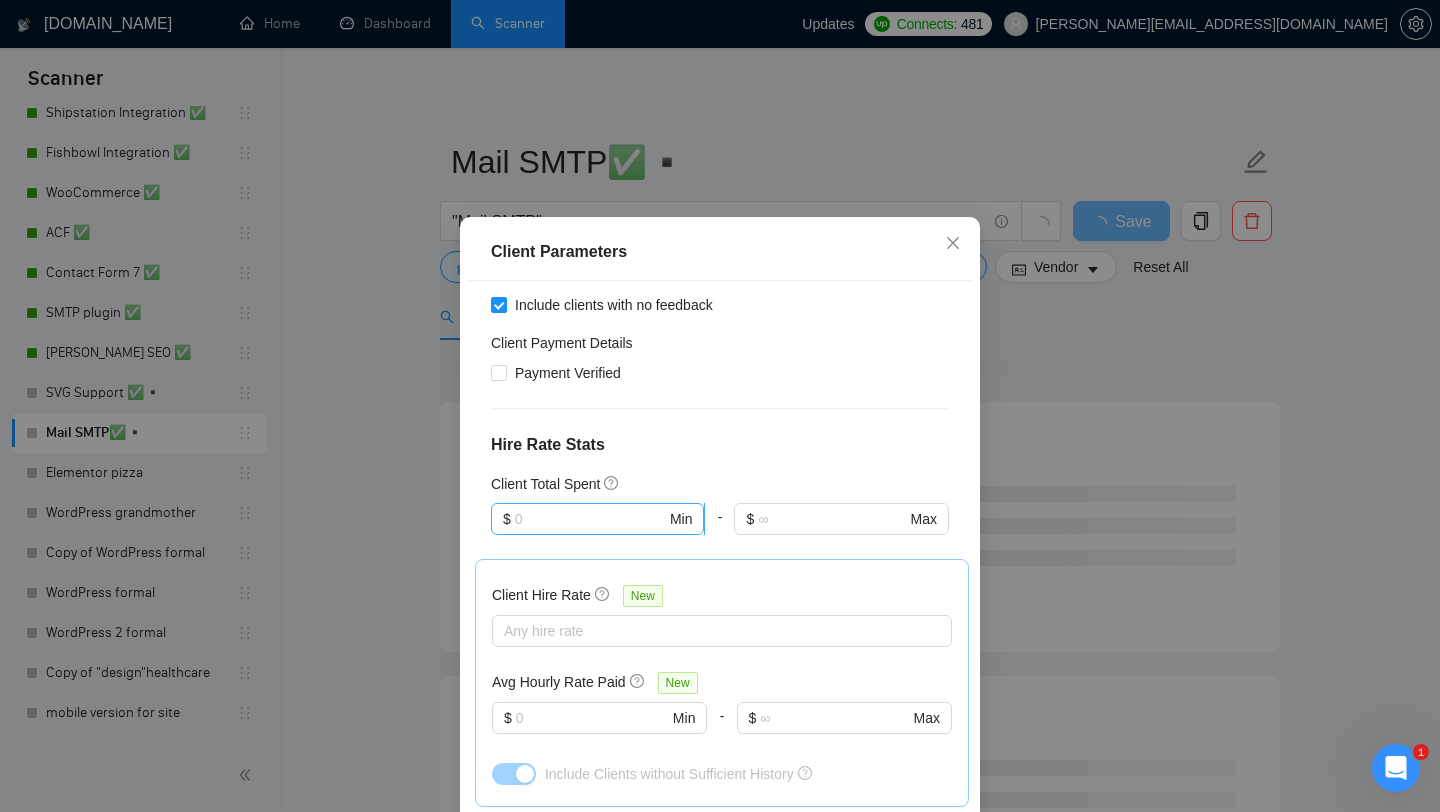 click at bounding box center (590, 519) 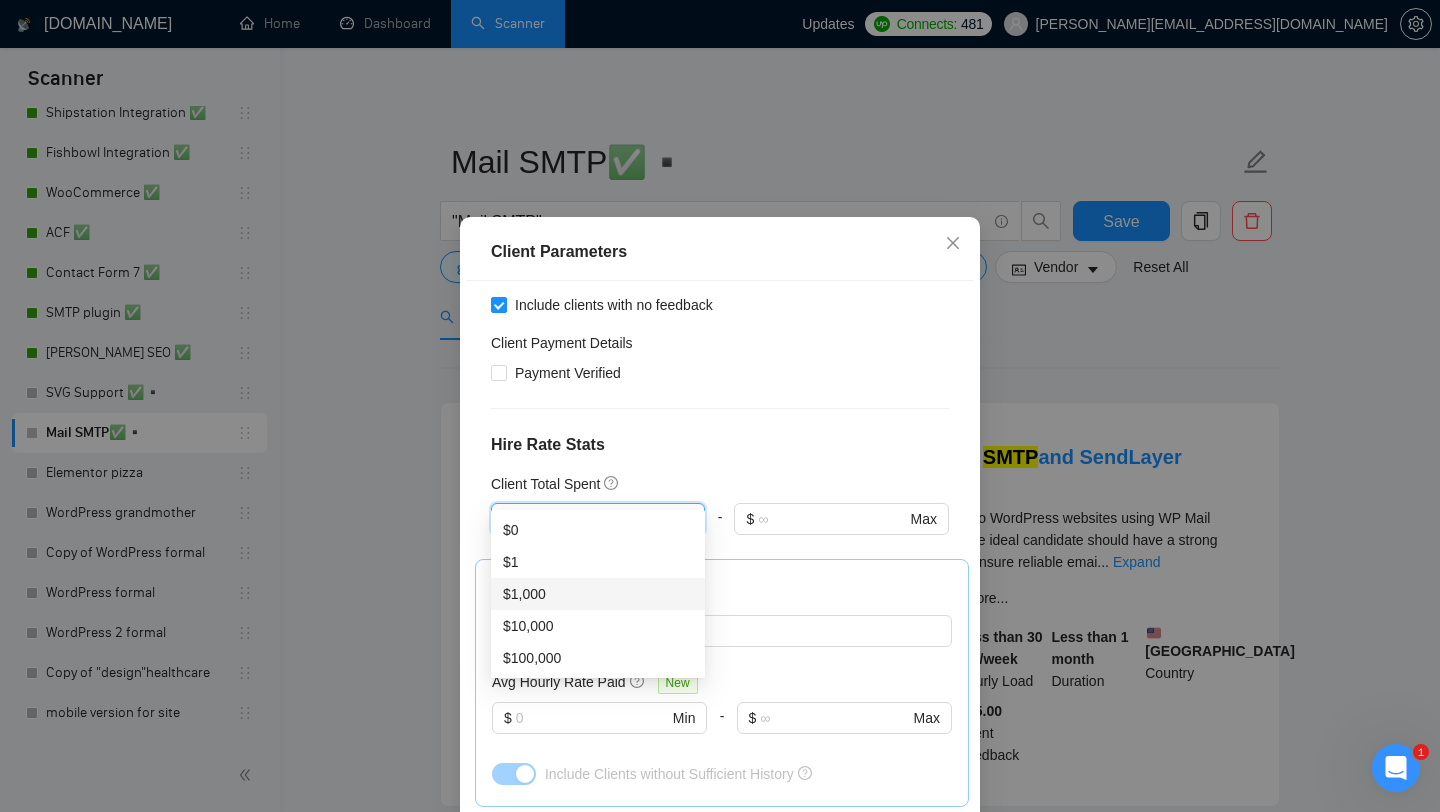 click on "$1,000" at bounding box center (598, 594) 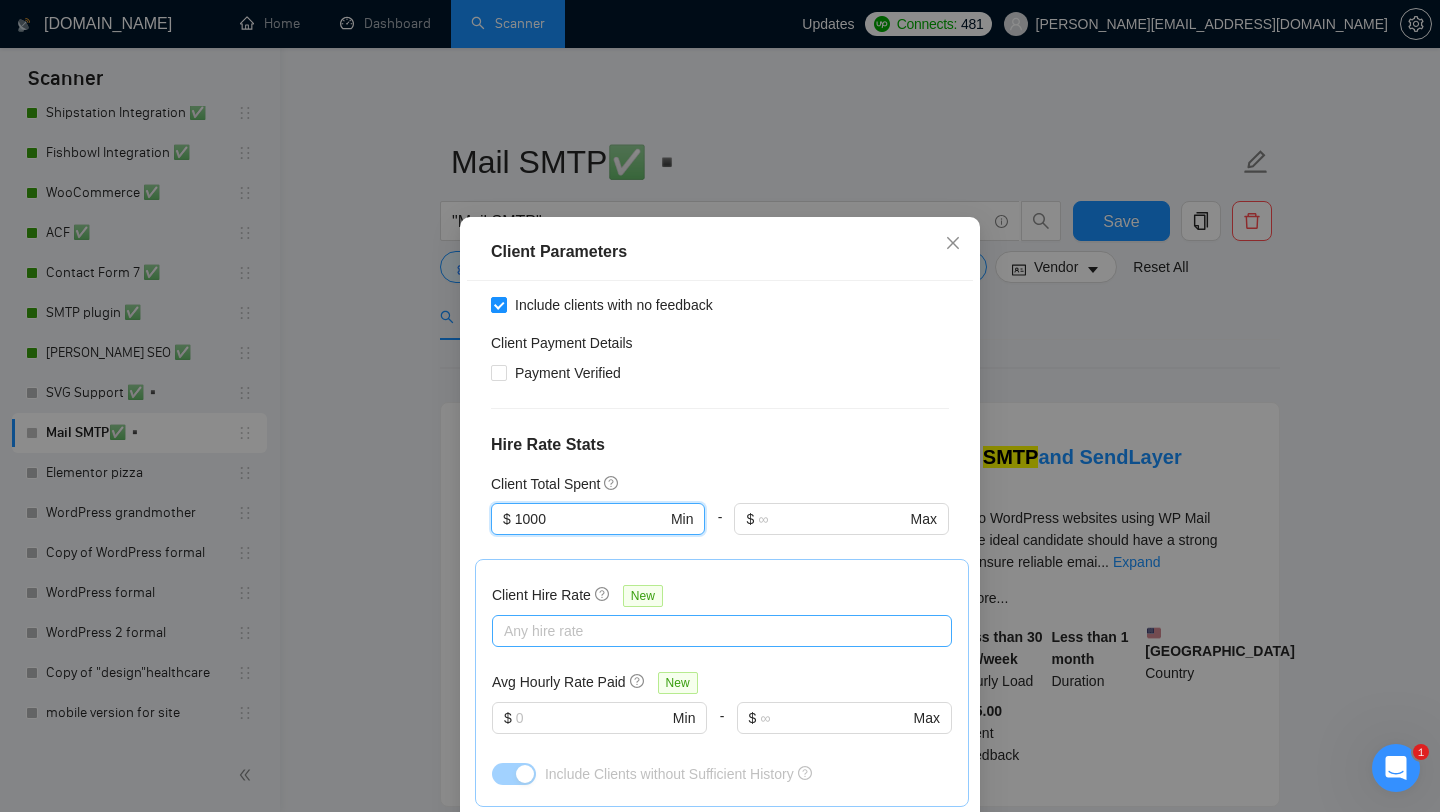 click at bounding box center [712, 631] 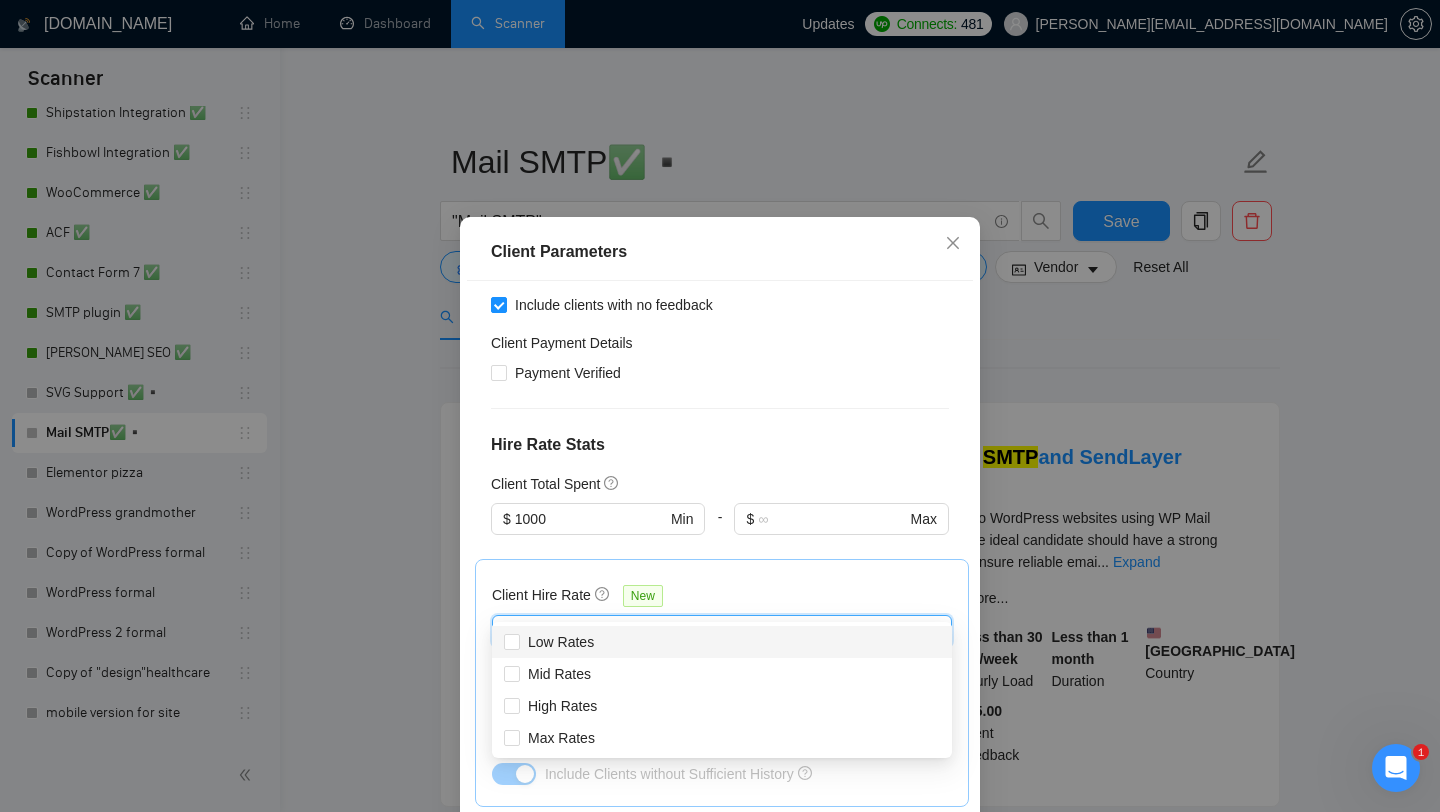 click at bounding box center [712, 631] 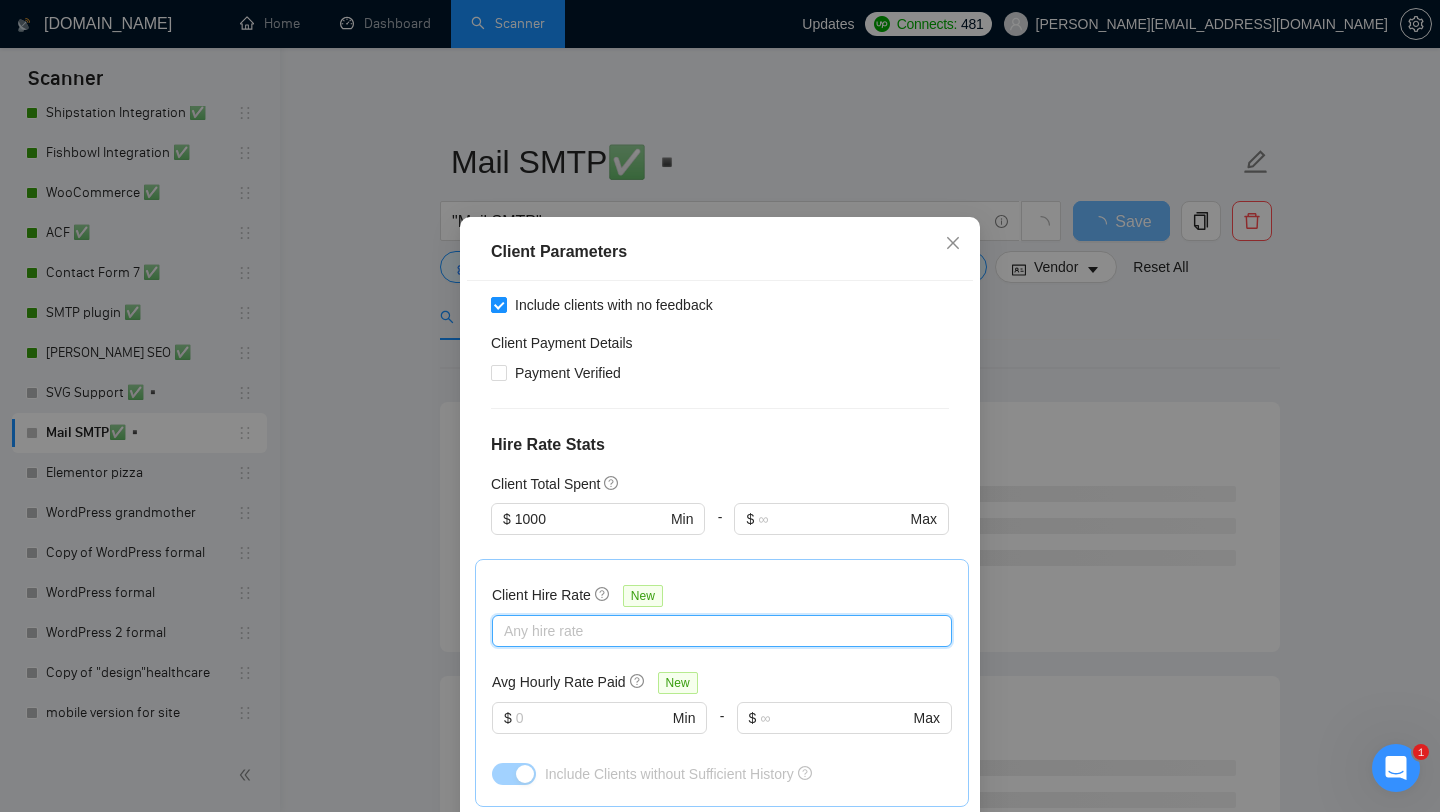 click on "Client Hire Rate" at bounding box center (541, 595) 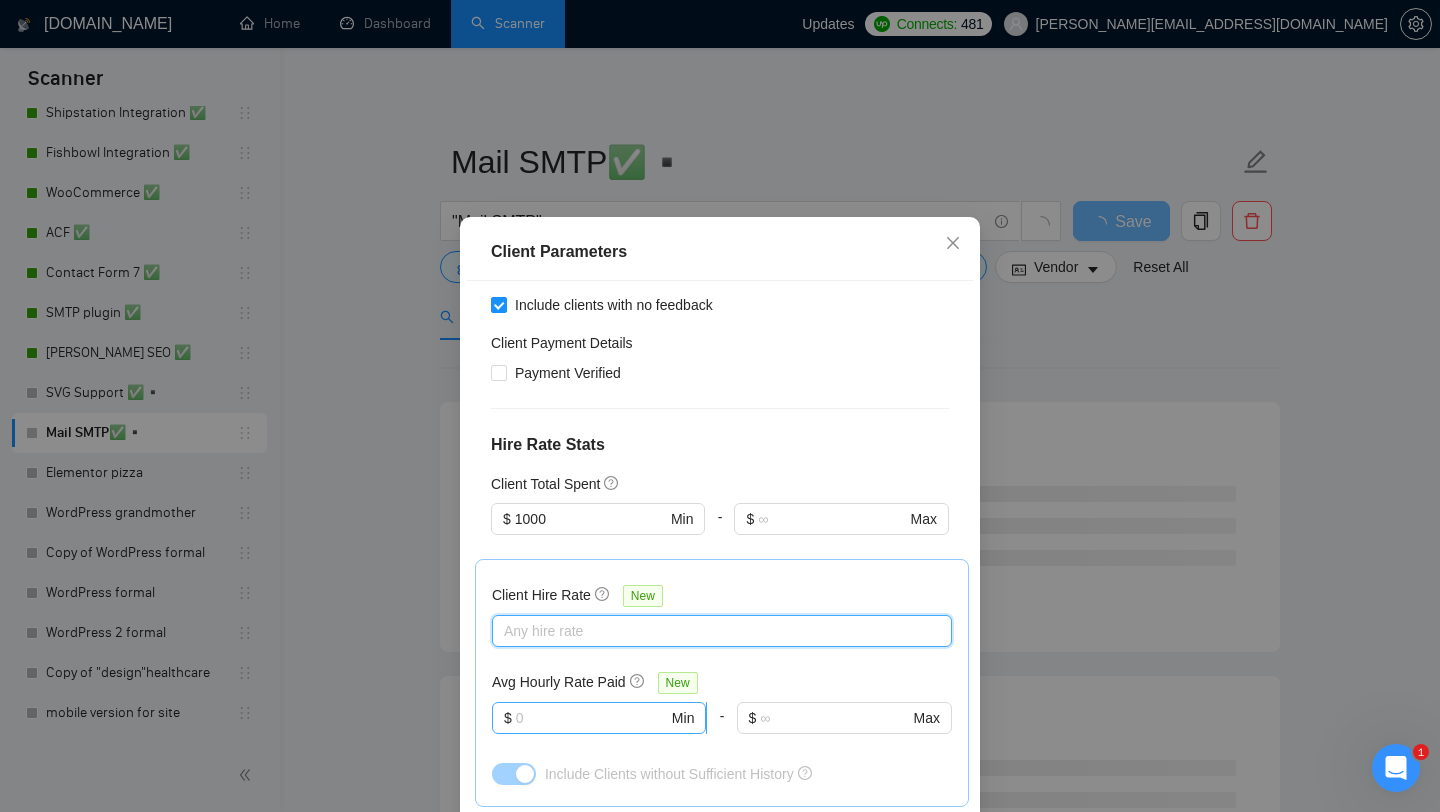 click at bounding box center (592, 718) 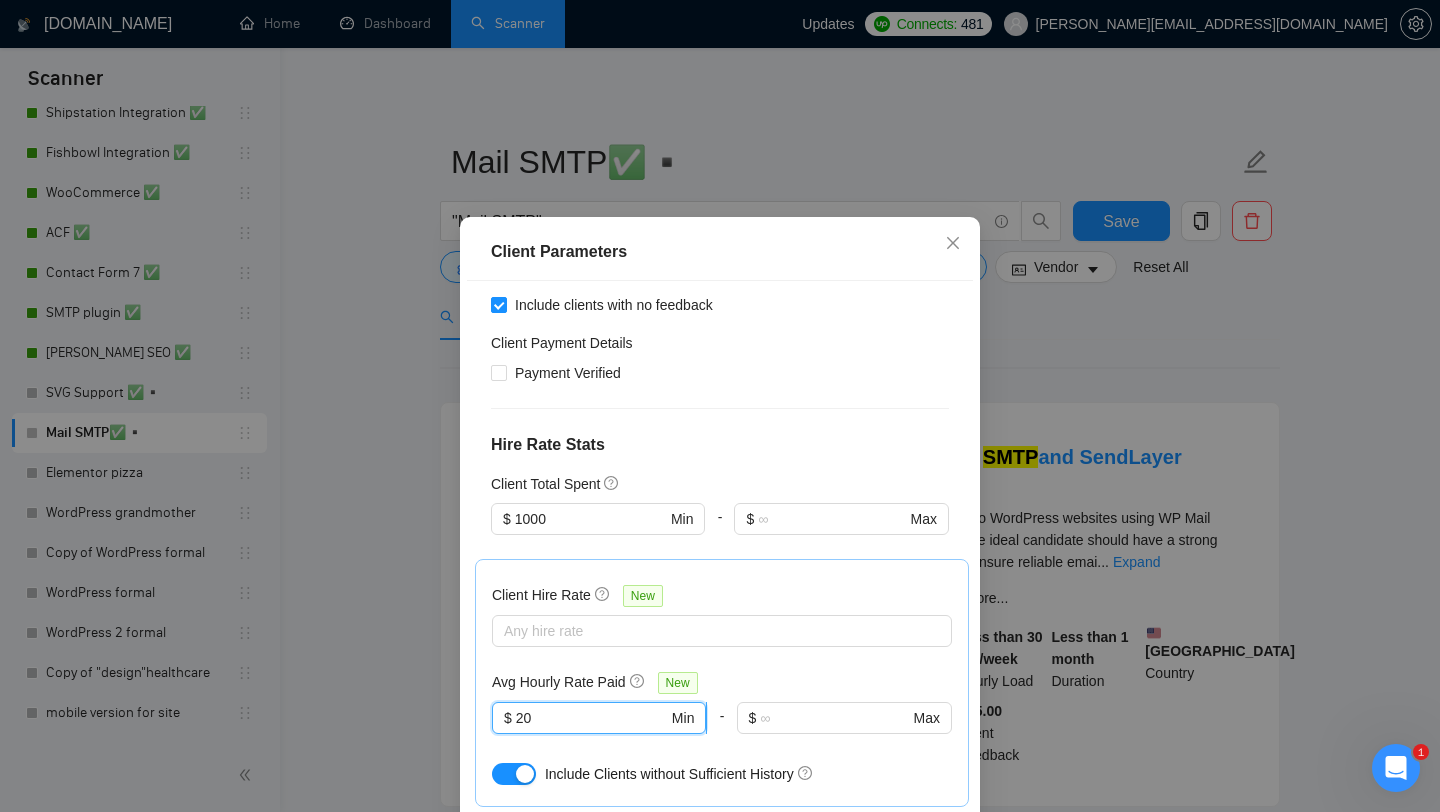scroll, scrollTop: 678, scrollLeft: 0, axis: vertical 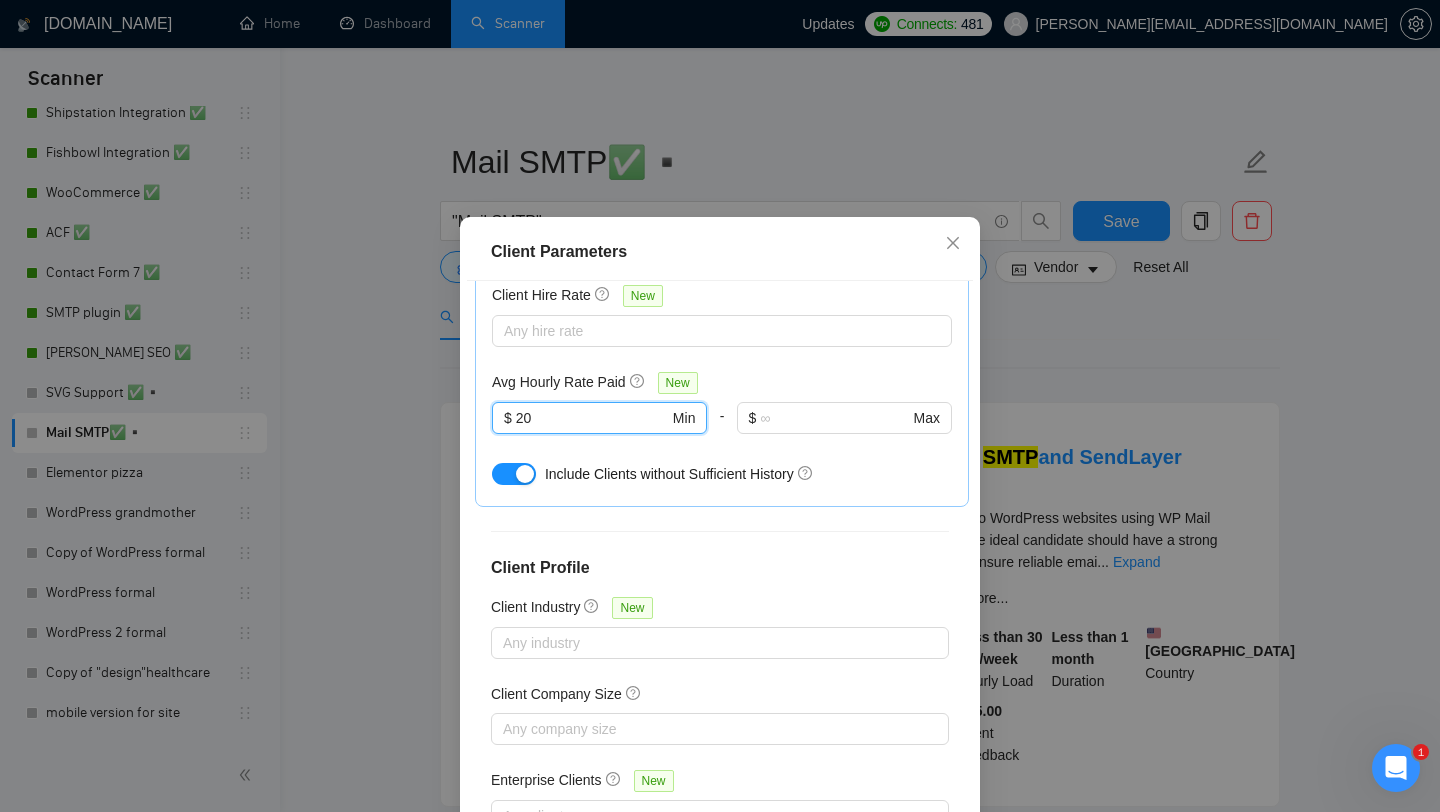 type on "20" 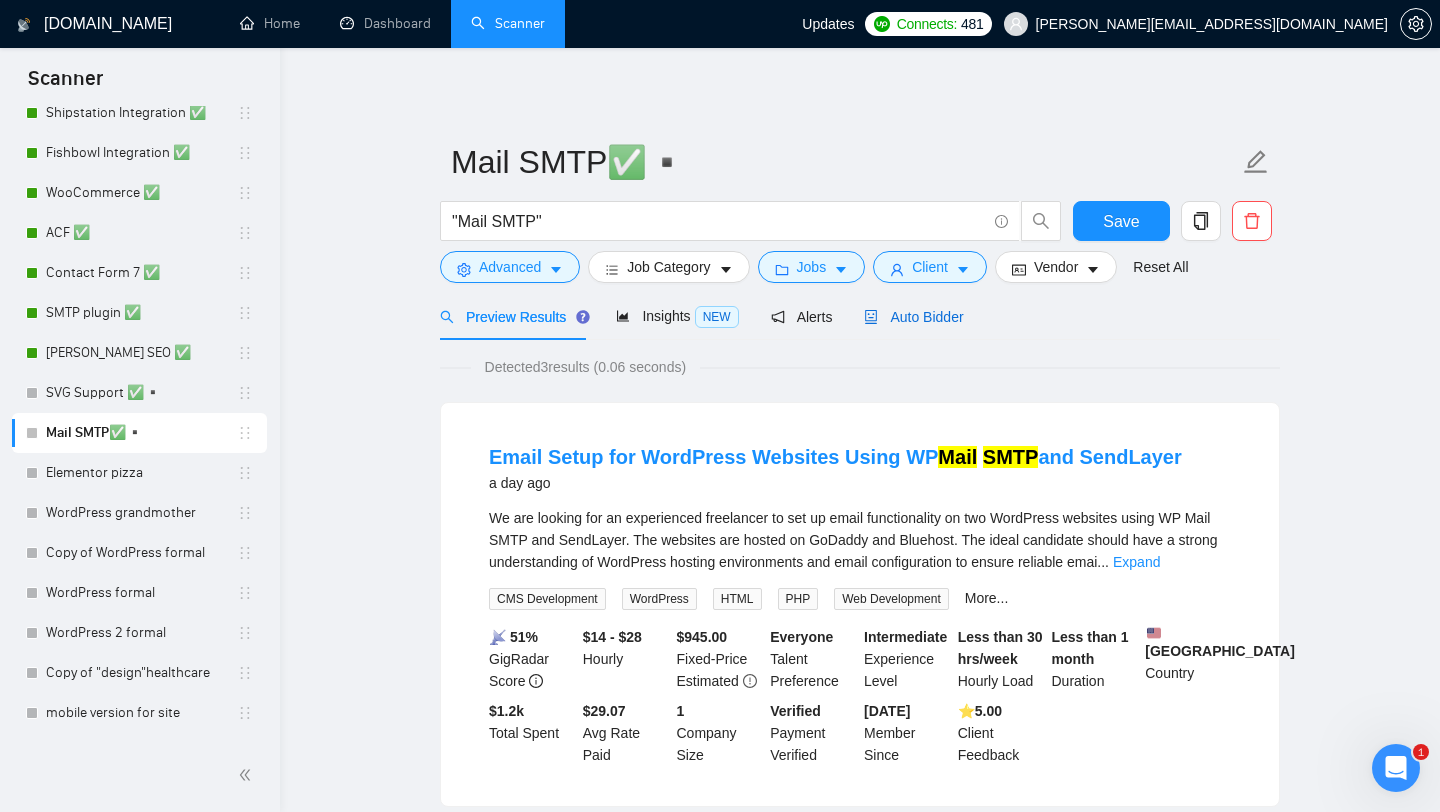 click on "Auto Bidder" at bounding box center [913, 317] 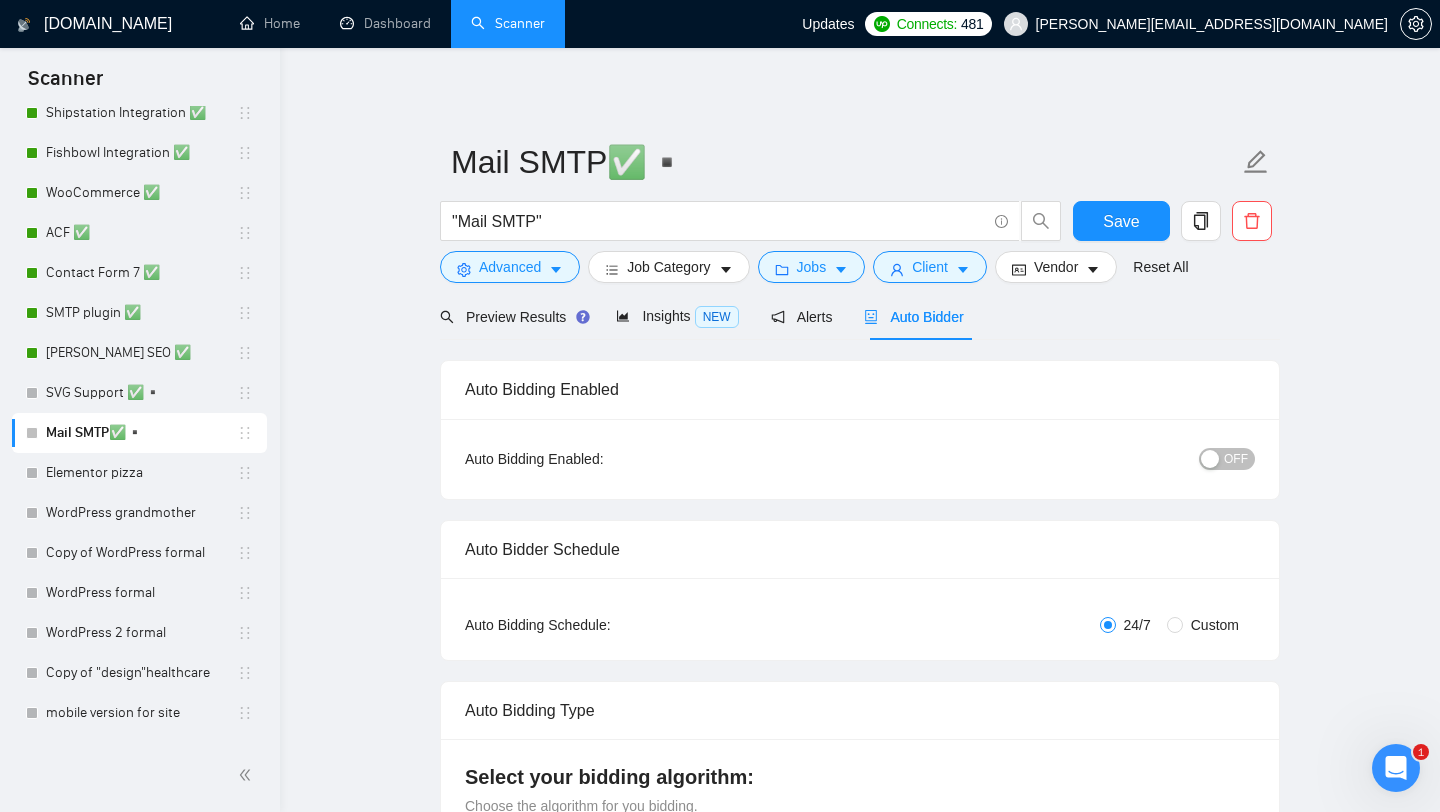 type 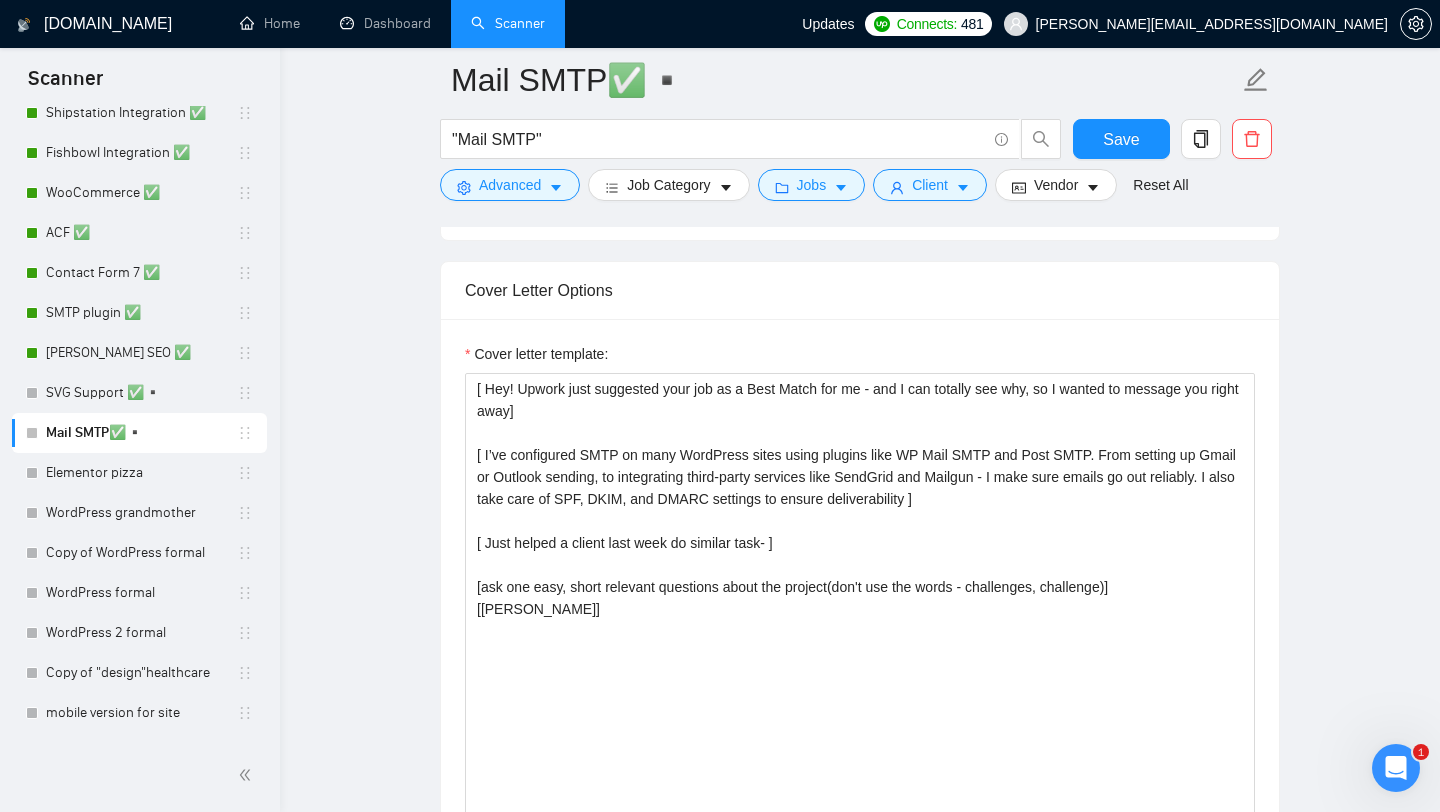 scroll, scrollTop: 1317, scrollLeft: 0, axis: vertical 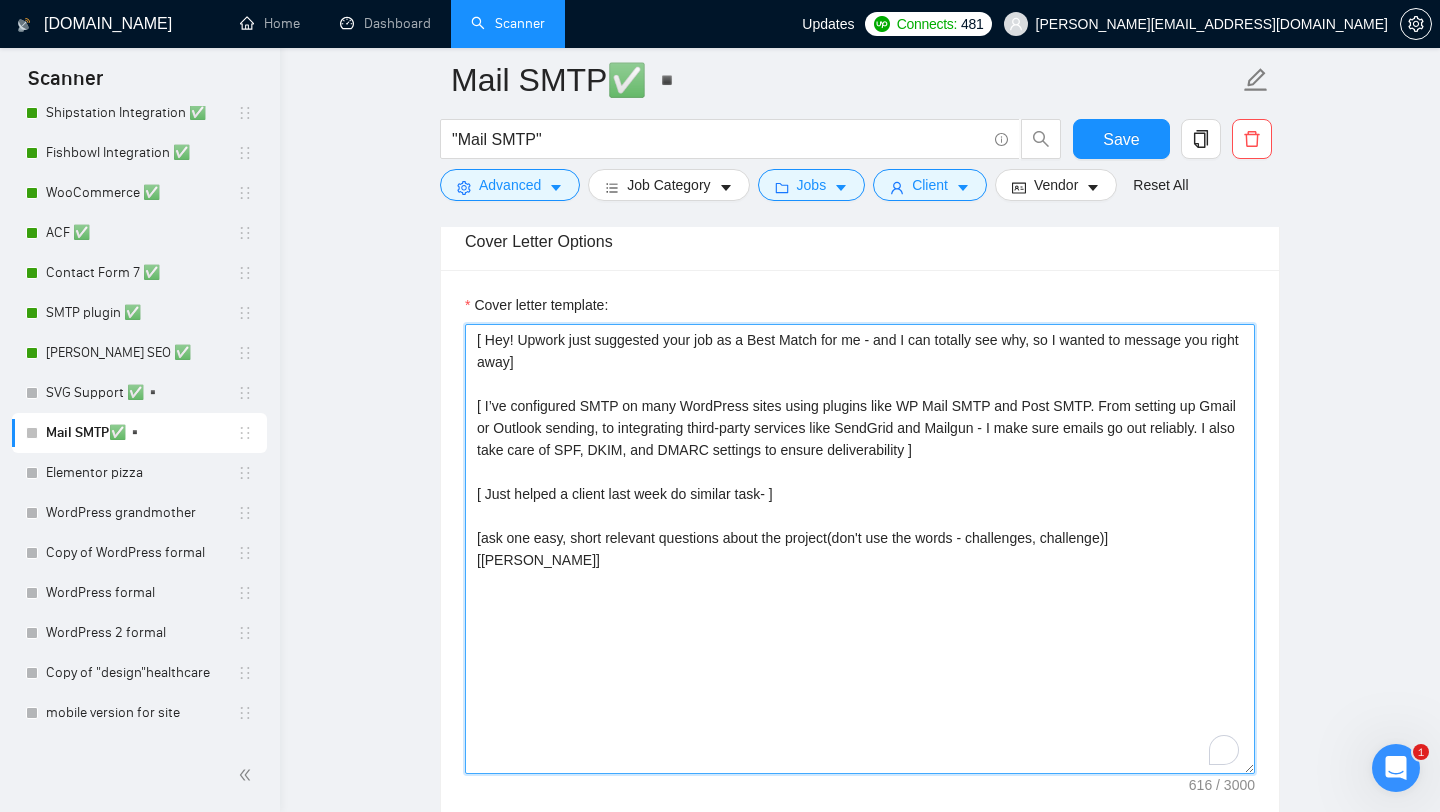 click on "[ Hey! Upwork just suggested your job as a Best Match for me - and I can totally see why, so I wanted to message you right away]
[ I’ve configured SMTP on many WordPress sites using plugins like WP Mail SMTP and Post SMTP. From setting up Gmail or Outlook sending, to integrating third-party services like SendGrid and Mailgun - I make sure emails go out reliably. I also take care of SPF, DKIM, and DMARC settings to ensure deliverability ]
[ Just helped a client last week do similar task- ]
[ask one easy, short relevant questions about the project(don't use the words - challenges, challenge)]
[Best,
Alex]" at bounding box center [860, 549] 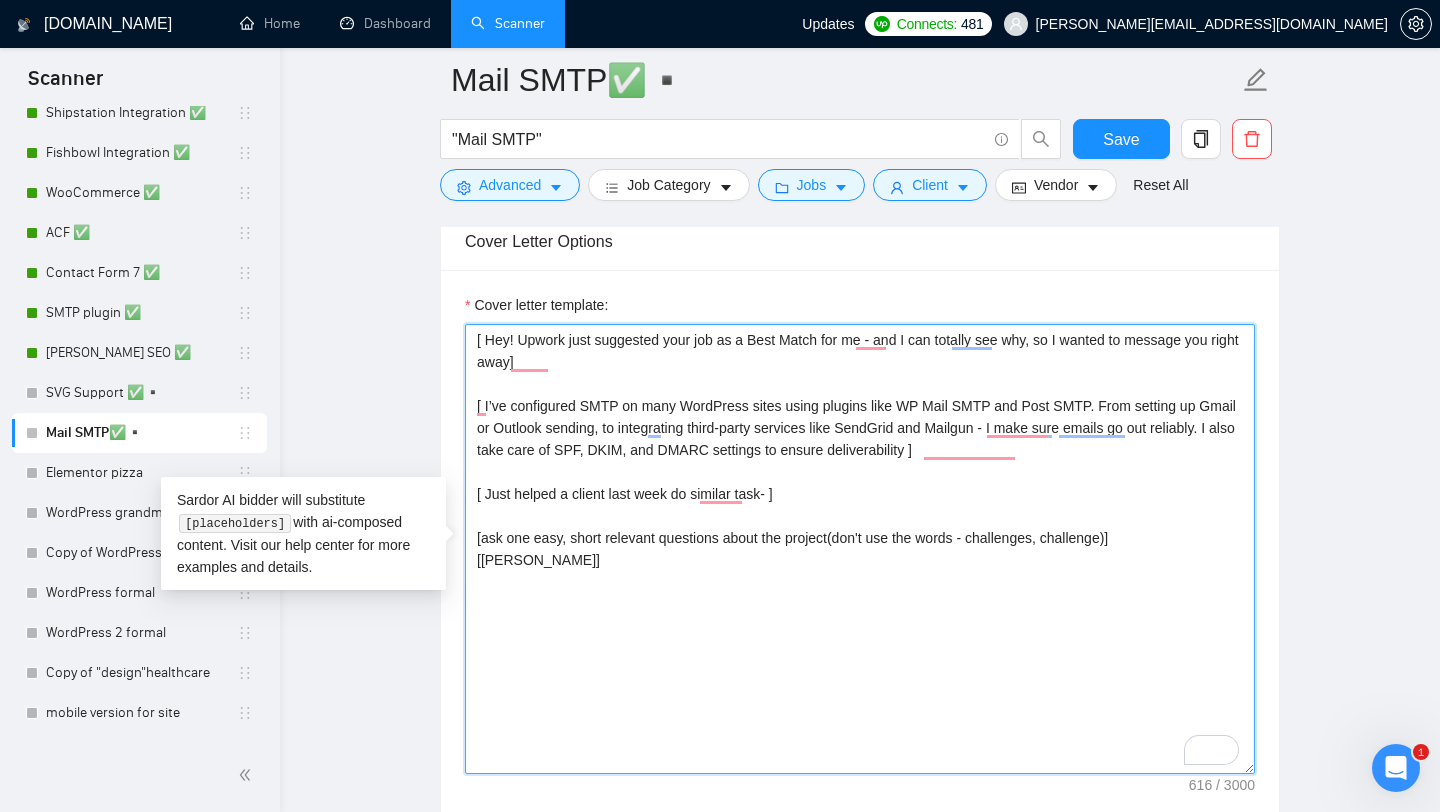 paste on "https://www.upwork.com/freelancers/alexonpoint?p=1947427951315402752" 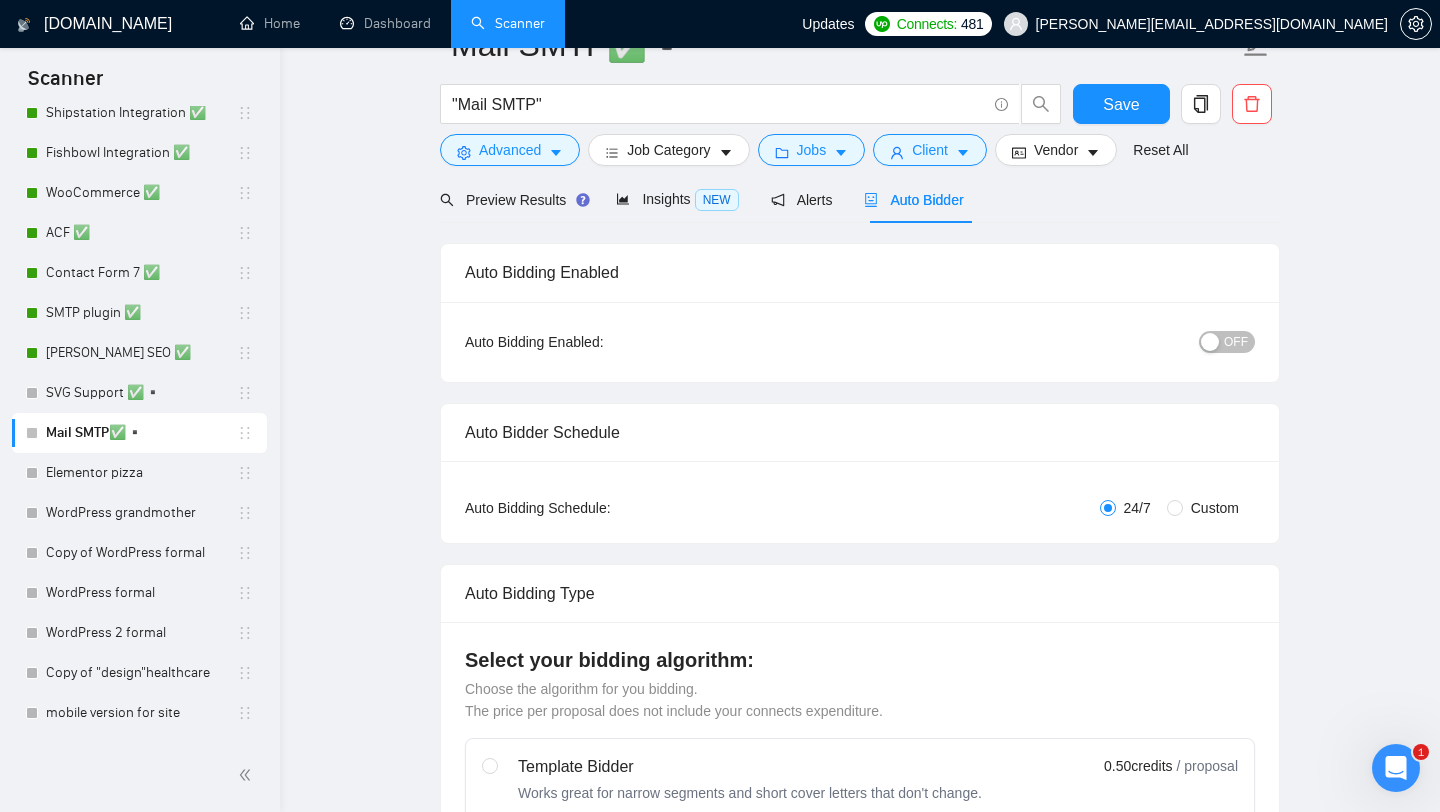 scroll, scrollTop: 31, scrollLeft: 0, axis: vertical 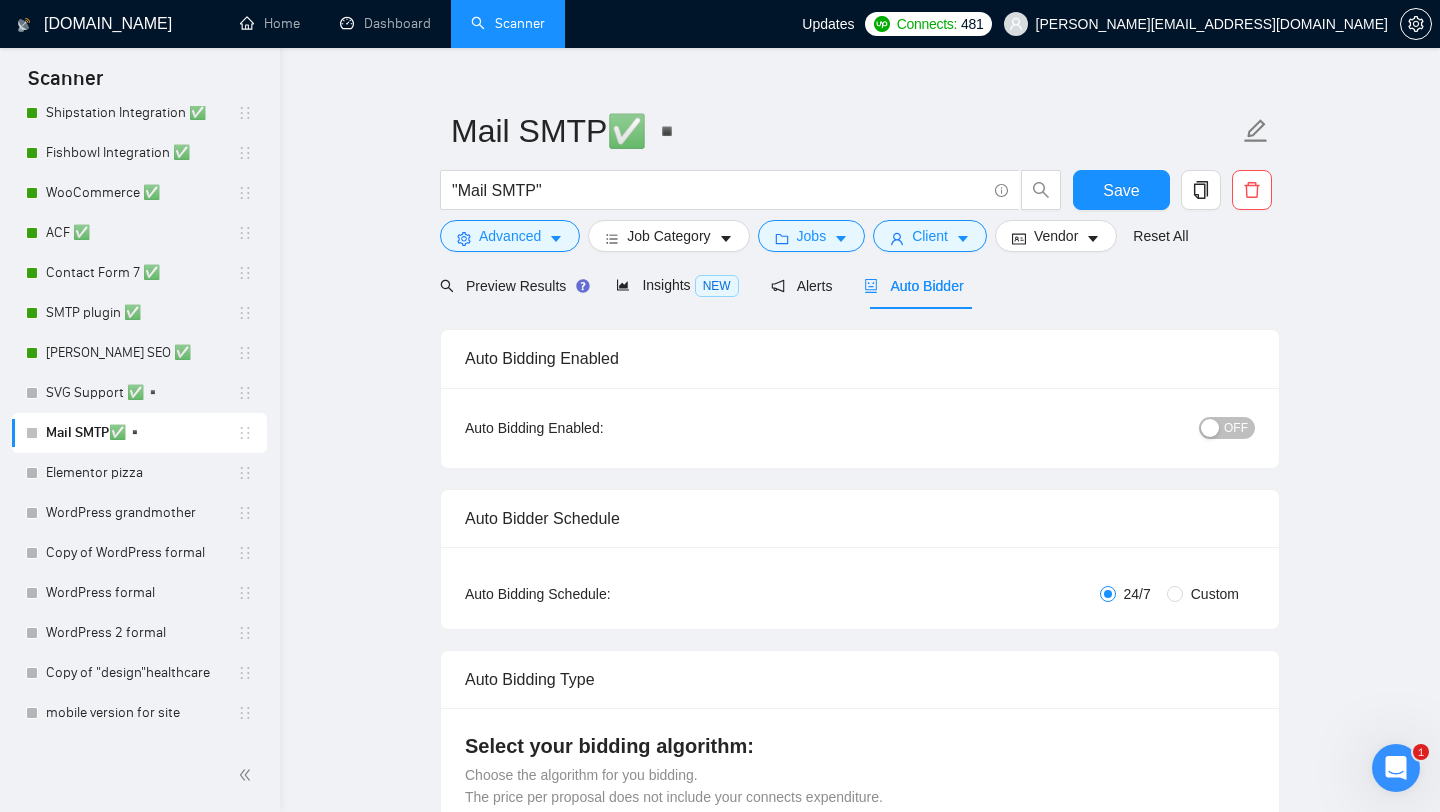 type on "[ Hey! Upwork just suggested your job as a Best Match for me - and I can totally see why, so I wanted to message you right away]
[ I’ve configured SMTP on many WordPress sites using plugins like WP Mail SMTP and Post SMTP. From setting up Gmail or Outlook sending, to integrating third-party services like SendGrid and Mailgun - I make sure emails go out reliably. I also take care of SPF, DKIM, and DMARC settings to ensure deliverability ]
[ Just helped a client last week do similar task- https://www.upwork.com/freelancers/alexonpoint?p=1947427951315402752]
[ask one easy, short relevant questions about the project(don't use the words - challenges, challenge)]
[Best,
Alex]" 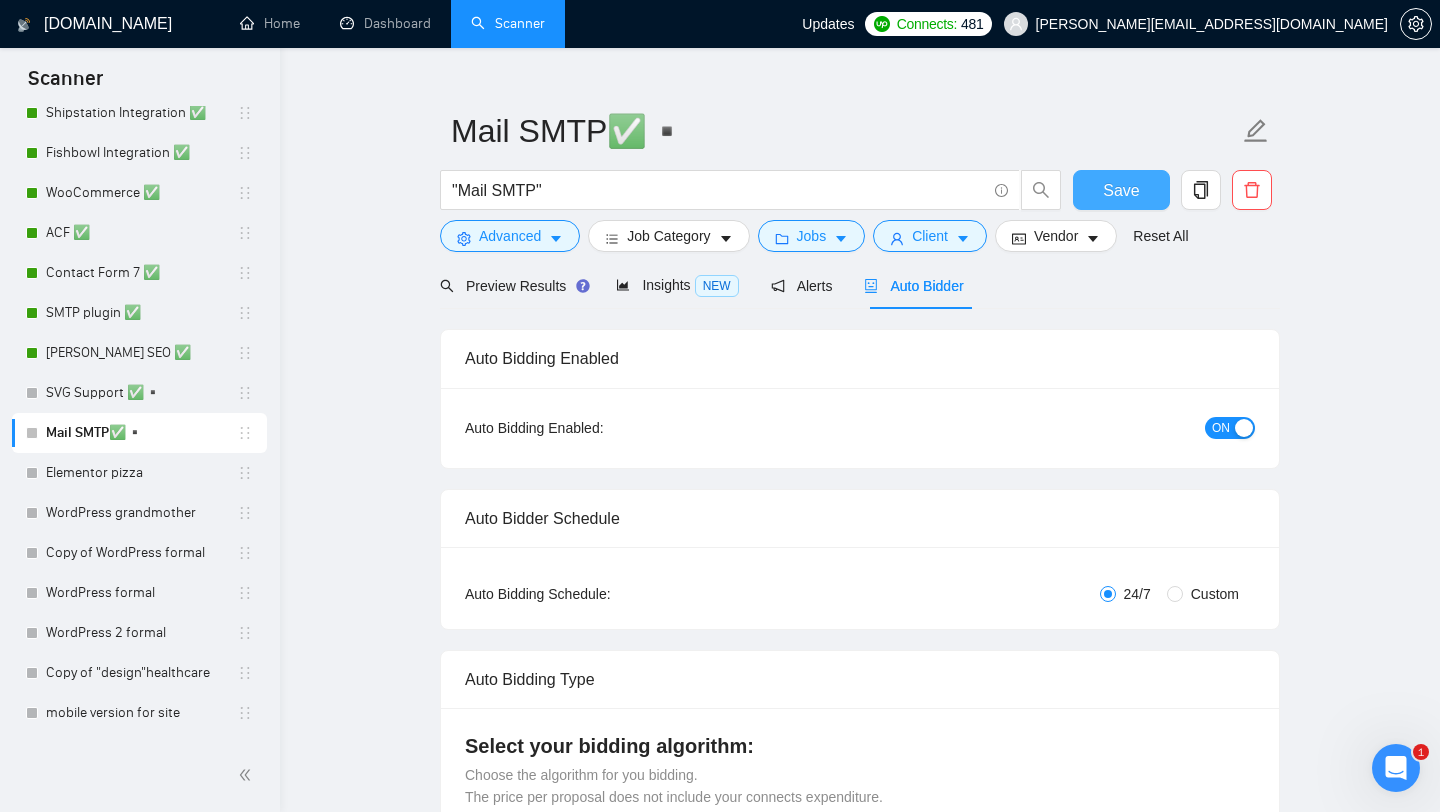 click on "Save" at bounding box center (1121, 190) 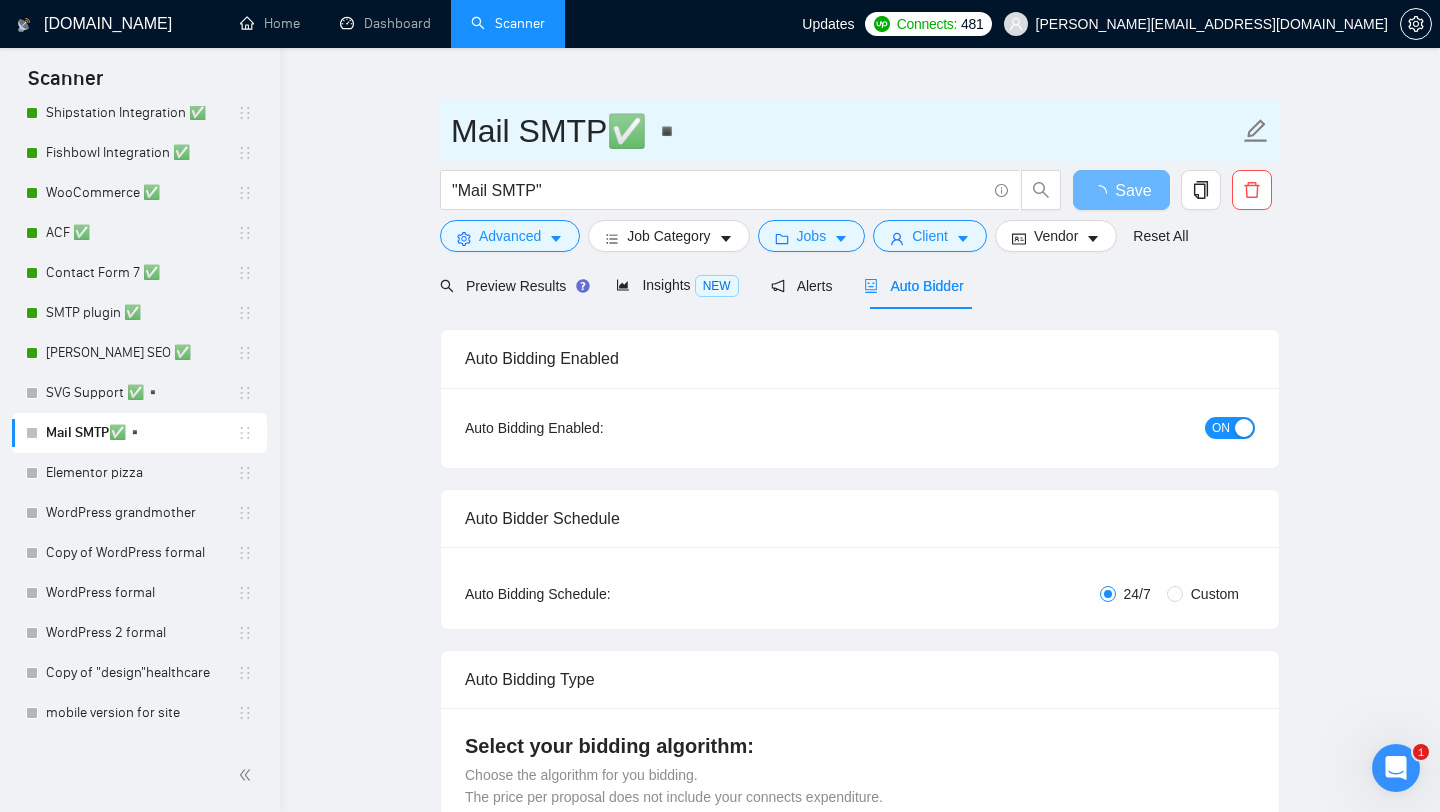 click on "Mail SMTP✅▪️" at bounding box center [845, 131] 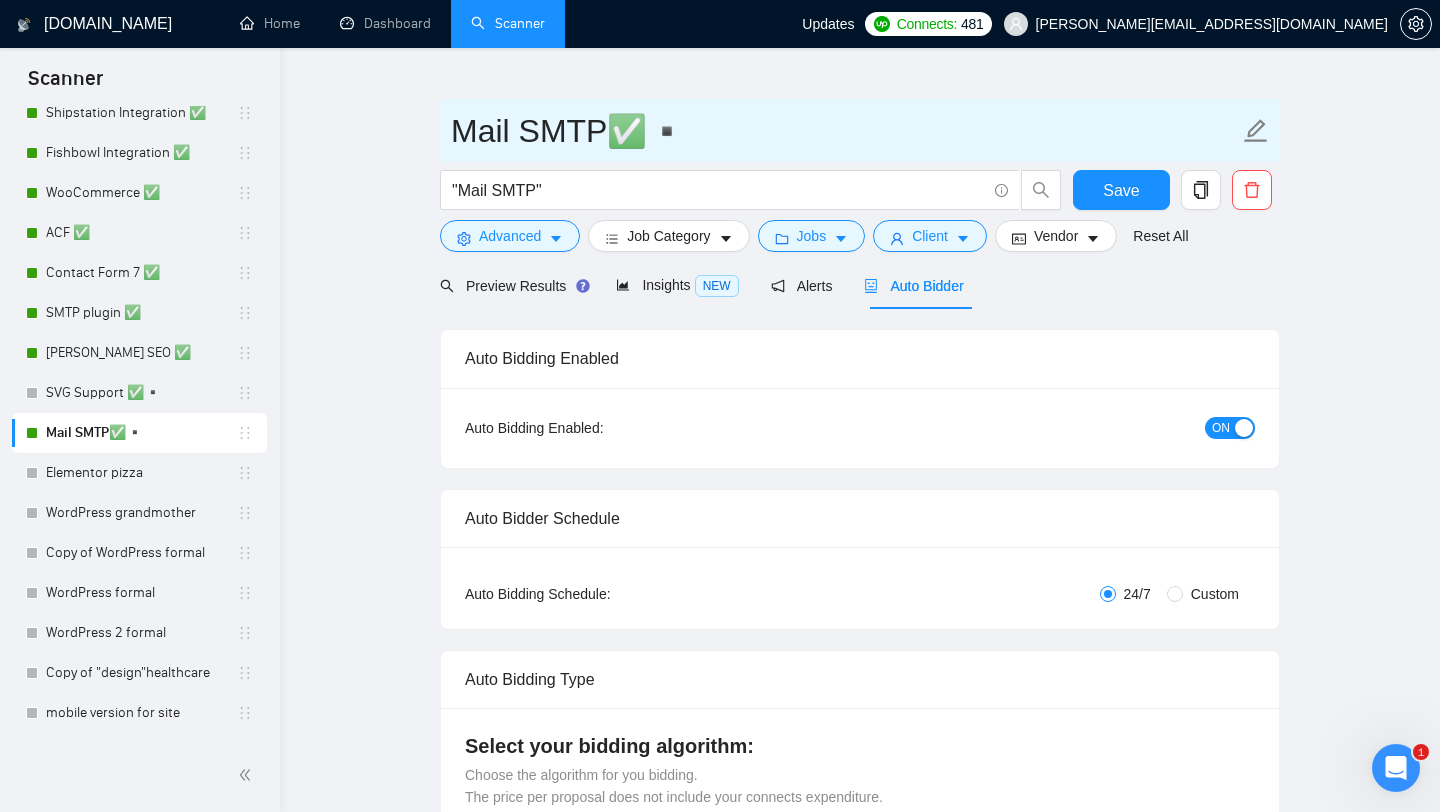 type 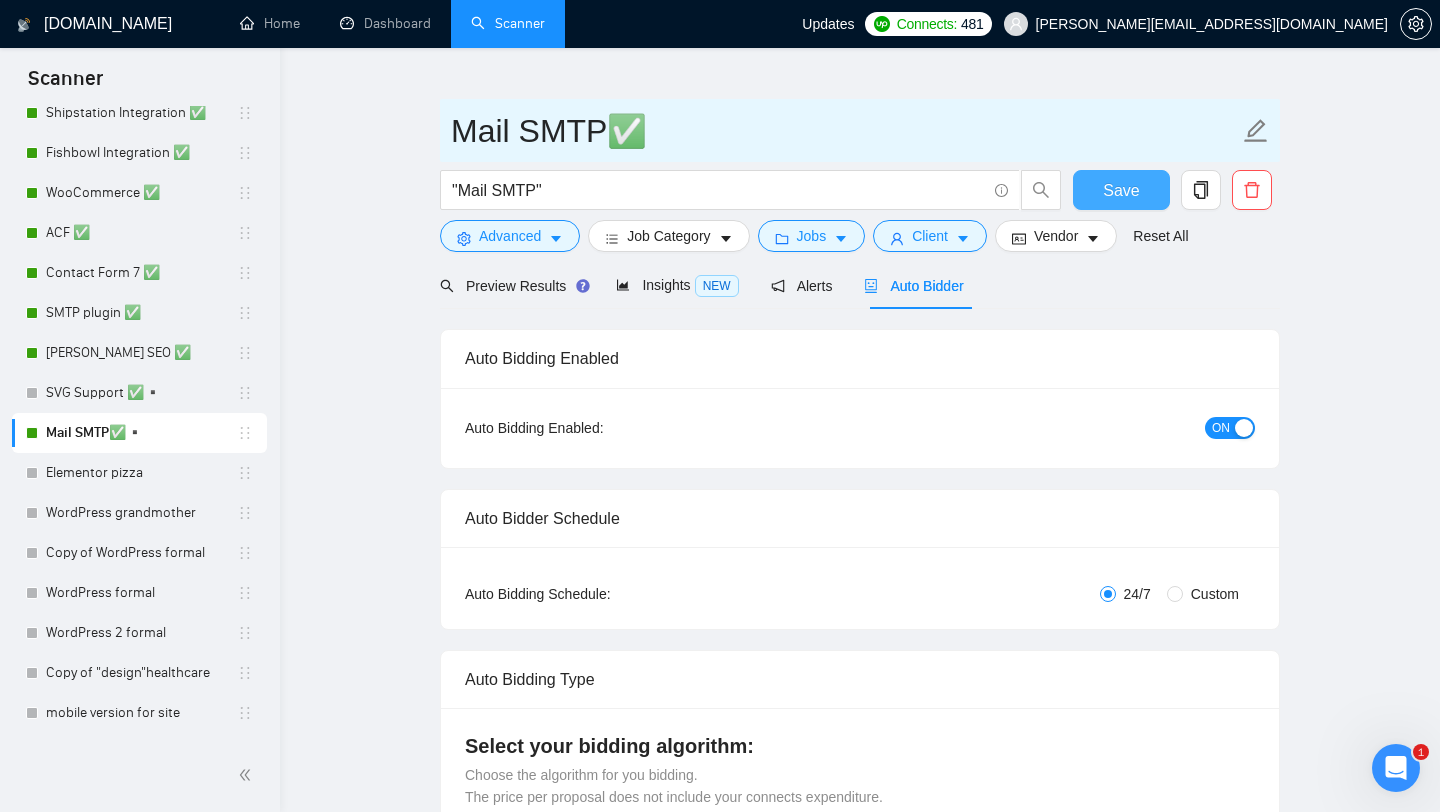 type on "Mail SMTP✅" 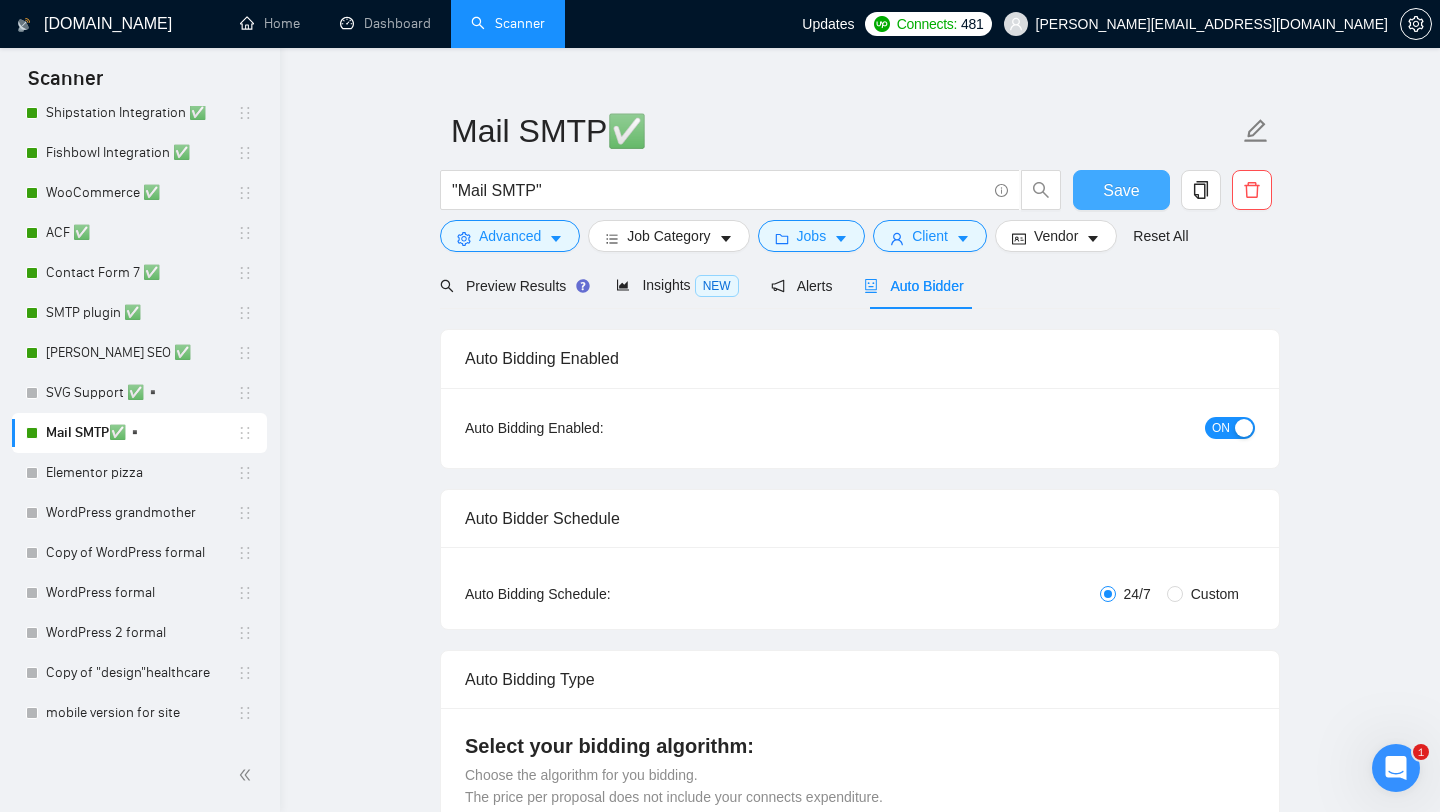 click on "Save" at bounding box center [1121, 190] 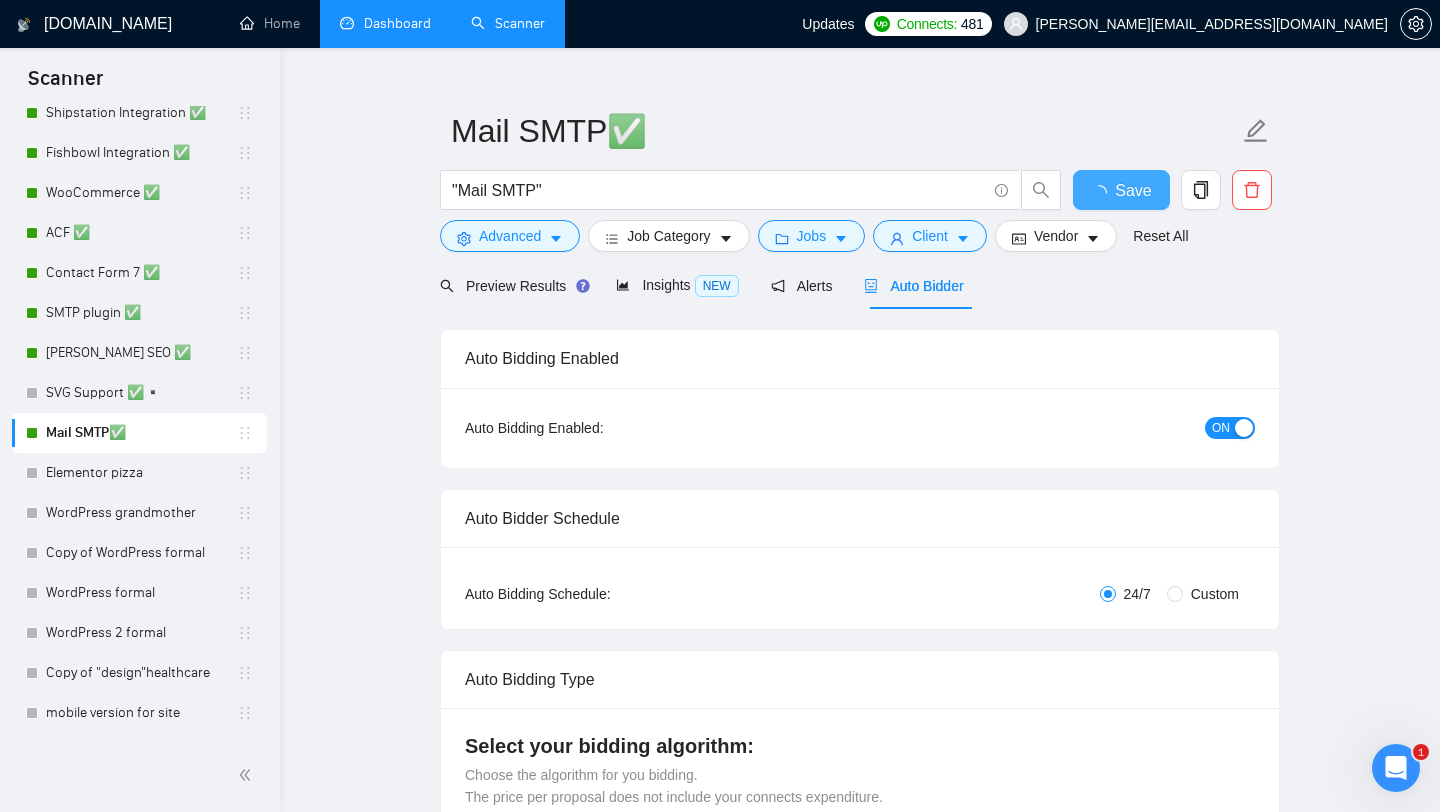 type 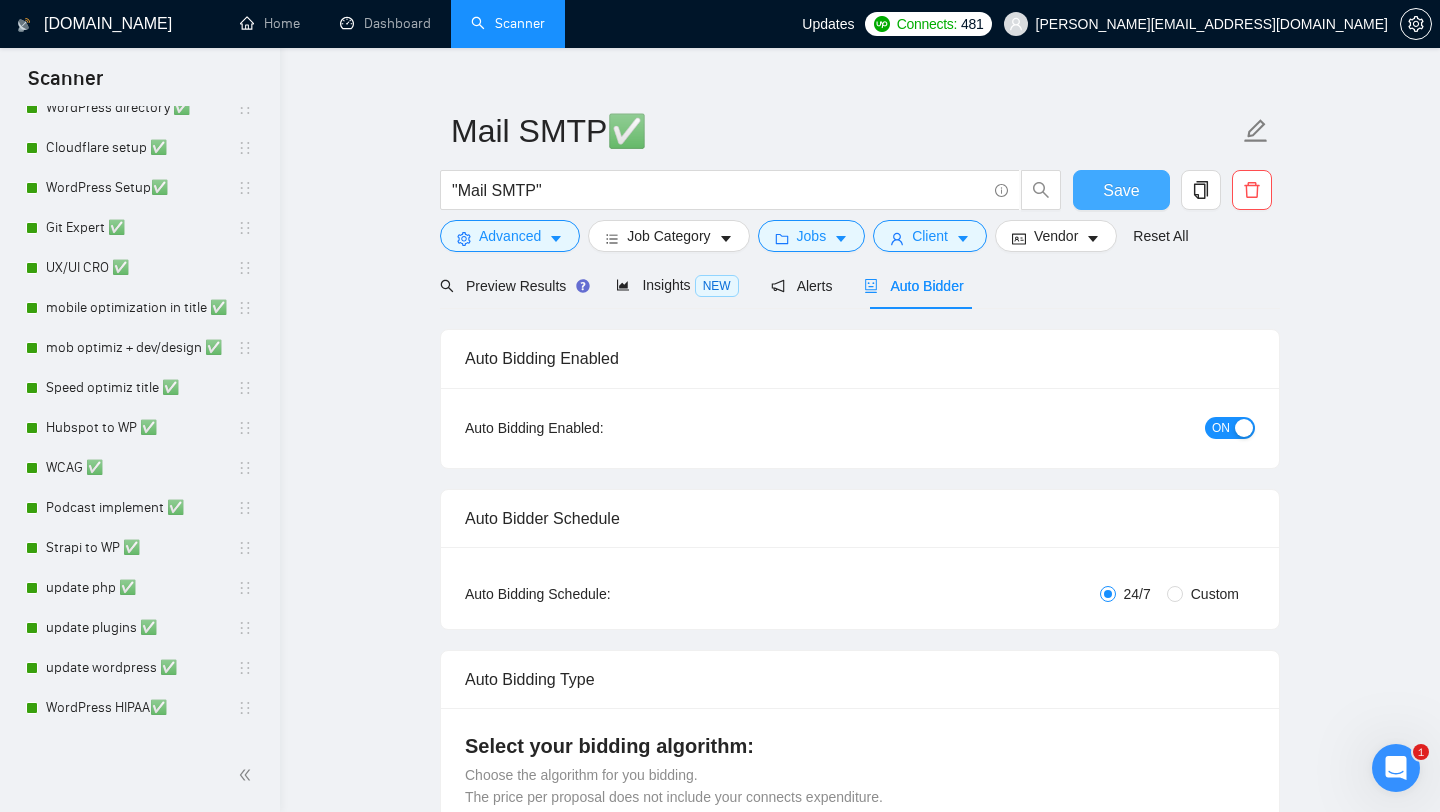 scroll, scrollTop: 0, scrollLeft: 0, axis: both 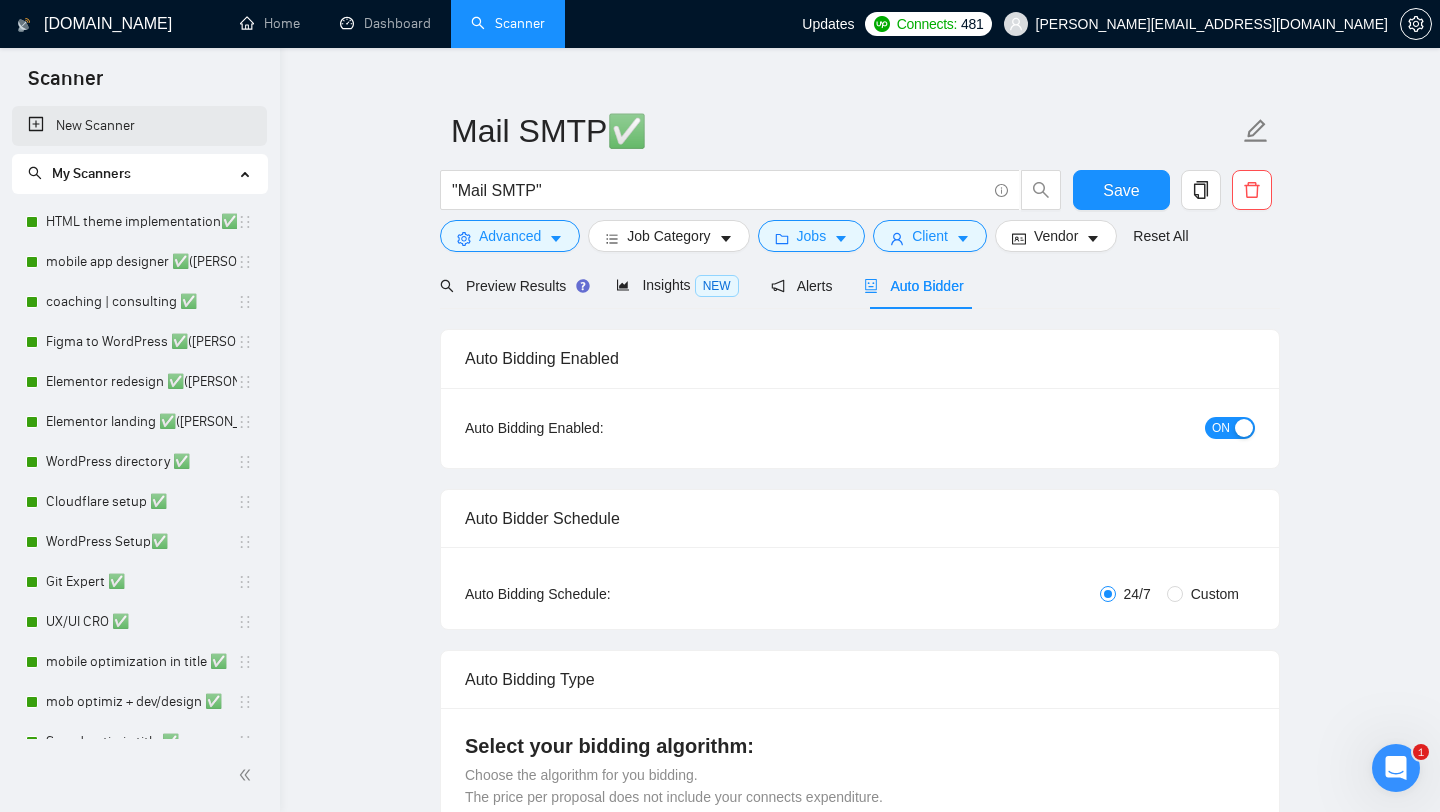 click on "New Scanner" at bounding box center [139, 126] 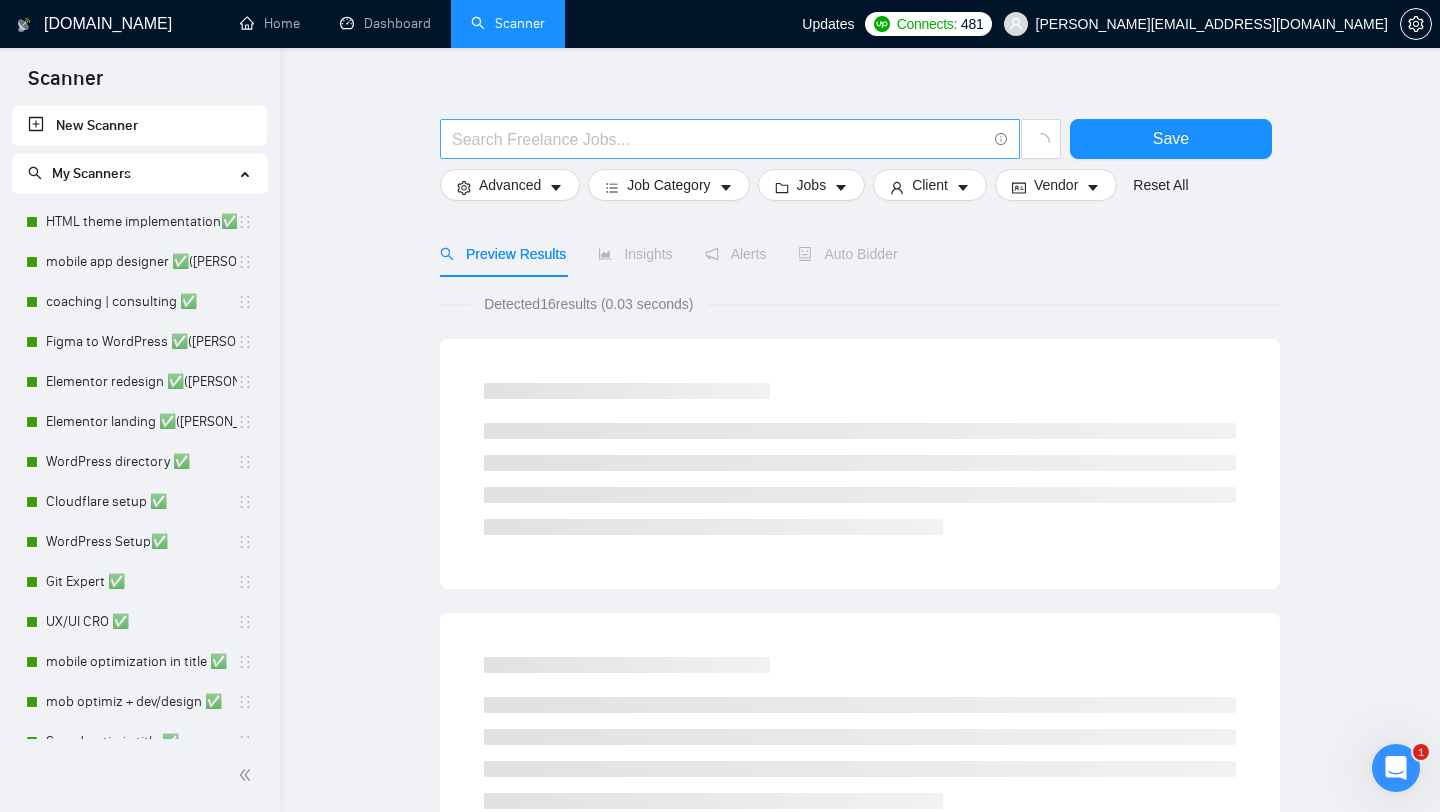 click at bounding box center [719, 139] 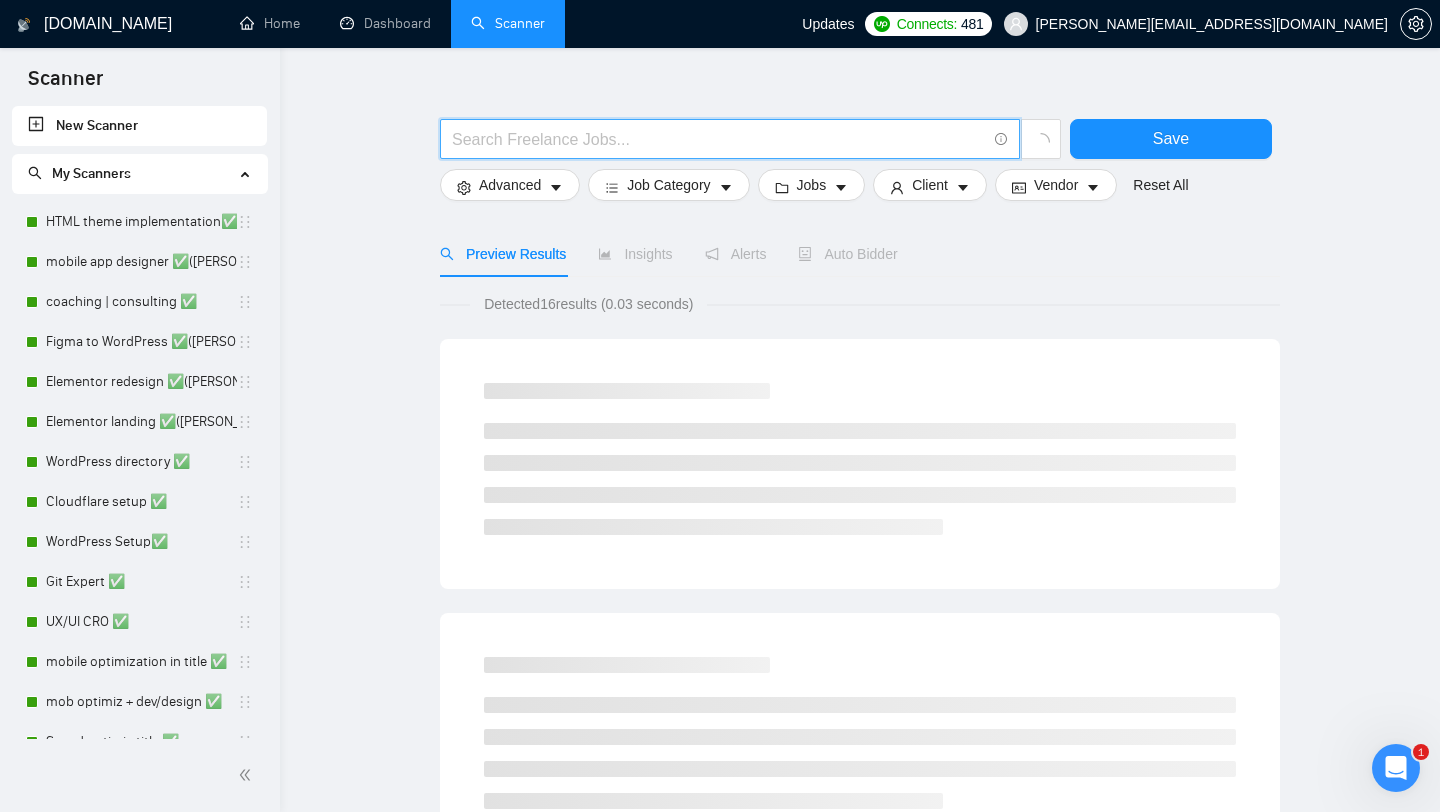paste on "Autoptimize" 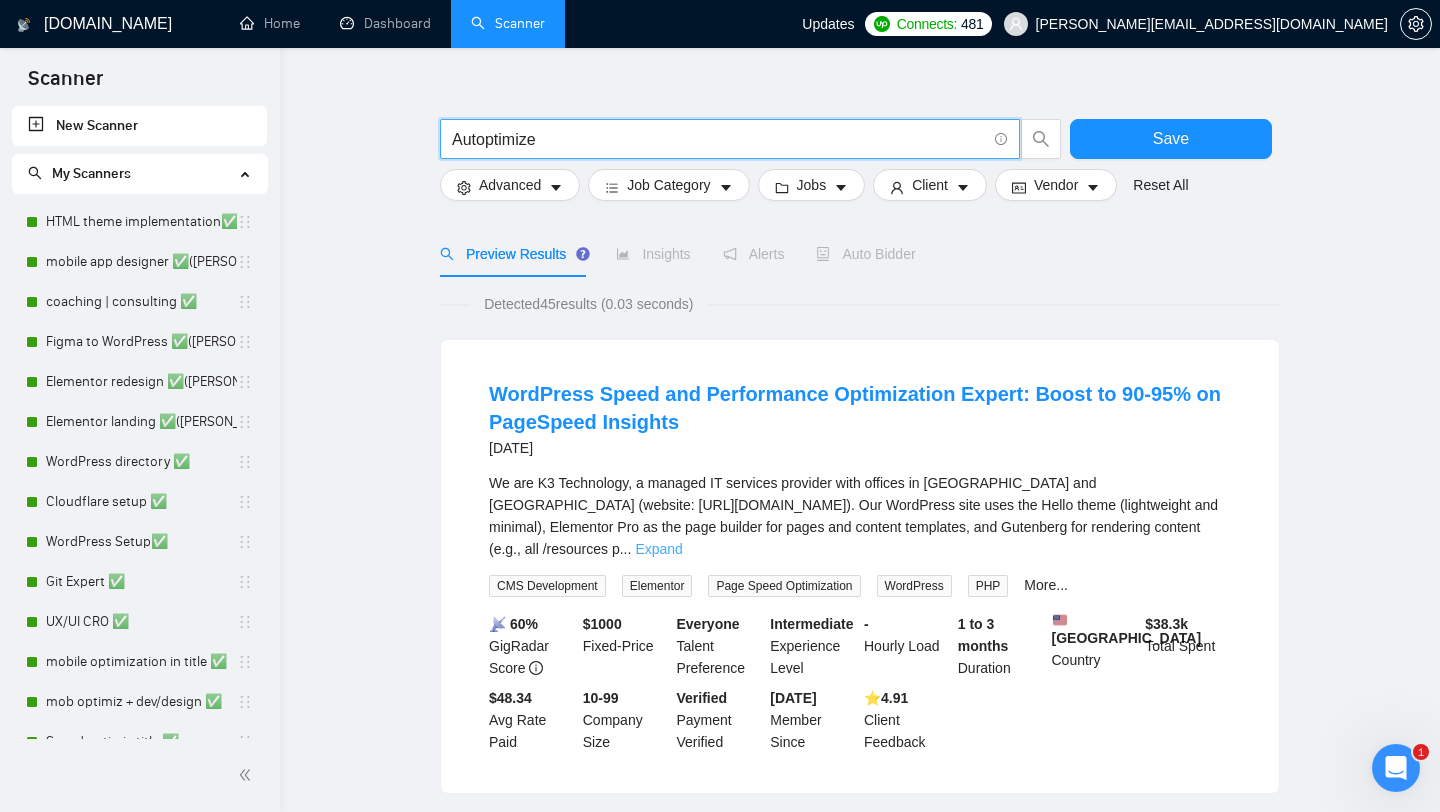 type on "Autoptimize" 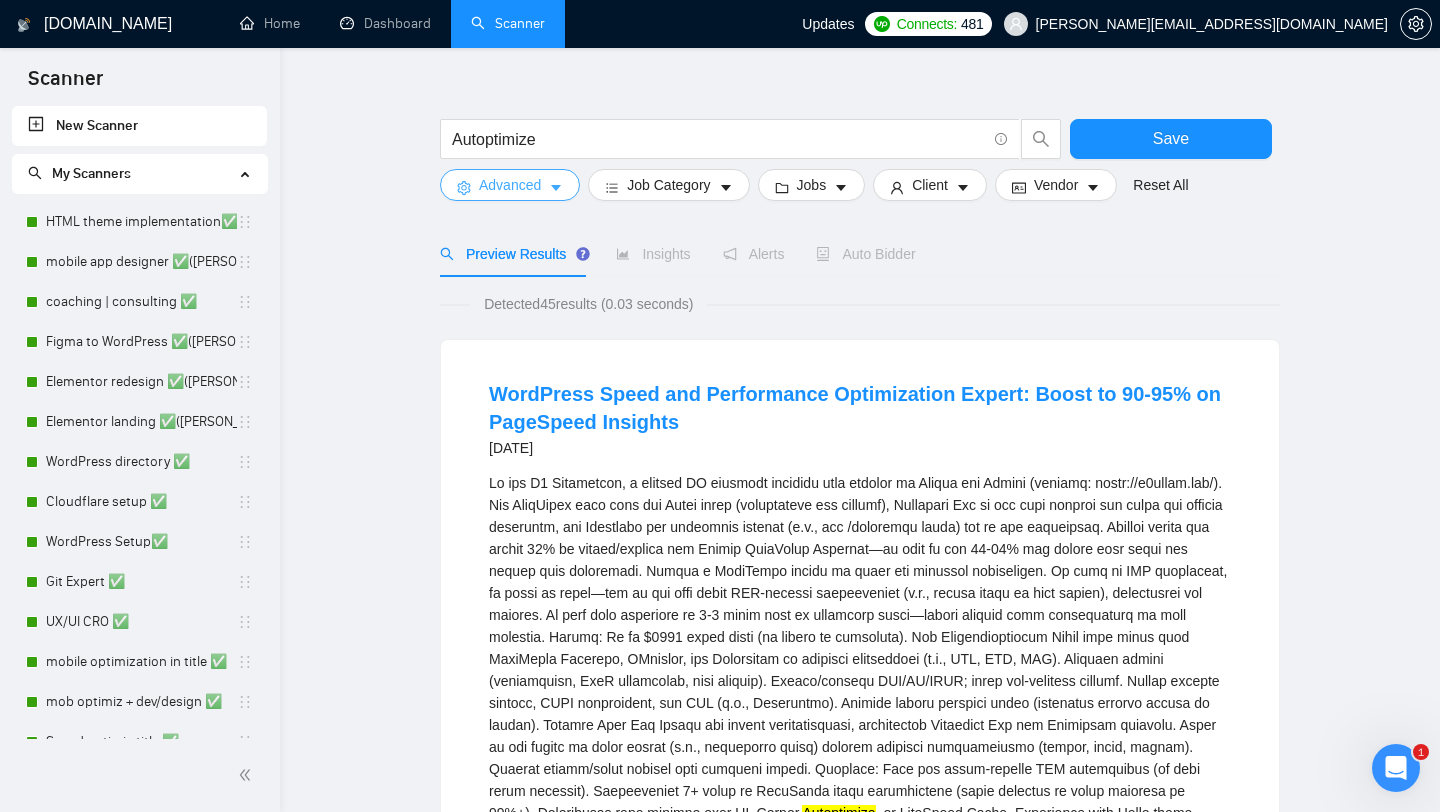 click on "Advanced" at bounding box center (510, 185) 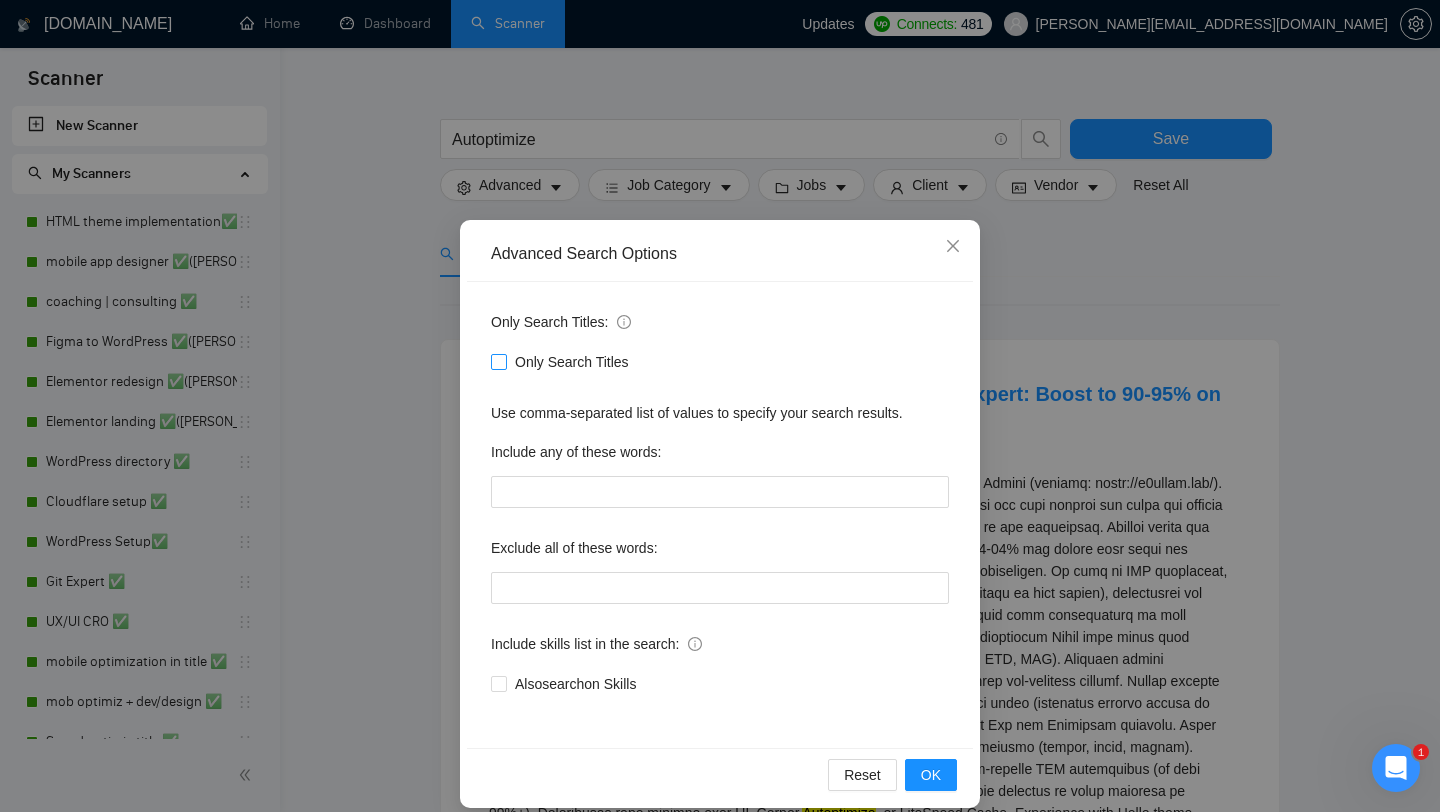 click on "Only Search Titles" at bounding box center [498, 361] 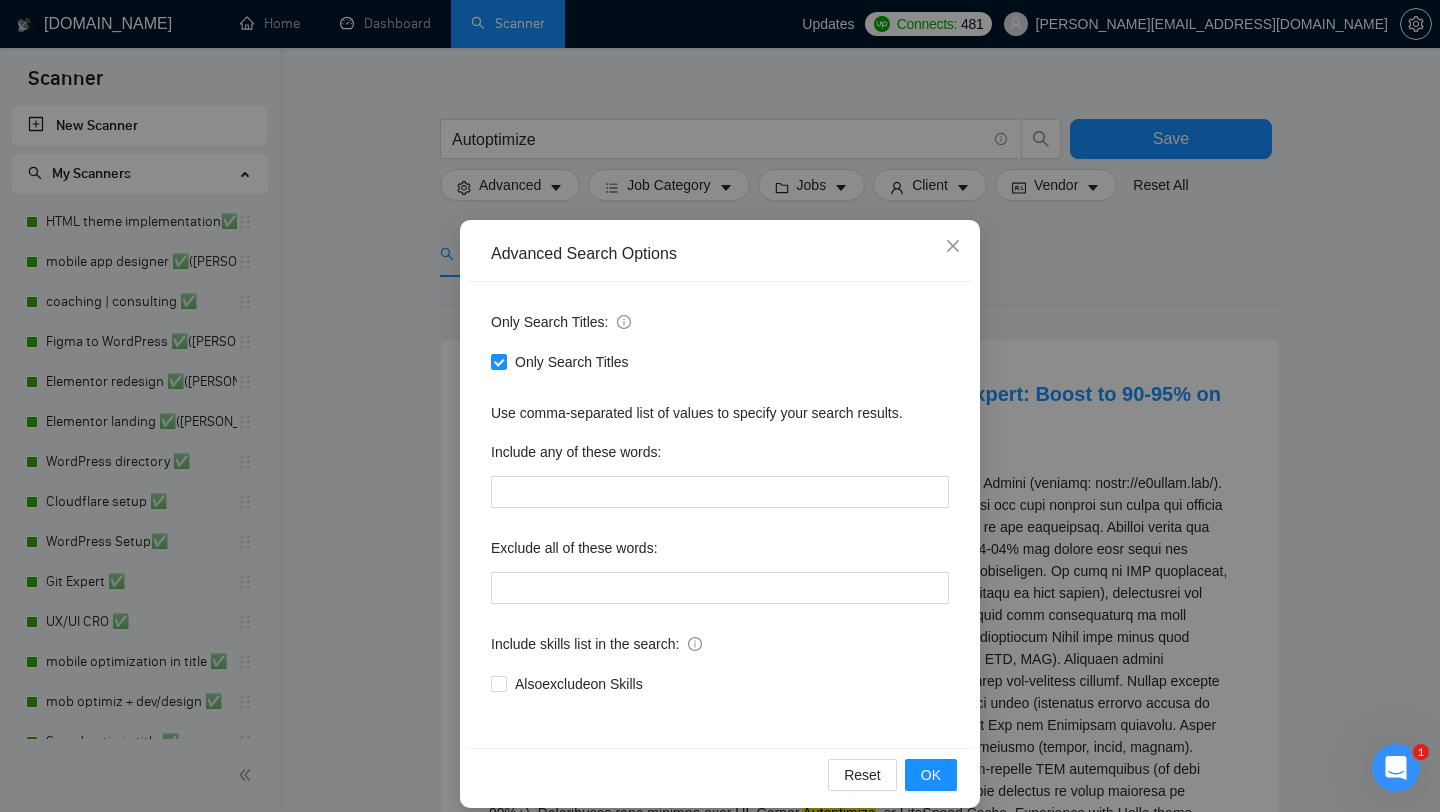click on "Advanced Search Options Only Search Titles:   Only Search Titles Use comma-separated list of values to specify your search results. Include any of these words: Exclude all of these words: Include skills list in the search:   Also  exclude  on Skills Reset OK" at bounding box center [720, 406] 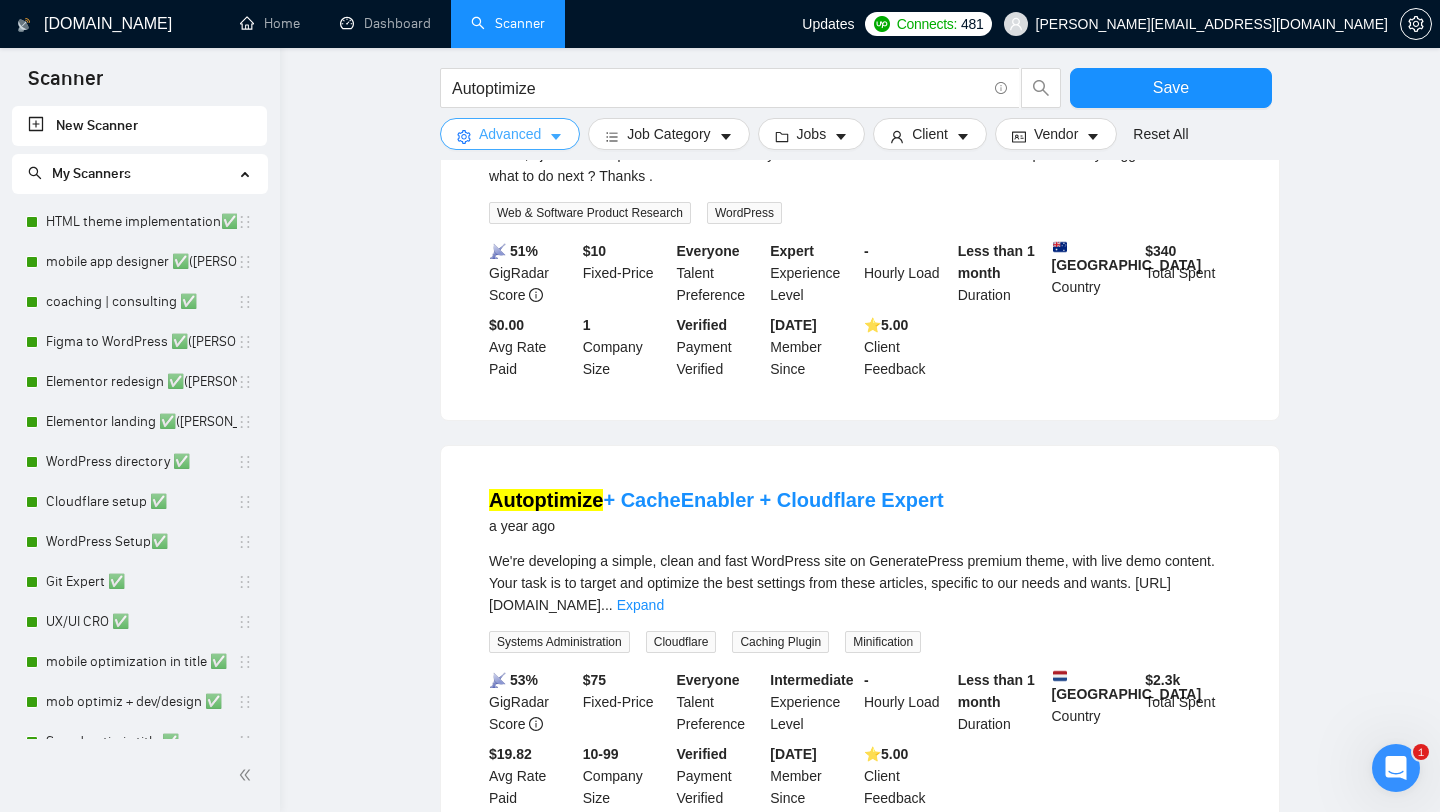 scroll, scrollTop: 335, scrollLeft: 0, axis: vertical 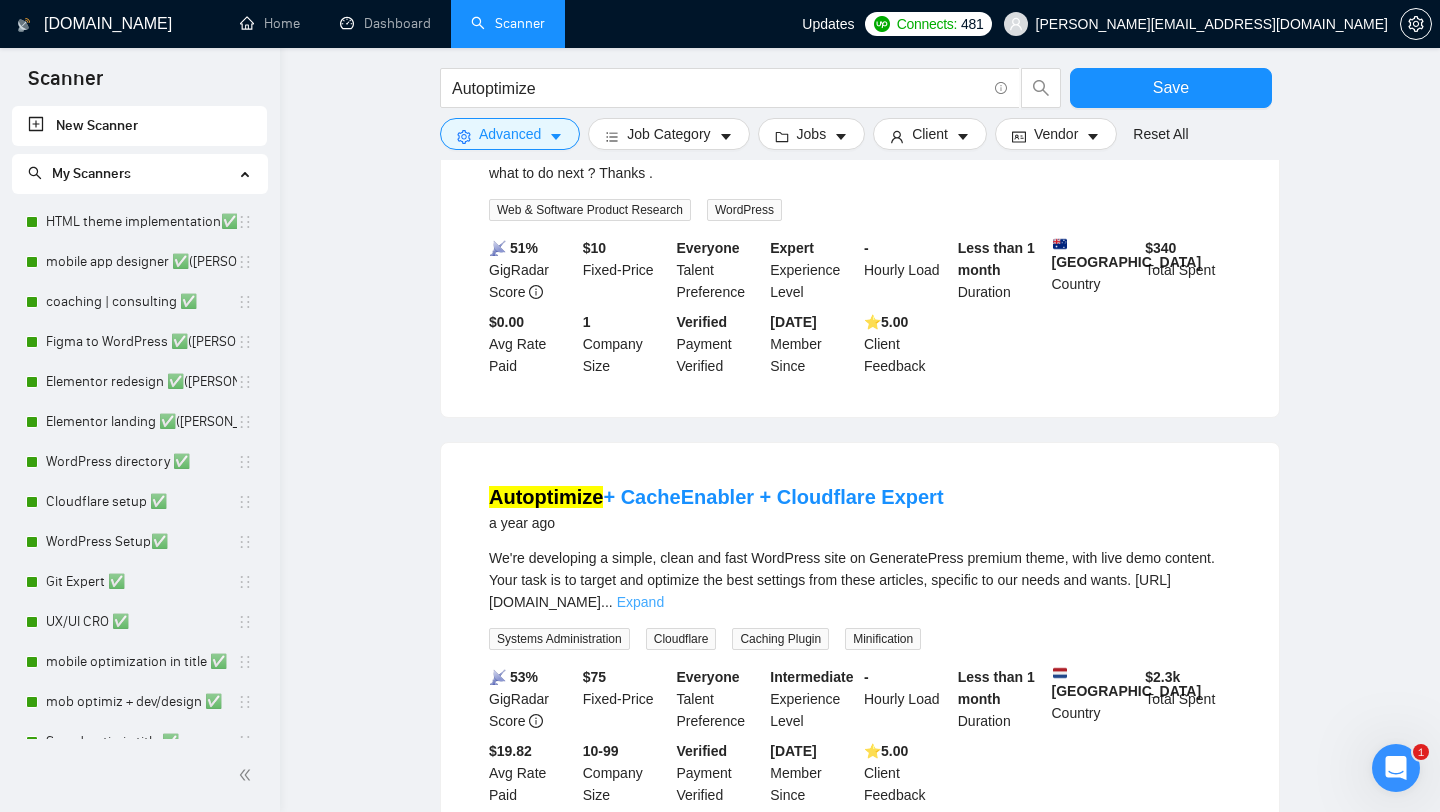 click on "Expand" at bounding box center [640, 602] 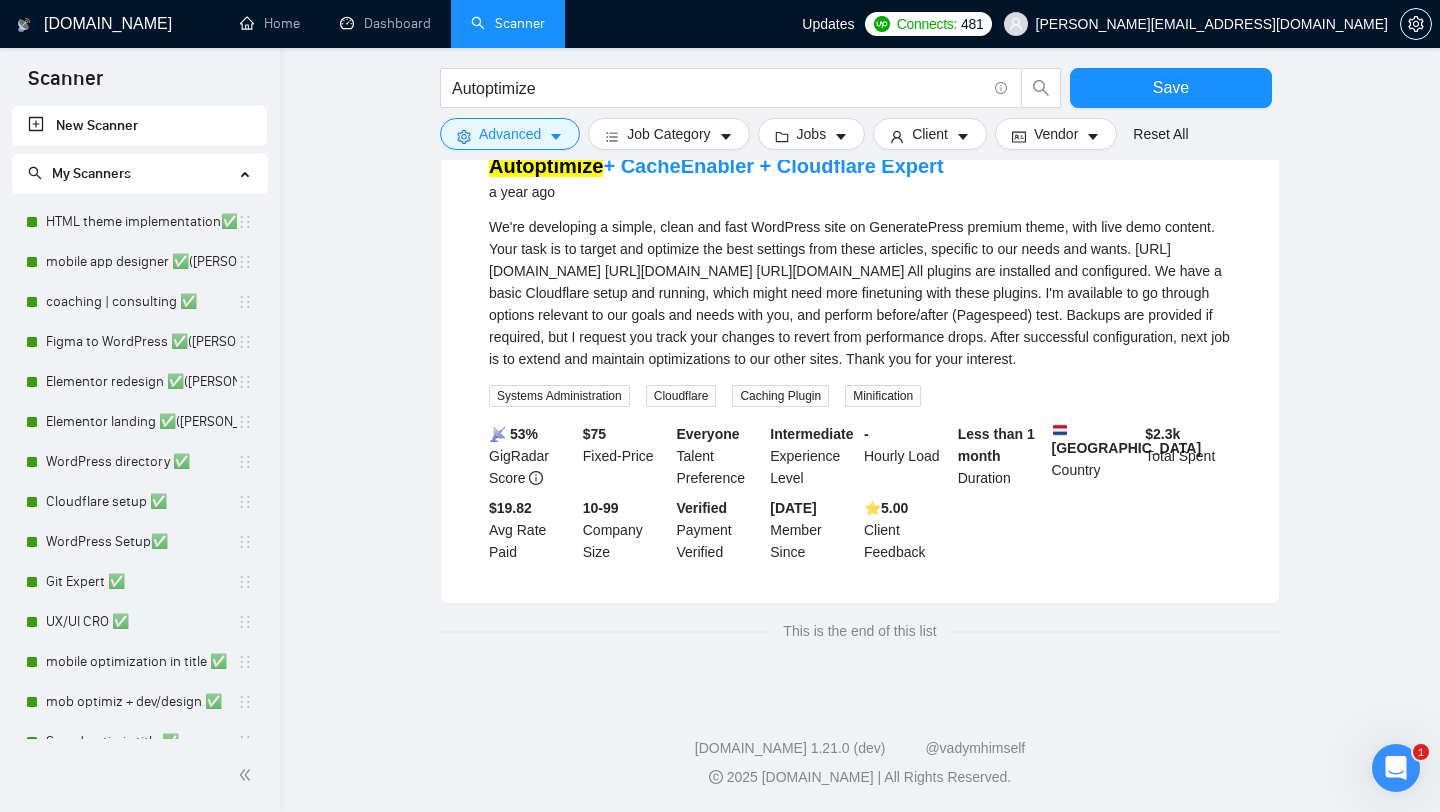 scroll, scrollTop: 0, scrollLeft: 0, axis: both 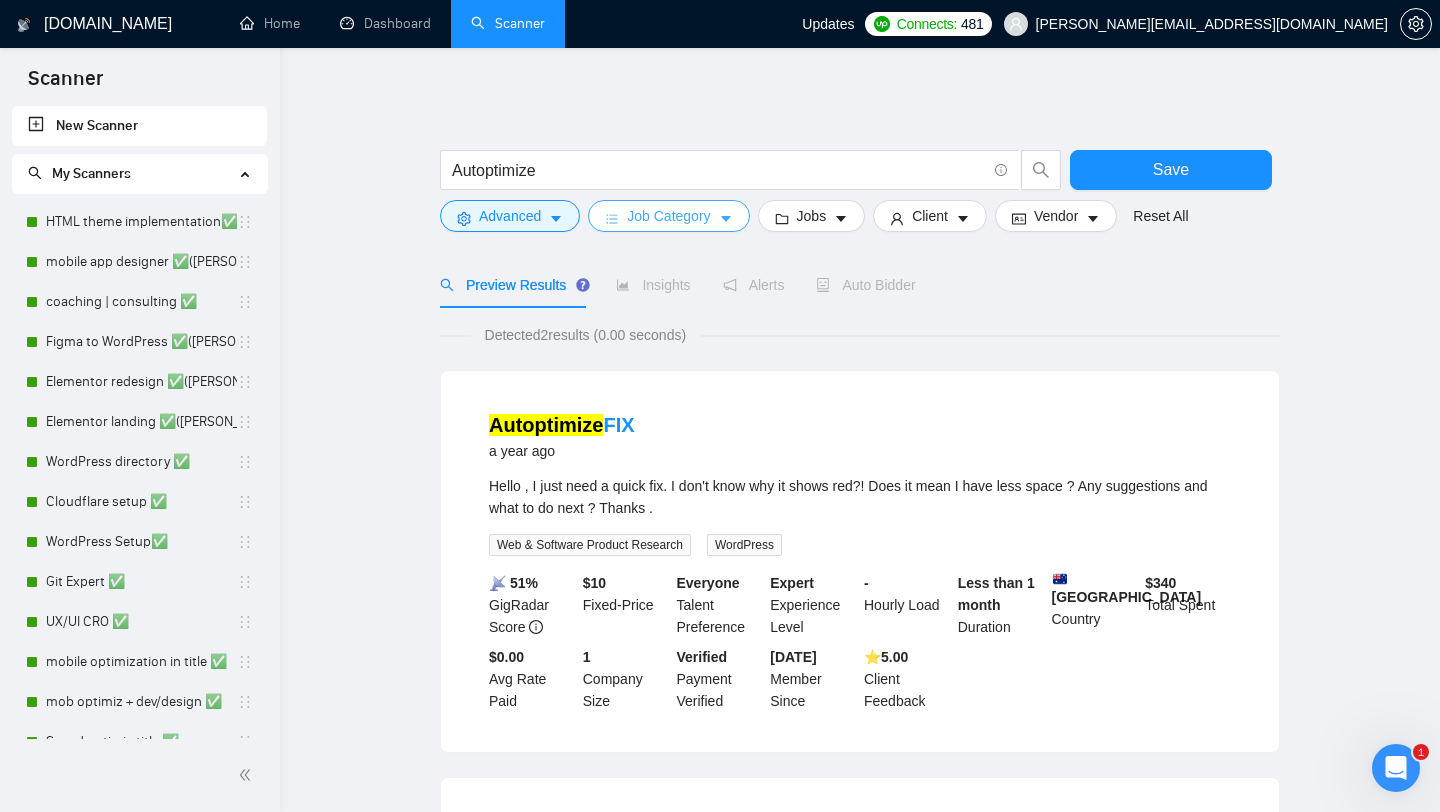 click on "Job Category" at bounding box center [668, 216] 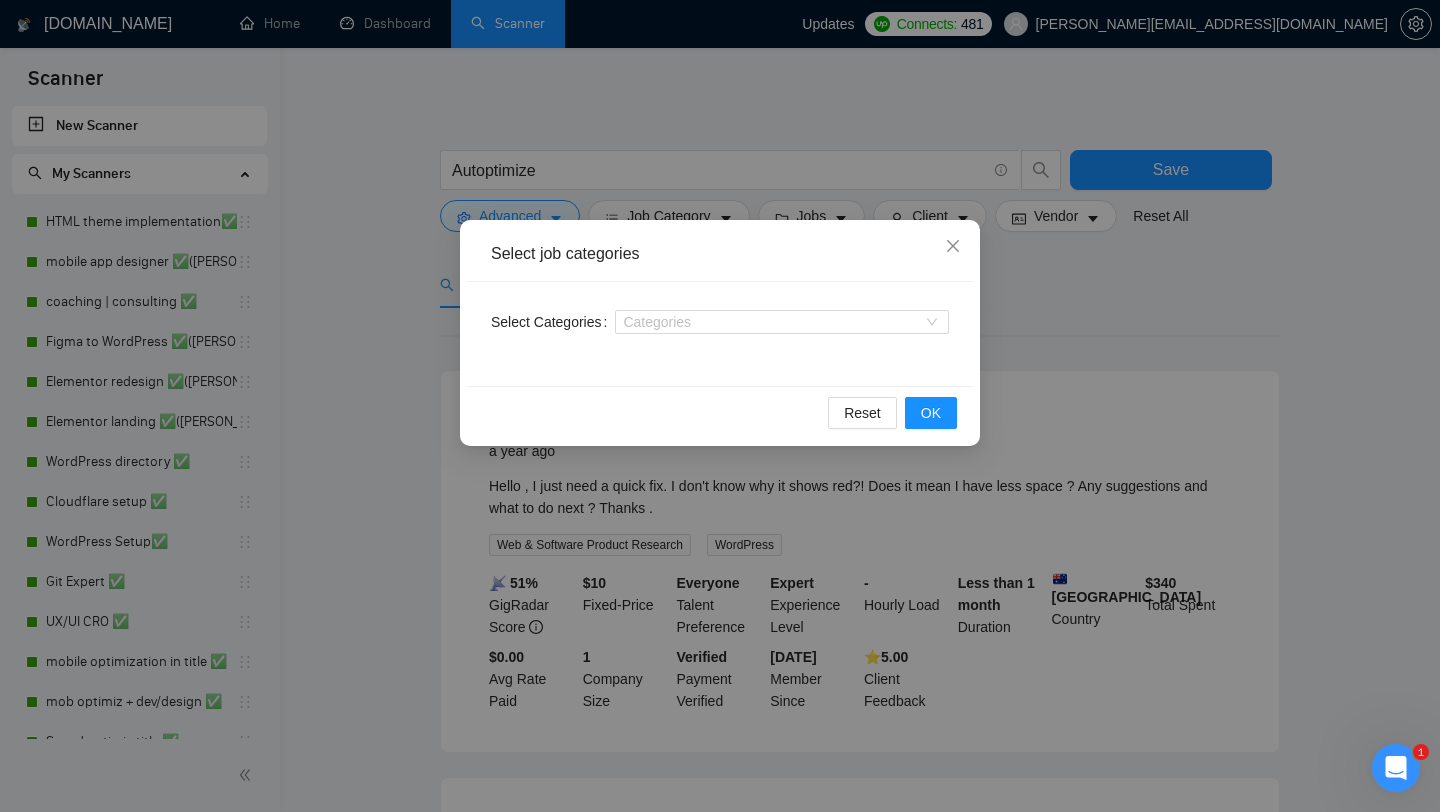 click on "Select job categories Select Categories   Categories Reset OK" at bounding box center (720, 406) 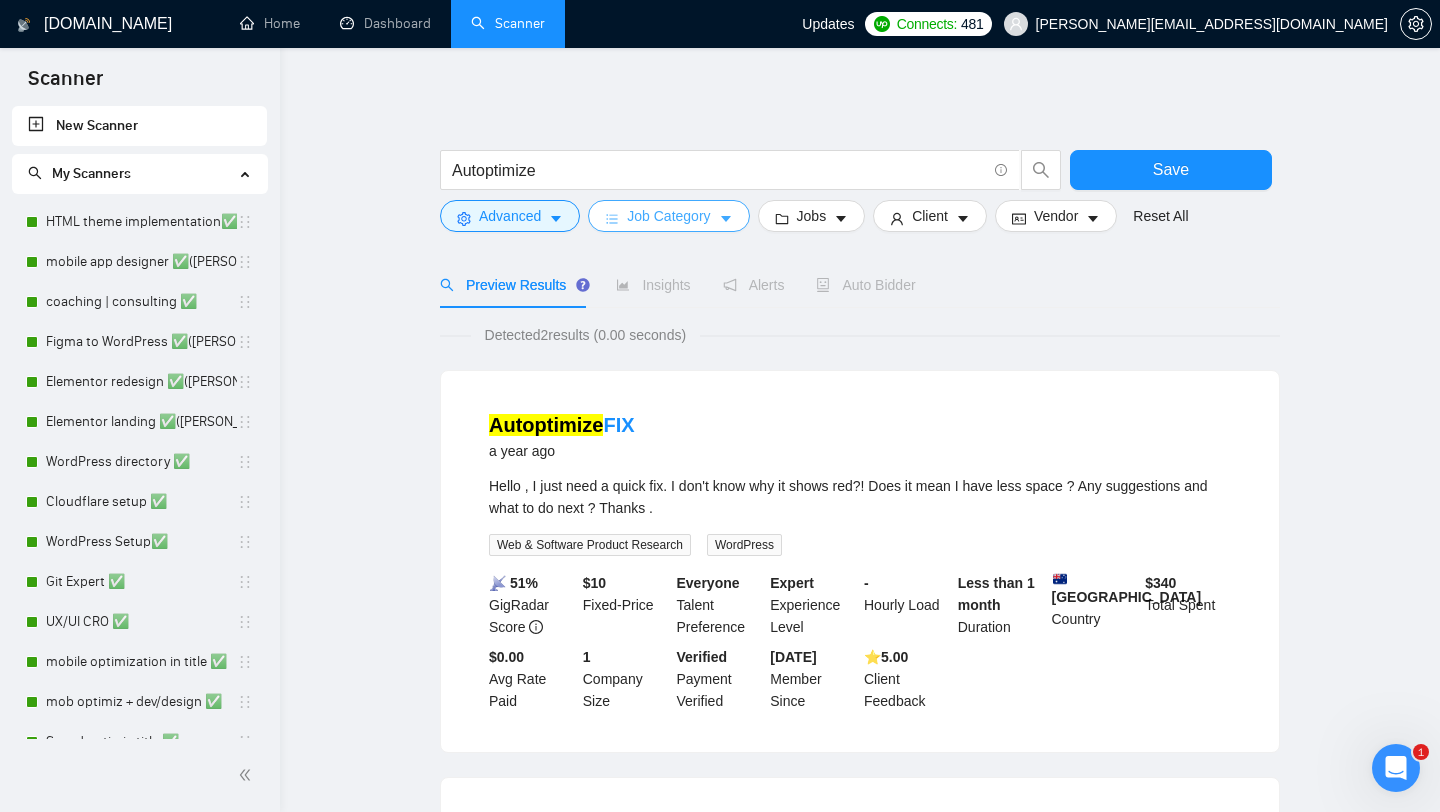 click on "Scanner New Scanner My Scanners HTML theme implementation✅ mobile app designer ✅(Maria) coaching | consulting ✅ Figma to WordPress ✅(Maria) Elementor redesign ✅(Maria) Elementor landing ✅(Maria) WordPress directory ✅ Cloudflare setup ✅ WordPress Setup✅ Git Expert ✅ UX/UI CRO ✅ mobile optimization in title ✅ mob optimiz + dev/design ✅ Speed optimiz title ✅ Hubspot to WP ✅ WCAG ✅ Podcast implement ✅ Strapi to WP ✅ update php ✅ update plugins ✅ update wordpress ✅ WordPress HIPAA✅ listing ✅ redesign ✅ CI/CD ✅ Tech SEO ✅ Fix Google Ads ✅ Amazon integration ✅ Printify Integration ✅ Shipstation Integration ✅ Fishbowl Integration ✅ WooCommerce ✅ ACF ✅ Contact Form 7 ✅ SMTP plugin ✅ Yoast SEO ✅ SVG Support ✅▪️ Mail SMTP✅ Elementor pizza WordPress grandmother  Copy of WordPress formal WordPress formal  WordPress 2 formal Copy of "design"healthcare   mobile version for site Gutenberg "design"healthcare 1 design + web formal BZ" at bounding box center (720, 406) 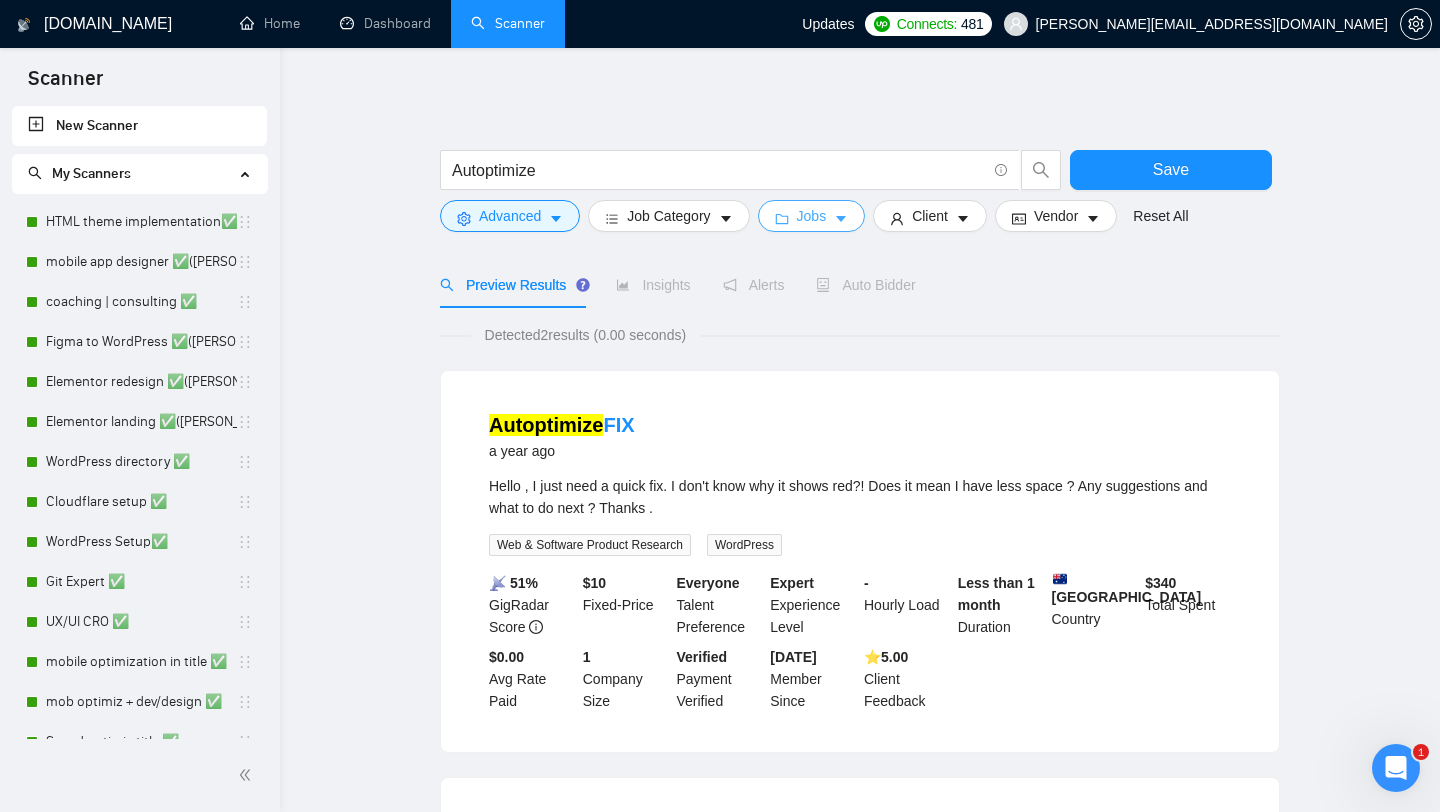 click on "Jobs" at bounding box center (812, 216) 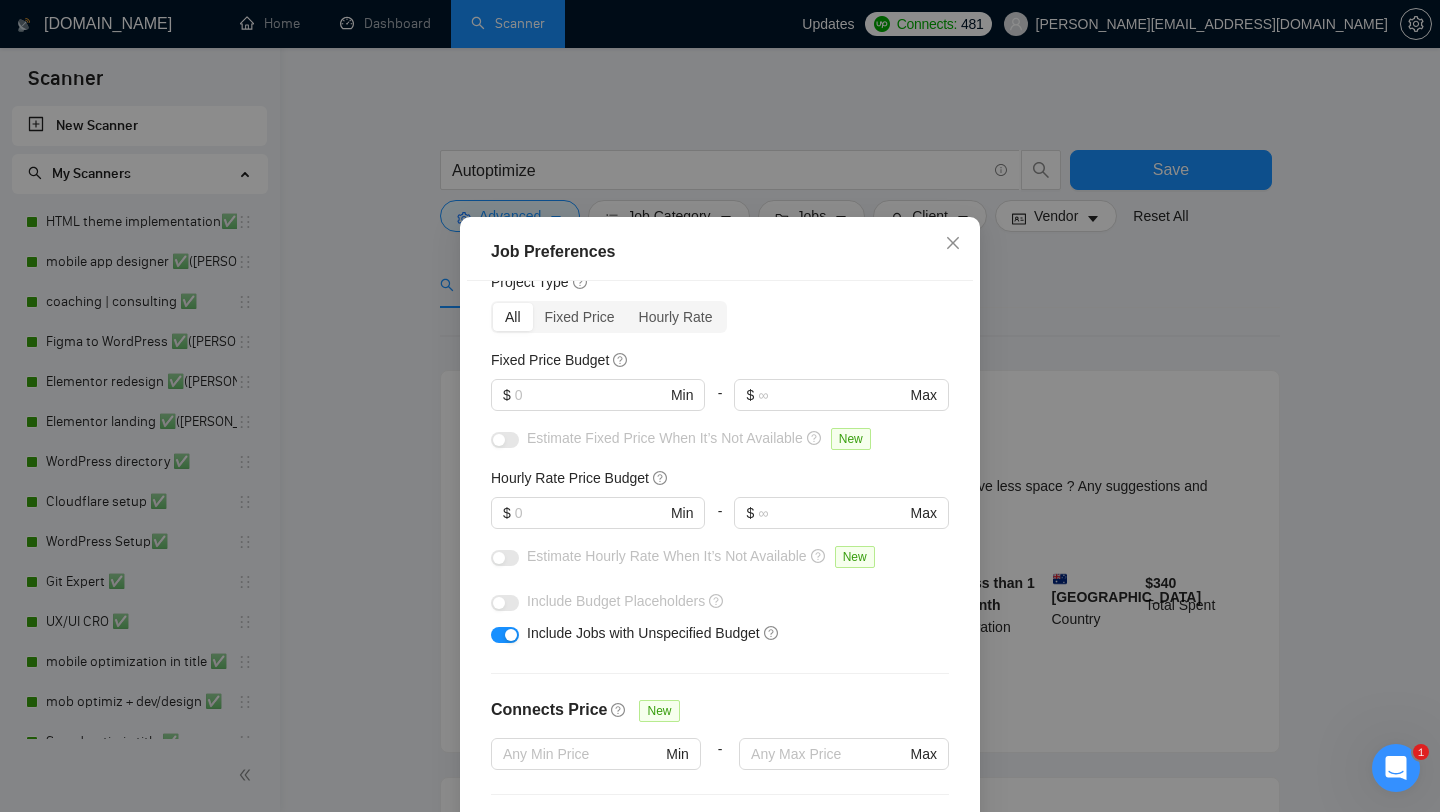 scroll, scrollTop: 0, scrollLeft: 0, axis: both 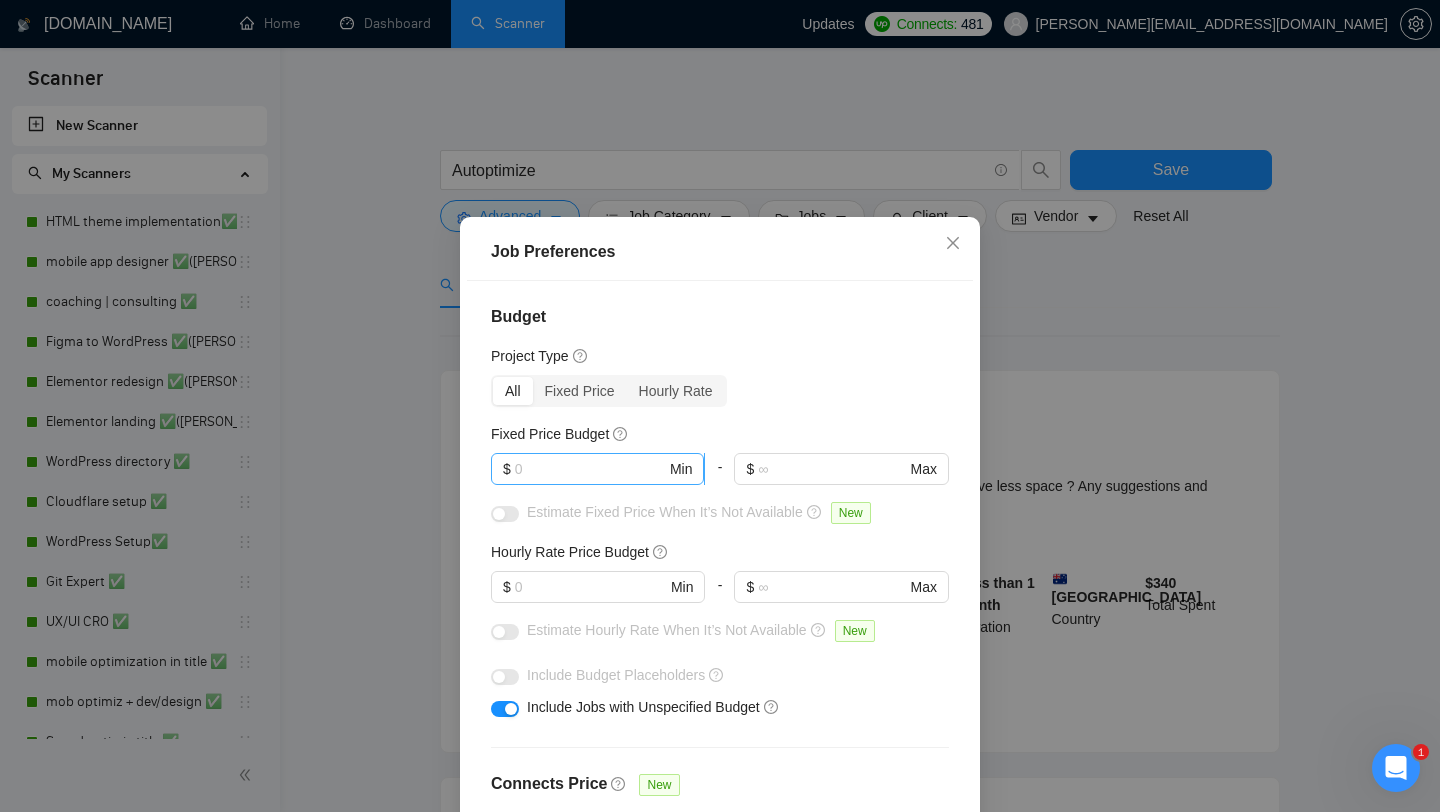 click at bounding box center [590, 469] 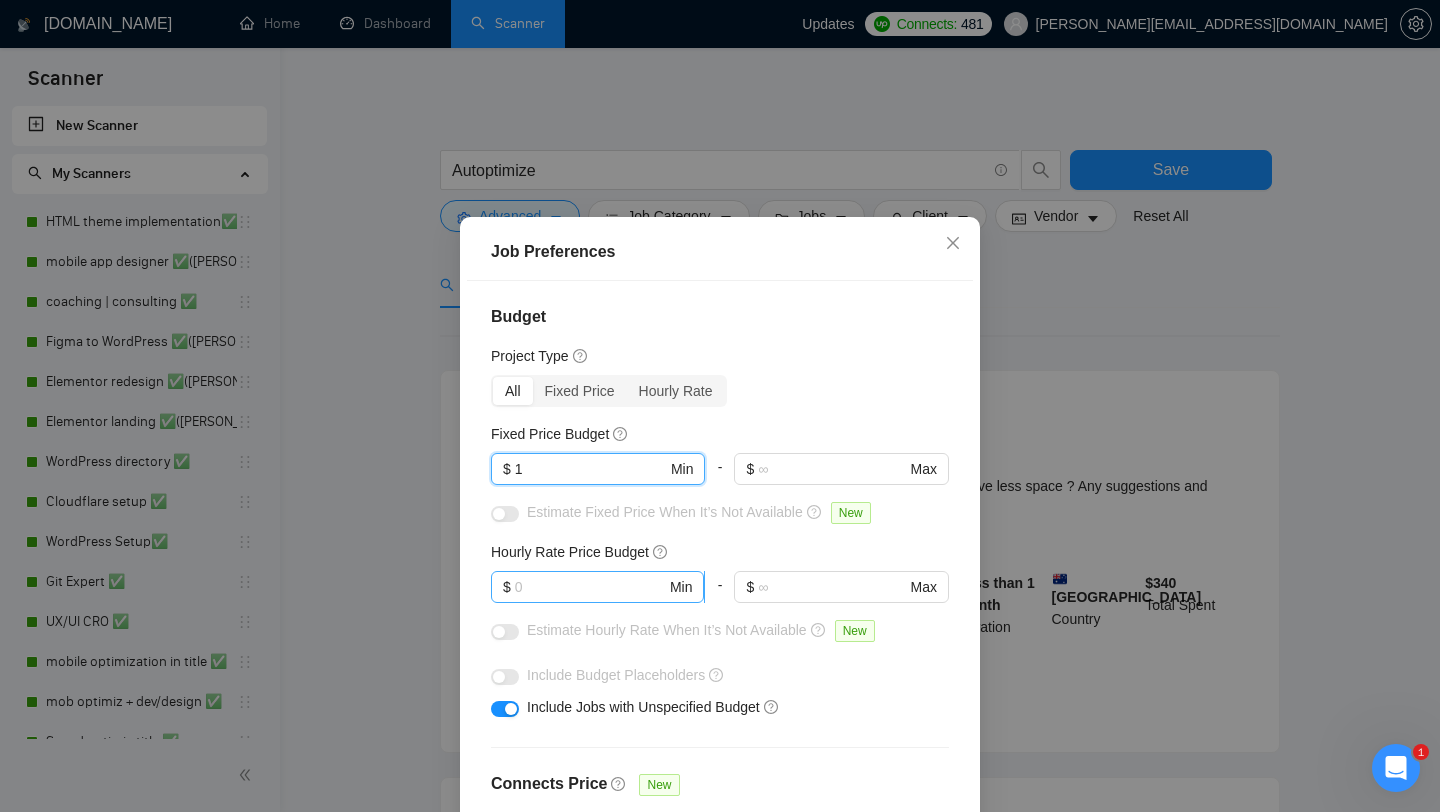type on "1" 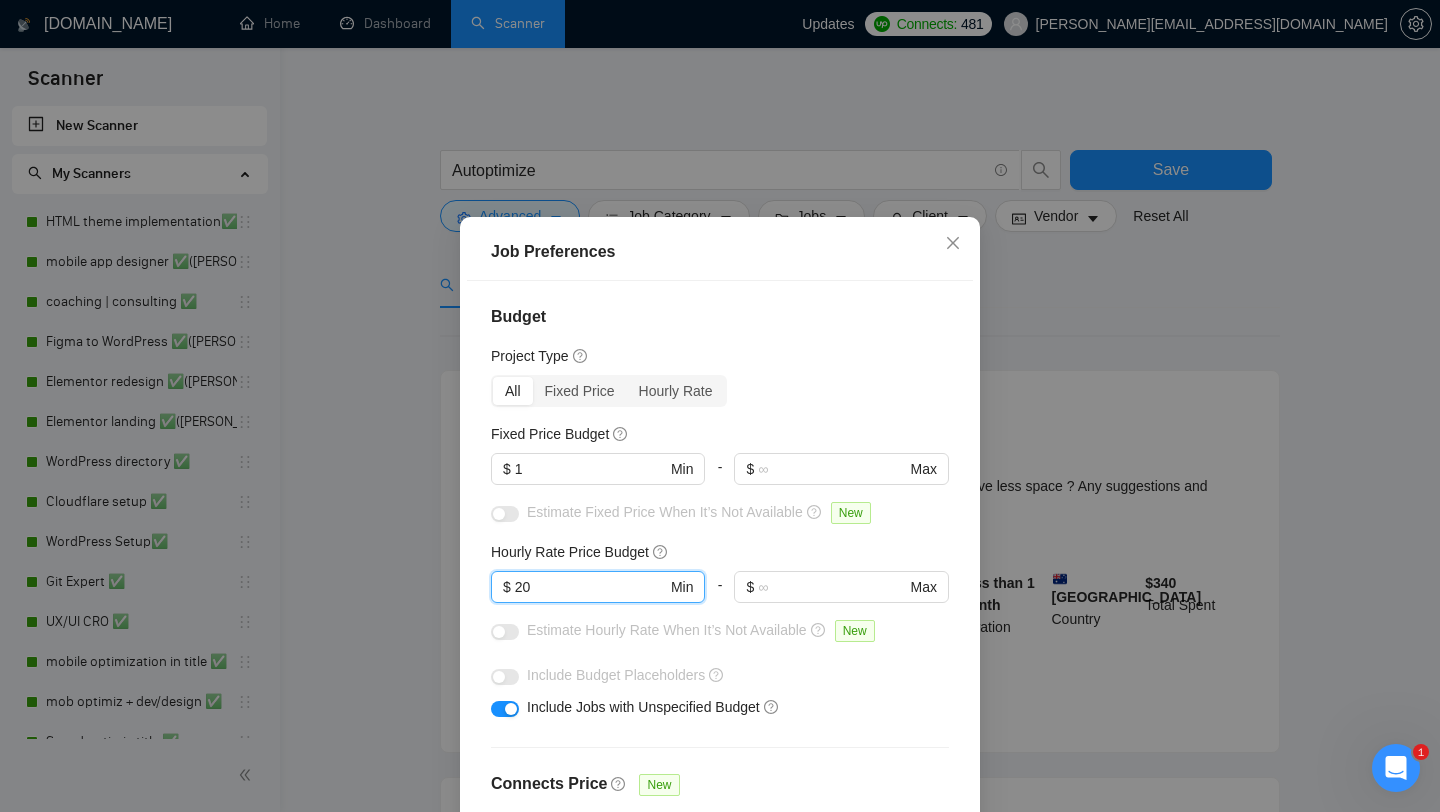 type on "20" 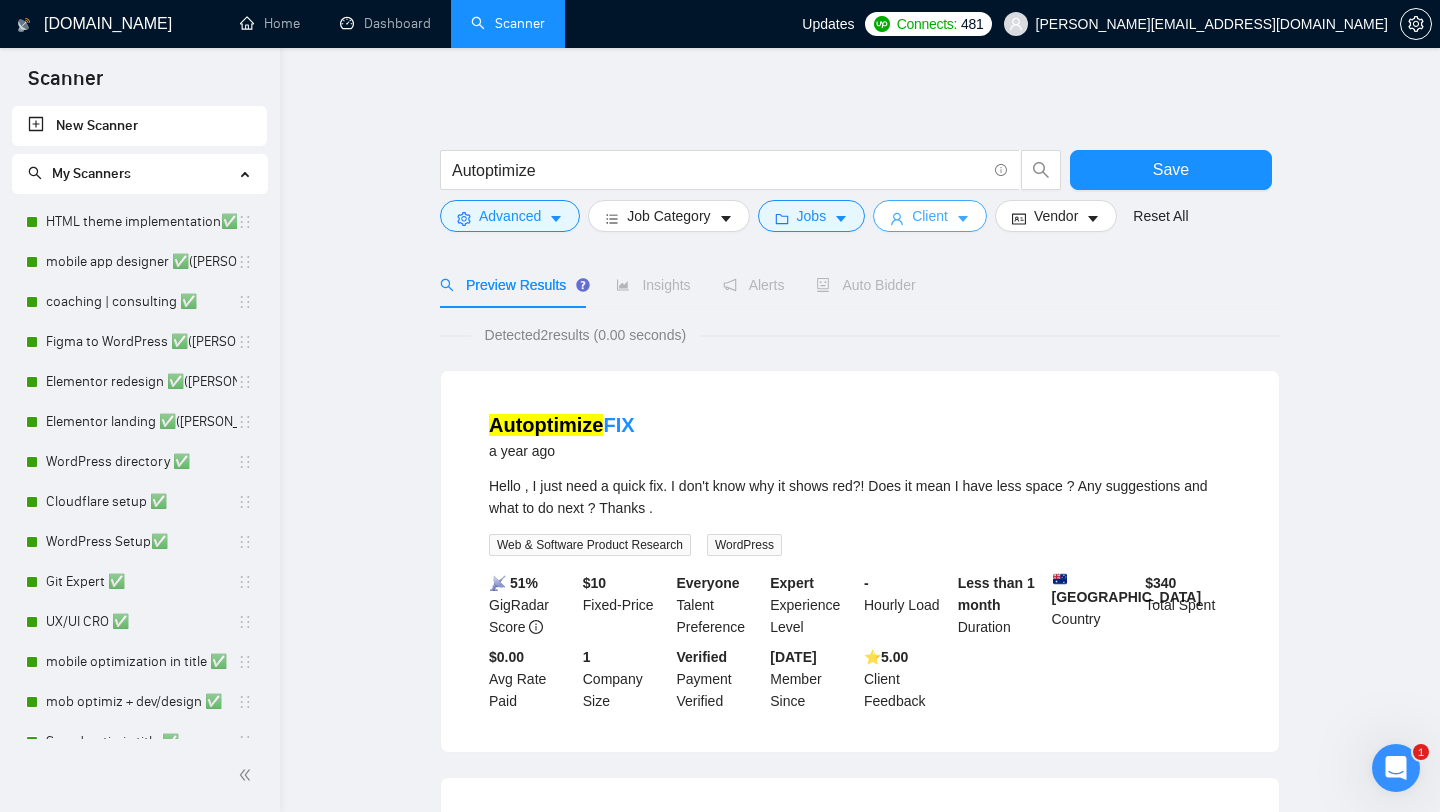 click on "Client" at bounding box center (930, 216) 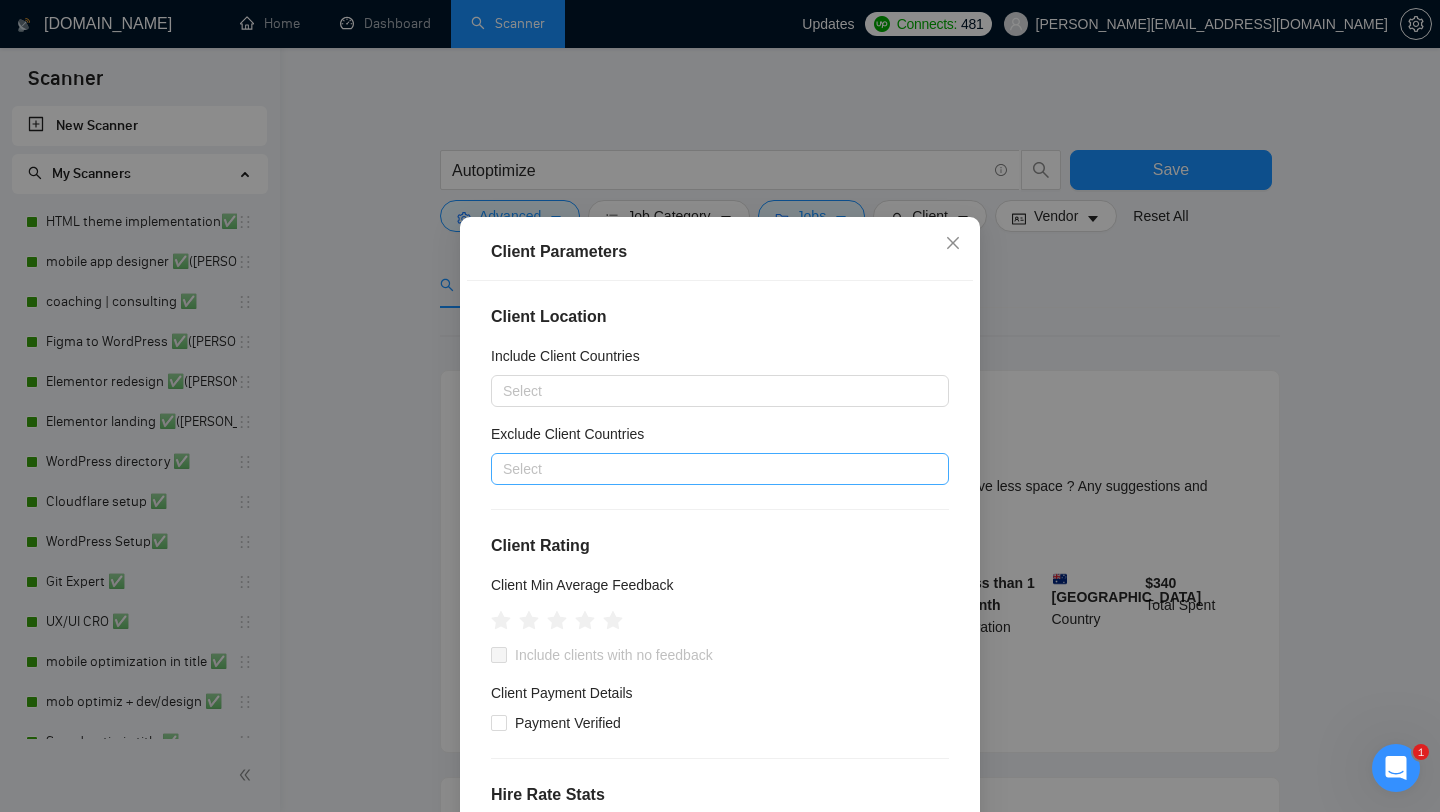 click at bounding box center (710, 469) 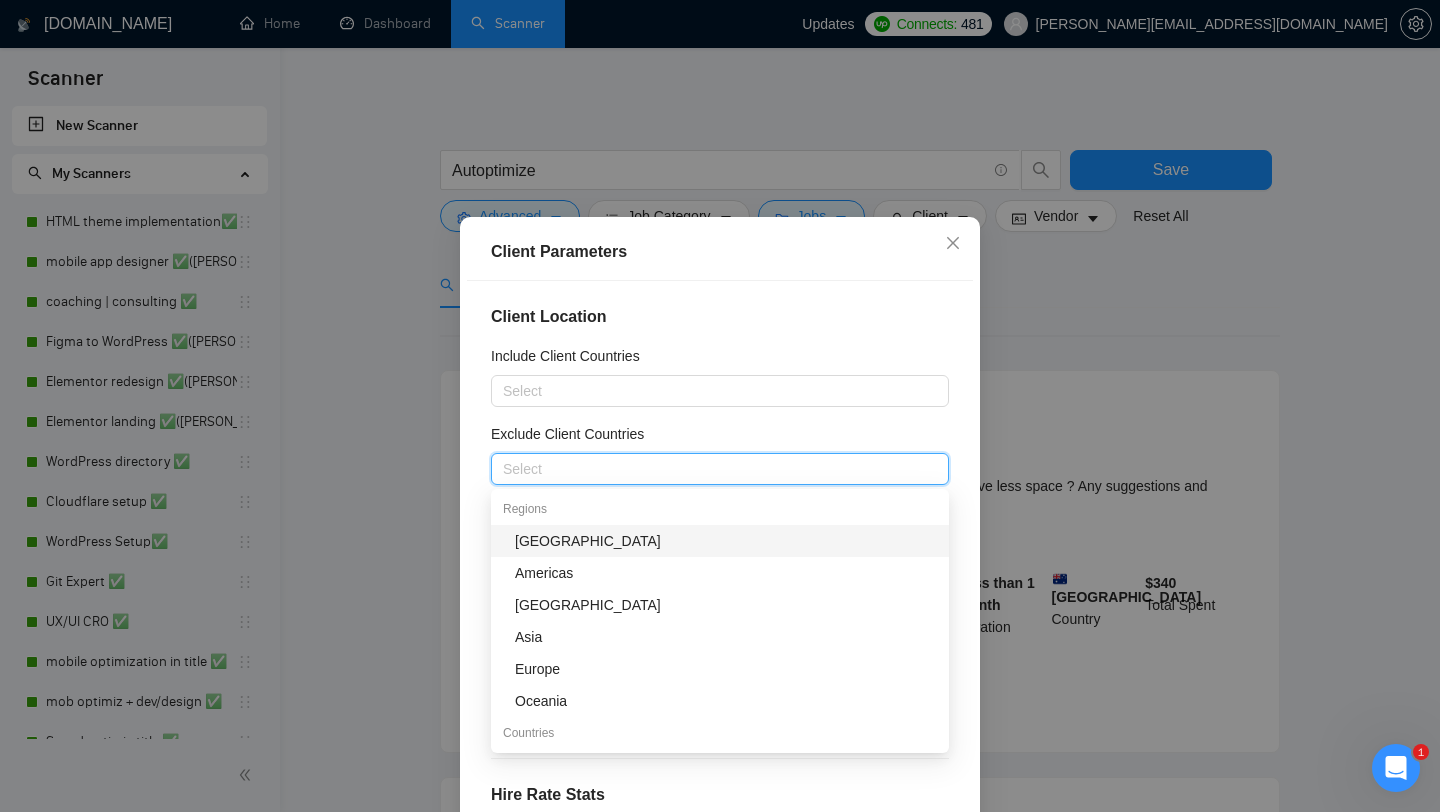 click on "[GEOGRAPHIC_DATA]" at bounding box center (726, 541) 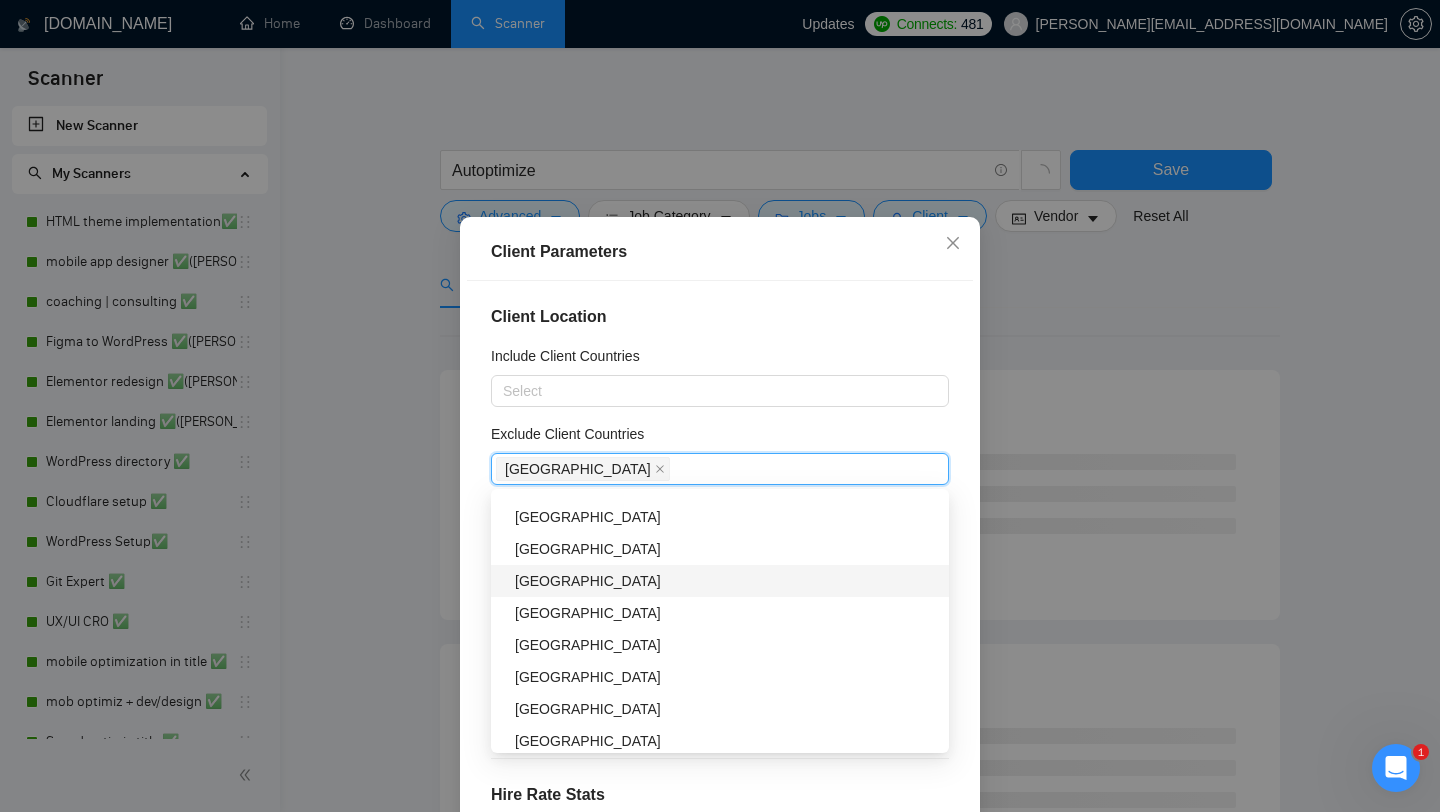click on "[GEOGRAPHIC_DATA]" at bounding box center [726, 581] 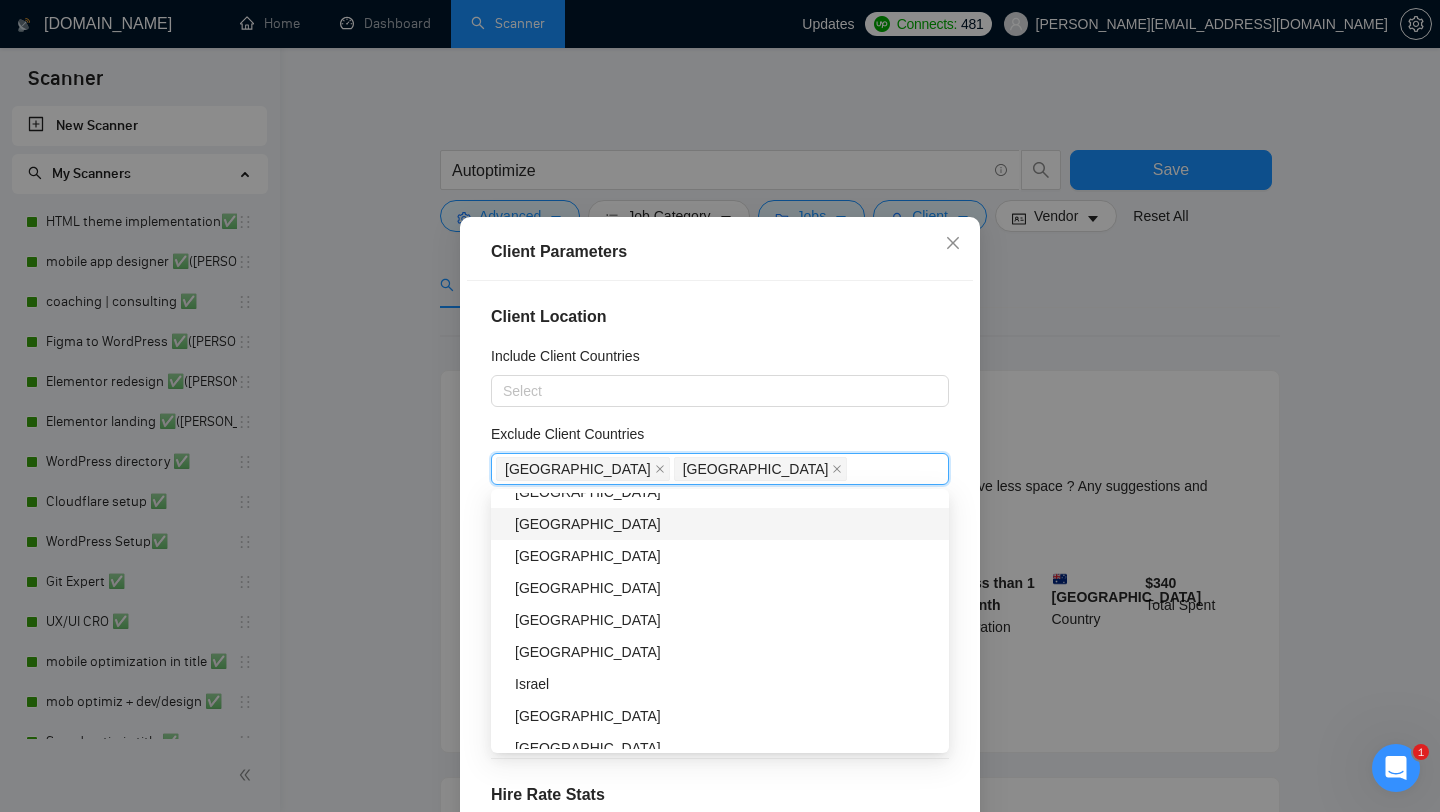 click on "[GEOGRAPHIC_DATA]" at bounding box center [726, 524] 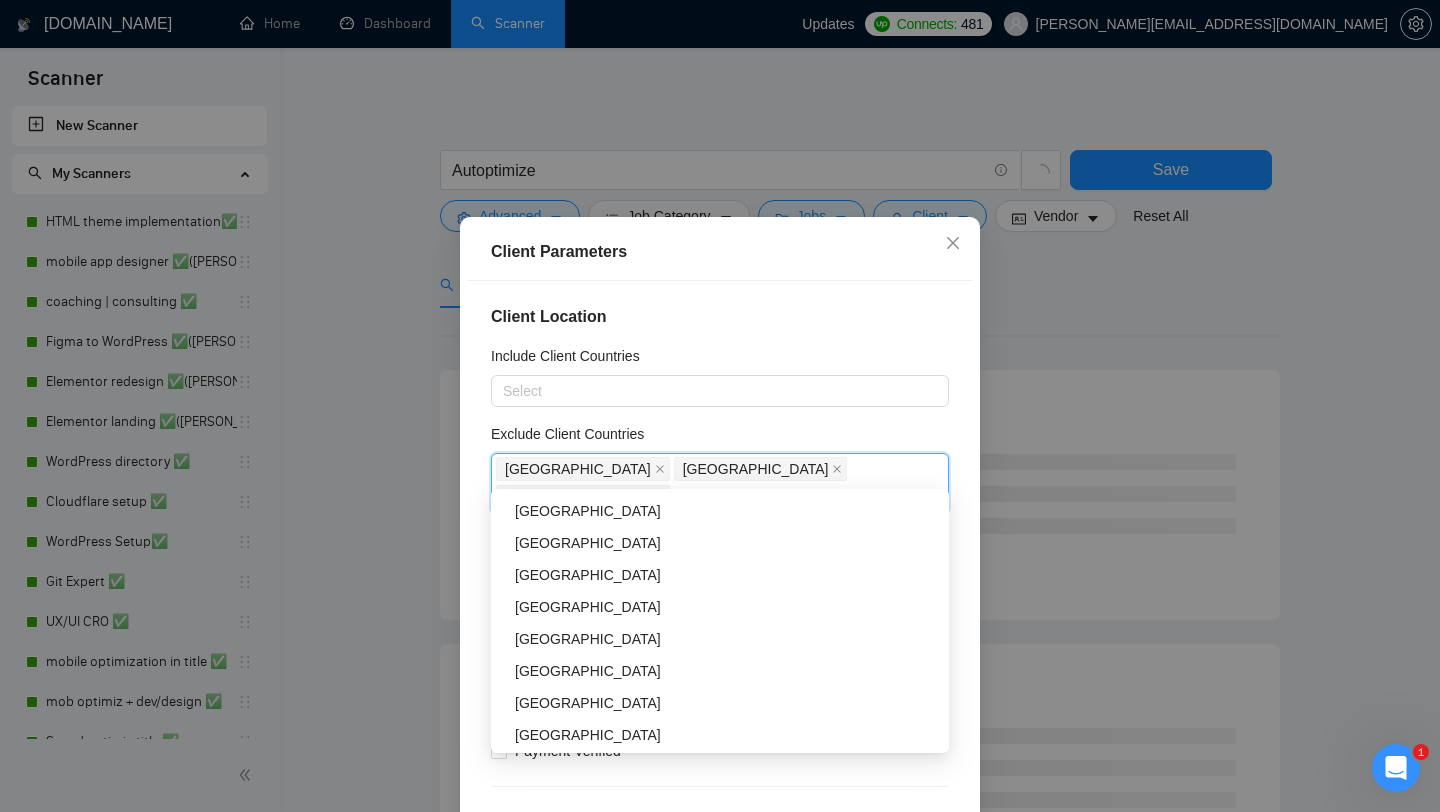 scroll, scrollTop: 1120, scrollLeft: 0, axis: vertical 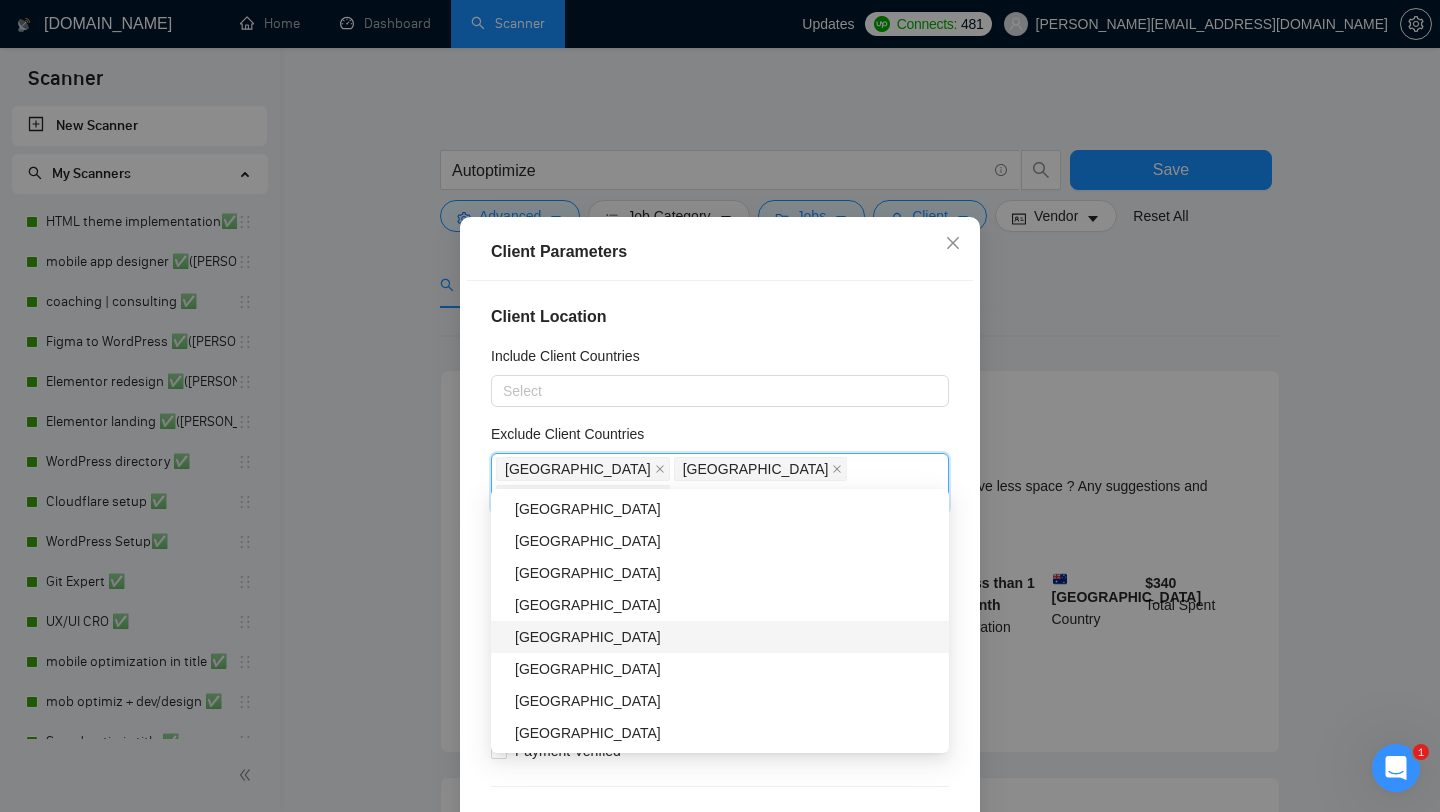 click on "[GEOGRAPHIC_DATA]" at bounding box center [726, 637] 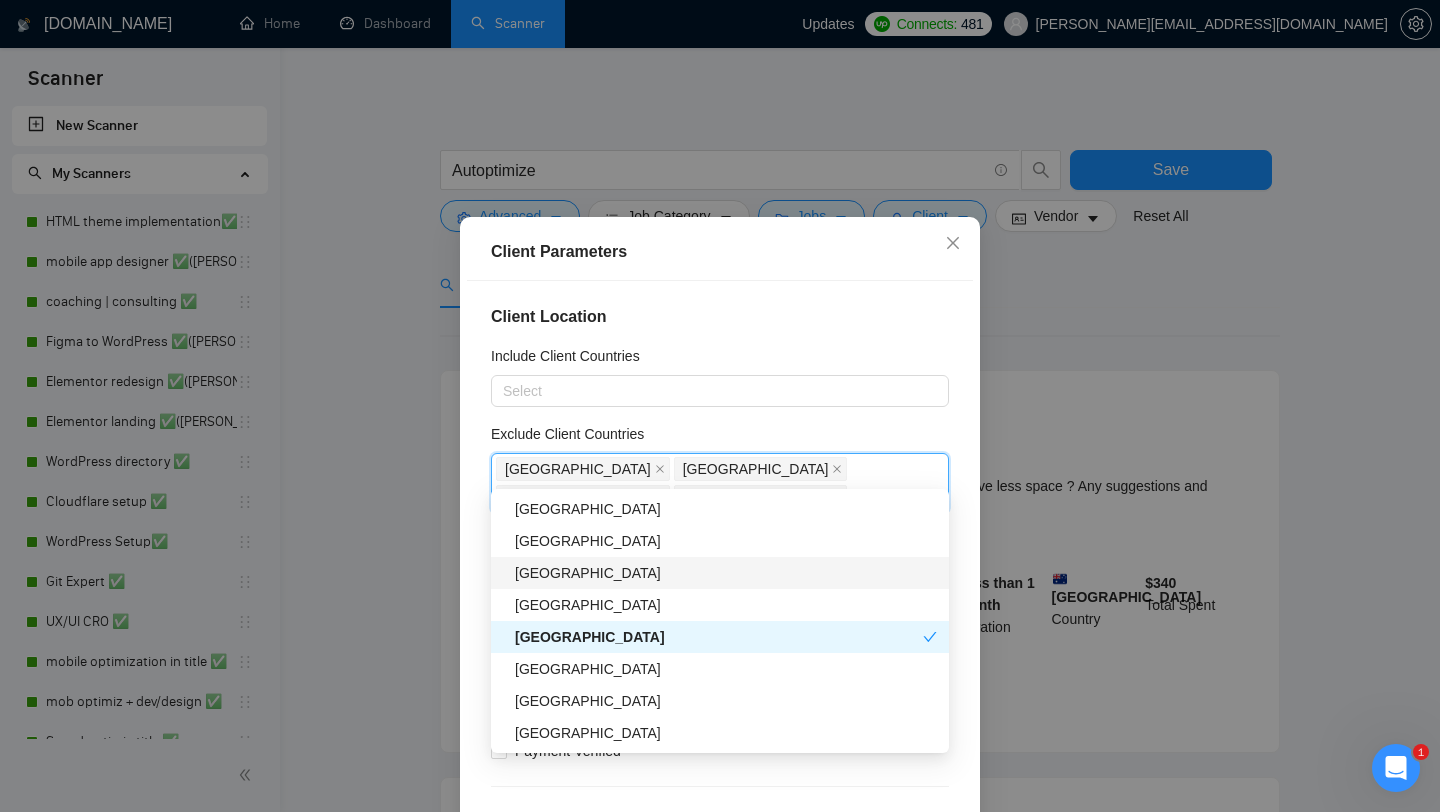 click on "Client Location Include Client Countries   Select Exclude Client Countries Africa India Pakistan Bangladesh   Client Rating Client Min Average Feedback Include clients with no feedback Client Payment Details Payment Verified Hire Rate Stats   Client Total Spent $ Min - $ Max Client Hire Rate New   Any hire rate   Avg Hourly Rate Paid New $ Min - $ Max Include Clients without Sufficient History Client Profile Client Industry New   Any industry Client Company Size   Any company size Enterprise Clients New   Any clients" at bounding box center (720, 565) 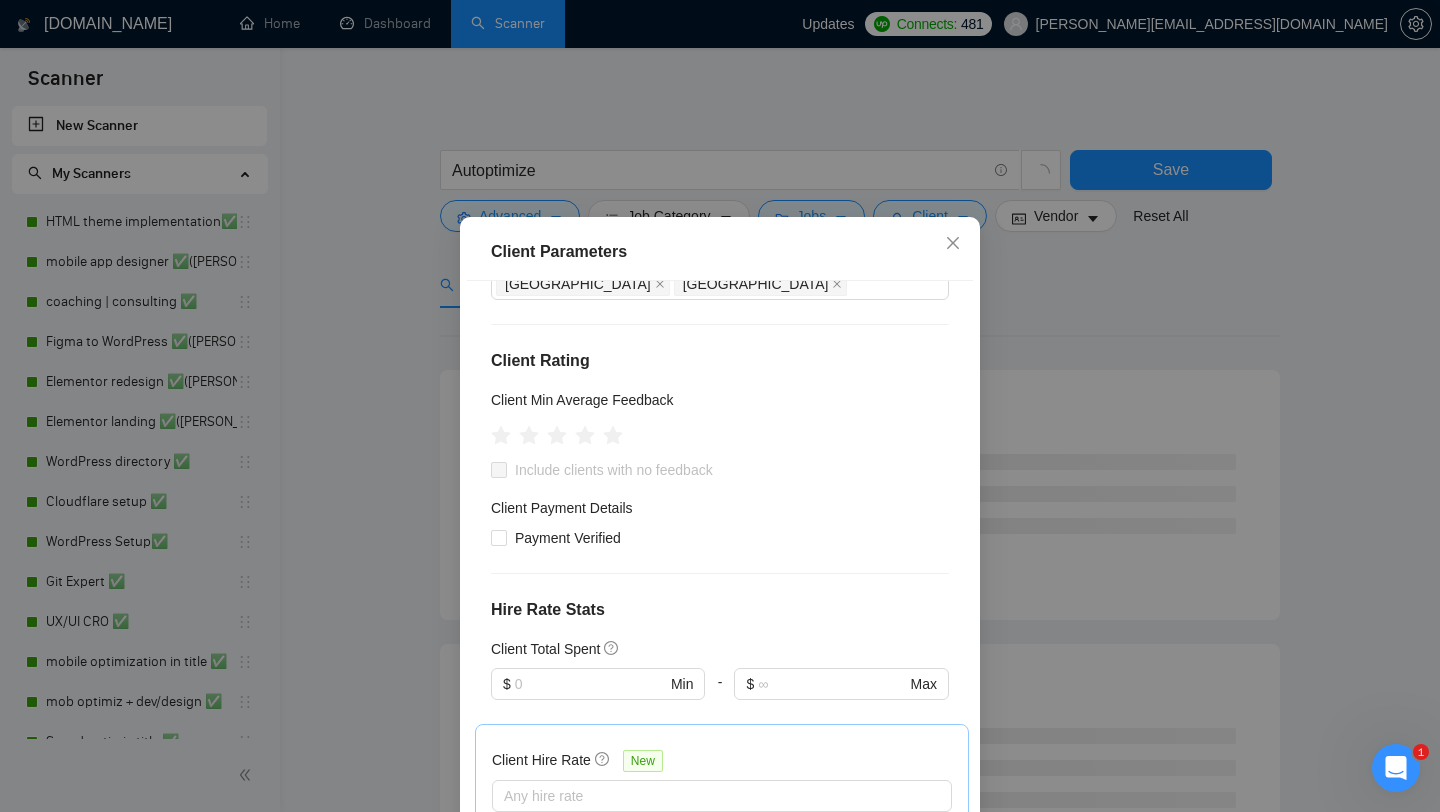 scroll, scrollTop: 241, scrollLeft: 0, axis: vertical 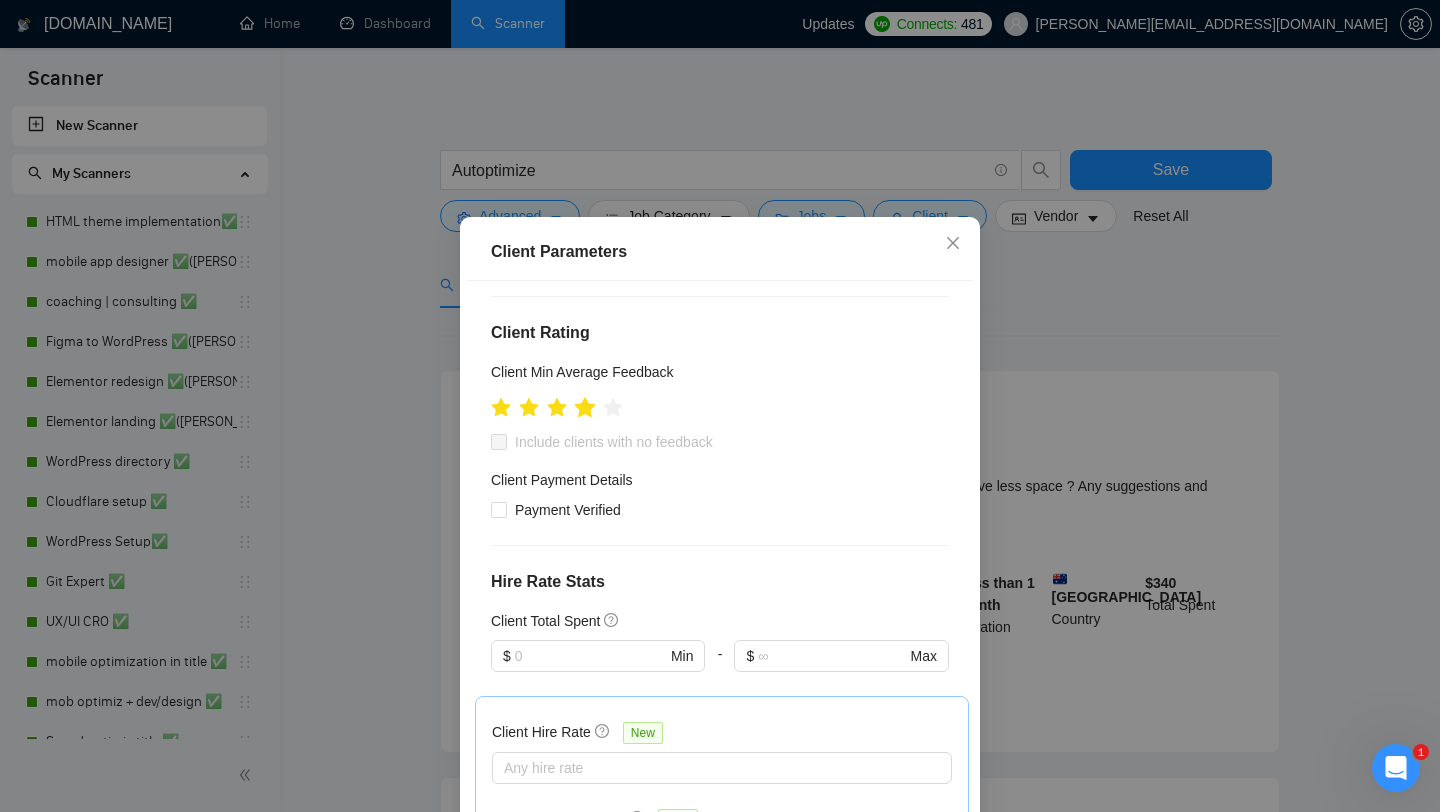 click 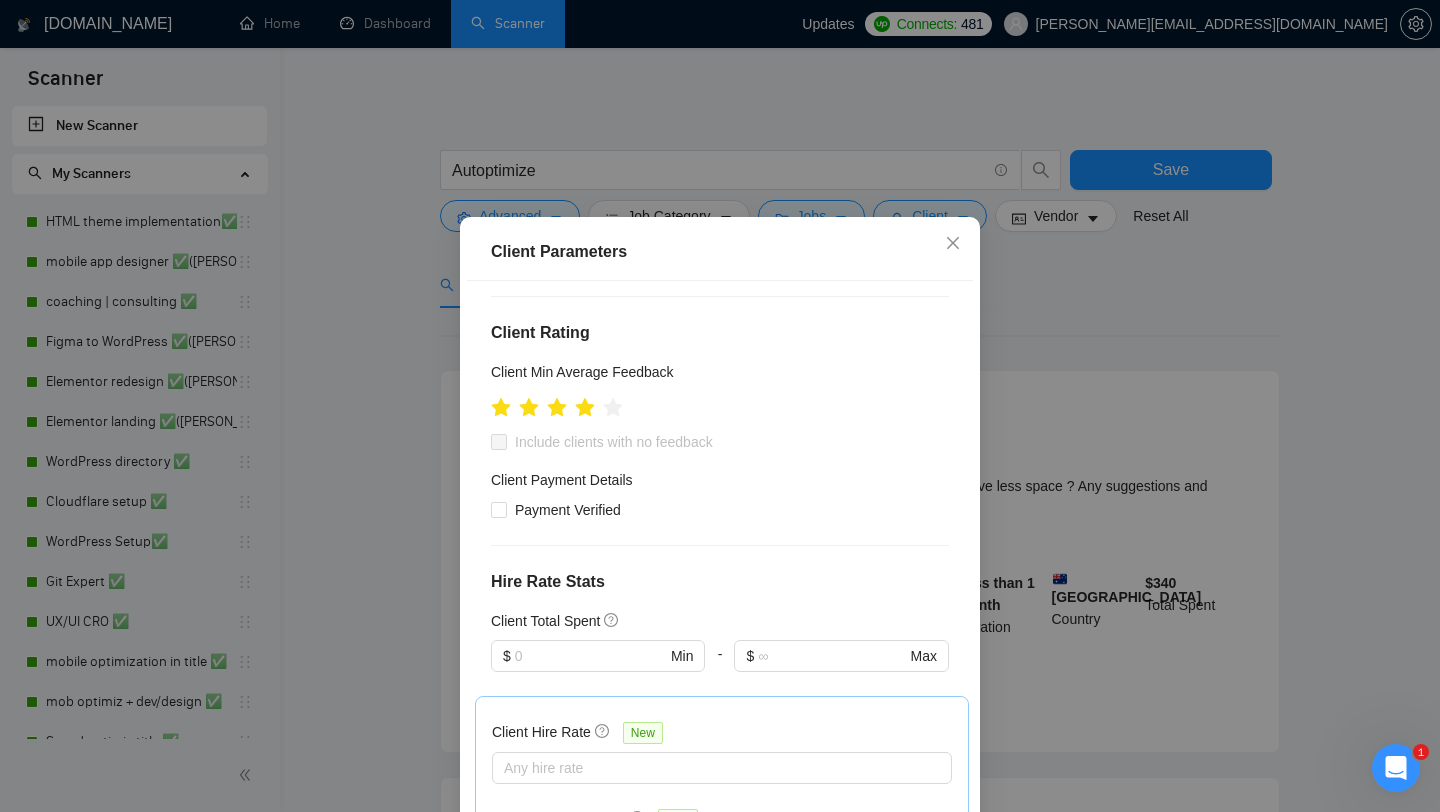 click at bounding box center (499, 442) 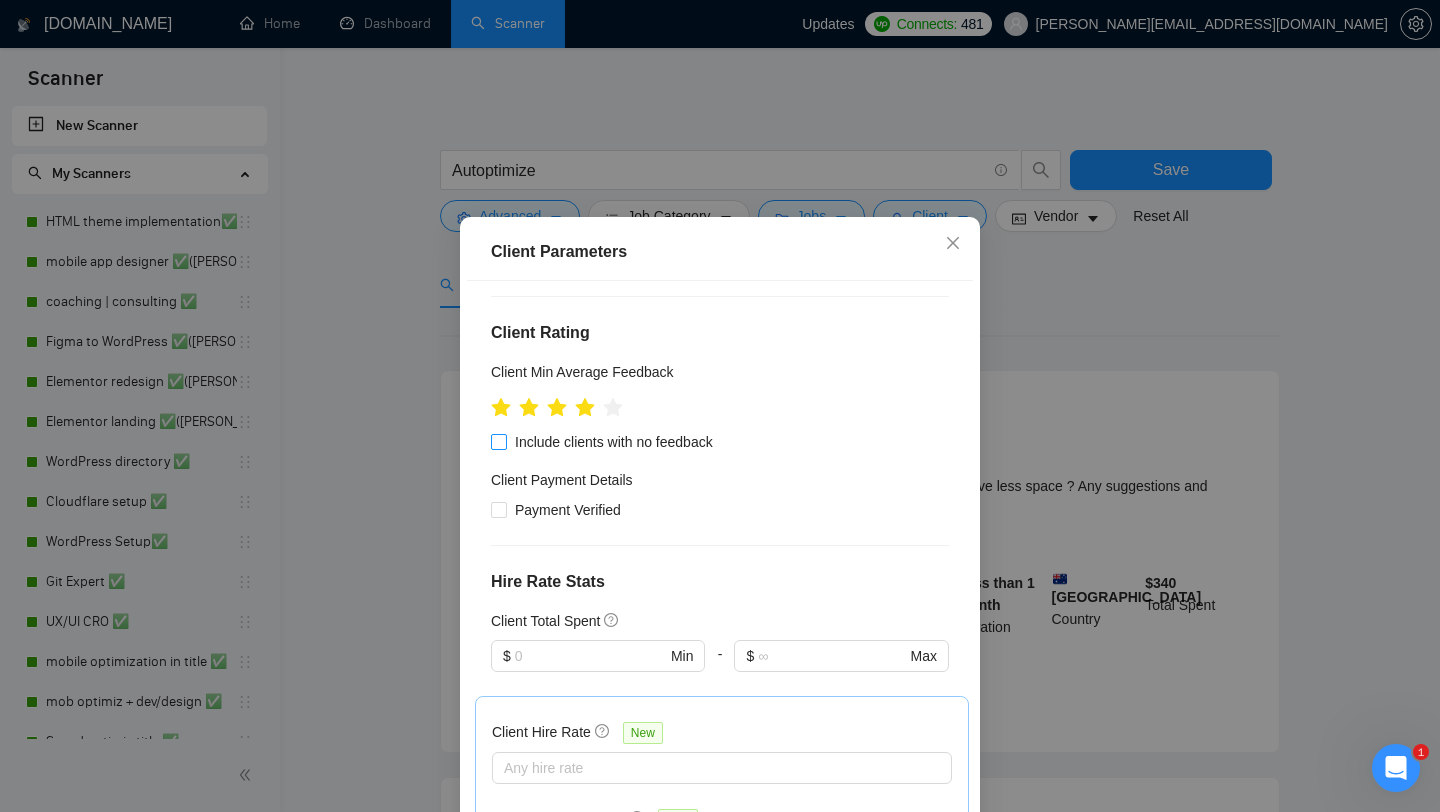 click on "Include clients with no feedback" at bounding box center (498, 441) 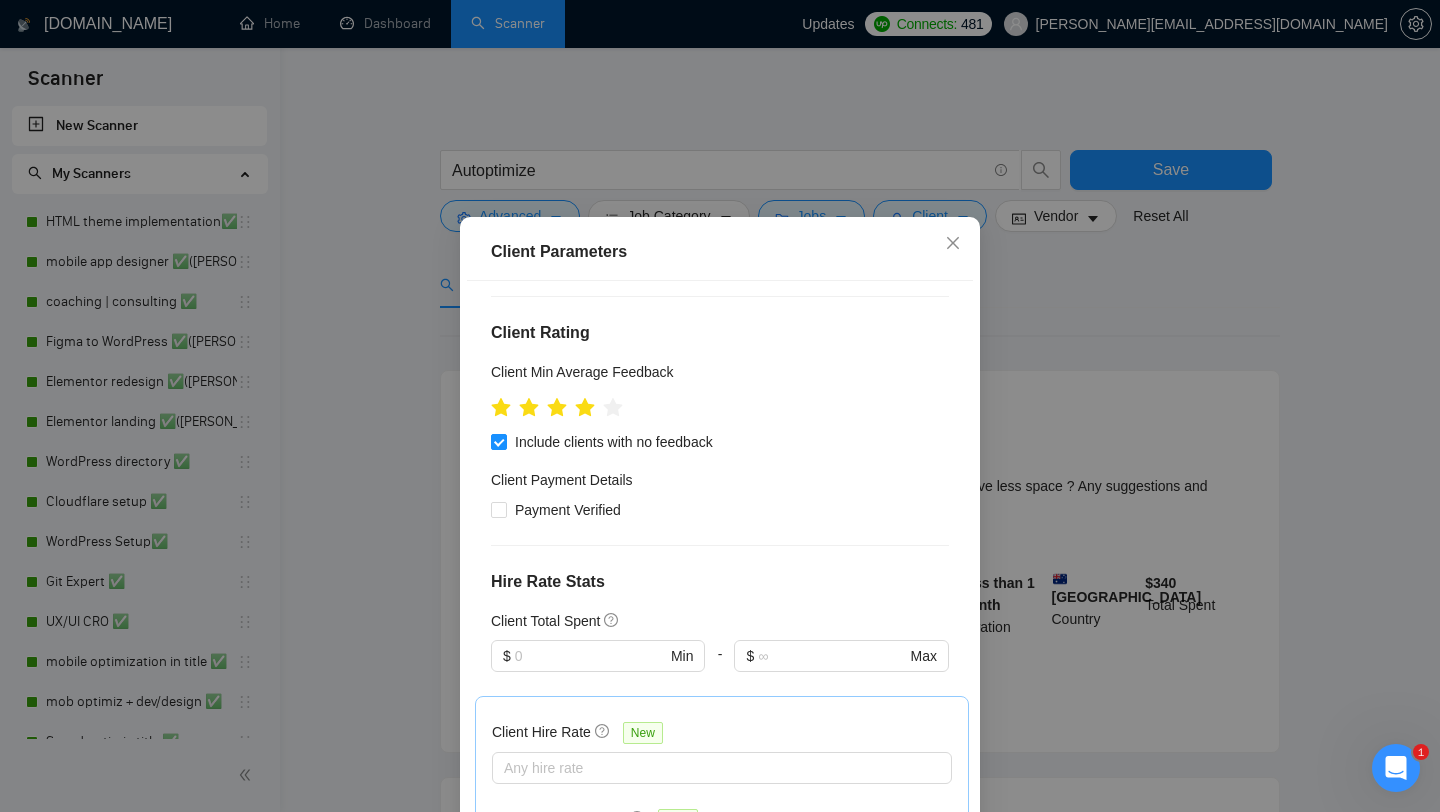 scroll, scrollTop: 380, scrollLeft: 0, axis: vertical 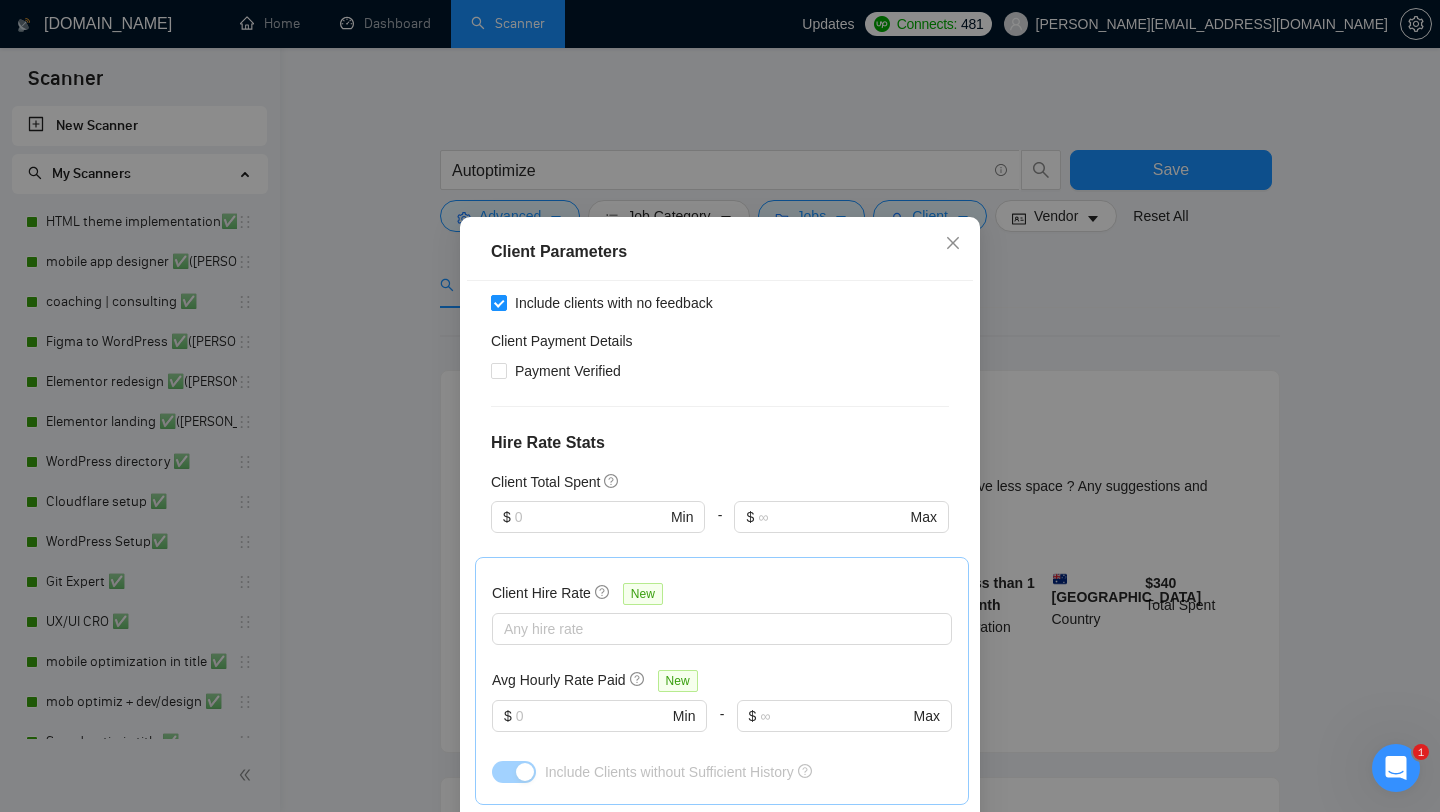click at bounding box center (598, 545) 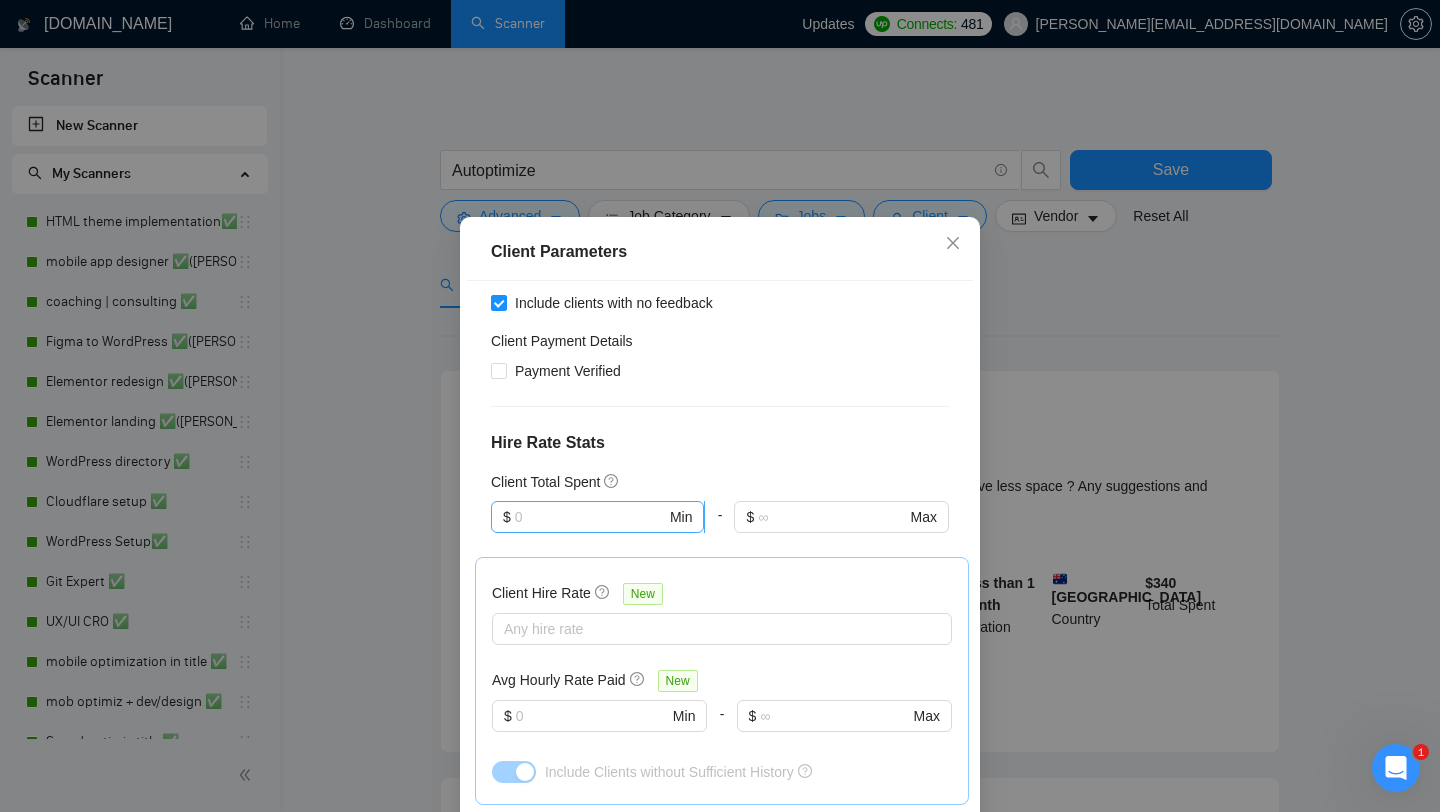 click at bounding box center (590, 517) 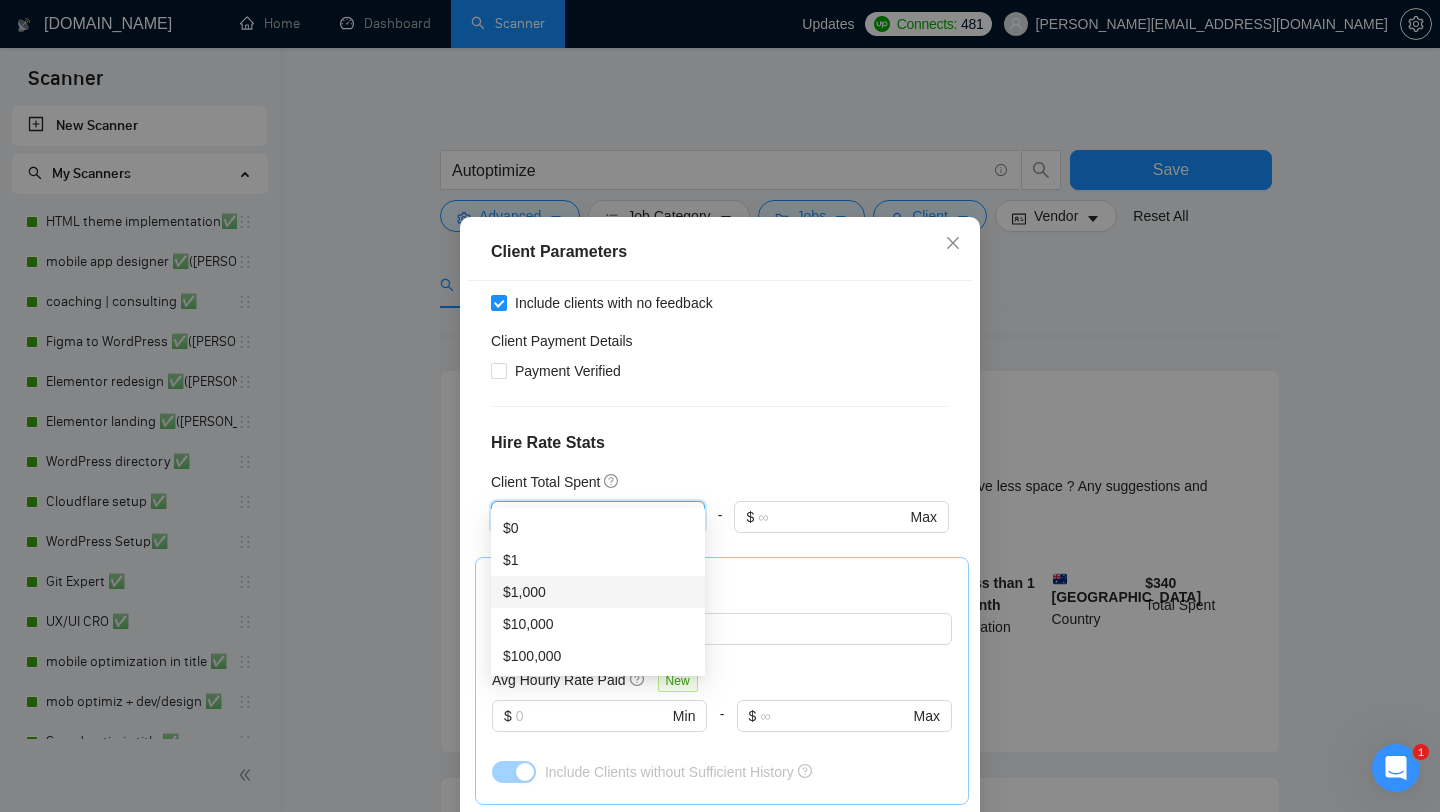 click on "$1,000" at bounding box center (598, 592) 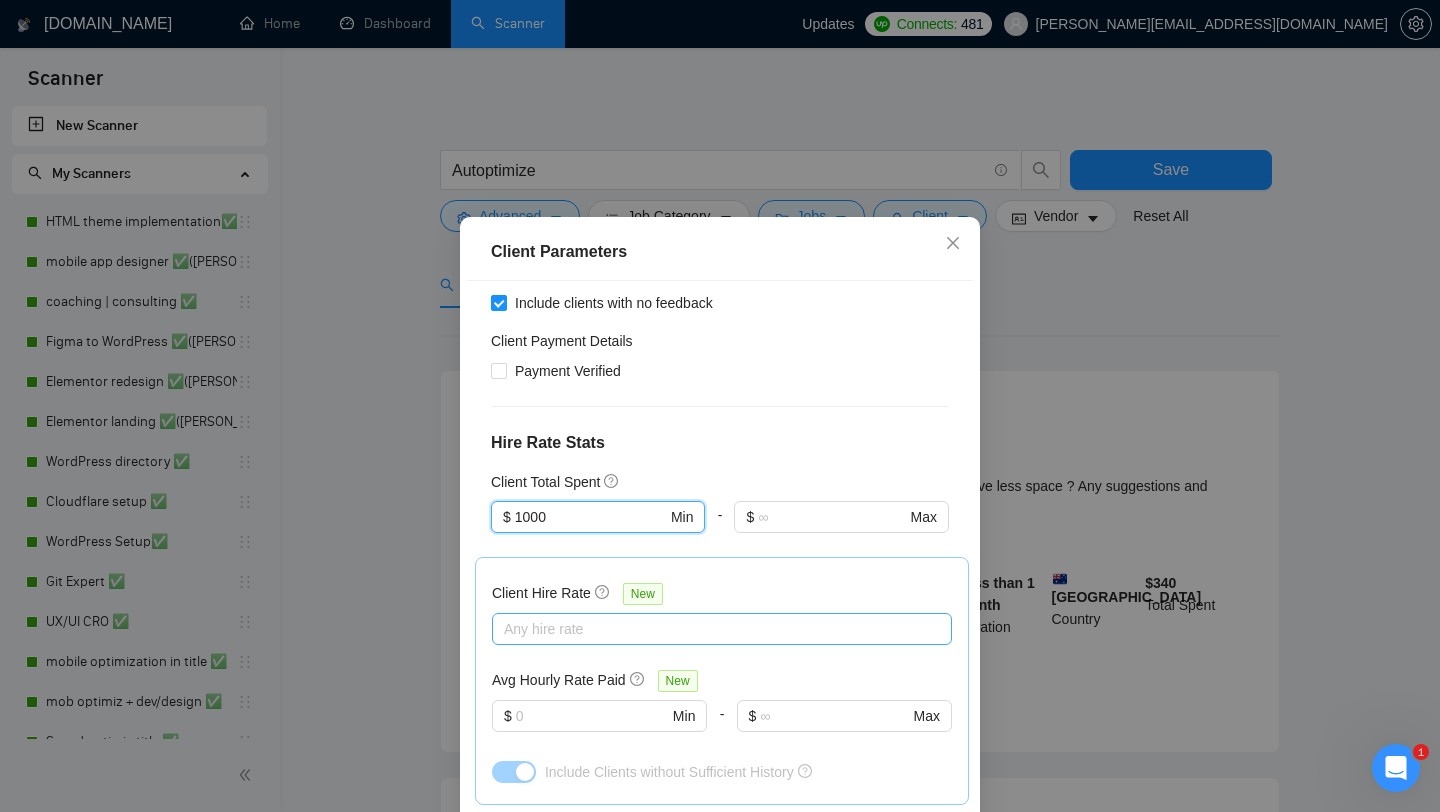click at bounding box center [712, 629] 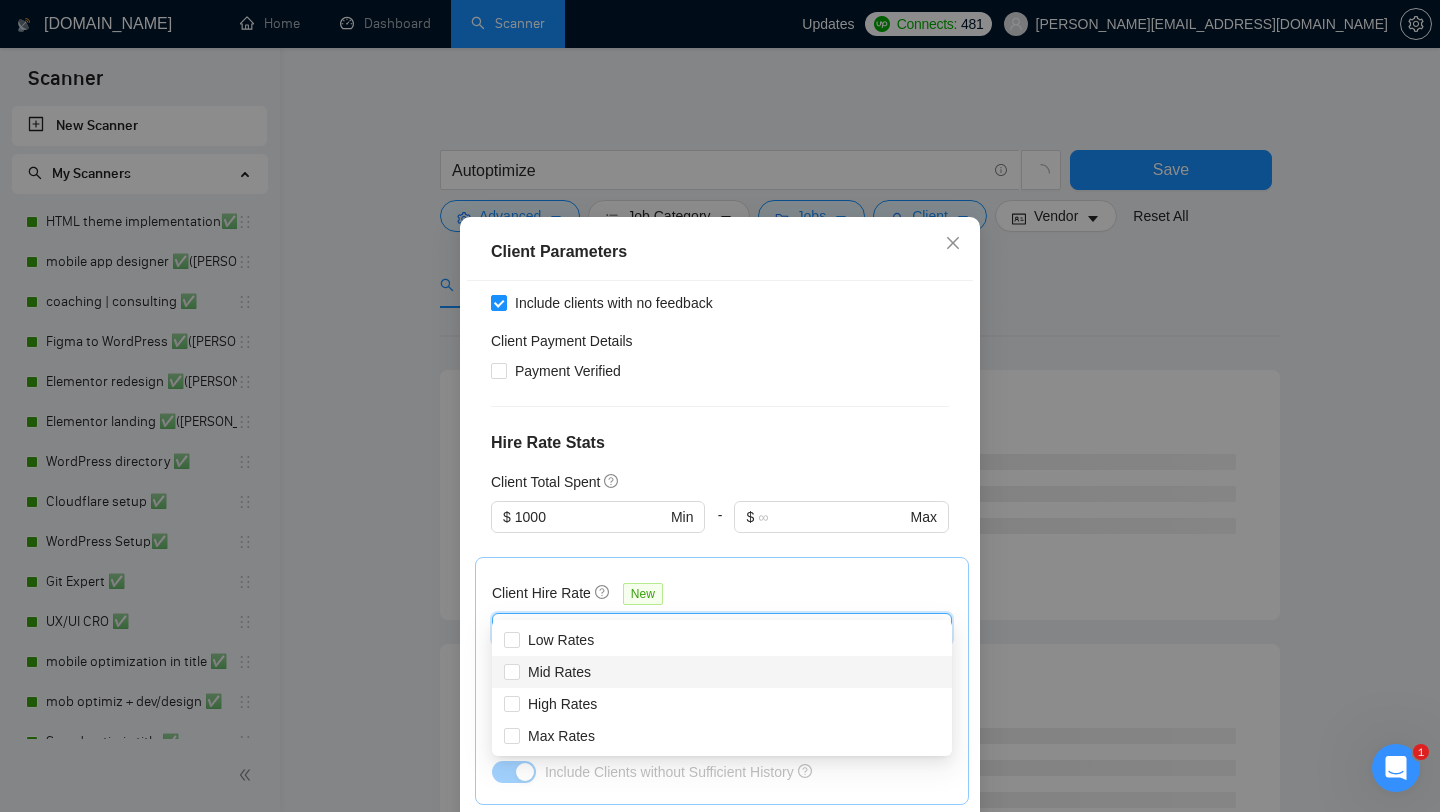 click on "Client Hire Rate" at bounding box center (541, 593) 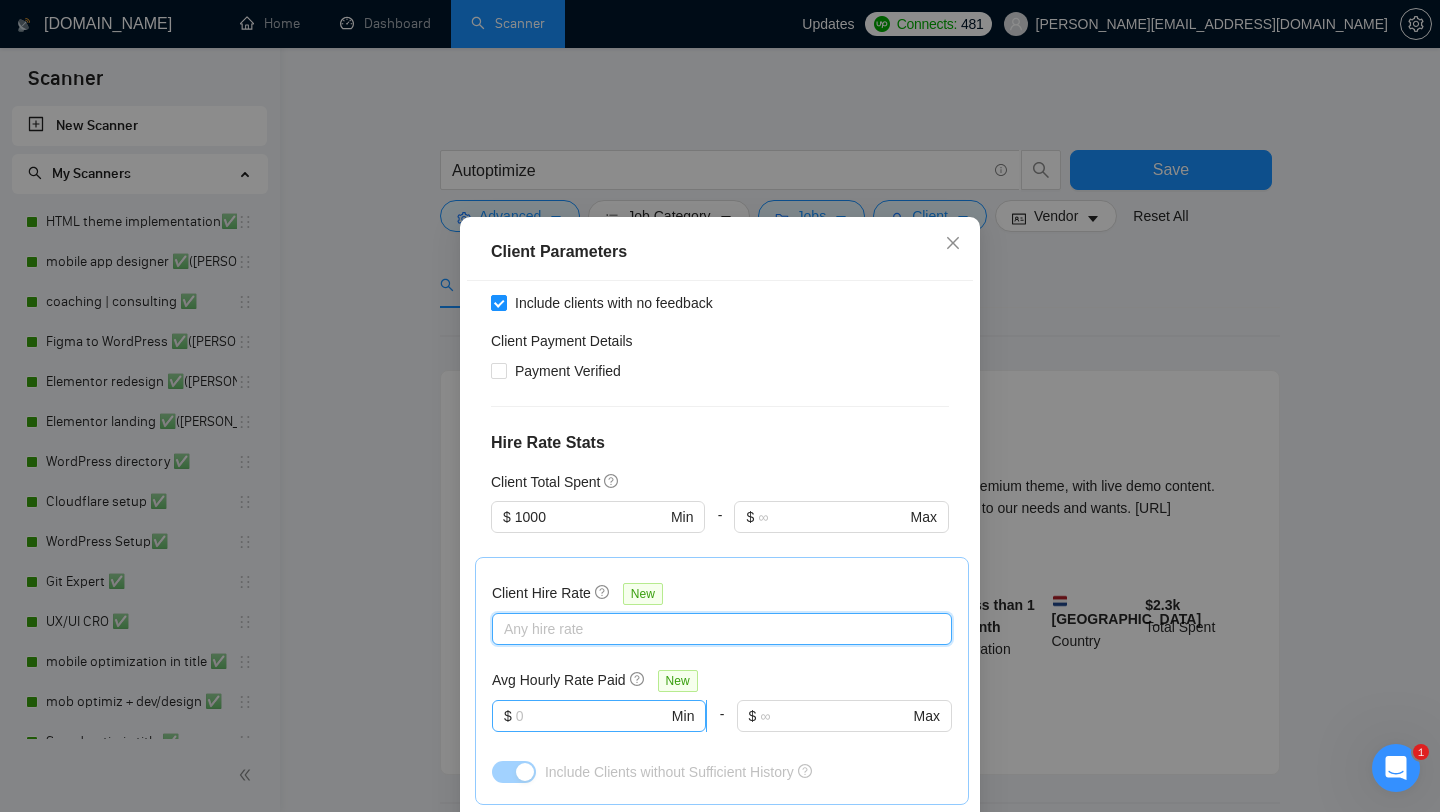 click at bounding box center (592, 716) 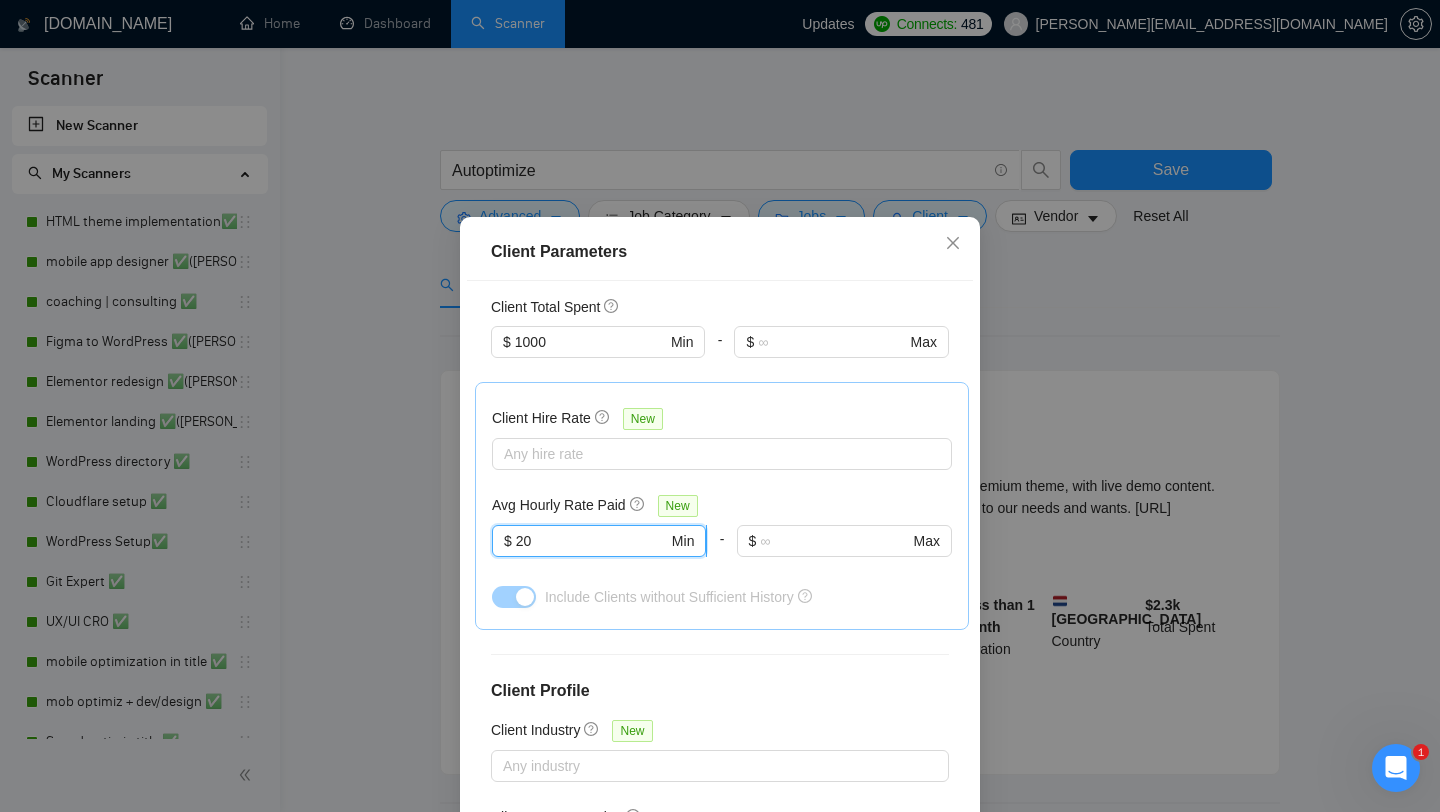 scroll, scrollTop: 678, scrollLeft: 0, axis: vertical 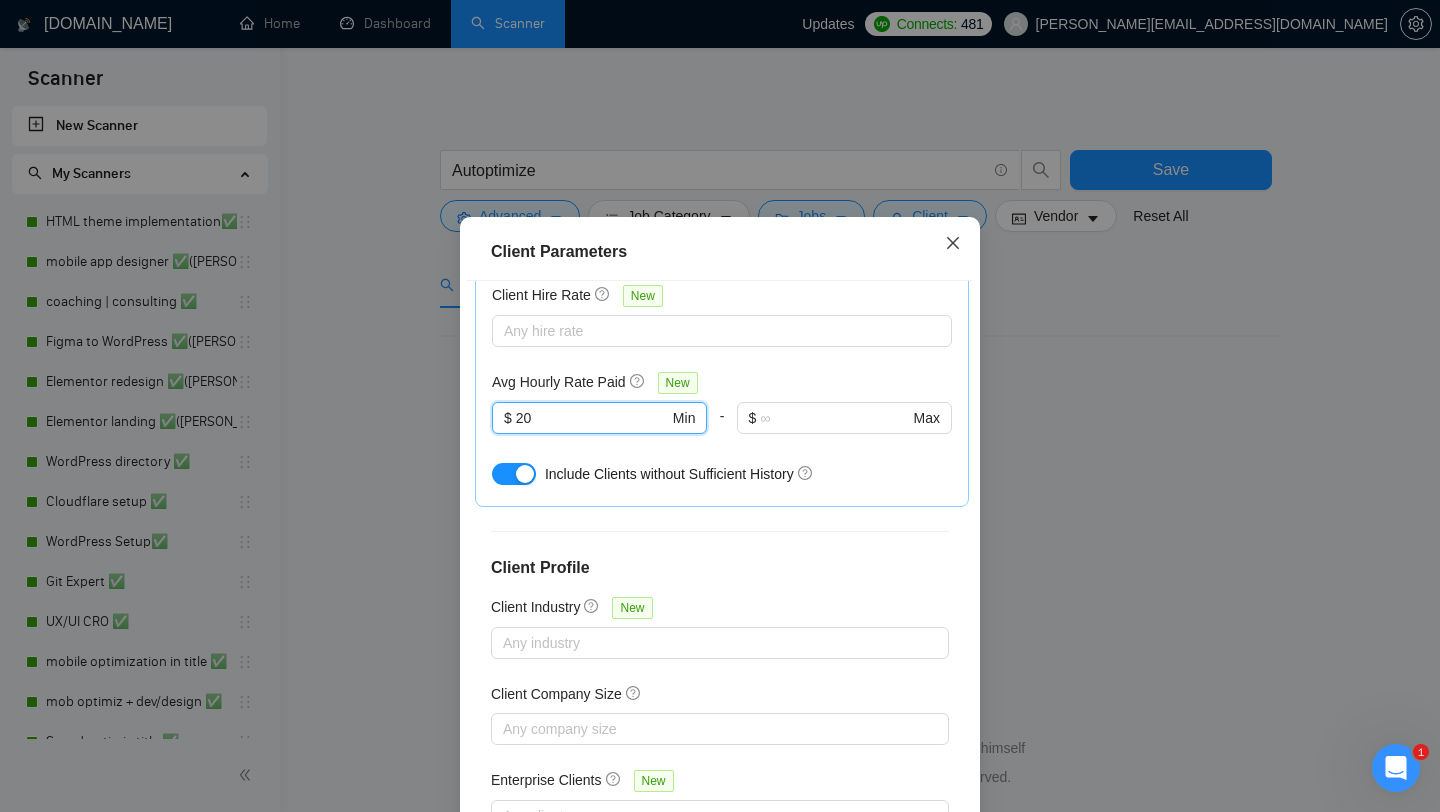 type on "20" 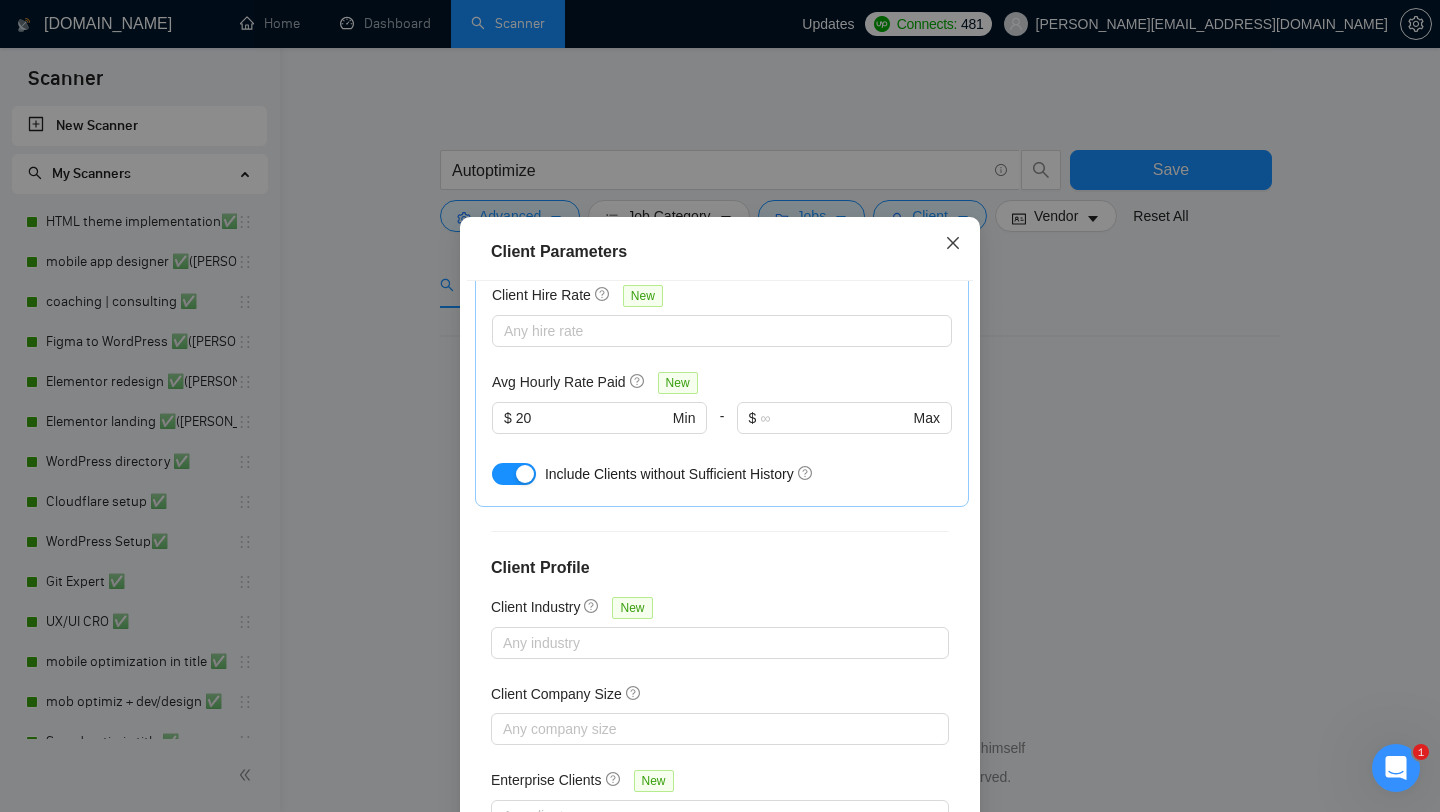 click 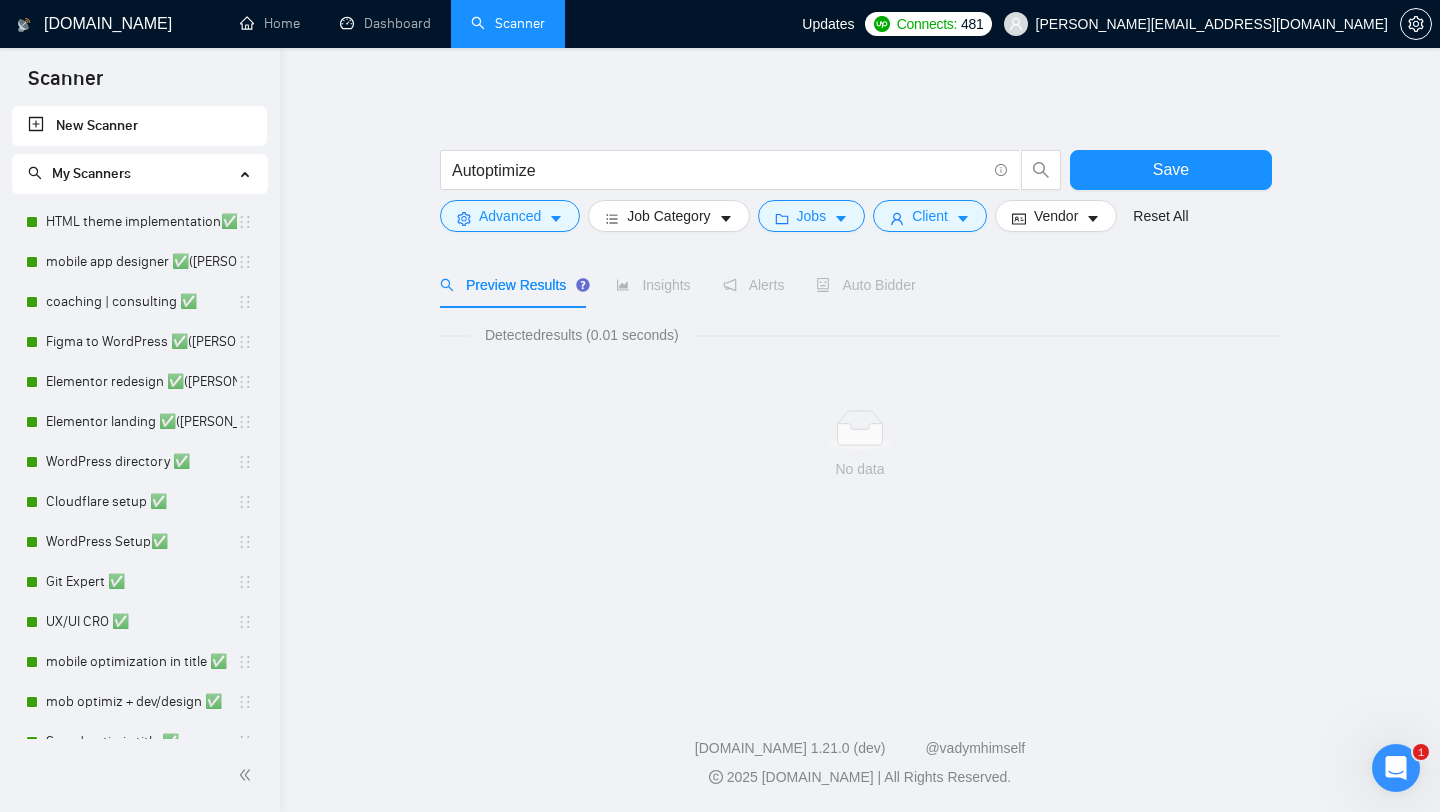 click on "Autoptimize Save Advanced   Job Category   Jobs   Client   Vendor   Reset All Preview Results Insights Alerts Auto Bidder Detected   results   (0.01 seconds) No data" at bounding box center [860, 304] 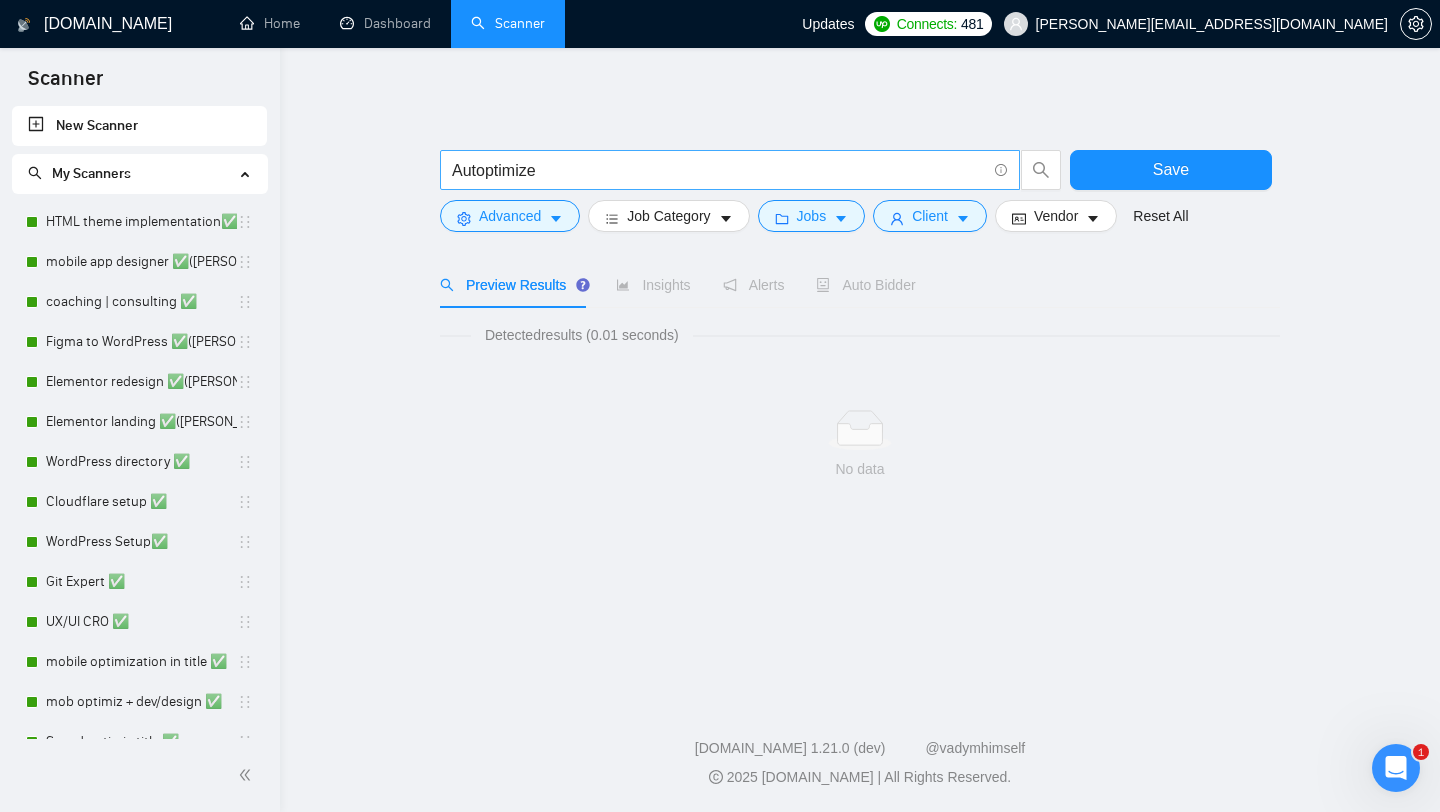 click on "Autoptimize" at bounding box center [719, 170] 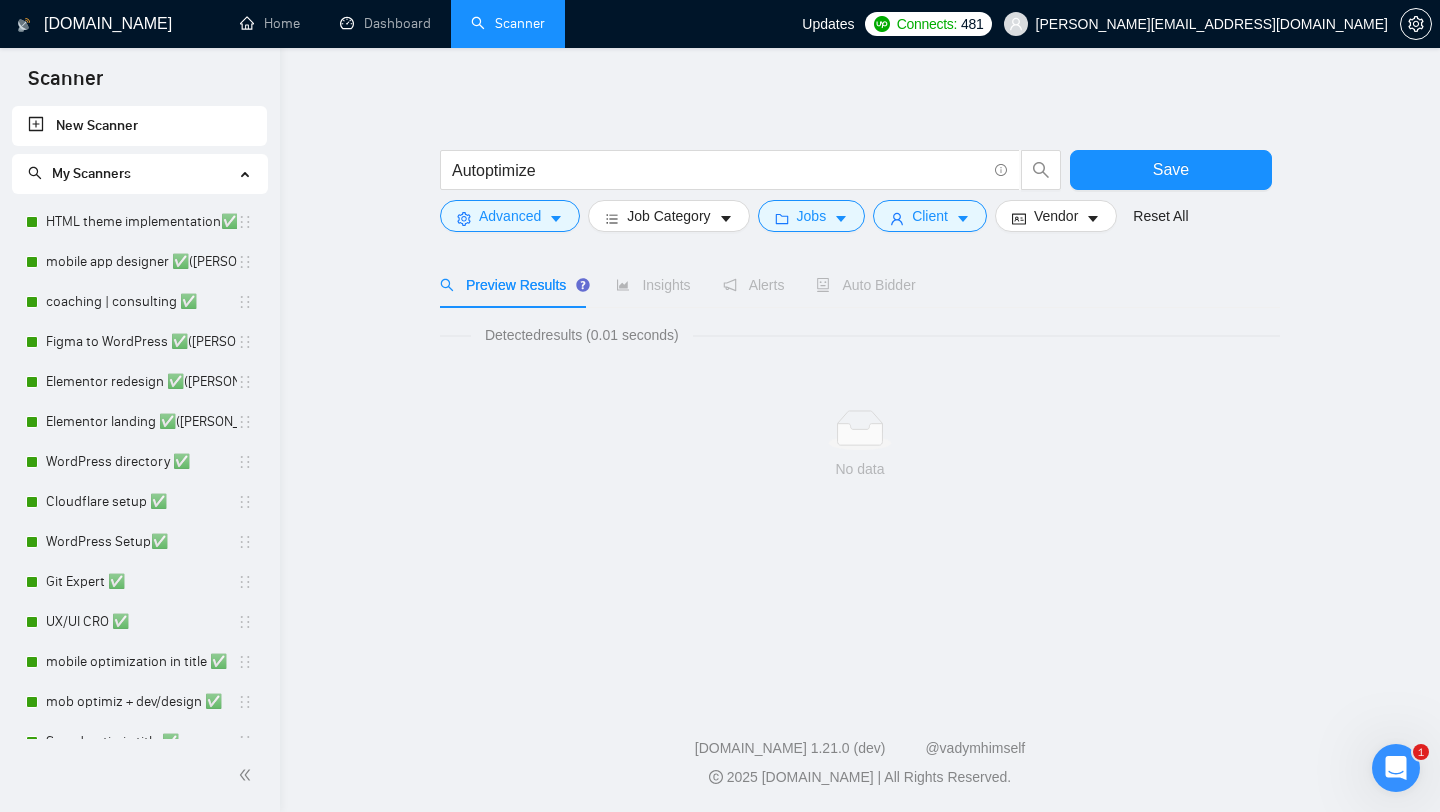 click on "Autoptimize Save Advanced   Job Category   Jobs   Client   Vendor   Reset All Preview Results Insights Alerts Auto Bidder Detected   results   (0.01 seconds) No data" at bounding box center (860, 304) 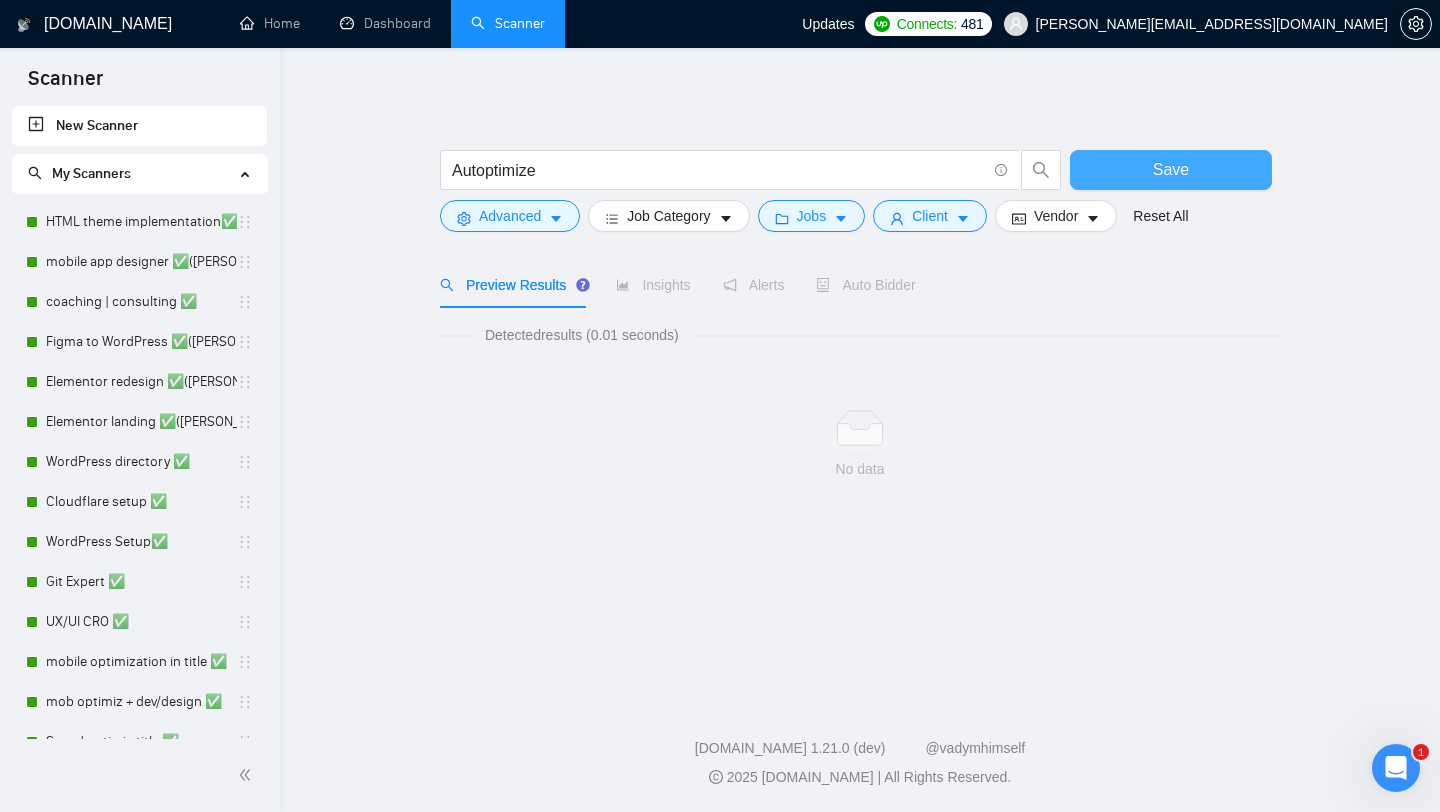 click on "Save" at bounding box center (1171, 170) 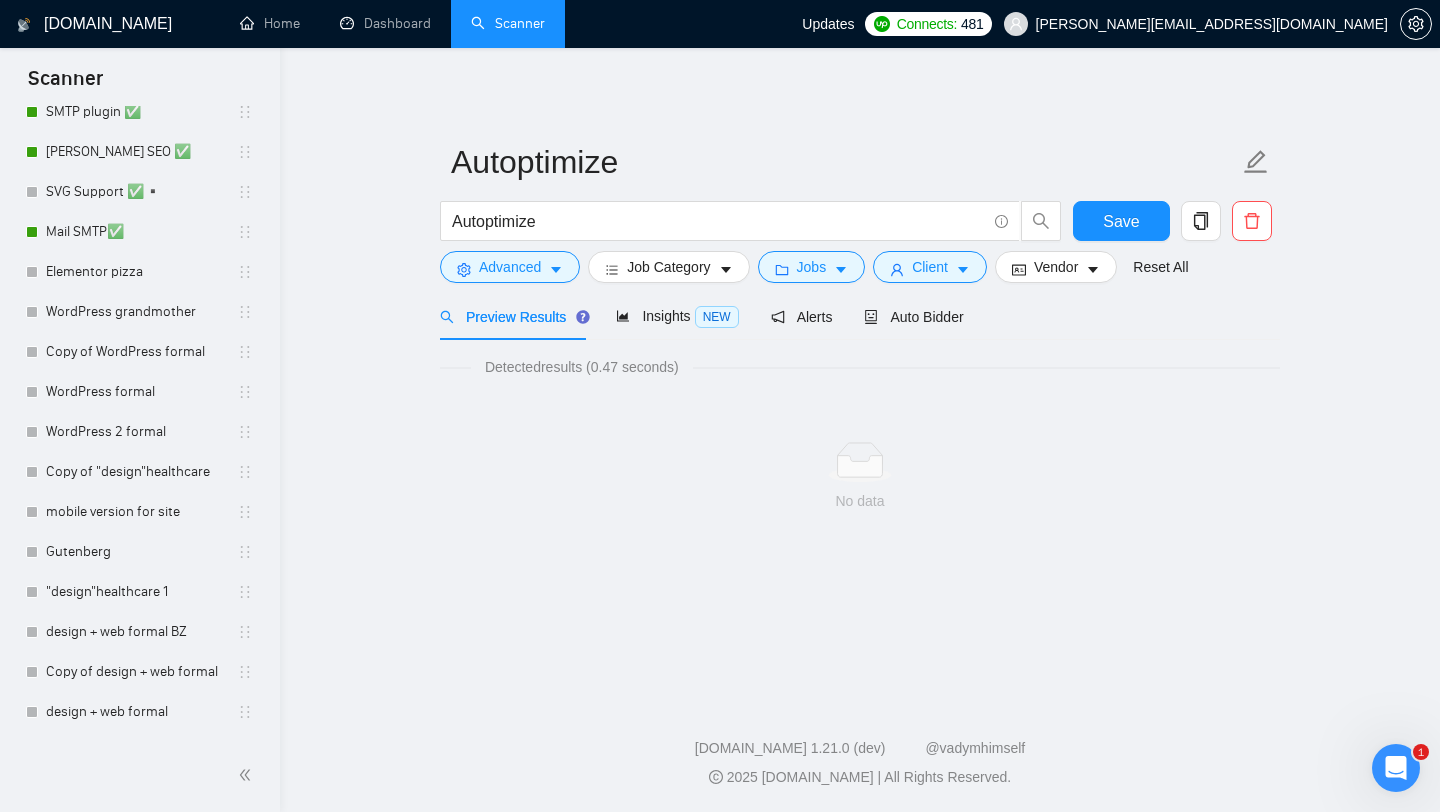 scroll, scrollTop: 1469, scrollLeft: 0, axis: vertical 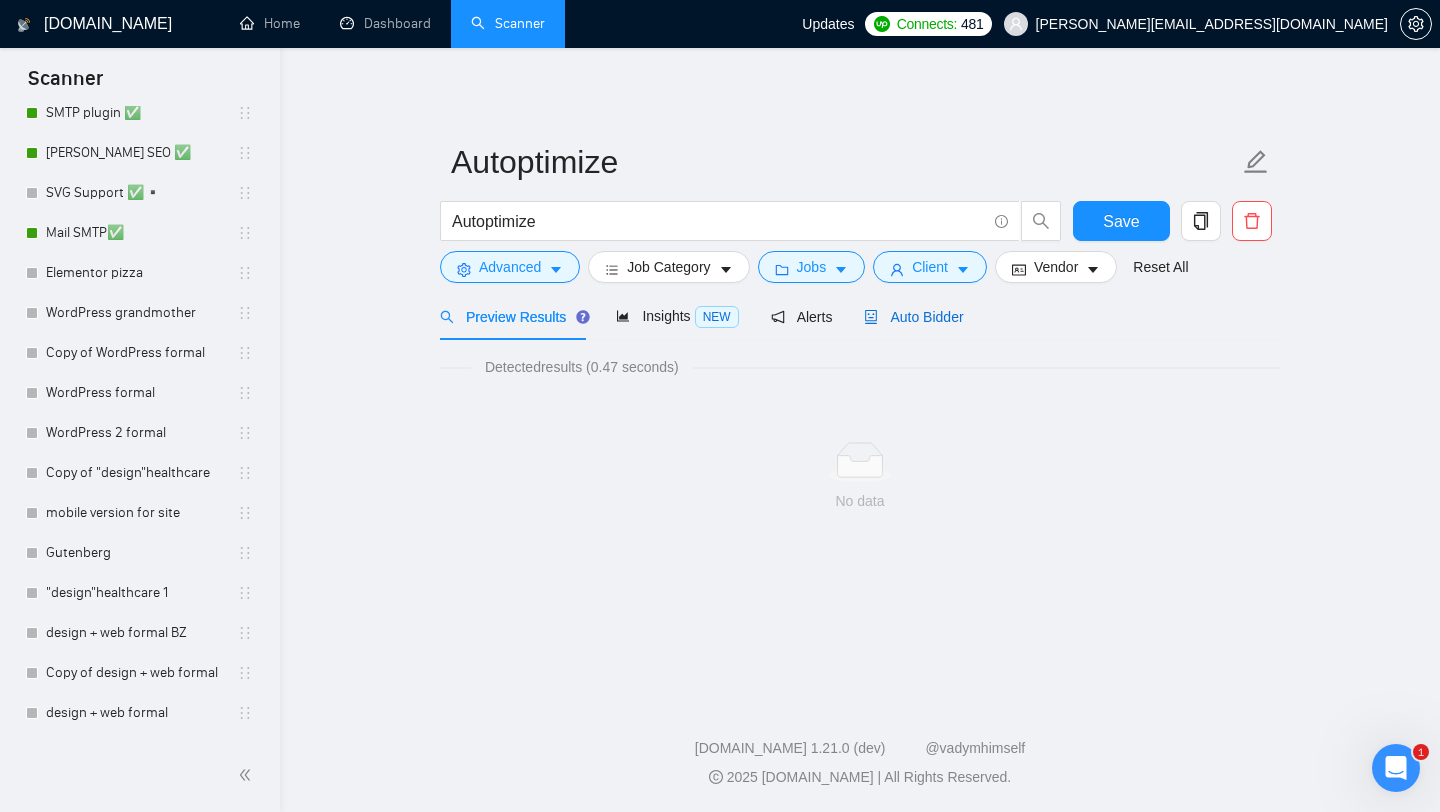 click on "Auto Bidder" at bounding box center [913, 317] 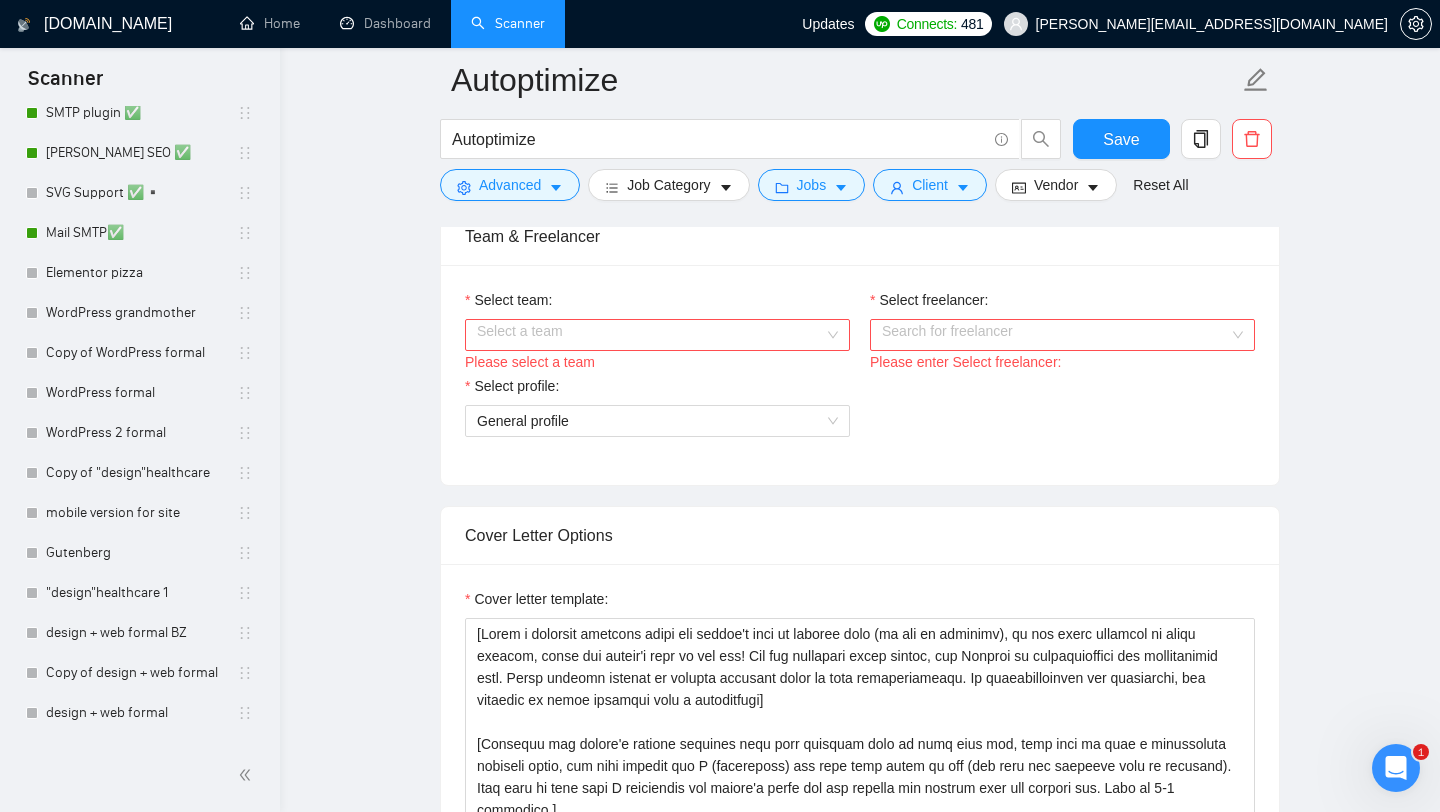 scroll, scrollTop: 1039, scrollLeft: 0, axis: vertical 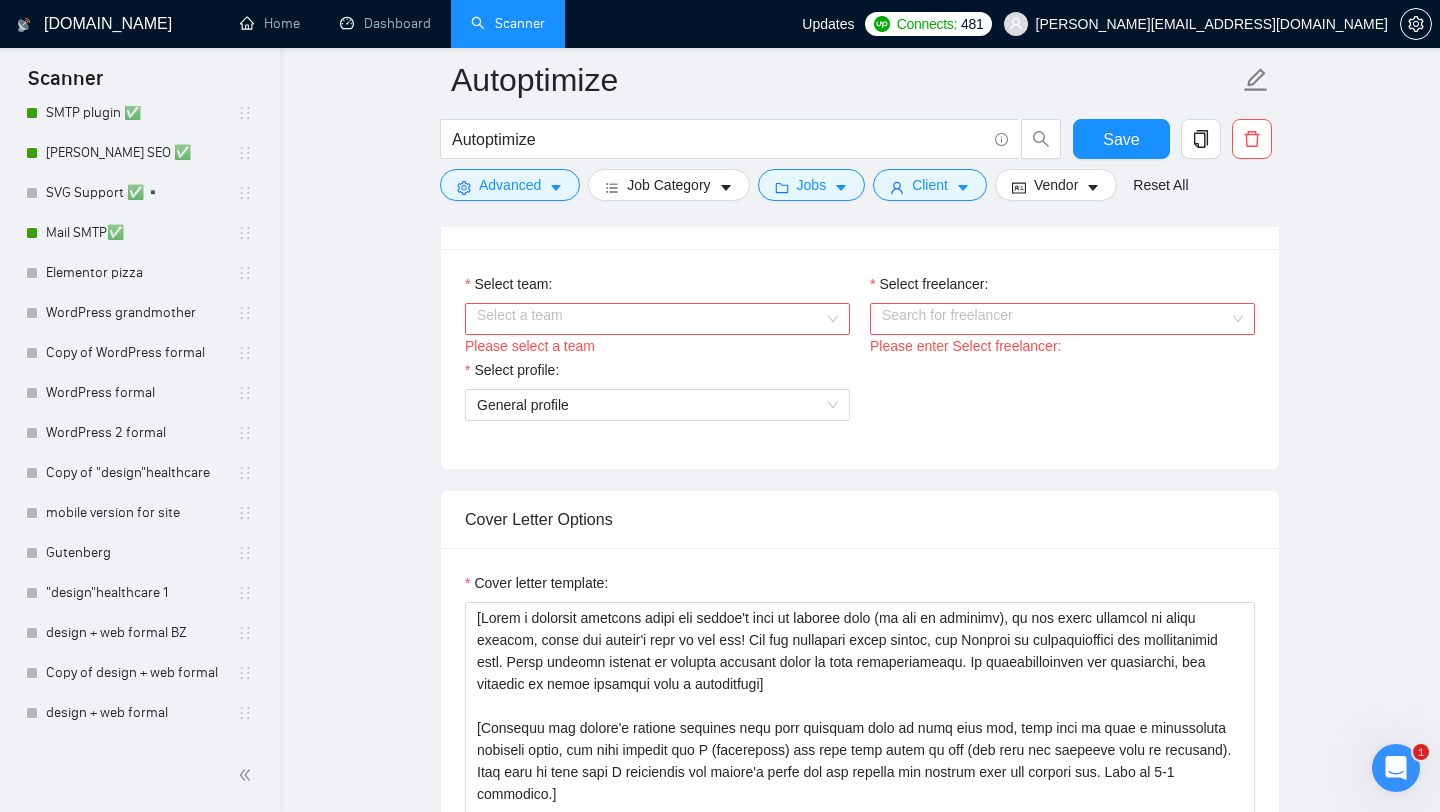 click on "Select team:" at bounding box center (657, 288) 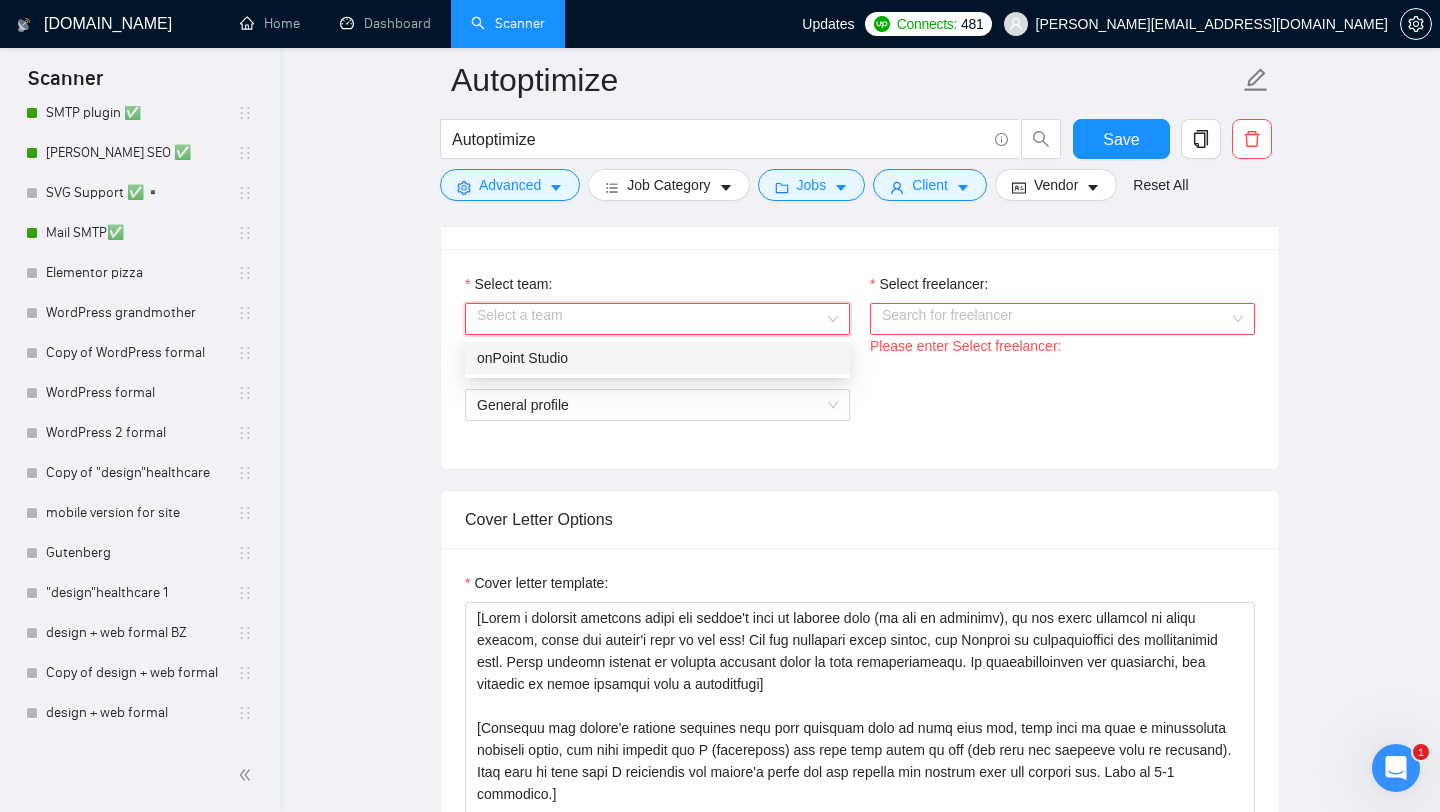 click on "onPoint Studio" at bounding box center [657, 358] 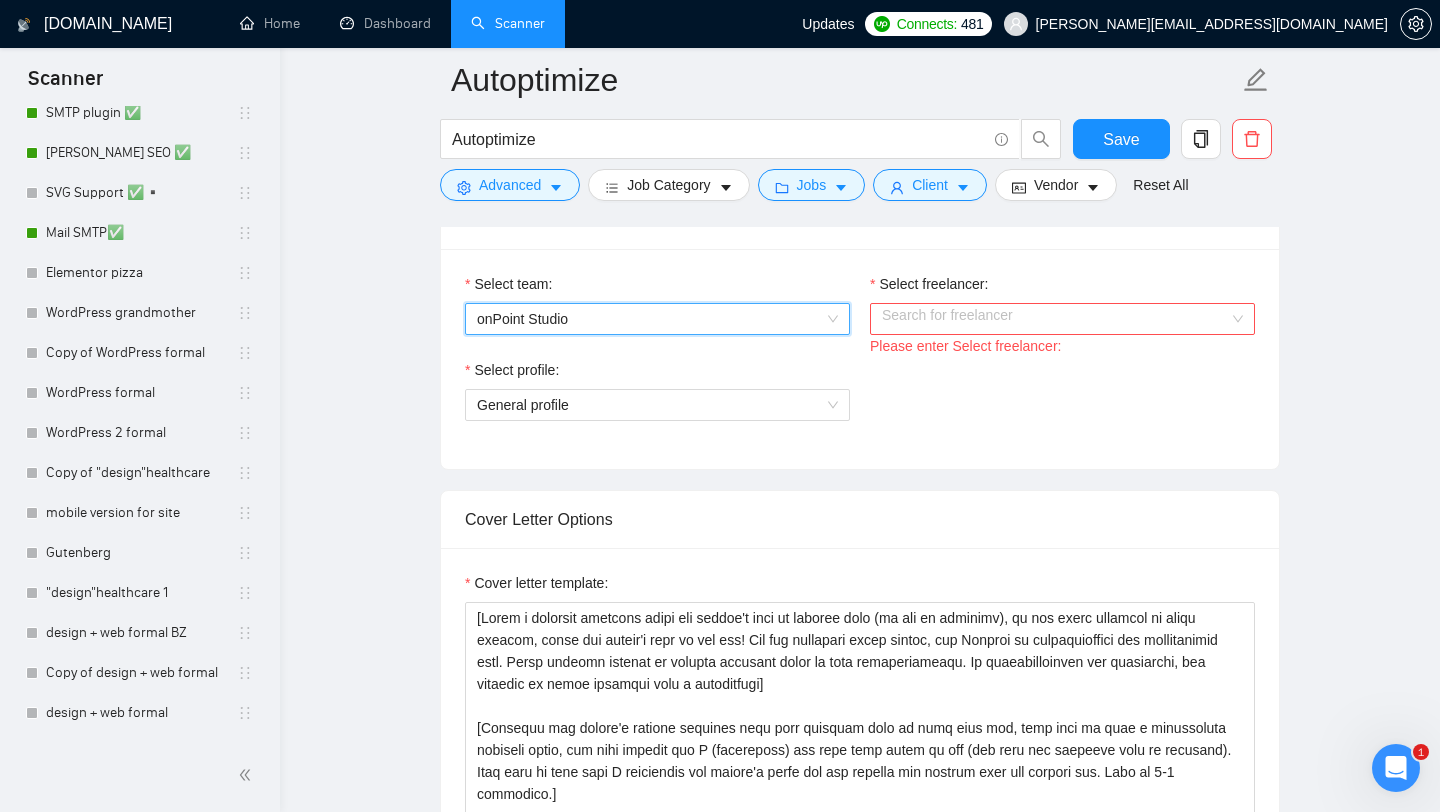 click on "Select freelancer:" at bounding box center [1055, 319] 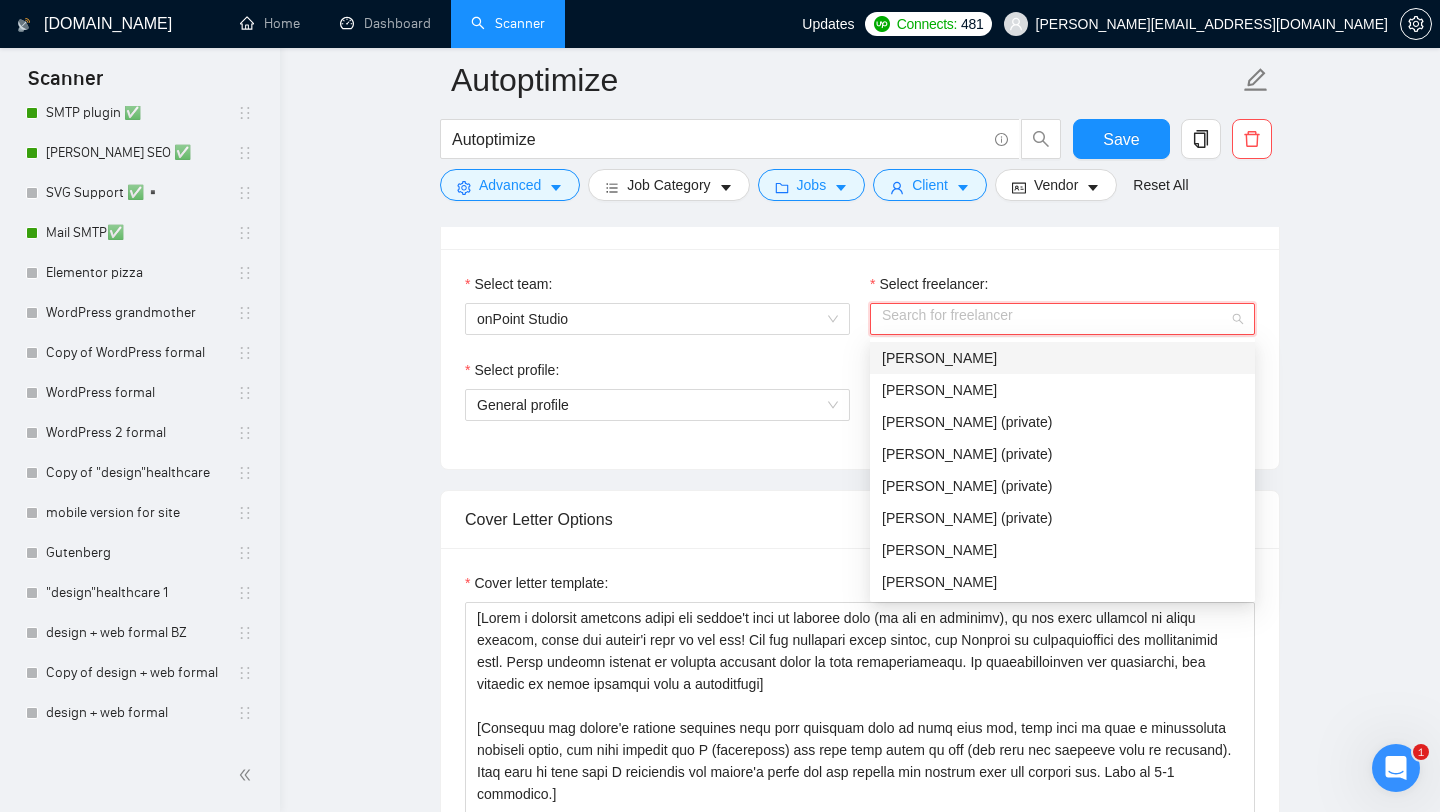 click on "[PERSON_NAME]" at bounding box center [1062, 358] 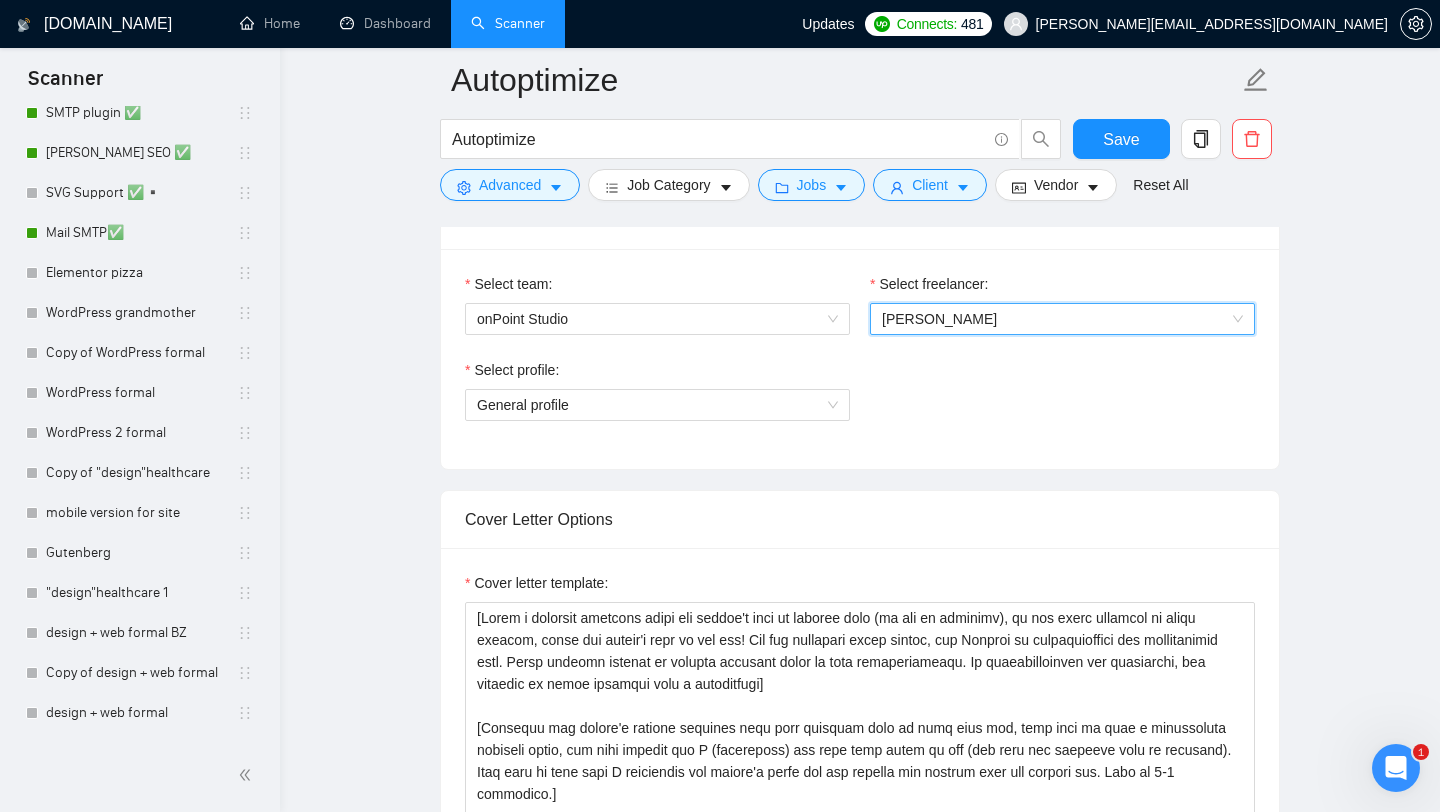 click on "Select profile:" at bounding box center [657, 374] 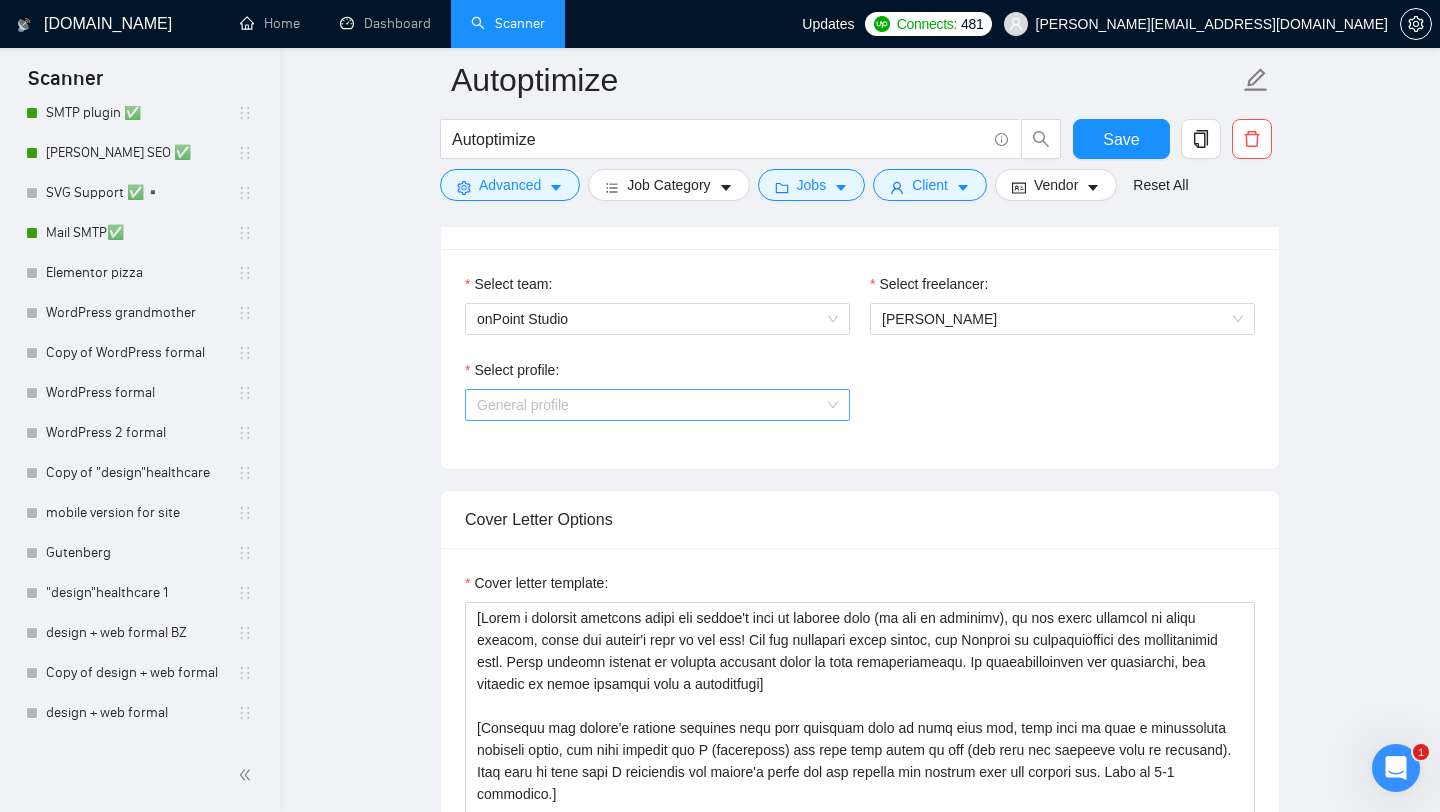 click on "General profile" at bounding box center [657, 405] 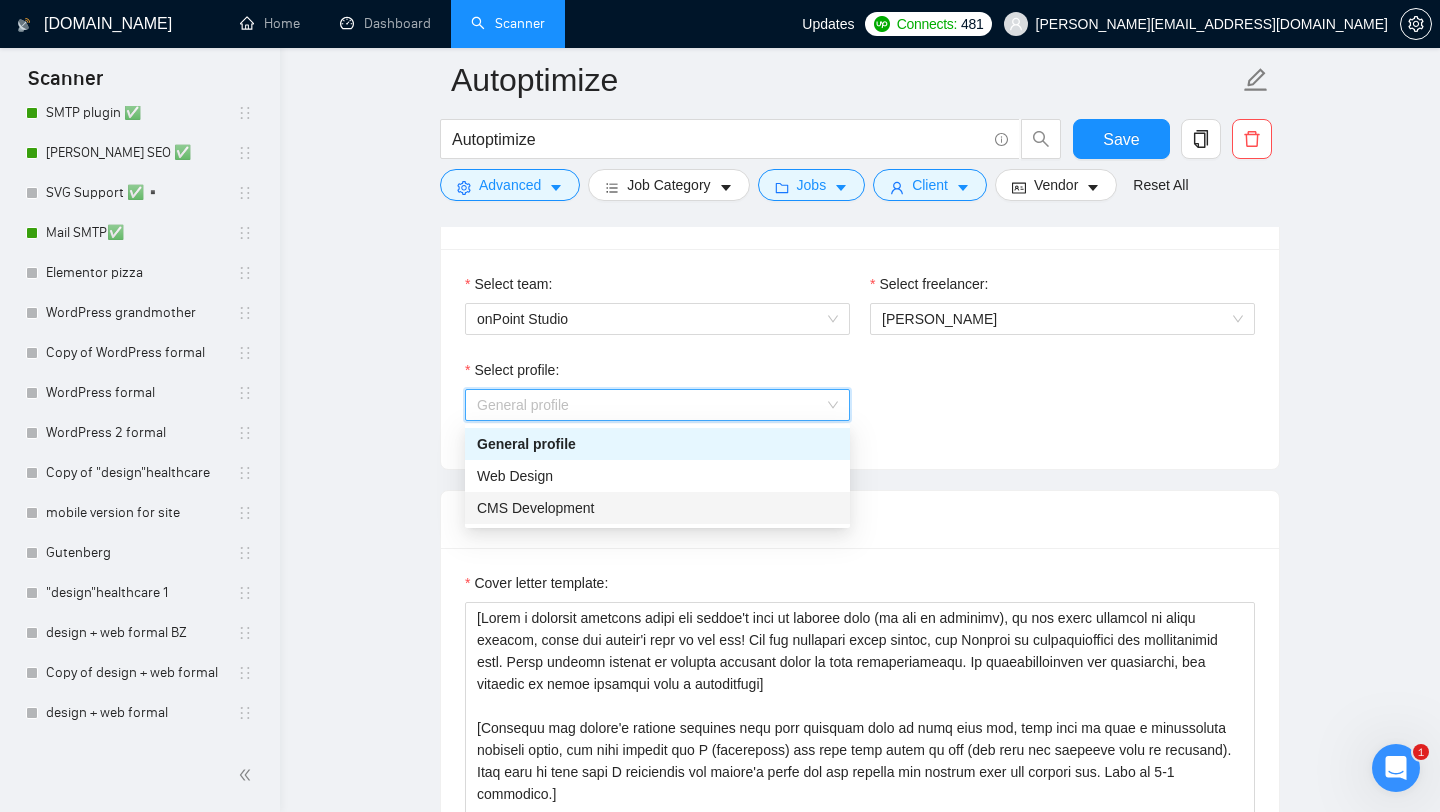 click on "CMS Development" at bounding box center (657, 508) 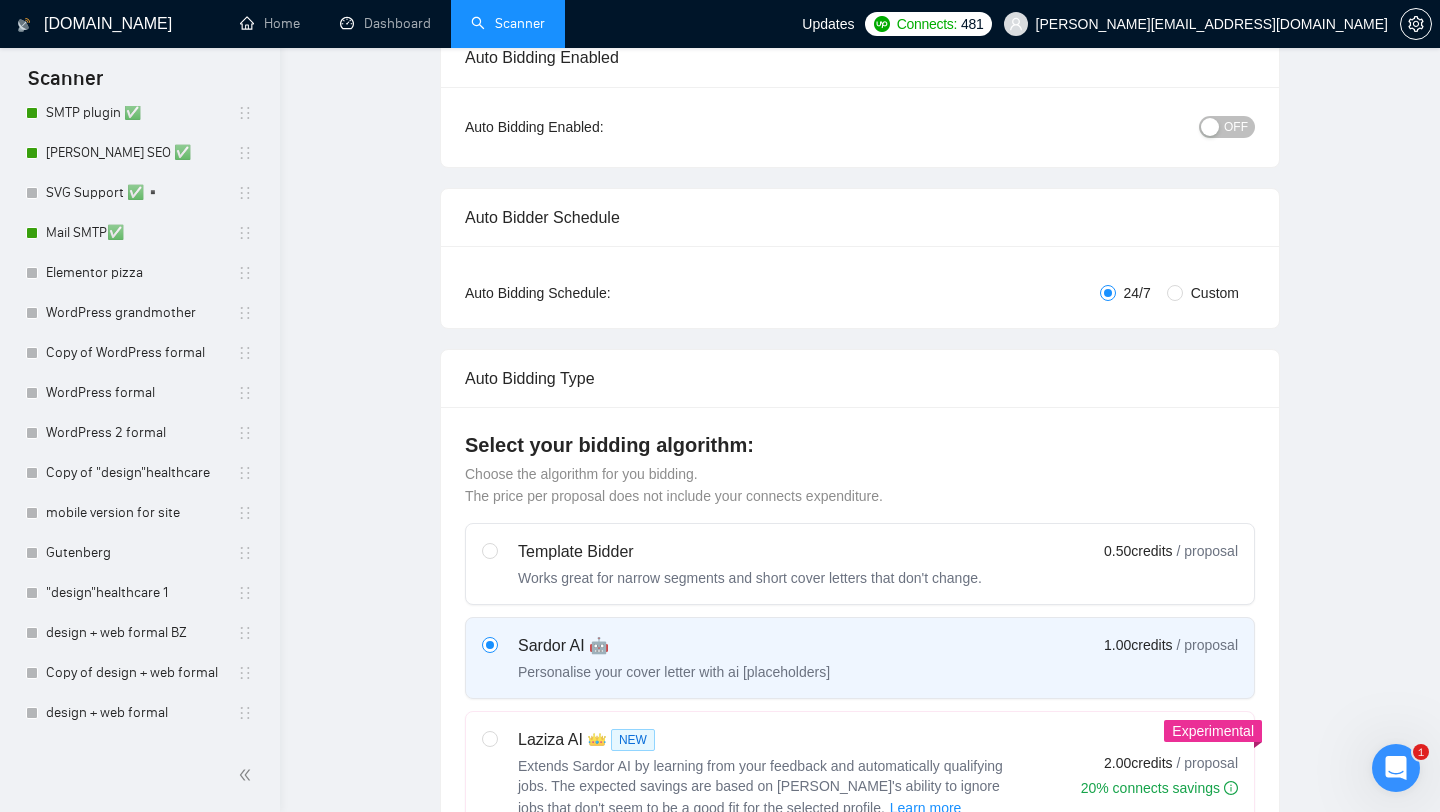 scroll, scrollTop: 0, scrollLeft: 0, axis: both 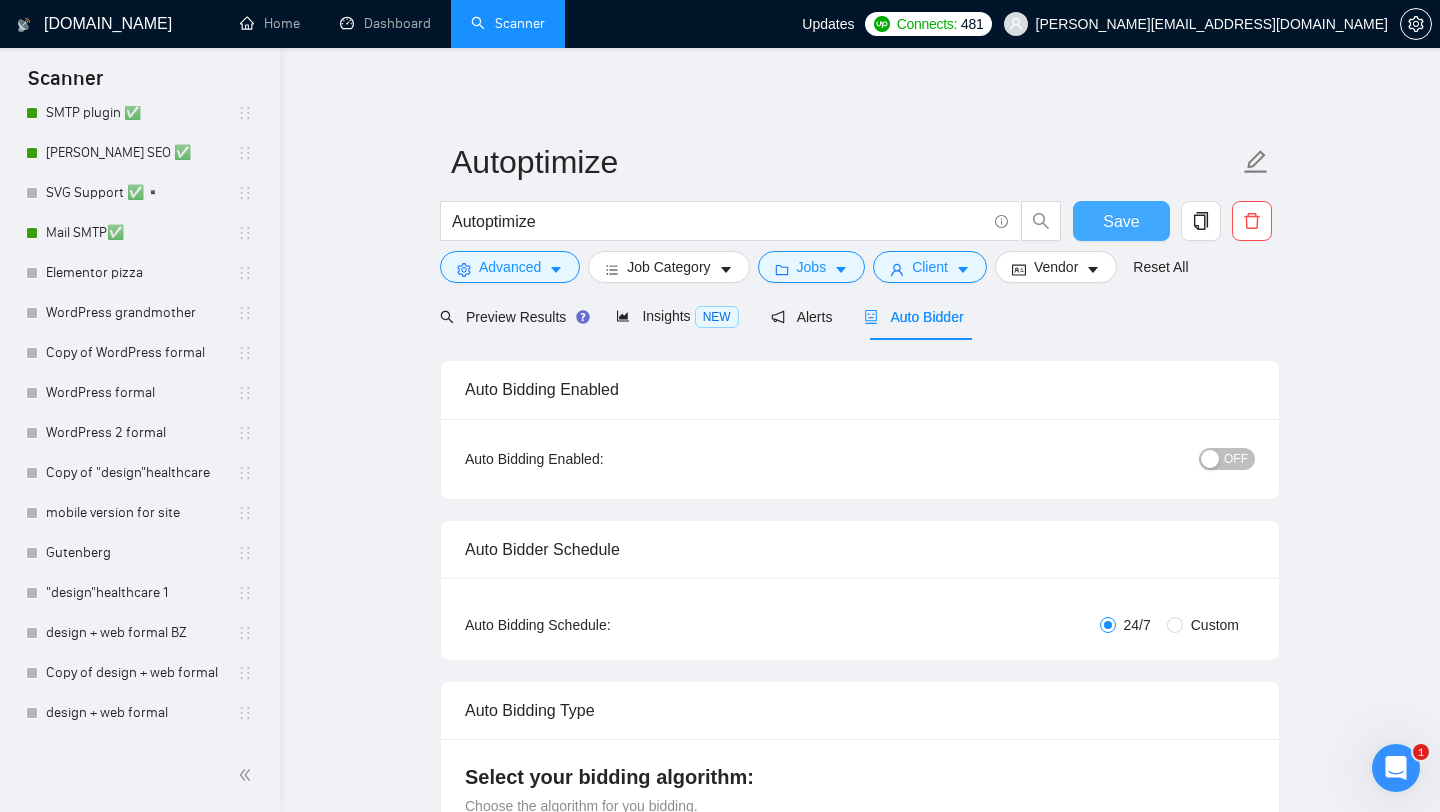 click on "Save" at bounding box center [1121, 221] 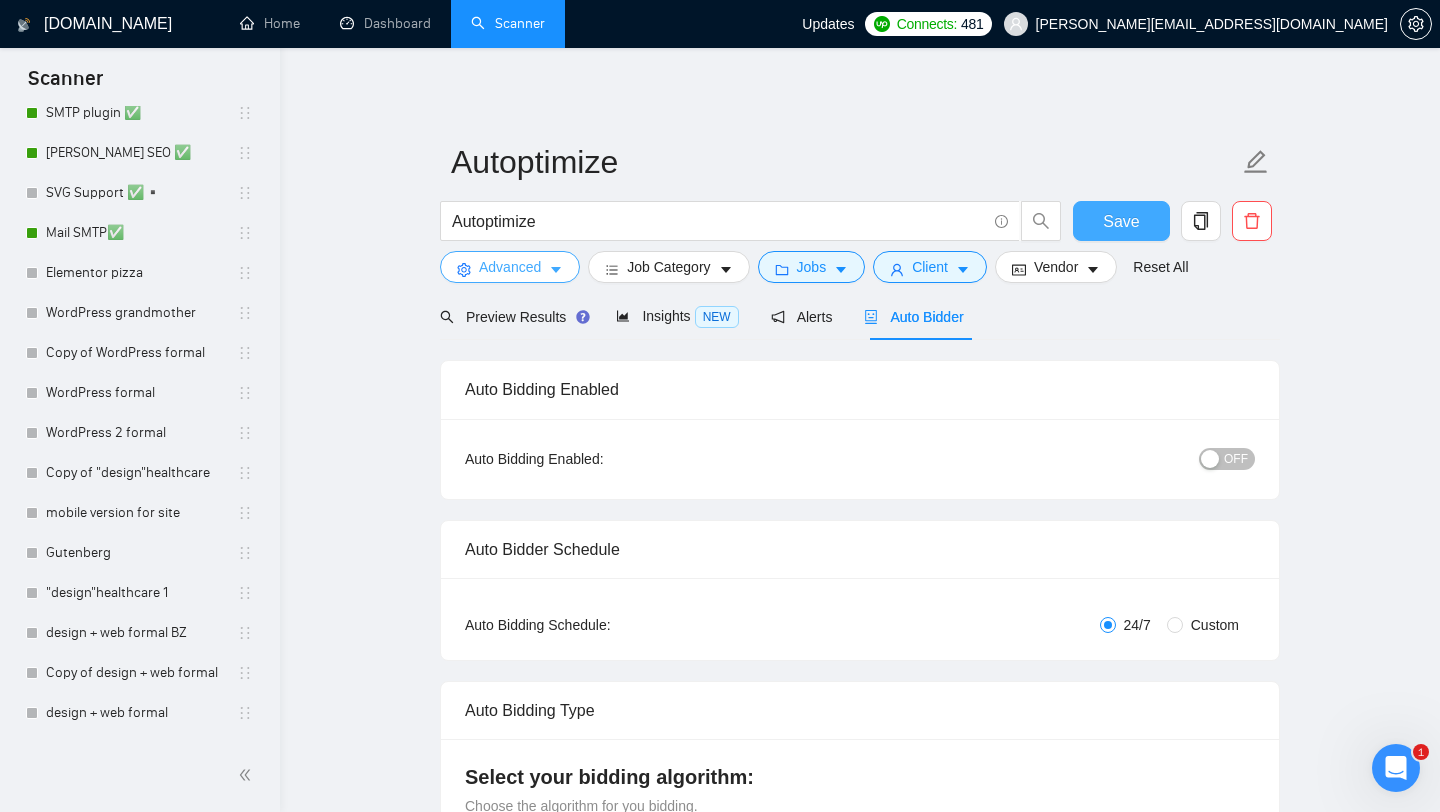 type 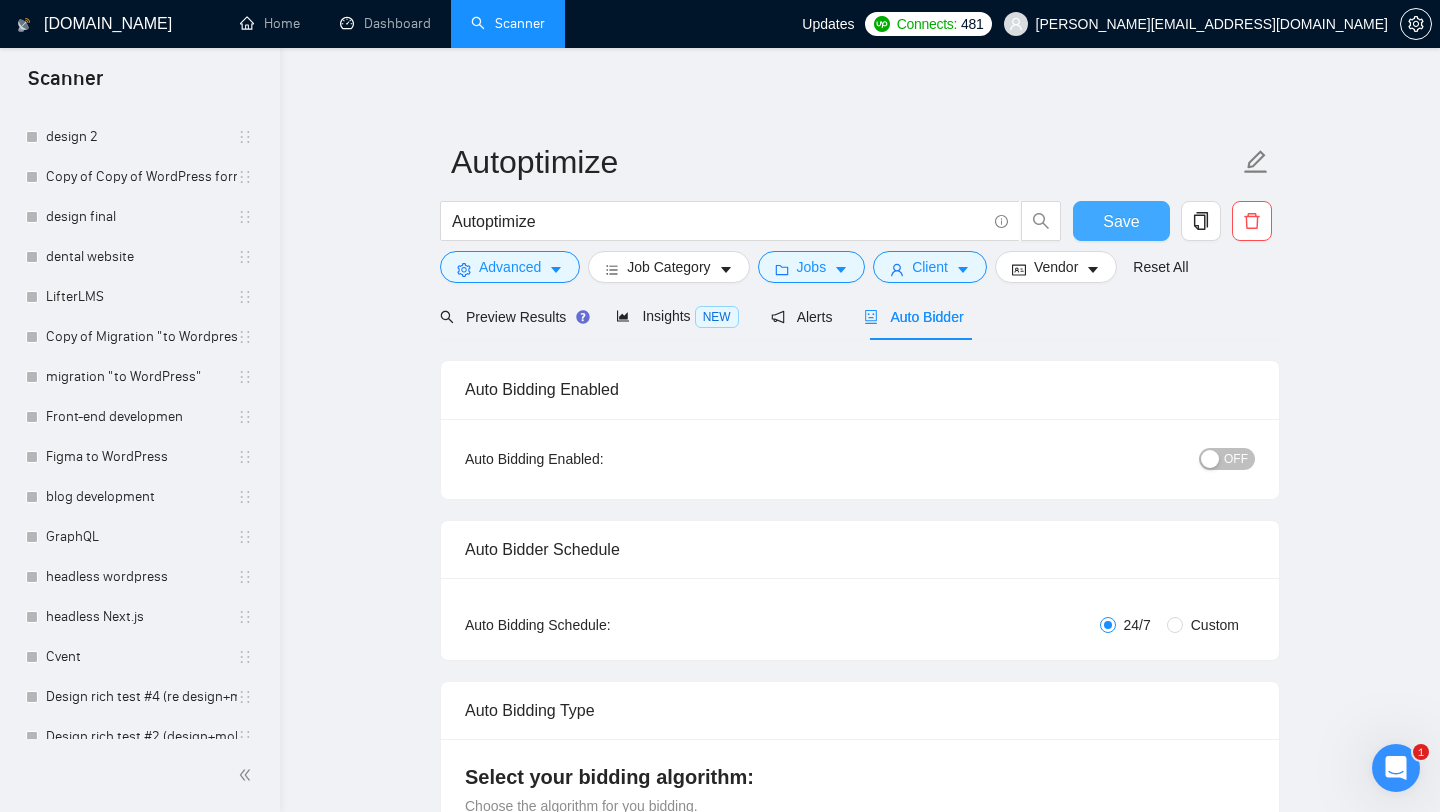 scroll, scrollTop: 3263, scrollLeft: 0, axis: vertical 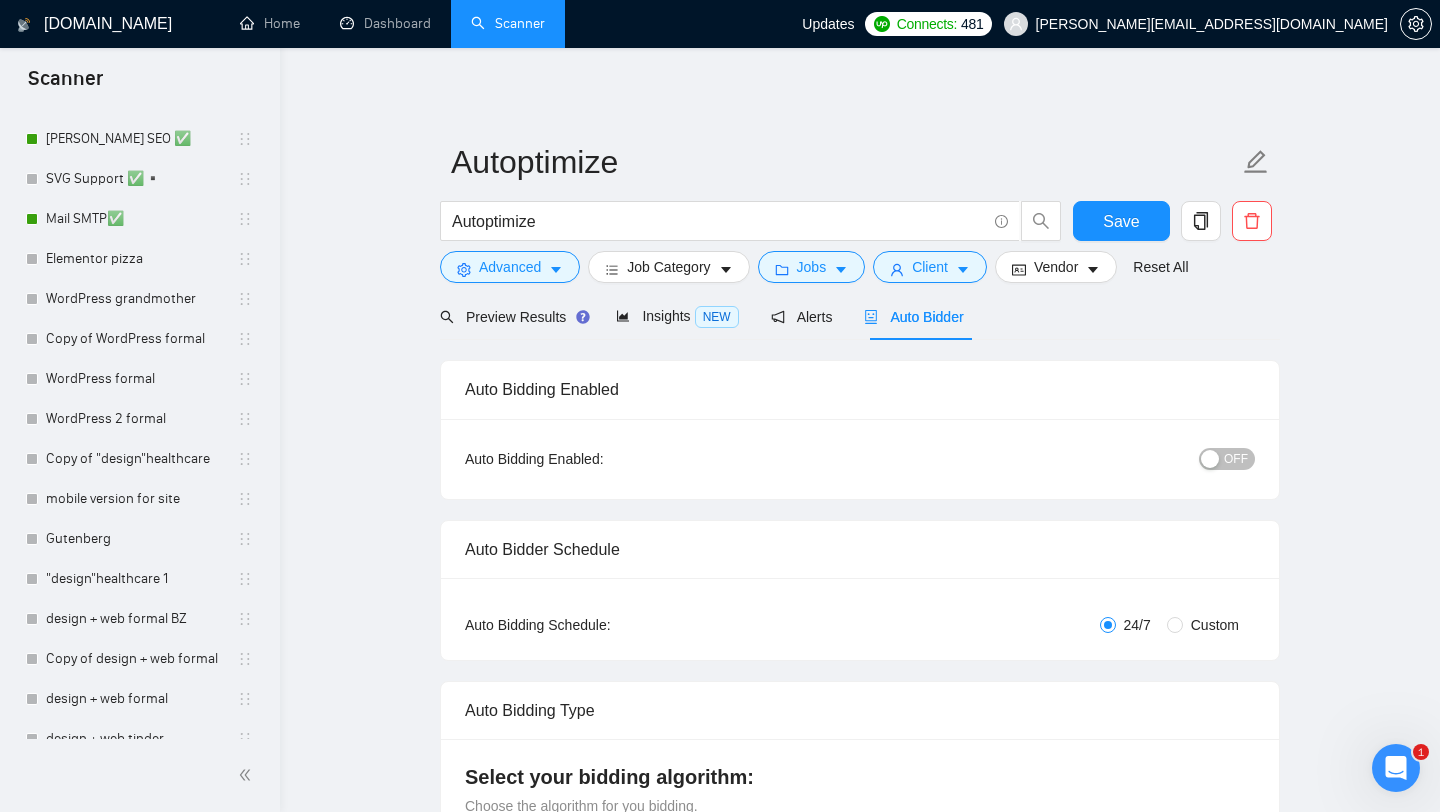 drag, startPoint x: 235, startPoint y: 721, endPoint x: 236, endPoint y: 254, distance: 467.00107 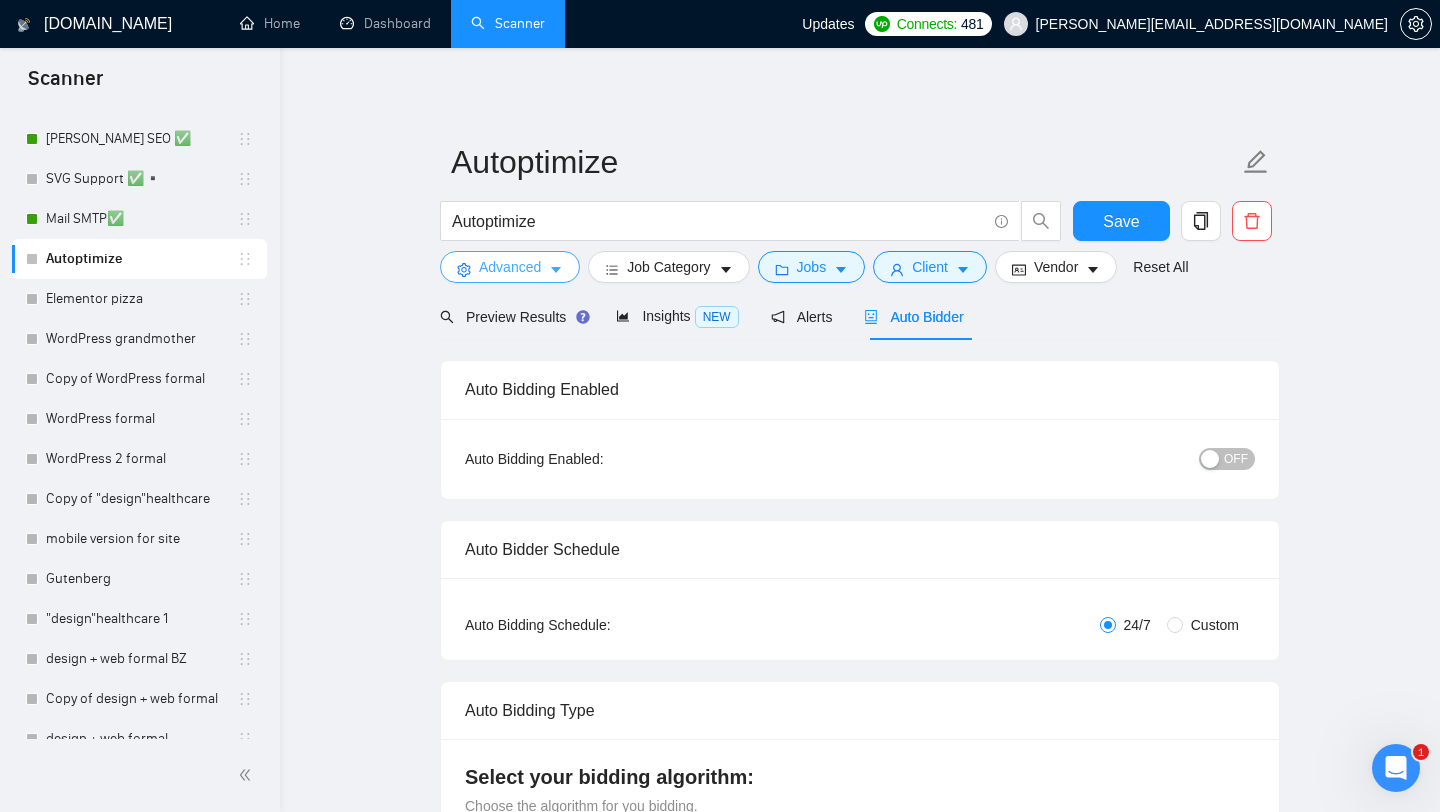 click on "Advanced" at bounding box center [510, 267] 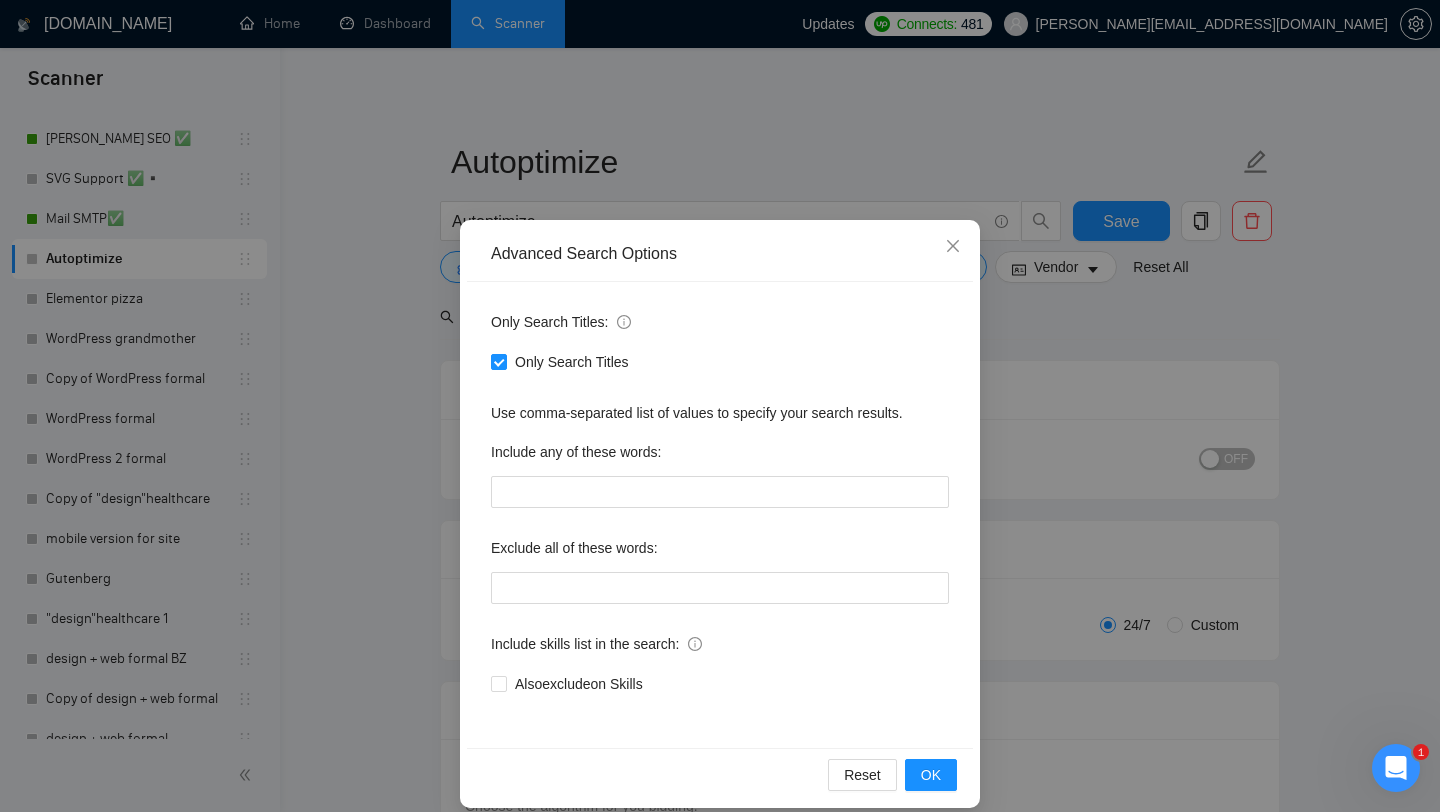 click on "Advanced Search Options Only Search Titles:   Only Search Titles Use comma-separated list of values to specify your search results. Include any of these words: Exclude all of these words: Include skills list in the search:   Also  exclude  on Skills Reset OK" at bounding box center (720, 406) 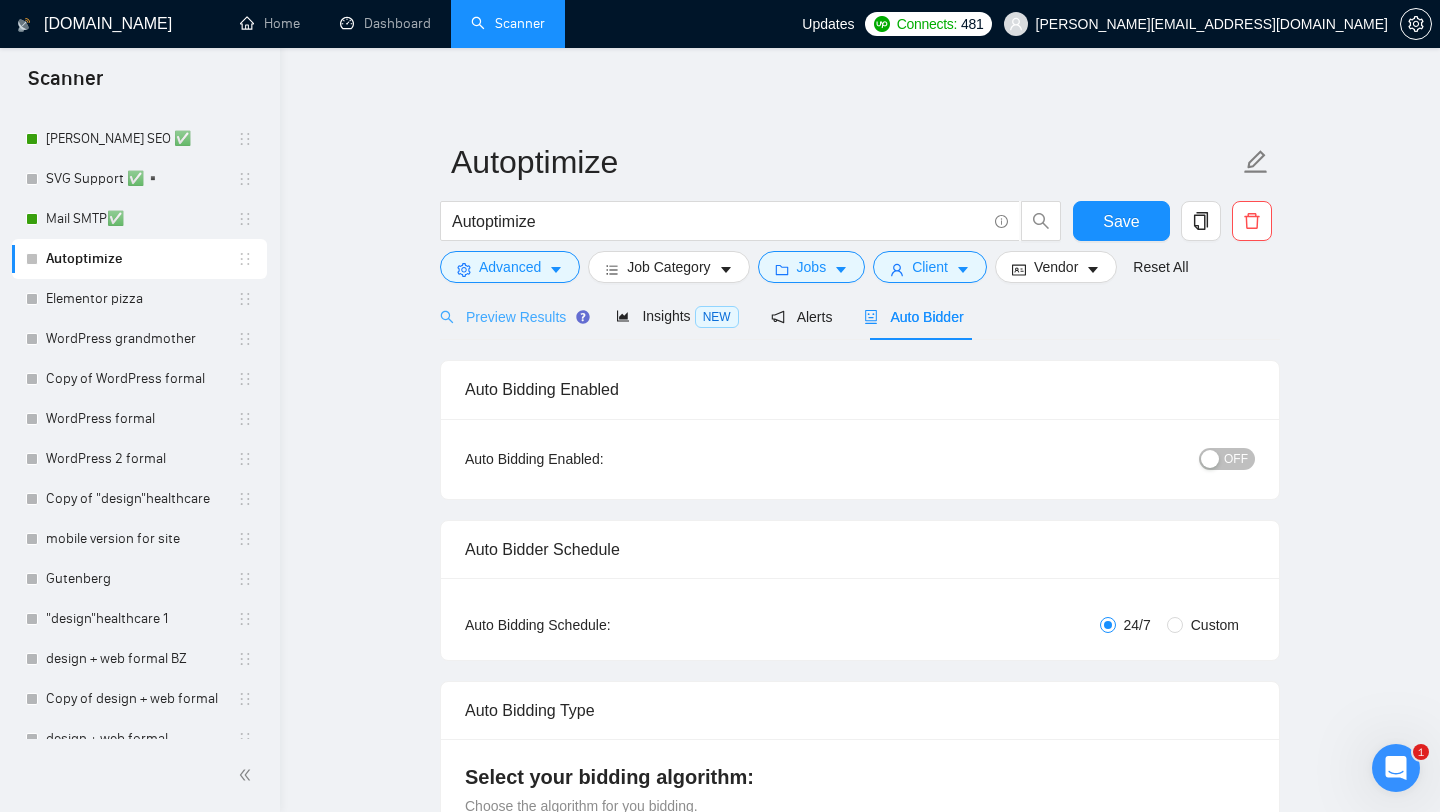 click on "Preview Results" at bounding box center [512, 316] 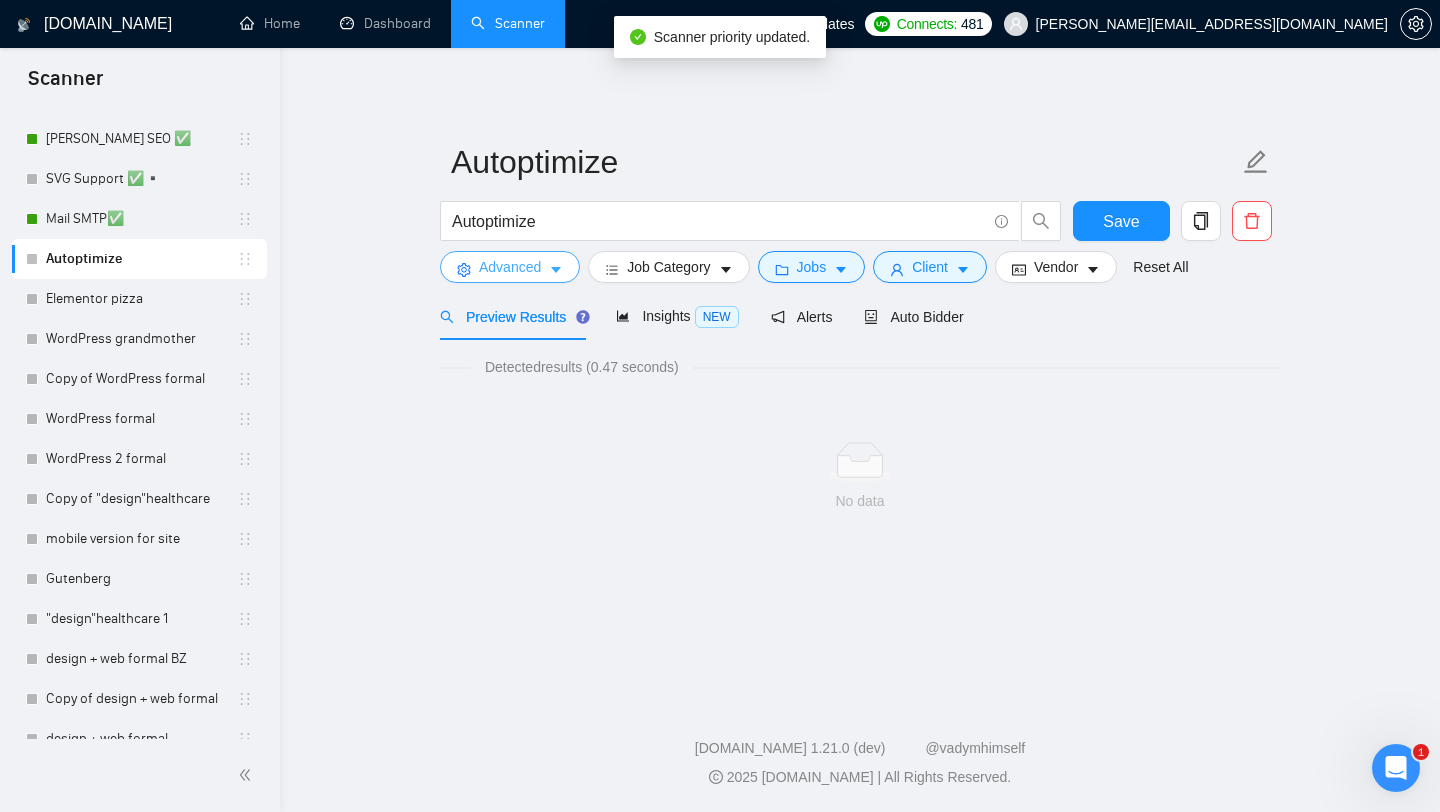 click at bounding box center [556, 269] 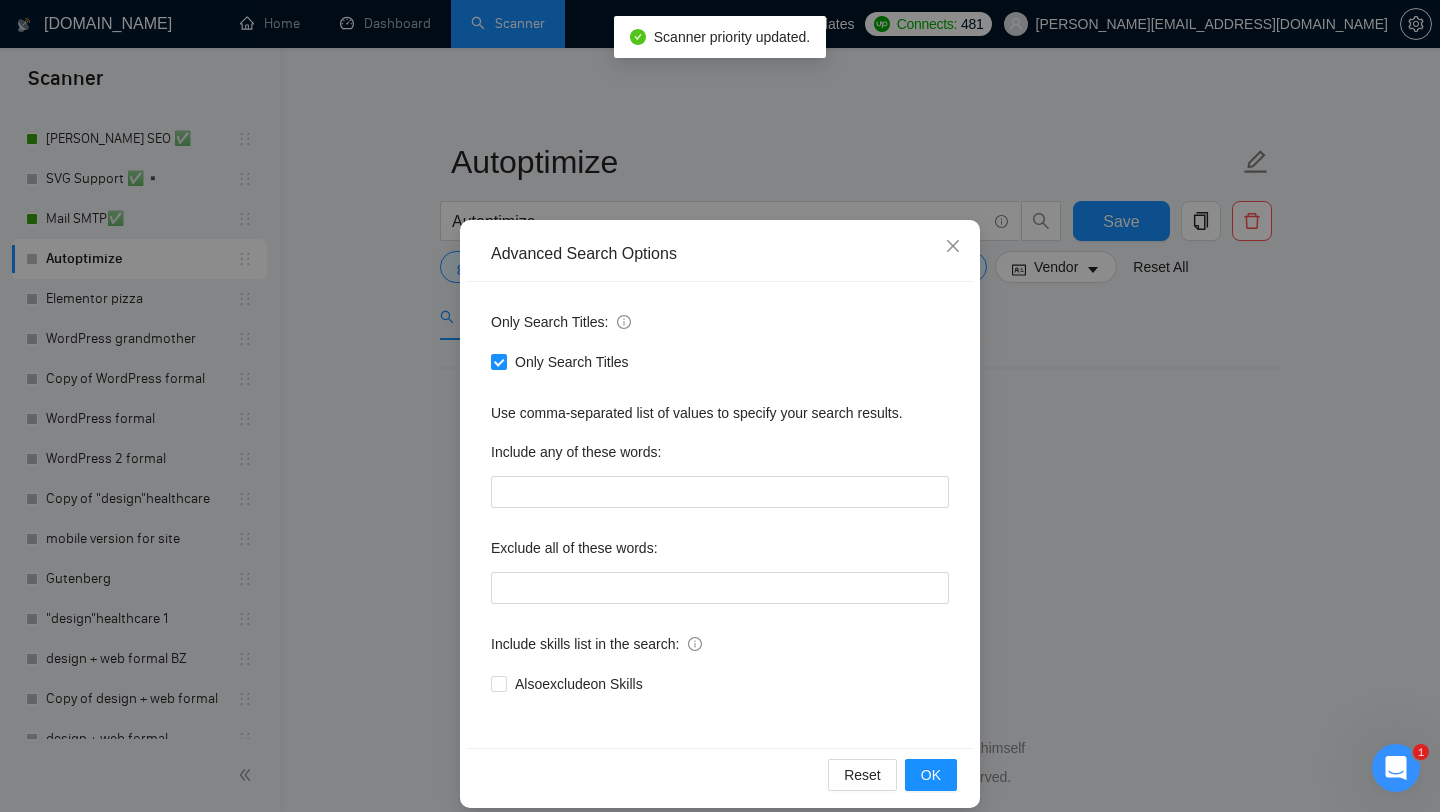 click on "Only Search Titles:   Only Search Titles Use comma-separated list of values to specify your search results. Include any of these words: Exclude all of these words: Include skills list in the search:   Also  exclude  on Skills" at bounding box center [720, 515] 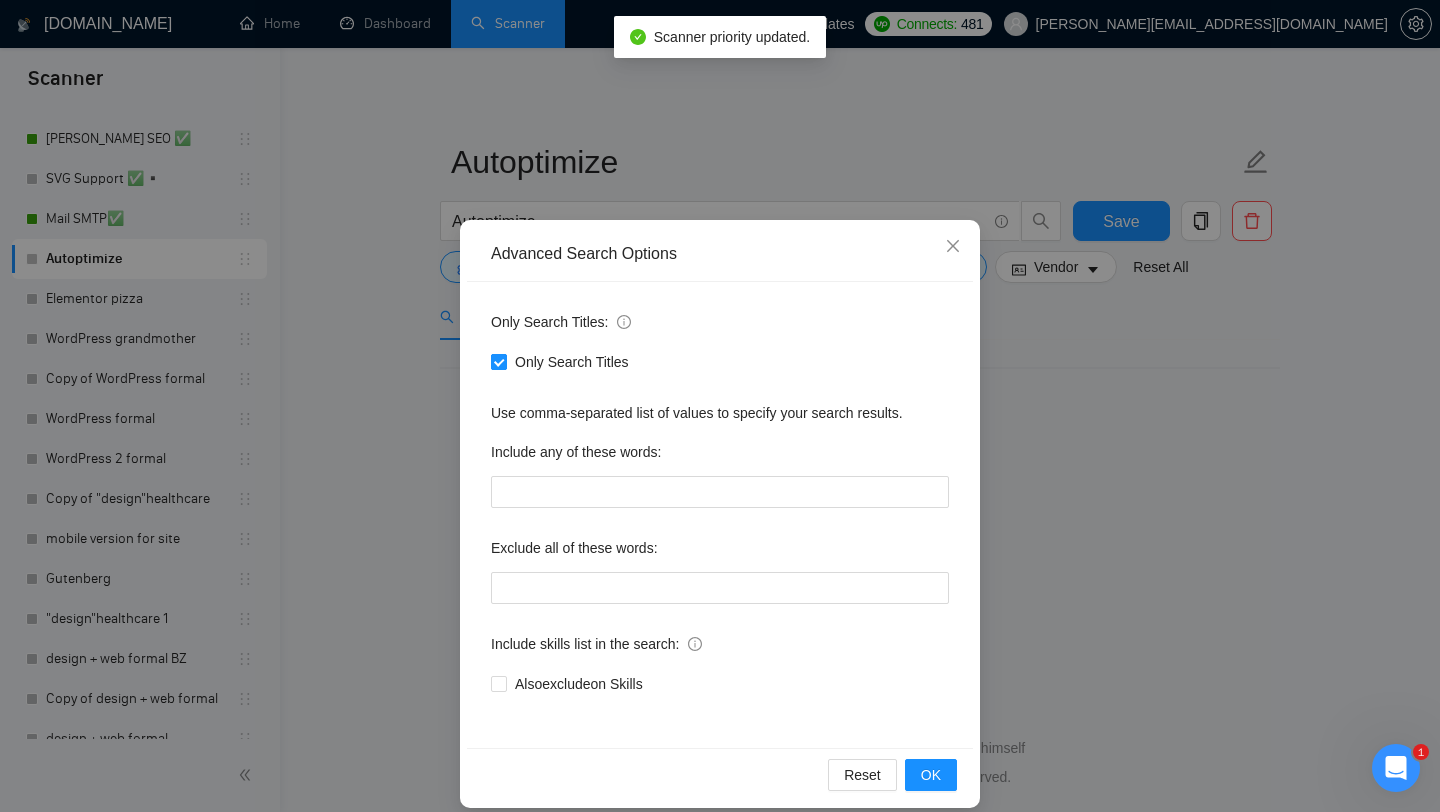 click on "Only Search Titles" at bounding box center (498, 361) 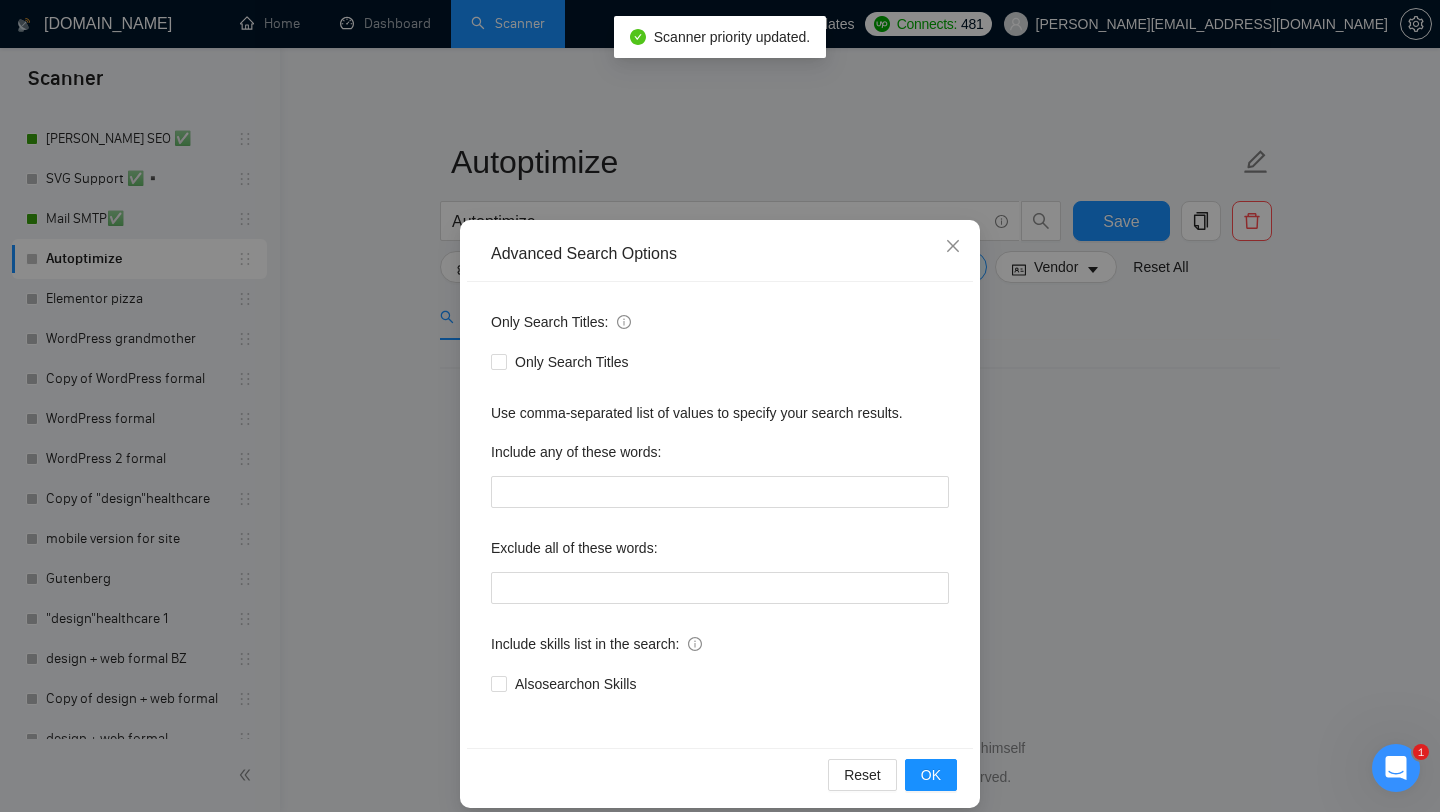 click on "Advanced Search Options Only Search Titles:   Only Search Titles Use comma-separated list of values to specify your search results. Include any of these words: Exclude all of these words: Include skills list in the search:   Also  search  on Skills Reset OK" at bounding box center (720, 406) 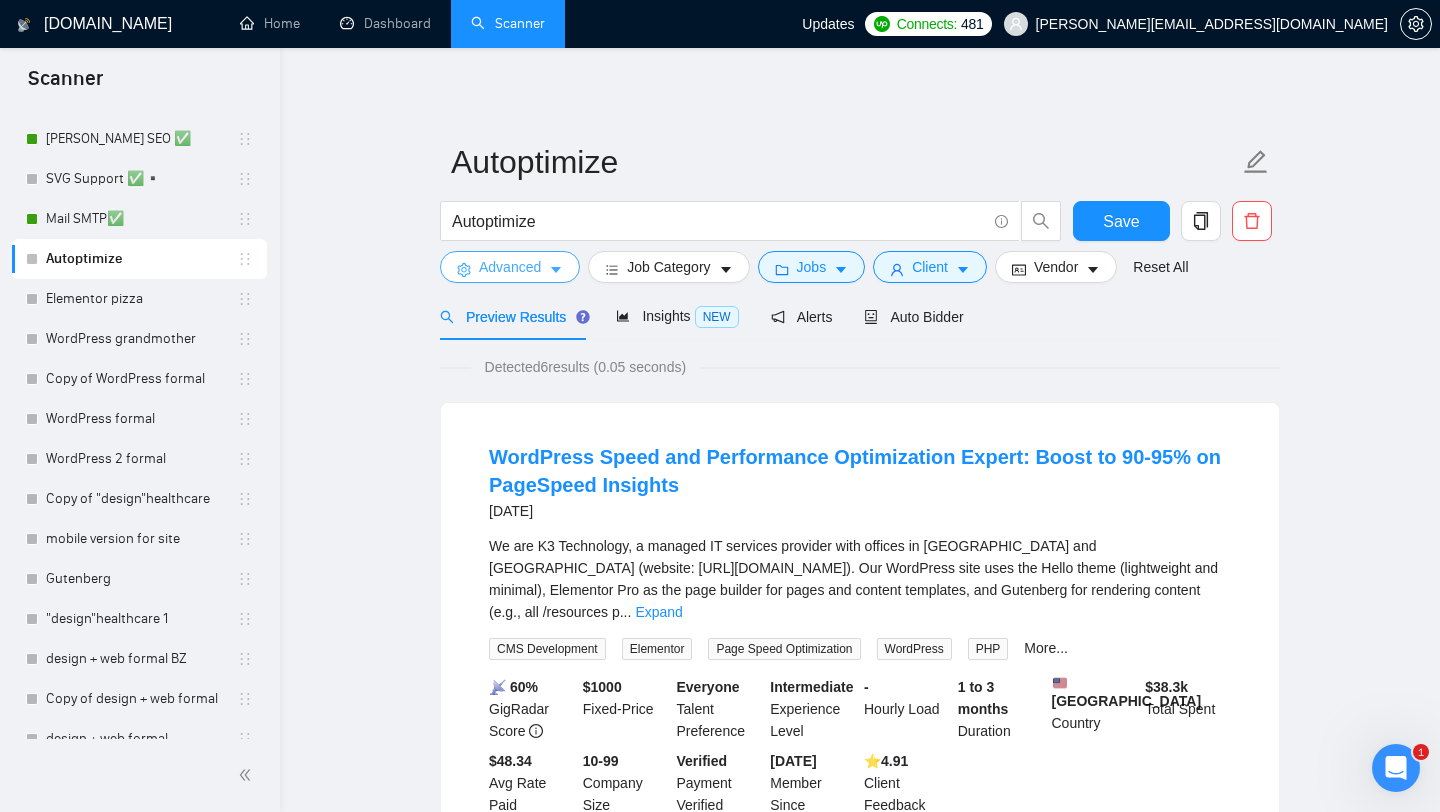 scroll, scrollTop: 198, scrollLeft: 0, axis: vertical 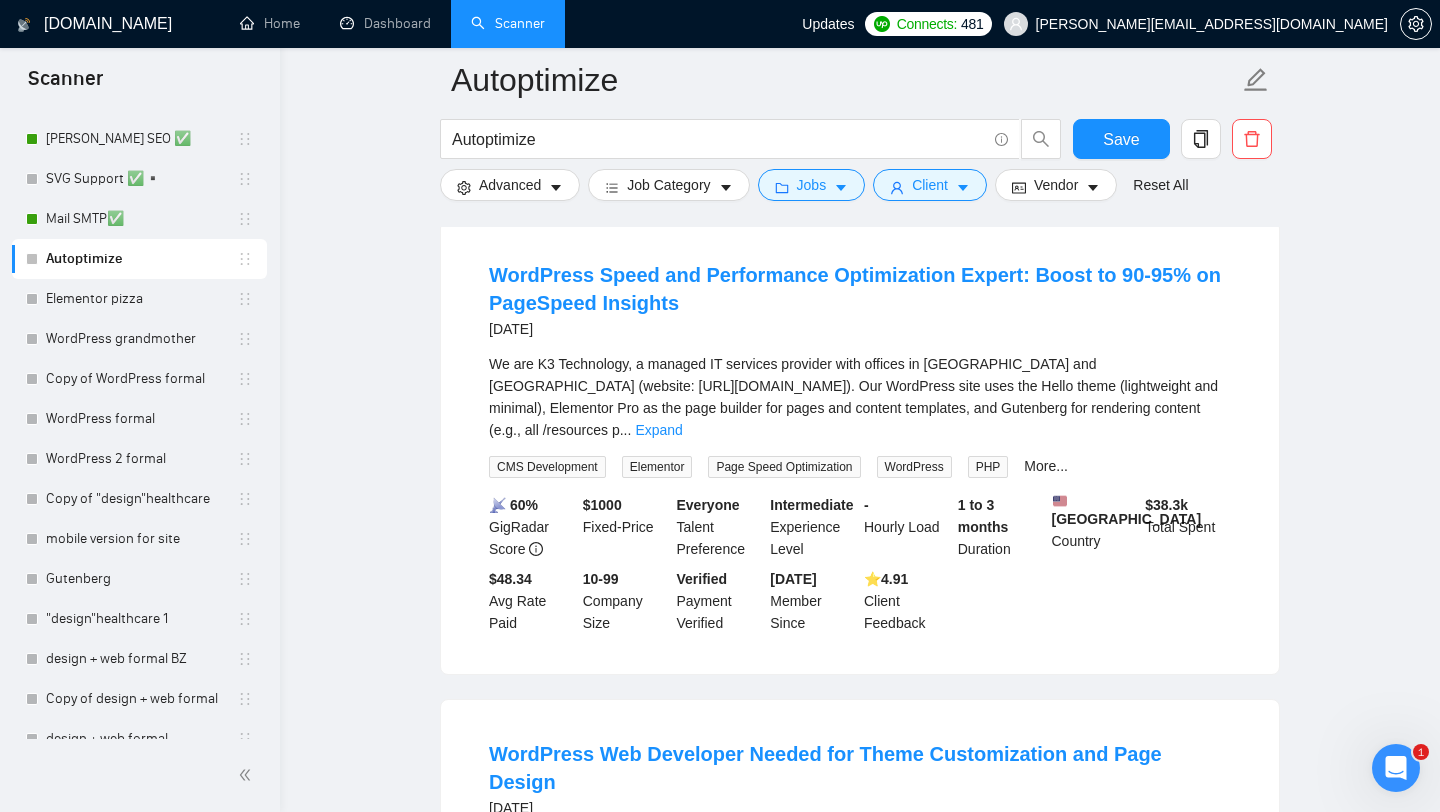click on "We are K3 Technology, a managed IT services provider with offices in Denver and Dallas (website: https://k3techs.com/). Our WordPress site uses the Hello theme (lightweight and minimal), Elementor Pro as the page builder for pages and content templates, and Gutenberg for rendering content (e.g., all /resources p ... Expand" at bounding box center [860, 397] 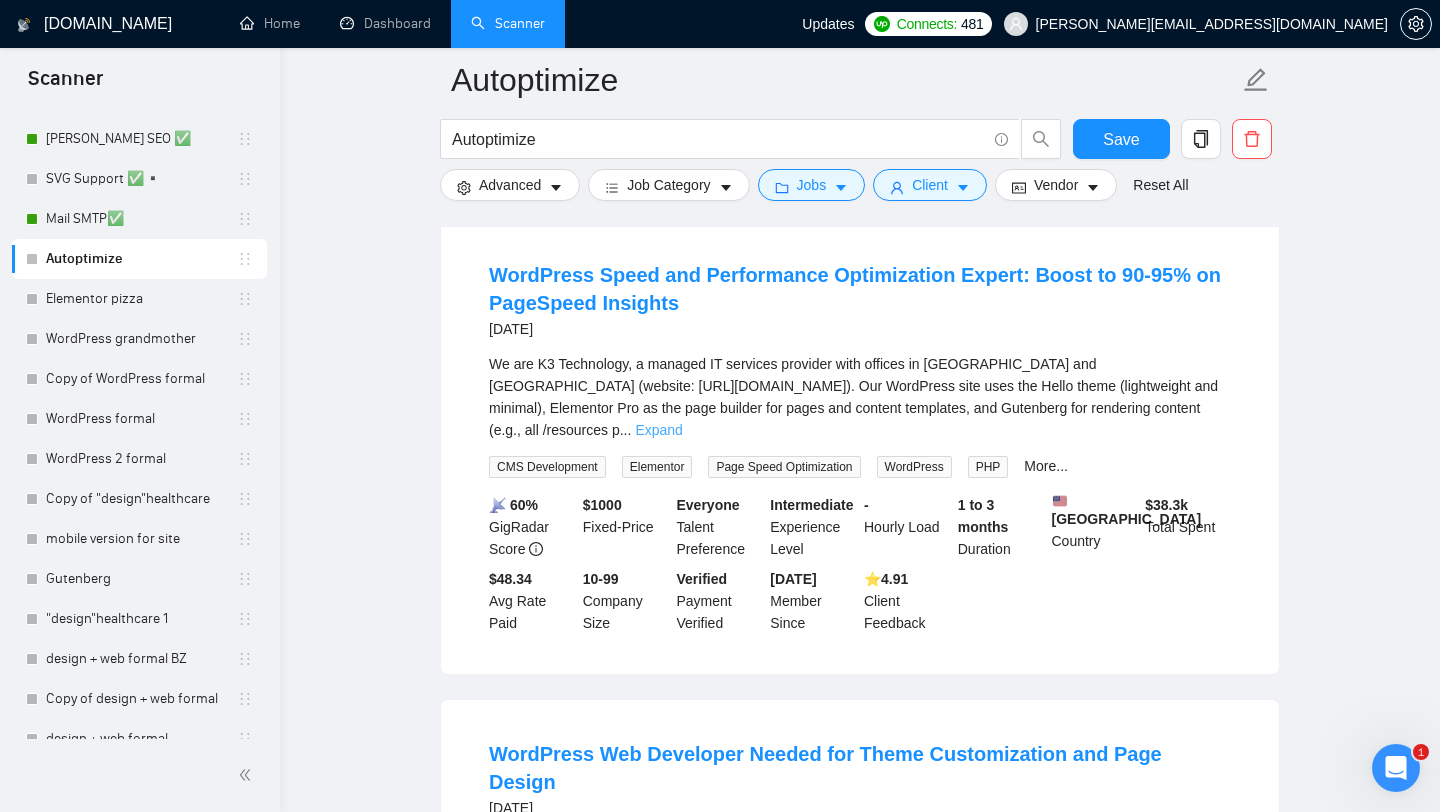click on "Expand" at bounding box center (658, 430) 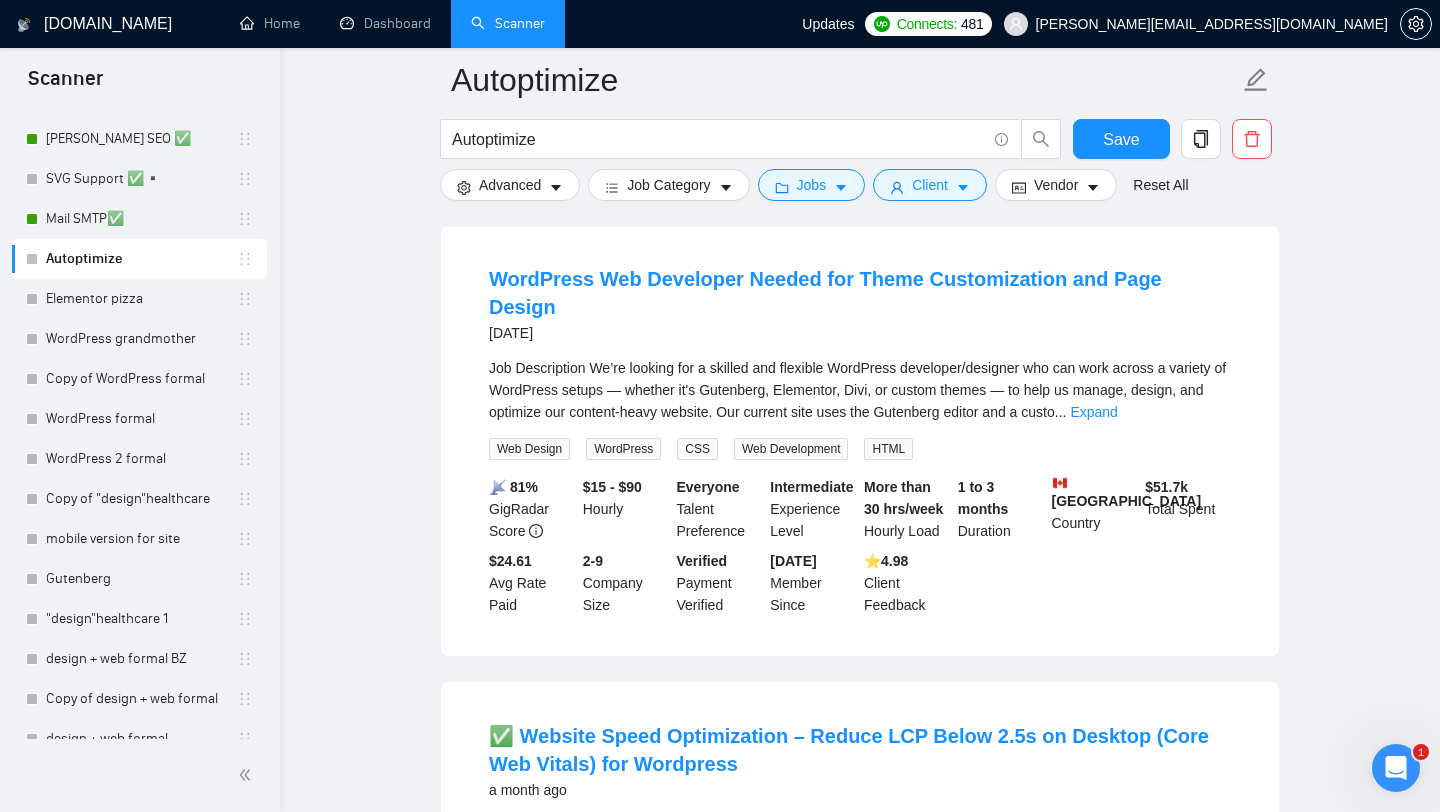 scroll, scrollTop: 1108, scrollLeft: 0, axis: vertical 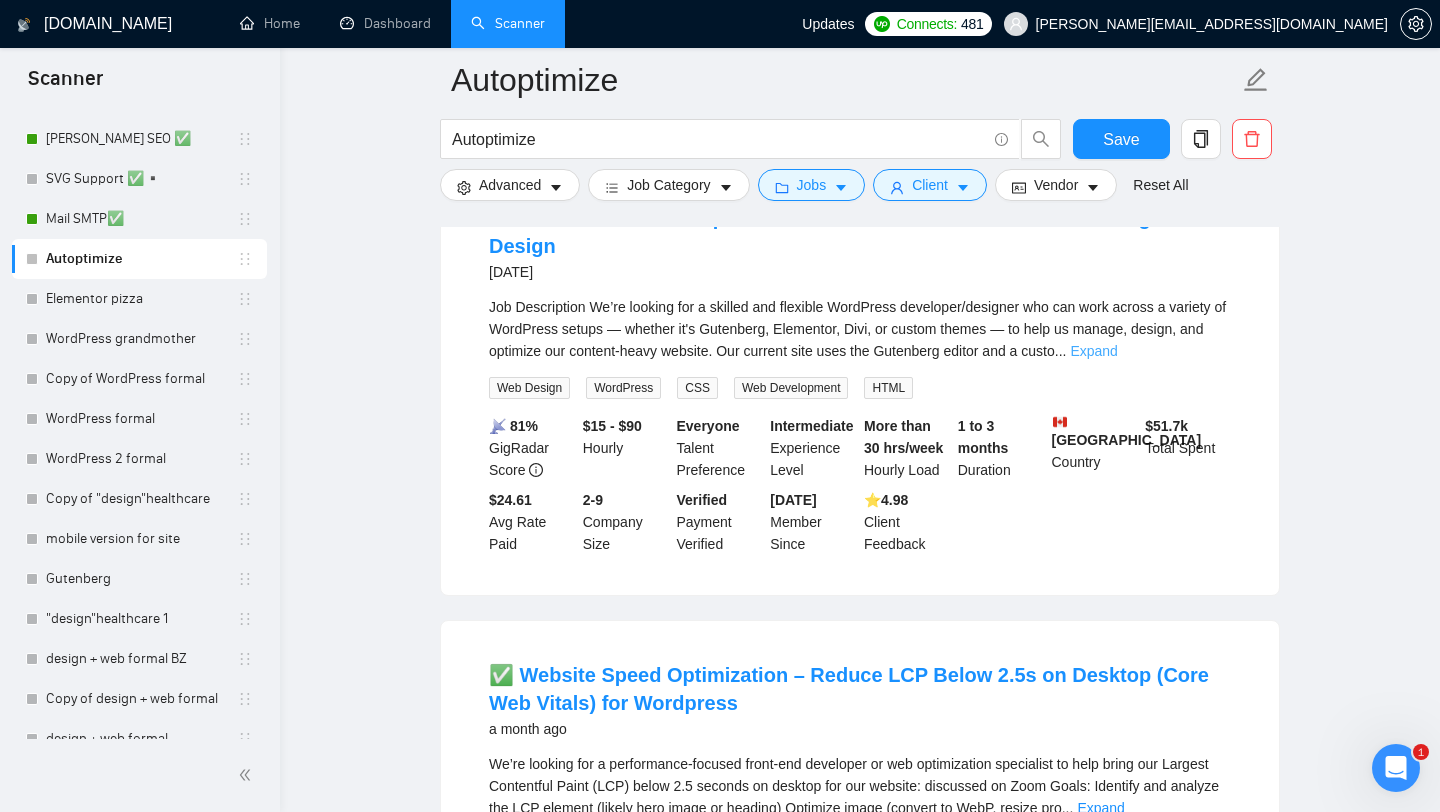 click on "Expand" at bounding box center [1093, 351] 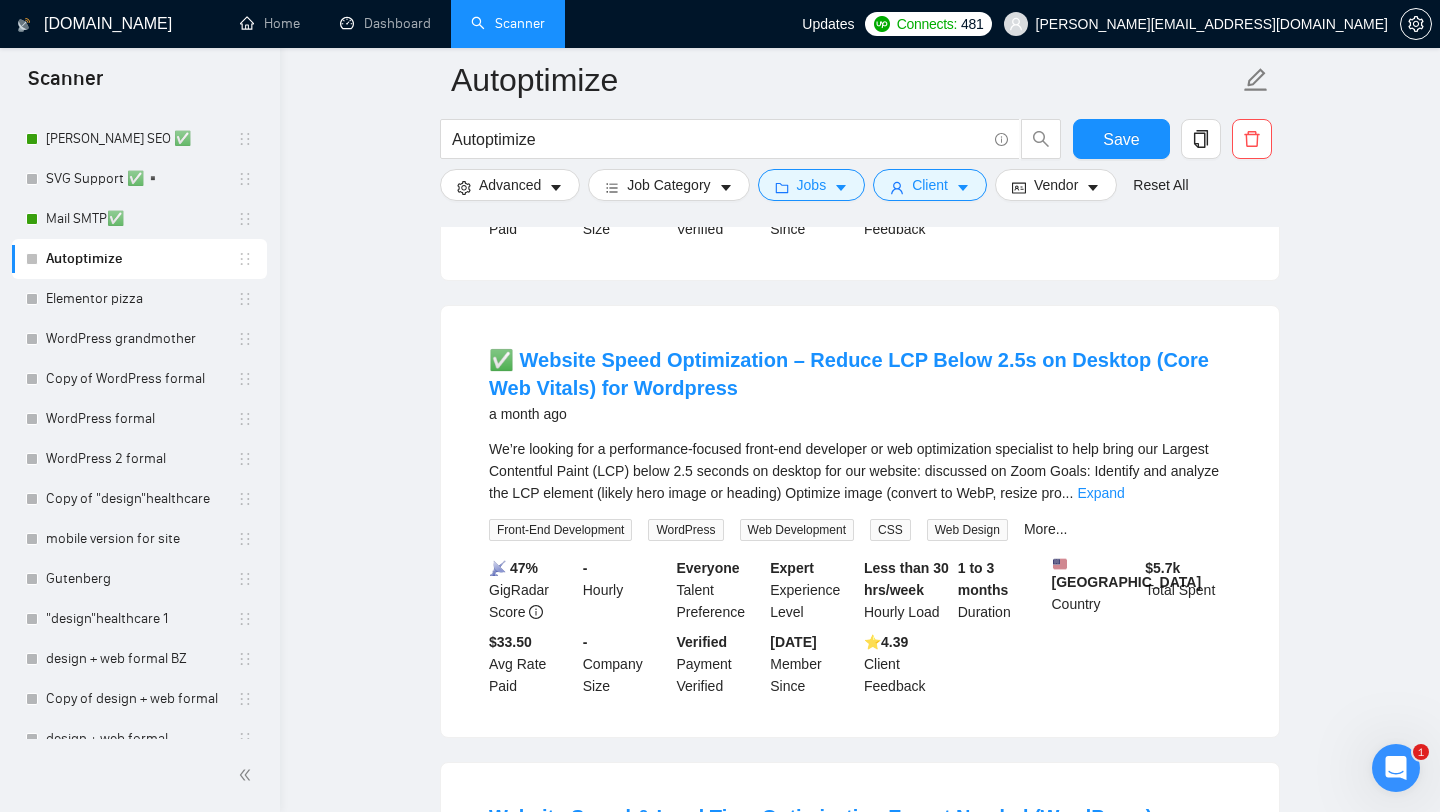 scroll, scrollTop: 1818, scrollLeft: 0, axis: vertical 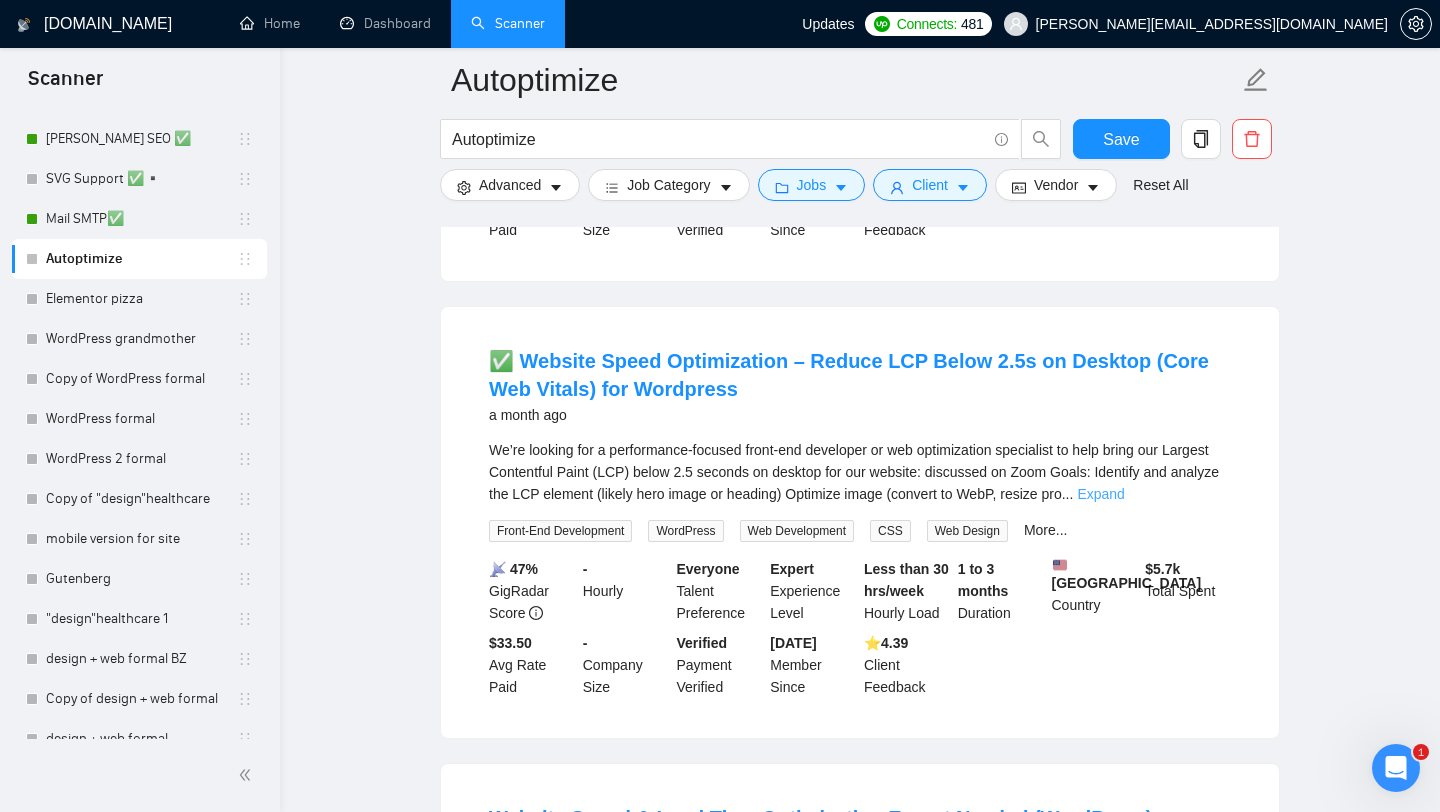 click on "Expand" at bounding box center (1100, 494) 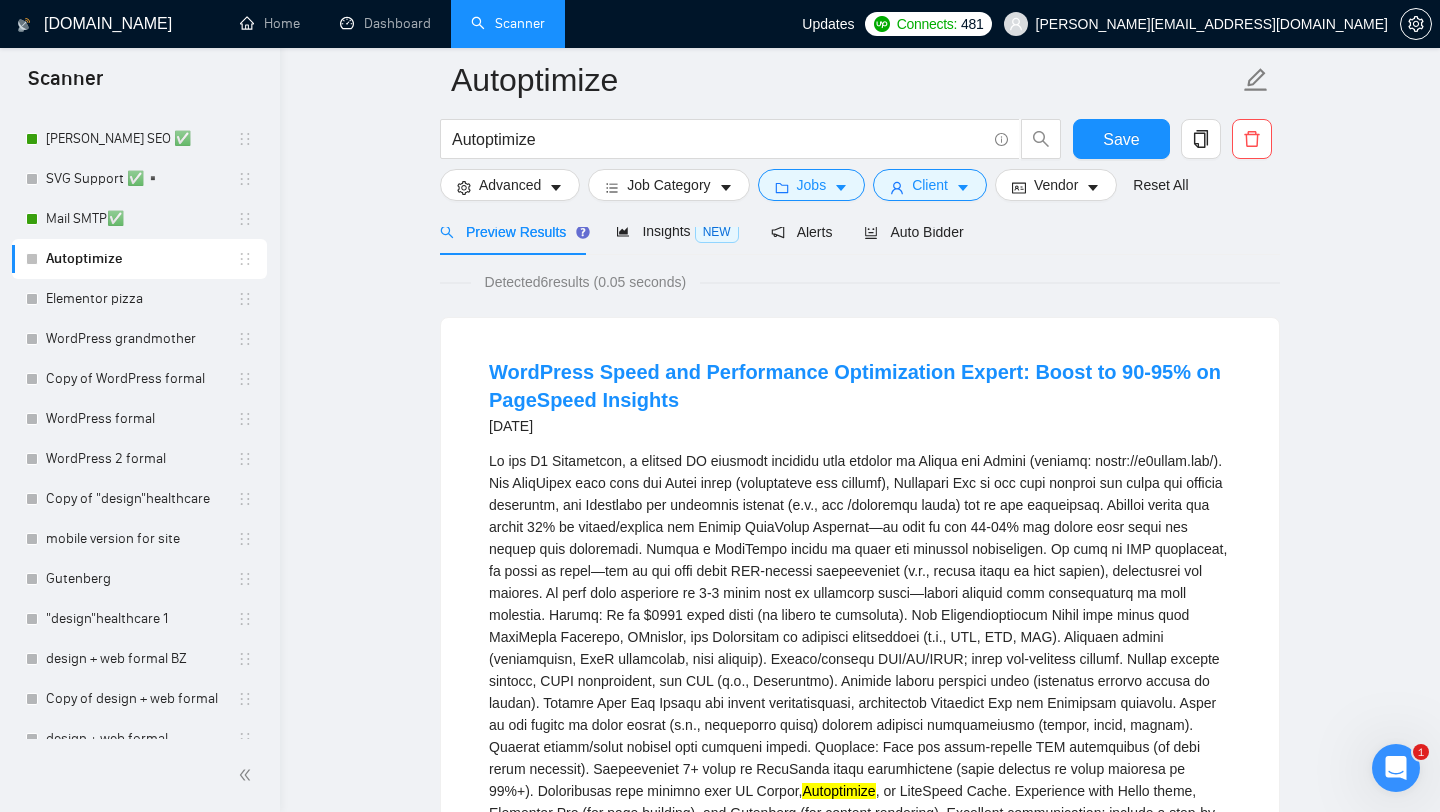 scroll, scrollTop: 0, scrollLeft: 0, axis: both 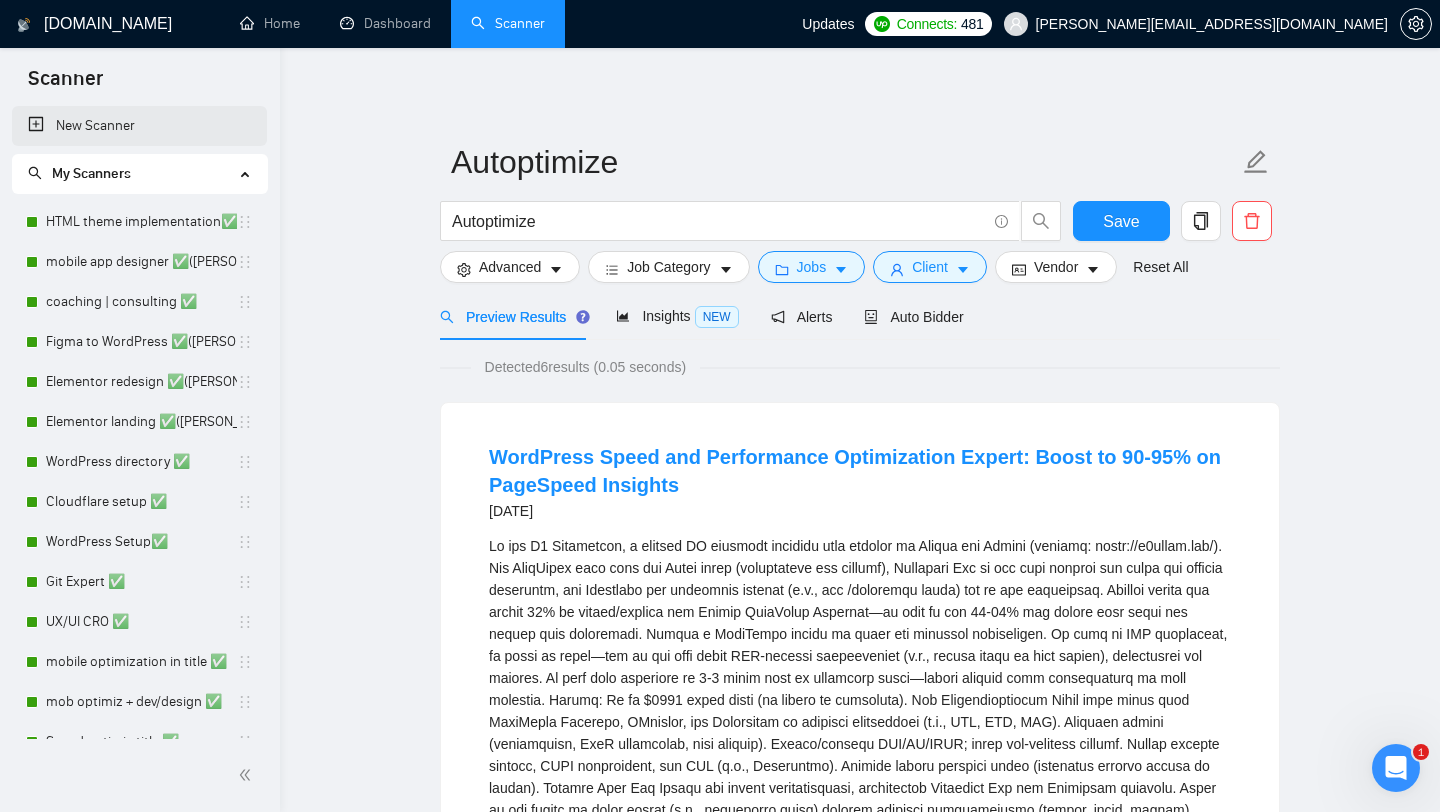 click on "New Scanner" at bounding box center [139, 126] 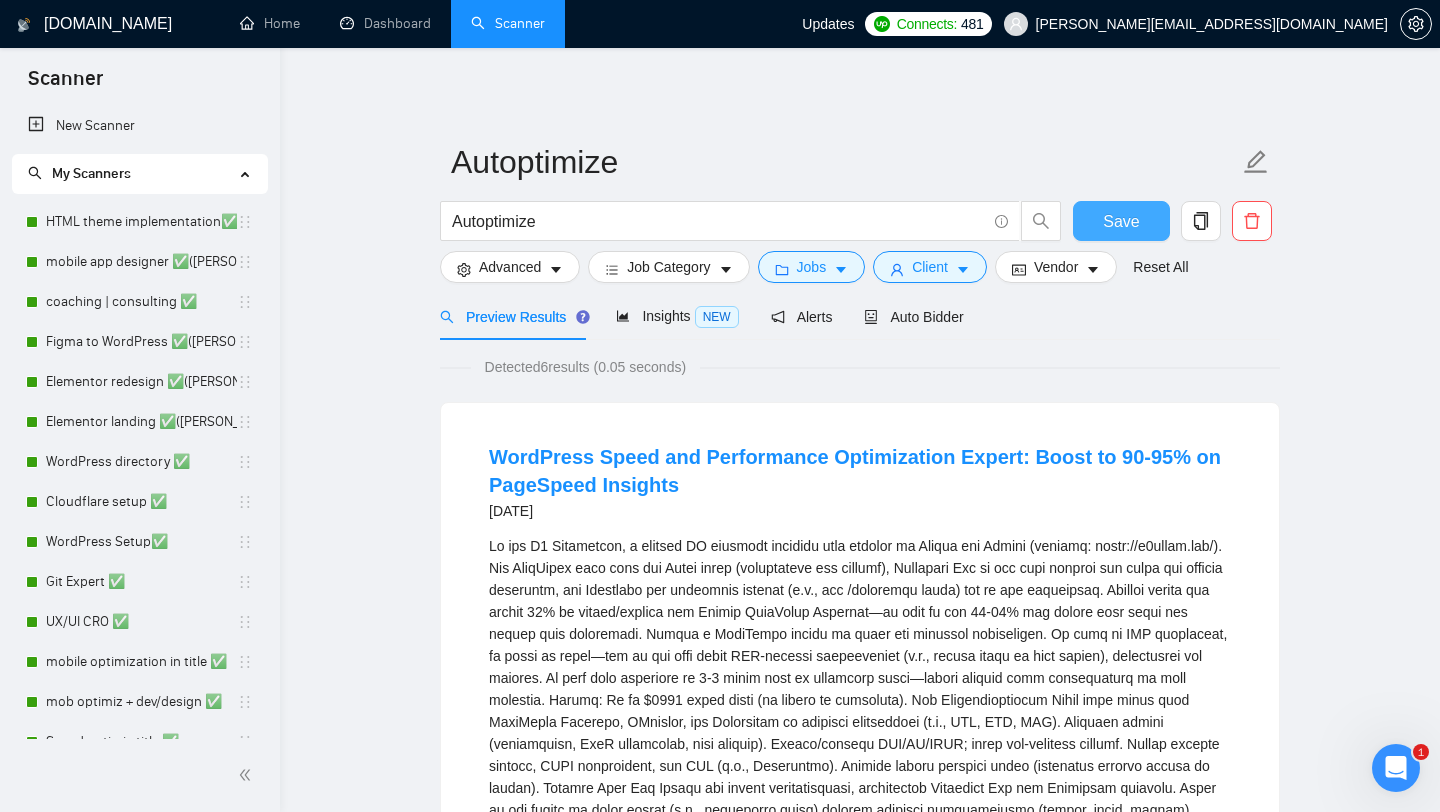 click on "Save" at bounding box center [1121, 221] 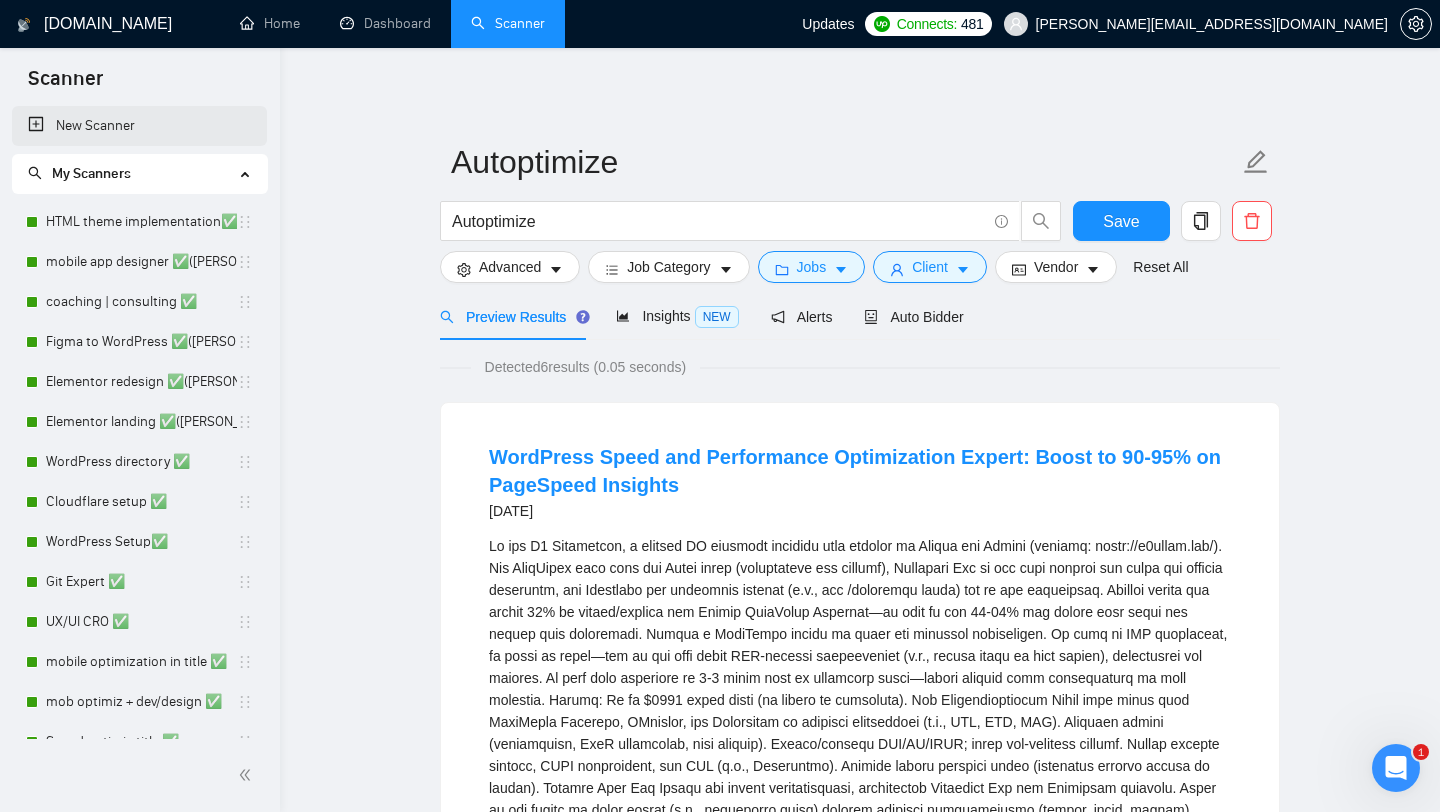 click on "New Scanner" at bounding box center (139, 126) 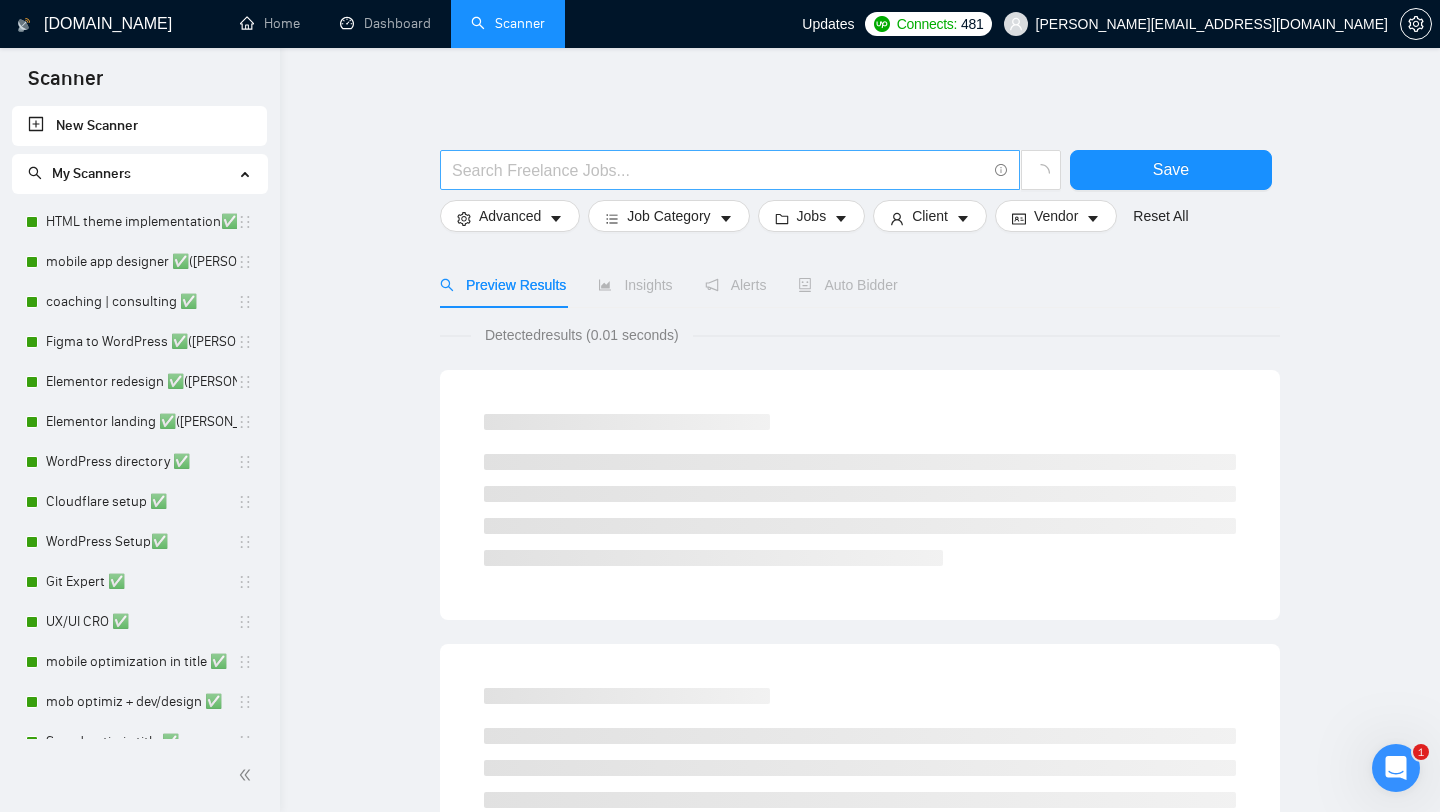 click at bounding box center [719, 170] 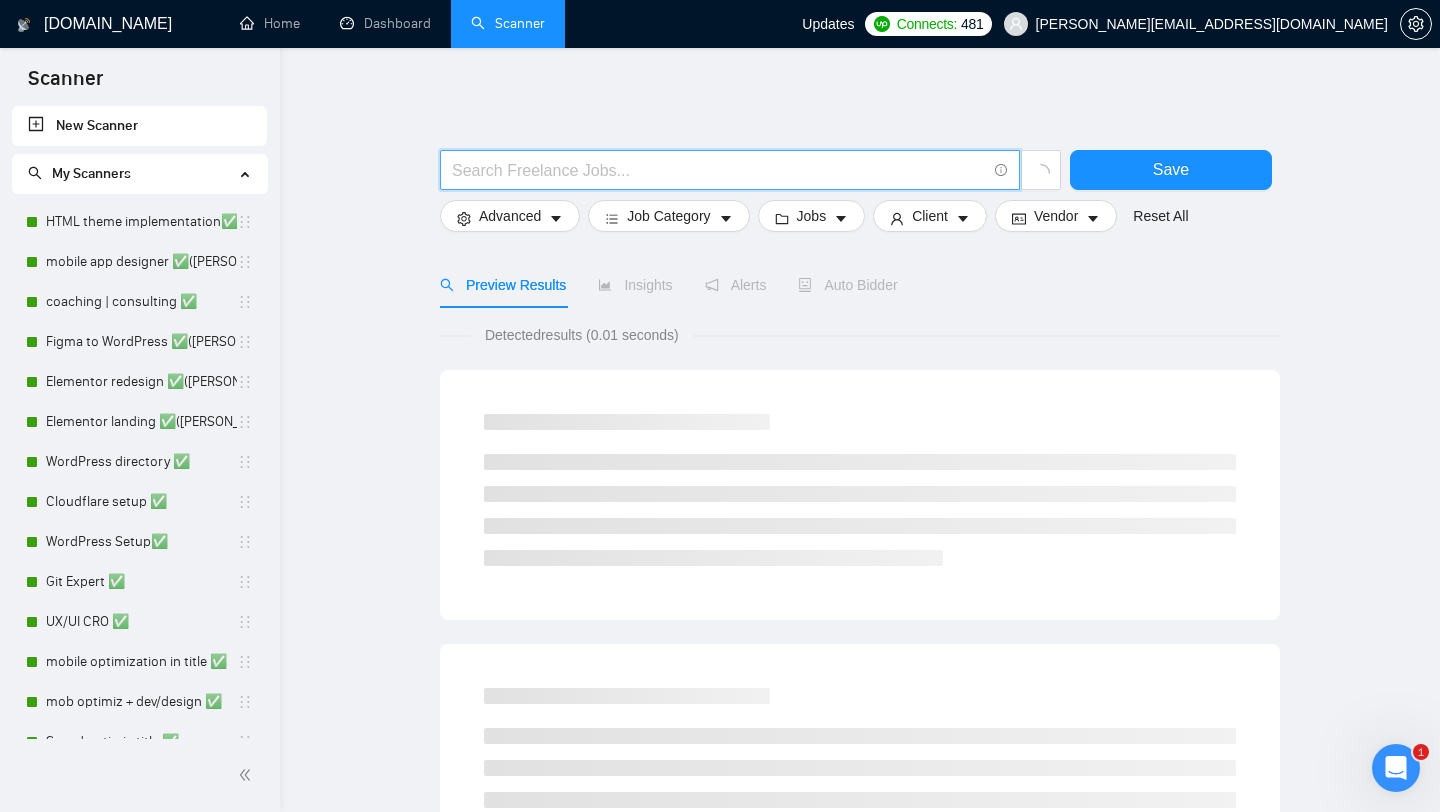 paste on "Health Check & Troubleshooting" 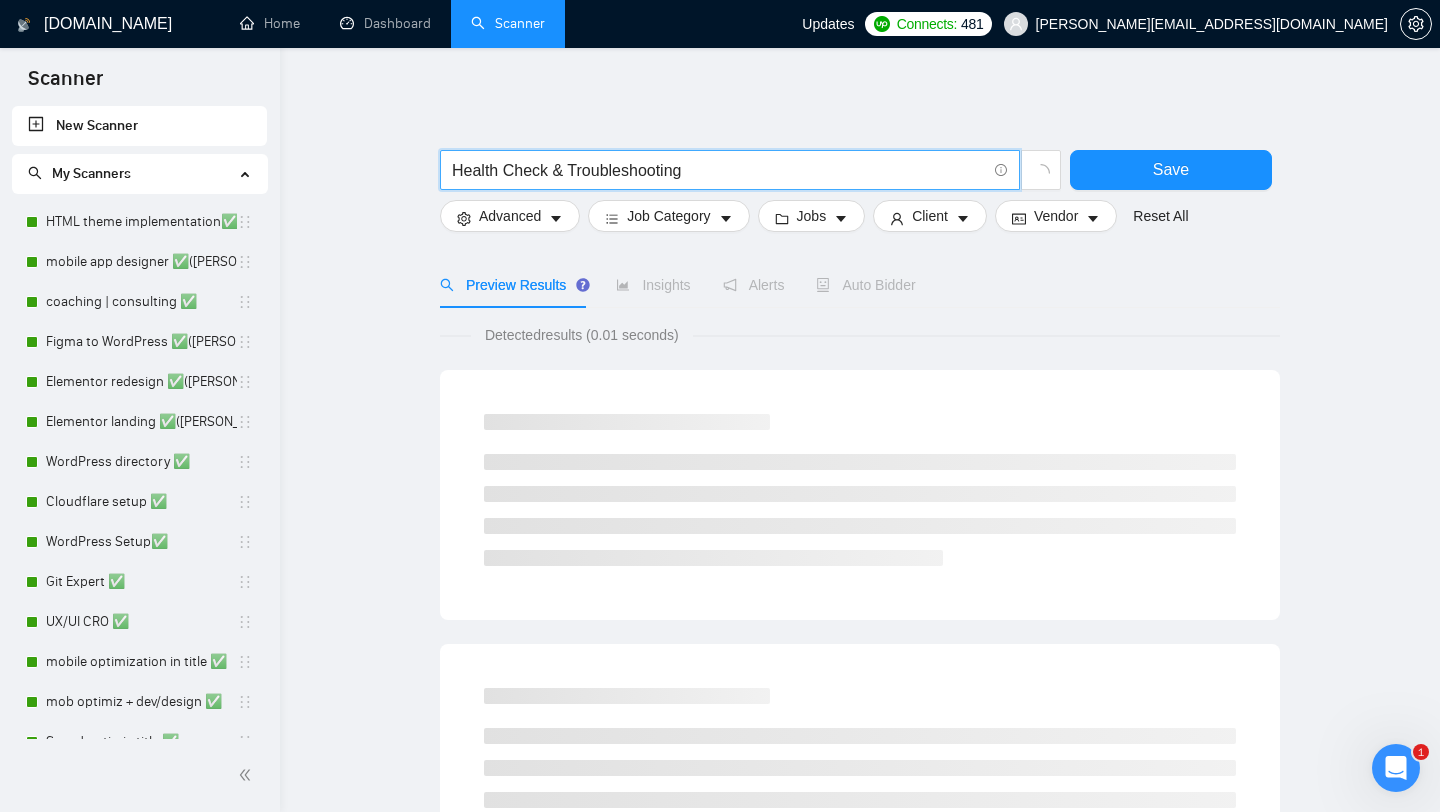 click on "Health Check & Troubleshooting" at bounding box center [719, 170] 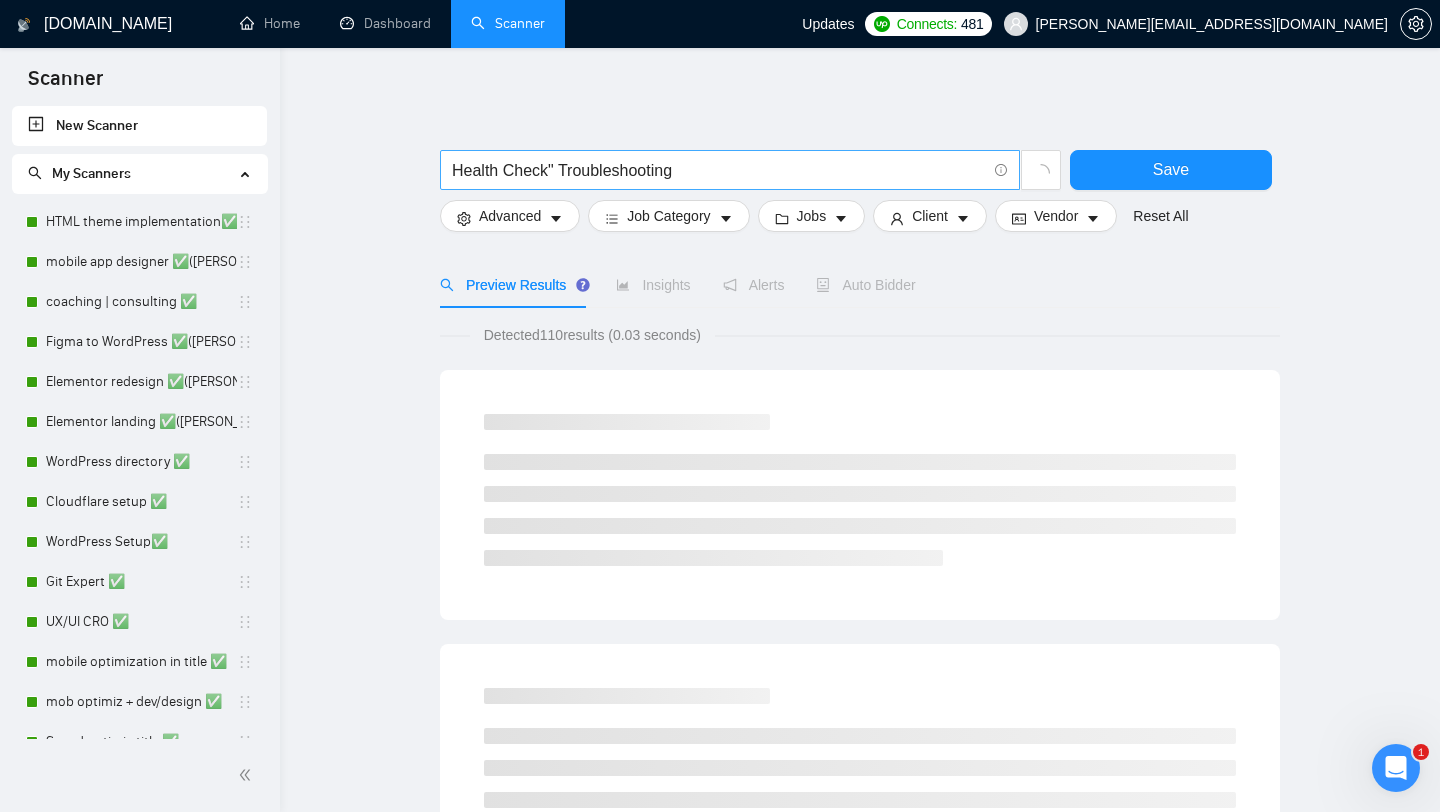 click on "Health Check" Troubleshooting" at bounding box center (730, 170) 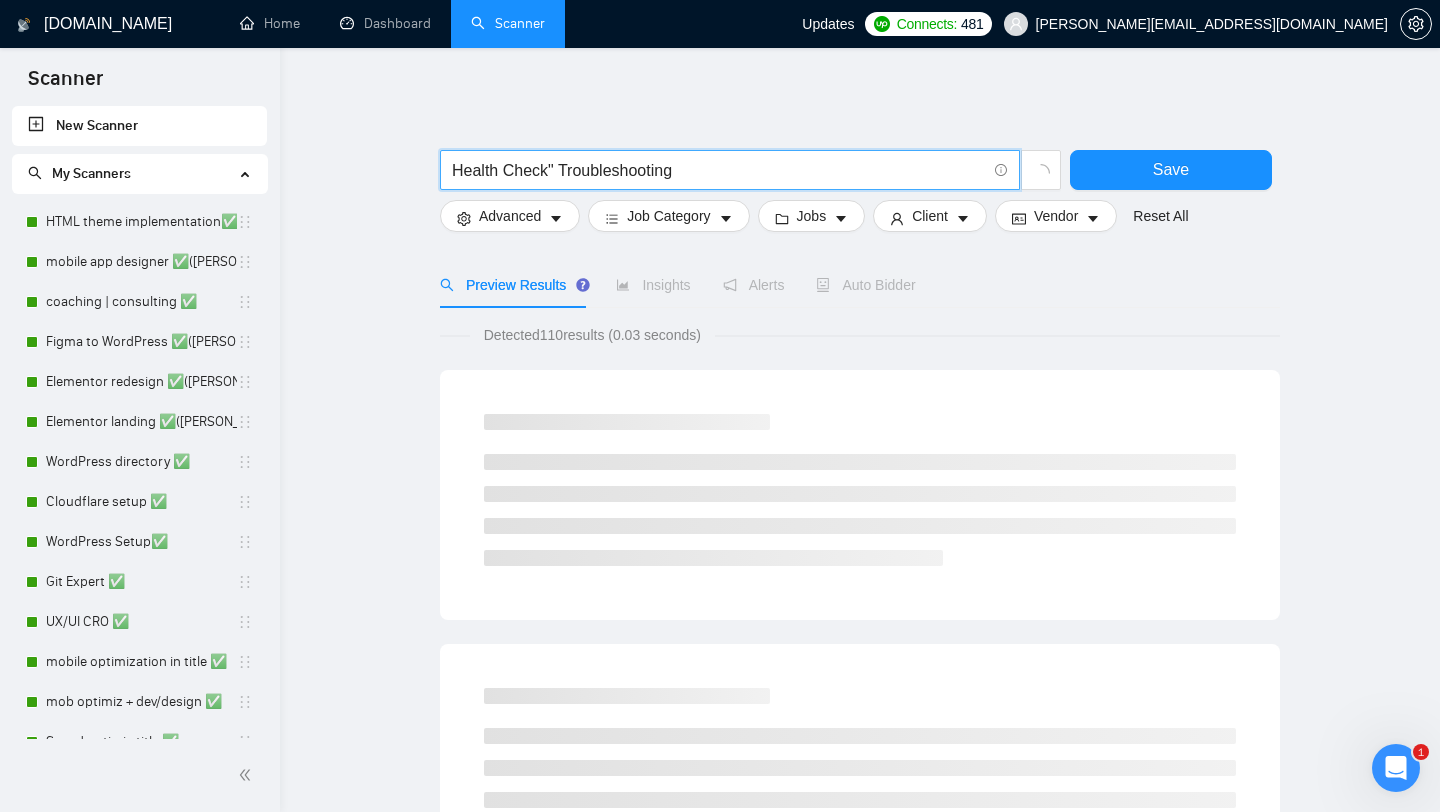 click on "Health Check" Troubleshooting" at bounding box center (719, 170) 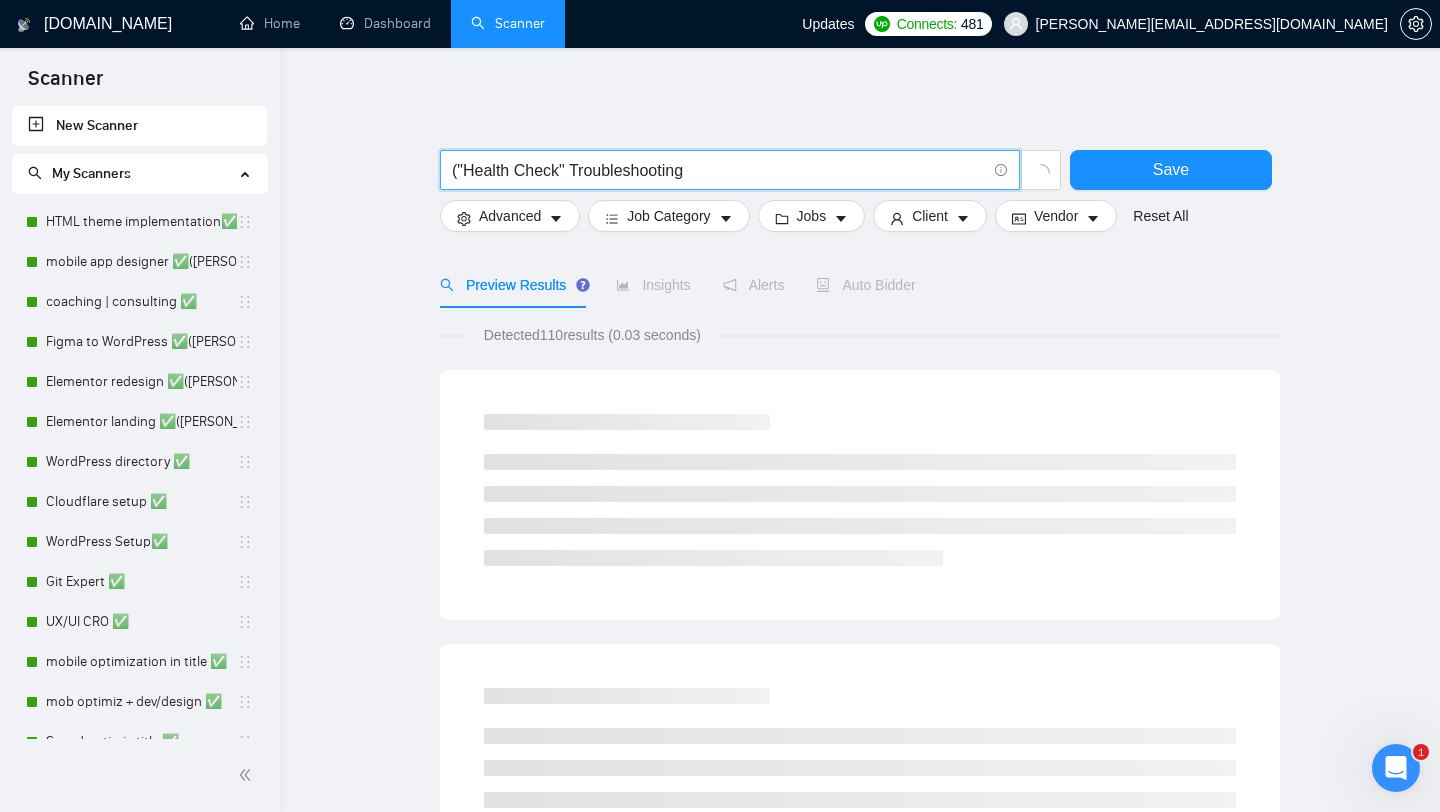 click on "("Health Check" Troubleshooting" at bounding box center [719, 170] 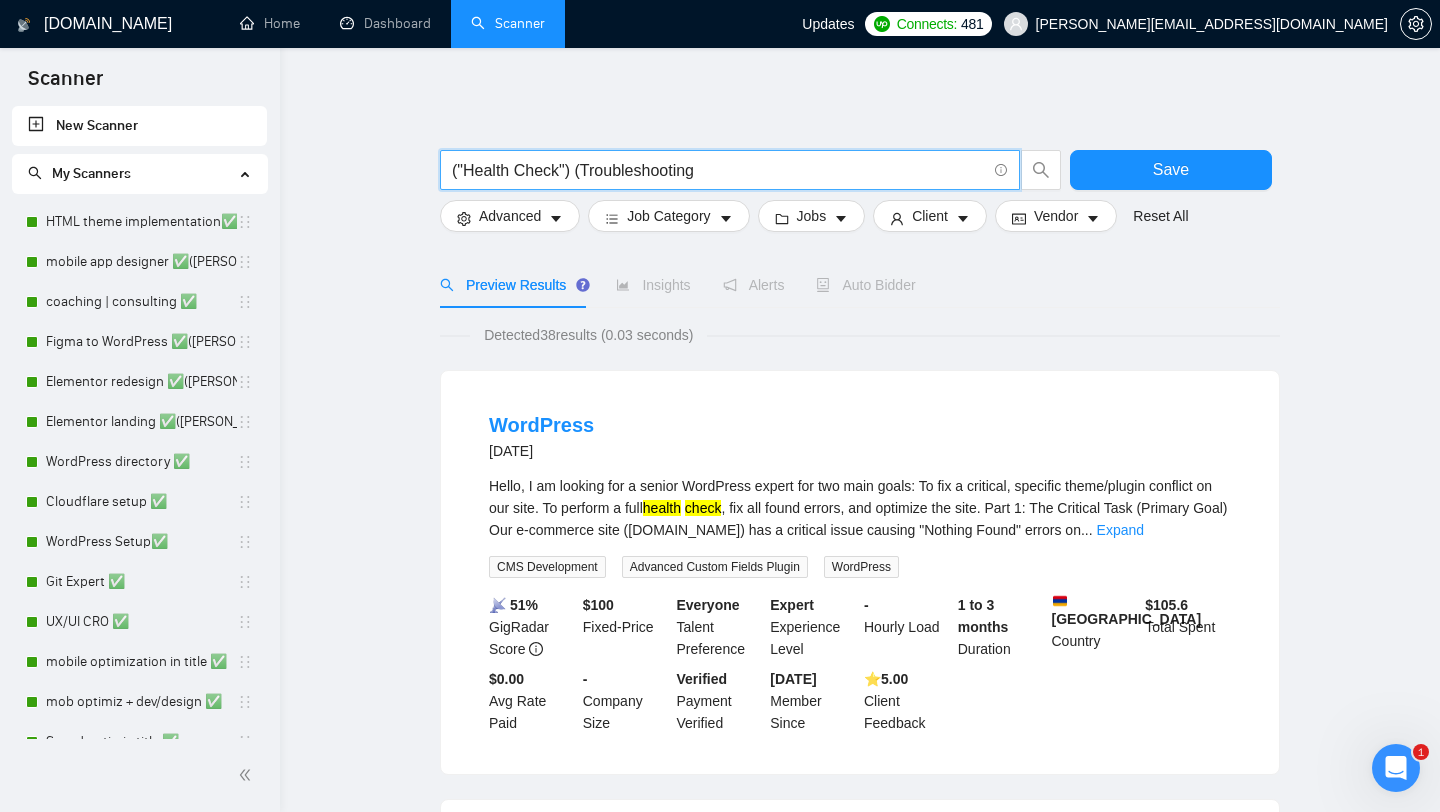click on "("Health Check") (Troubleshooting" at bounding box center (719, 170) 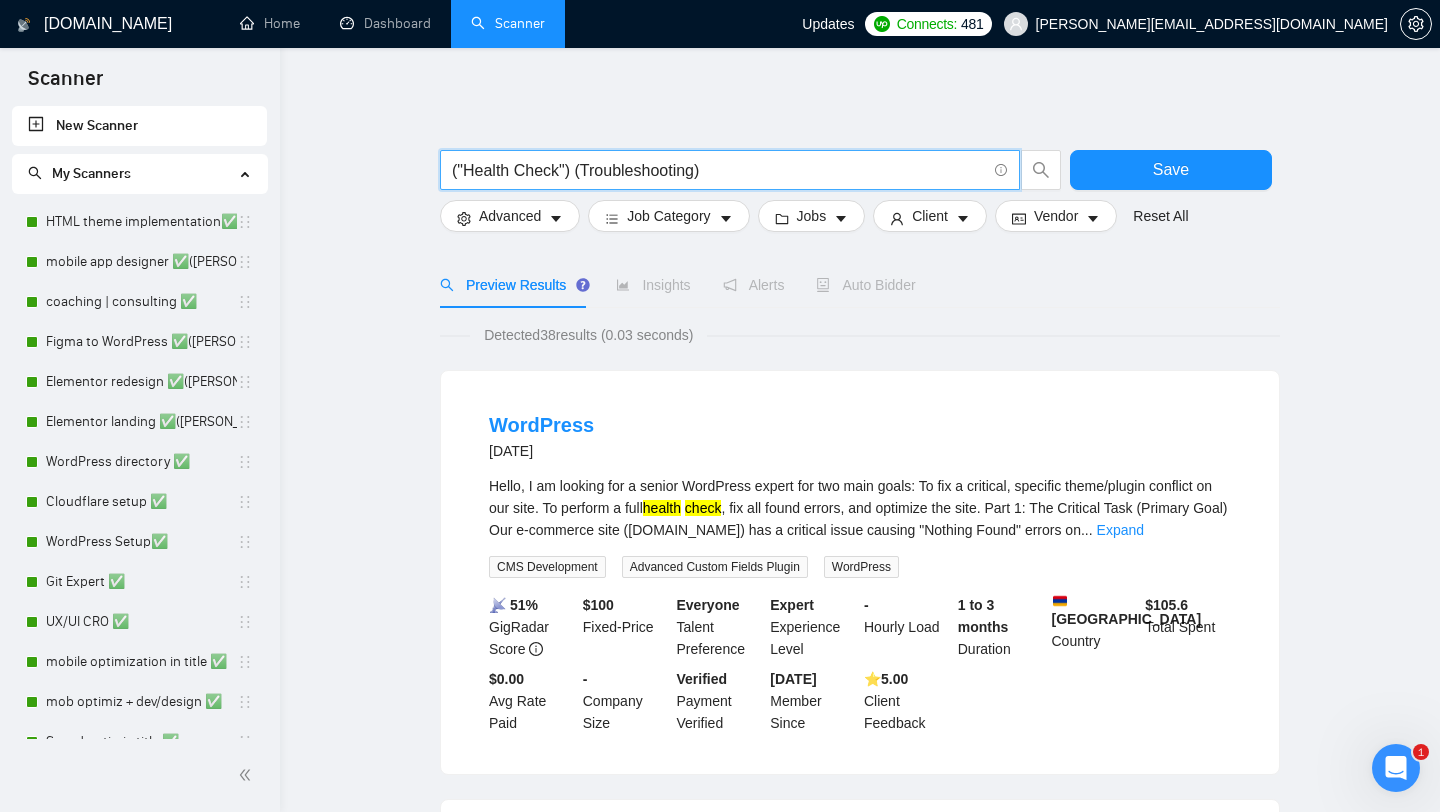 click on "Hello,
I am looking for a senior WordPress expert for two main goals:
To fix a critical, specific theme/plugin conflict on our site.
To perform a full  health   check , fix all found errors, and optimize the site.
Part 1: The Critical Task (Primary Goal)
Our e-commerce site (garnijur.am) has a critical issue causing "Nothing Found" errors on  ... Expand" at bounding box center [860, 508] 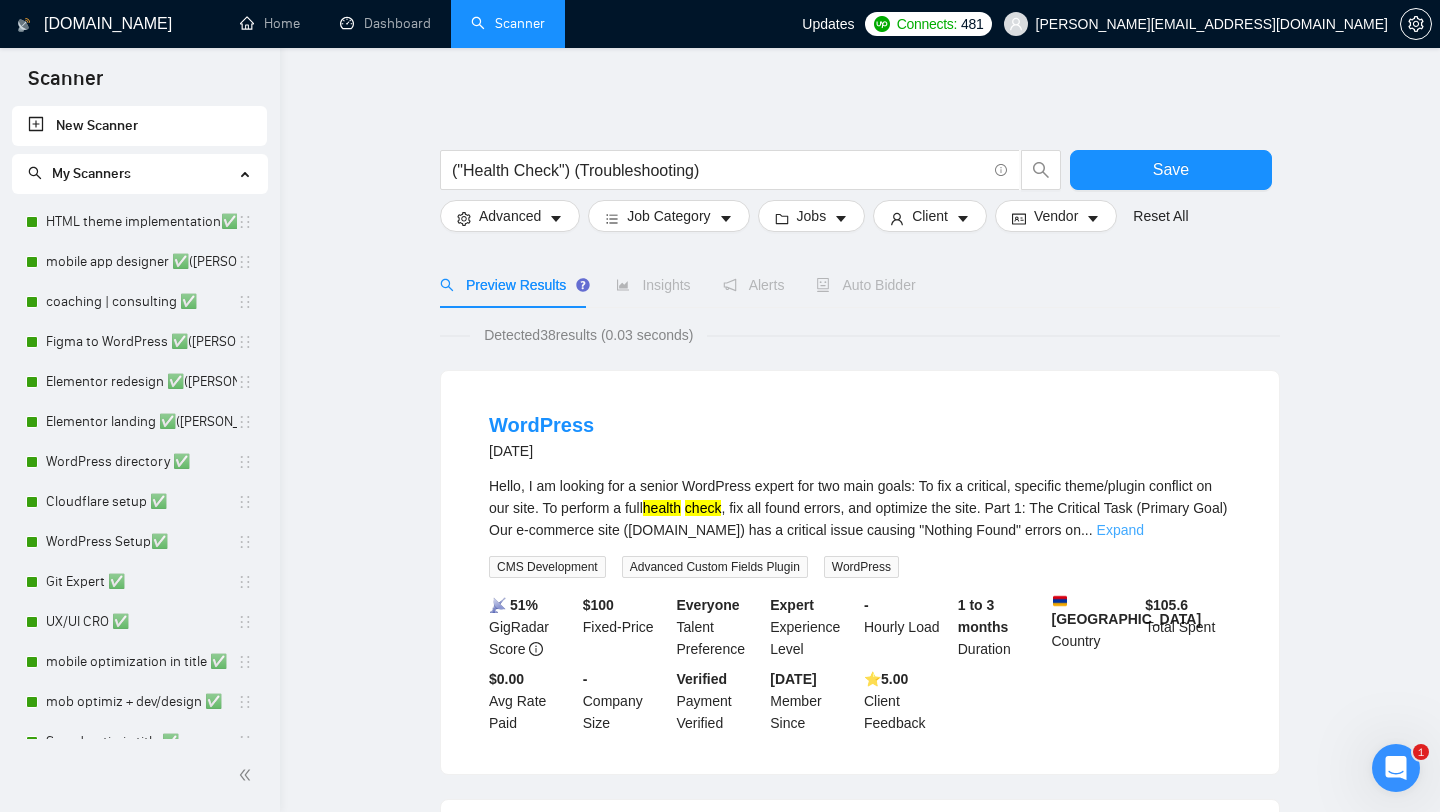 click on "Expand" at bounding box center (1120, 530) 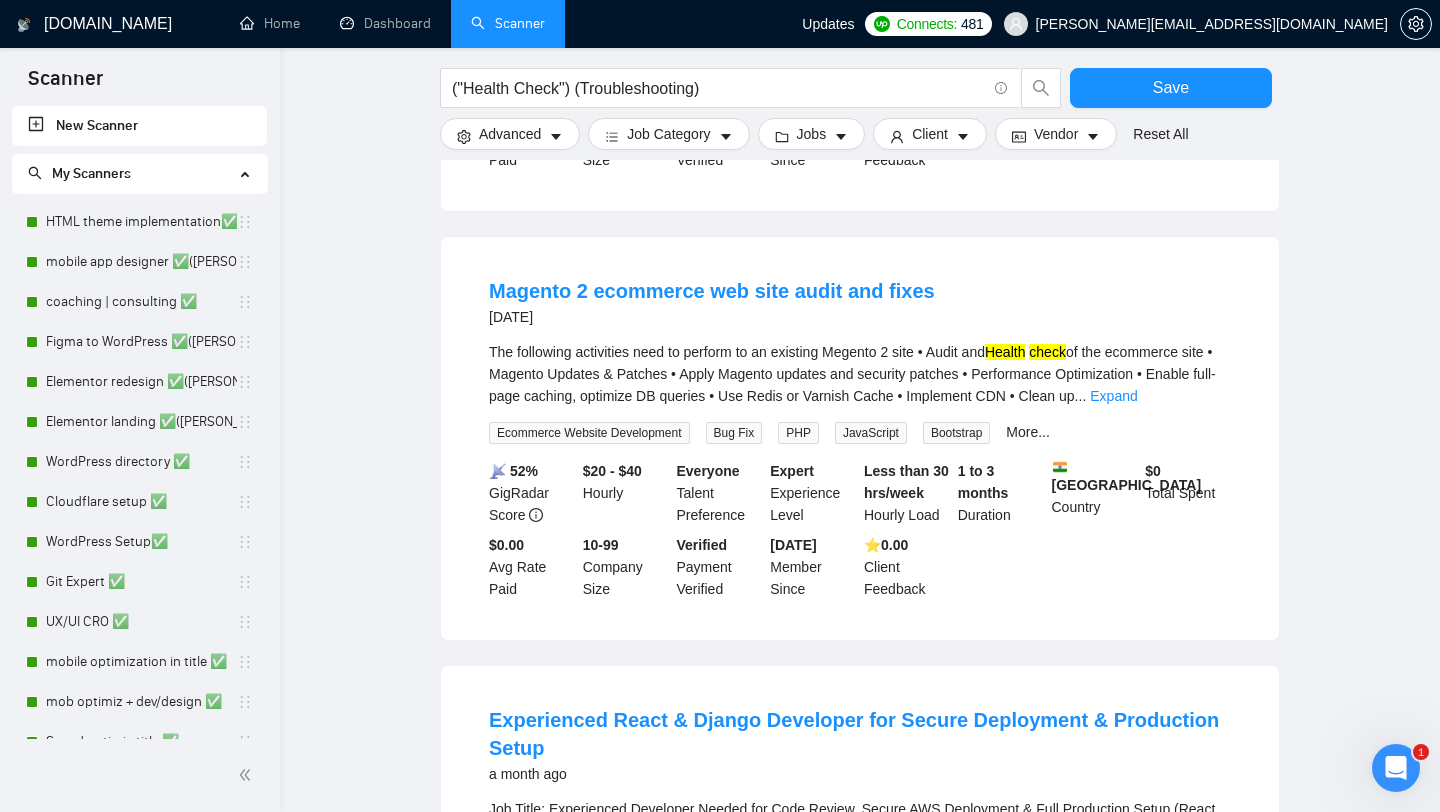 scroll, scrollTop: 1090, scrollLeft: 0, axis: vertical 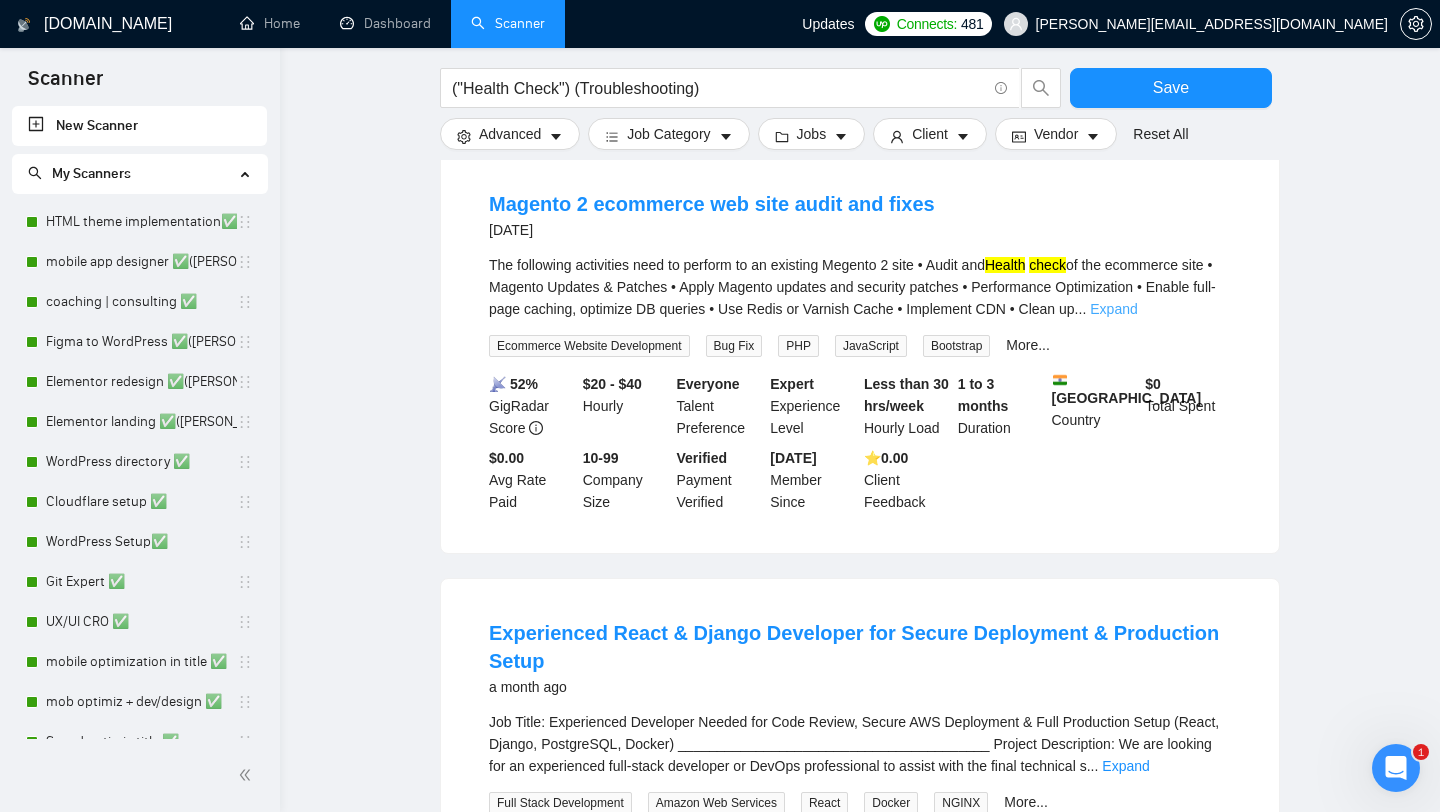 click on "Expand" at bounding box center [1113, 309] 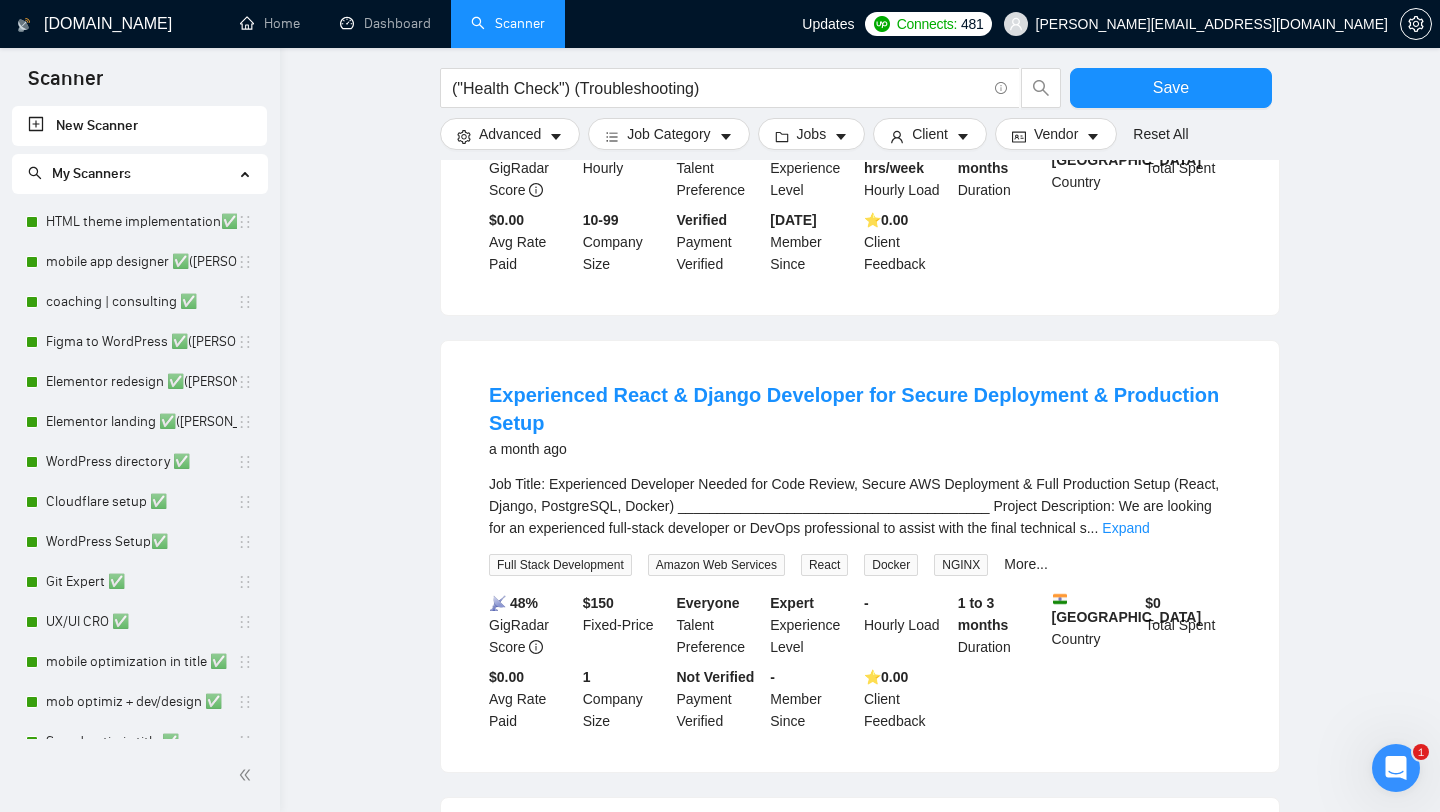 scroll, scrollTop: 1441, scrollLeft: 0, axis: vertical 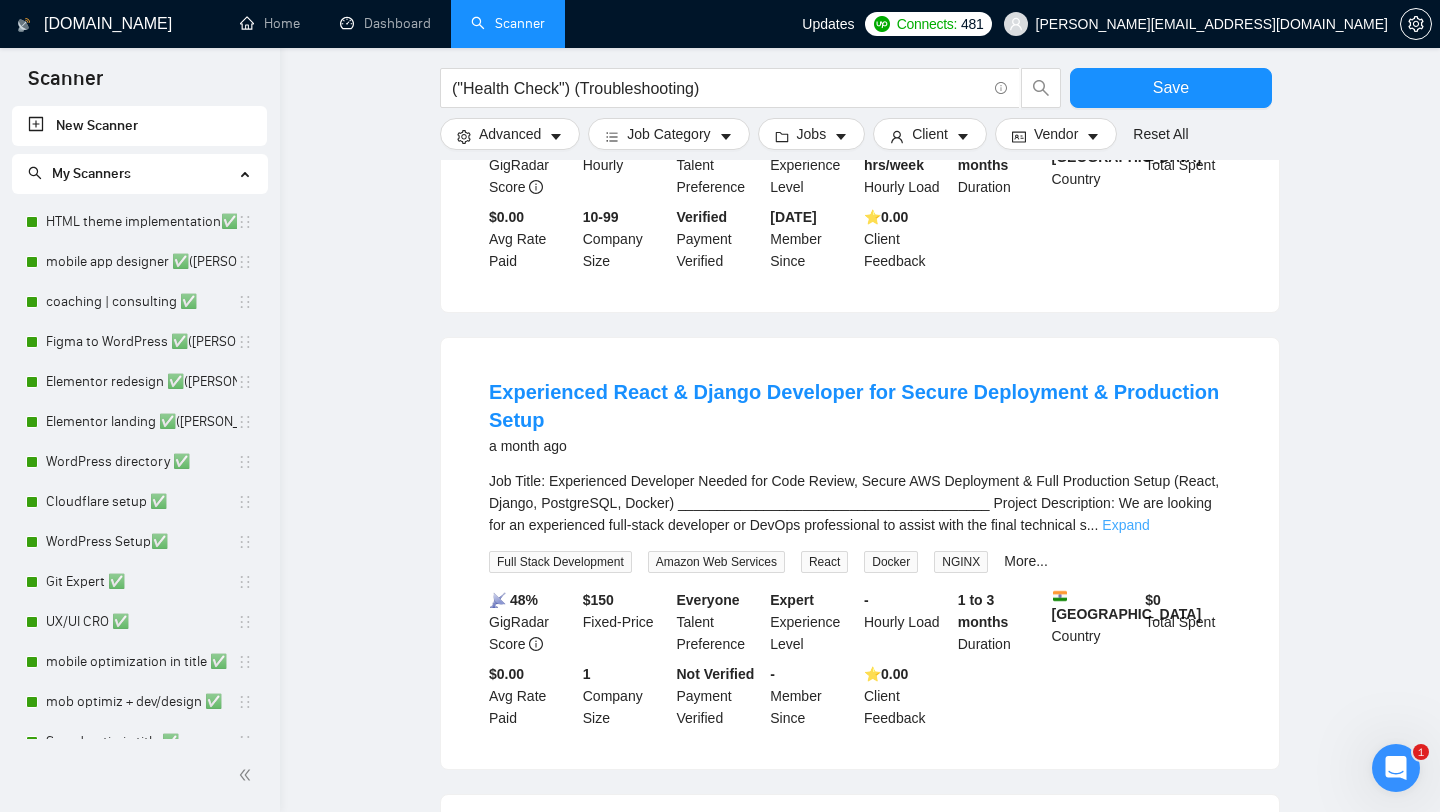 click on "Expand" at bounding box center [1125, 525] 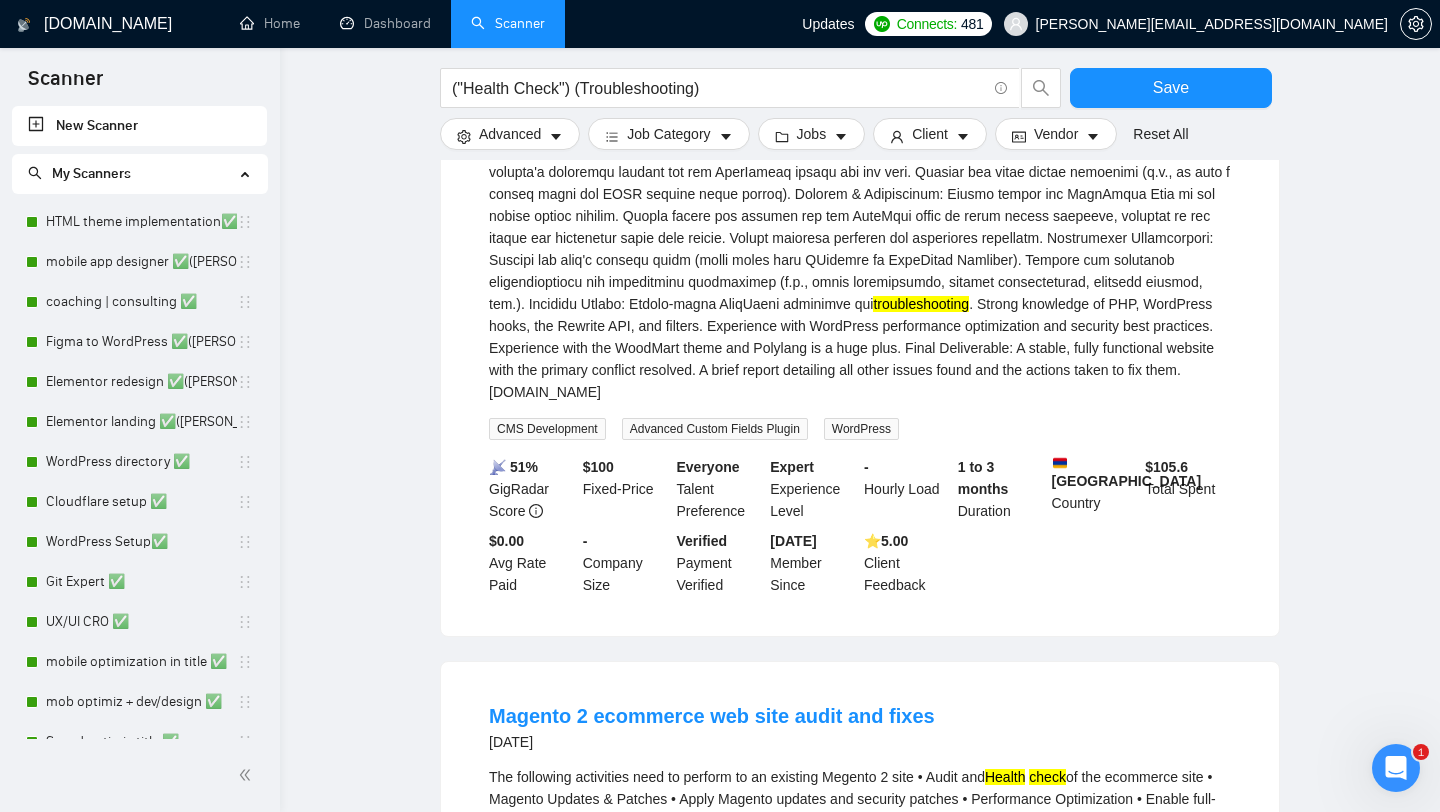 scroll, scrollTop: 0, scrollLeft: 0, axis: both 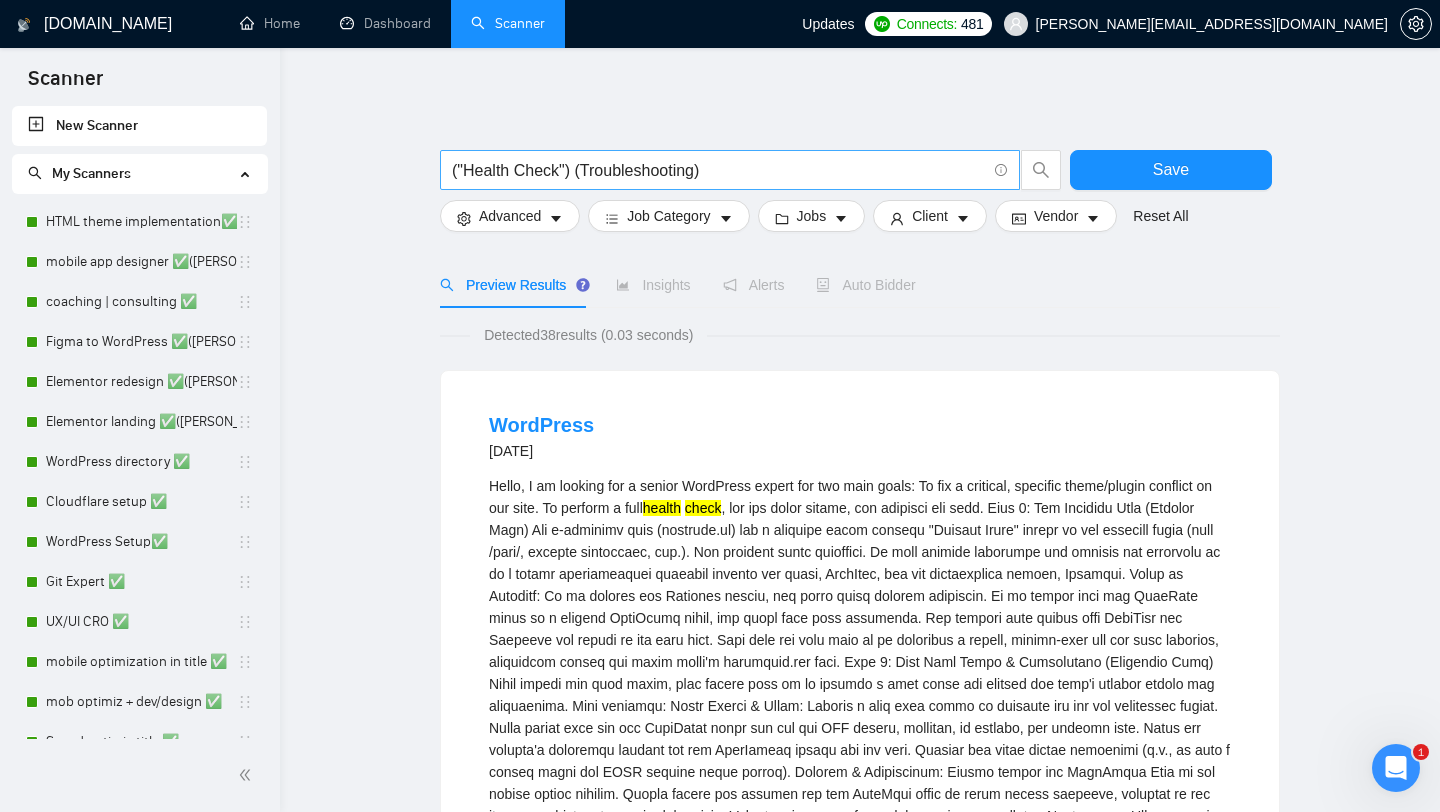 click on "("Health Check") (Troubleshooting)" at bounding box center (719, 170) 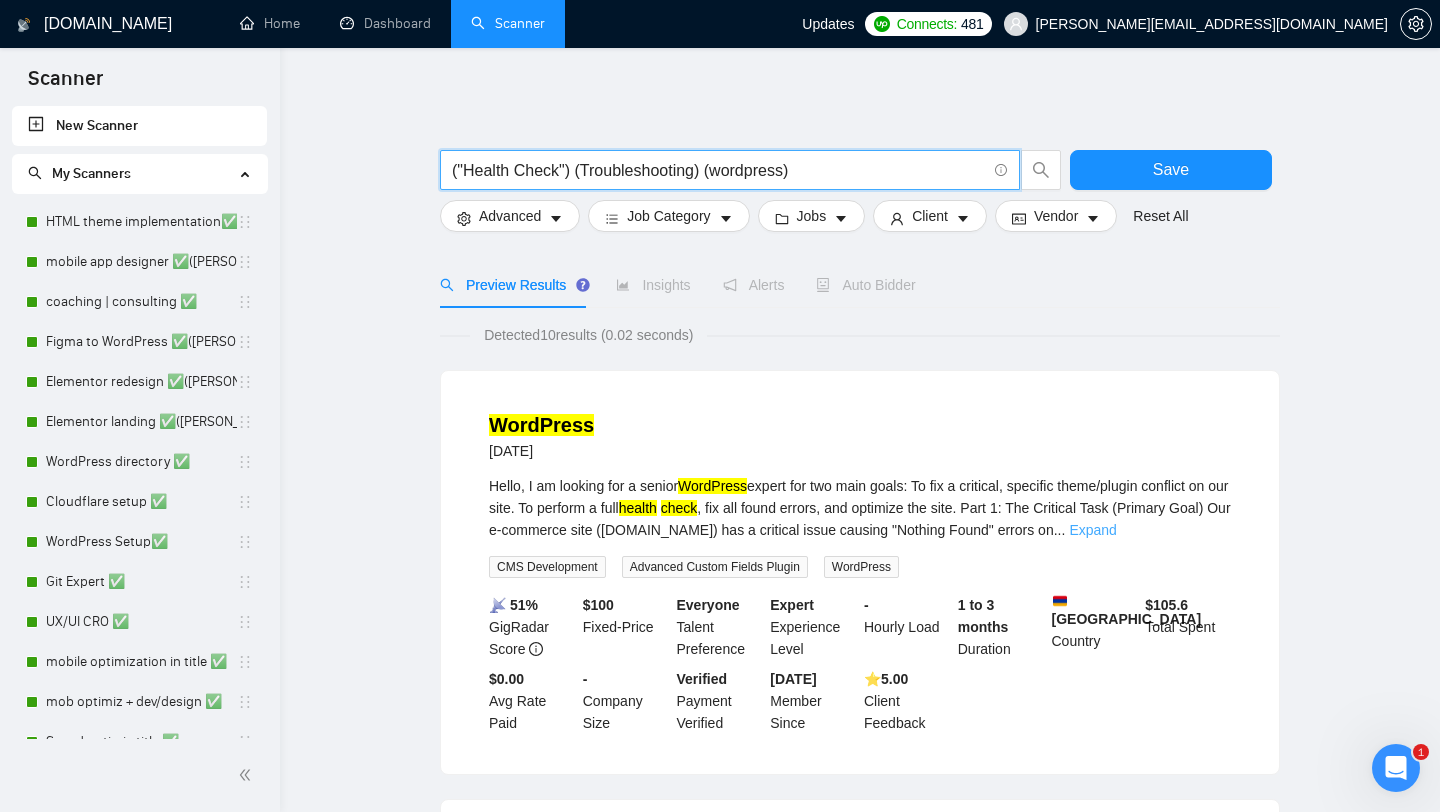 type on "("Health Check") (Troubleshooting) (wordpress)" 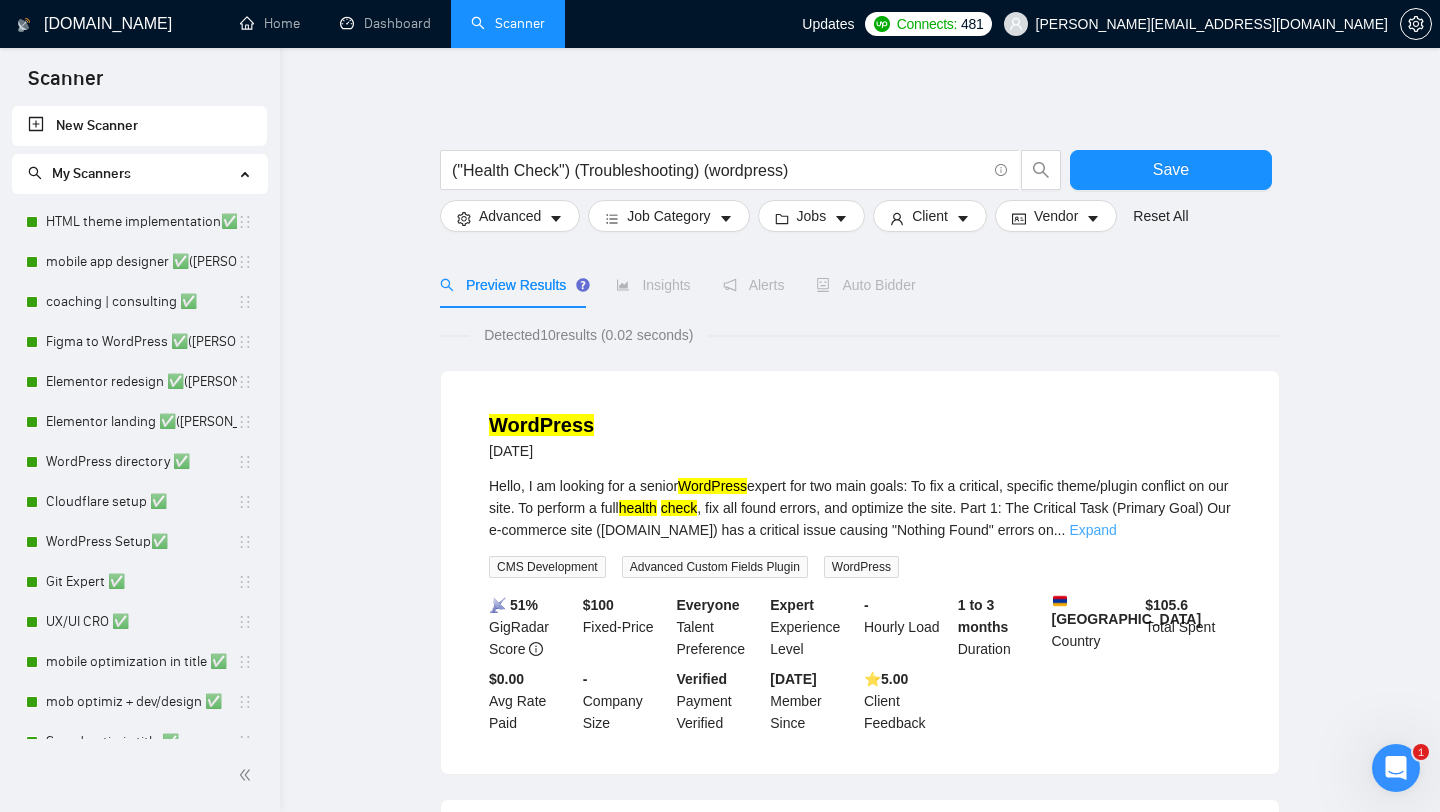 click on "Expand" at bounding box center [1092, 530] 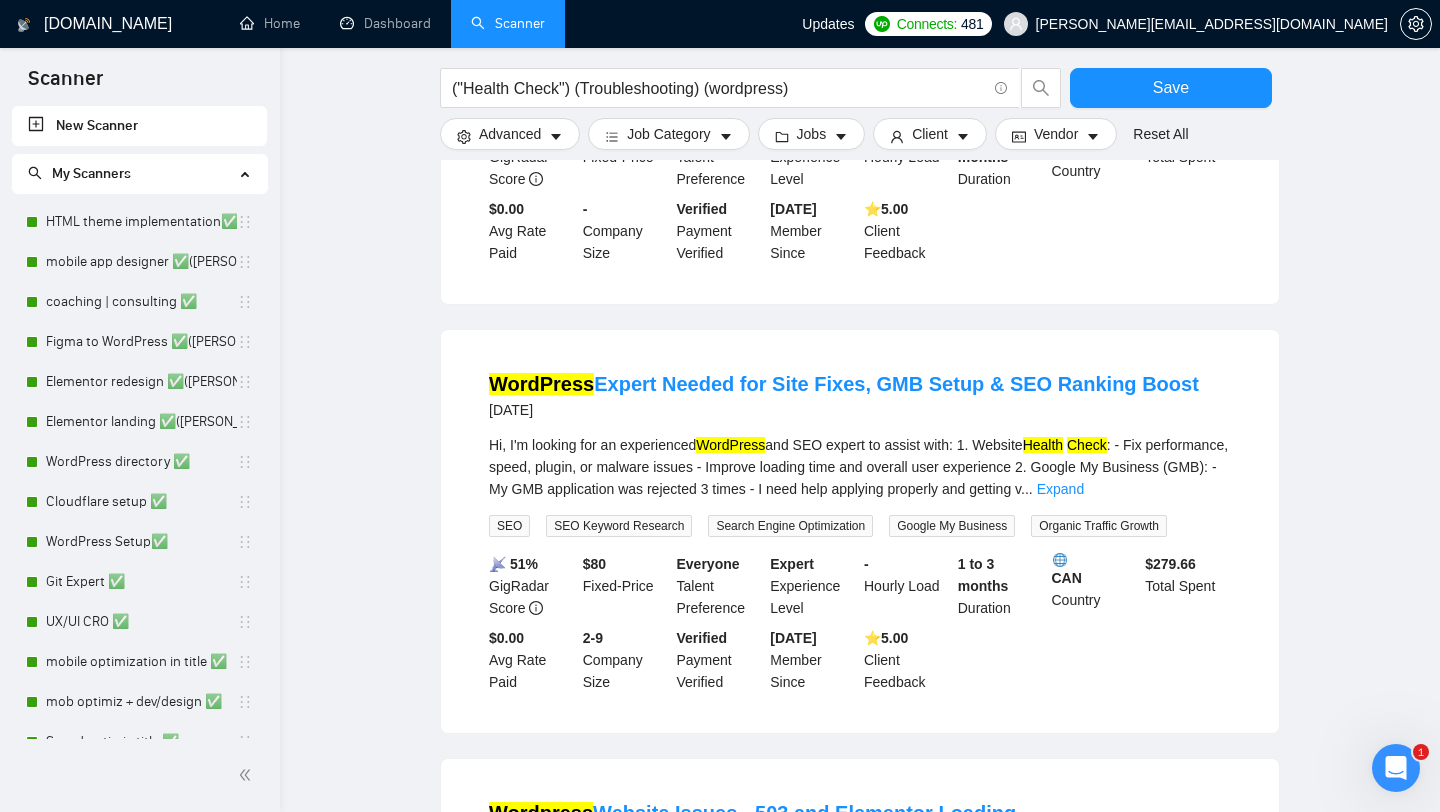 scroll, scrollTop: 964, scrollLeft: 0, axis: vertical 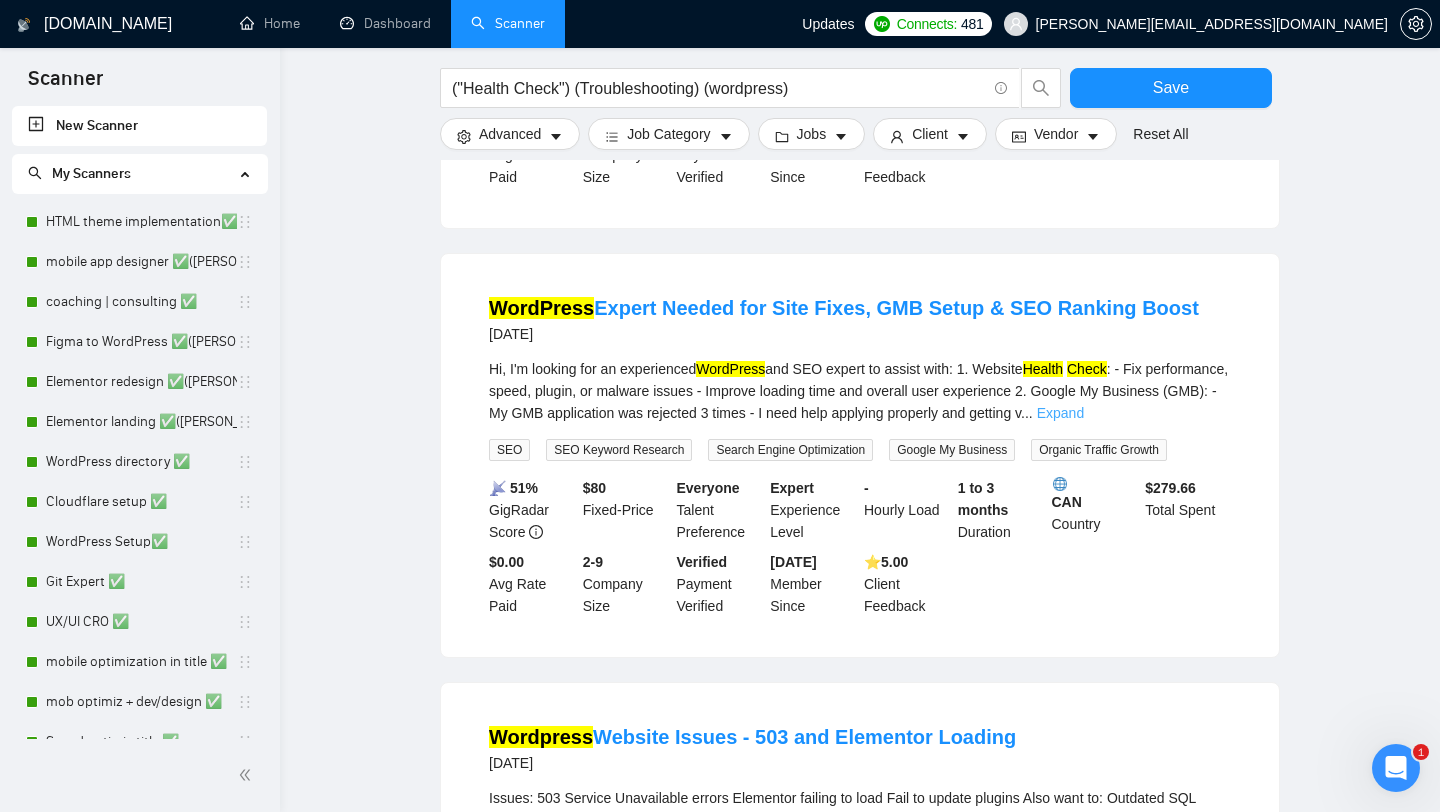 click on "Expand" at bounding box center [1060, 413] 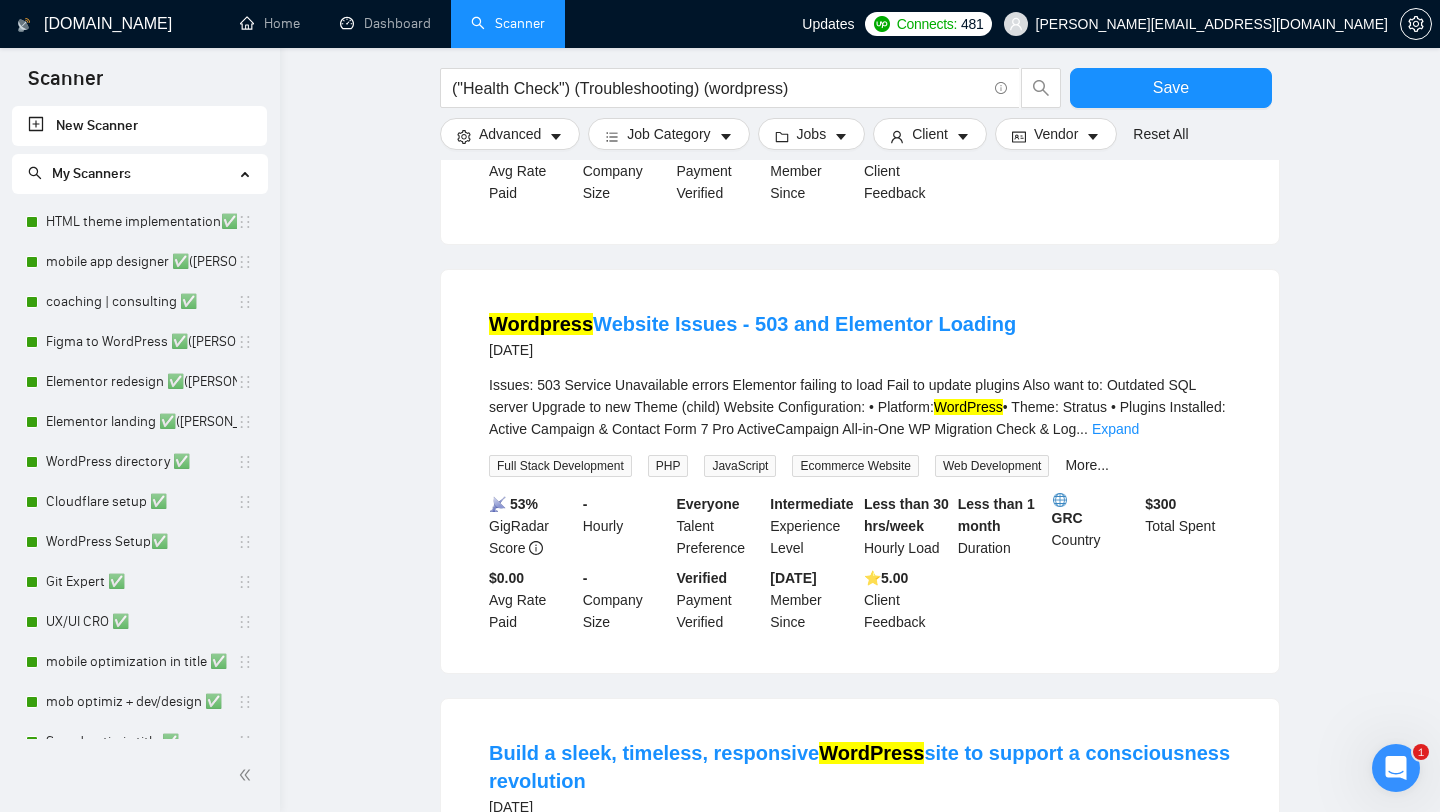 scroll, scrollTop: 1495, scrollLeft: 0, axis: vertical 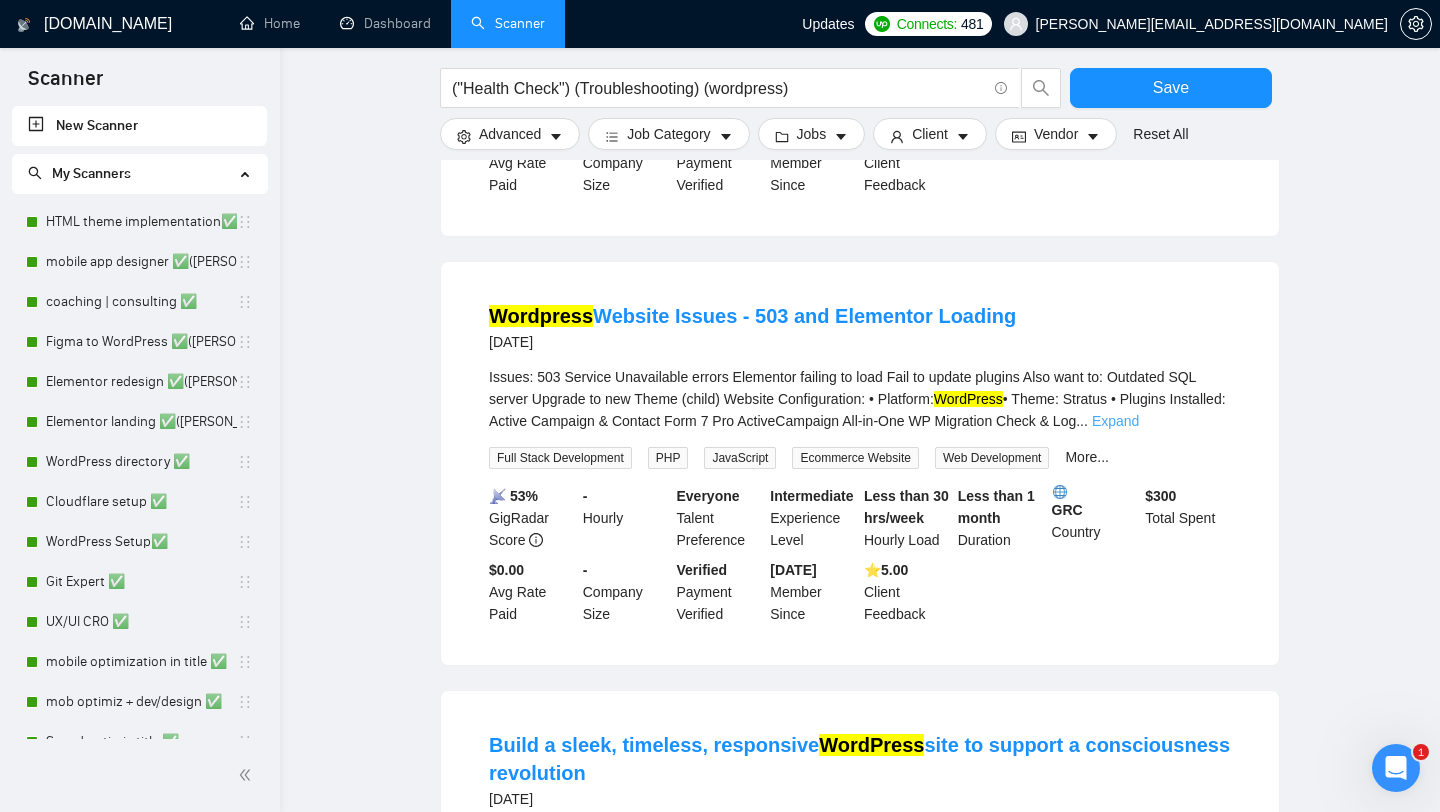 click on "Expand" at bounding box center [1115, 421] 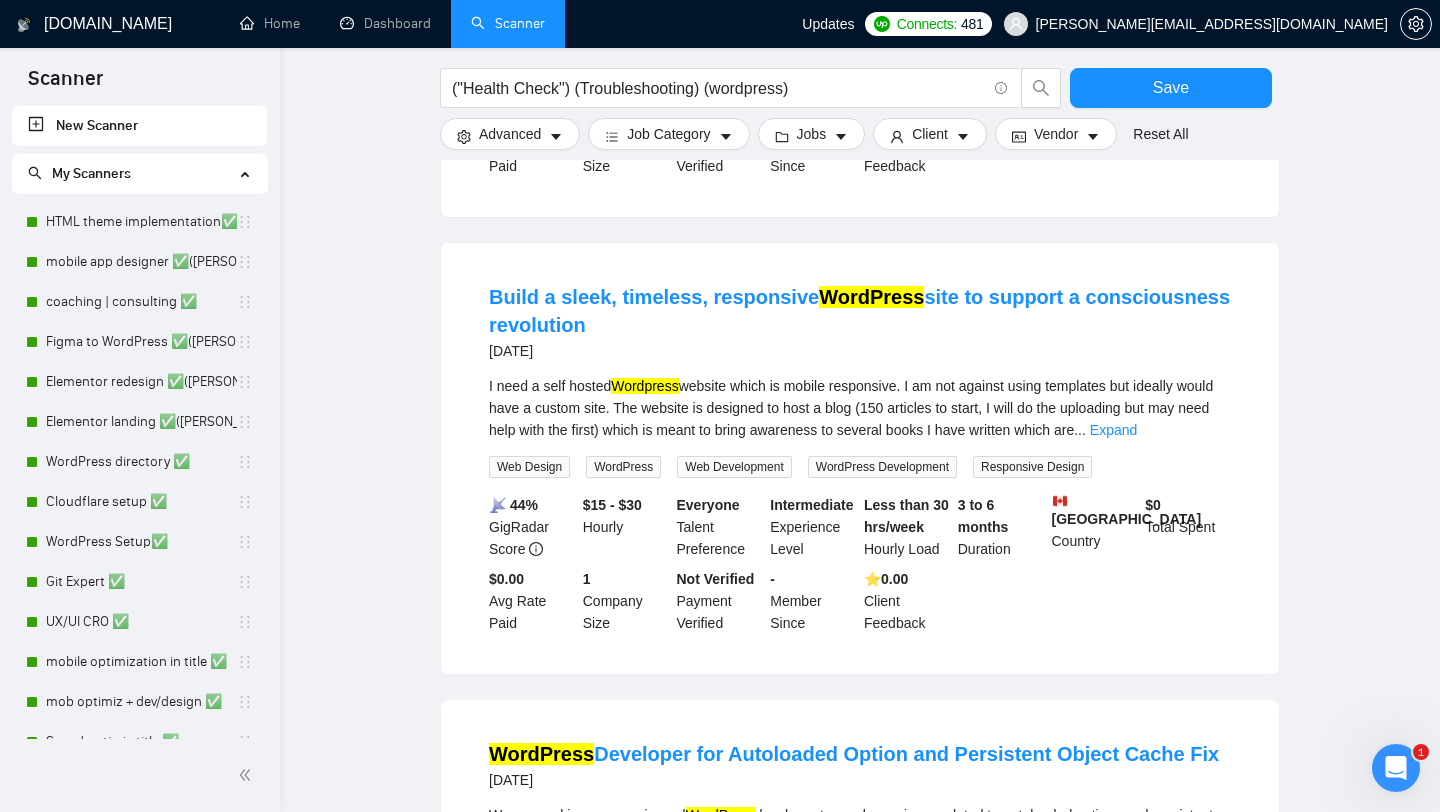 scroll, scrollTop: 2262, scrollLeft: 0, axis: vertical 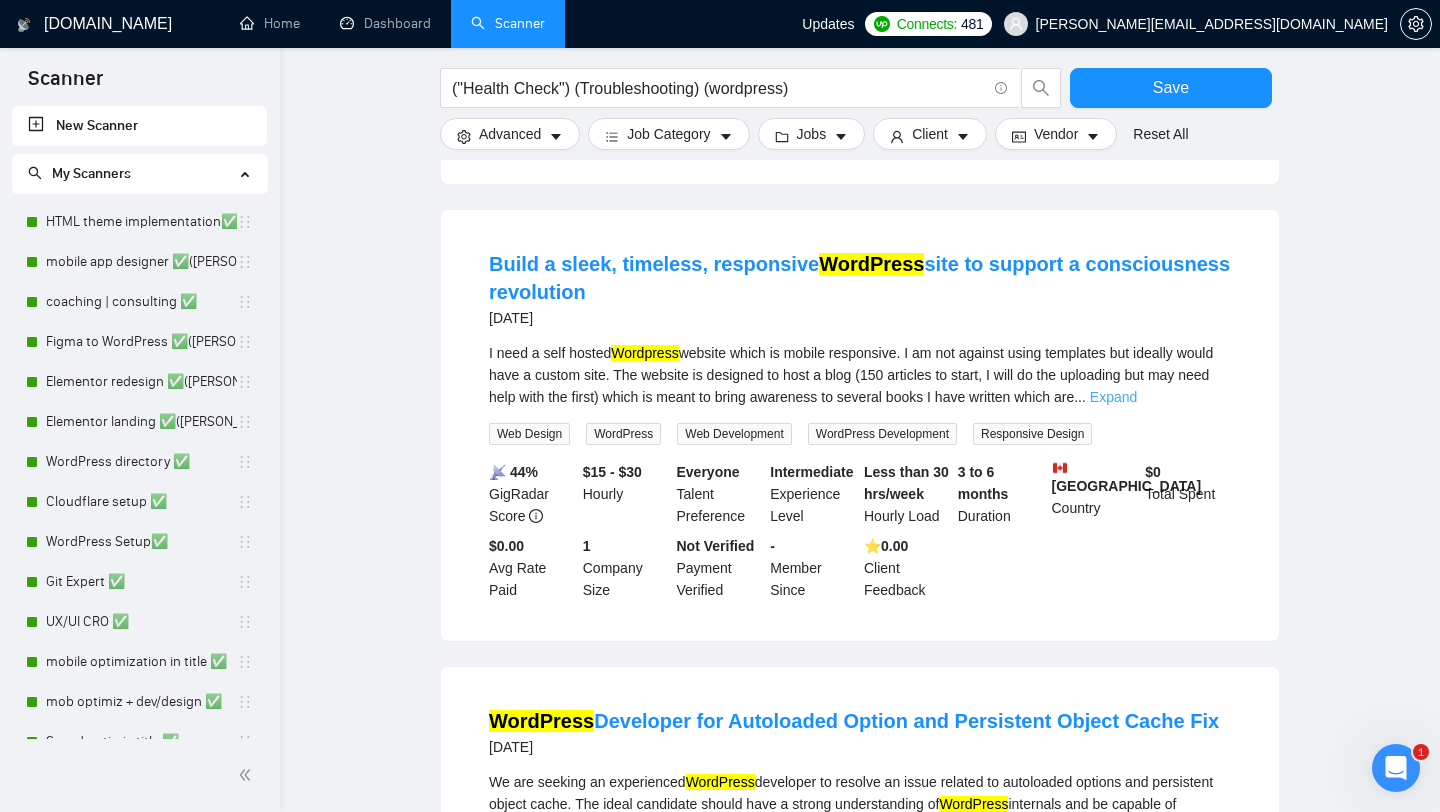 click on "Expand" at bounding box center [1113, 397] 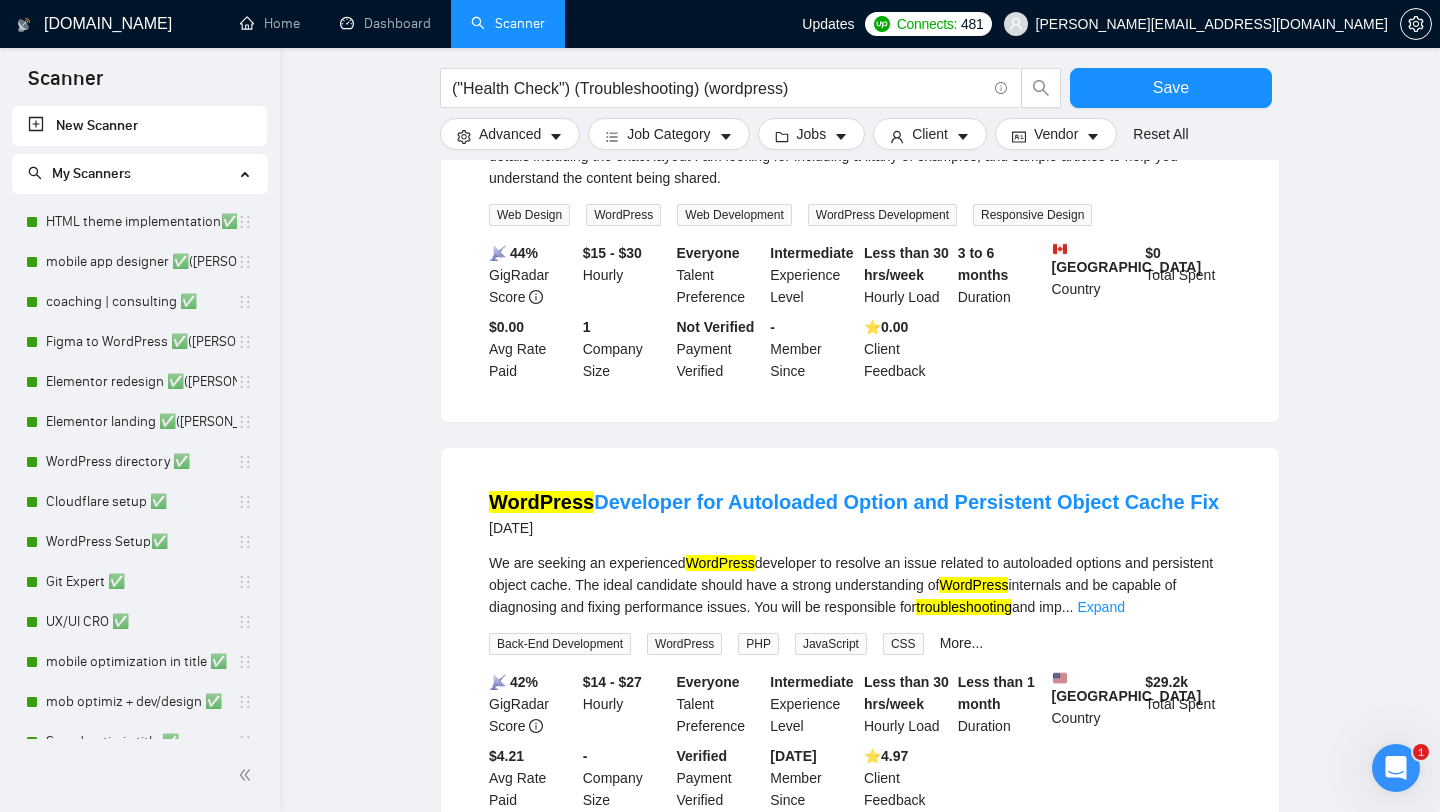 scroll, scrollTop: 3279, scrollLeft: 0, axis: vertical 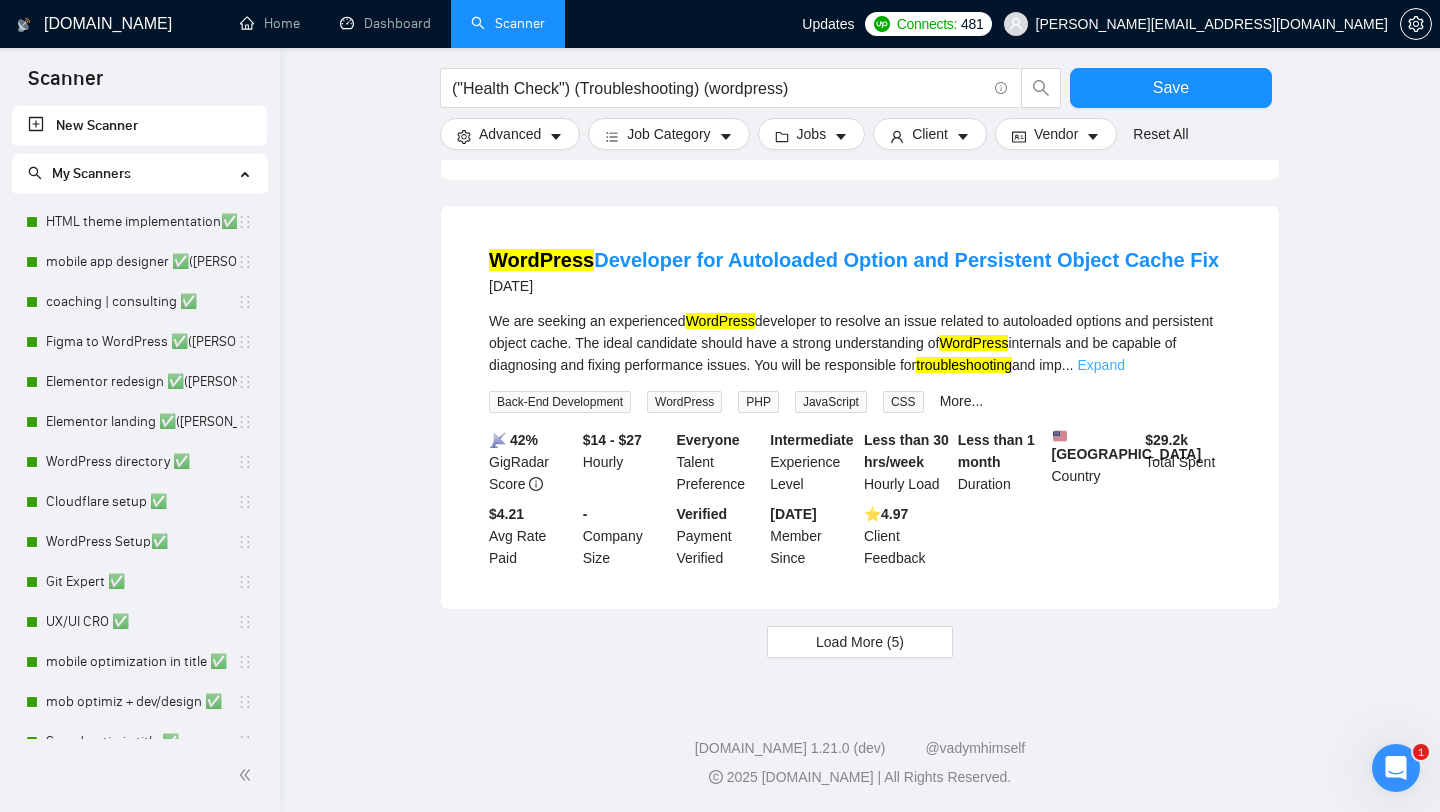 click on "Expand" at bounding box center [1101, 365] 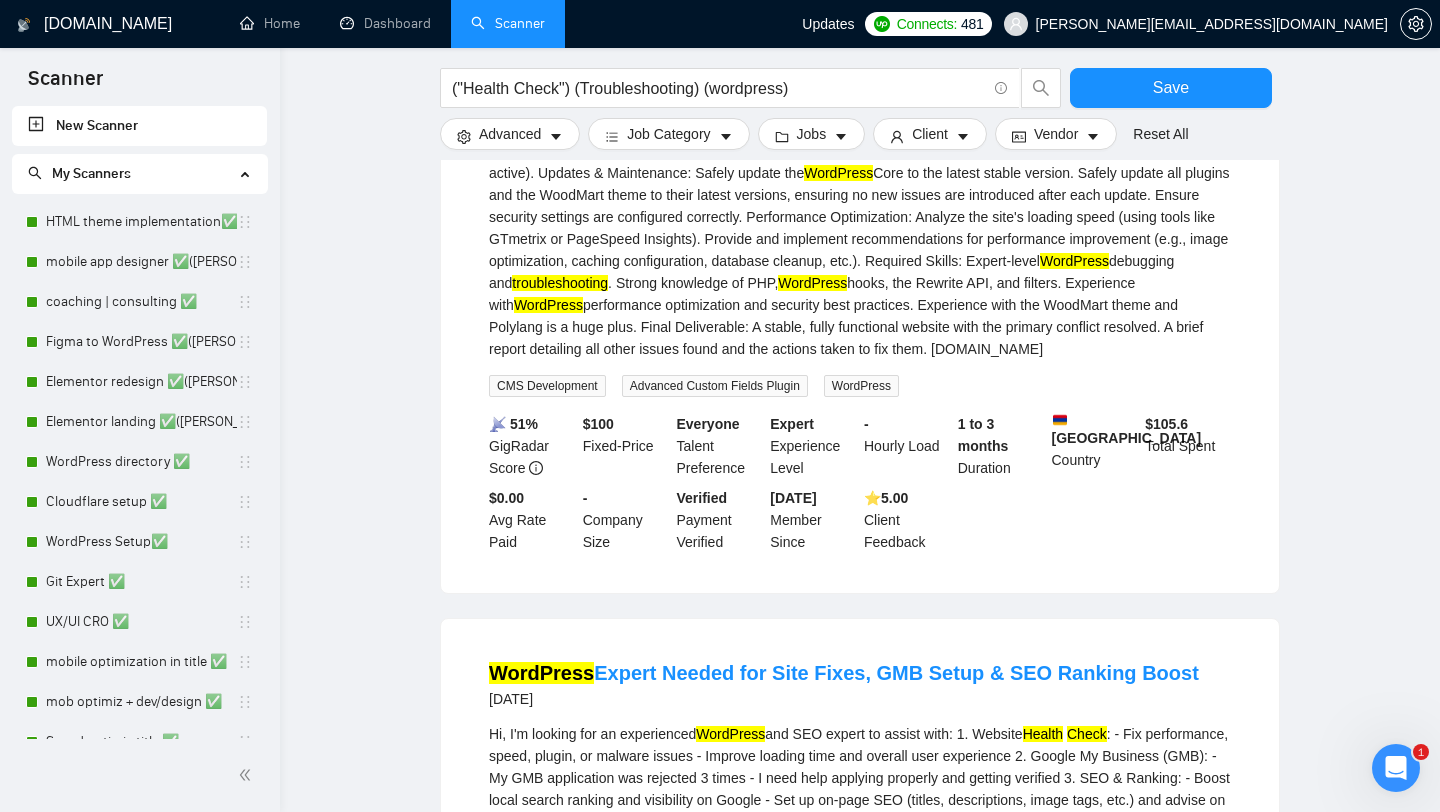 scroll, scrollTop: 0, scrollLeft: 0, axis: both 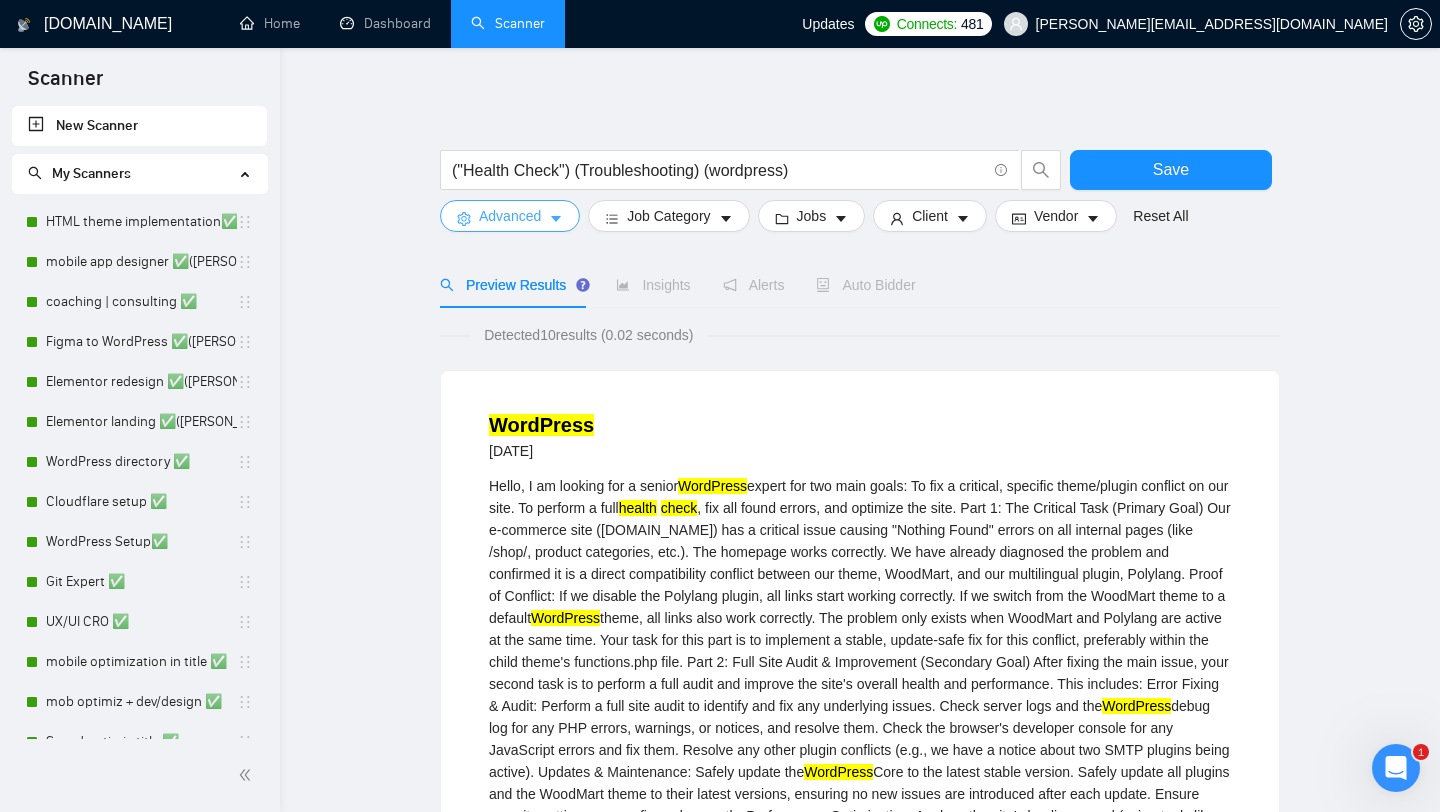 click on "Advanced" at bounding box center (510, 216) 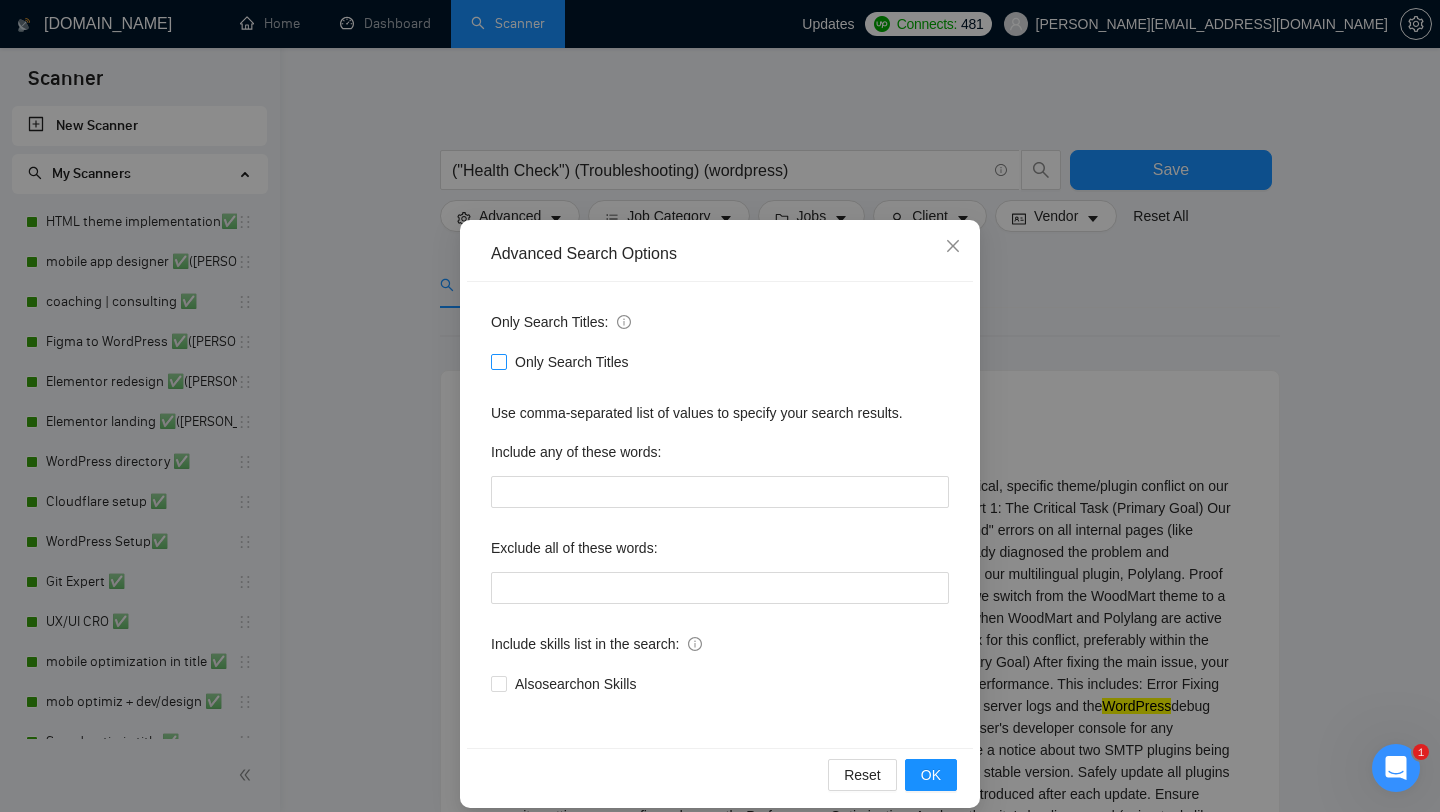 click on "Only Search Titles" at bounding box center [564, 362] 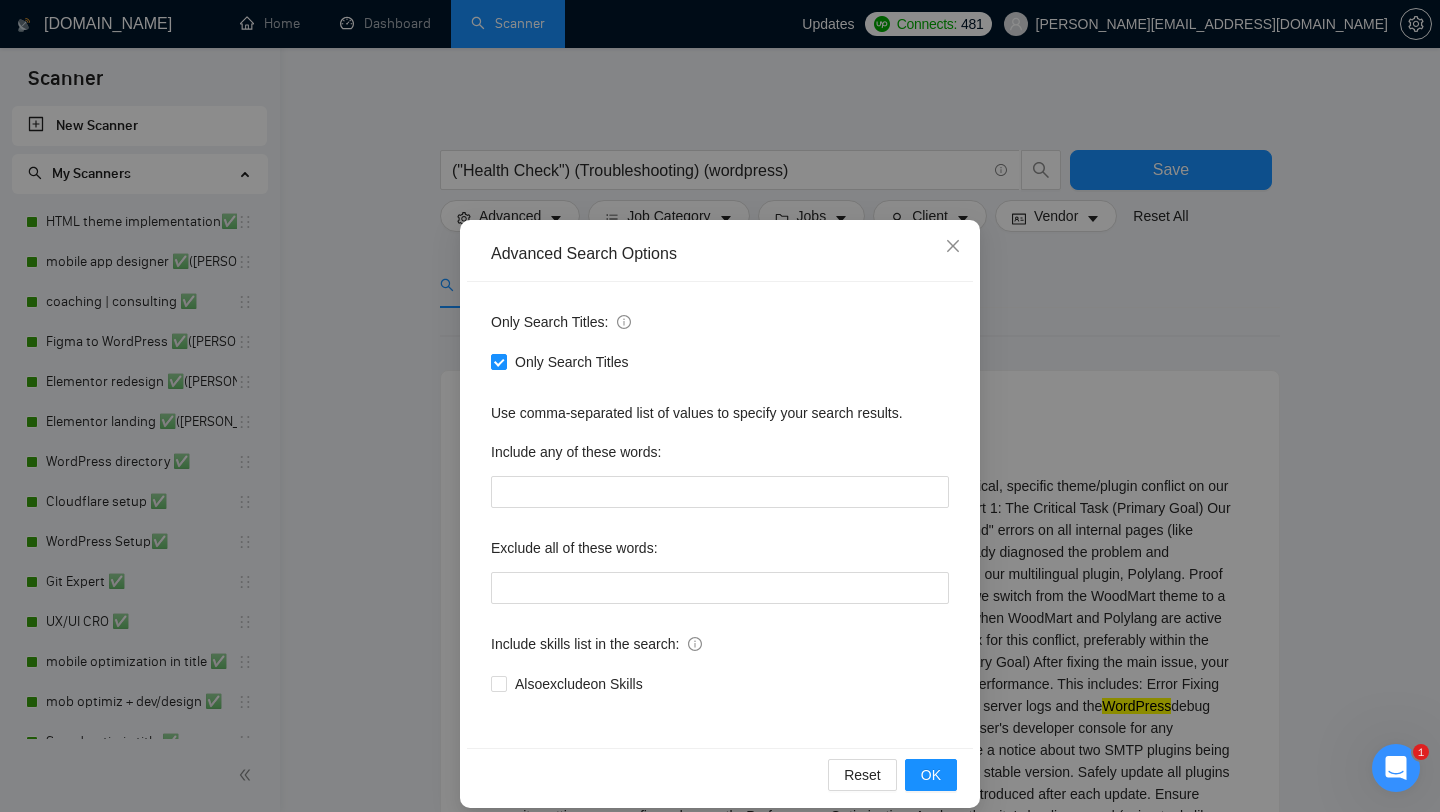 click on "Advanced Search Options Only Search Titles:   Only Search Titles Use comma-separated list of values to specify your search results. Include any of these words: Exclude all of these words: Include skills list in the search:   Also  exclude  on Skills Reset OK" at bounding box center (720, 514) 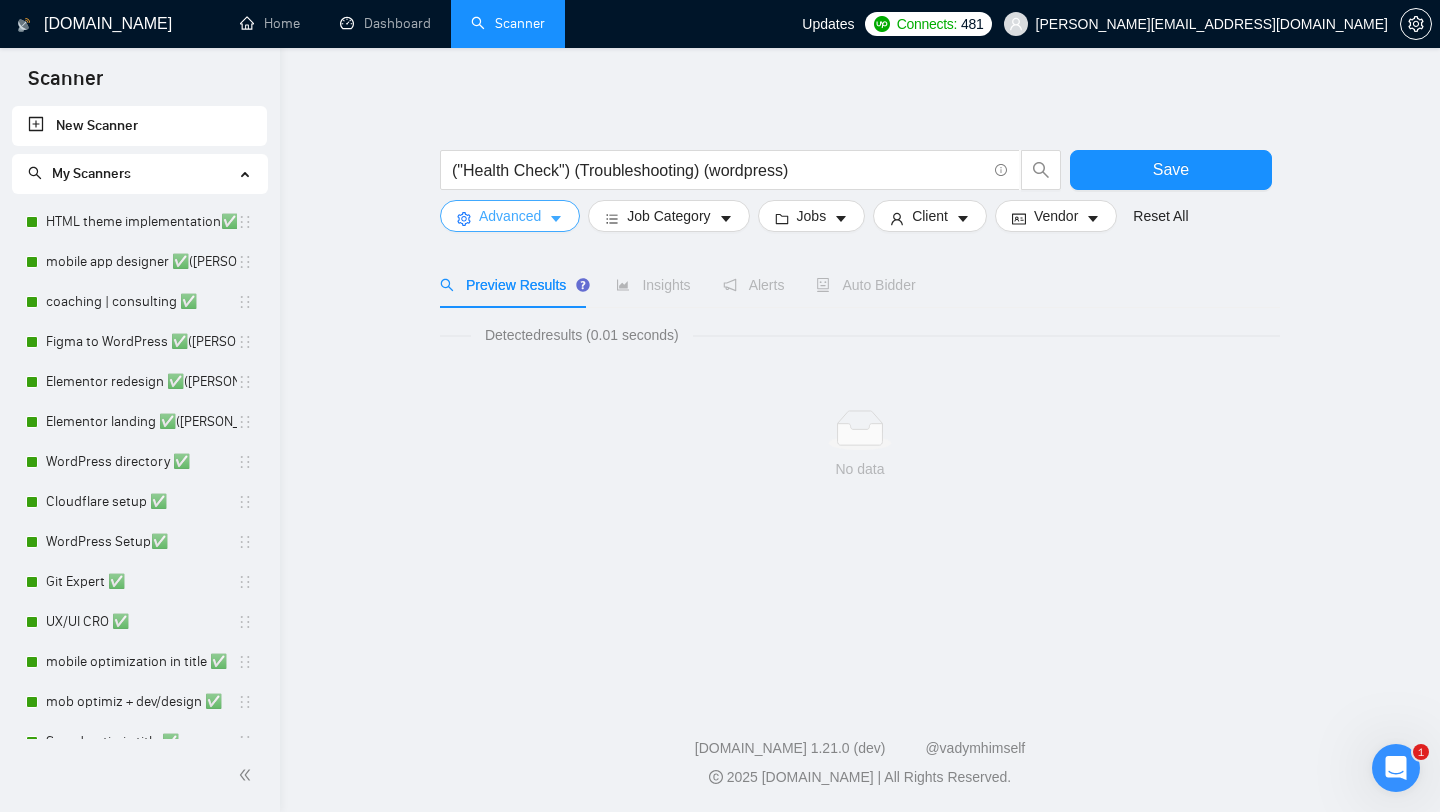 click on "Advanced" at bounding box center [510, 216] 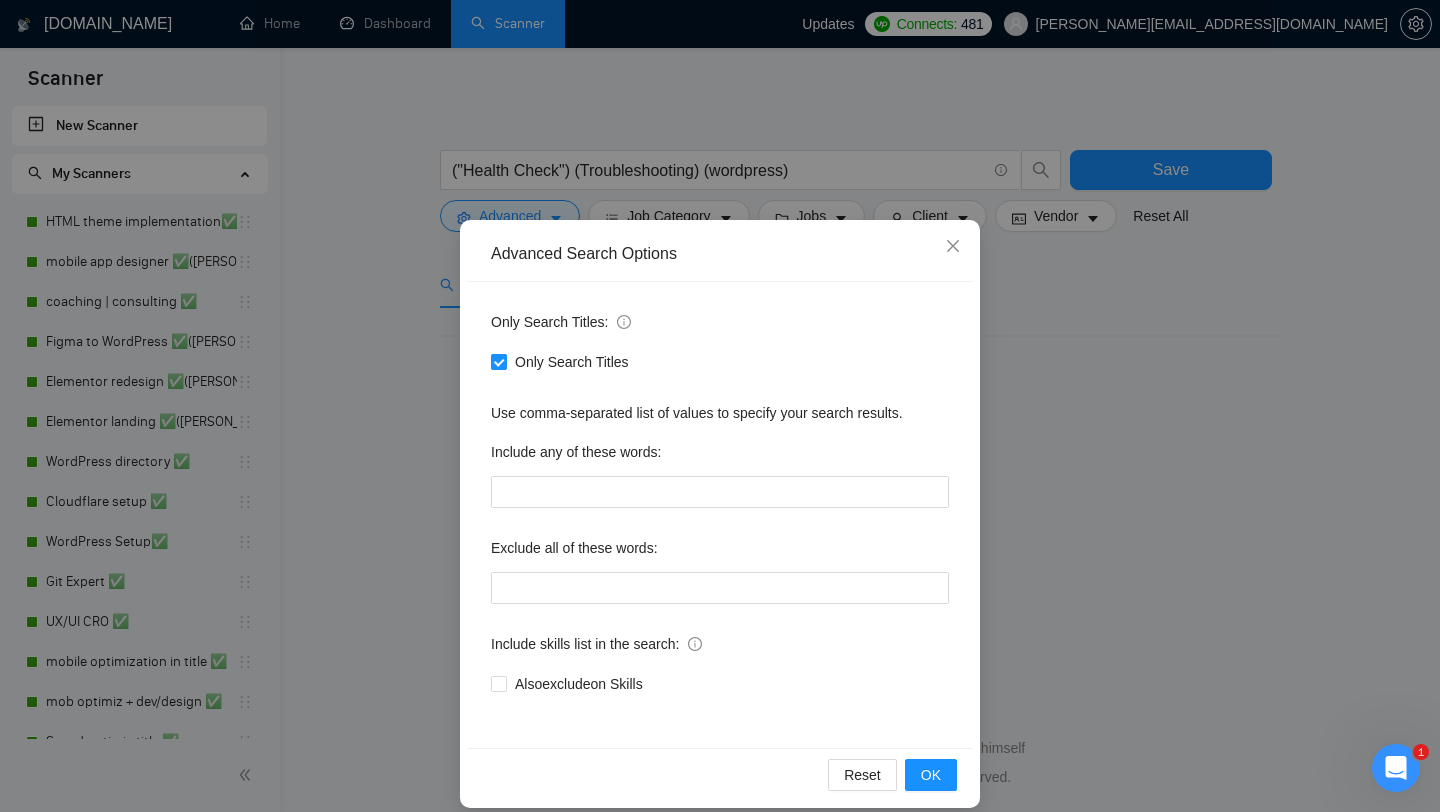 click on "Only Search Titles" at bounding box center [498, 361] 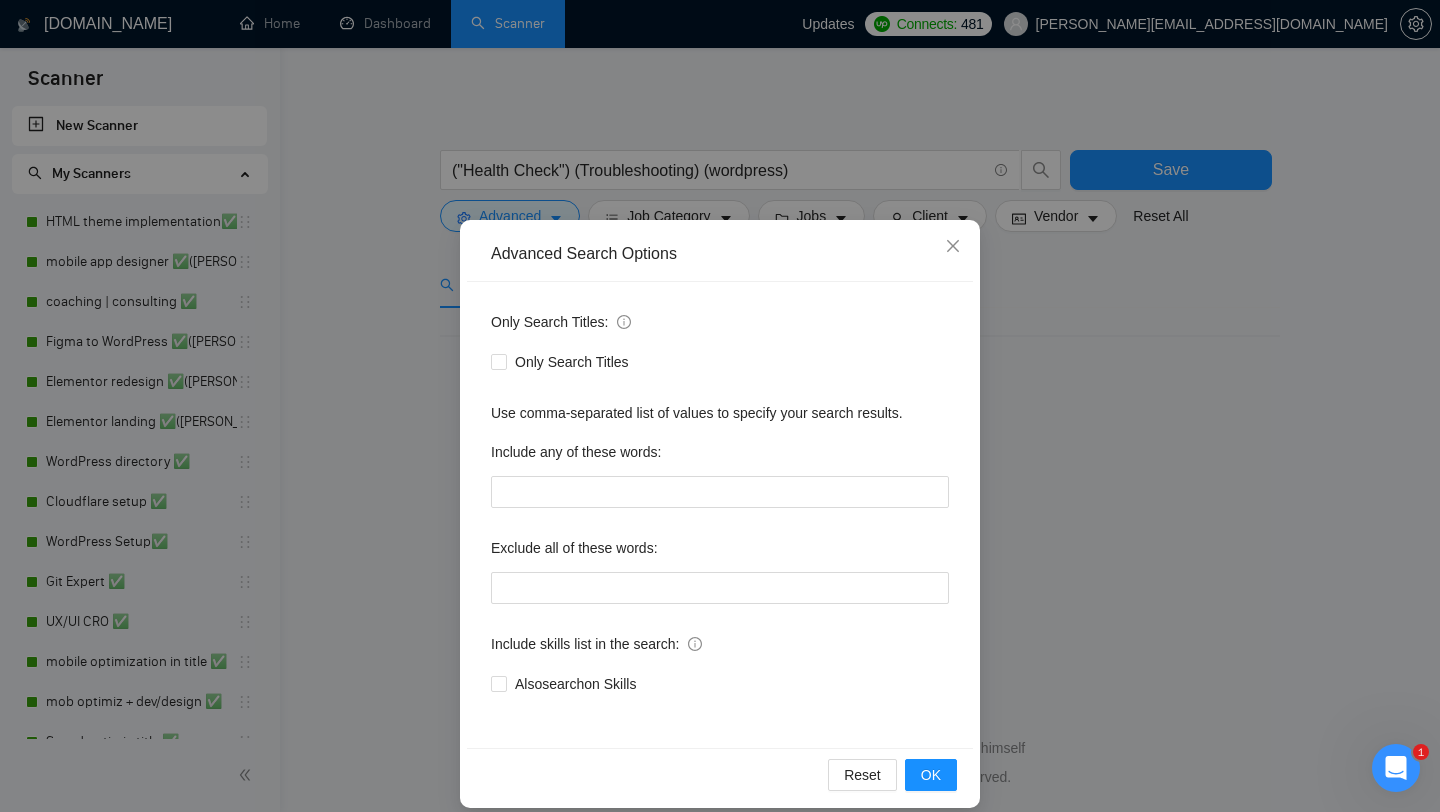 click on "Advanced Search Options Only Search Titles:   Only Search Titles Use comma-separated list of values to specify your search results. Include any of these words: Exclude all of these words: Include skills list in the search:   Also  search  on Skills Reset OK" at bounding box center (720, 406) 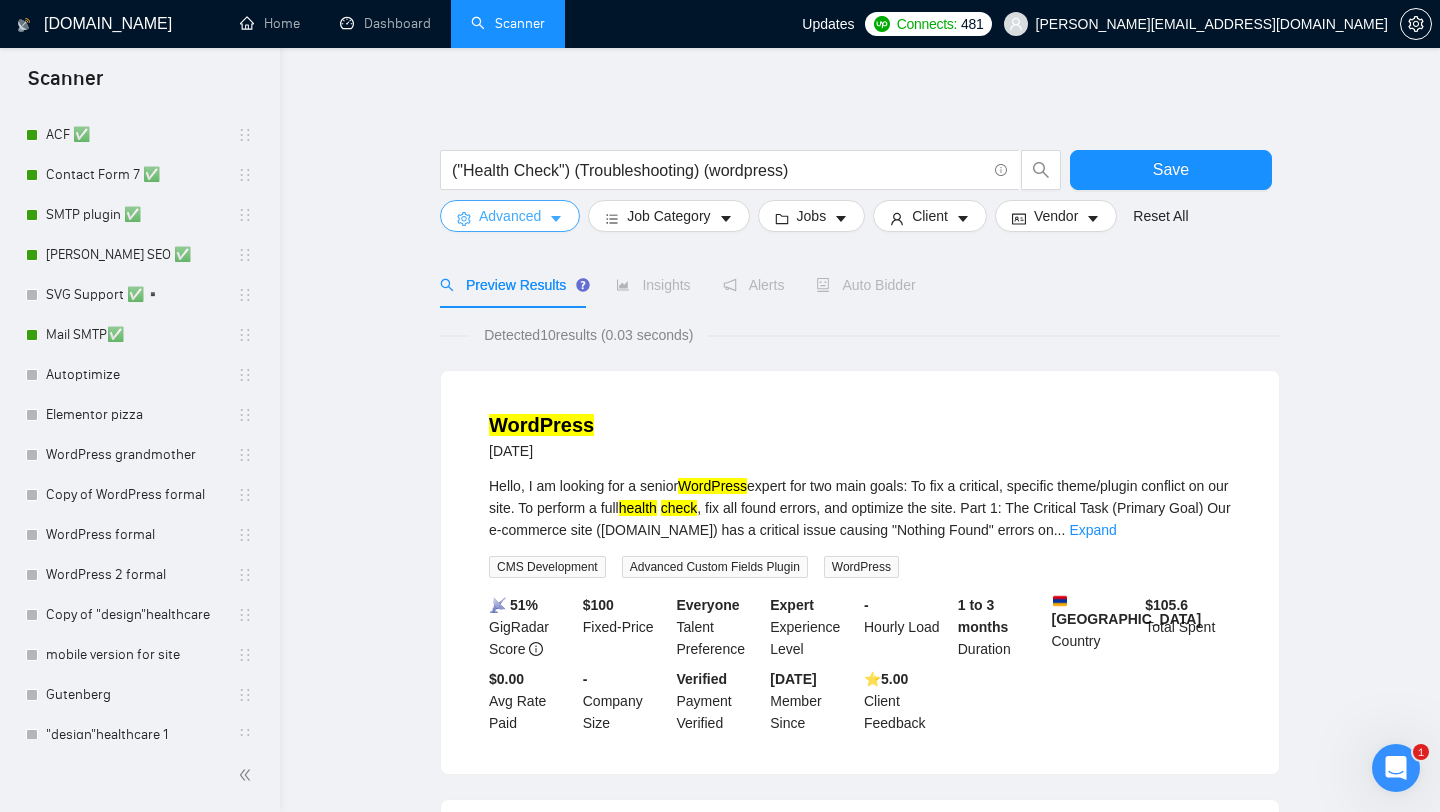 scroll, scrollTop: 1376, scrollLeft: 0, axis: vertical 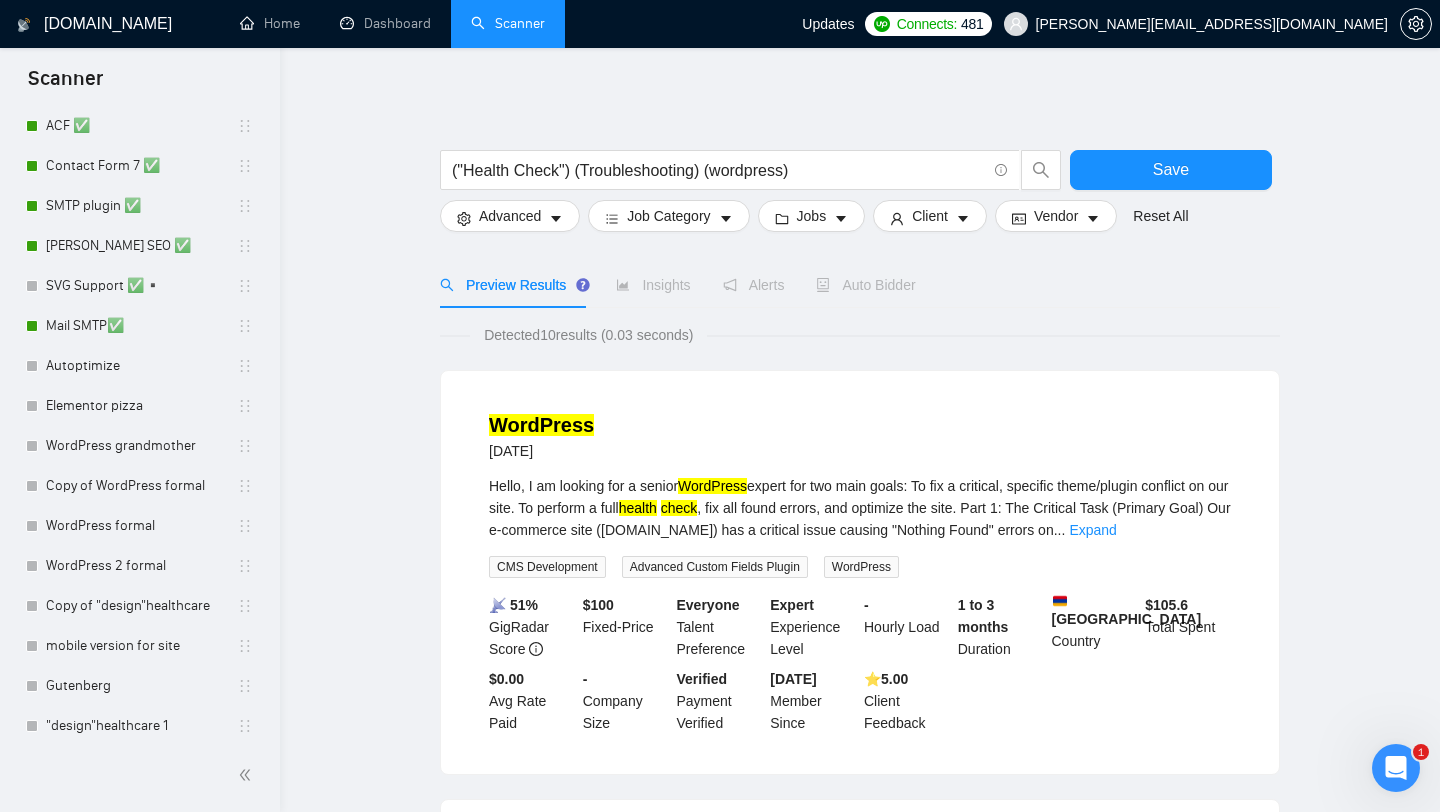 click at bounding box center [860, 140] 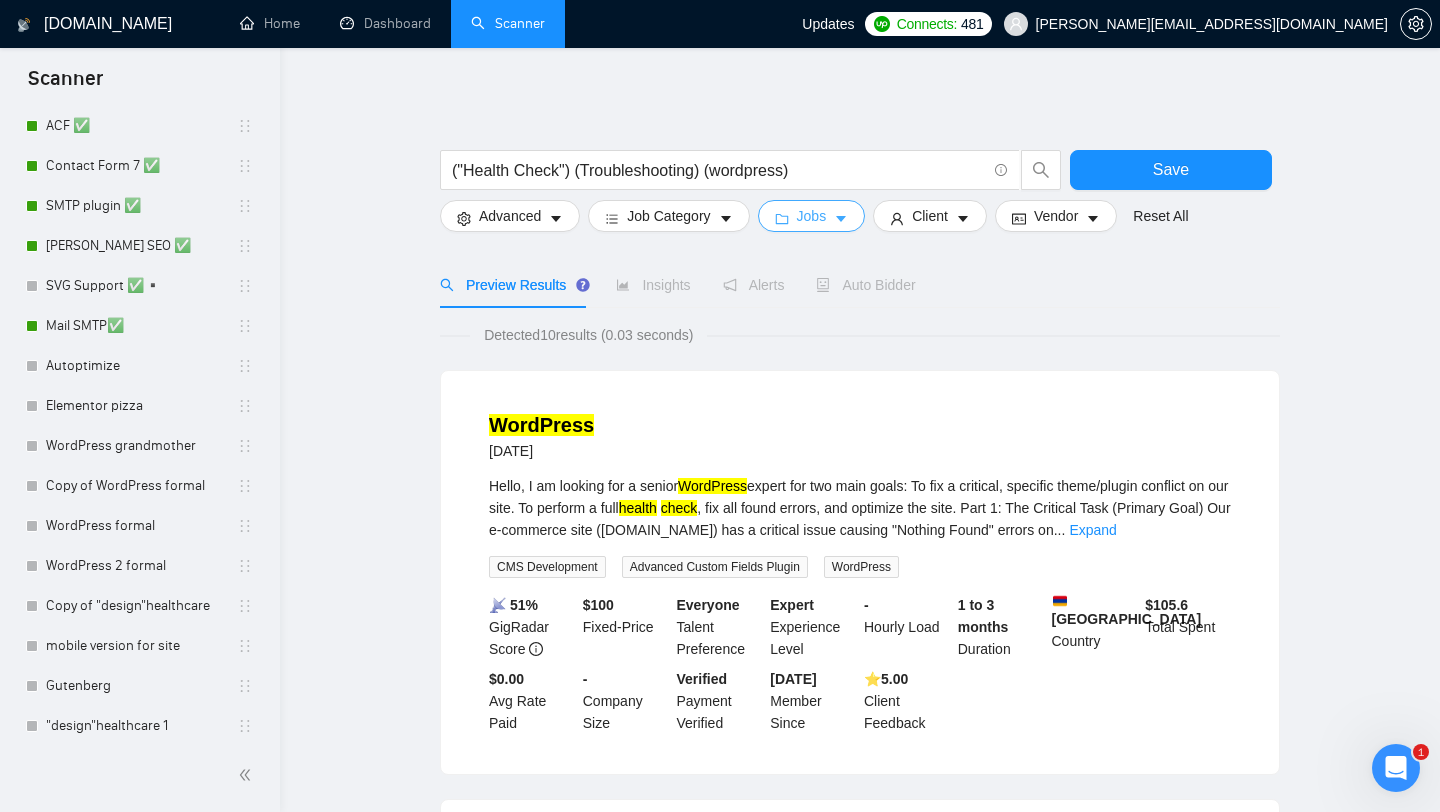 click on "Jobs" at bounding box center (812, 216) 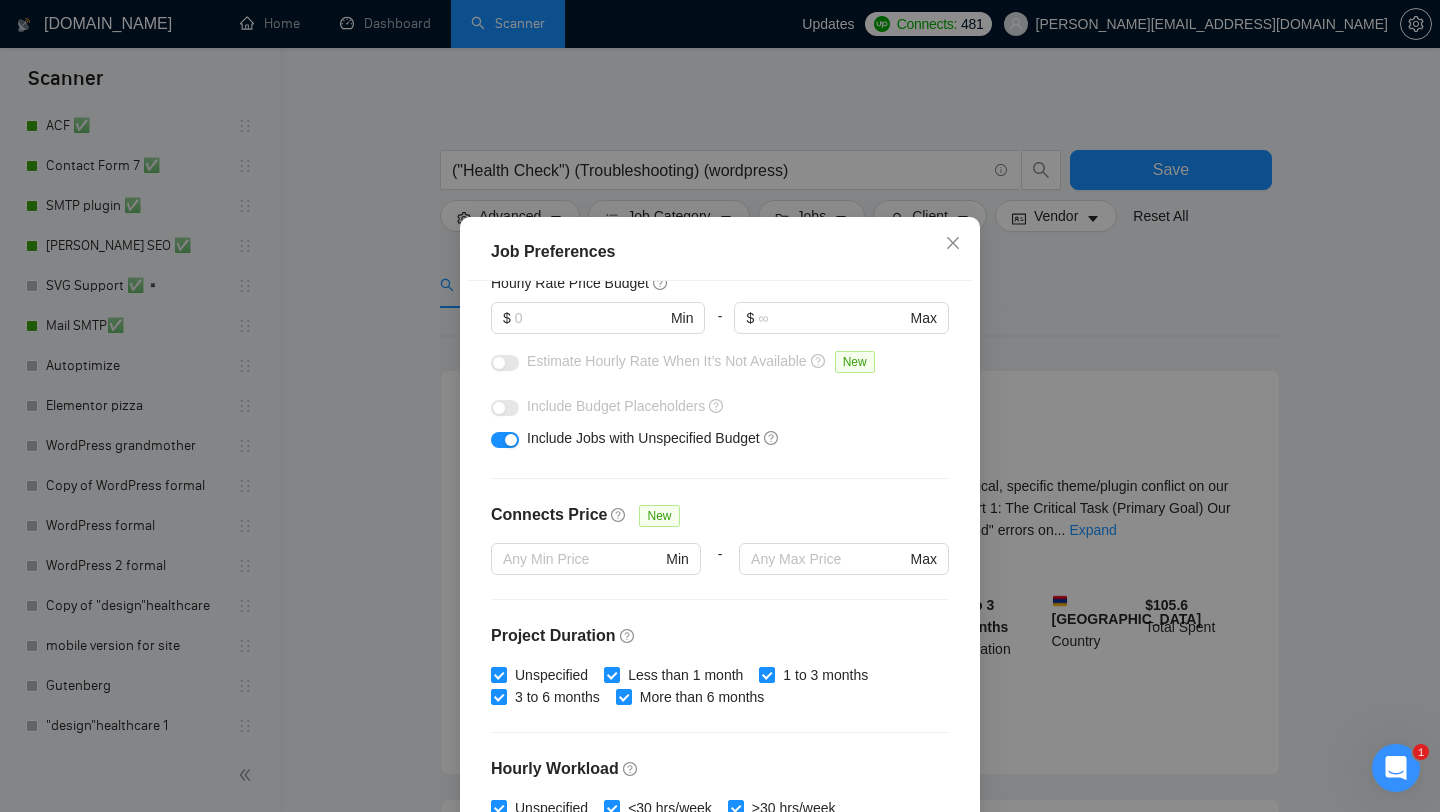 scroll, scrollTop: 271, scrollLeft: 0, axis: vertical 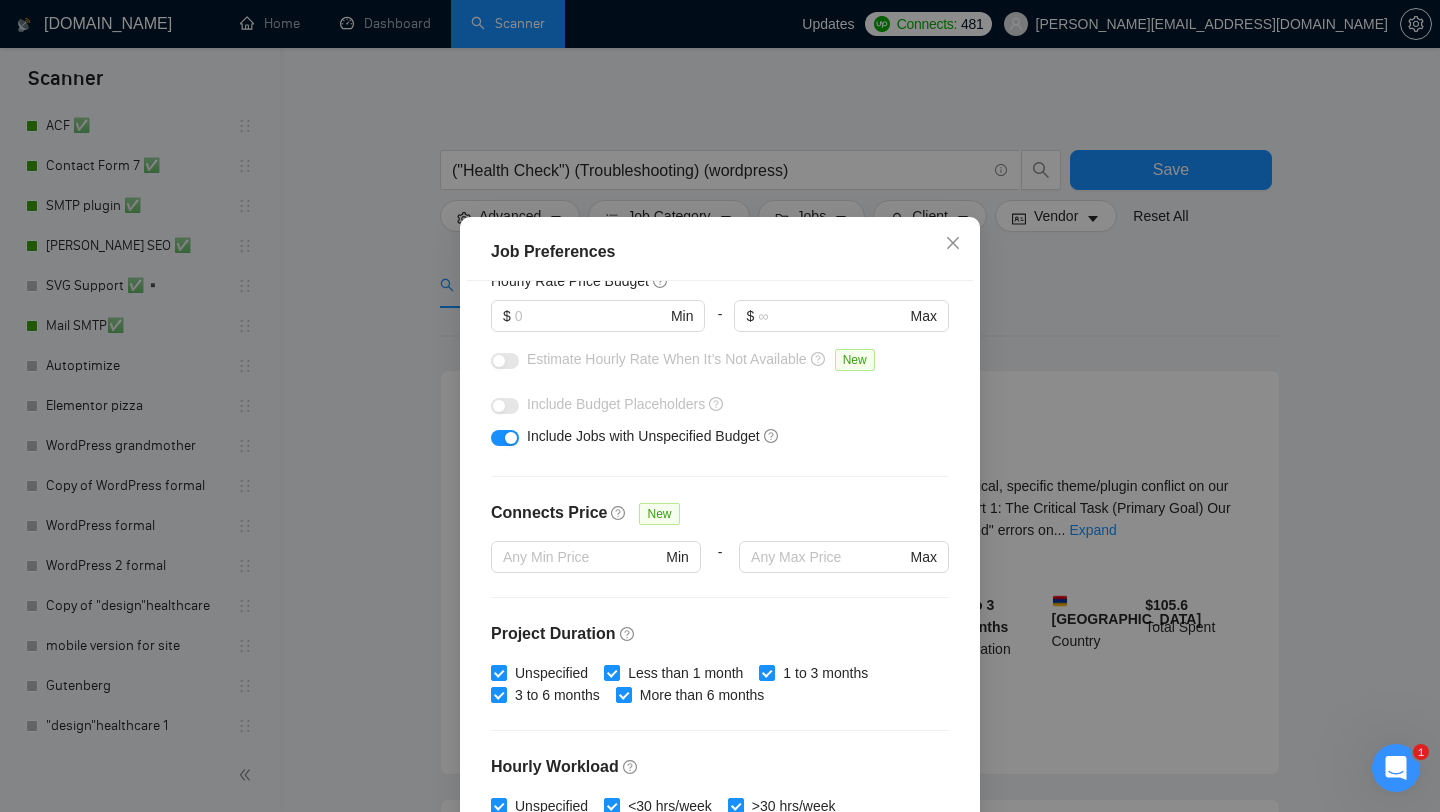 click on "Job Preferences Budget Project Type All Fixed Price Hourly Rate   Fixed Price Budget $ Min - $ Max Estimate Fixed Price When It’s Not Available New   Hourly Rate Price Budget $ Min - $ Max Estimate Hourly Rate When It’s Not Available New Include Budget Placeholders Include Jobs with Unspecified Budget   Connects Price New Min - Max Project Duration   Unspecified Less than 1 month 1 to 3 months 3 to 6 months More than 6 months Hourly Workload   Unspecified <30 hrs/week >30 hrs/week Hours TBD Unsure Job Posting Questions New   Any posting questions Description Preferences Description Size New   Any description size Reset OK" at bounding box center [720, 406] 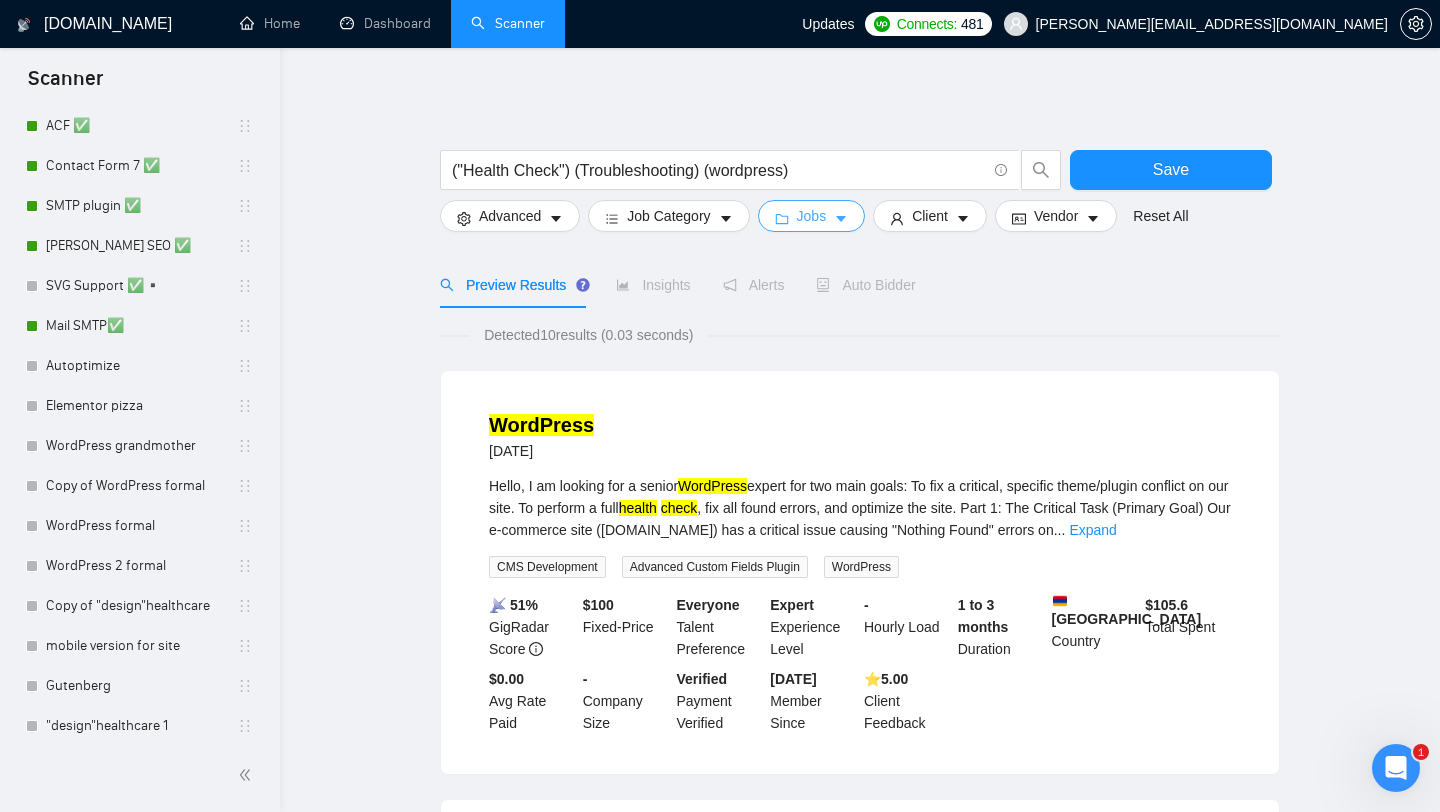click on "Jobs" at bounding box center (812, 216) 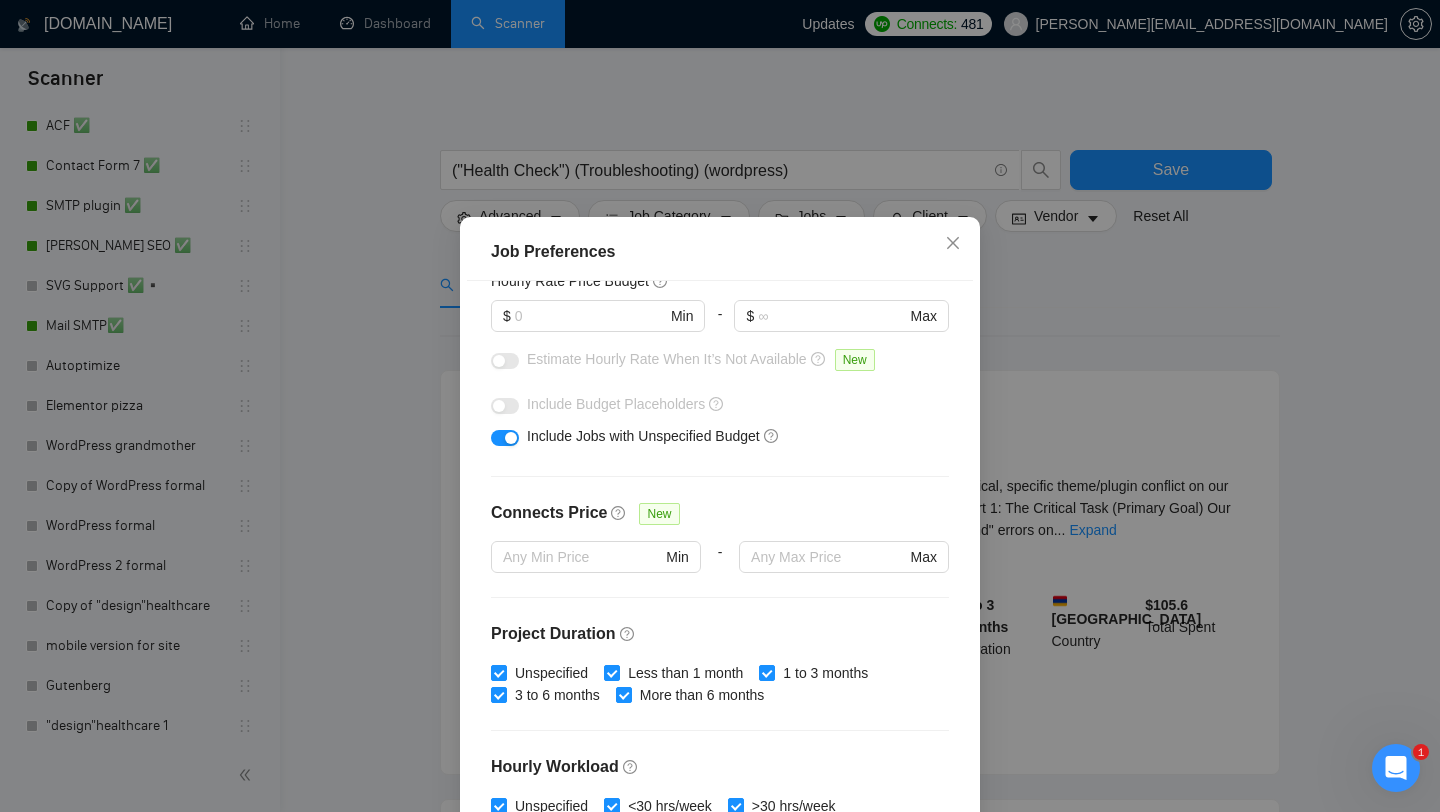 scroll, scrollTop: 0, scrollLeft: 0, axis: both 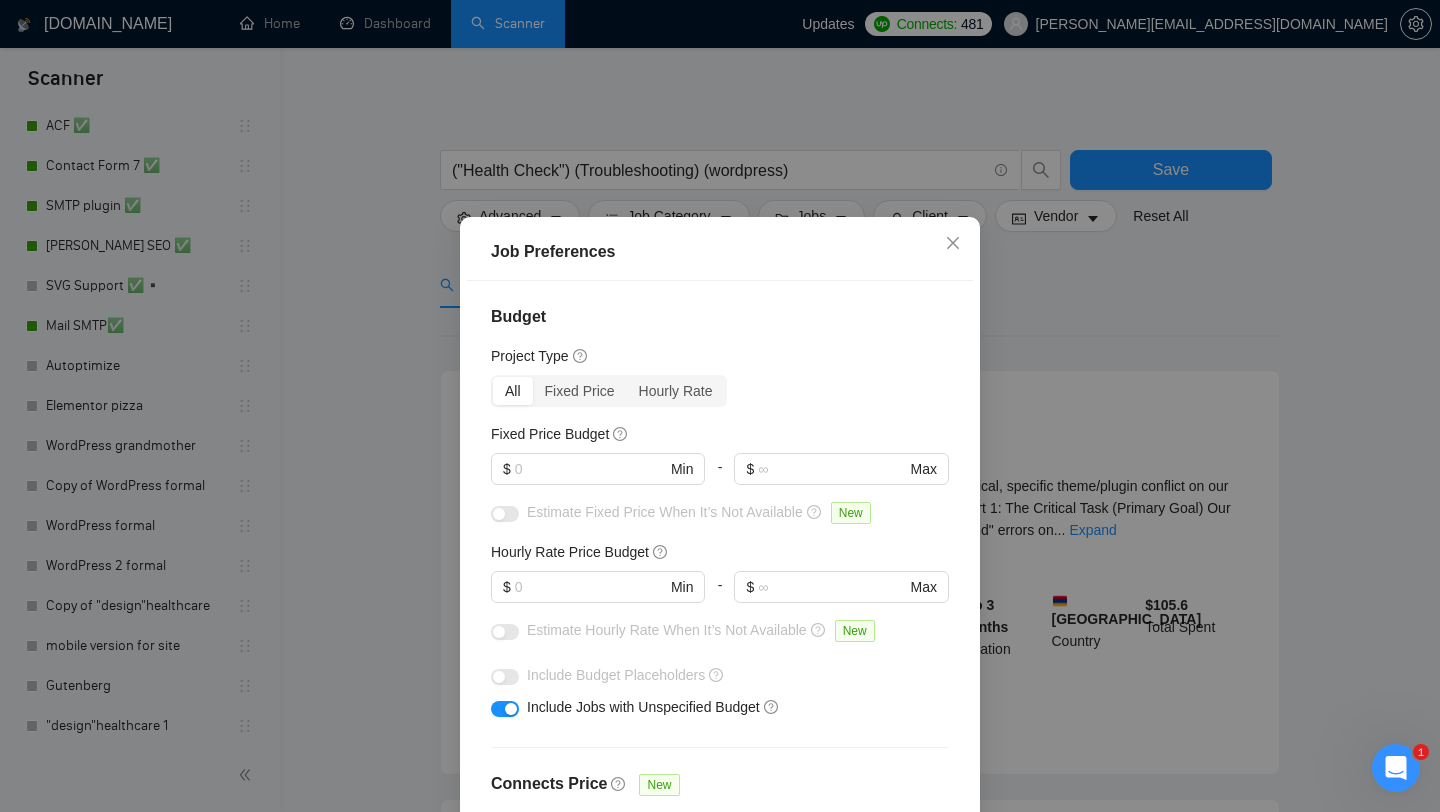 click at bounding box center (598, 493) 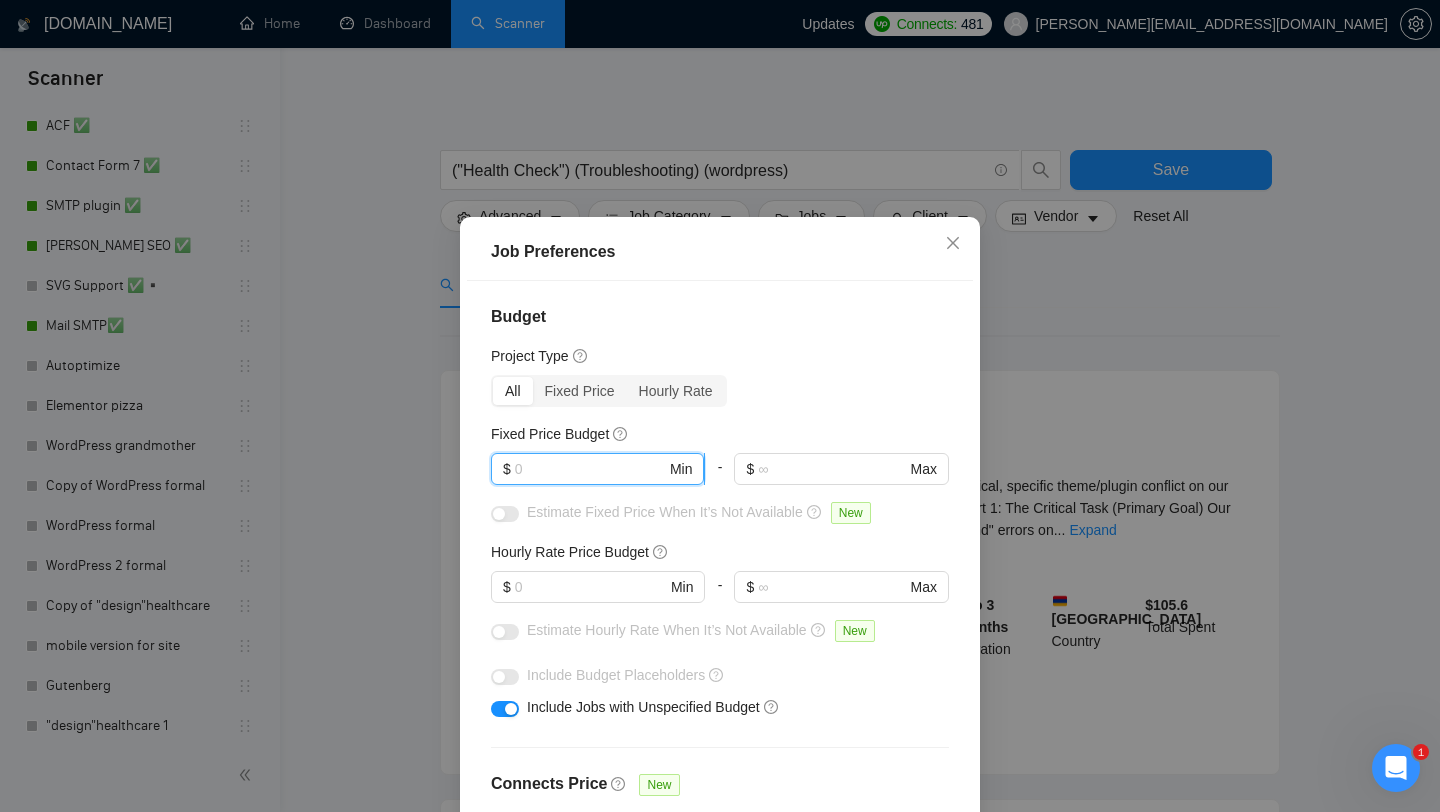 click at bounding box center (590, 469) 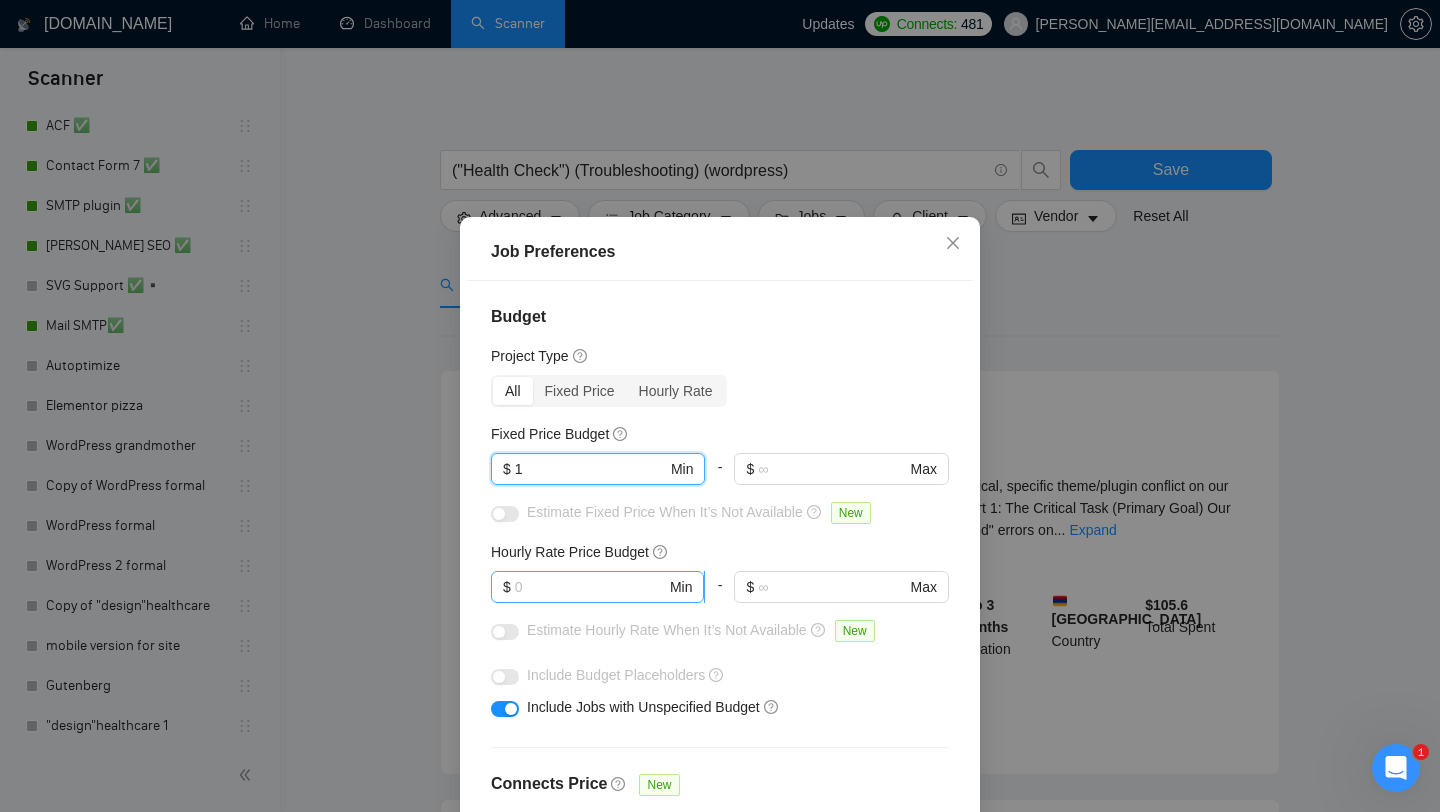 type on "1" 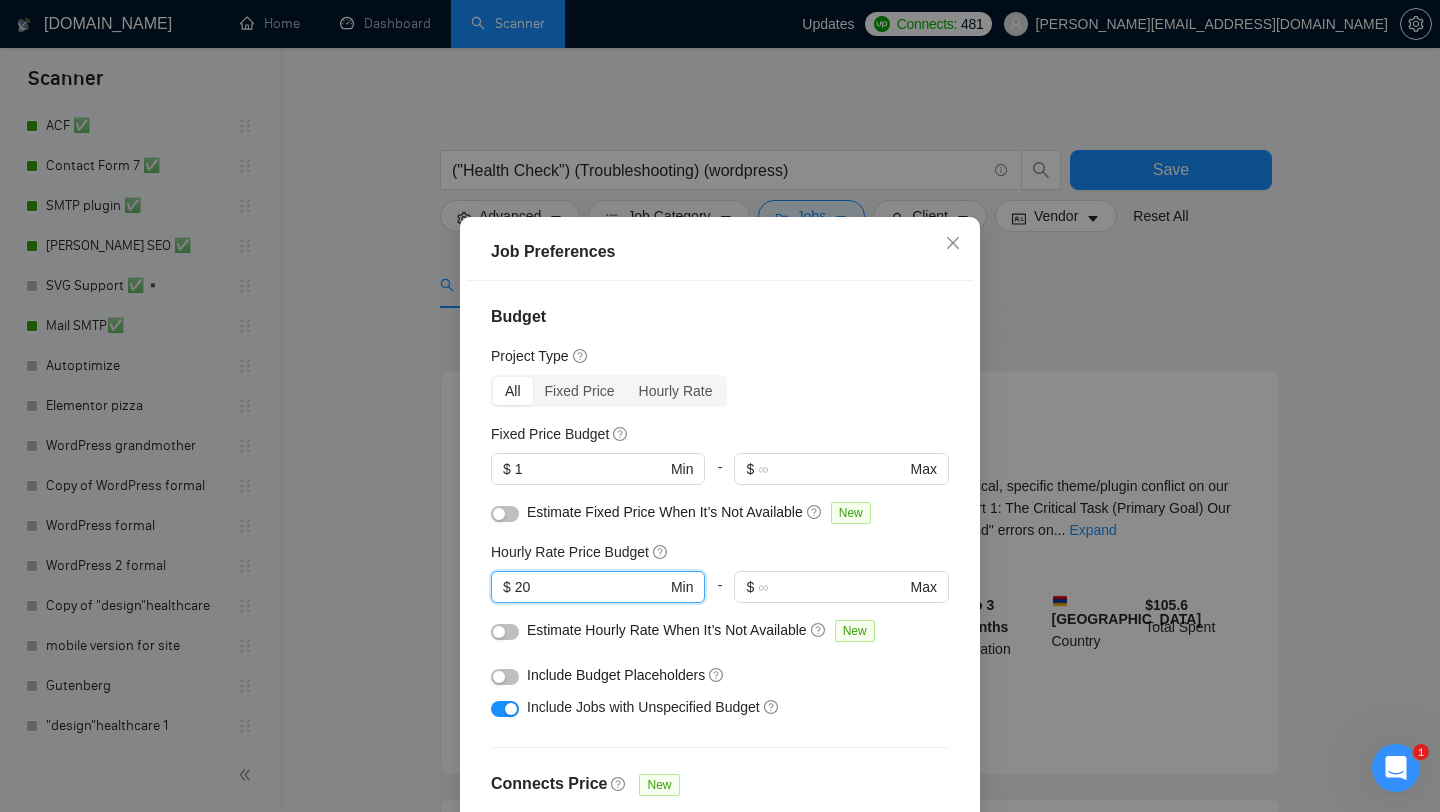type on "20" 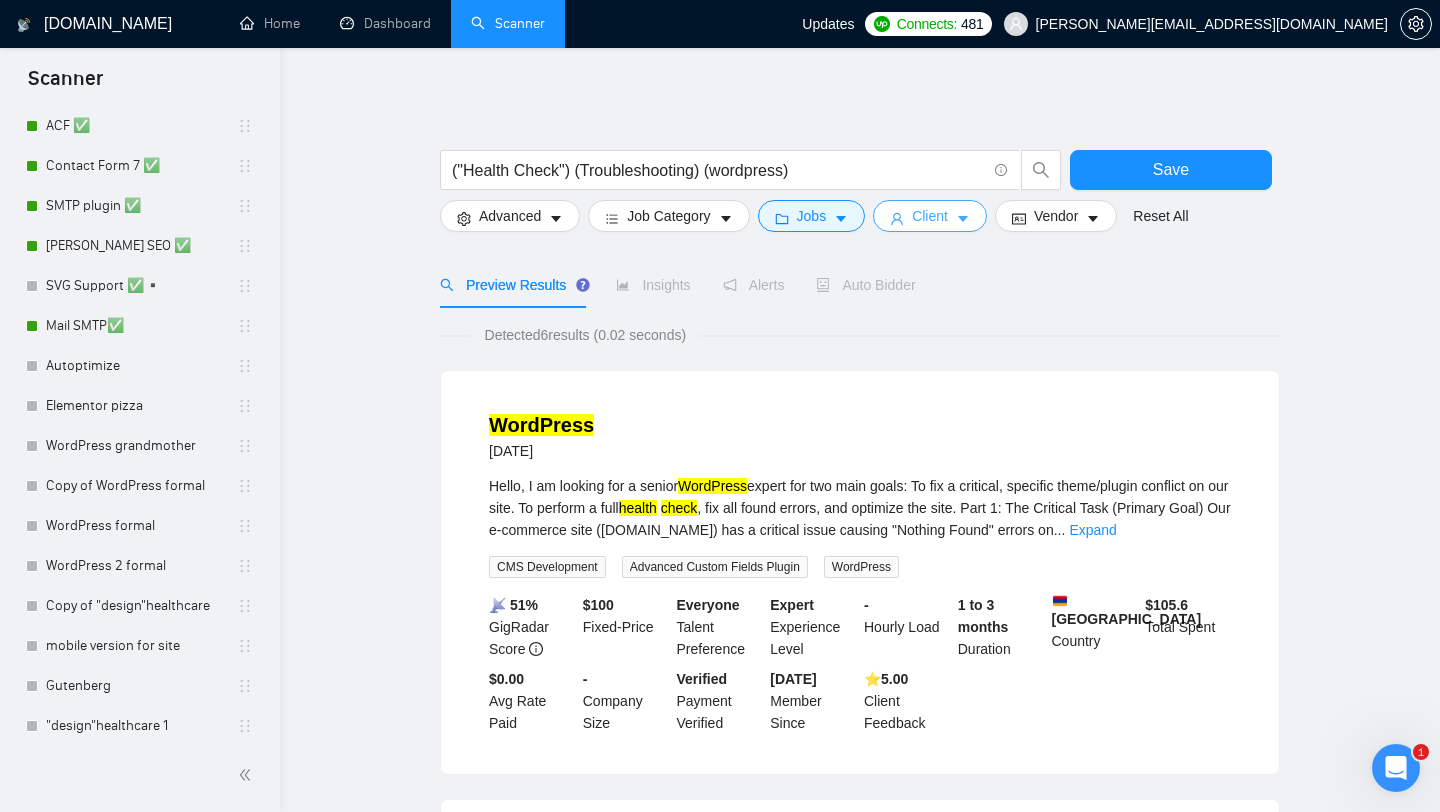 click on "Client" at bounding box center (930, 216) 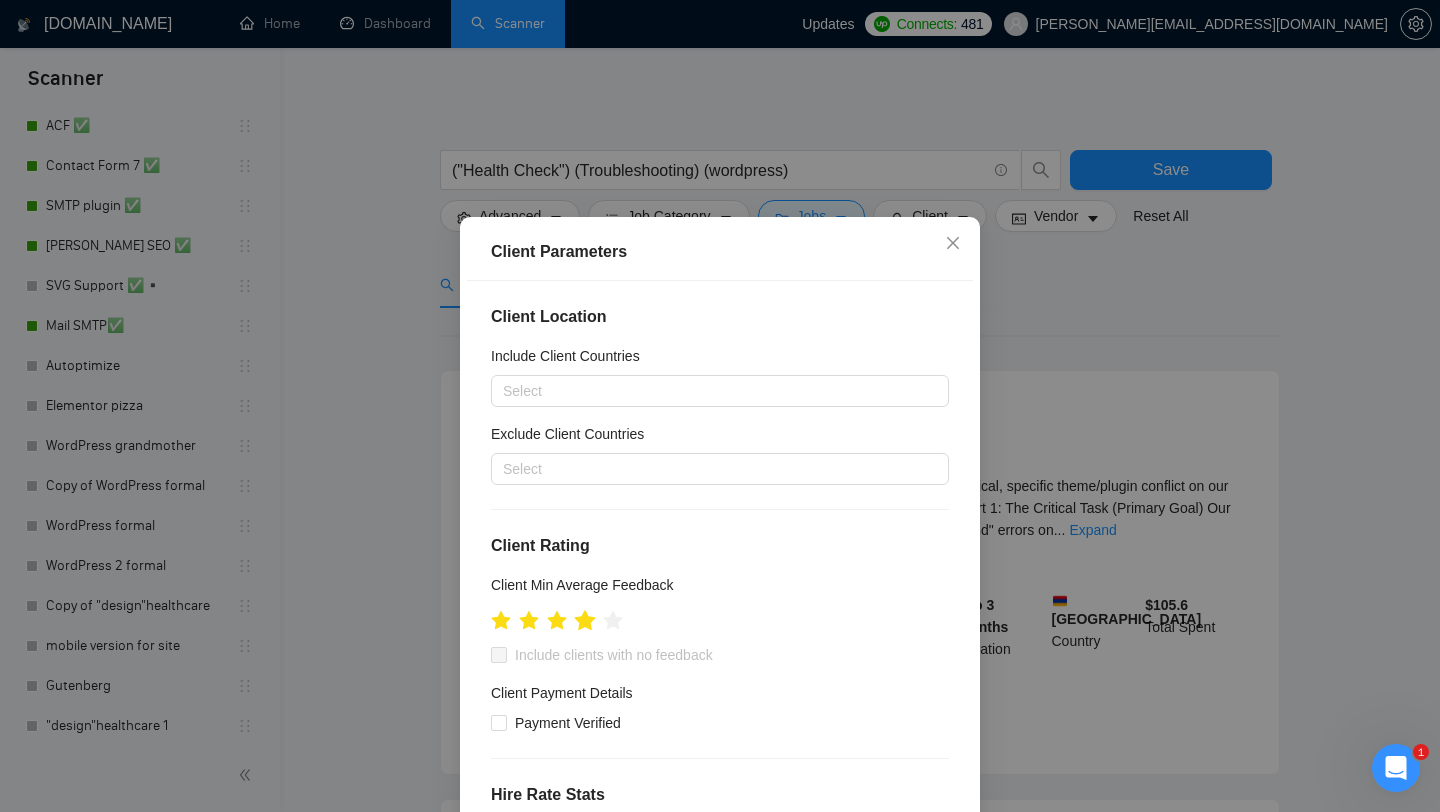 click 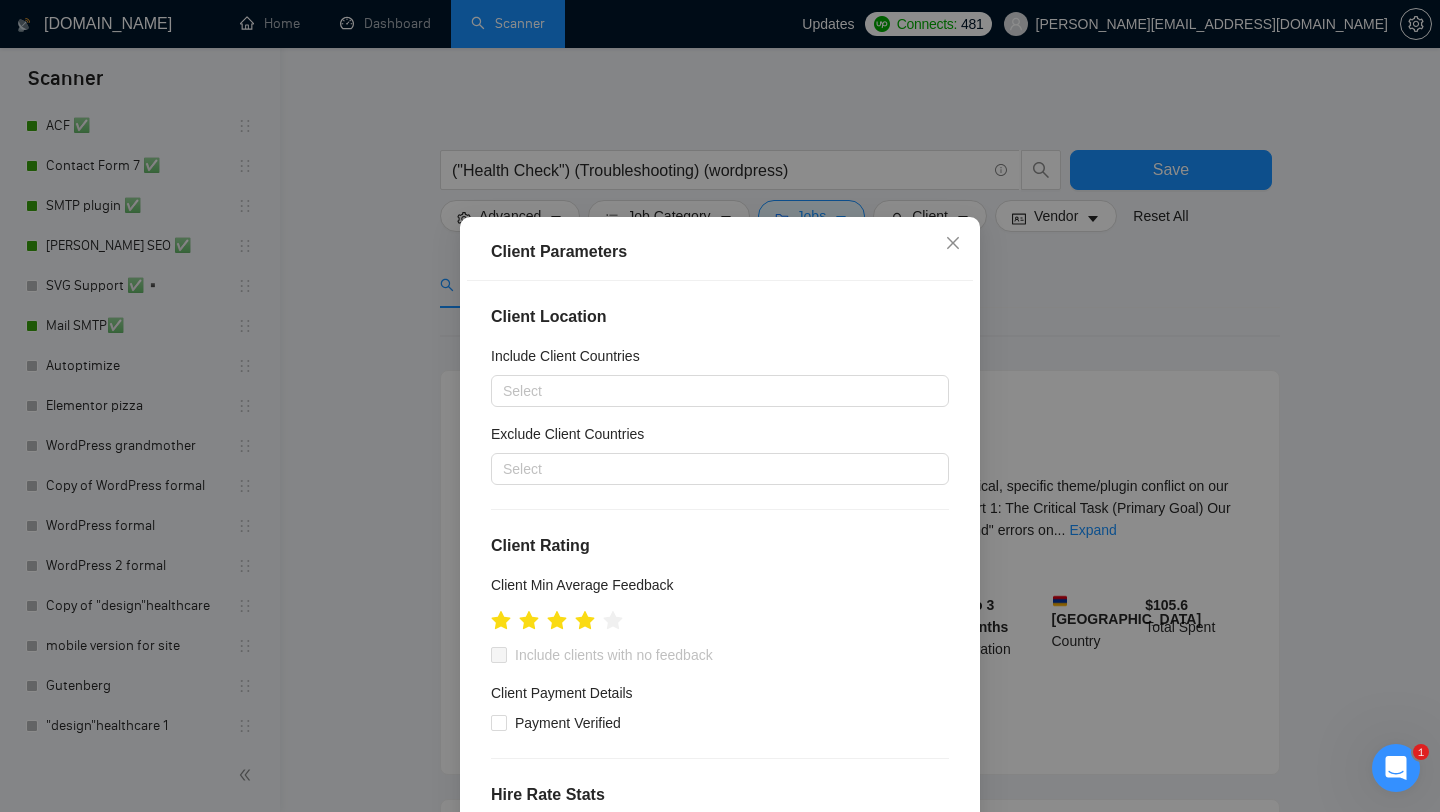 click at bounding box center [499, 655] 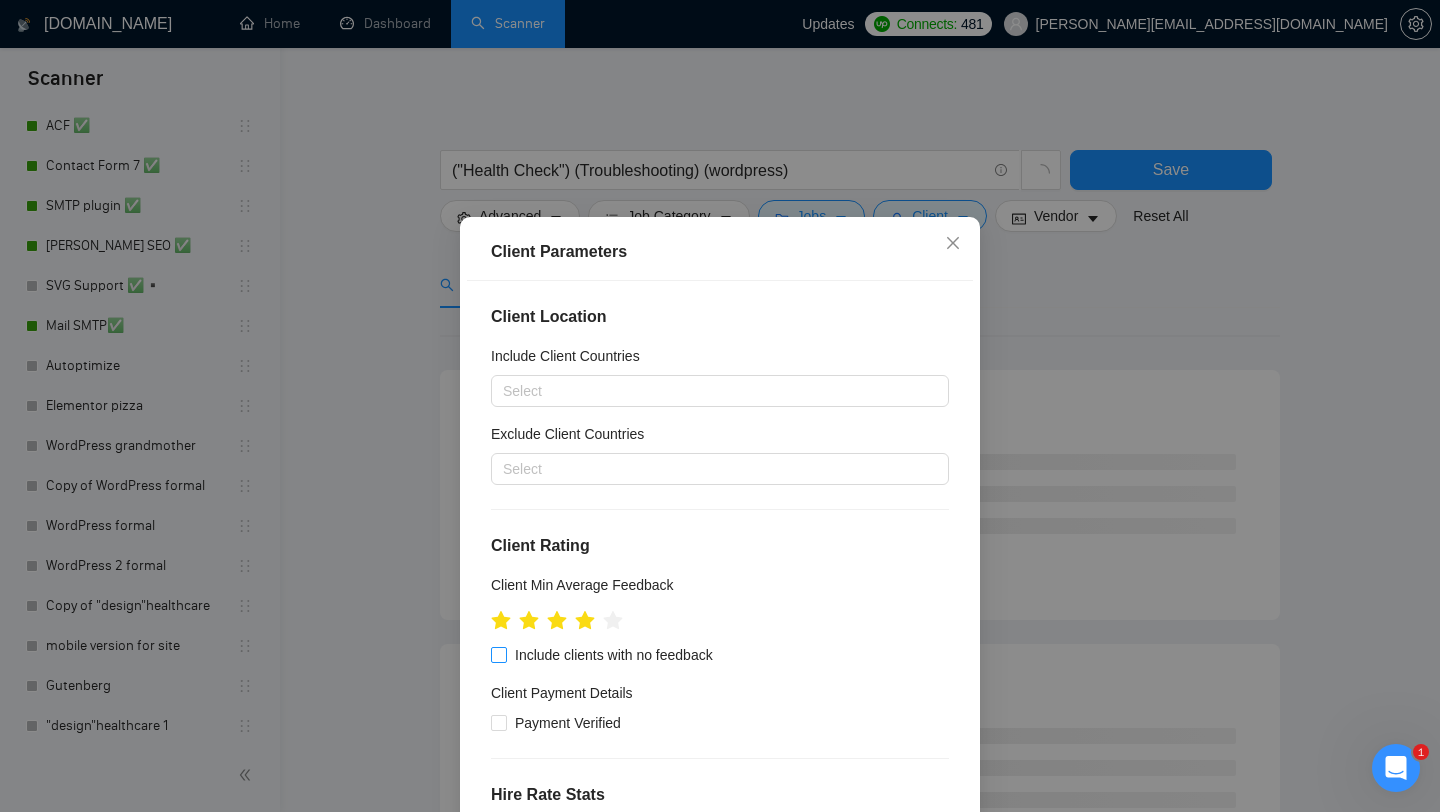 click on "Include clients with no feedback" at bounding box center [498, 654] 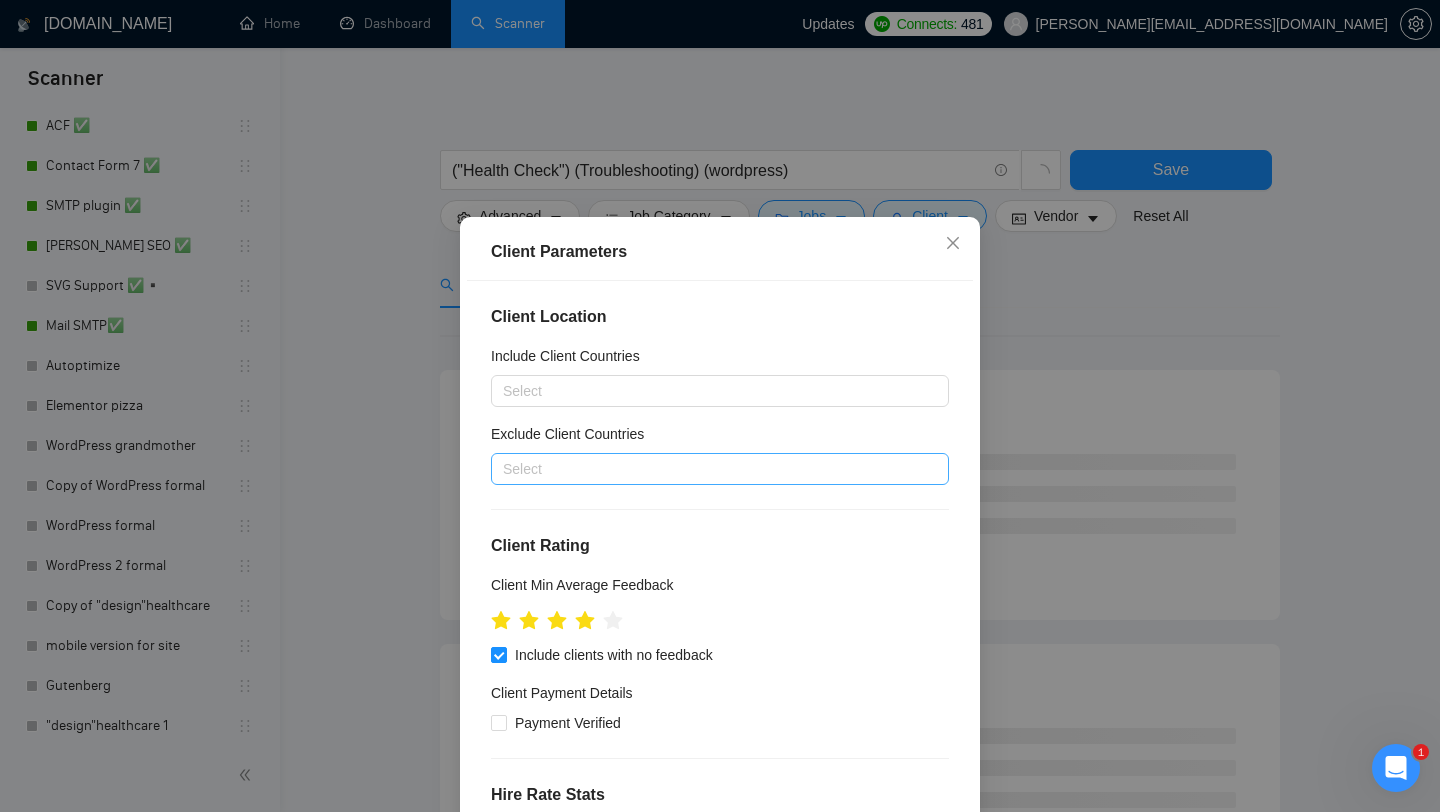 click at bounding box center [710, 469] 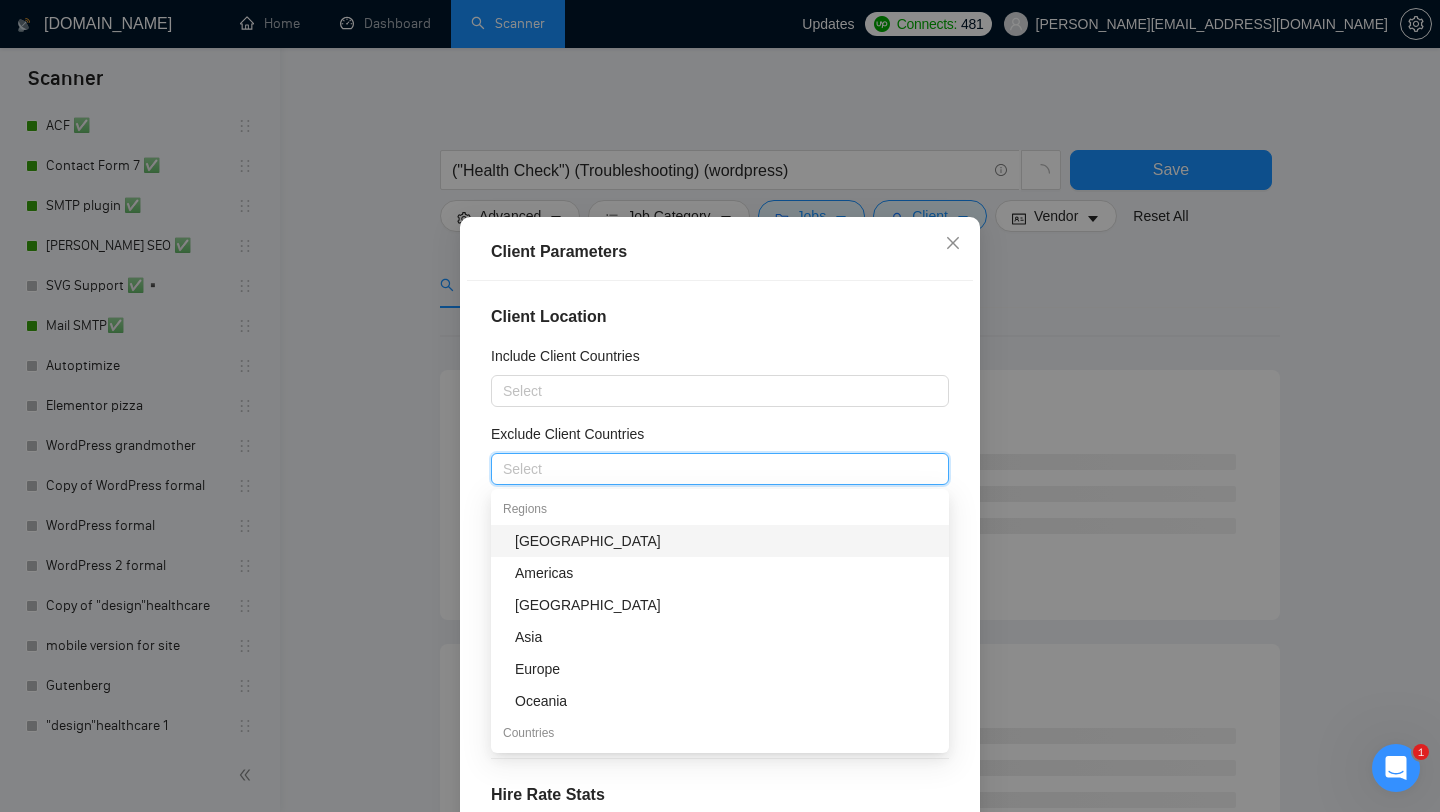 click on "[GEOGRAPHIC_DATA]" at bounding box center [726, 541] 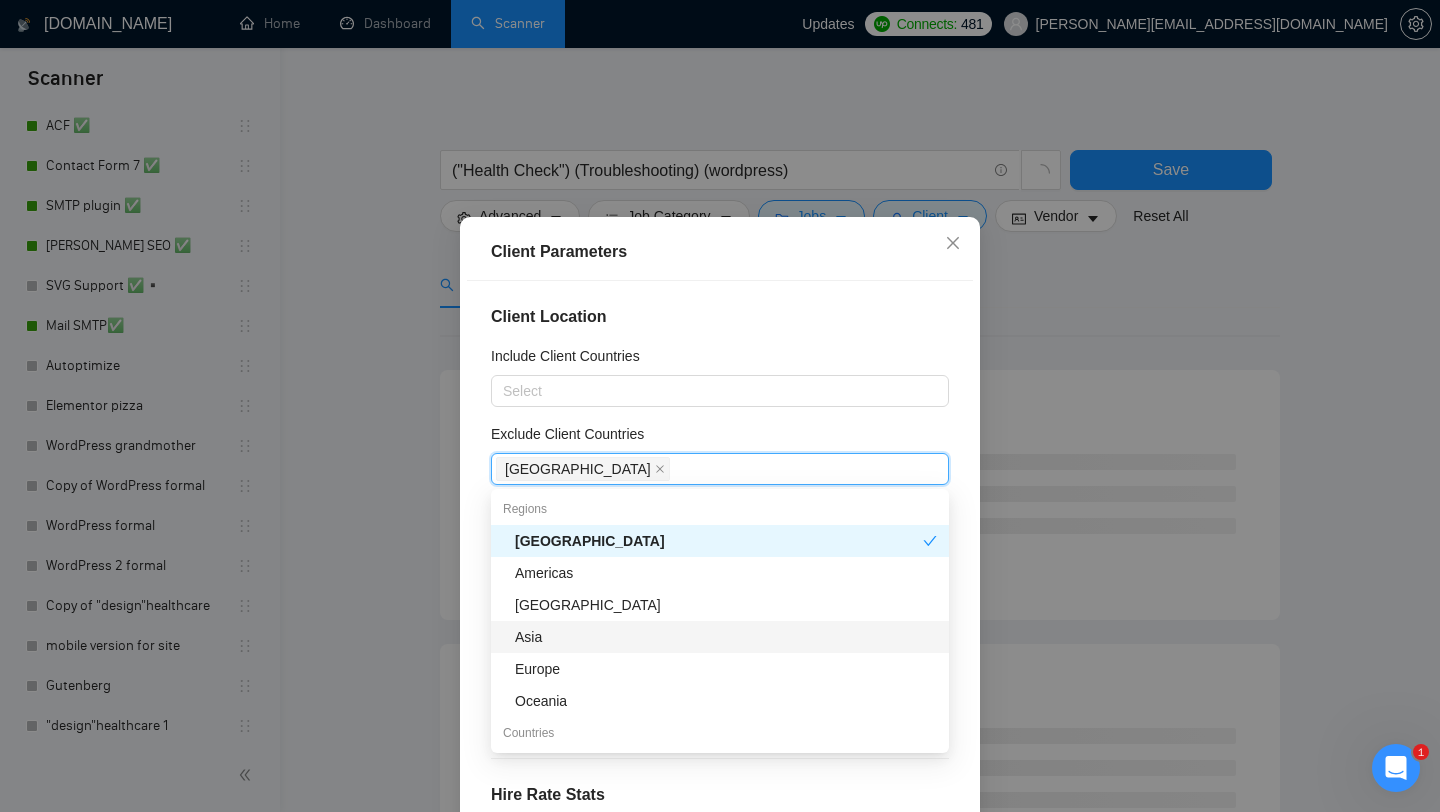 scroll, scrollTop: 159, scrollLeft: 0, axis: vertical 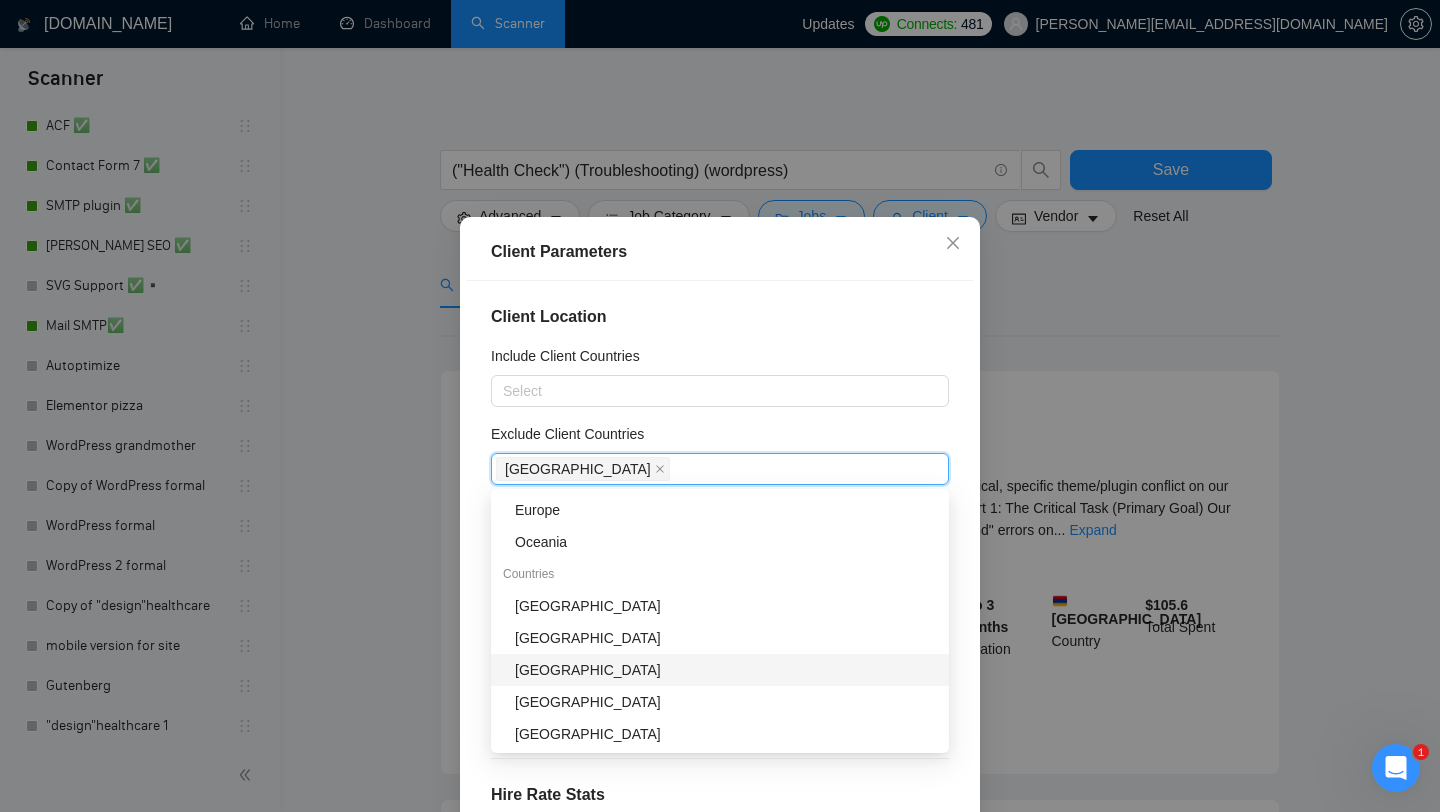 click on "[GEOGRAPHIC_DATA]" at bounding box center (726, 670) 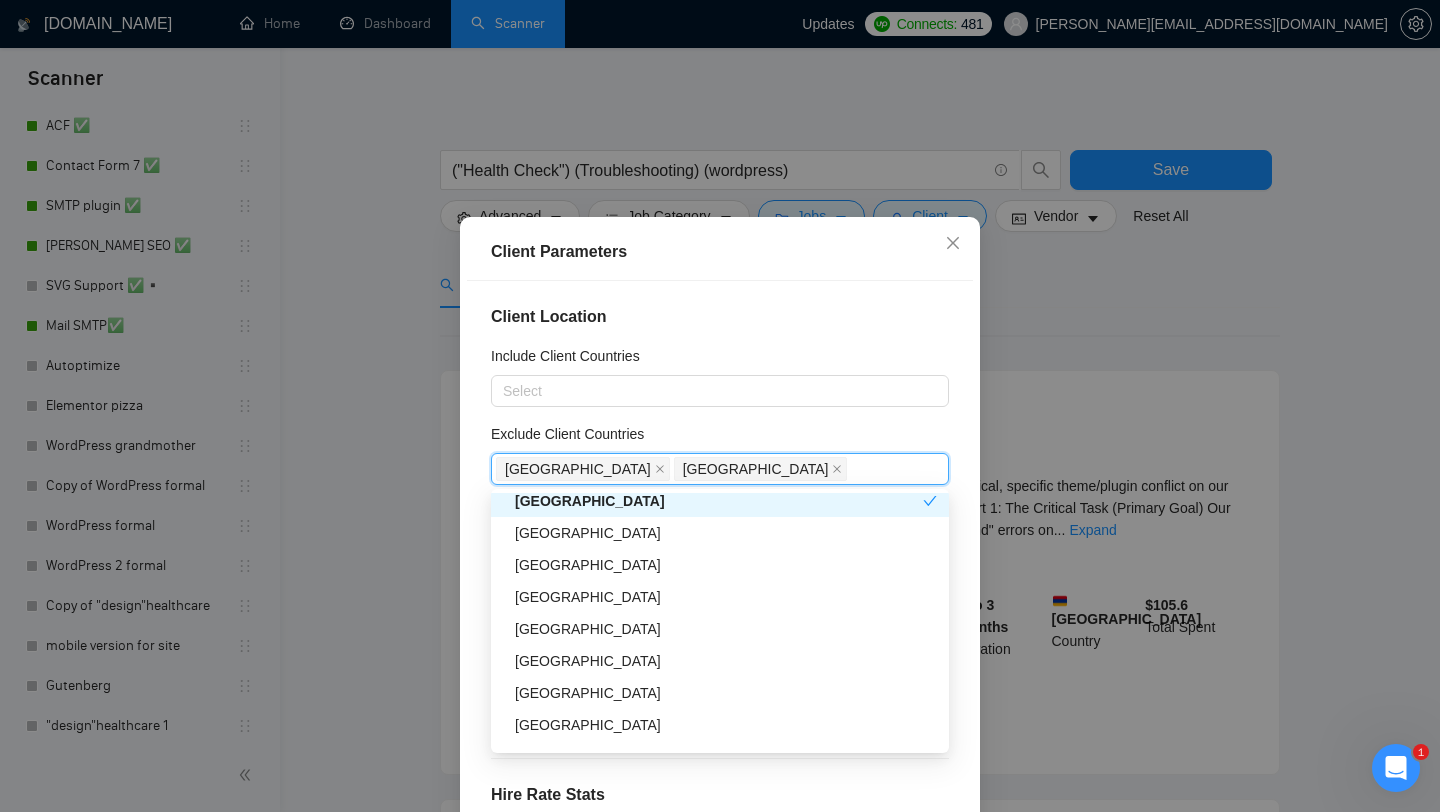 scroll, scrollTop: 327, scrollLeft: 0, axis: vertical 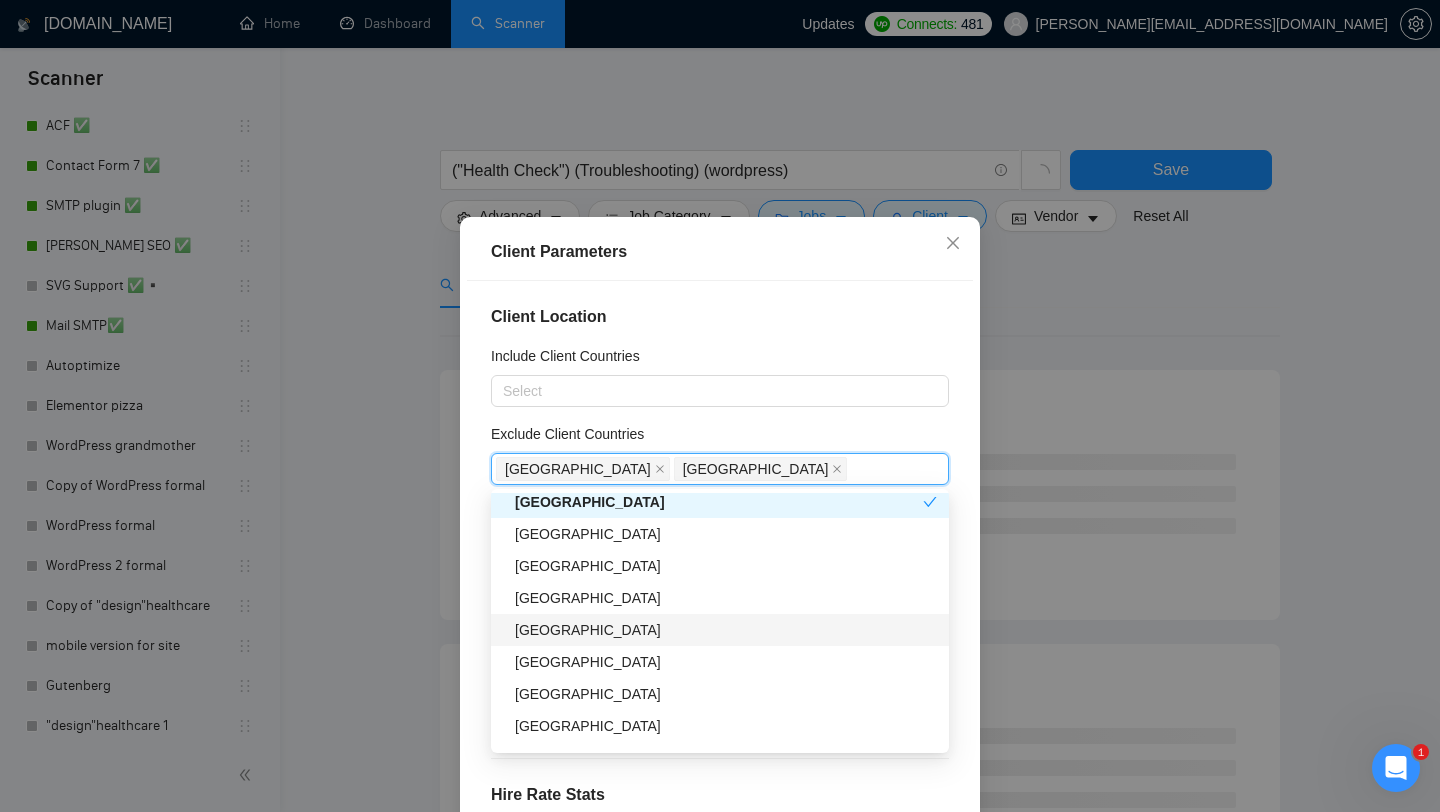 click on "[GEOGRAPHIC_DATA]" at bounding box center (726, 630) 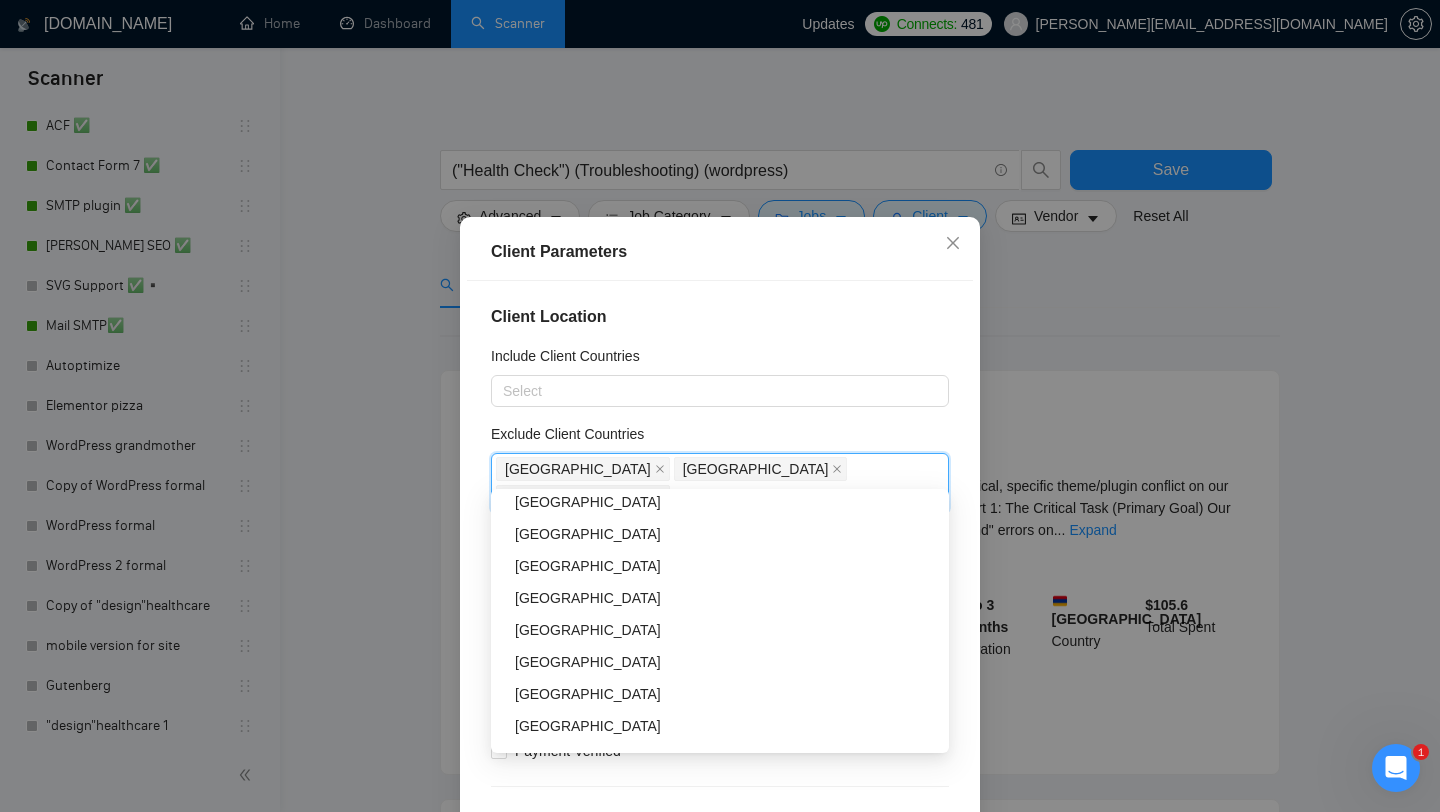 scroll, scrollTop: 1133, scrollLeft: 0, axis: vertical 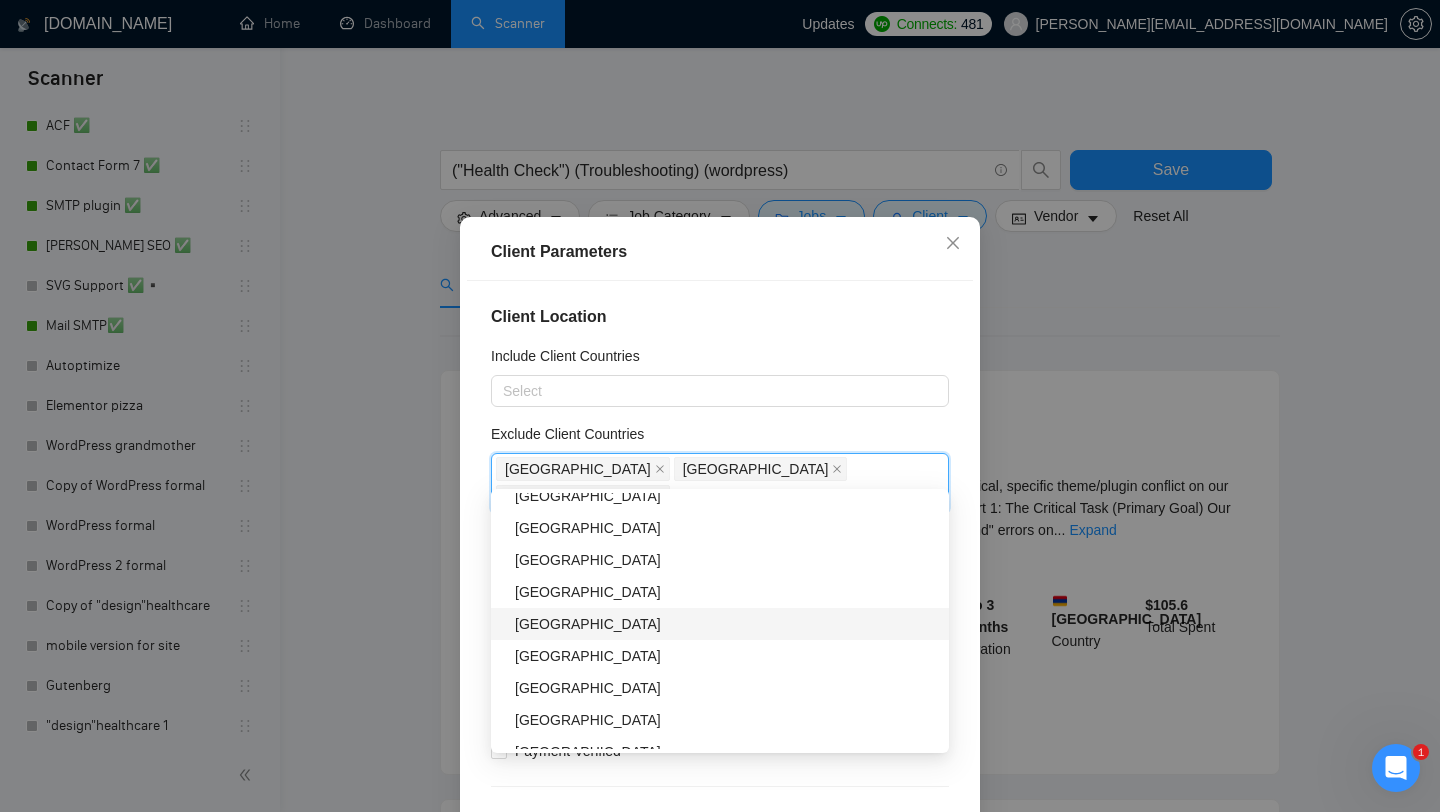 click on "[GEOGRAPHIC_DATA]" at bounding box center (726, 624) 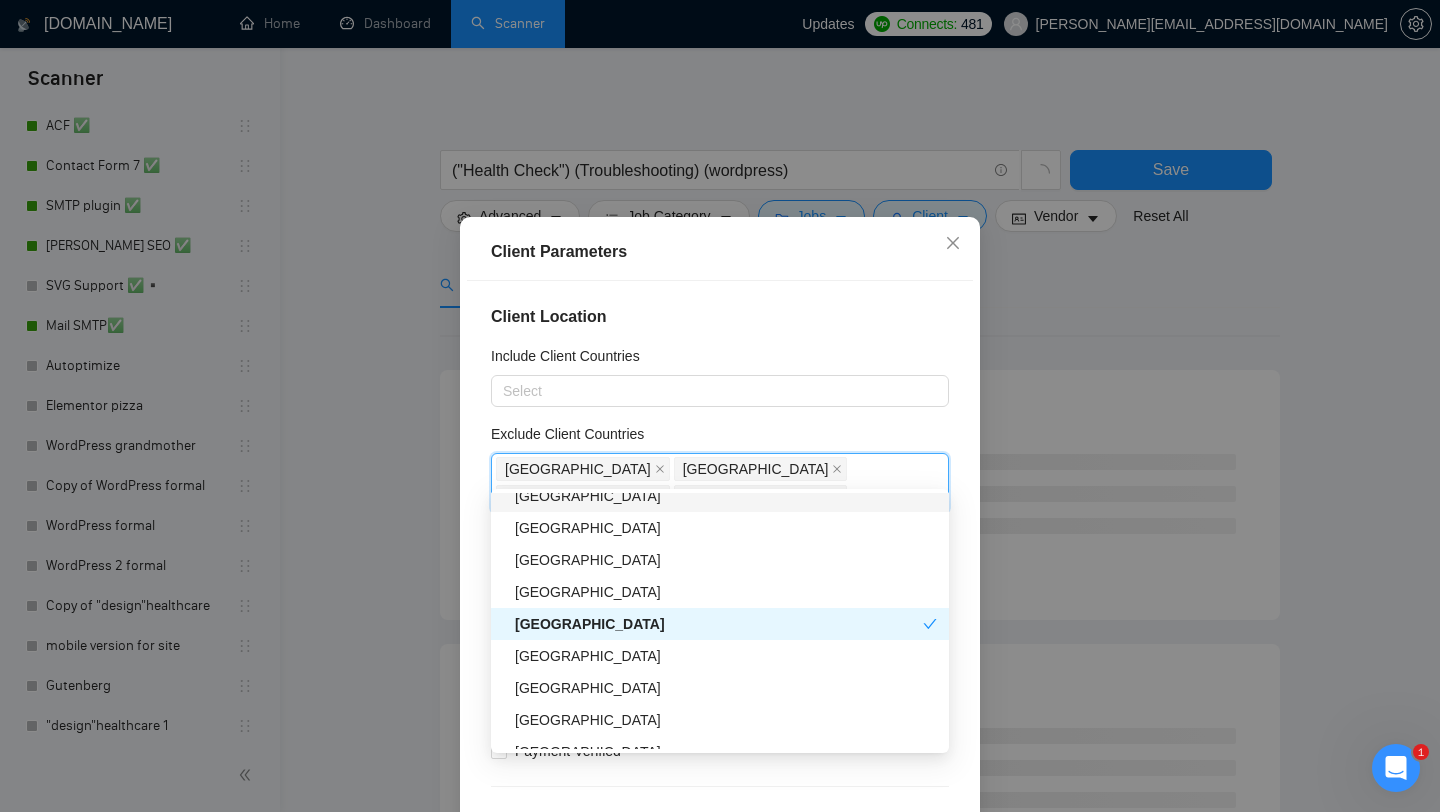 click on "Include Client Countries" at bounding box center [720, 360] 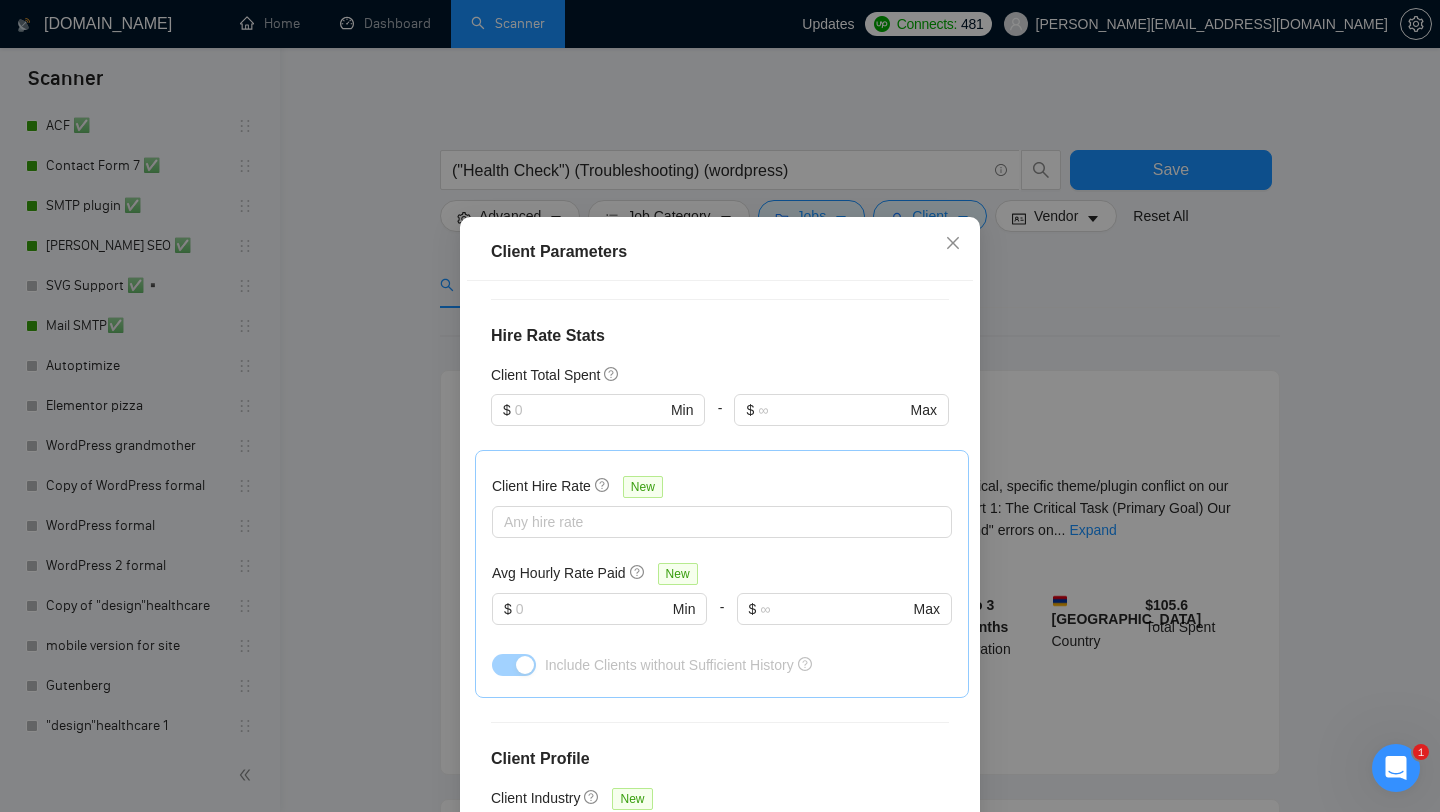 scroll, scrollTop: 485, scrollLeft: 0, axis: vertical 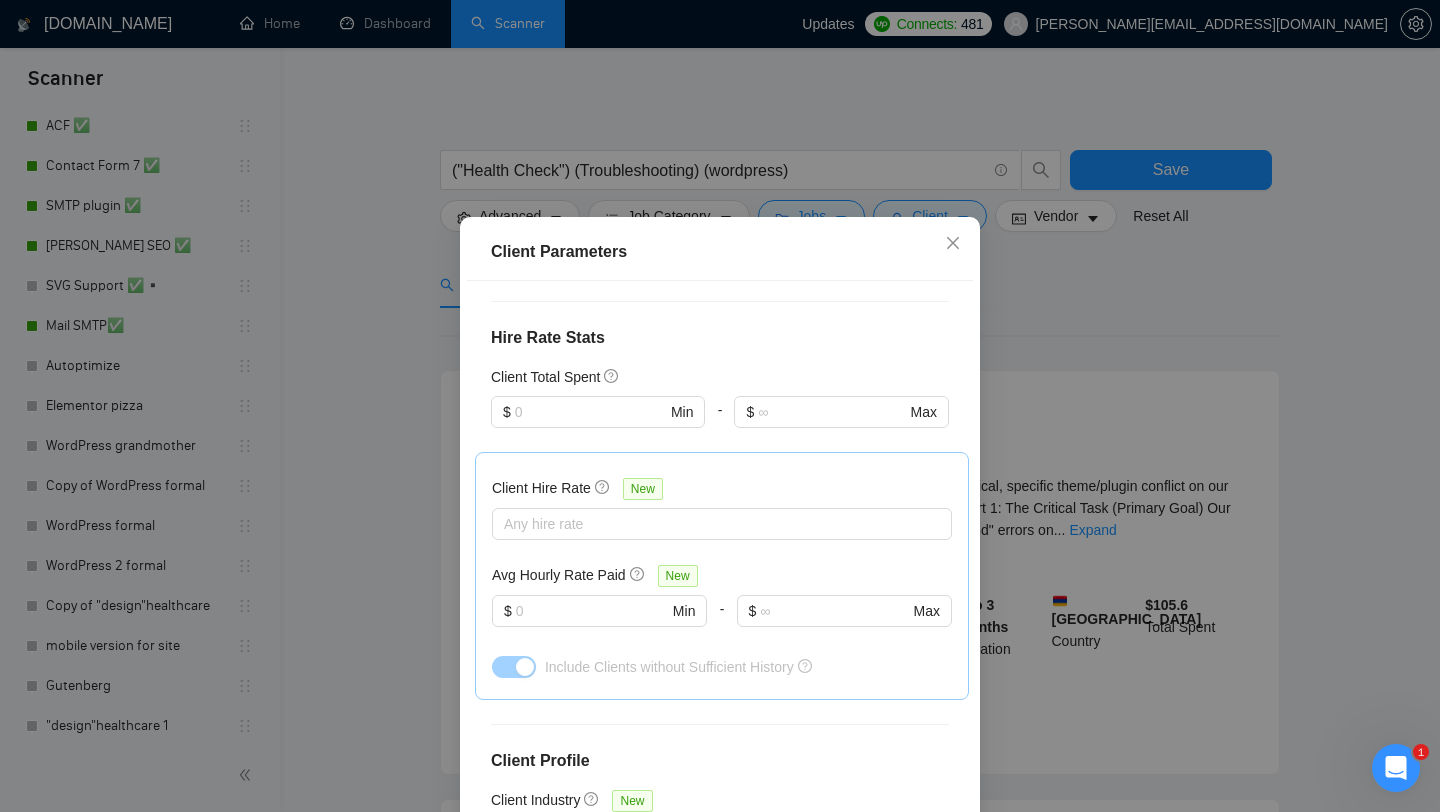 click at bounding box center (598, 440) 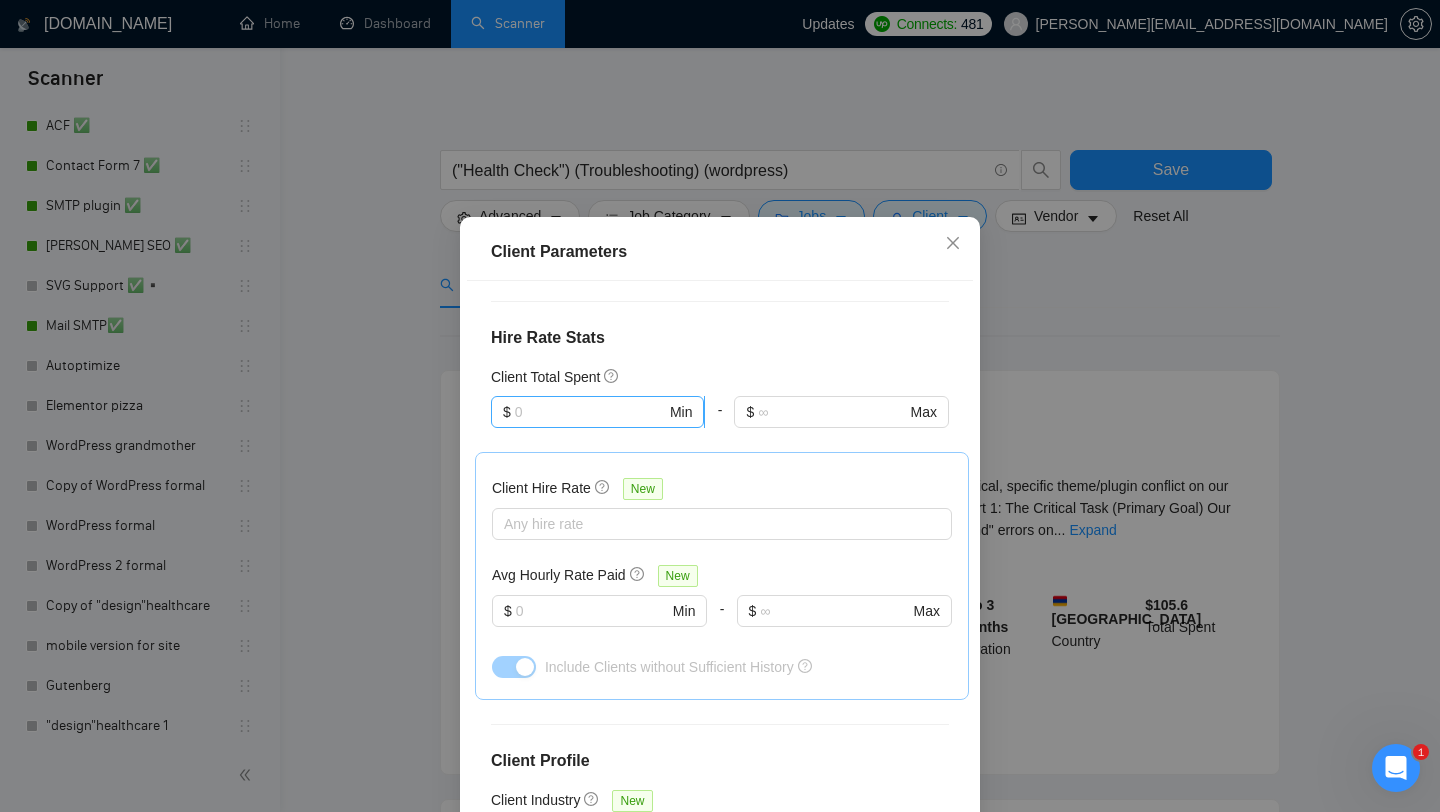 click on "$ Min" at bounding box center [597, 412] 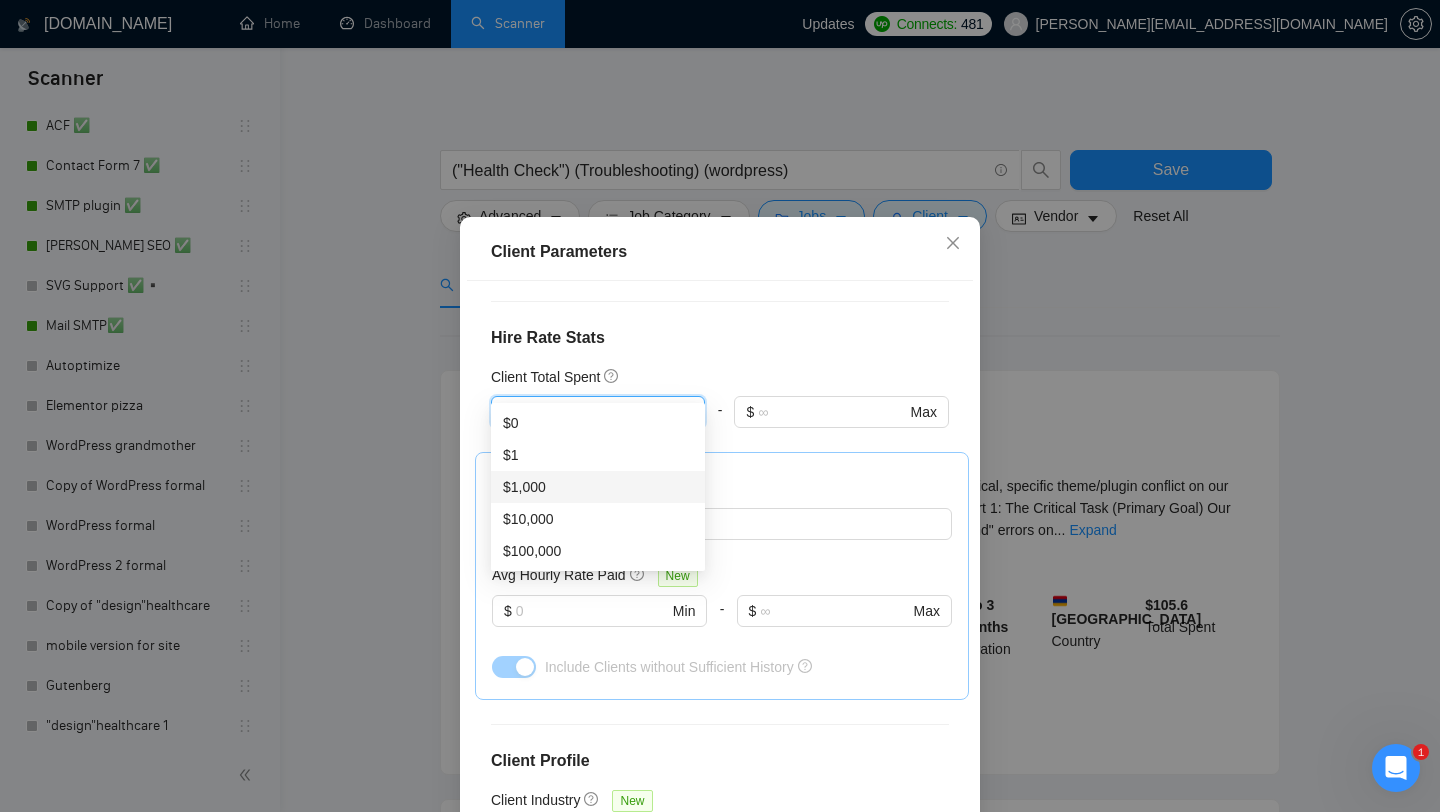 click on "$1,000" at bounding box center (598, 487) 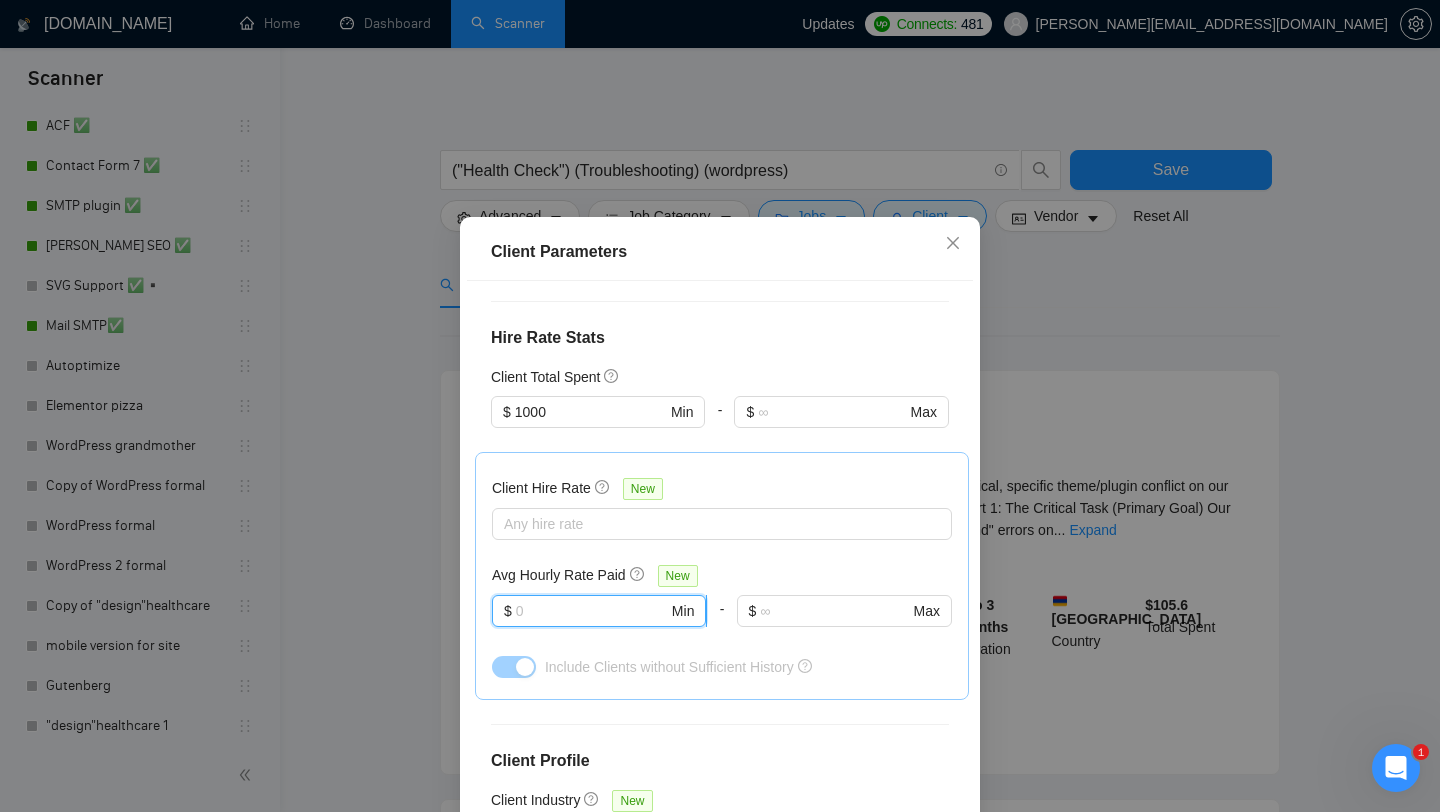 click at bounding box center [592, 611] 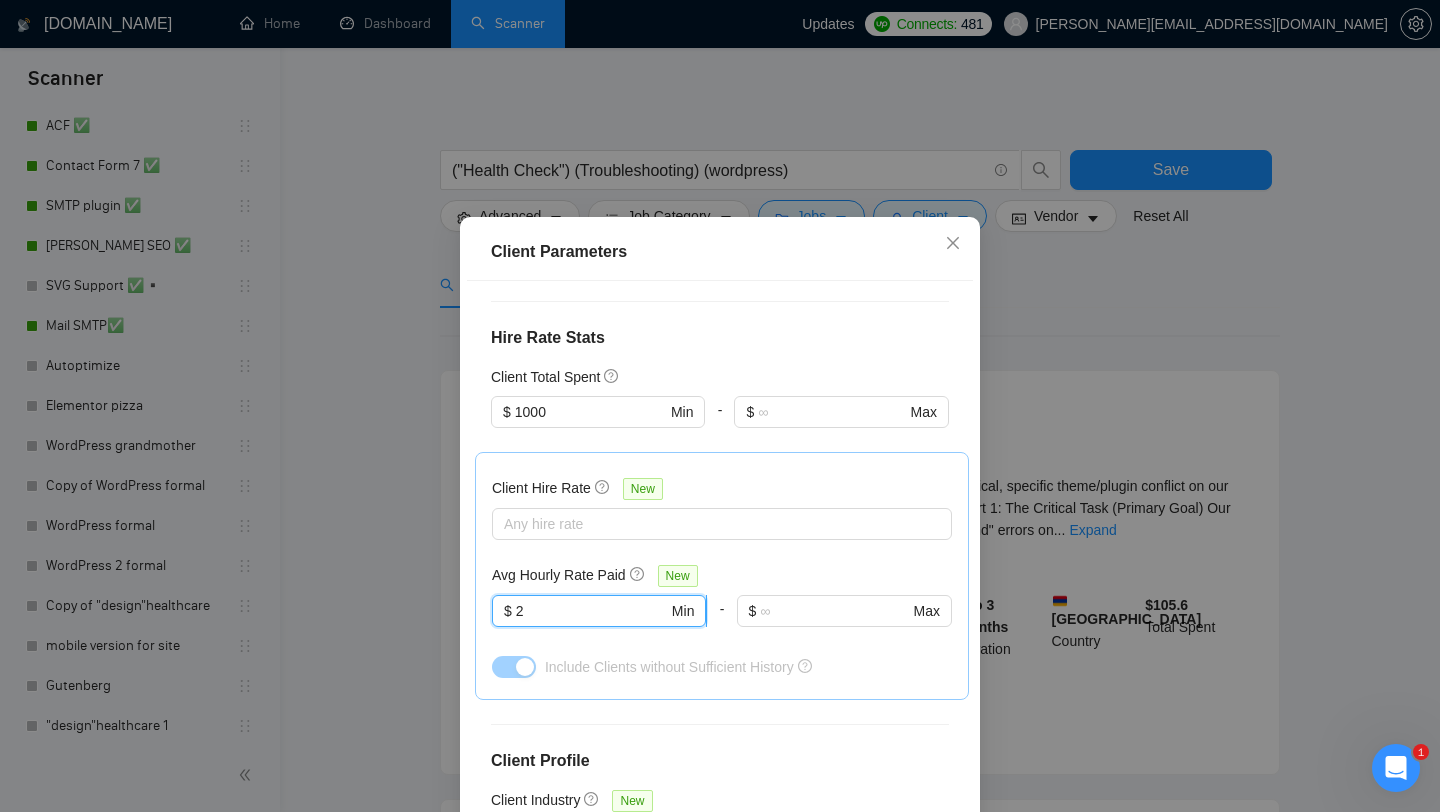 type on "20" 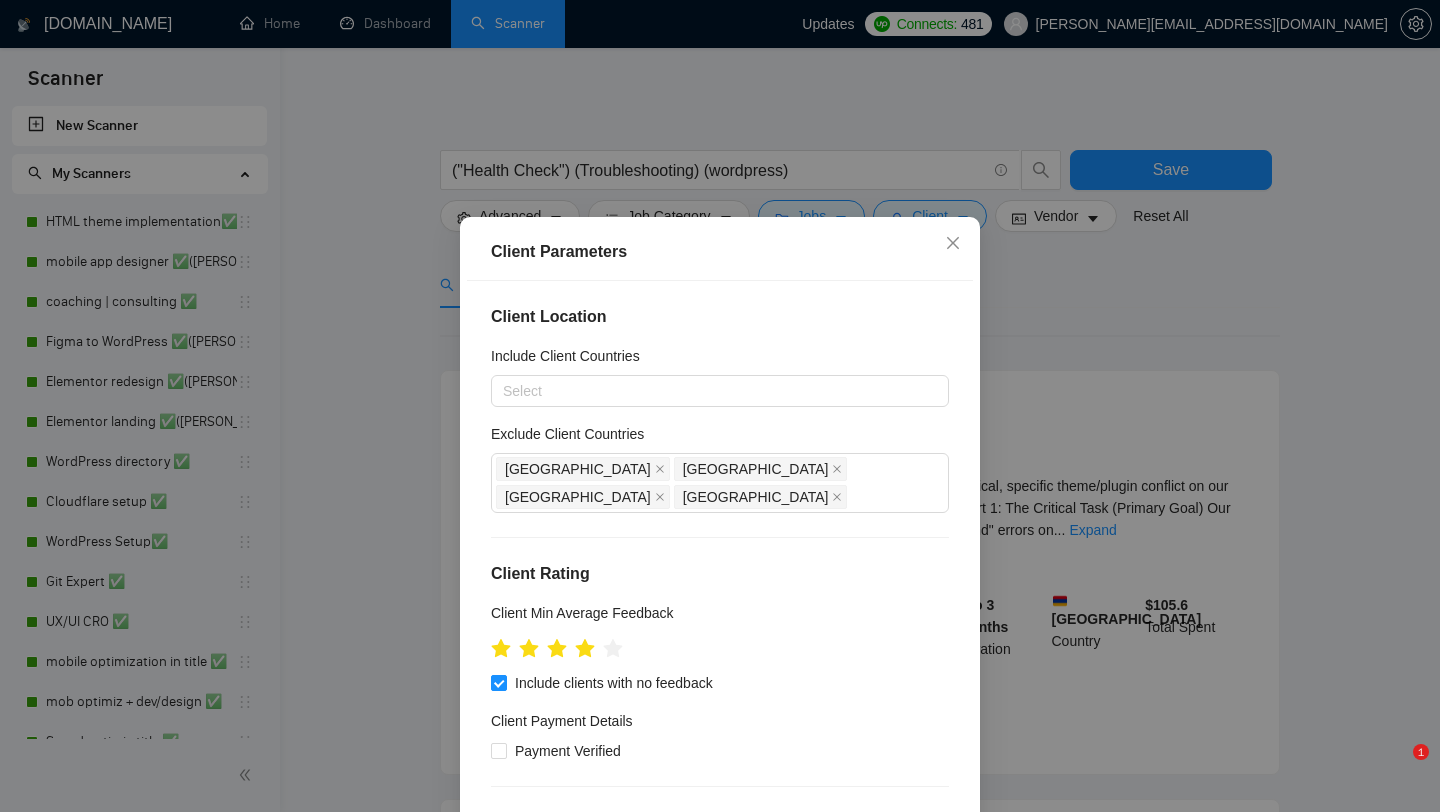 scroll, scrollTop: 0, scrollLeft: 0, axis: both 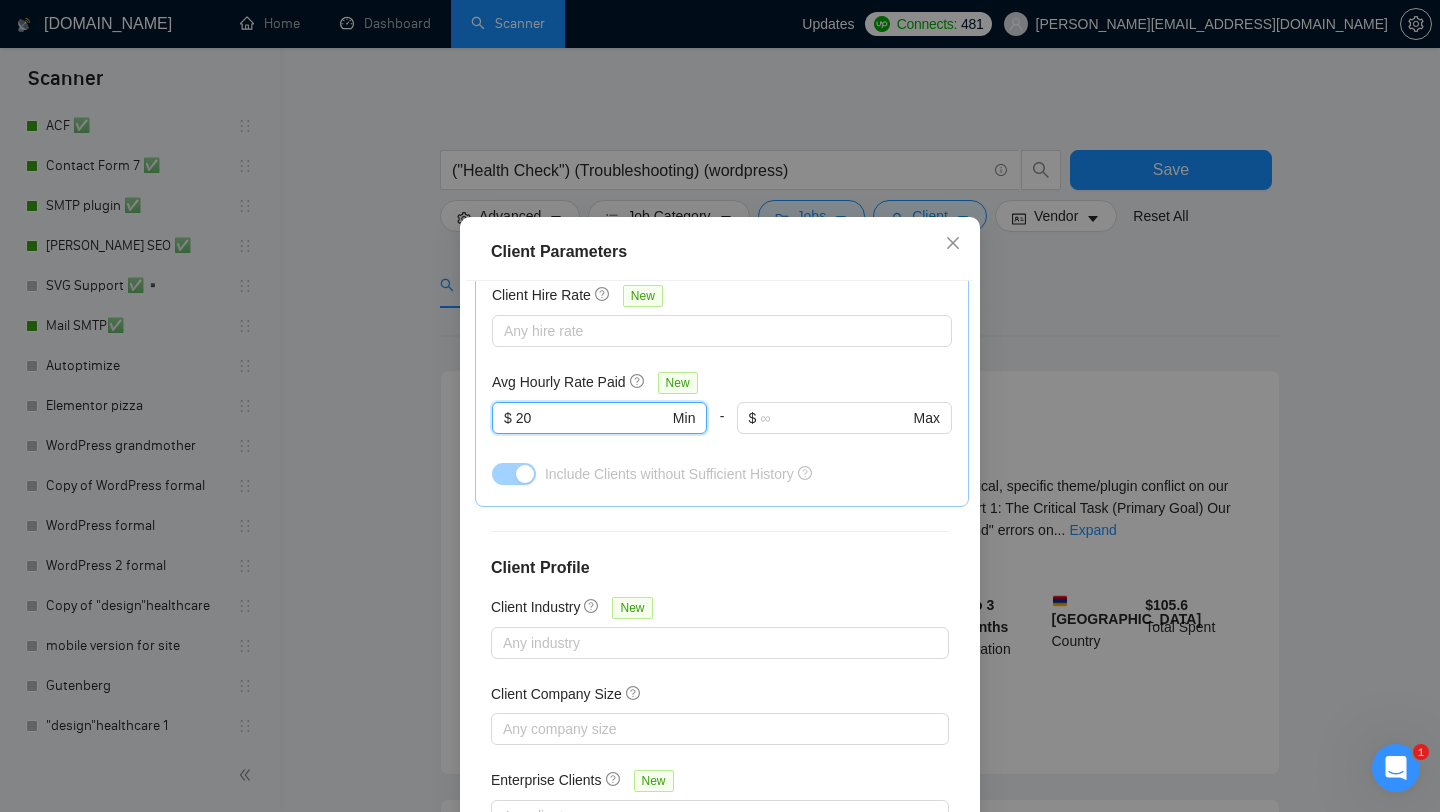 type on "20" 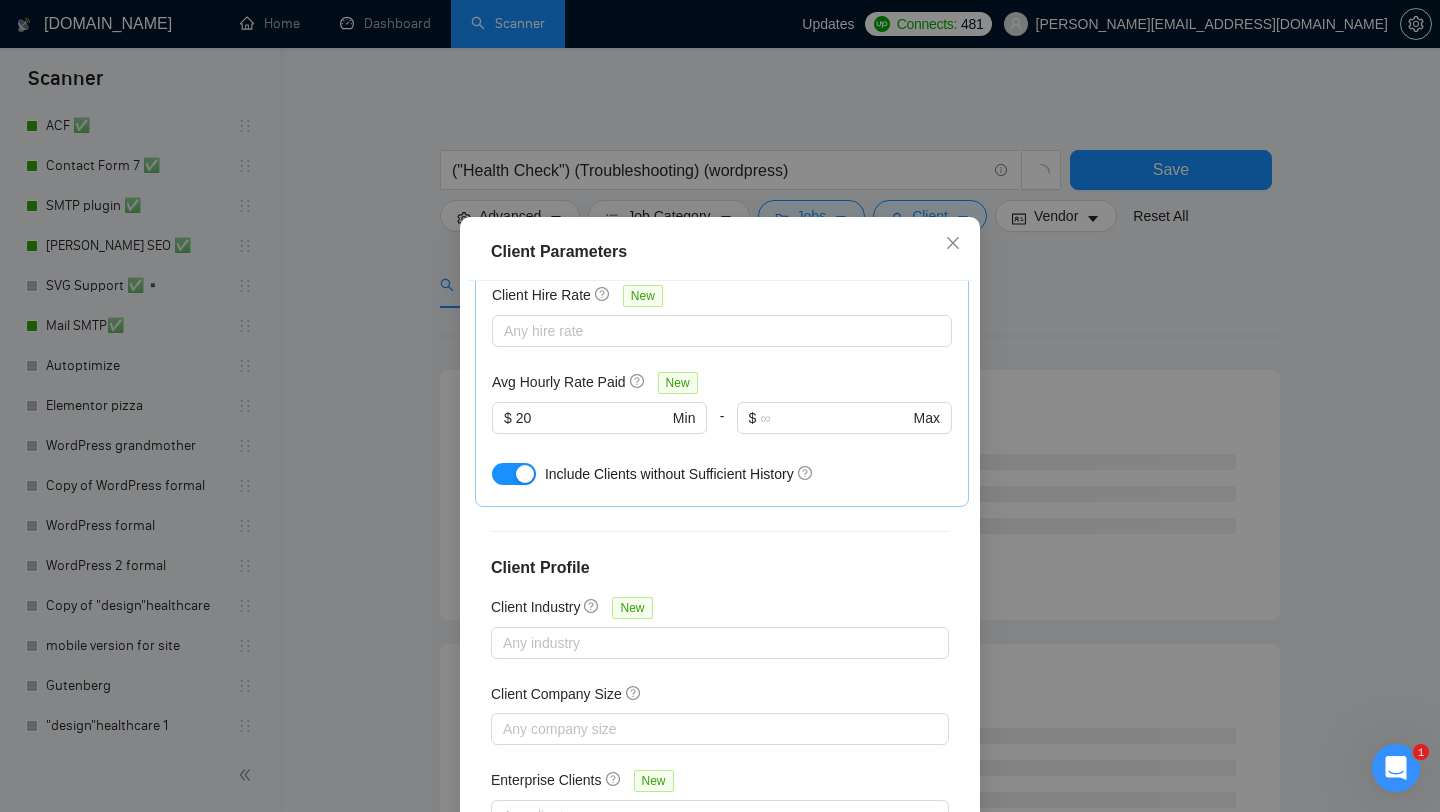click on "Client Parameters Client Location Include Client Countries   Select Exclude Client Countries [GEOGRAPHIC_DATA] [GEOGRAPHIC_DATA] [GEOGRAPHIC_DATA] [GEOGRAPHIC_DATA]   Client Rating Client Min Average Feedback Include clients with no feedback Client Payment Details Payment Verified Hire Rate Stats   Client Total Spent $ 1000 Min - $ Max Client Hire Rate New   Any hire rate   Avg Hourly Rate Paid New $ 20 Min - $ Max Include Clients without Sufficient History Client Profile Client Industry New   Any industry Client Company Size   Any company size Enterprise Clients New   Any clients Reset OK" at bounding box center (720, 406) 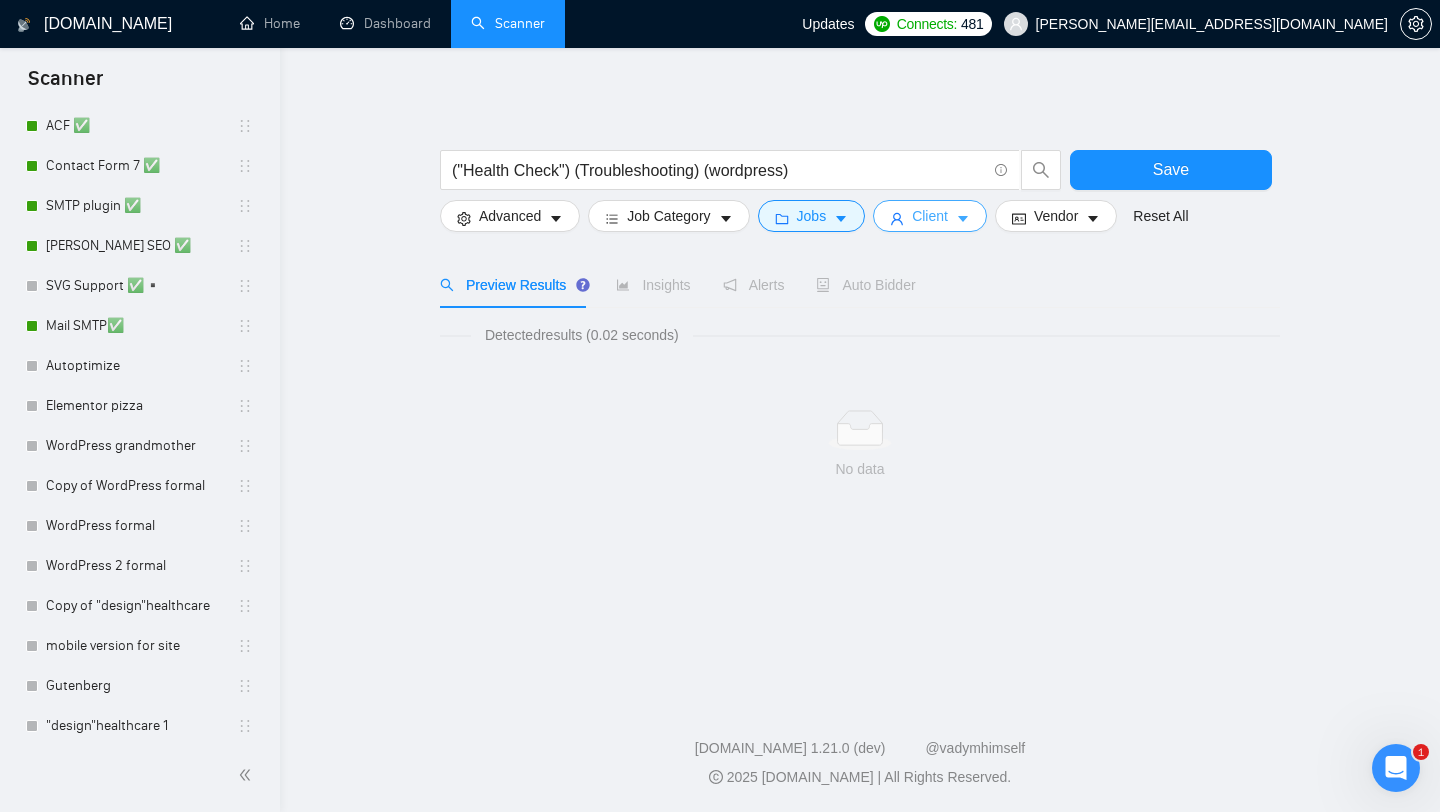 click on "Client" at bounding box center [930, 216] 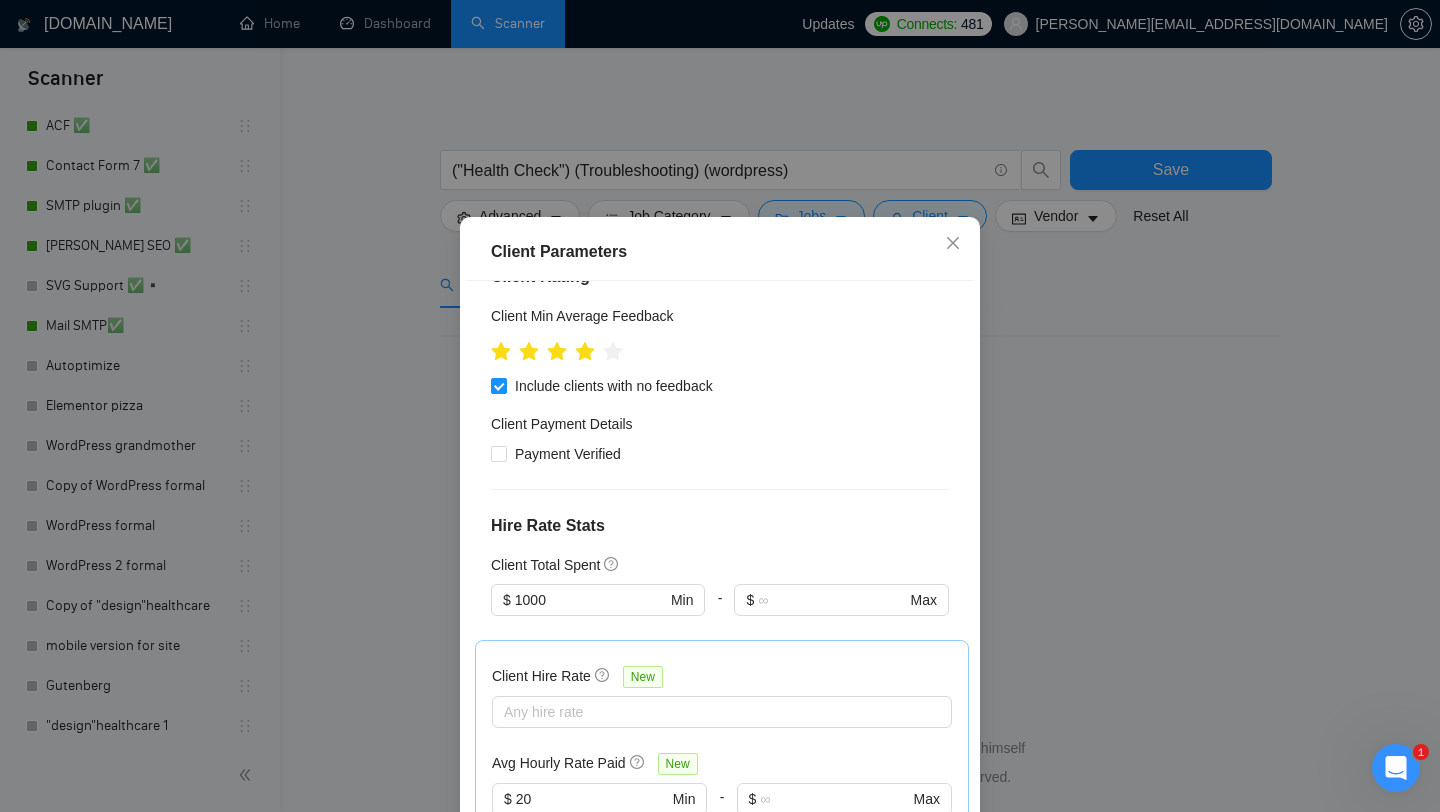 scroll, scrollTop: 297, scrollLeft: 0, axis: vertical 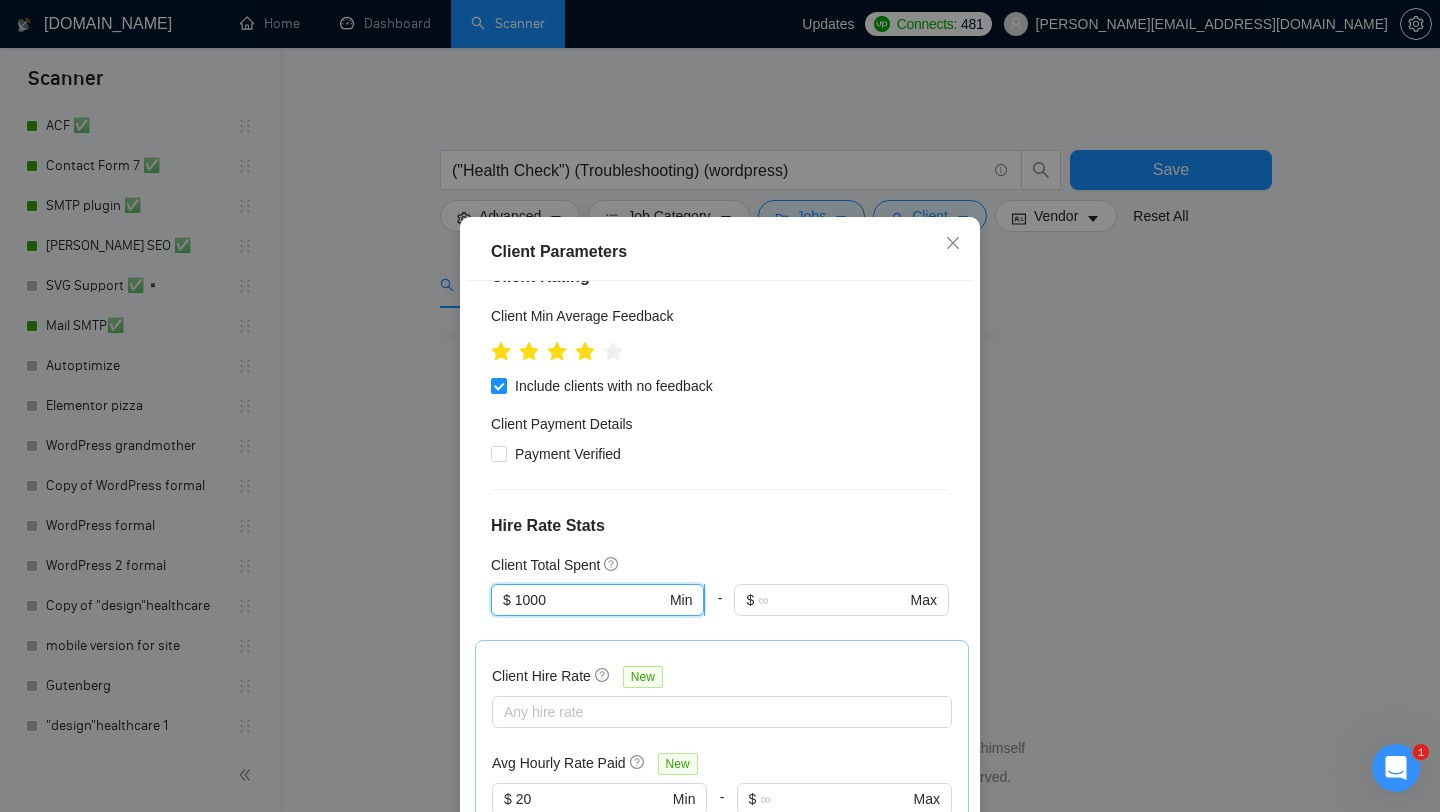 click on "1000" at bounding box center (590, 600) 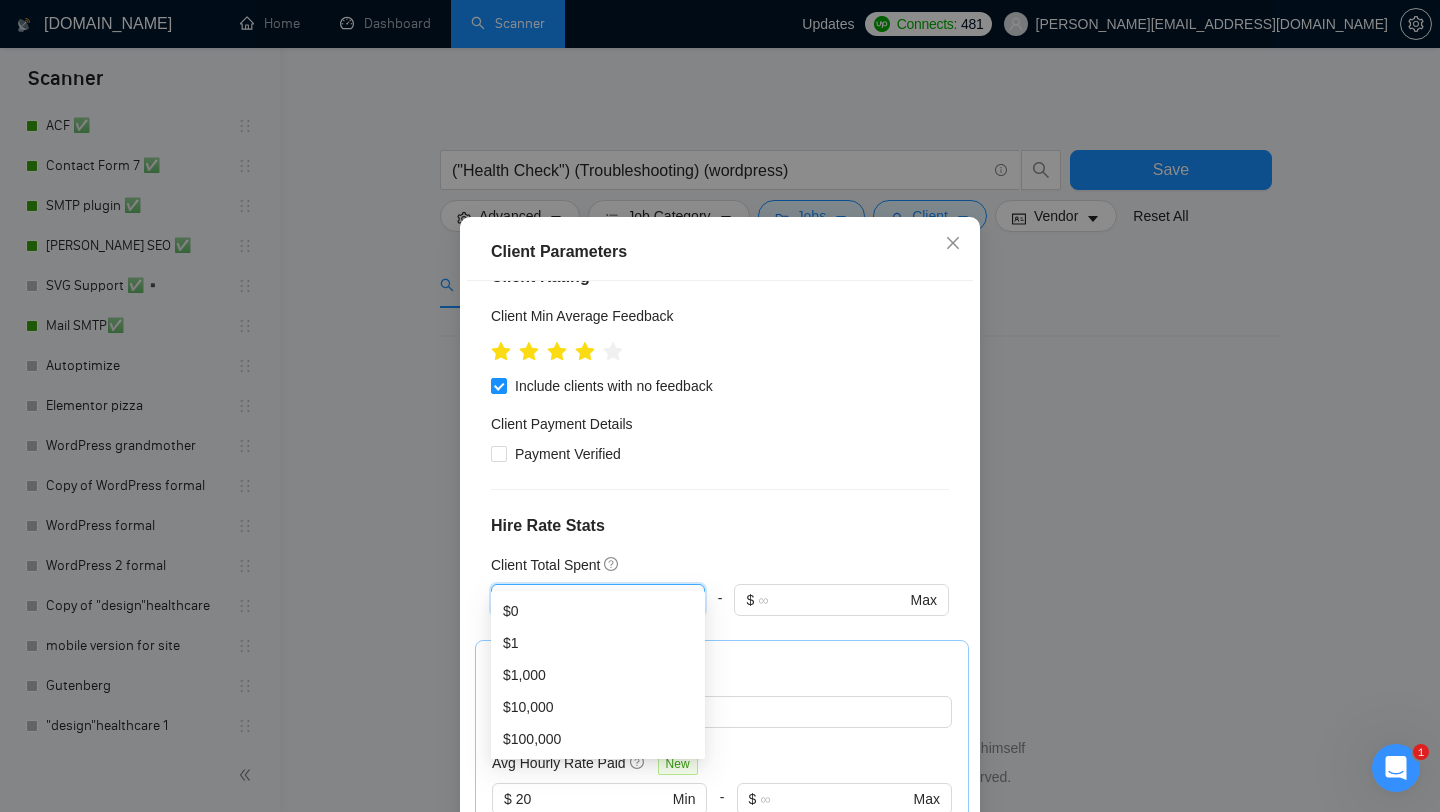 type 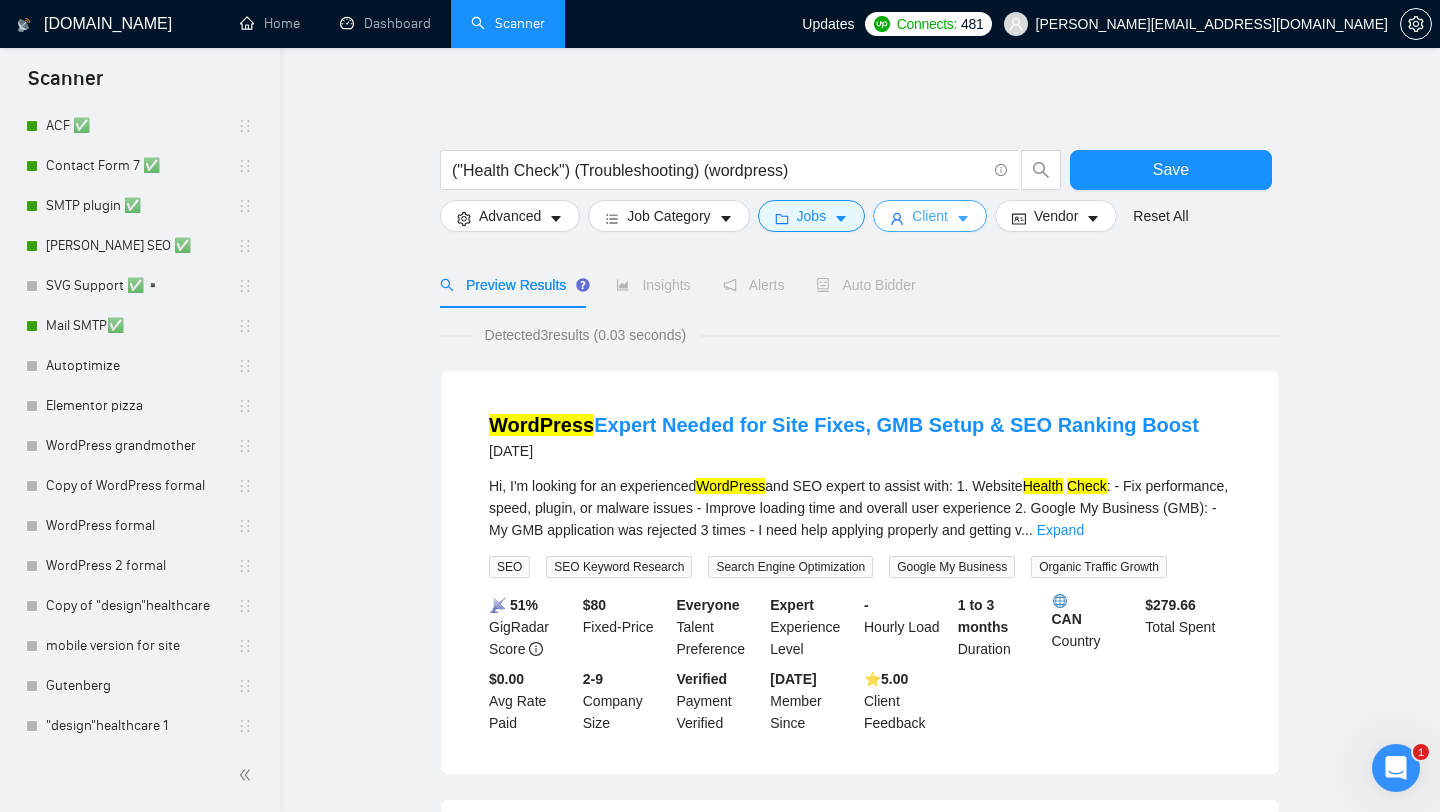 click on "Client" at bounding box center [930, 216] 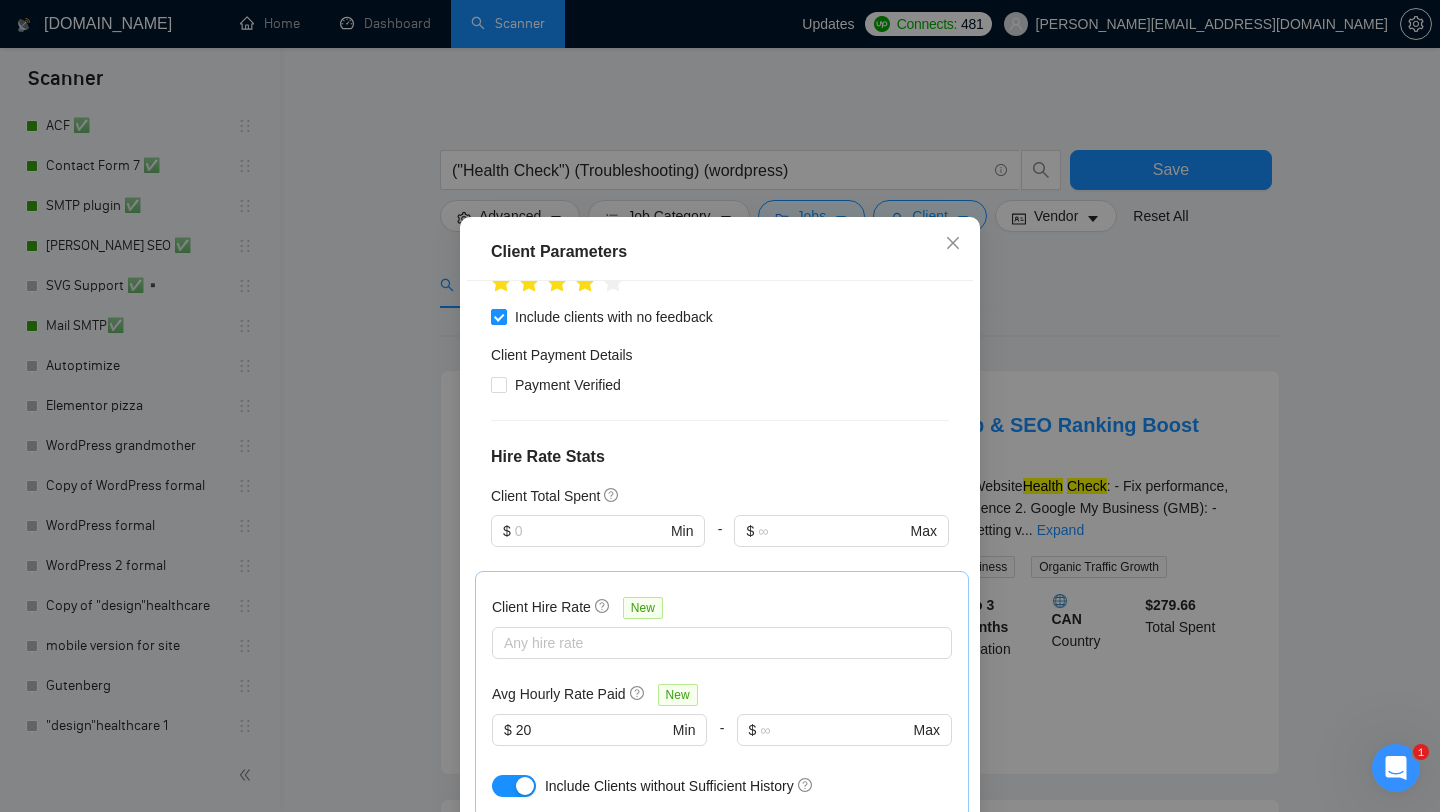 scroll, scrollTop: 367, scrollLeft: 0, axis: vertical 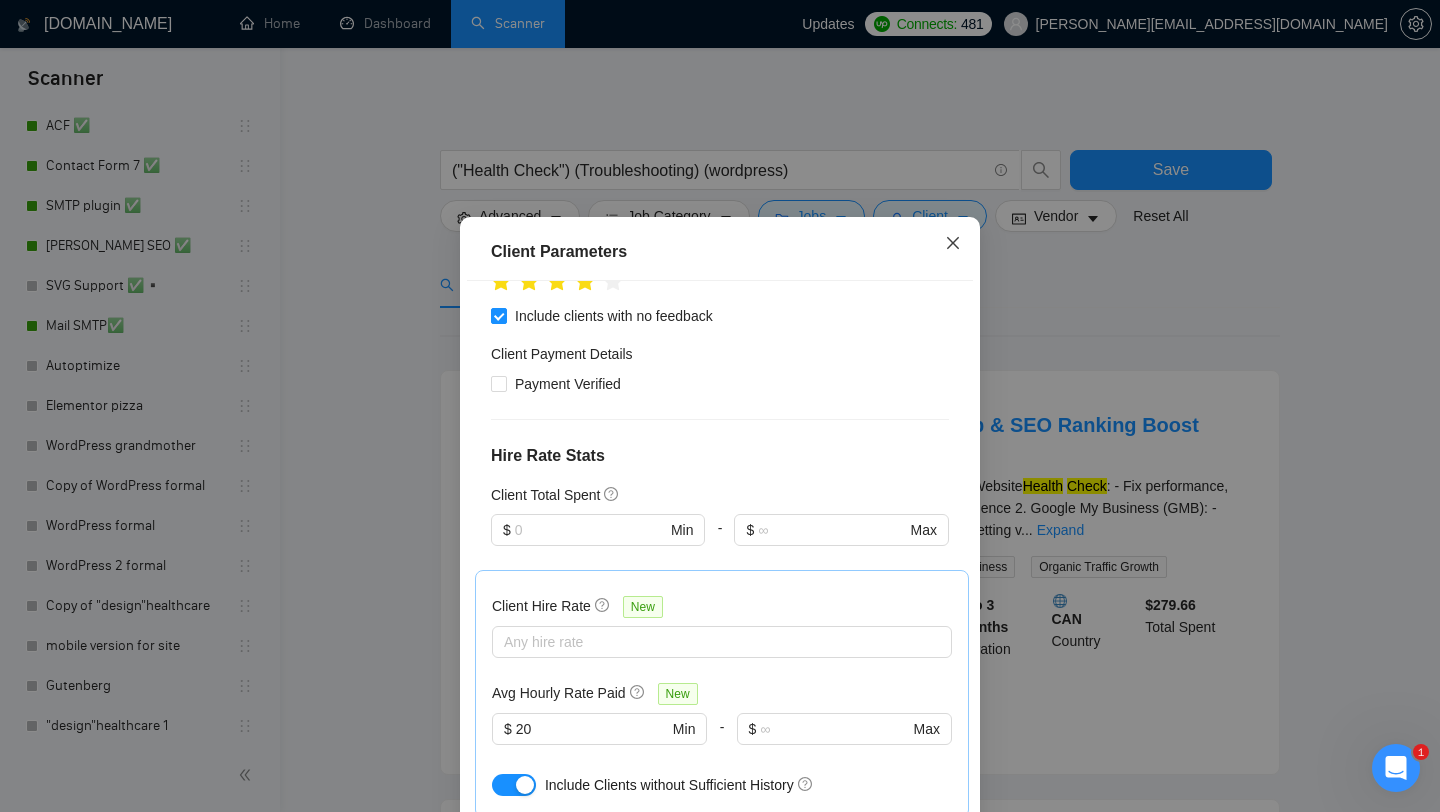 click at bounding box center (953, 244) 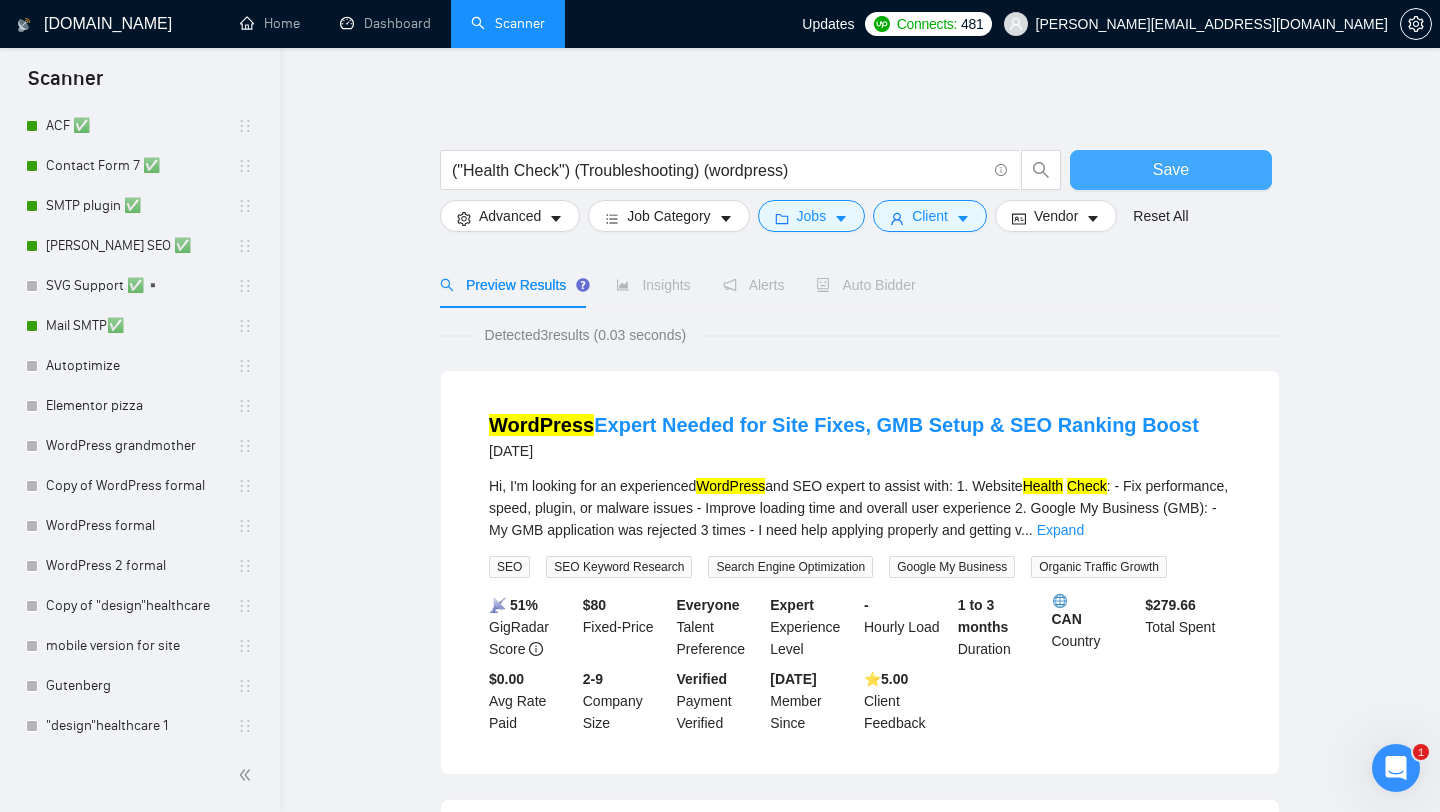 click on "Save" at bounding box center (1171, 170) 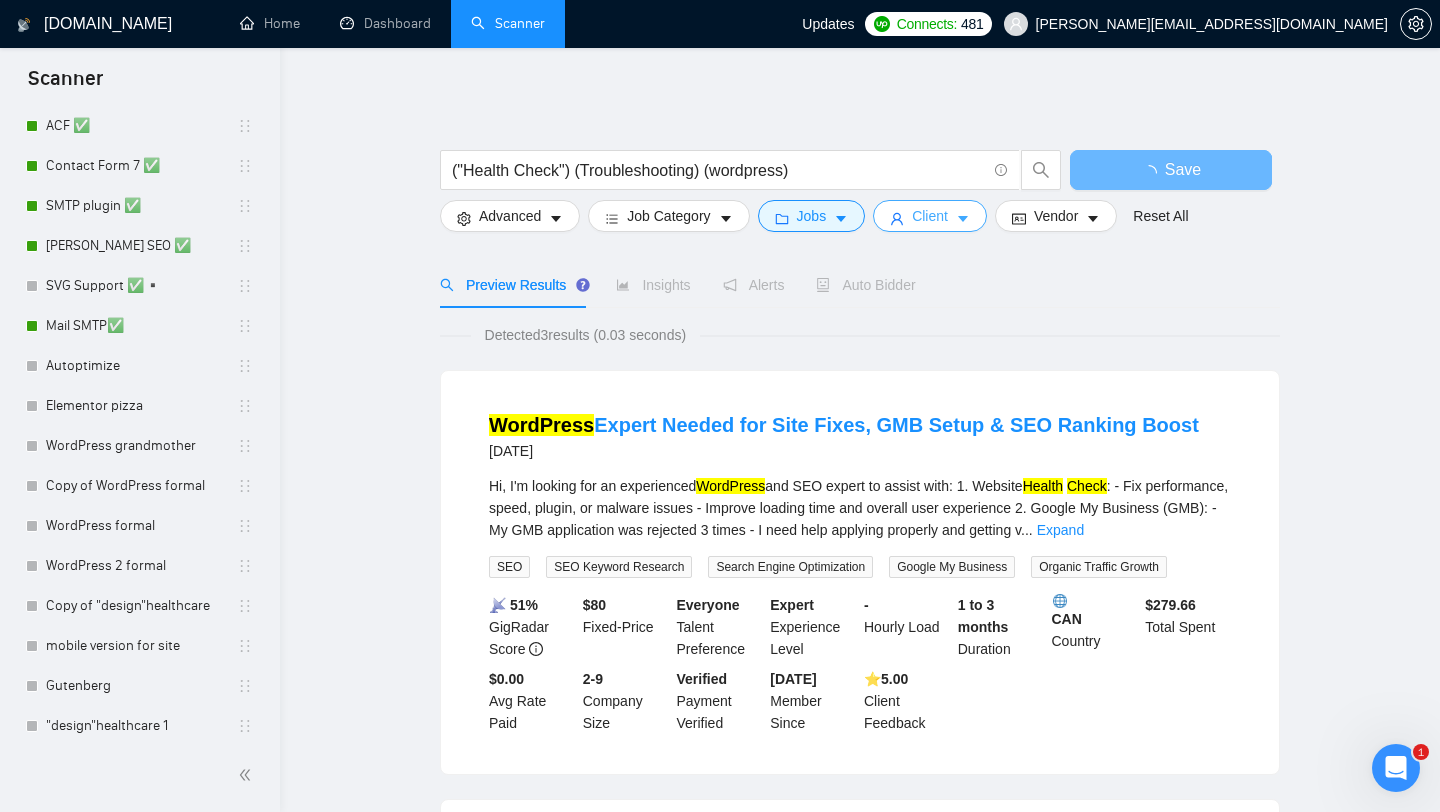 click on "Client" at bounding box center [930, 216] 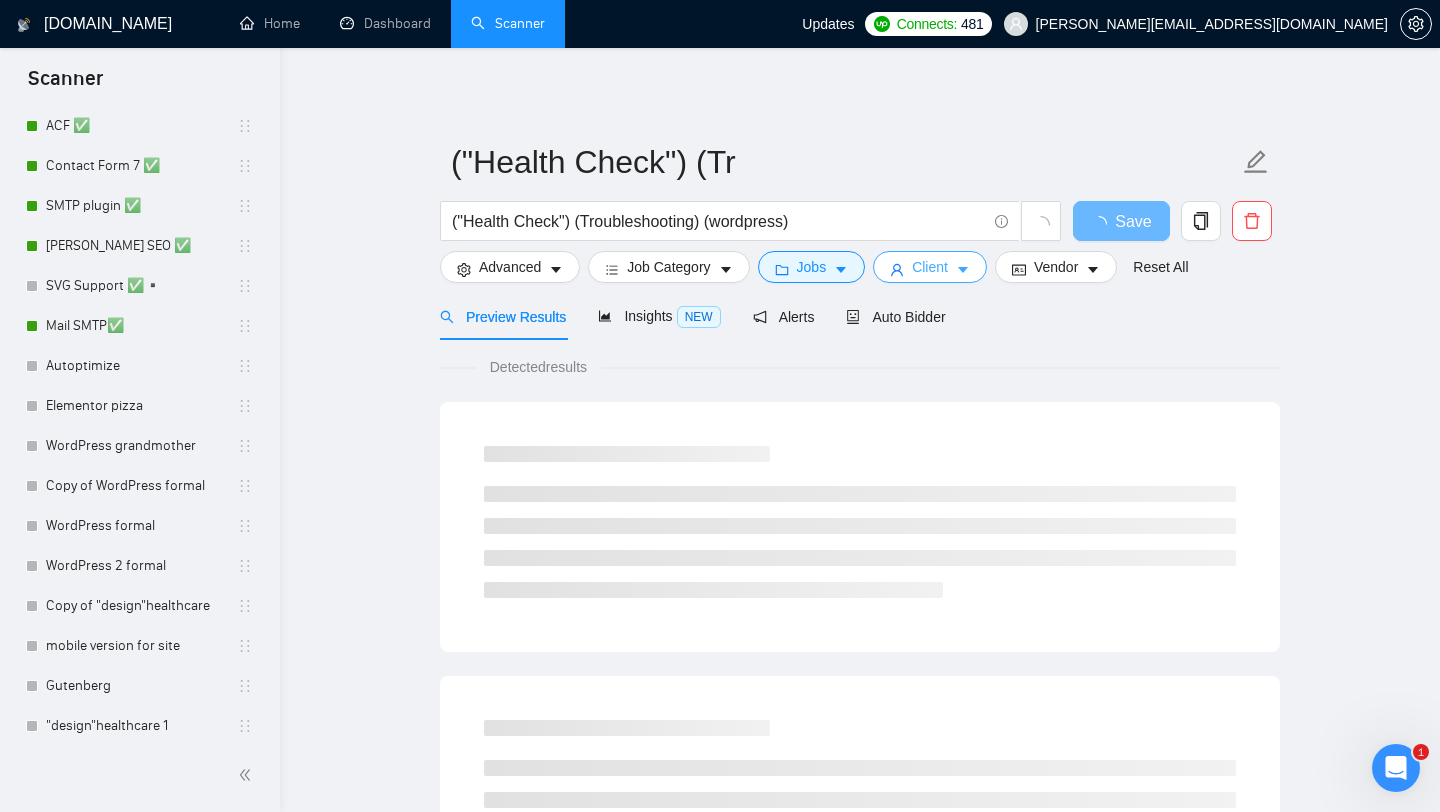 click on "Client" at bounding box center (930, 267) 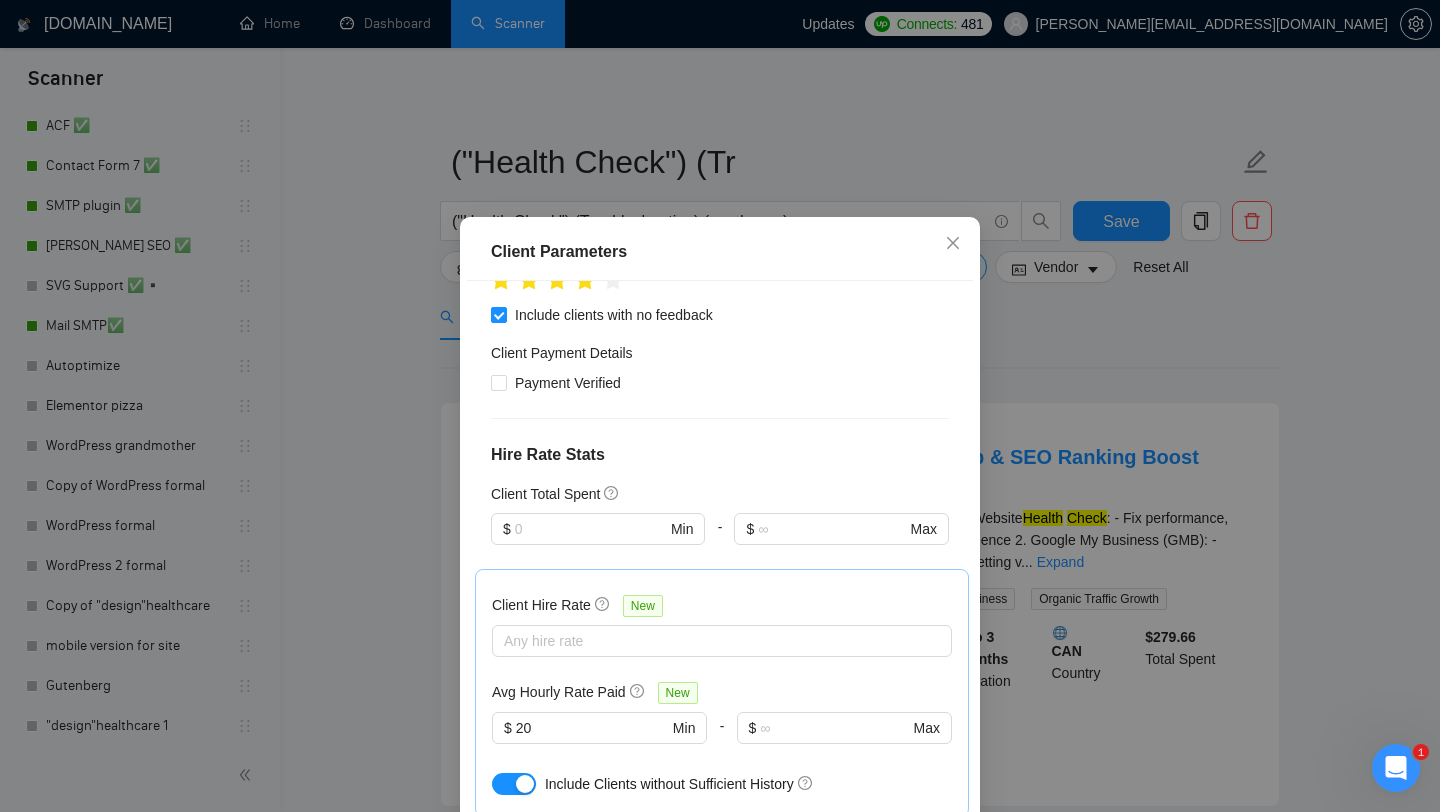 scroll, scrollTop: 393, scrollLeft: 0, axis: vertical 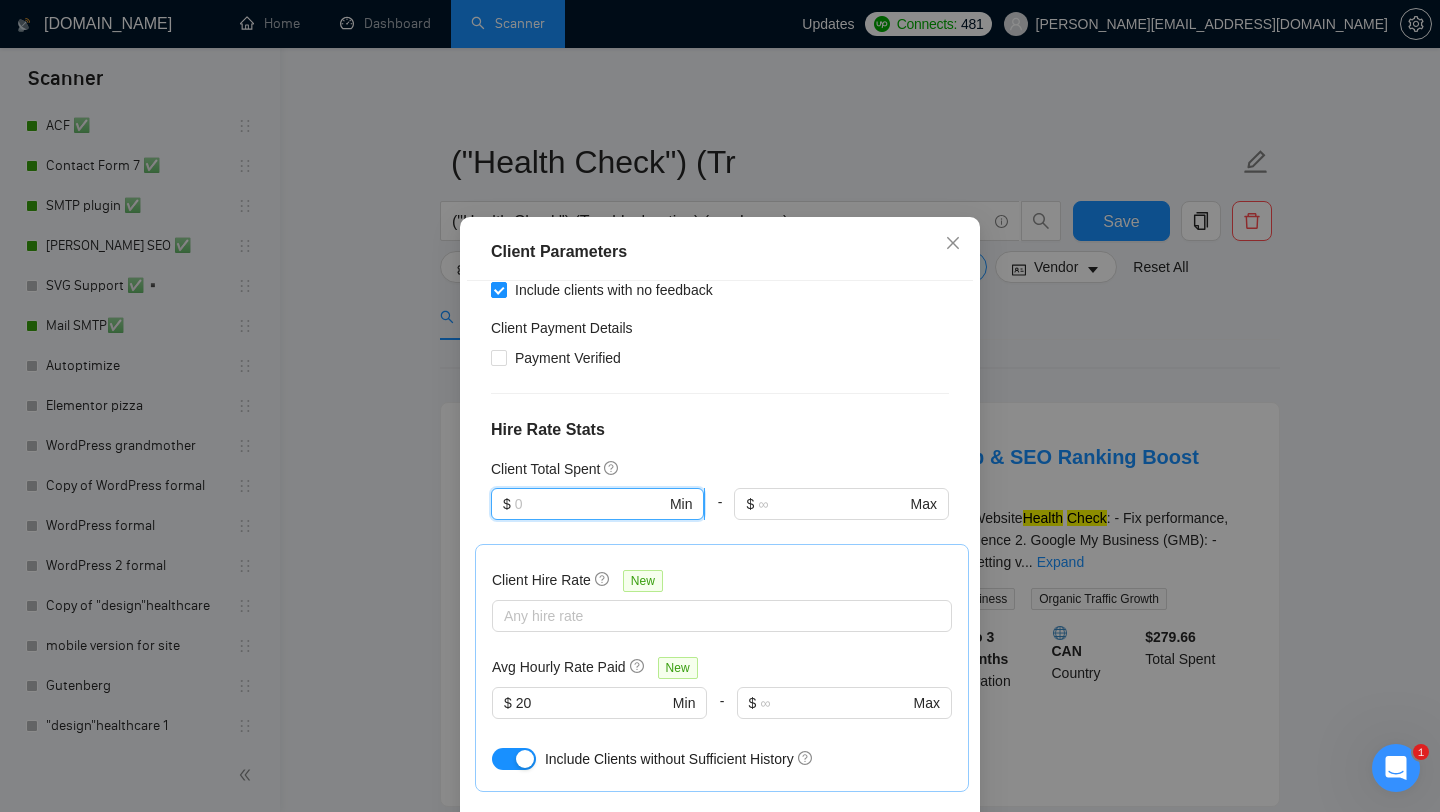 click at bounding box center (590, 504) 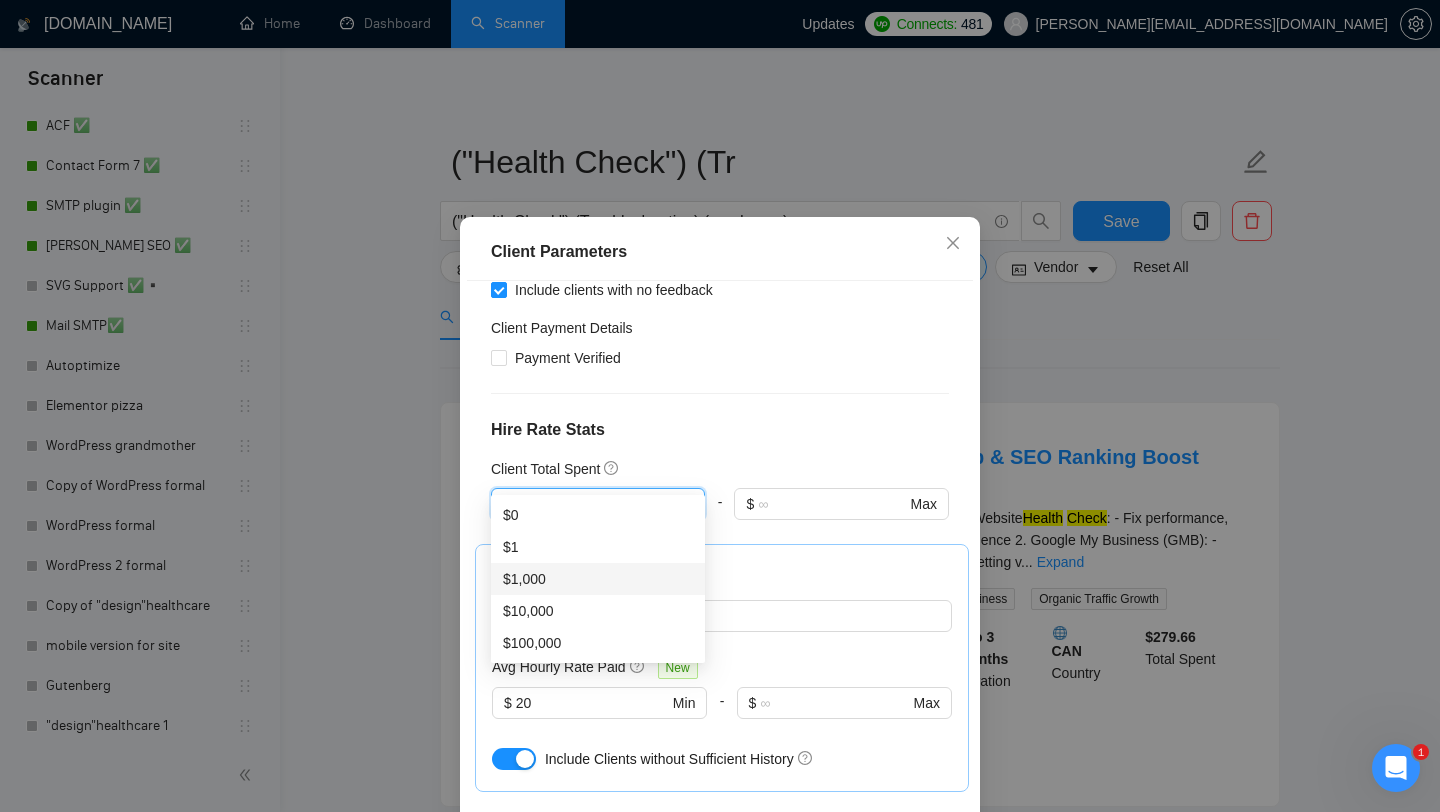 click on "$1,000" at bounding box center (598, 579) 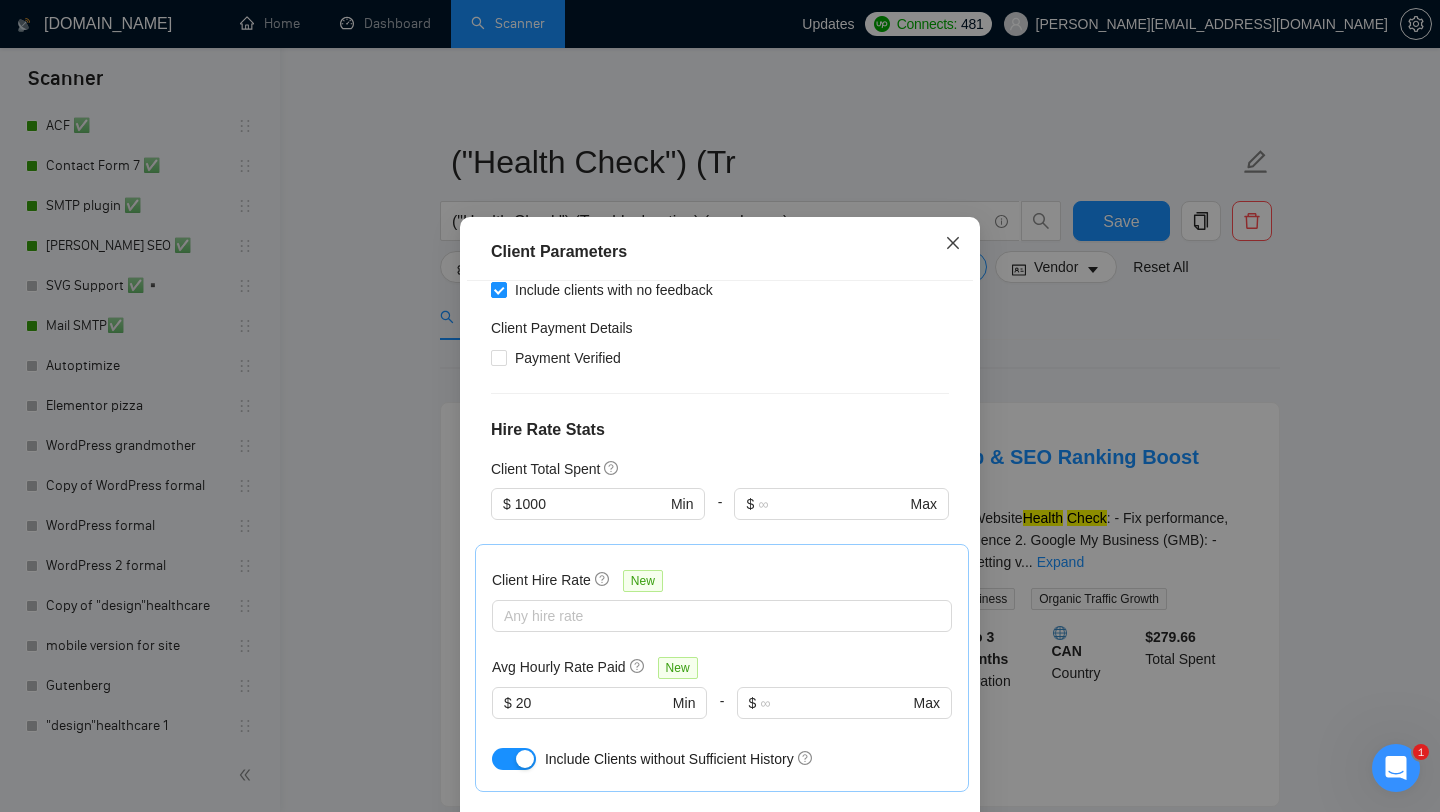click at bounding box center (953, 244) 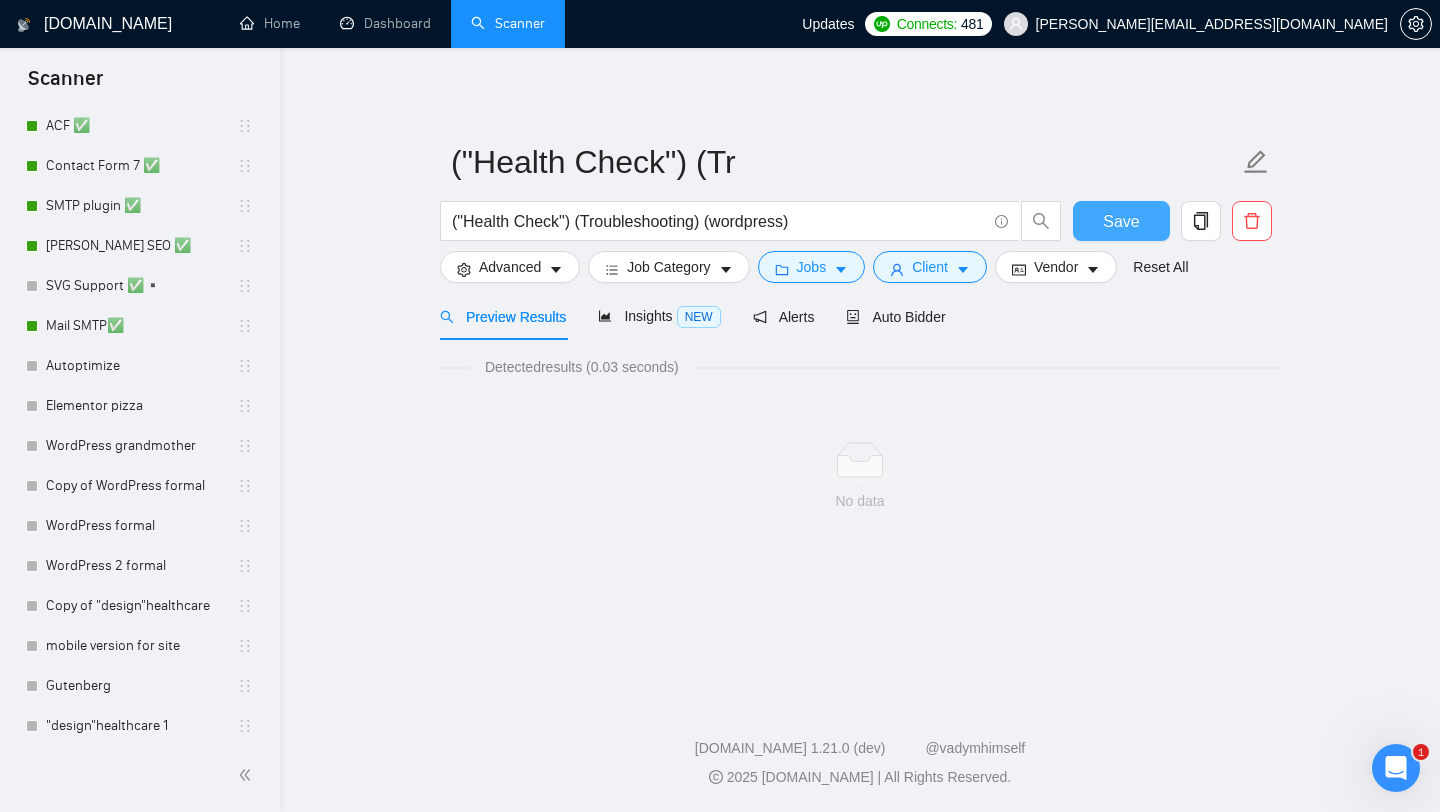 click on "Save" at bounding box center (1121, 221) 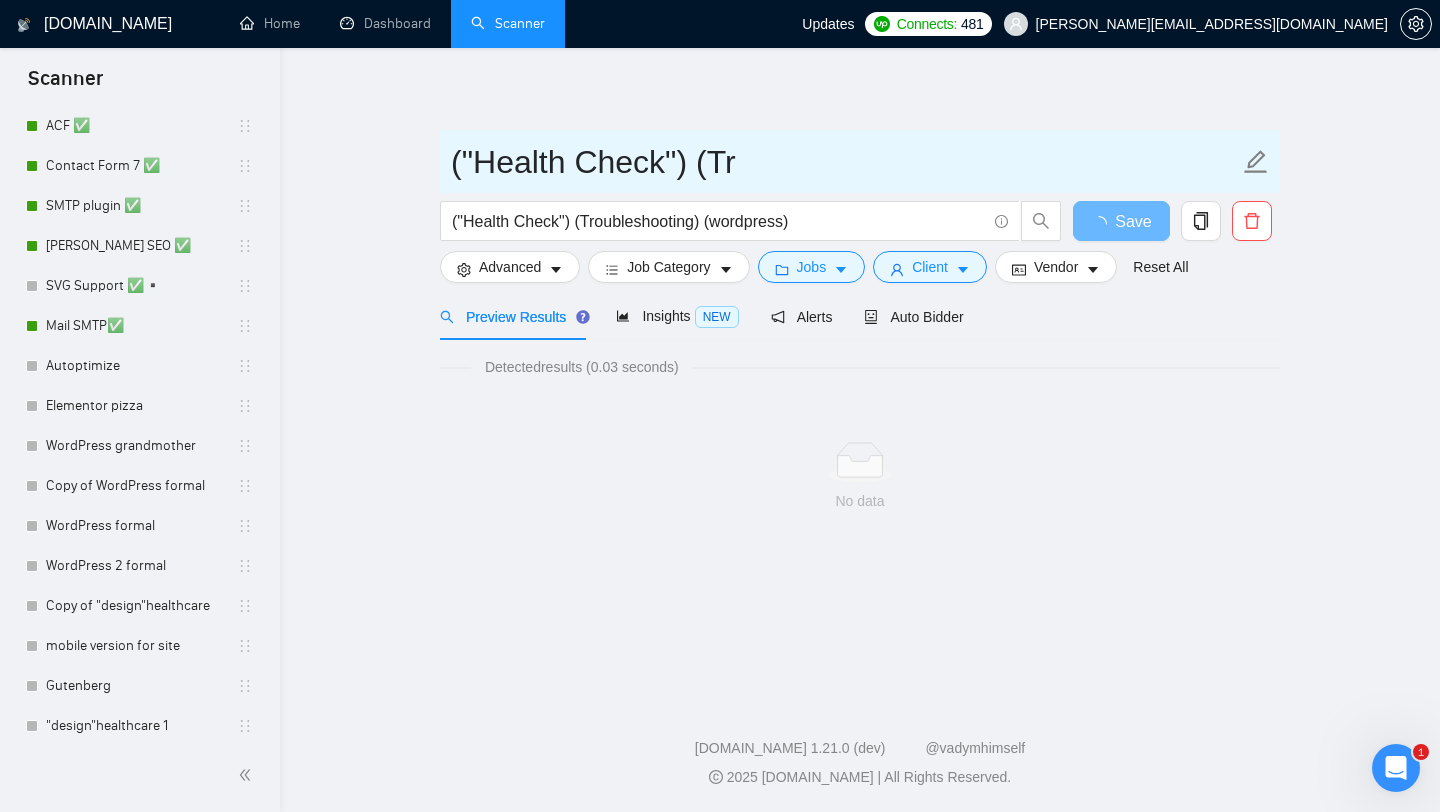 drag, startPoint x: 764, startPoint y: 163, endPoint x: 673, endPoint y: 162, distance: 91.00549 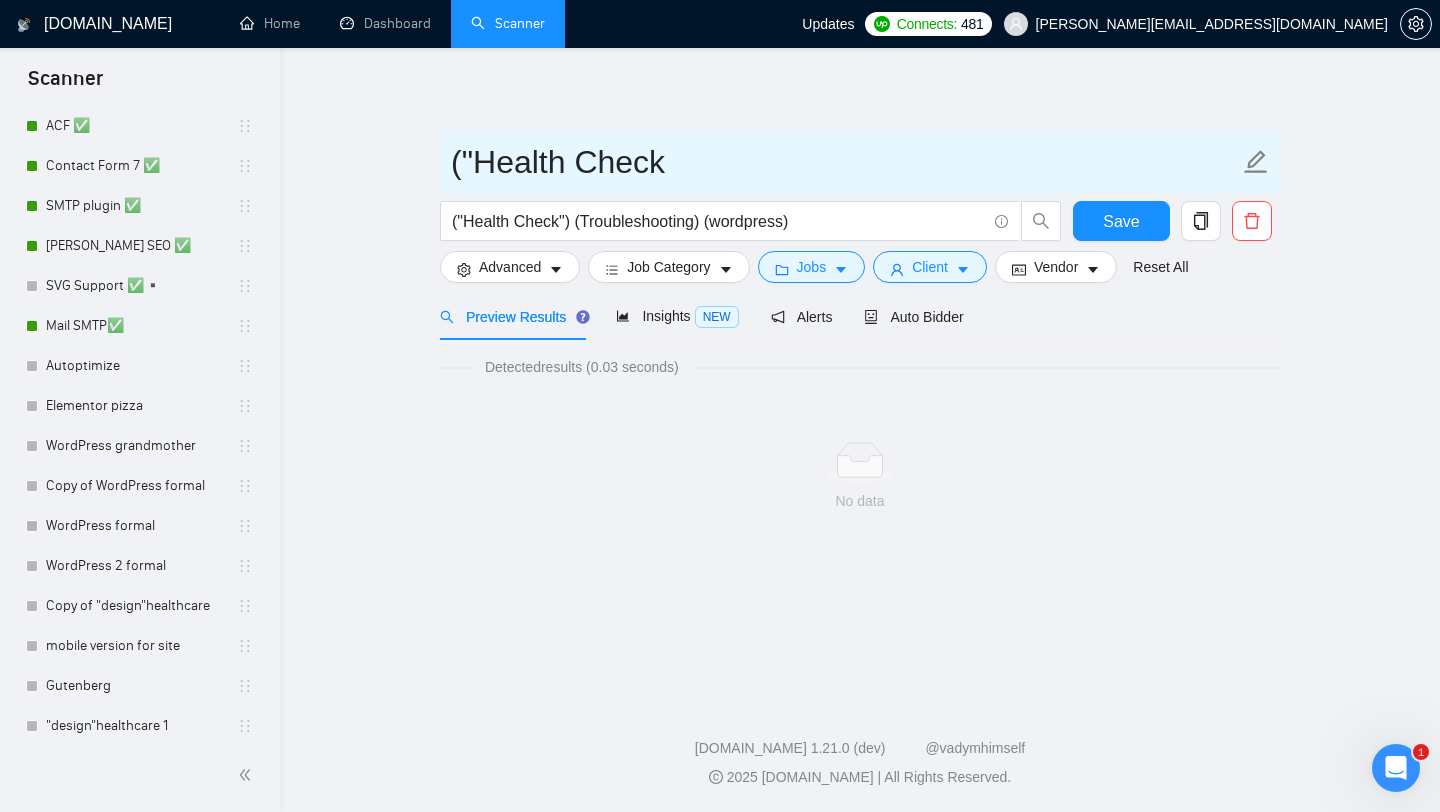 drag, startPoint x: 480, startPoint y: 151, endPoint x: 465, endPoint y: 151, distance: 15 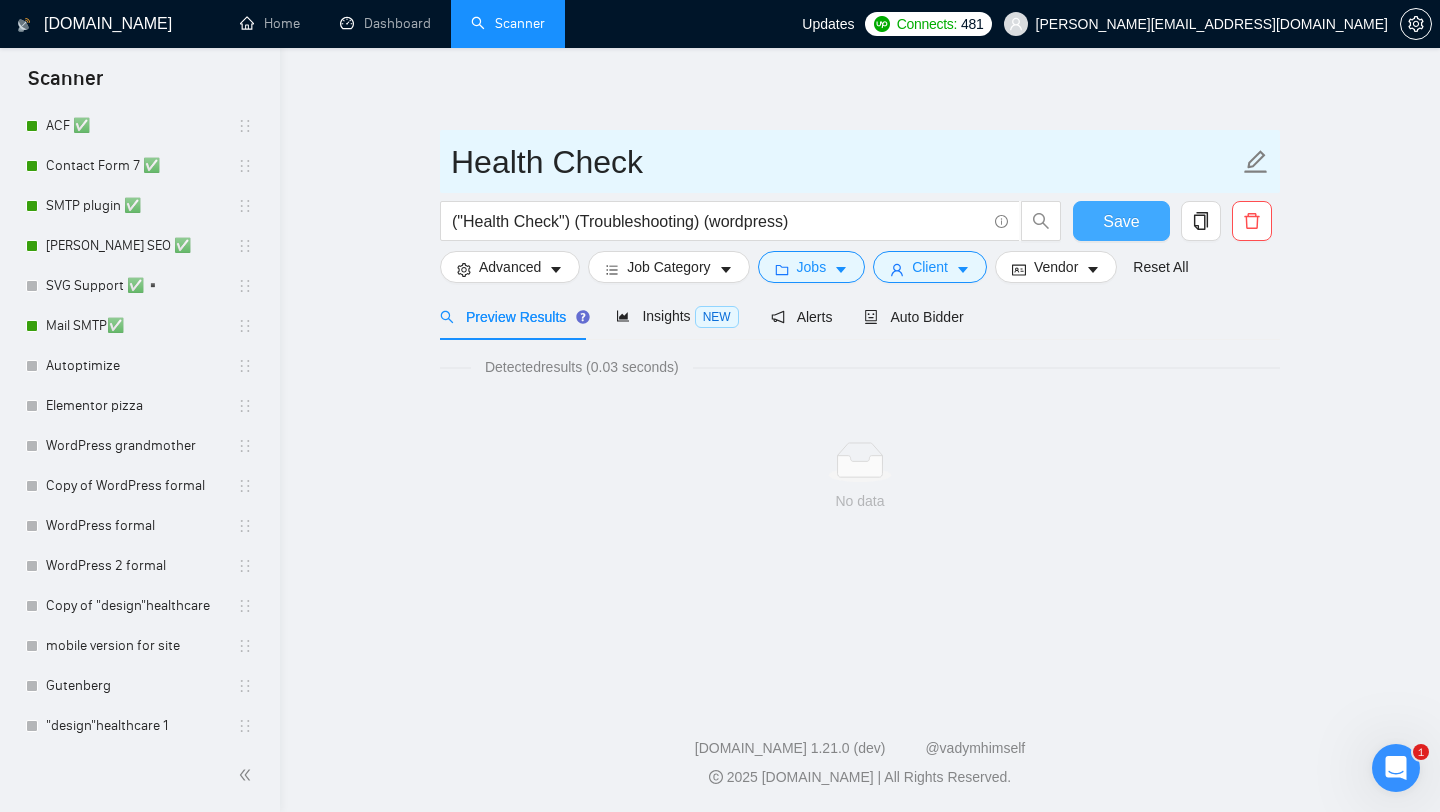 type on "Health Check" 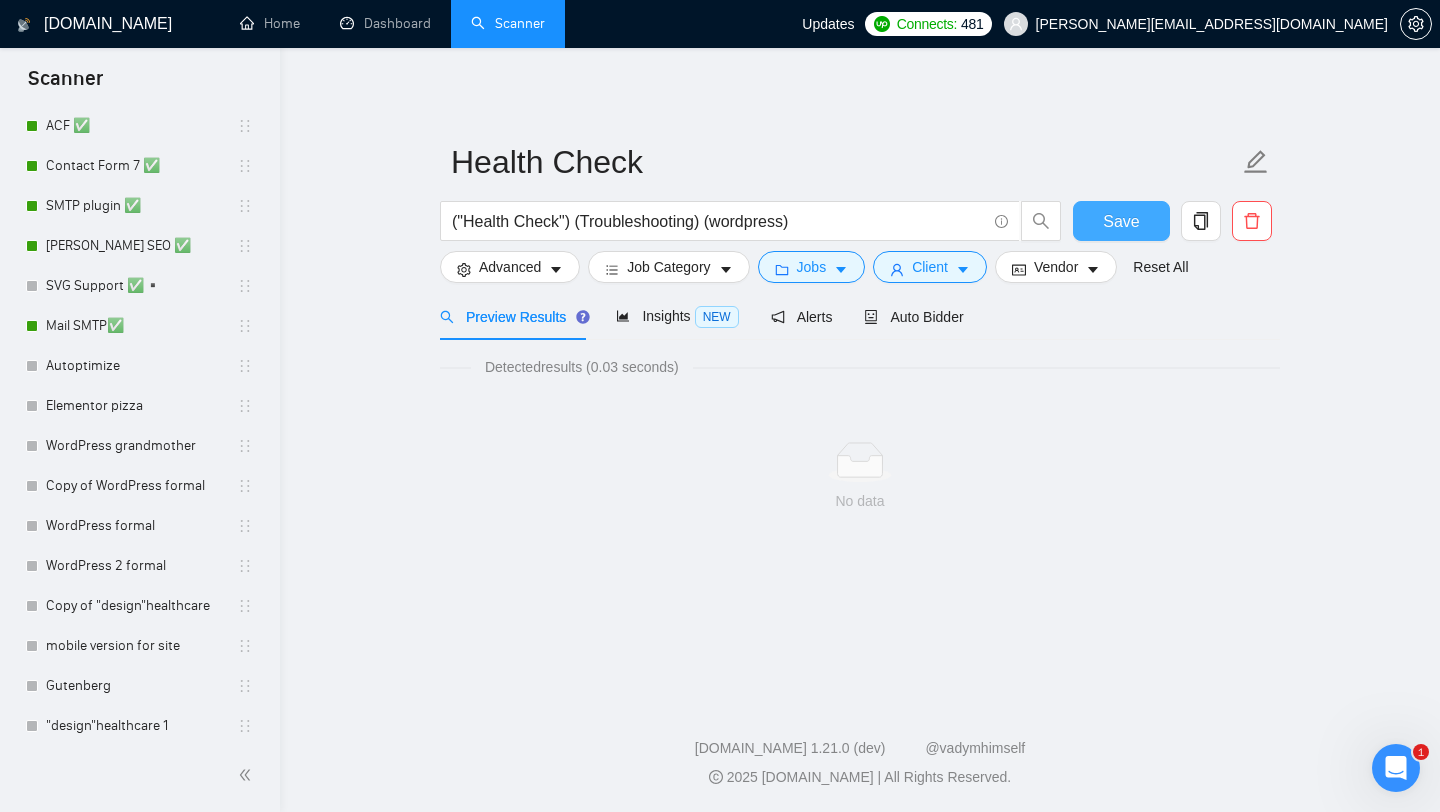 click on "Save" at bounding box center [1121, 221] 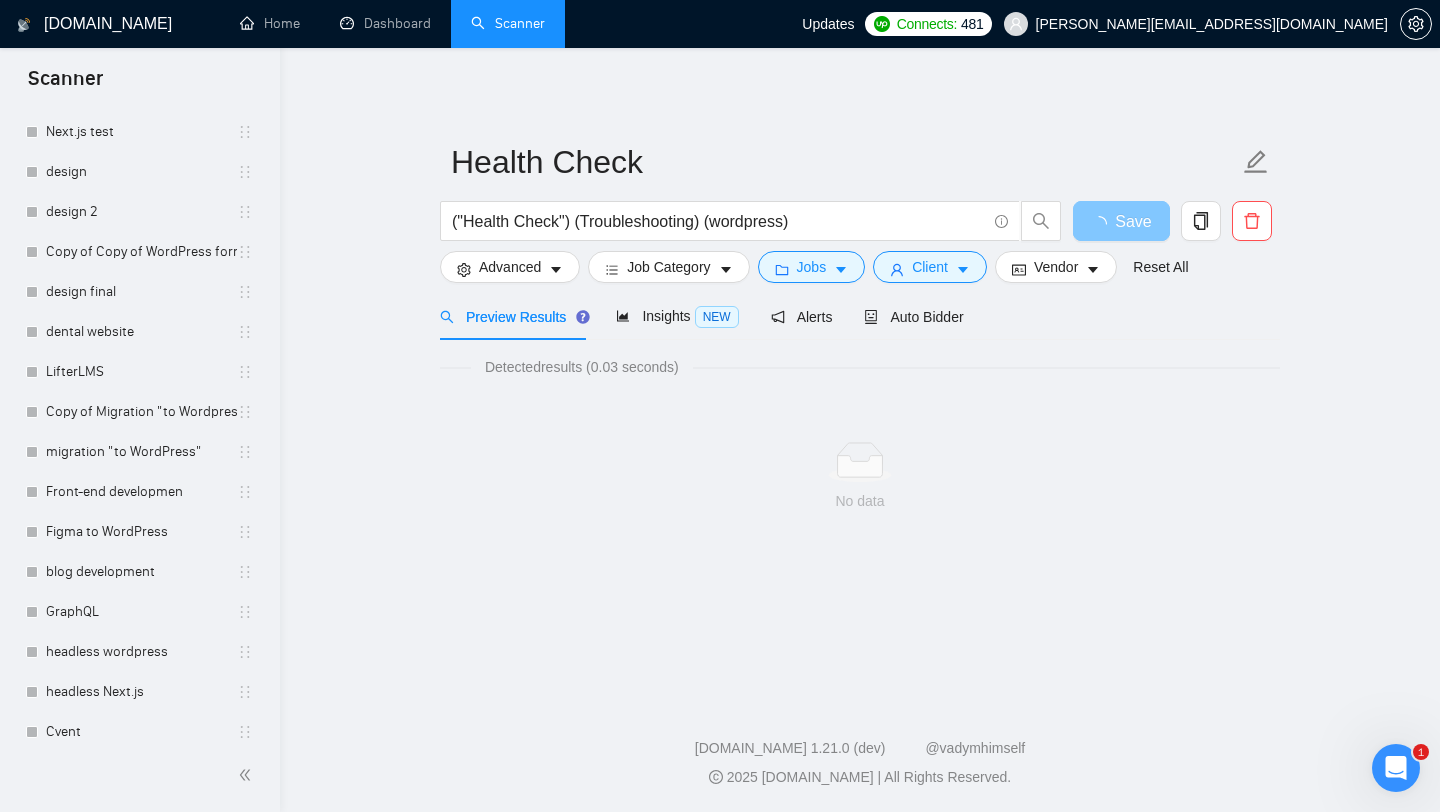 scroll, scrollTop: 3303, scrollLeft: 0, axis: vertical 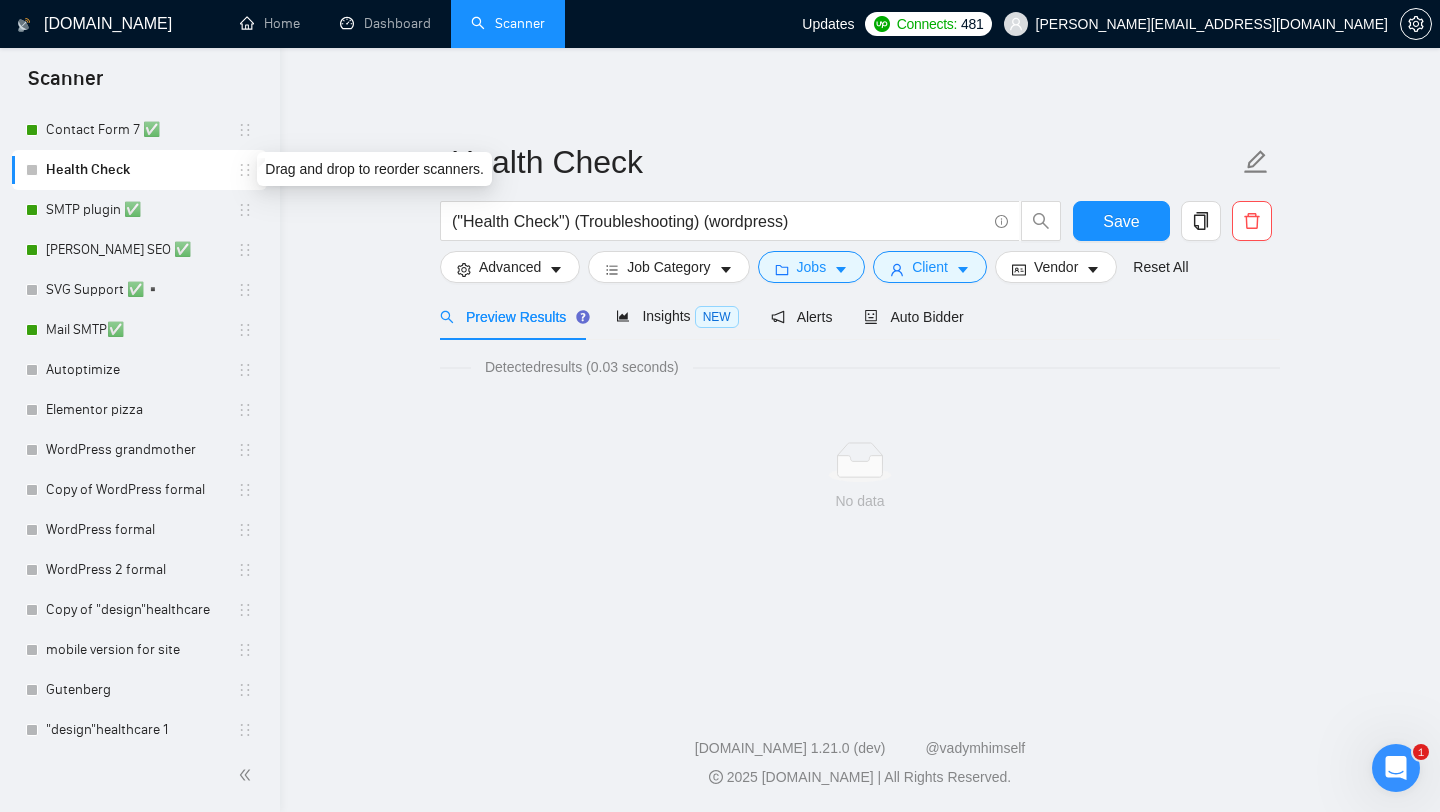 drag, startPoint x: 241, startPoint y: 162, endPoint x: 242, endPoint y: 330, distance: 168.00298 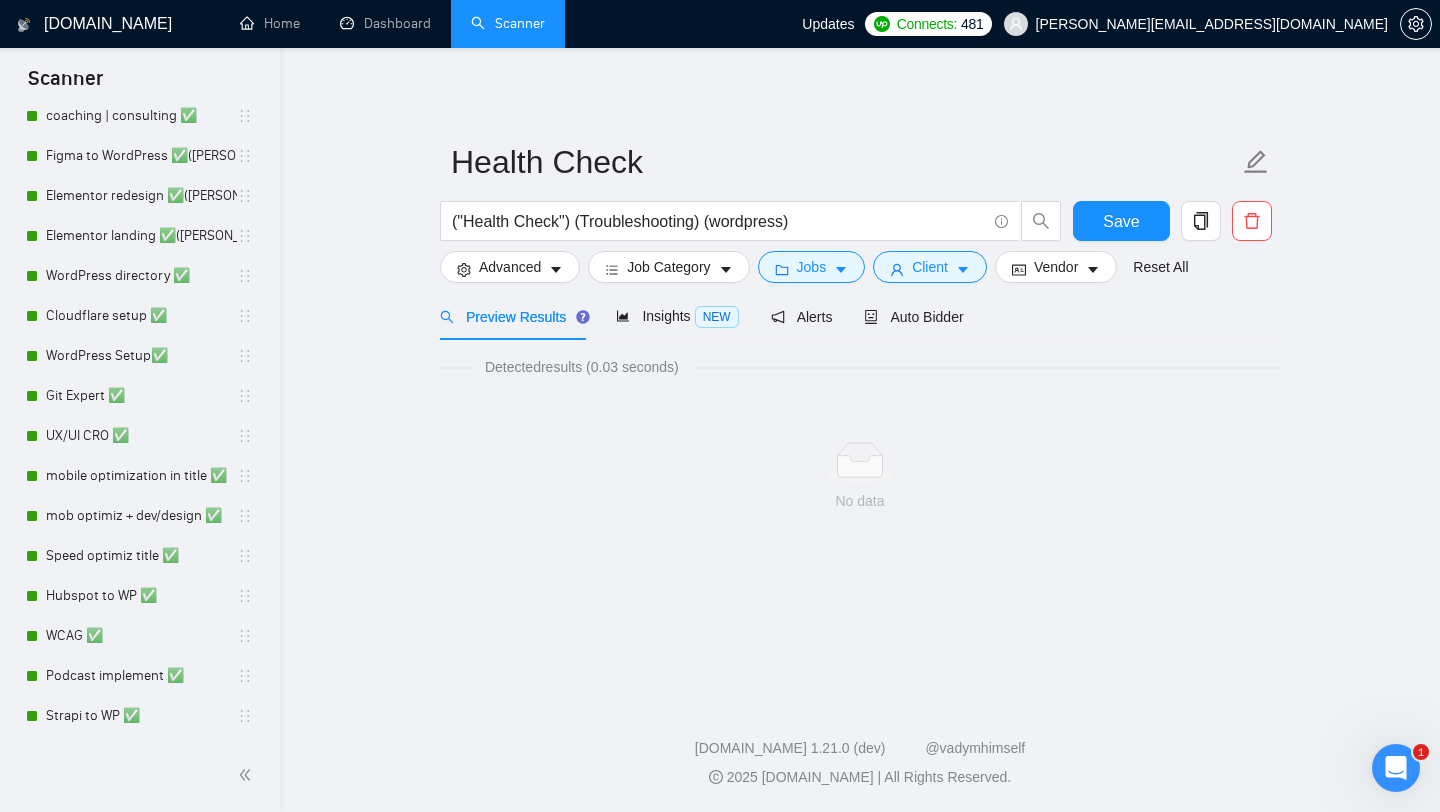 scroll, scrollTop: 0, scrollLeft: 0, axis: both 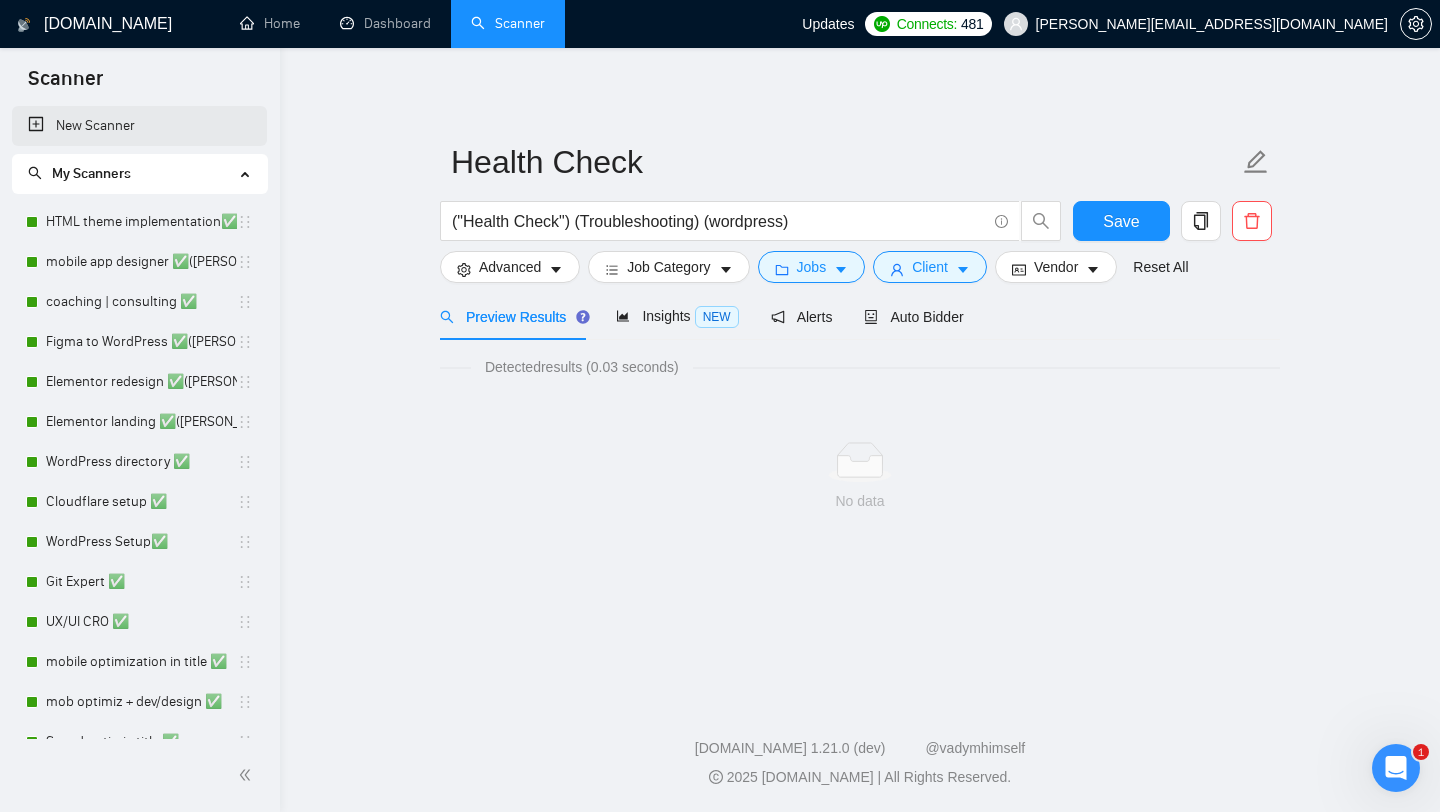 click on "New Scanner" at bounding box center (139, 126) 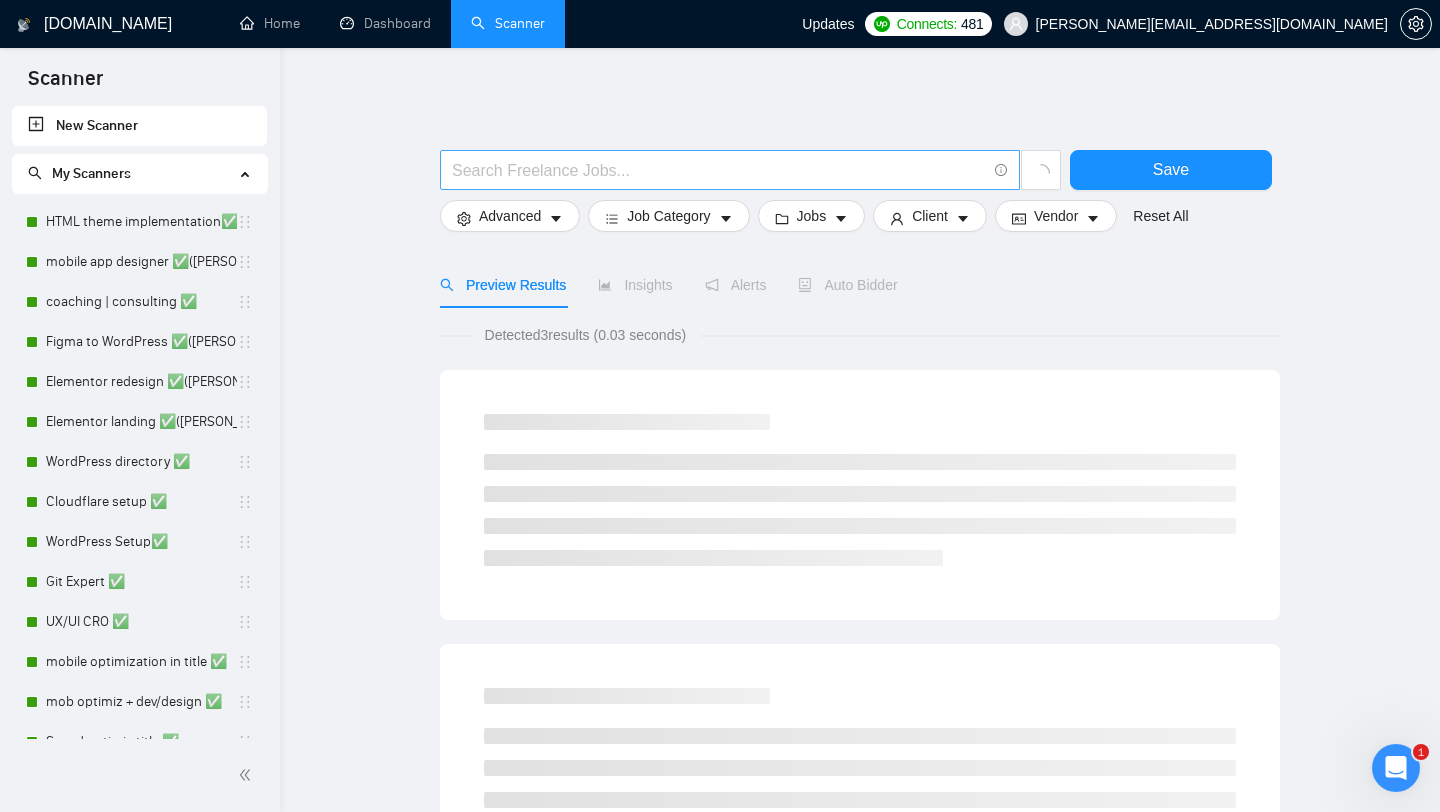 click at bounding box center [719, 170] 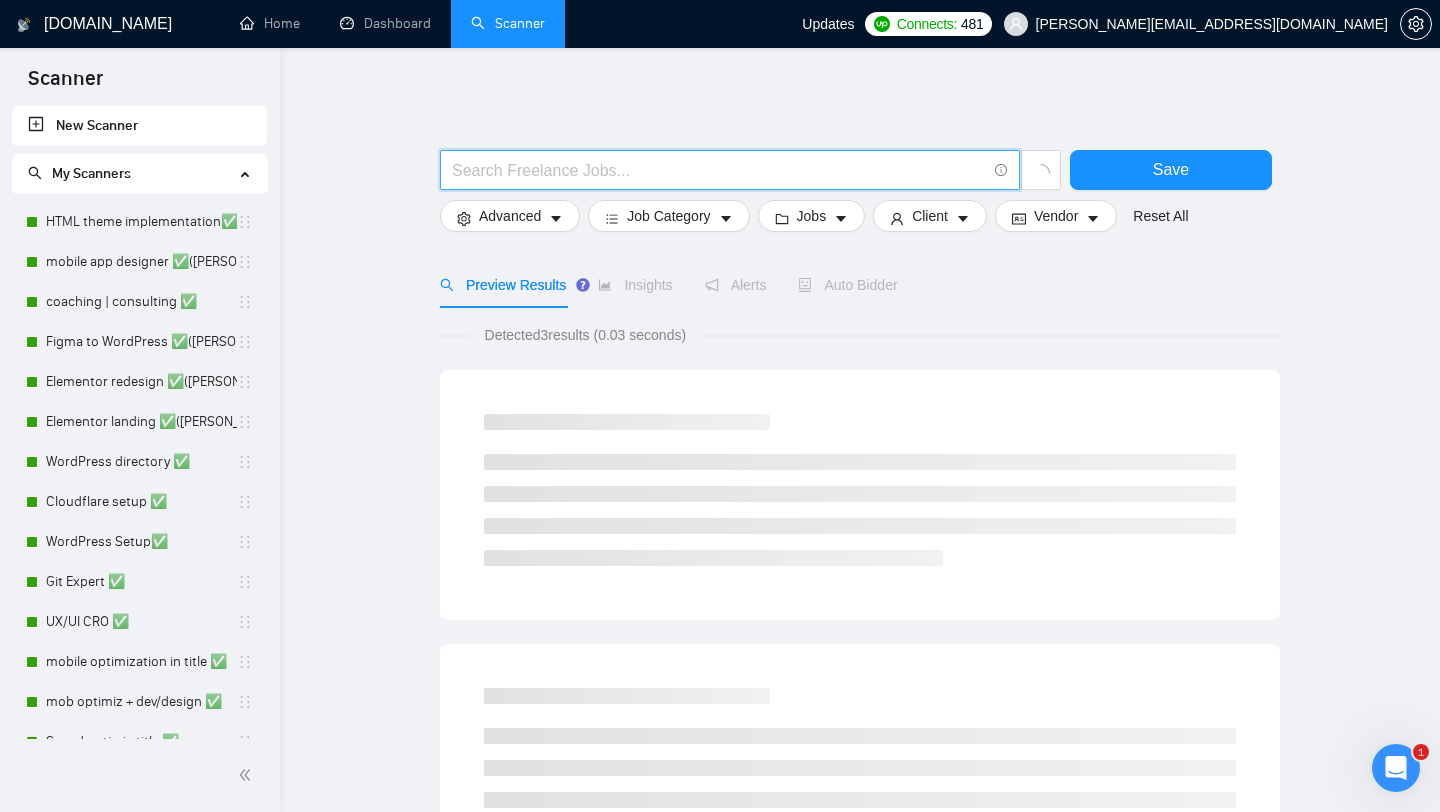 paste on "User Role Editor" 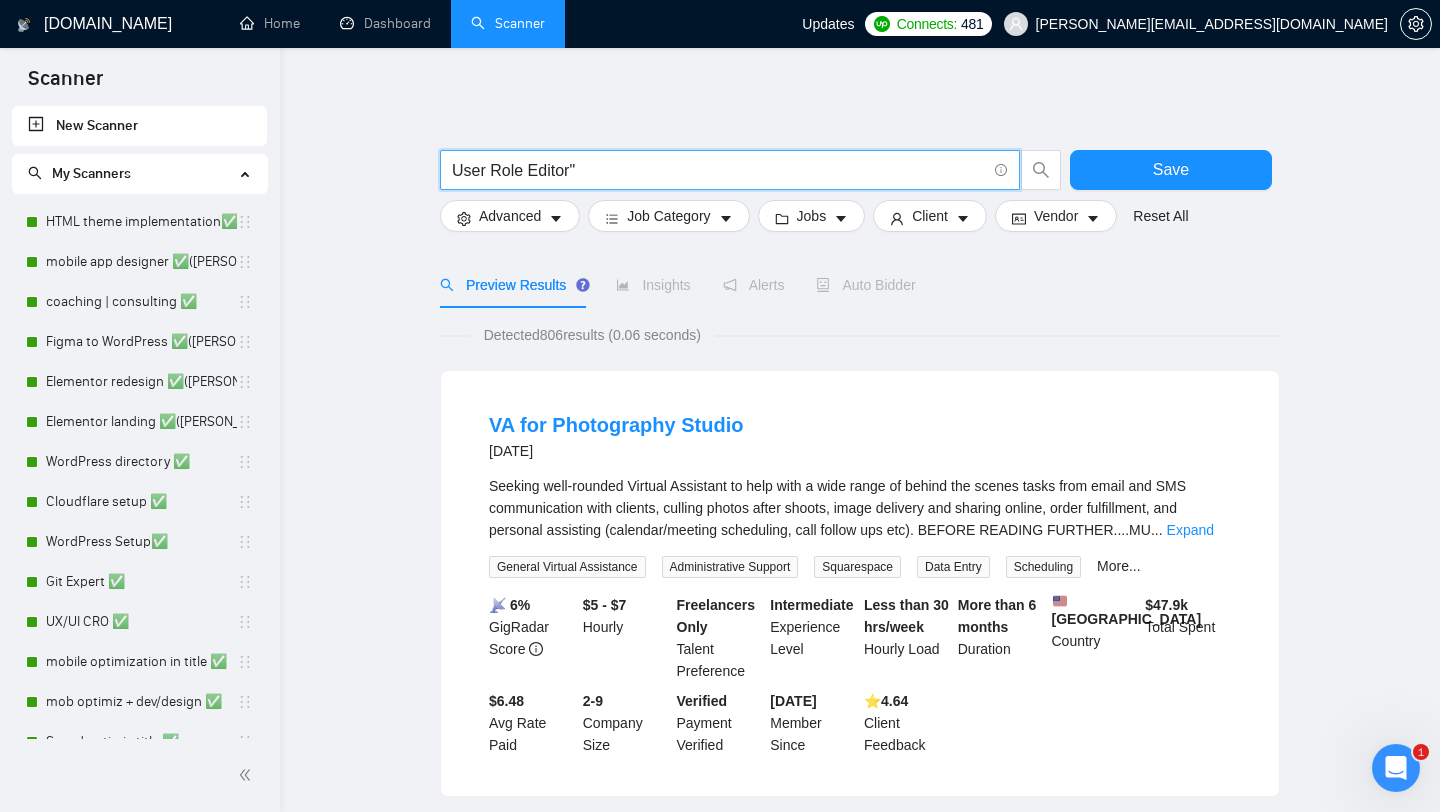 click on "User Role Editor"" at bounding box center [719, 170] 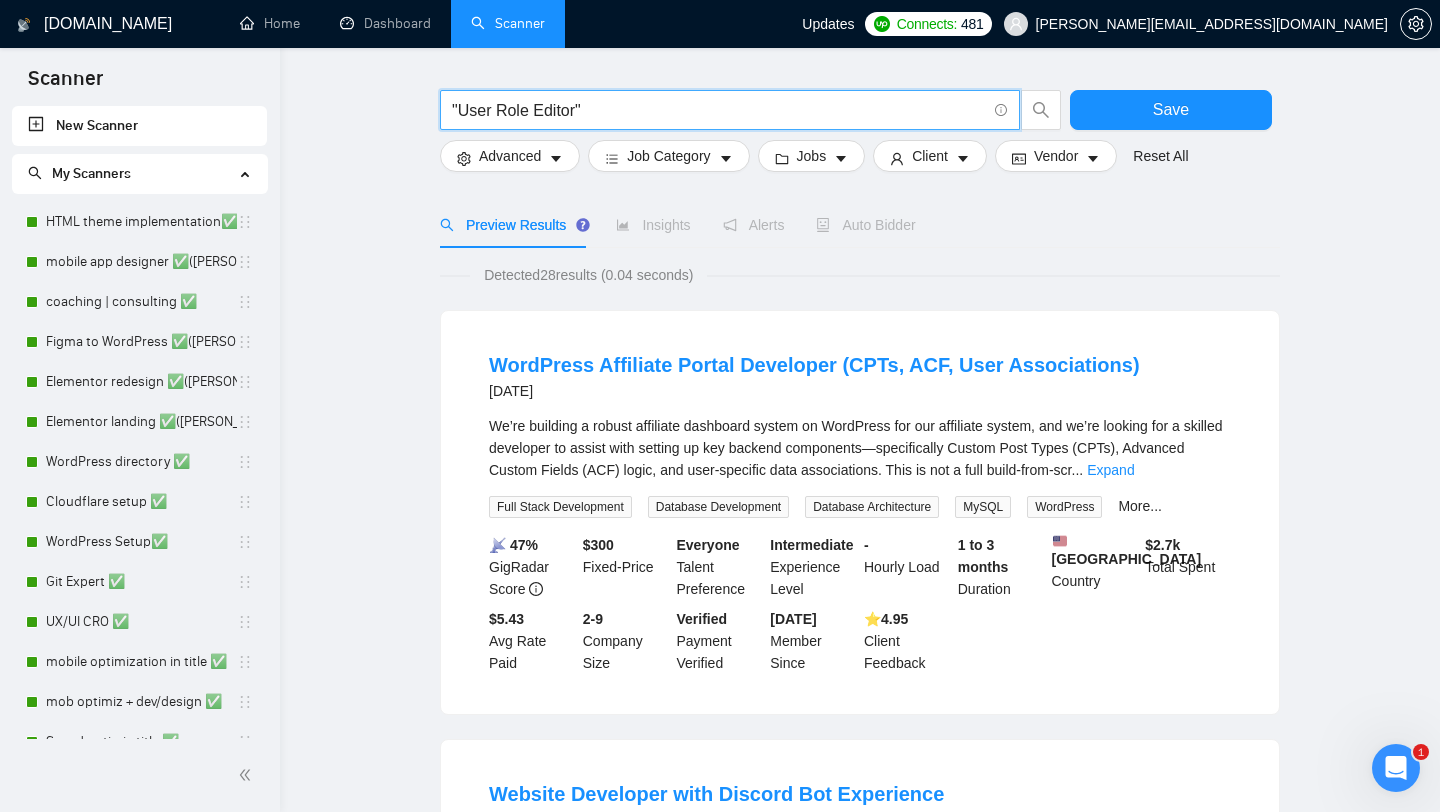 scroll, scrollTop: 82, scrollLeft: 0, axis: vertical 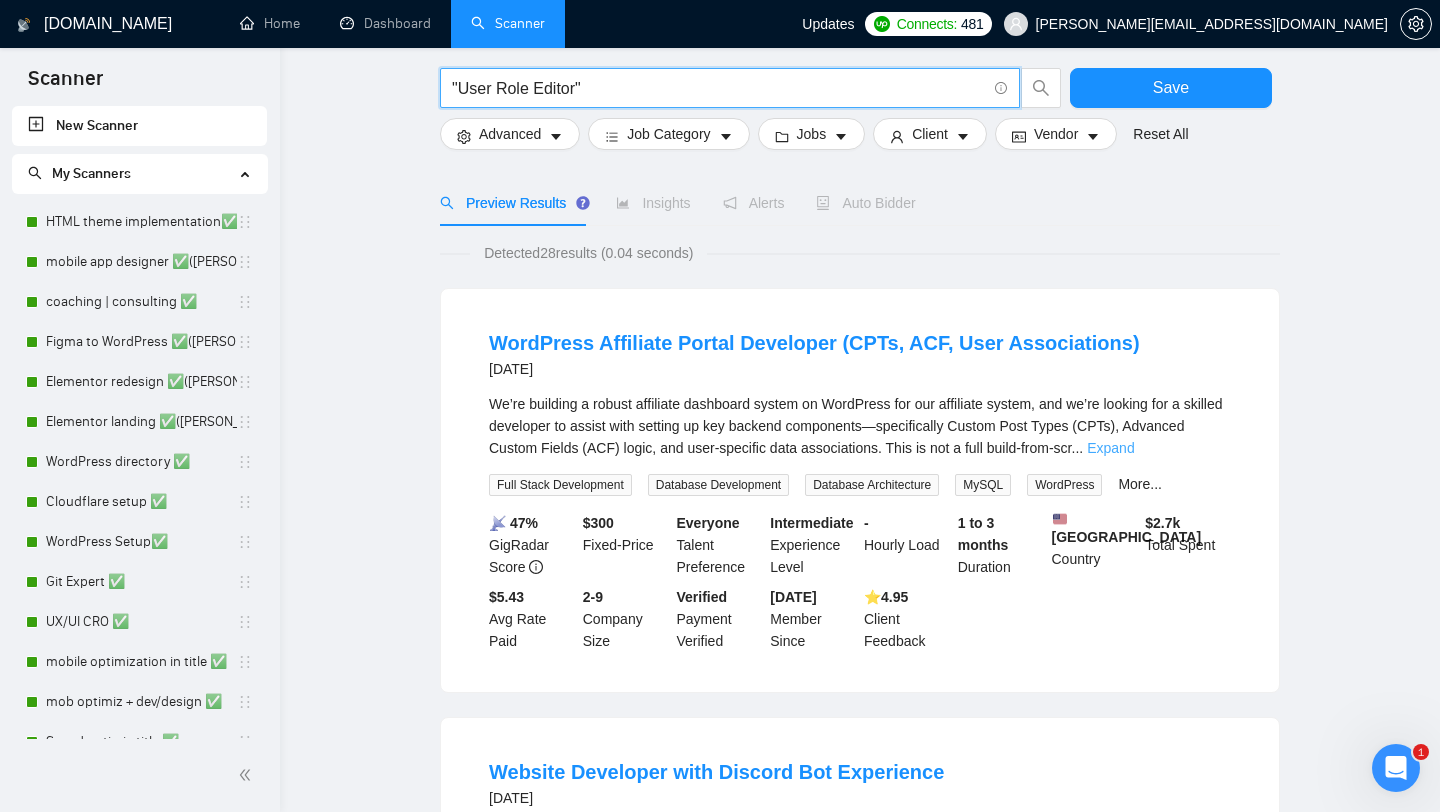 type on ""User Role Editor"" 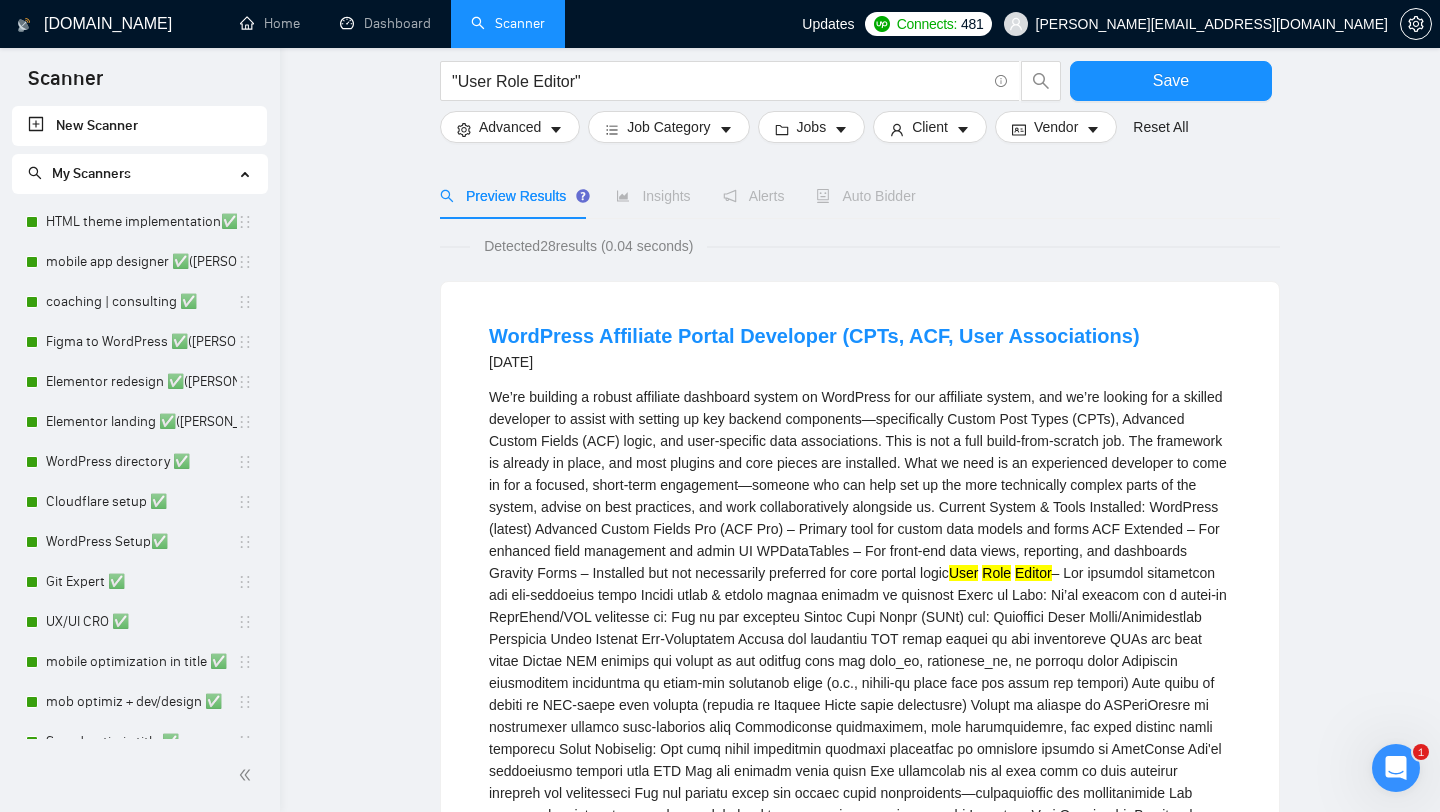 scroll, scrollTop: 0, scrollLeft: 0, axis: both 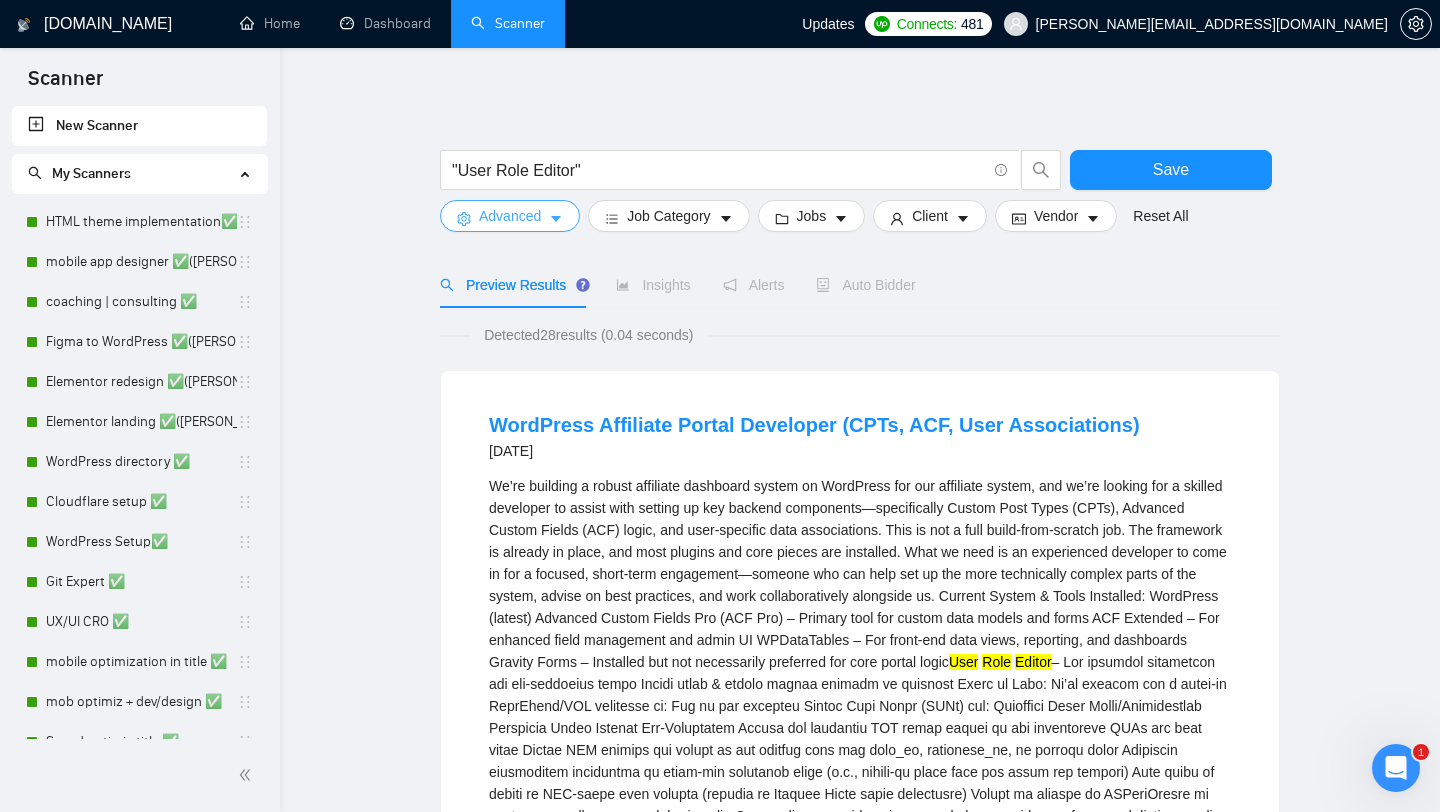 click 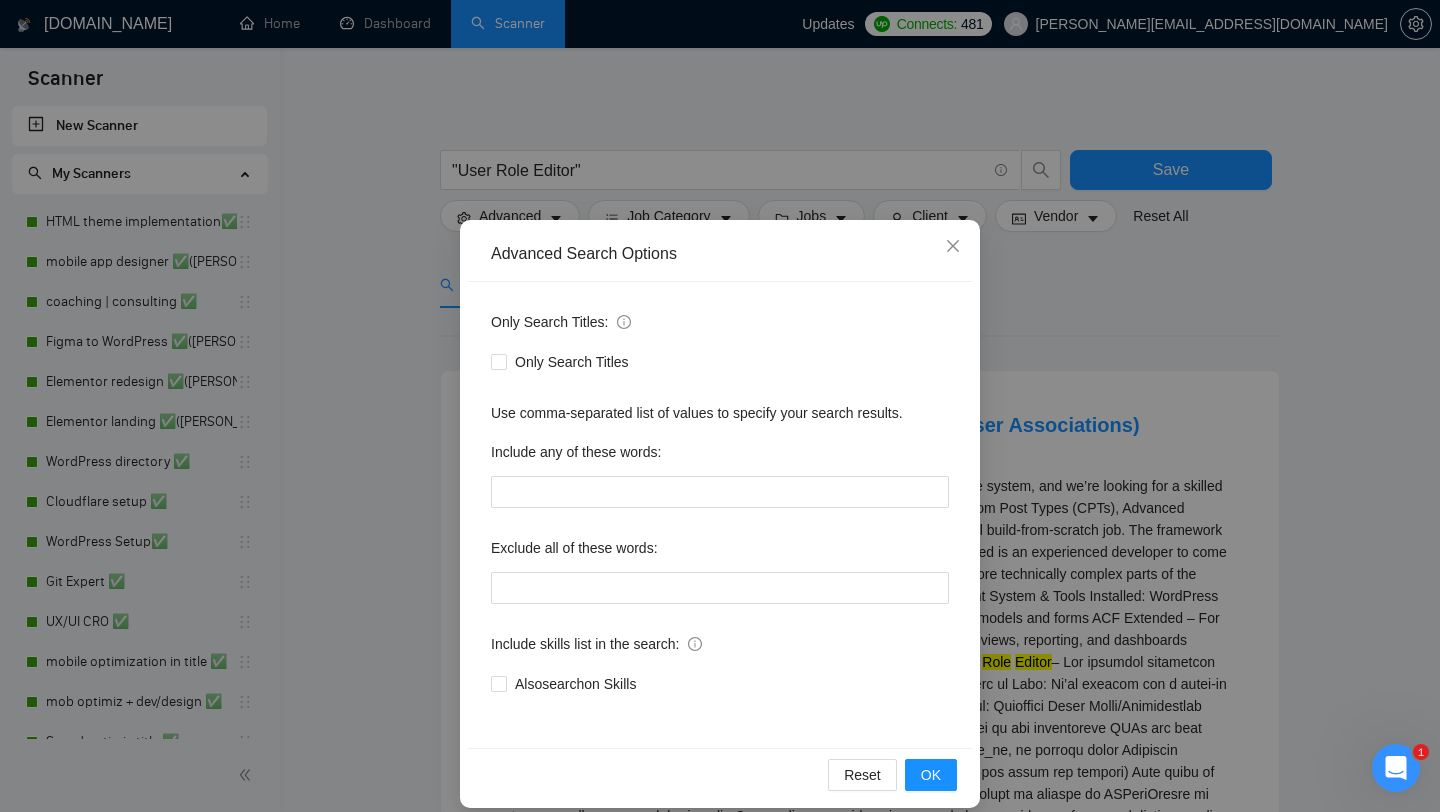 click on "Only Search Titles:   Only Search Titles Use comma-separated list of values to specify your search results. Include any of these words: Exclude all of these words: Include skills list in the search:   Also  search  on Skills" at bounding box center [720, 515] 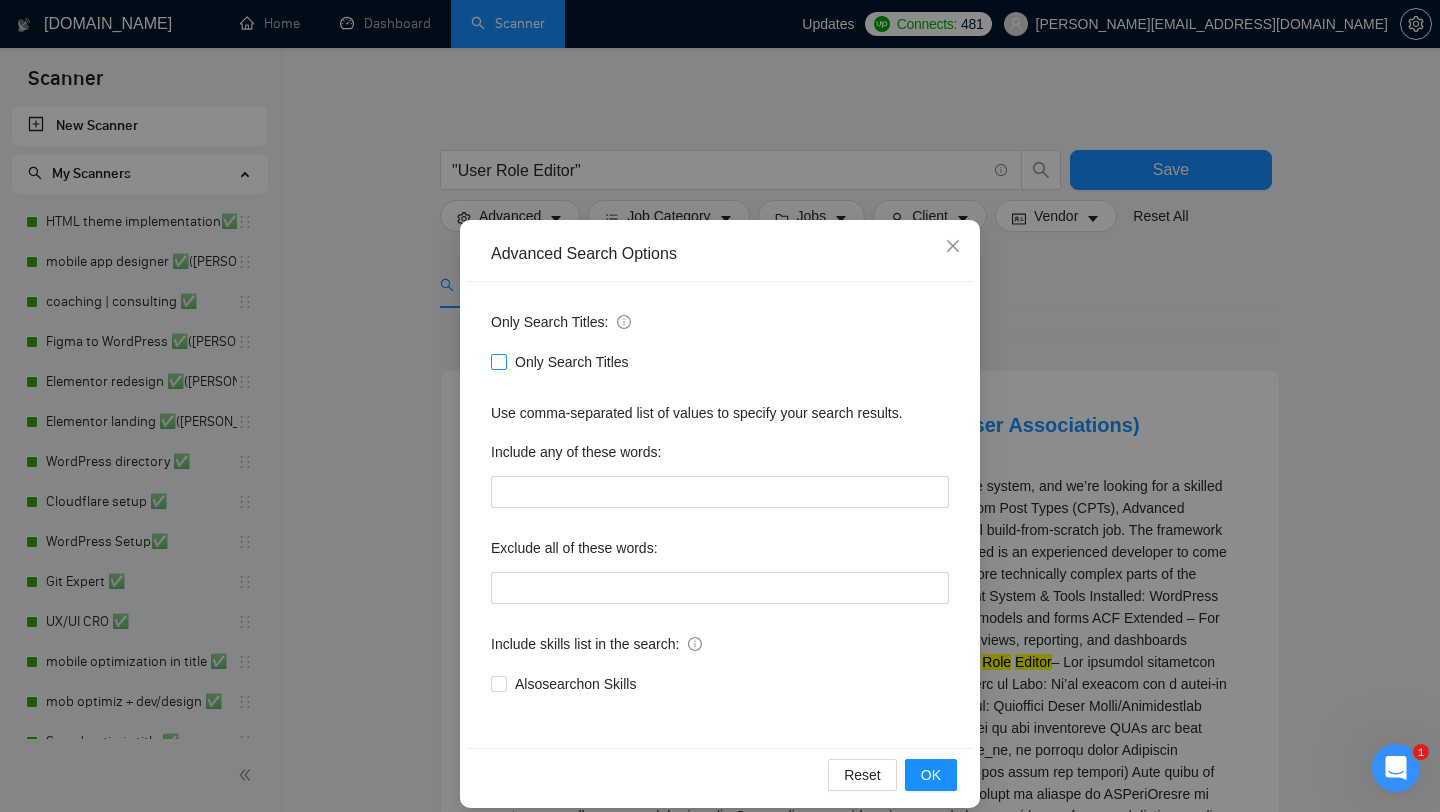 click on "Only Search Titles" at bounding box center [498, 361] 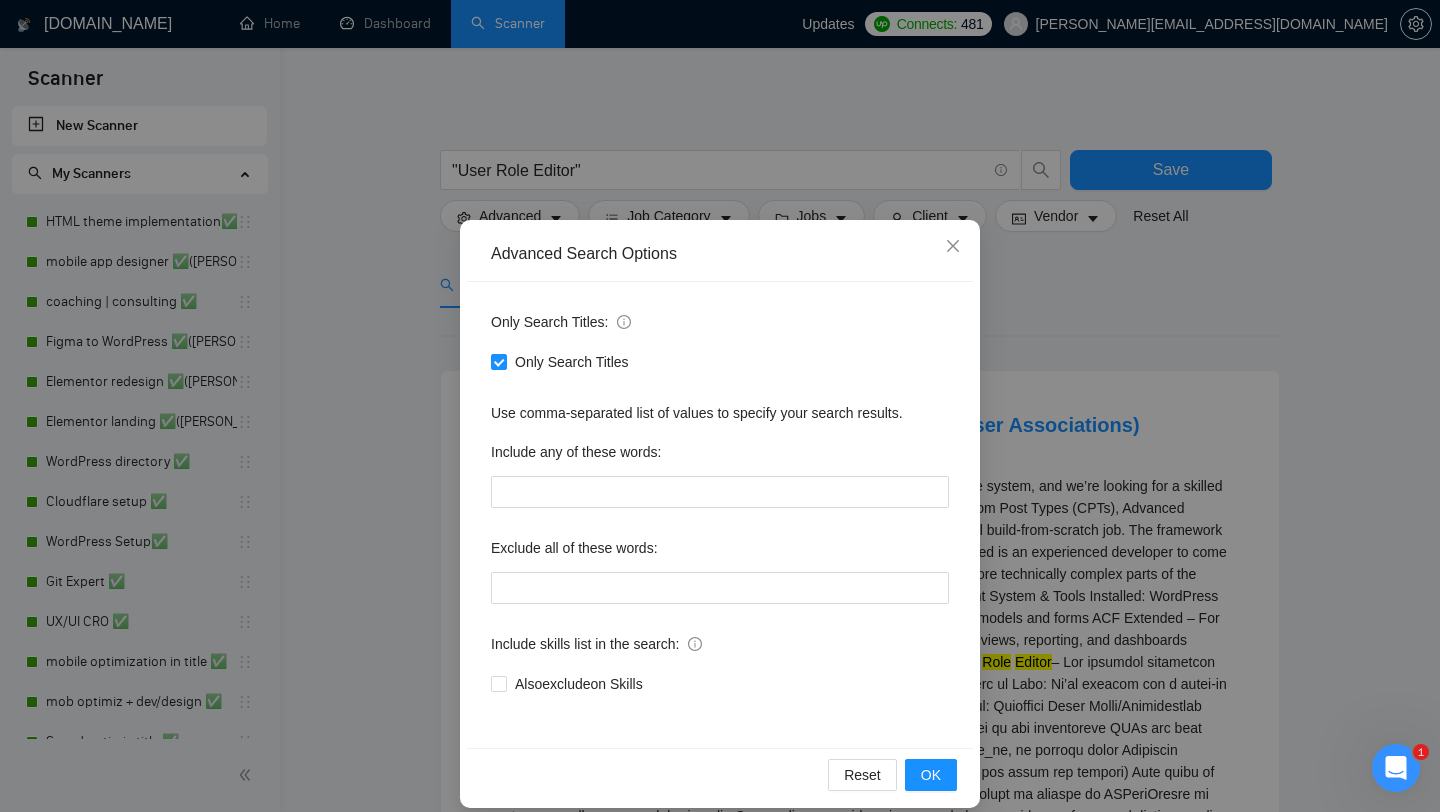 click on "Advanced Search Options Only Search Titles:   Only Search Titles Use comma-separated list of values to specify your search results. Include any of these words: Exclude all of these words: Include skills list in the search:   Also  exclude  on Skills Reset OK" at bounding box center [720, 406] 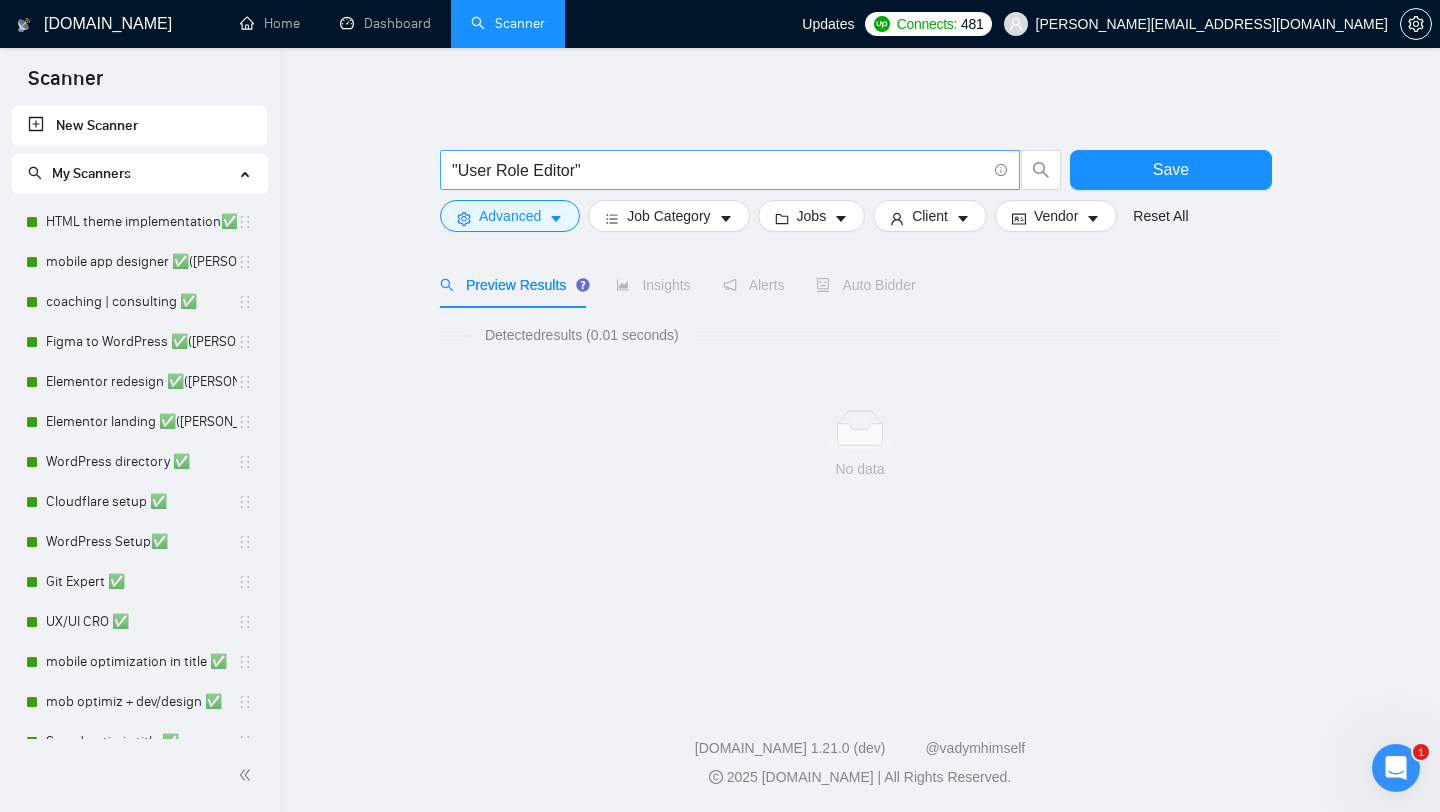 click on ""User Role Editor"" at bounding box center (719, 170) 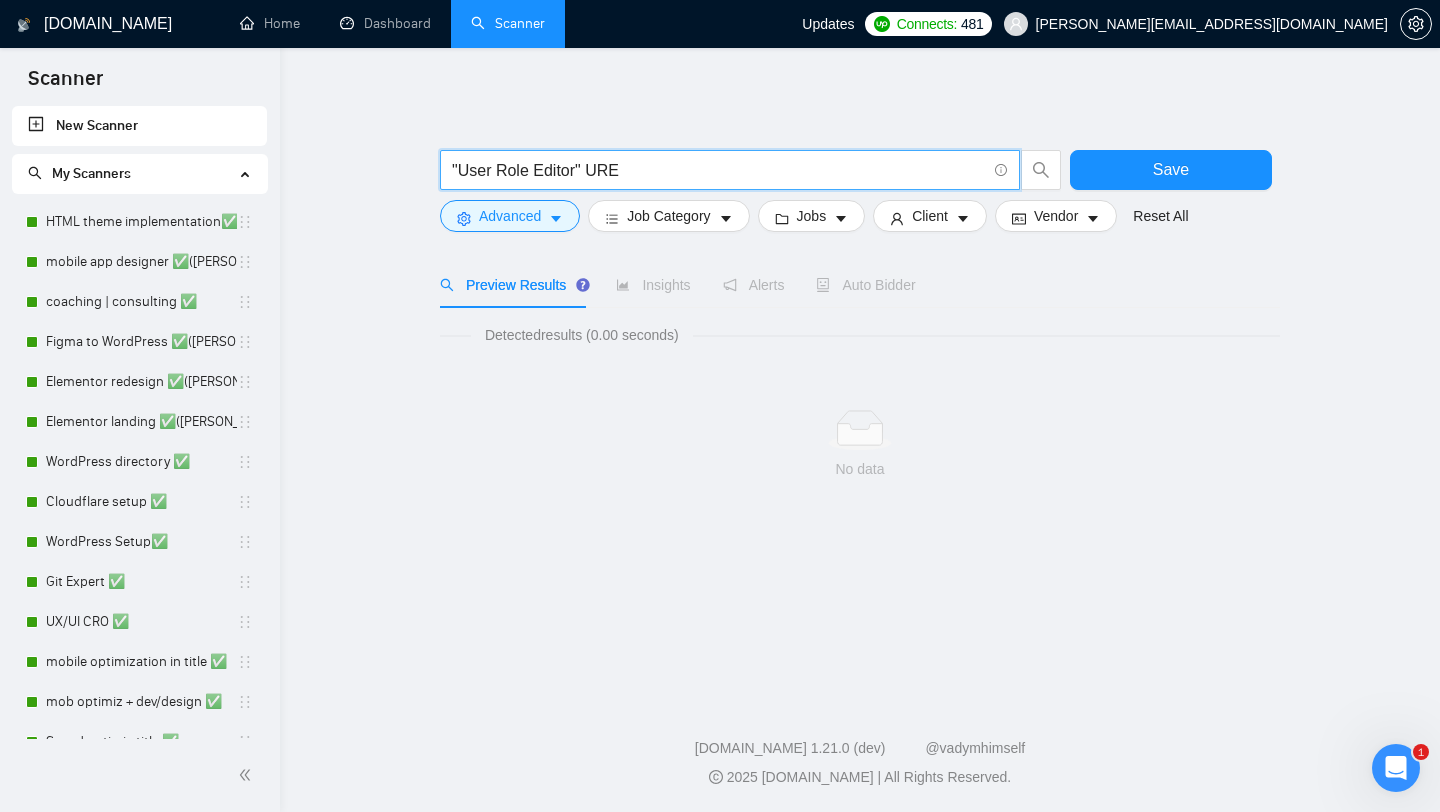 drag, startPoint x: 585, startPoint y: 171, endPoint x: 715, endPoint y: 170, distance: 130.00385 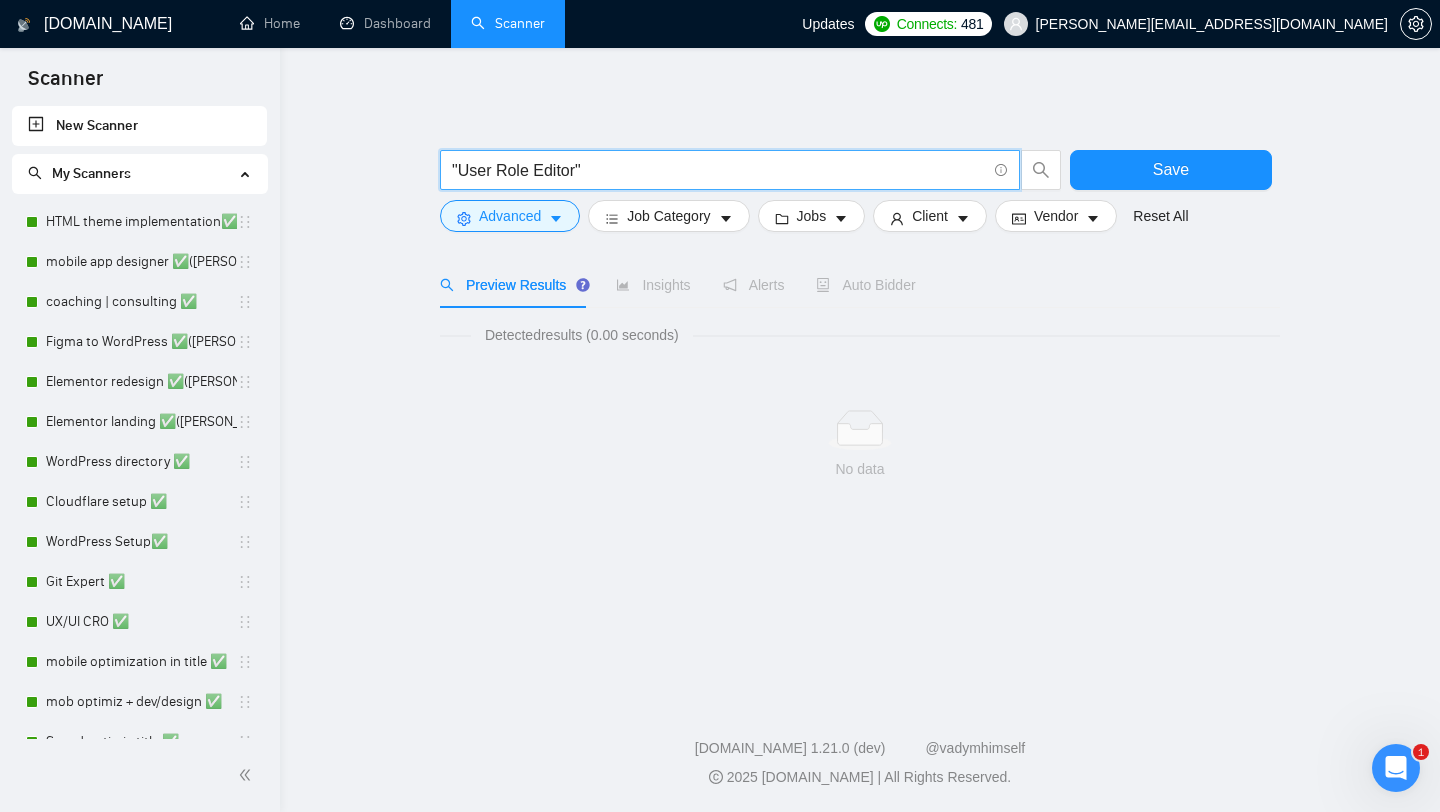 type on ""User Role Editor"" 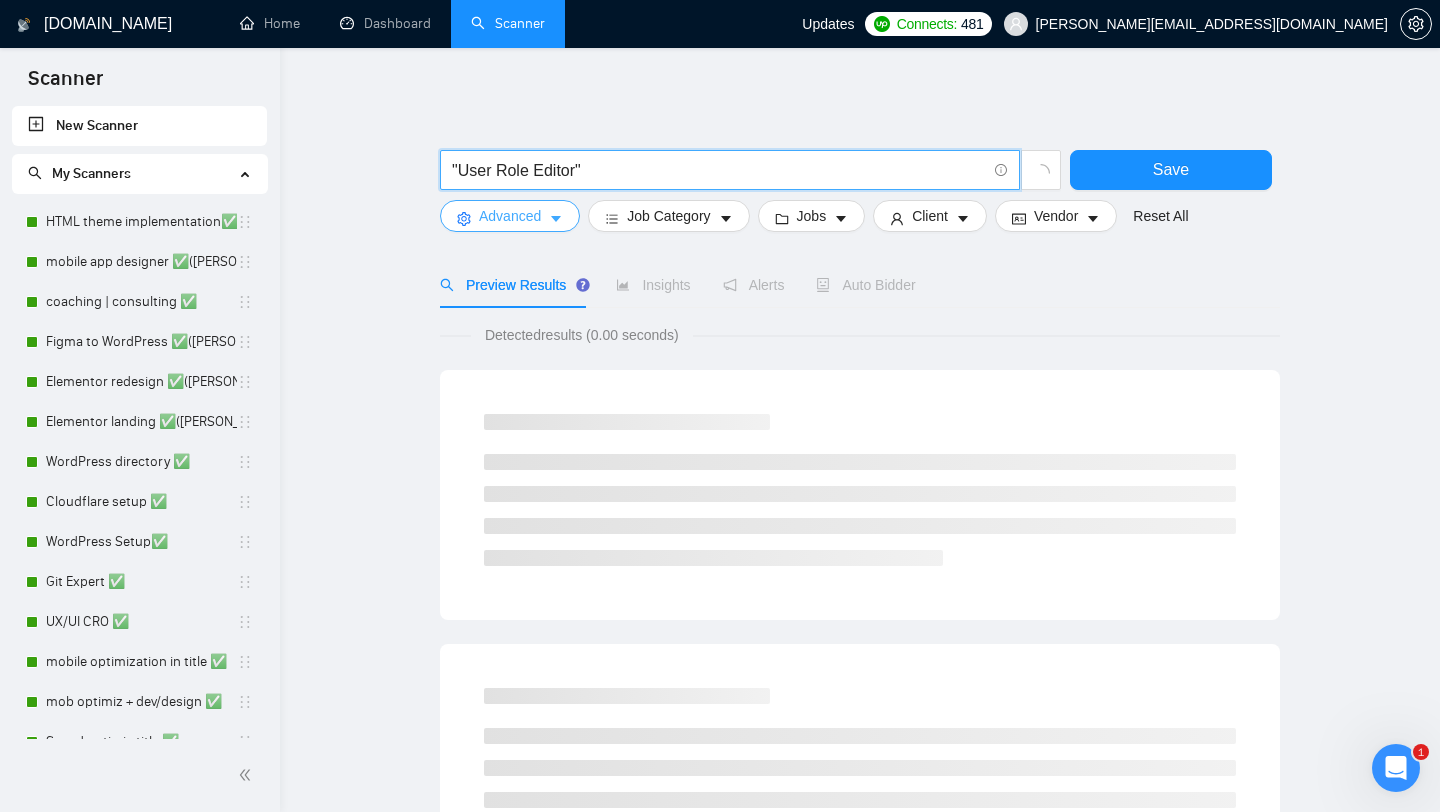 click on "Advanced" at bounding box center (510, 216) 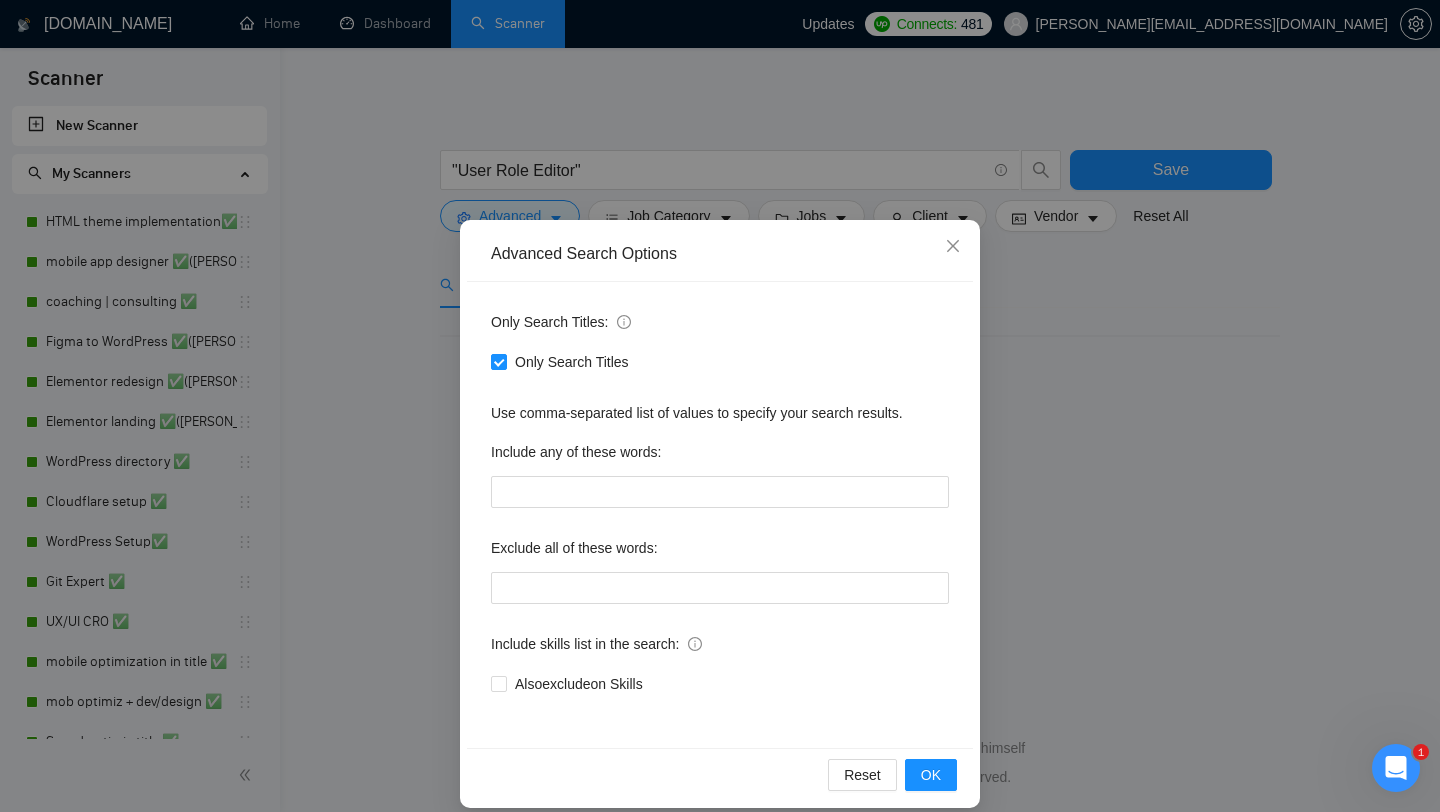 click on "Advanced Search Options Only Search Titles:   Only Search Titles Use comma-separated list of values to specify your search results. Include any of these words: Exclude all of these words: Include skills list in the search:   Also  exclude  on Skills Reset OK" at bounding box center [720, 406] 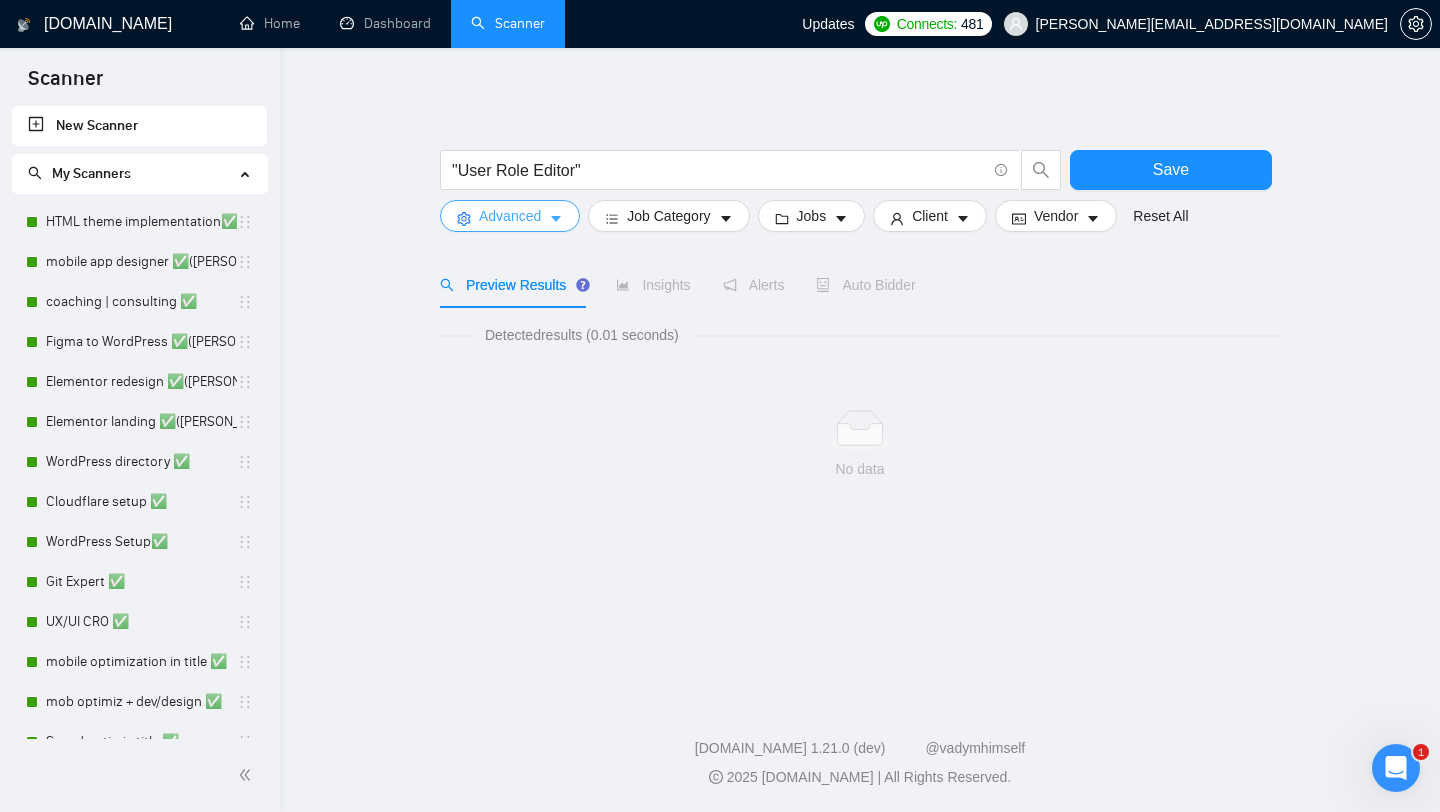 click on "Advanced" at bounding box center (510, 216) 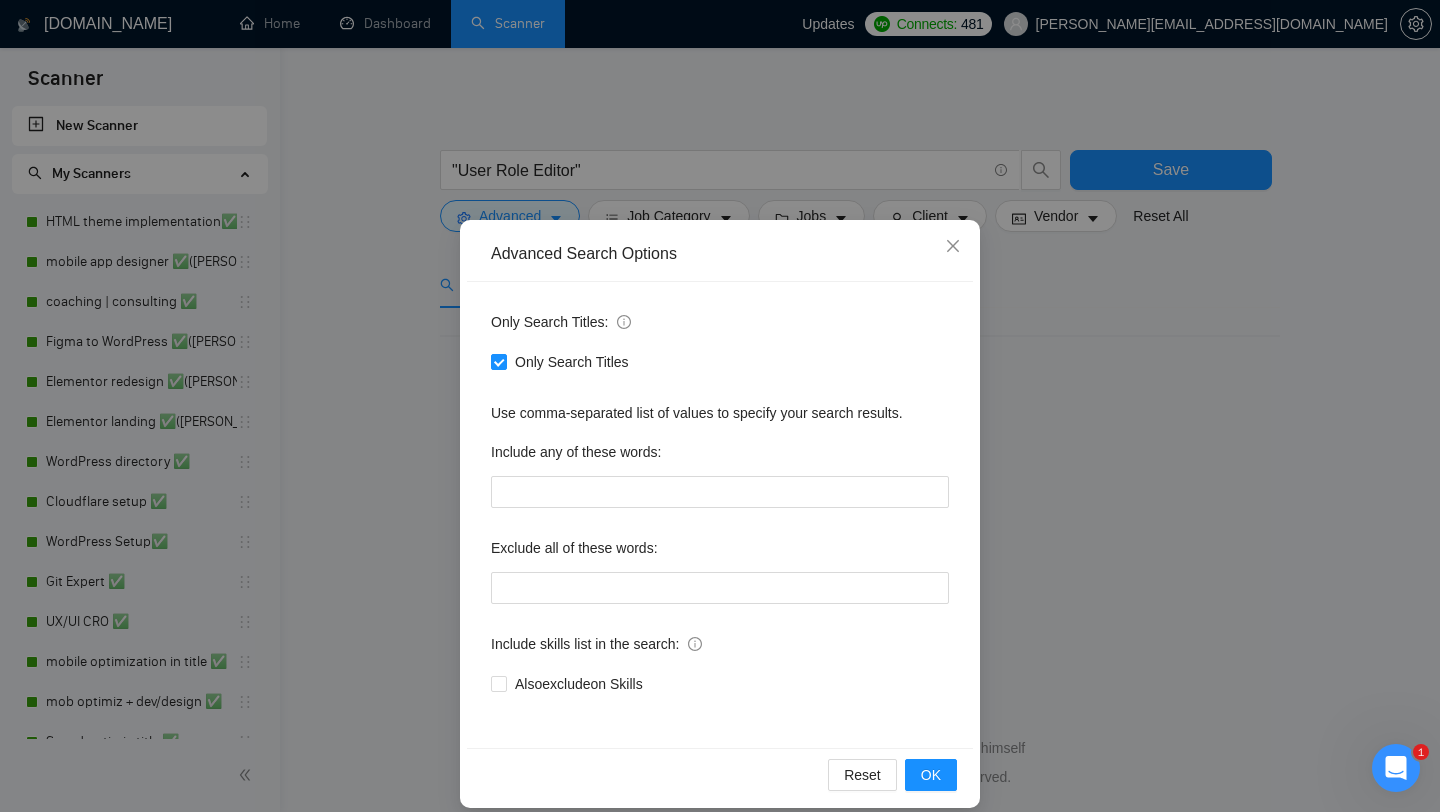 scroll, scrollTop: 20, scrollLeft: 0, axis: vertical 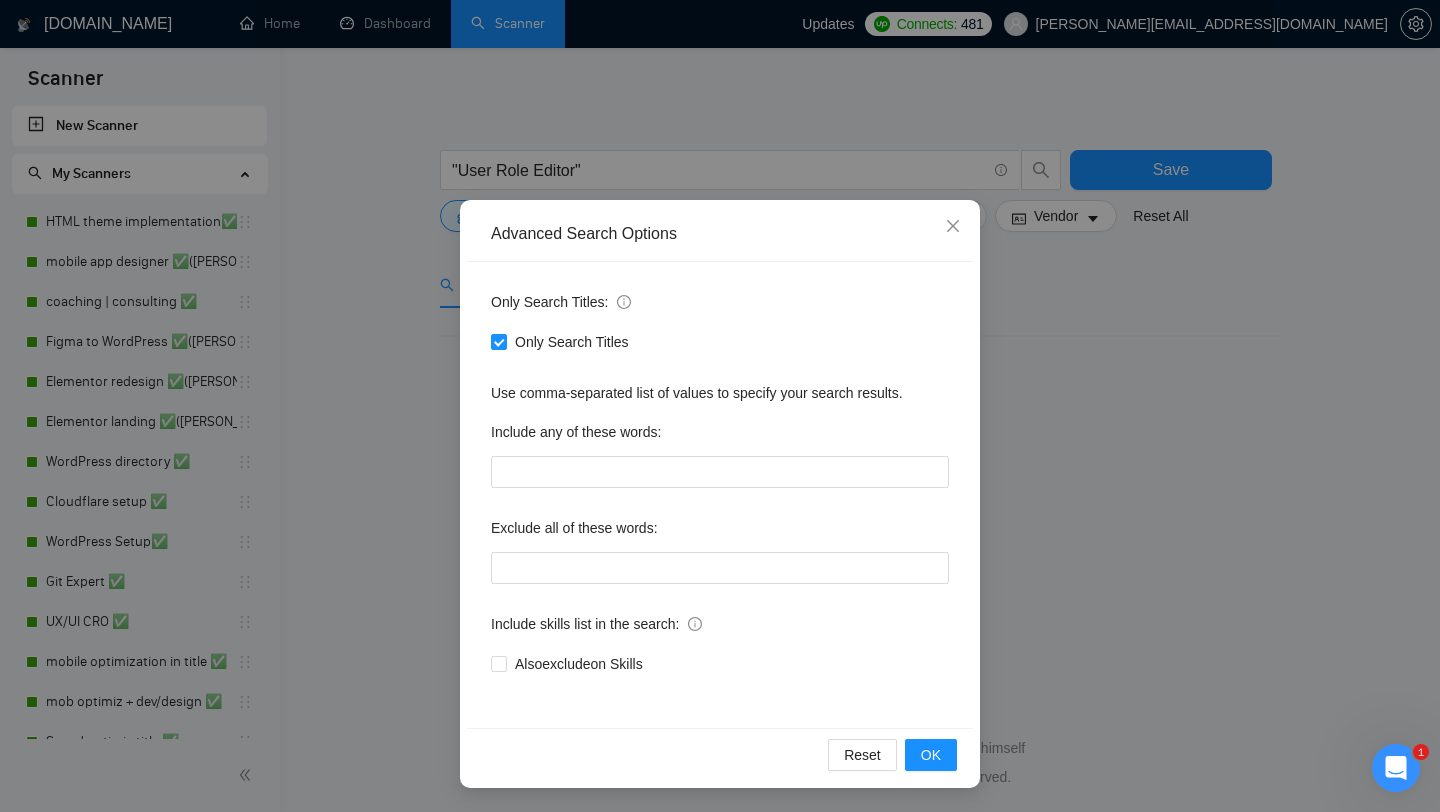 click on "Advanced Search Options Only Search Titles:   Only Search Titles Use comma-separated list of values to specify your search results. Include any of these words: Exclude all of these words: Include skills list in the search:   Also  exclude  on Skills Reset OK" at bounding box center (720, 406) 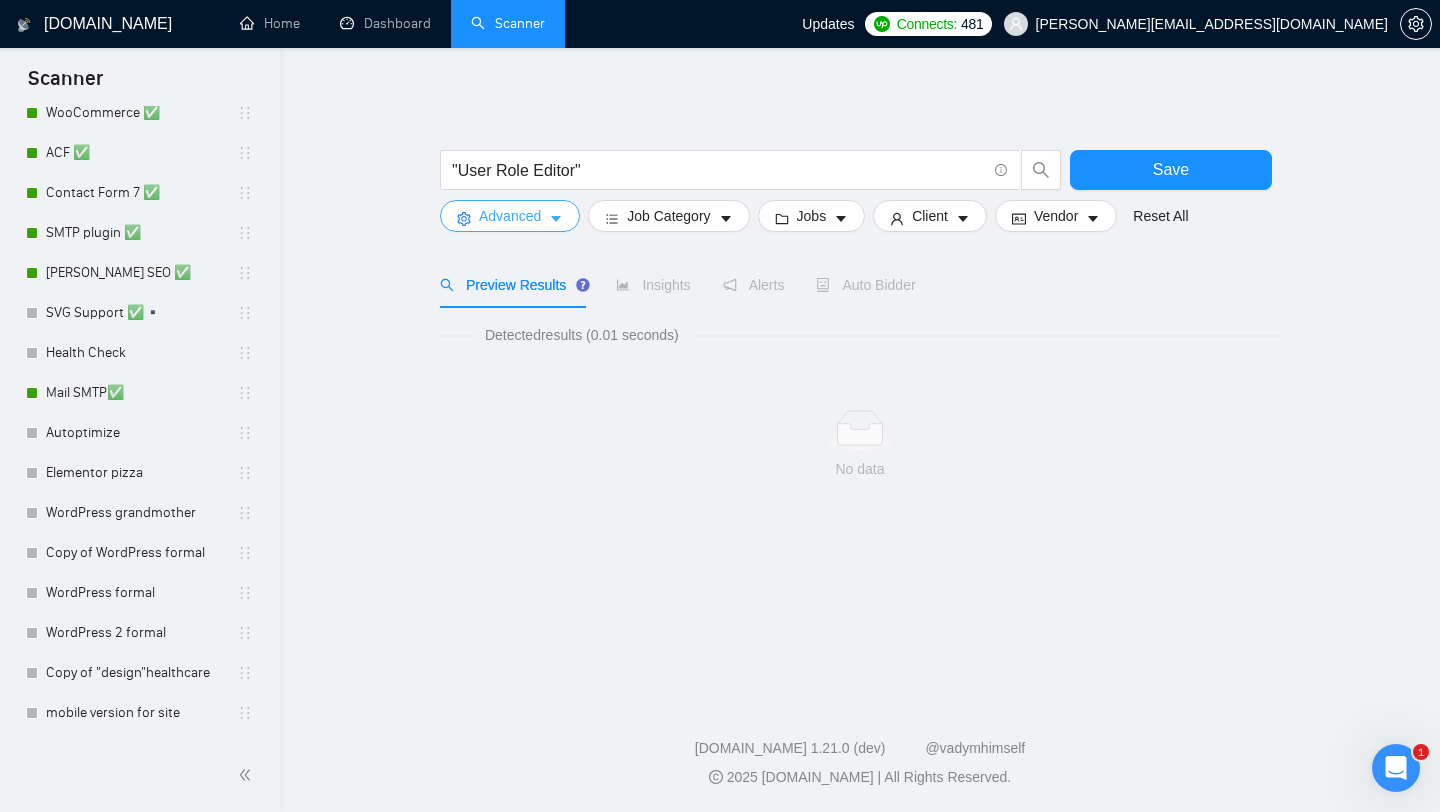 scroll, scrollTop: 1541, scrollLeft: 0, axis: vertical 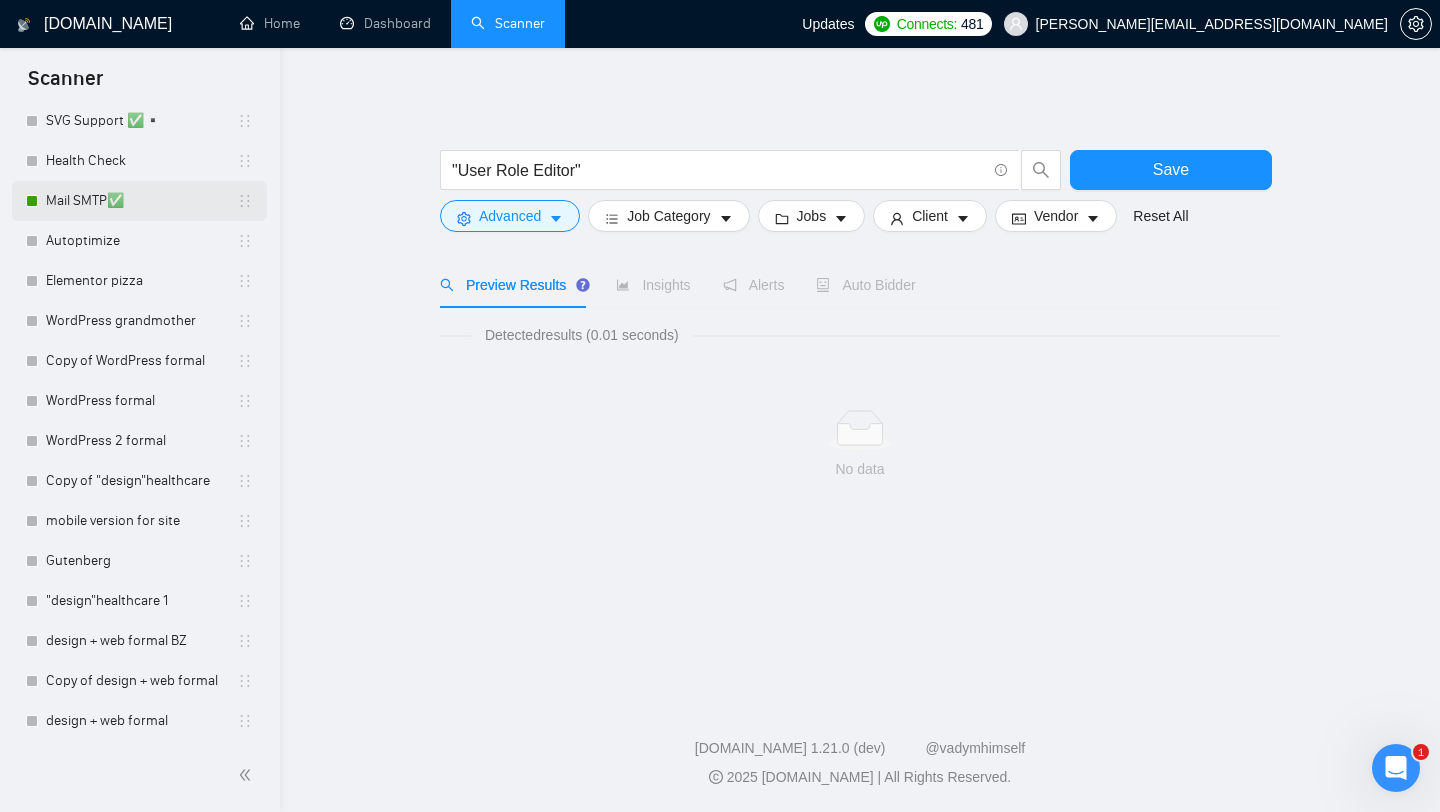 drag, startPoint x: 249, startPoint y: 164, endPoint x: 248, endPoint y: 211, distance: 47.010635 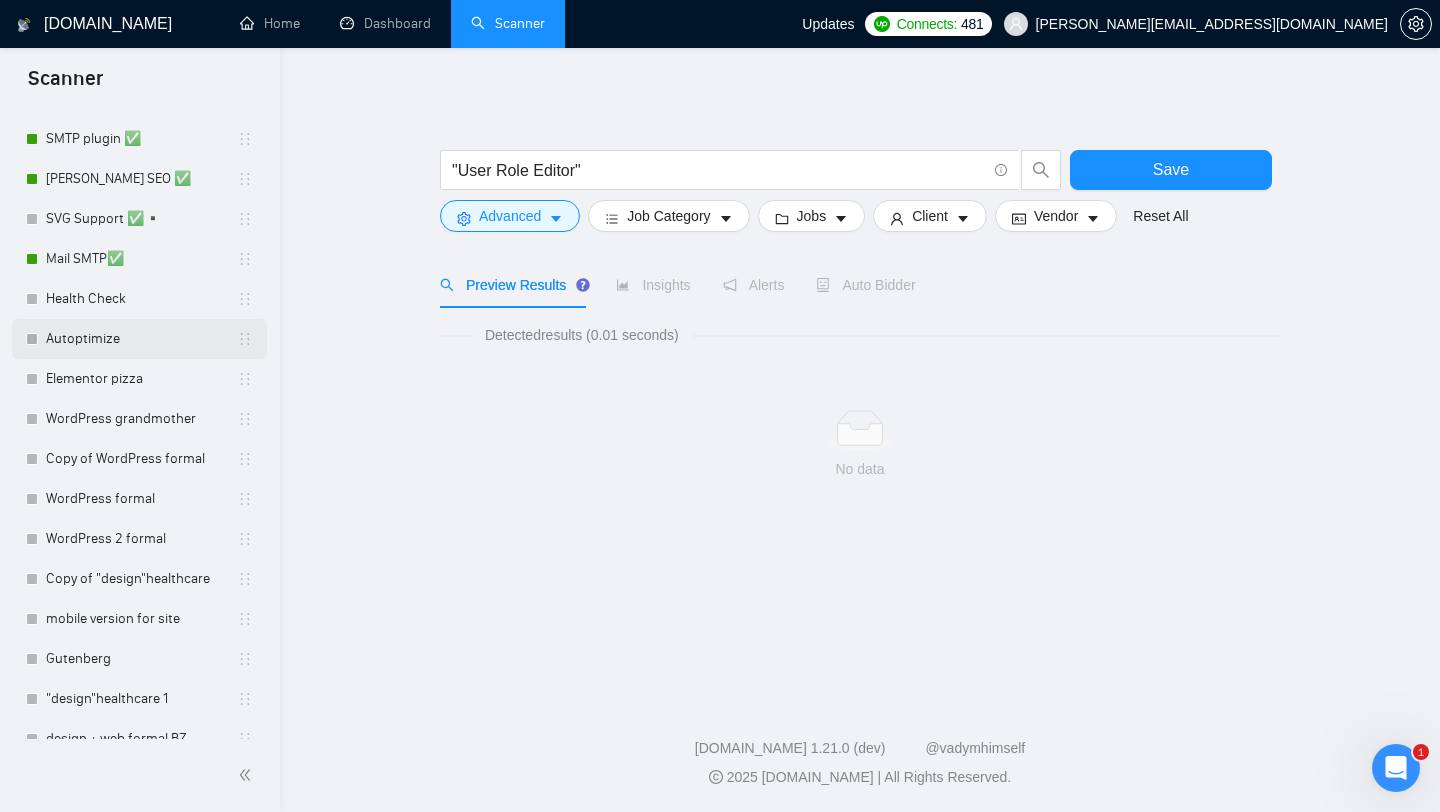 scroll, scrollTop: 1434, scrollLeft: 0, axis: vertical 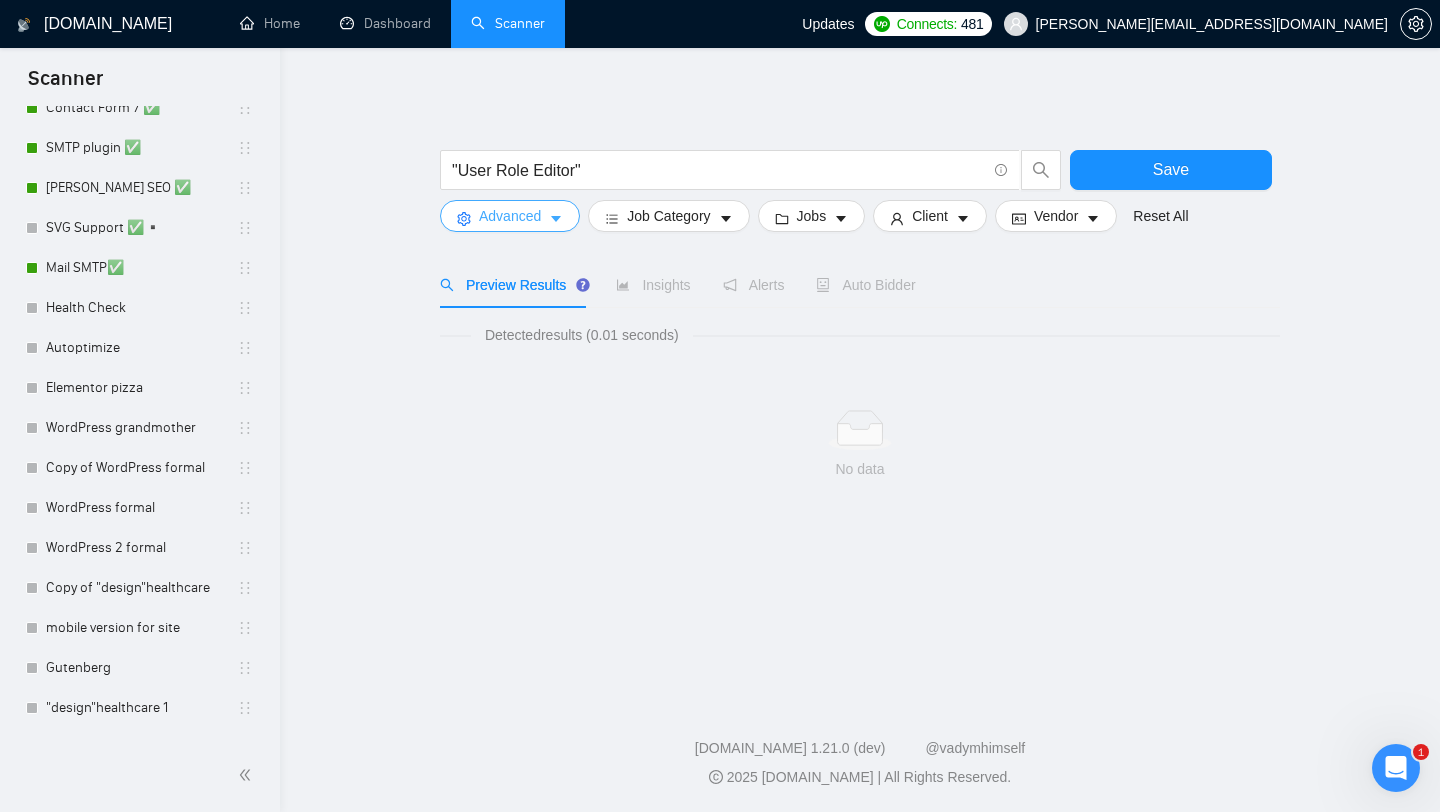 click on "Advanced" at bounding box center (510, 216) 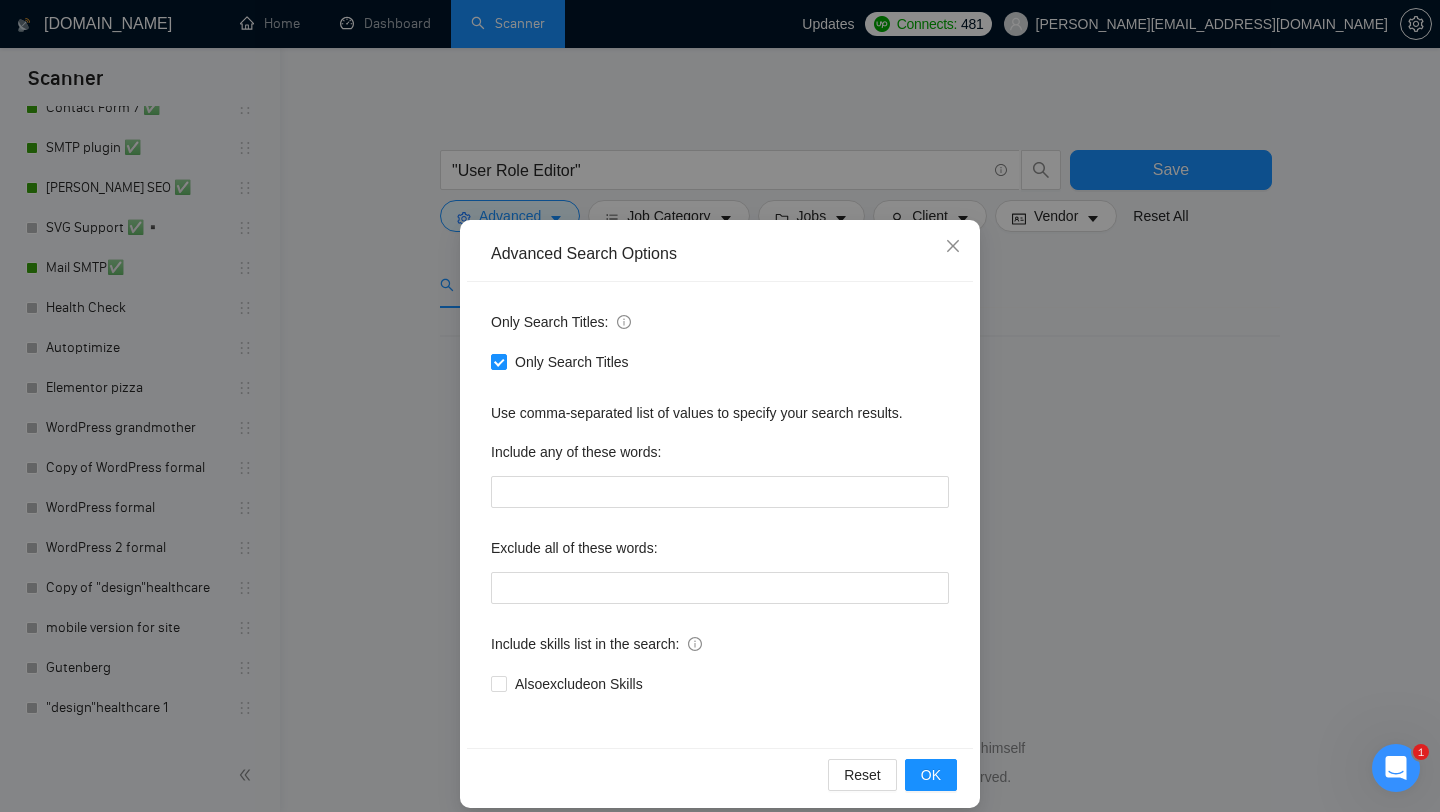 click on "Only Search Titles:   Only Search Titles Use comma-separated list of values to specify your search results. Include any of these words: Exclude all of these words: Include skills list in the search:   Also  exclude  on Skills" at bounding box center (720, 515) 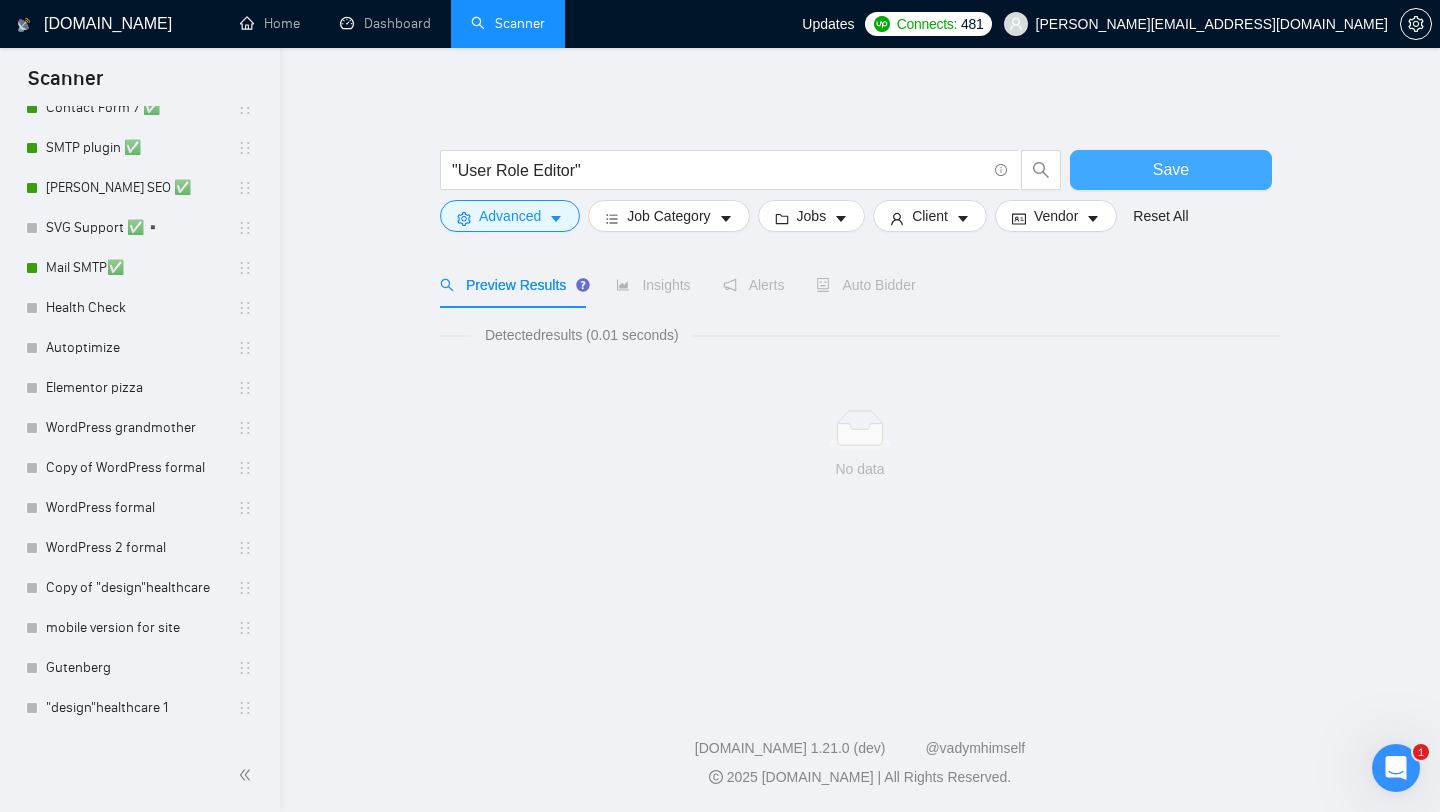 click on "Save" at bounding box center [1171, 170] 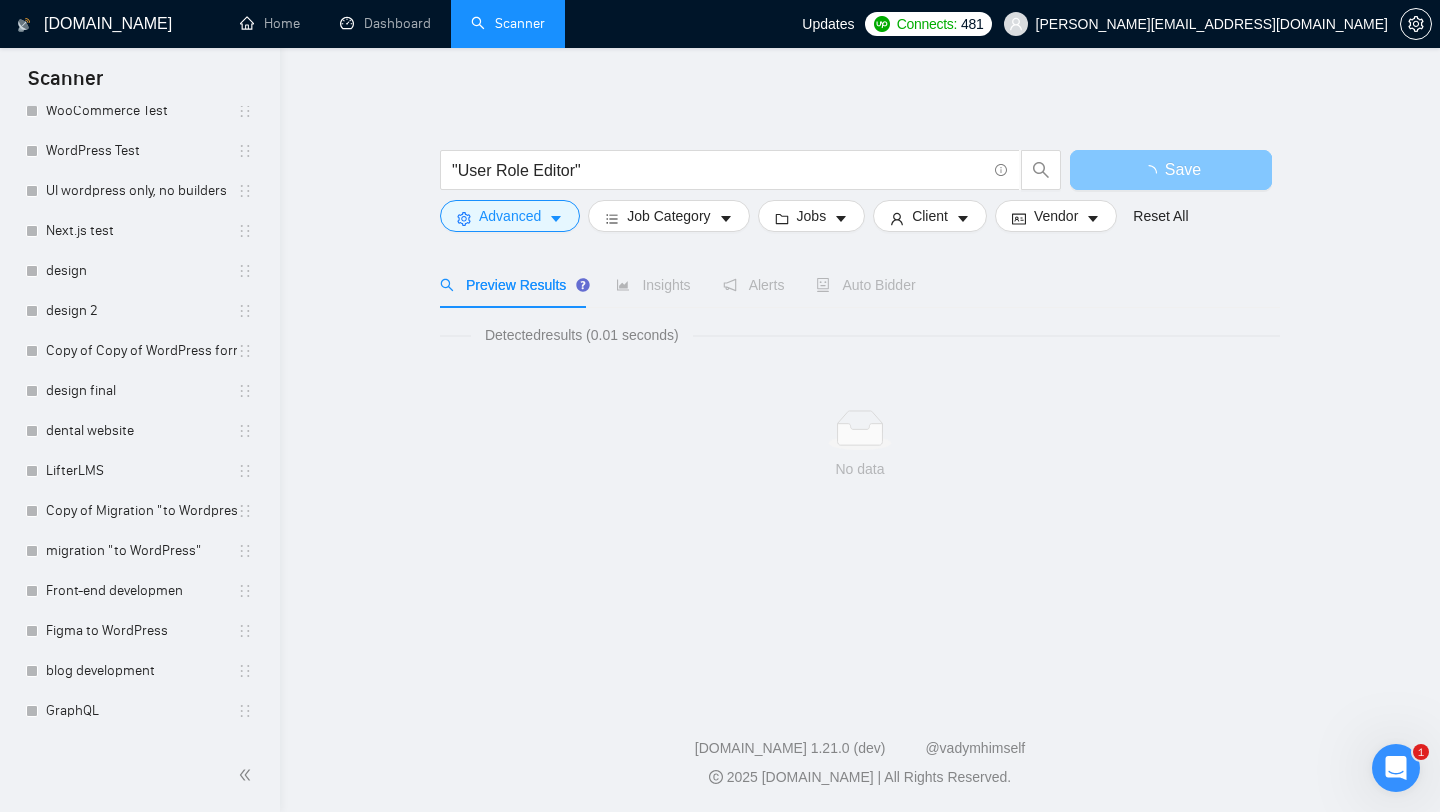scroll, scrollTop: 3303, scrollLeft: 0, axis: vertical 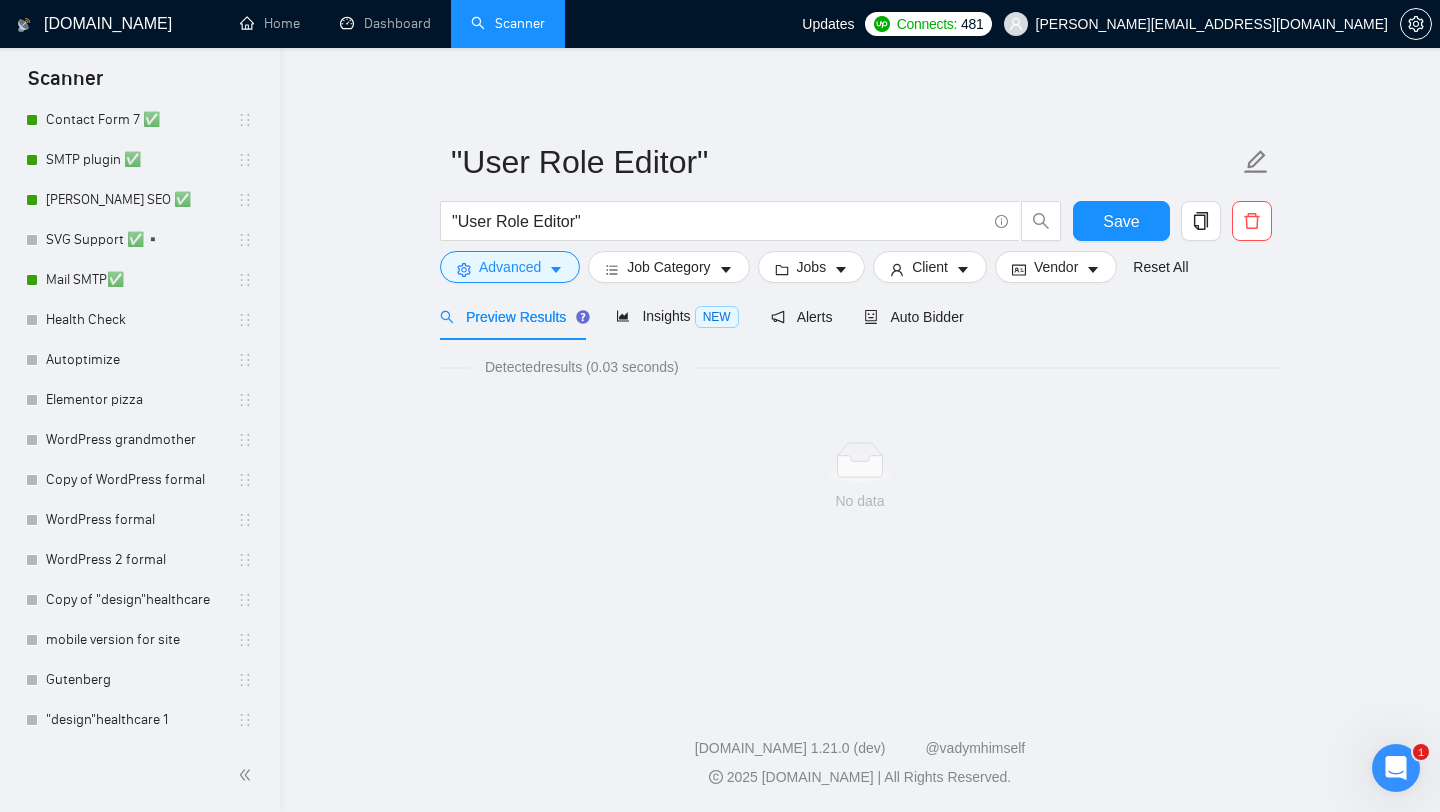 drag, startPoint x: 231, startPoint y: 715, endPoint x: 225, endPoint y: 381, distance: 334.0539 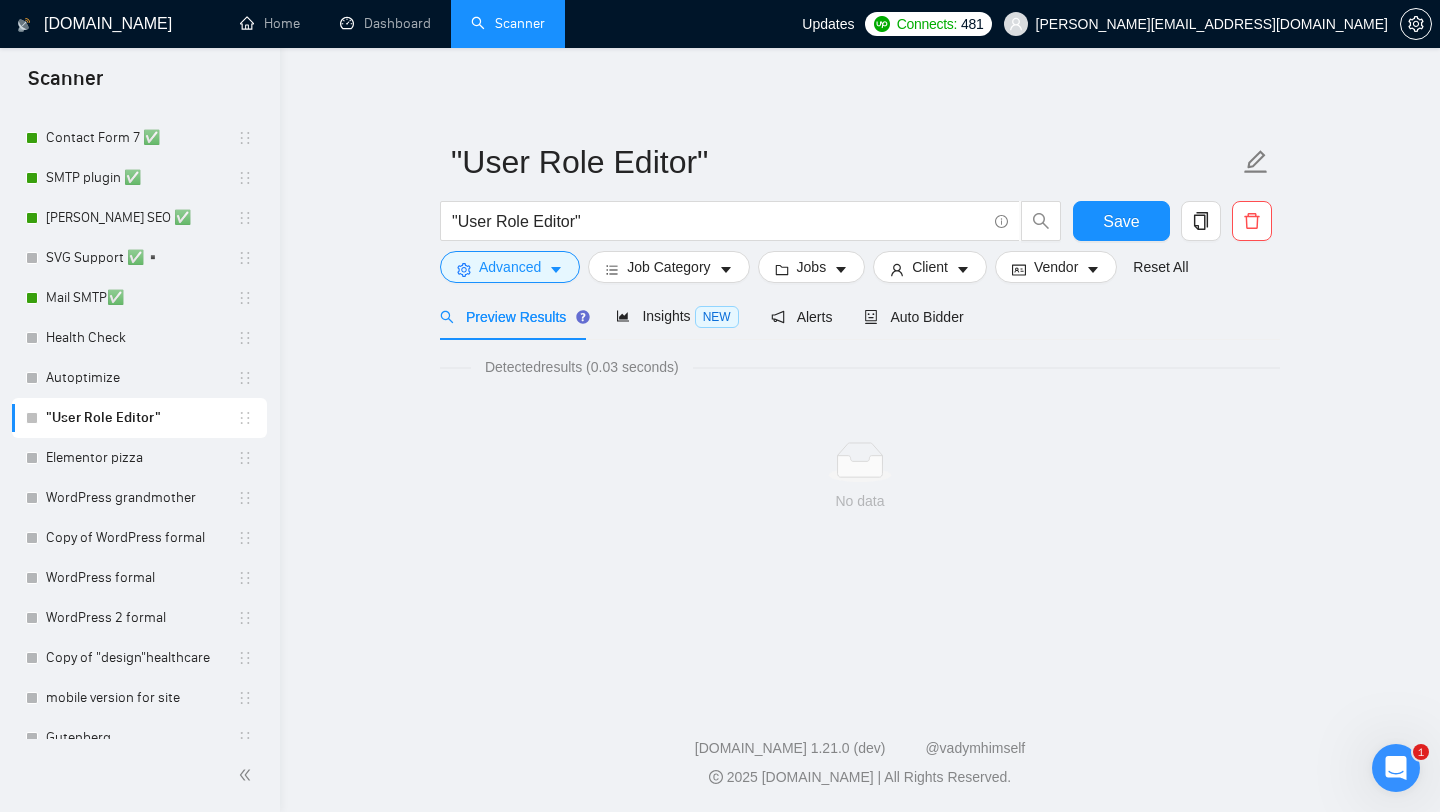 scroll, scrollTop: 1403, scrollLeft: 0, axis: vertical 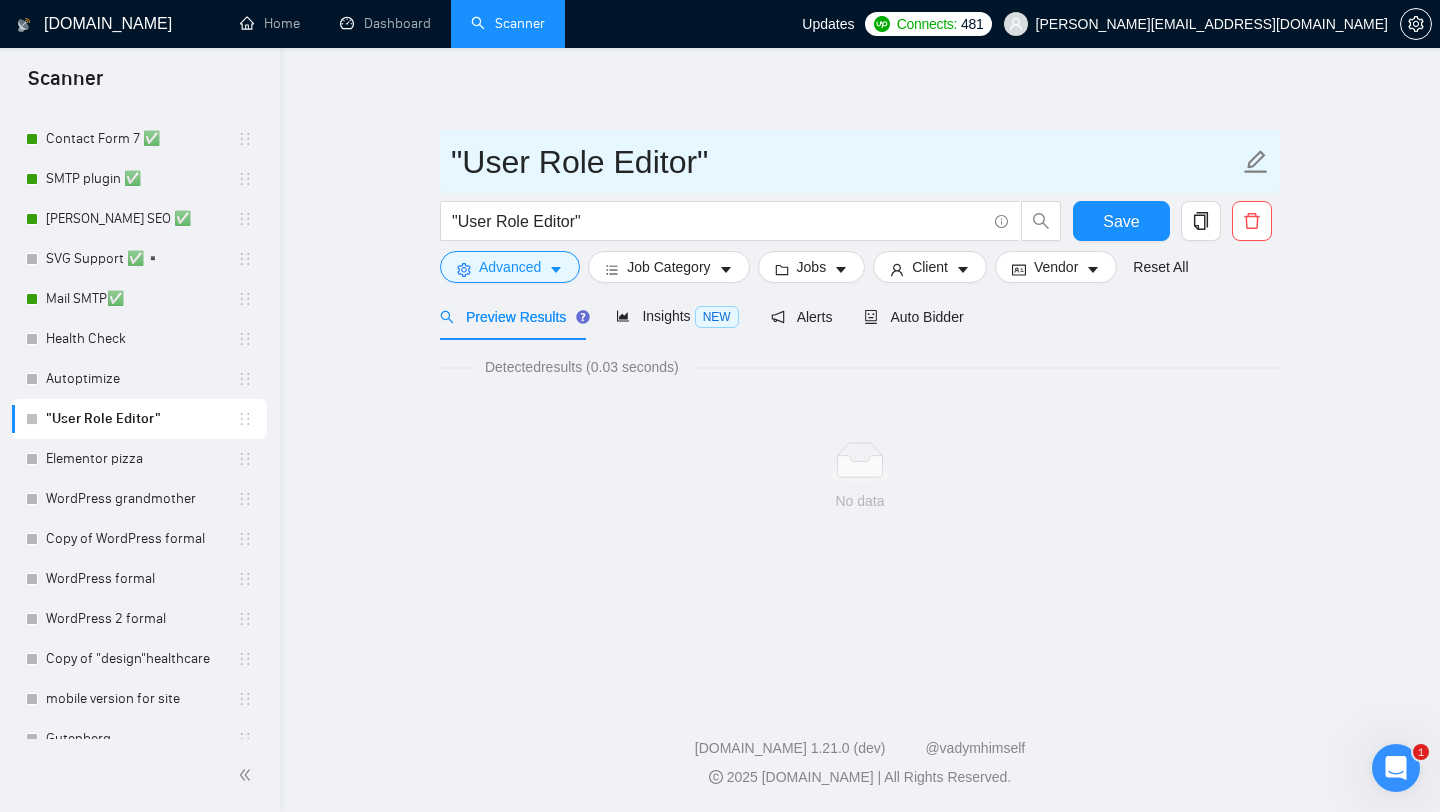 click on ""User Role Editor"" at bounding box center [845, 162] 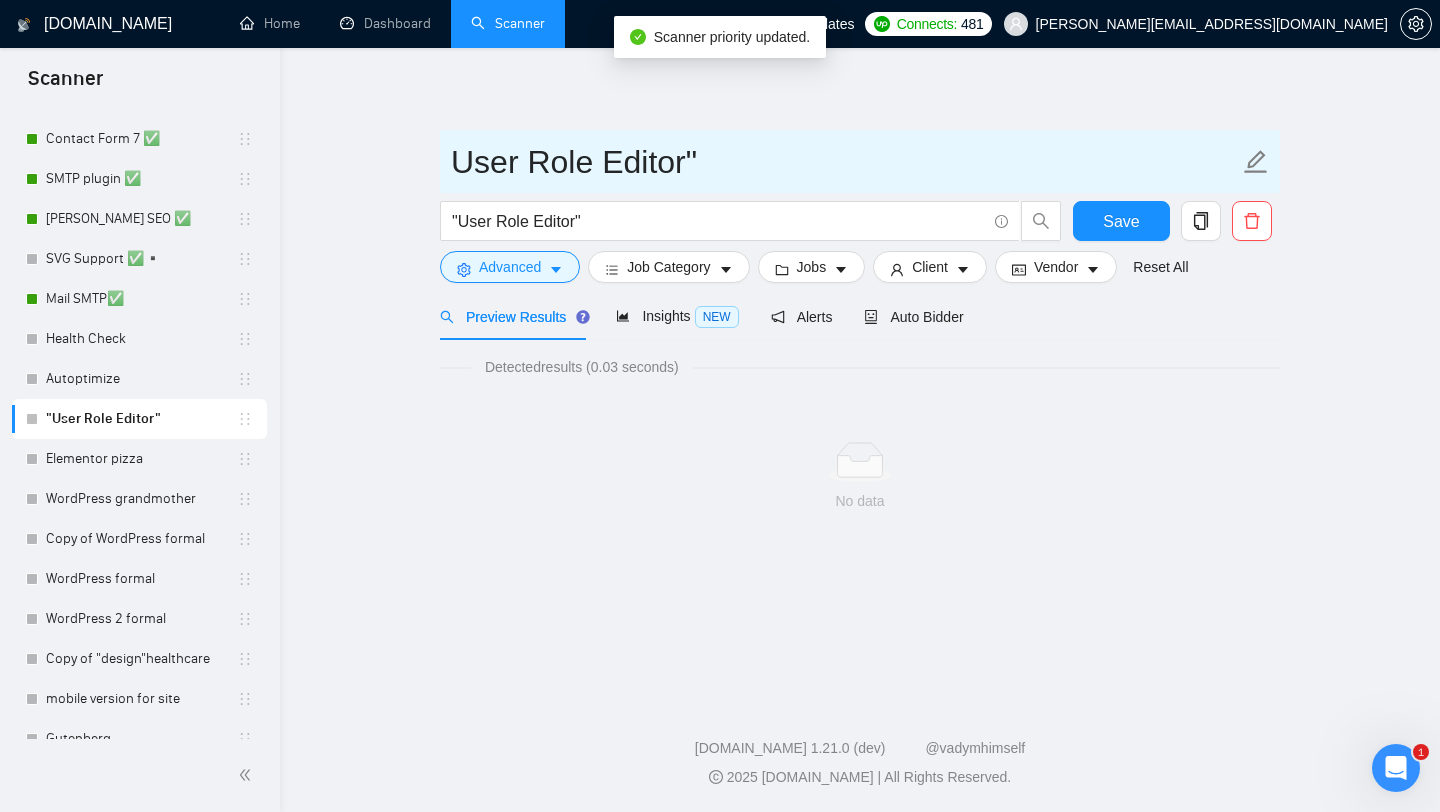 click on "User Role Editor"" at bounding box center [845, 162] 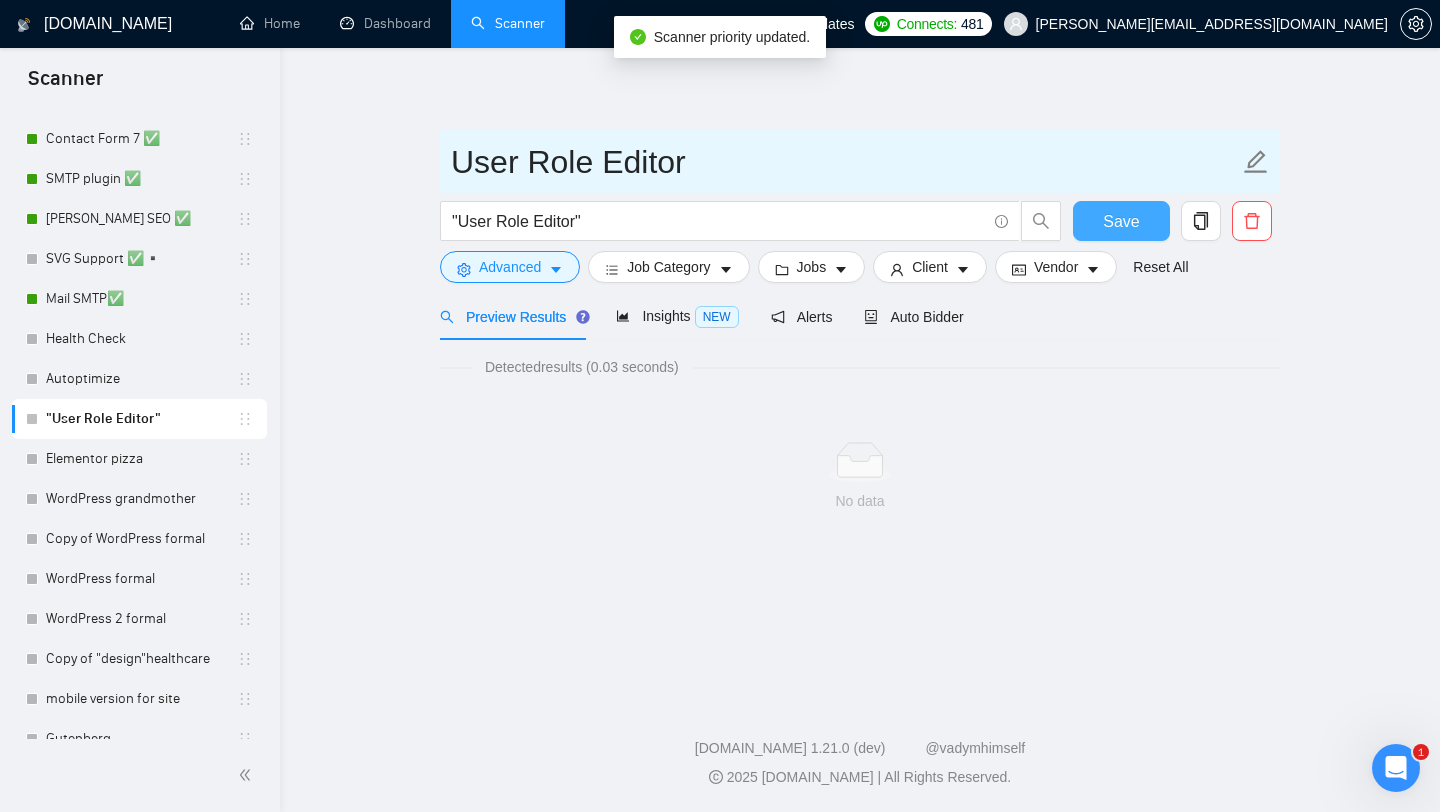 type on "User Role Editor" 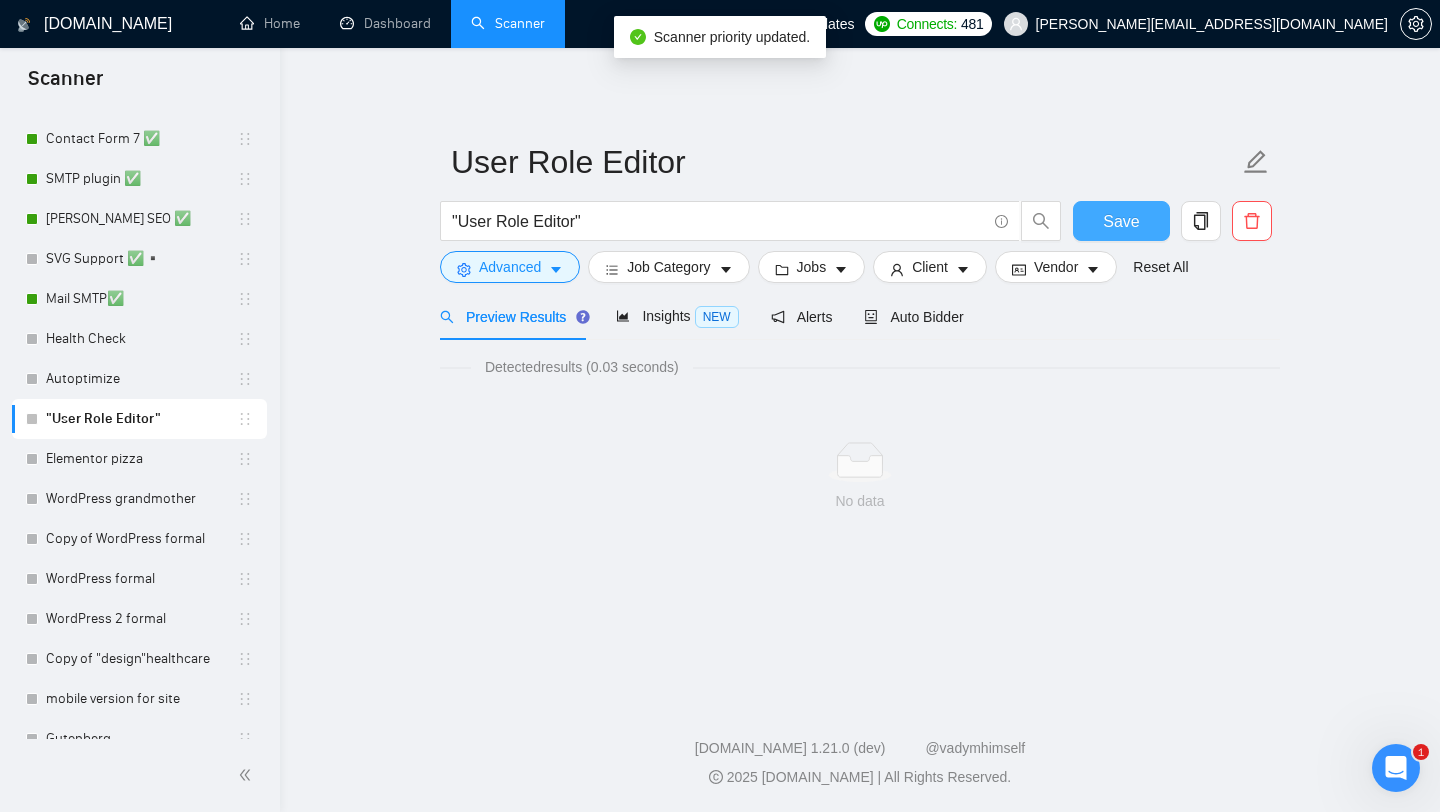 click on "Save" at bounding box center [1121, 221] 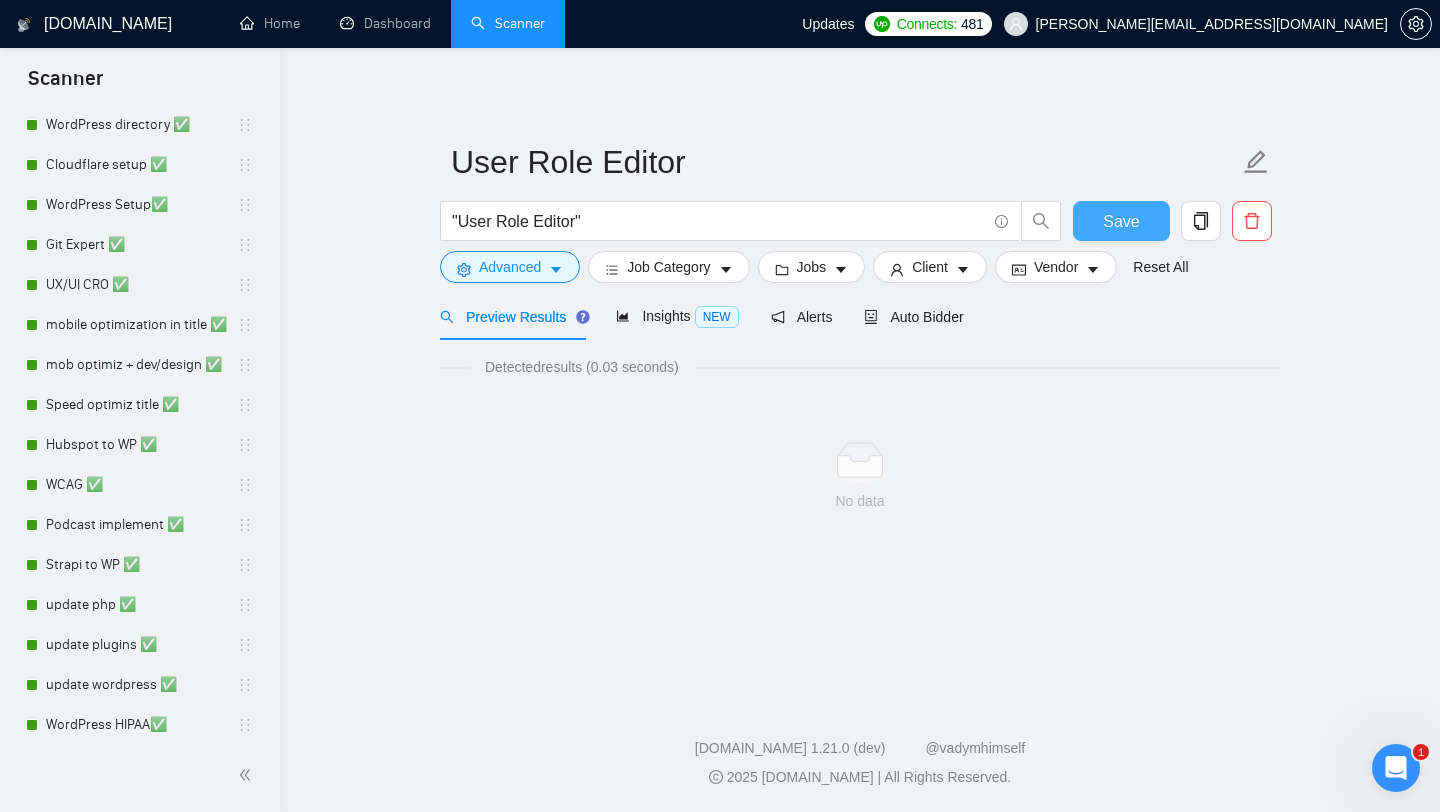 scroll, scrollTop: 0, scrollLeft: 0, axis: both 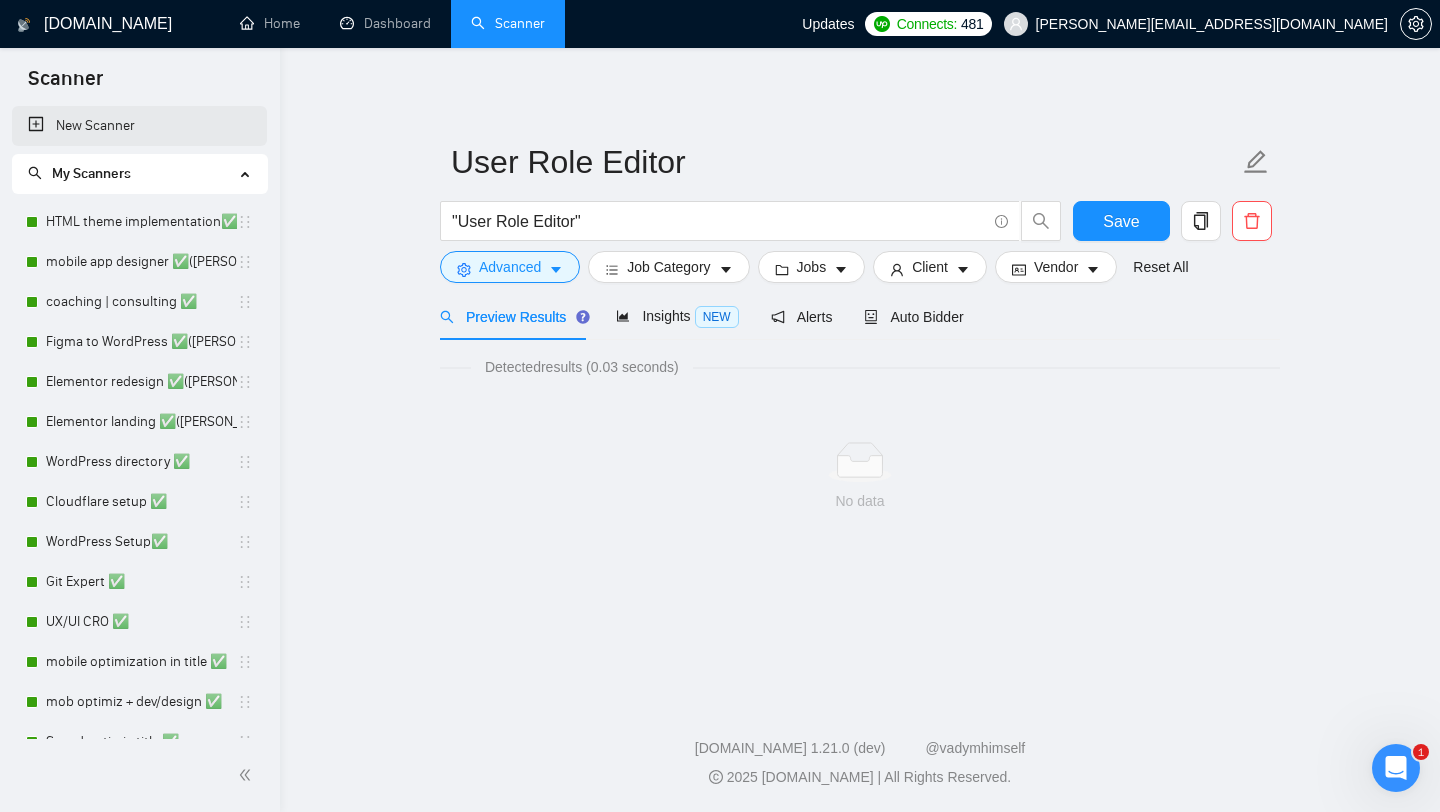 click on "New Scanner" at bounding box center (139, 126) 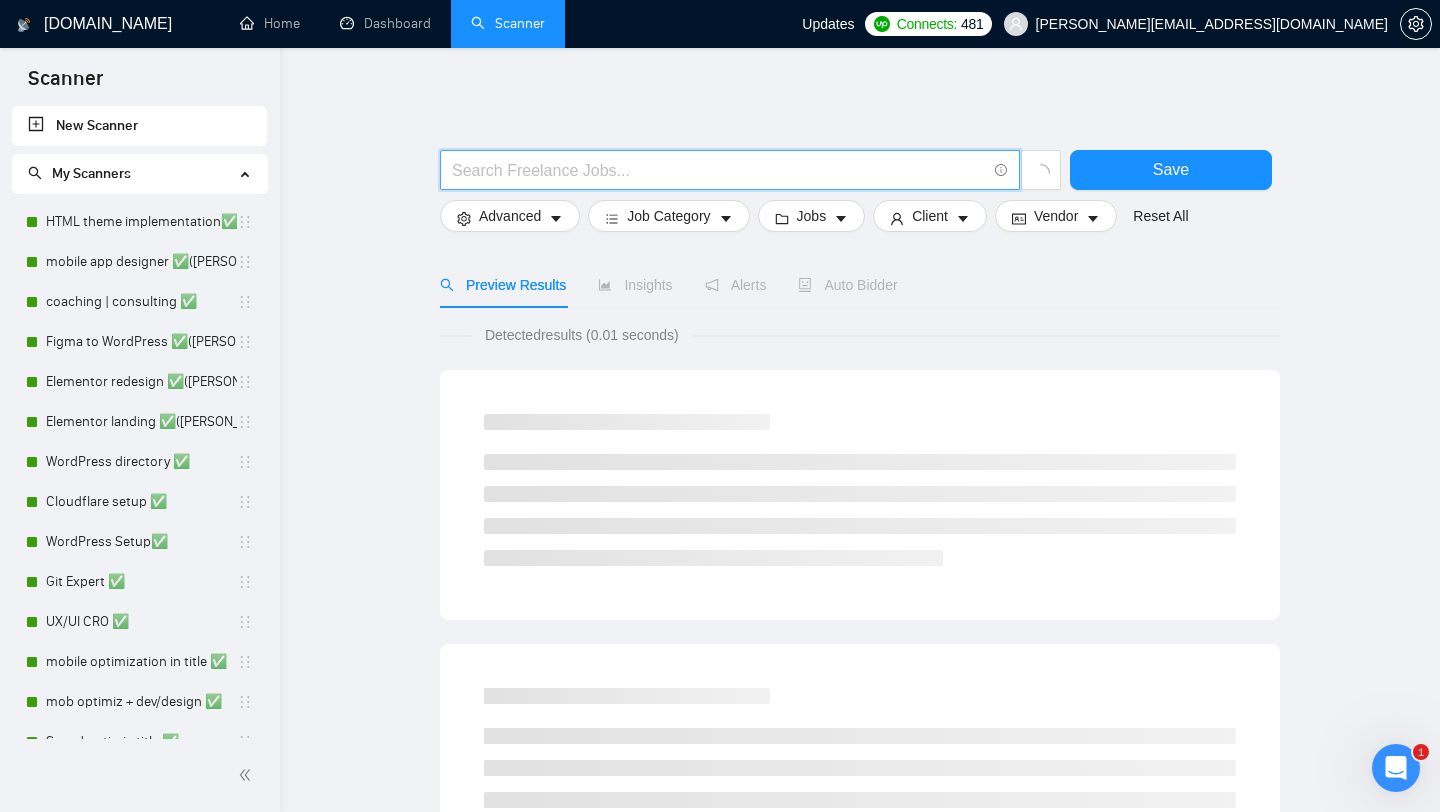 click at bounding box center [719, 170] 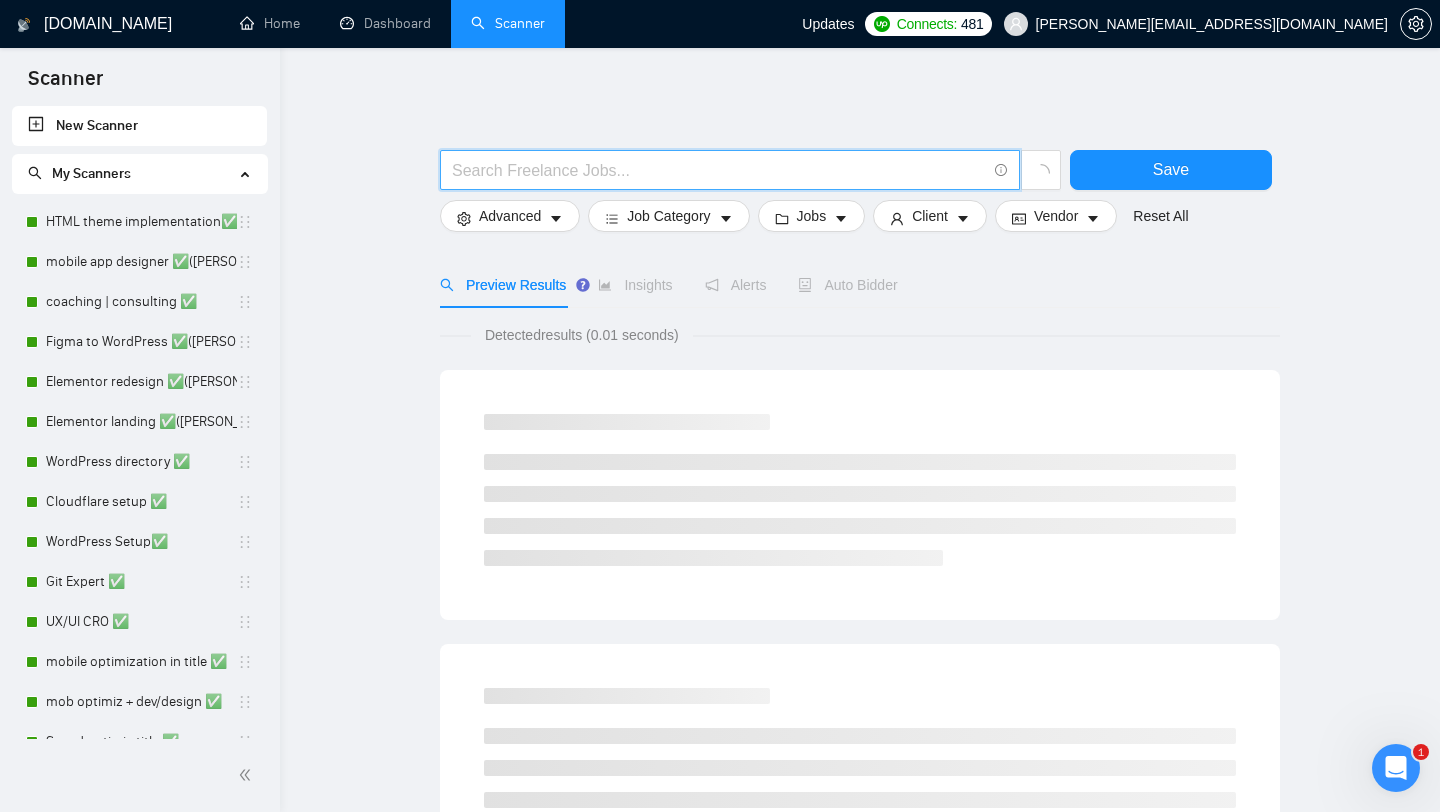 type on "v" 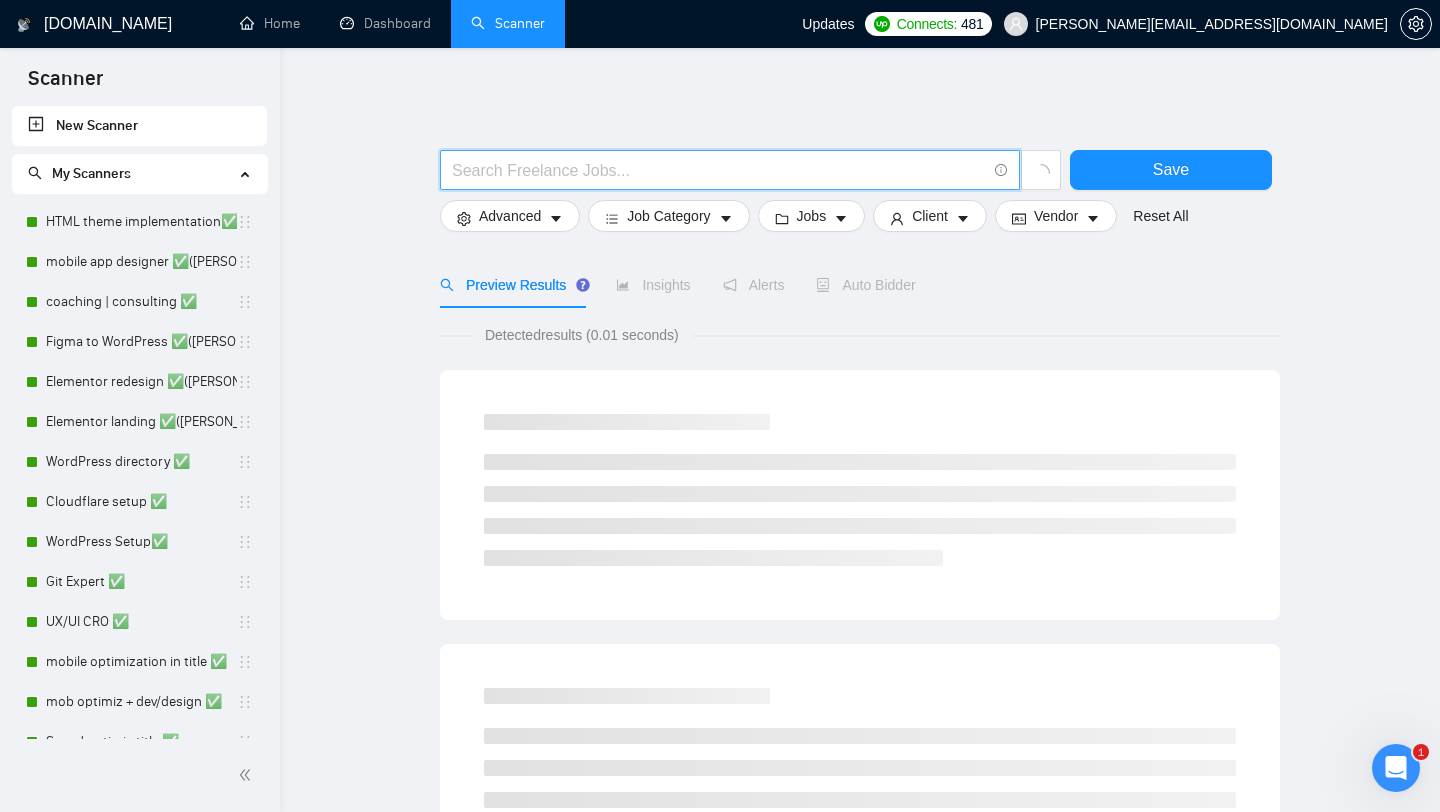 paste on "Wordfence Security" 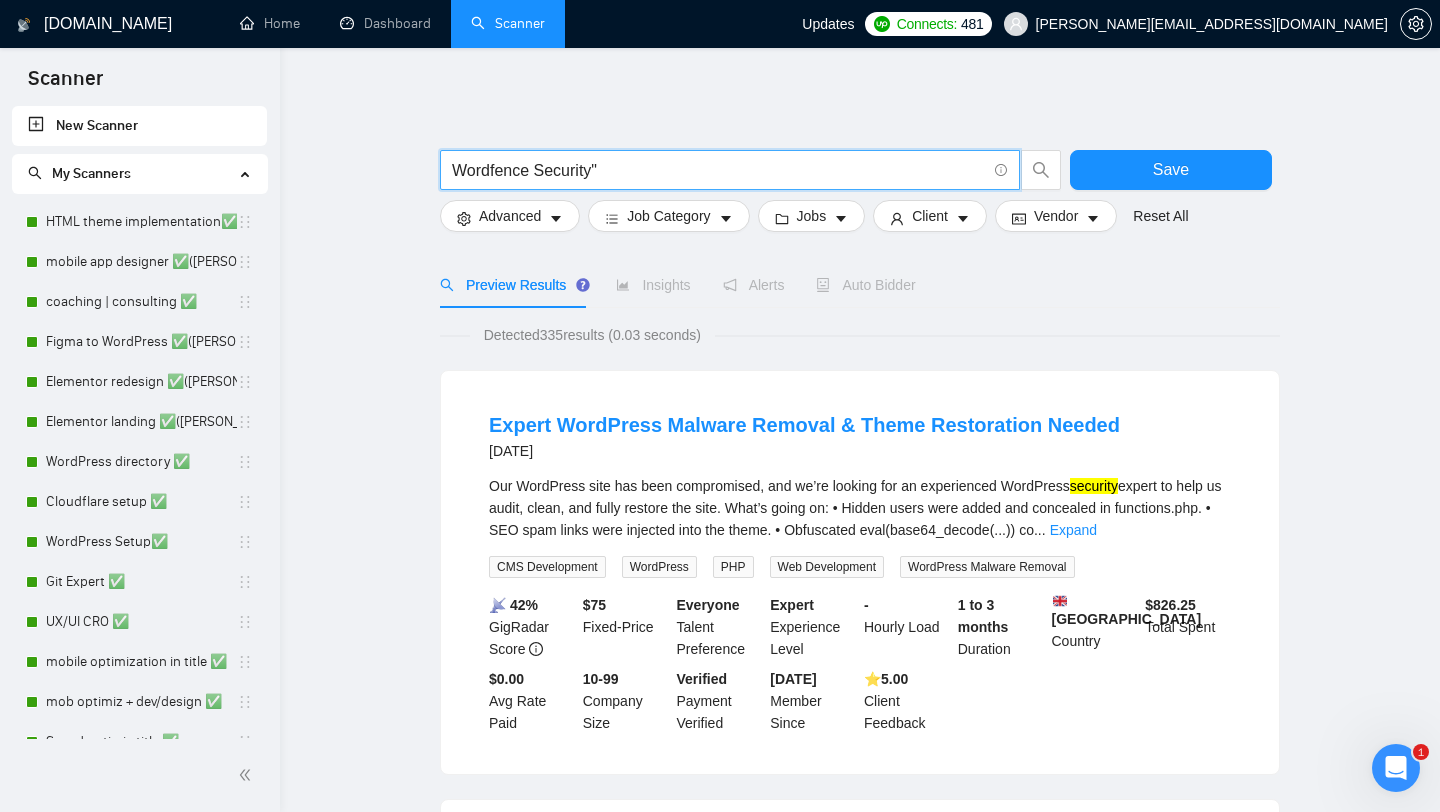 click on "Wordfence Security"" at bounding box center [719, 170] 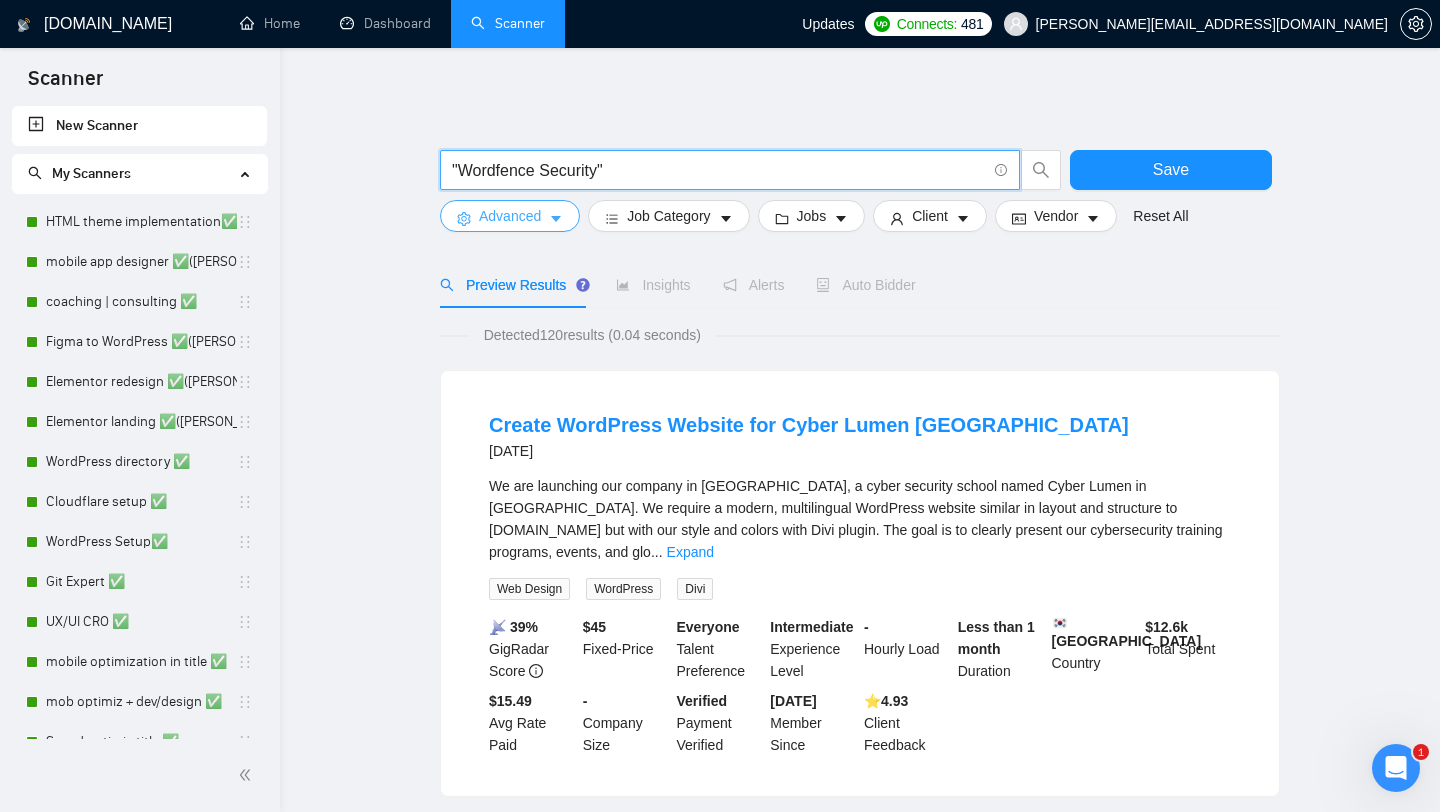 type on ""Wordfence Security"" 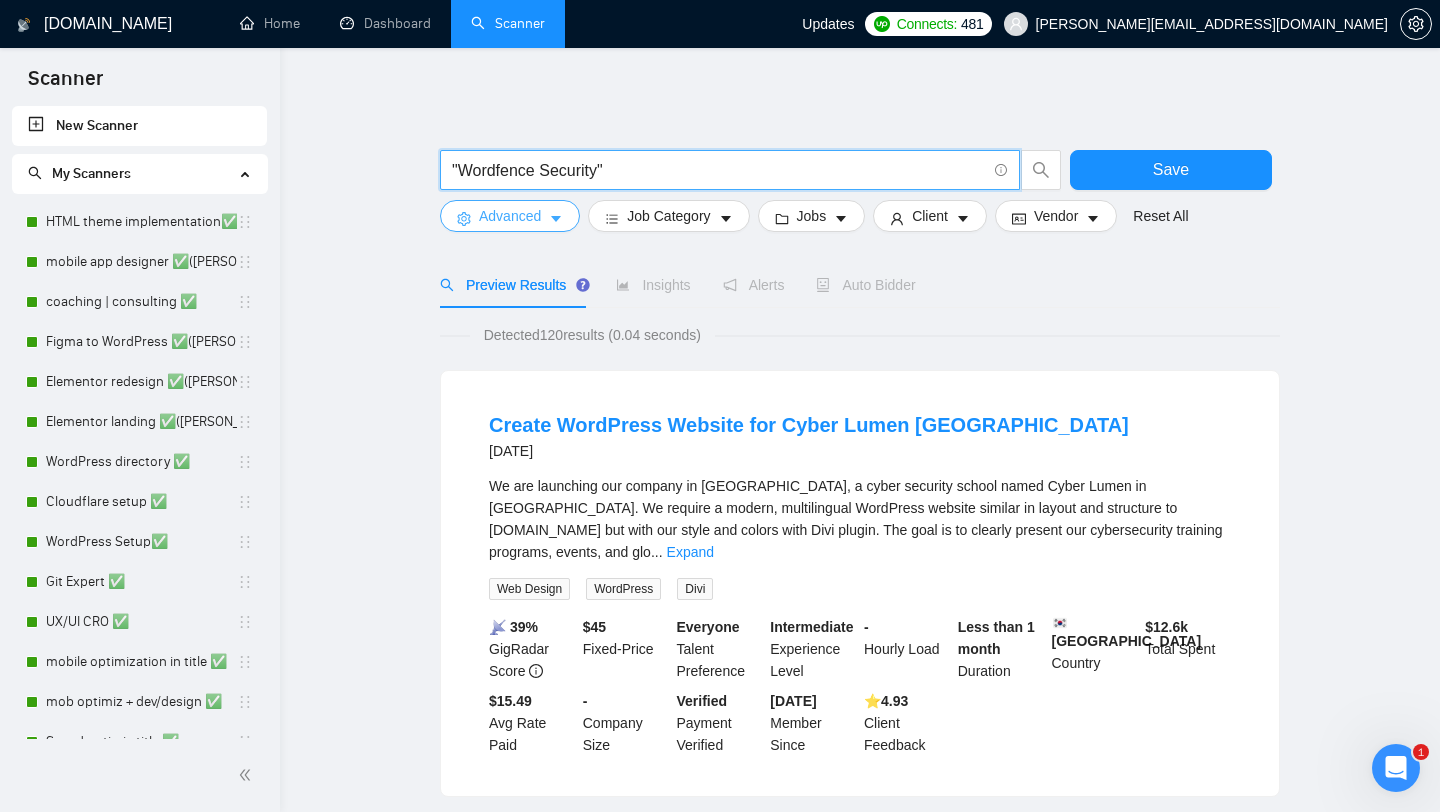 click on "Advanced" at bounding box center [510, 216] 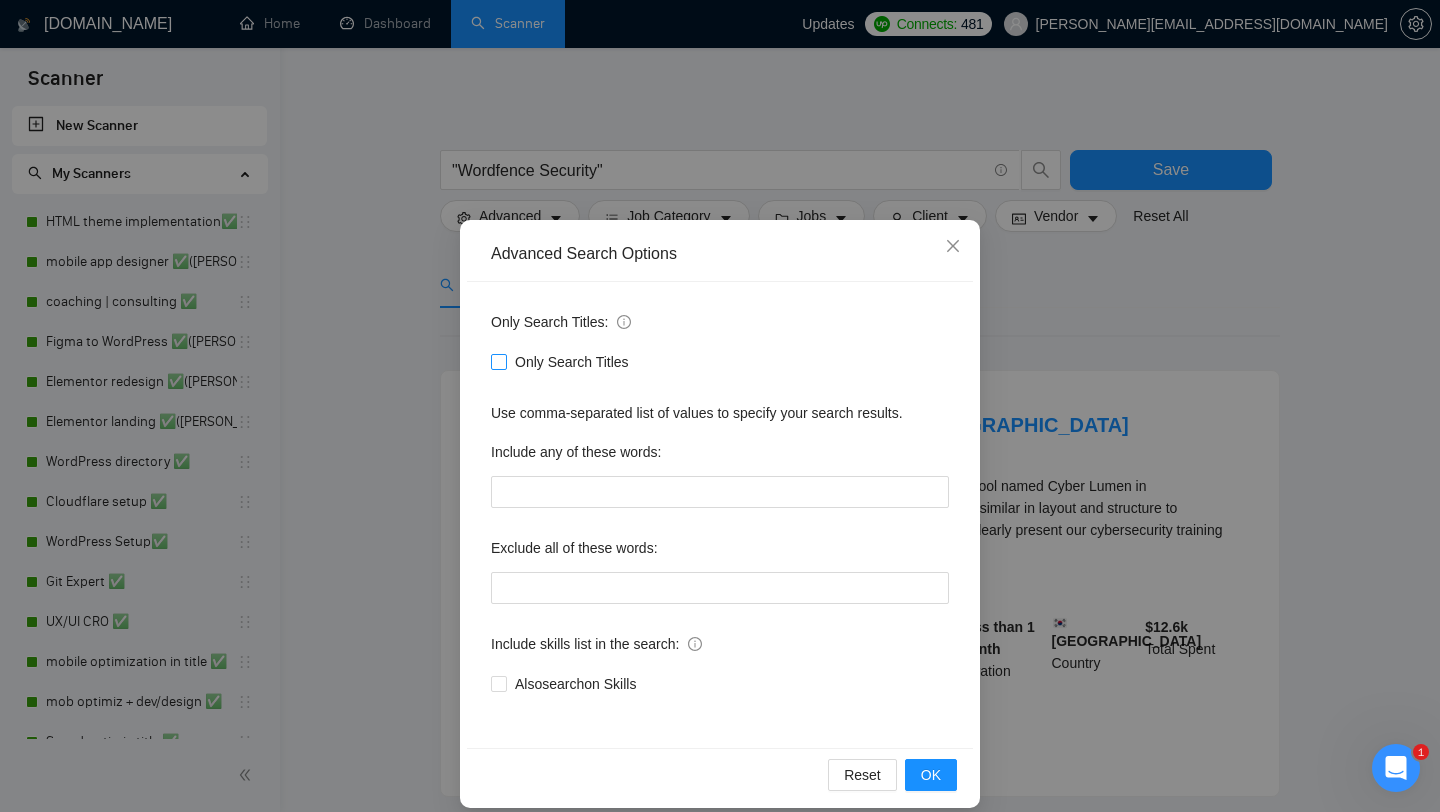 click on "Only Search Titles" at bounding box center [498, 361] 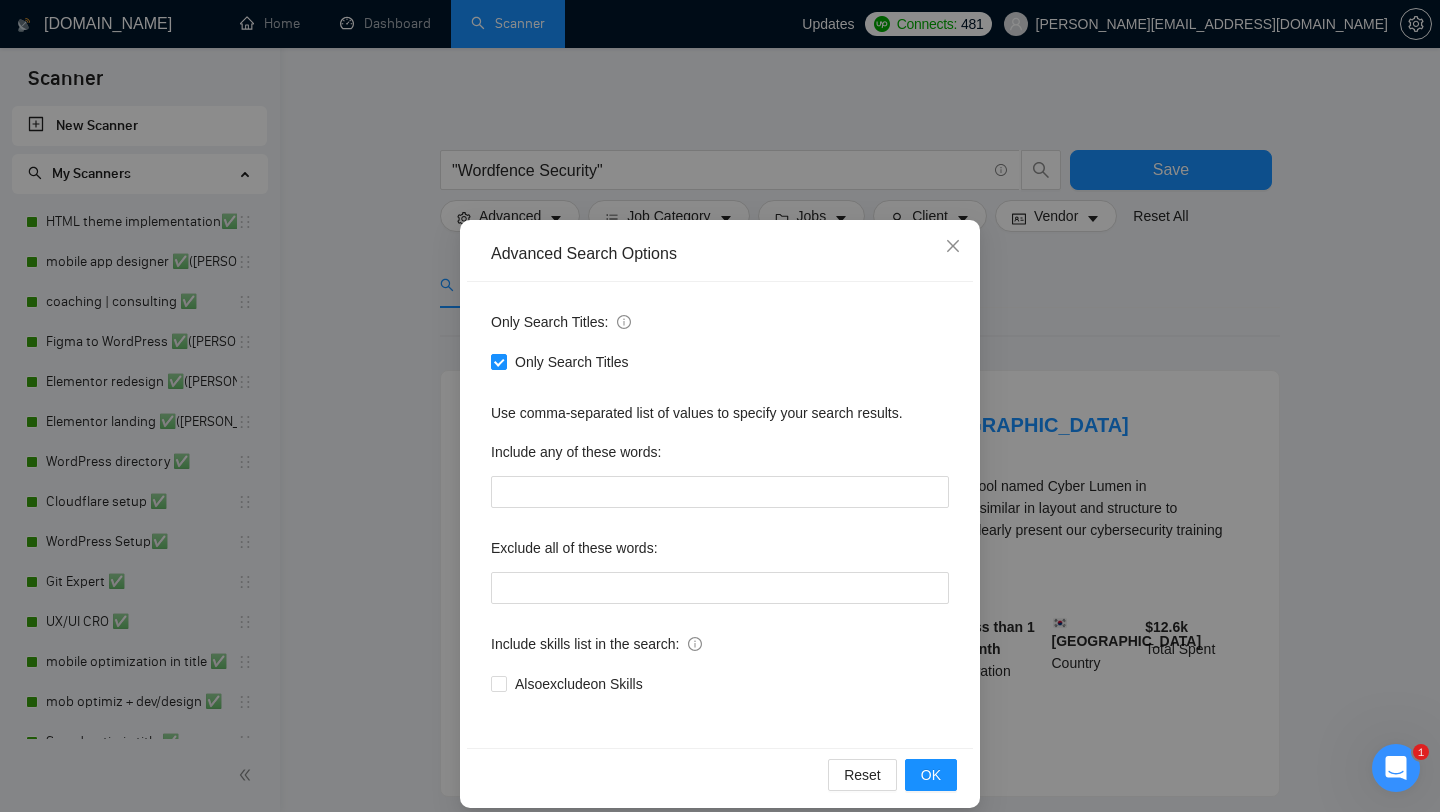 click on "Advanced Search Options Only Search Titles:   Only Search Titles Use comma-separated list of values to specify your search results. Include any of these words: Exclude all of these words: Include skills list in the search:   Also  exclude  on Skills Reset OK" at bounding box center (720, 406) 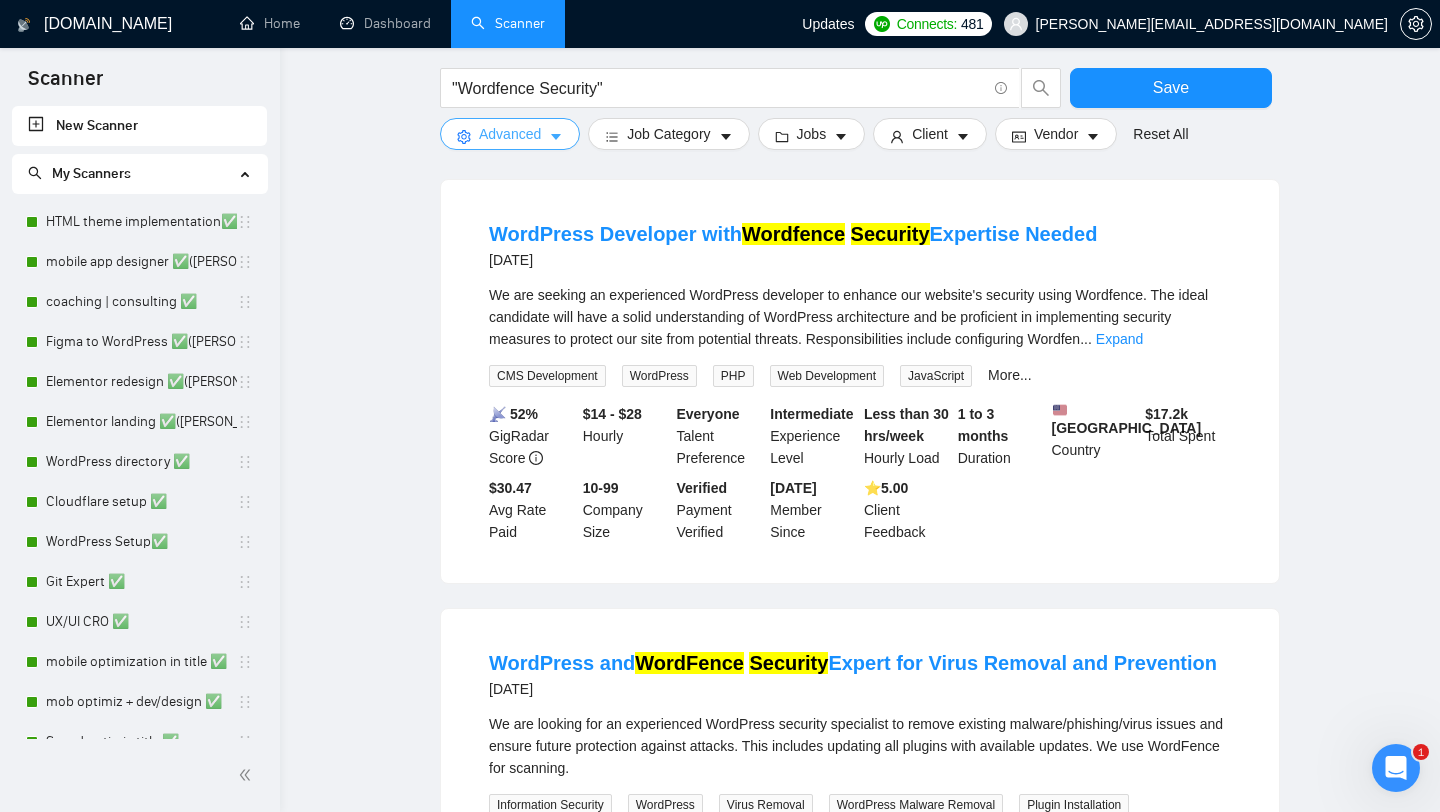 scroll, scrollTop: 0, scrollLeft: 0, axis: both 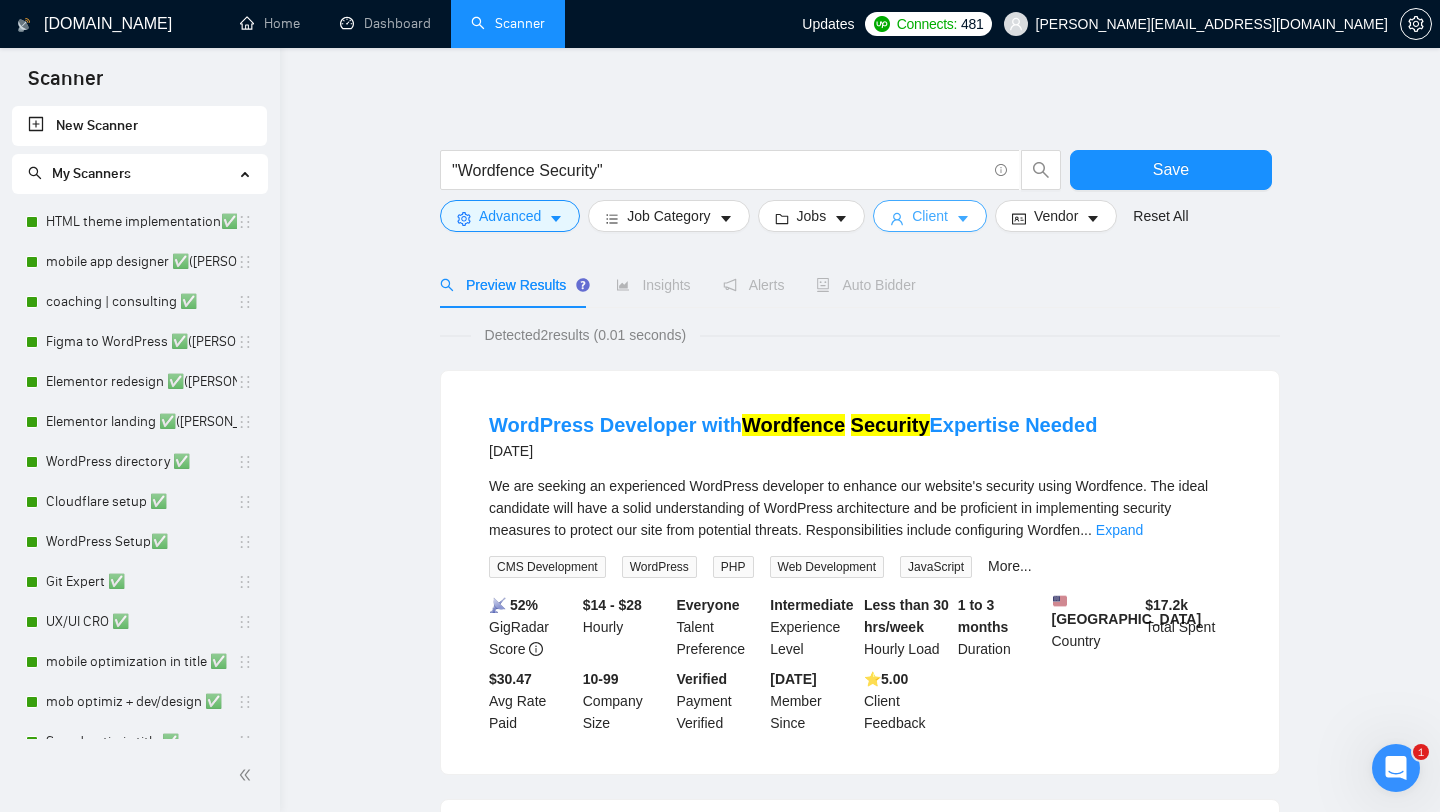 click on "Client" at bounding box center [930, 216] 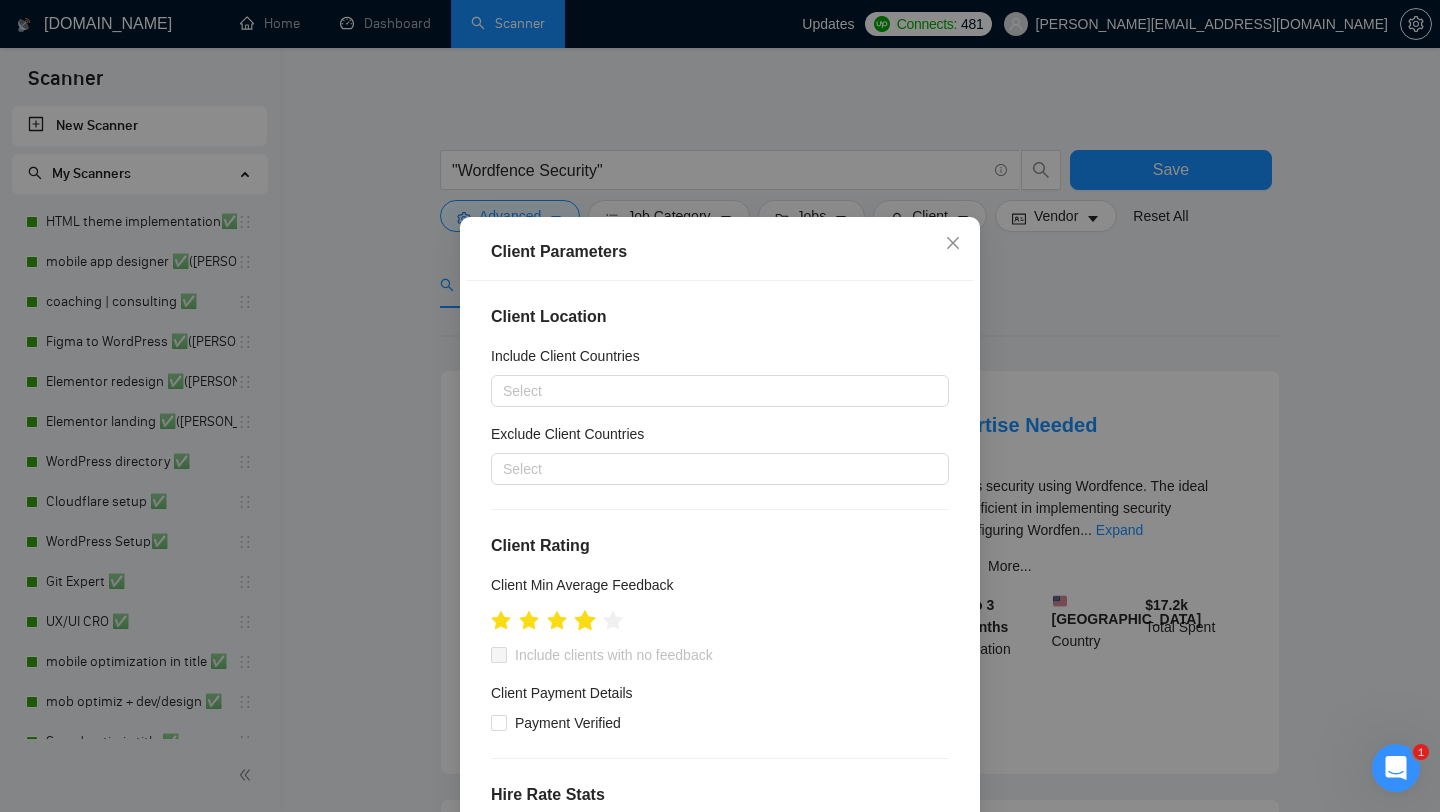 click 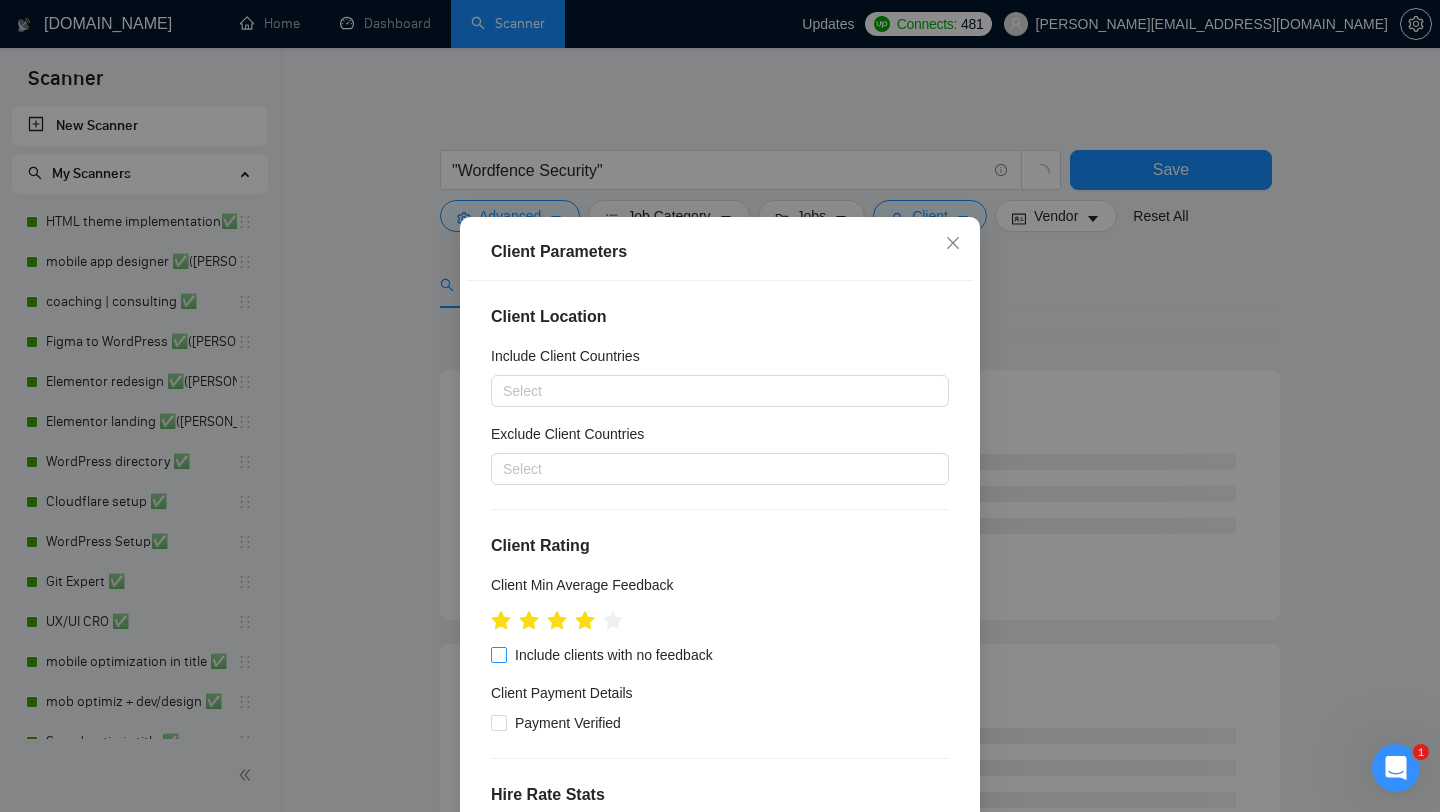 click at bounding box center [499, 655] 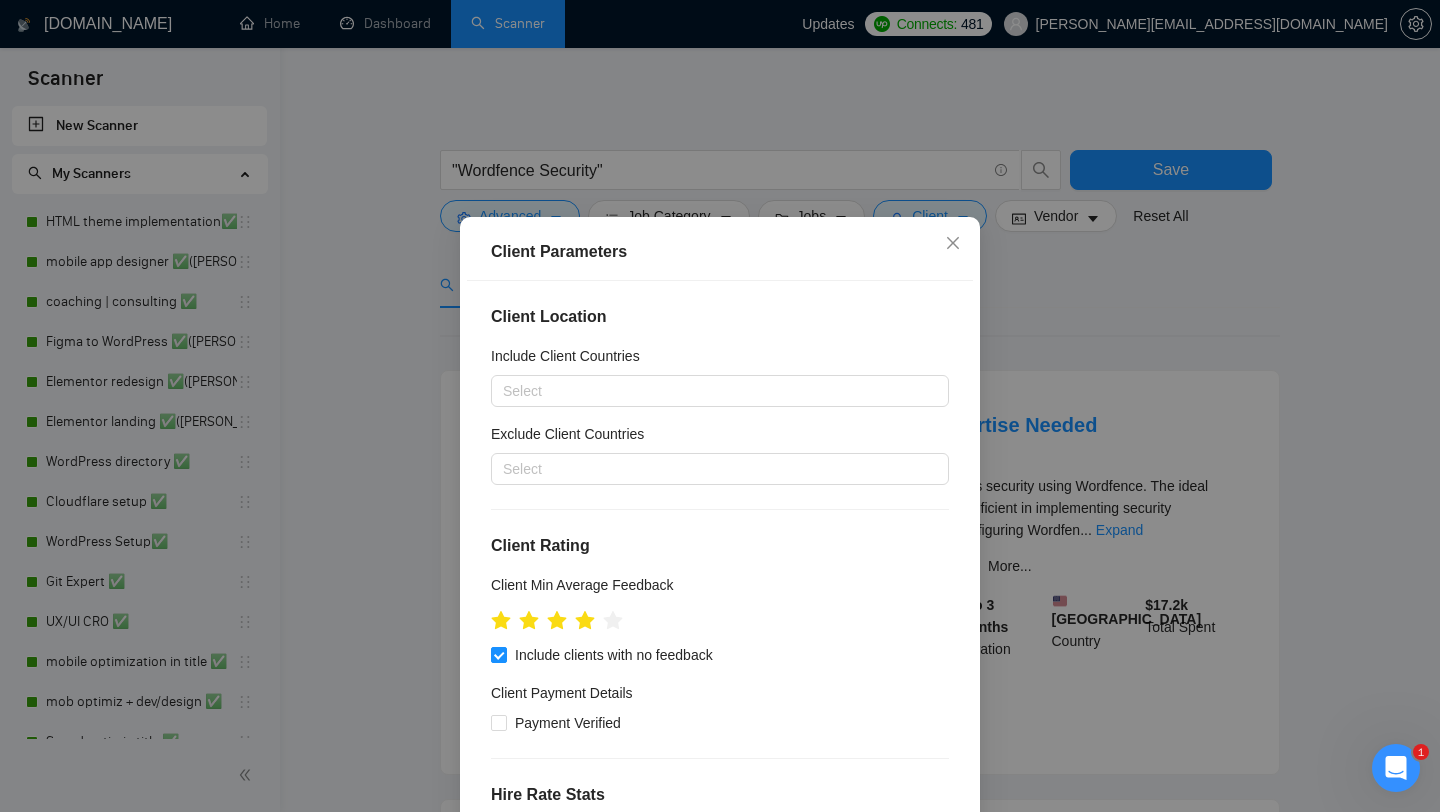click on "Exclude Client Countries" at bounding box center [720, 438] 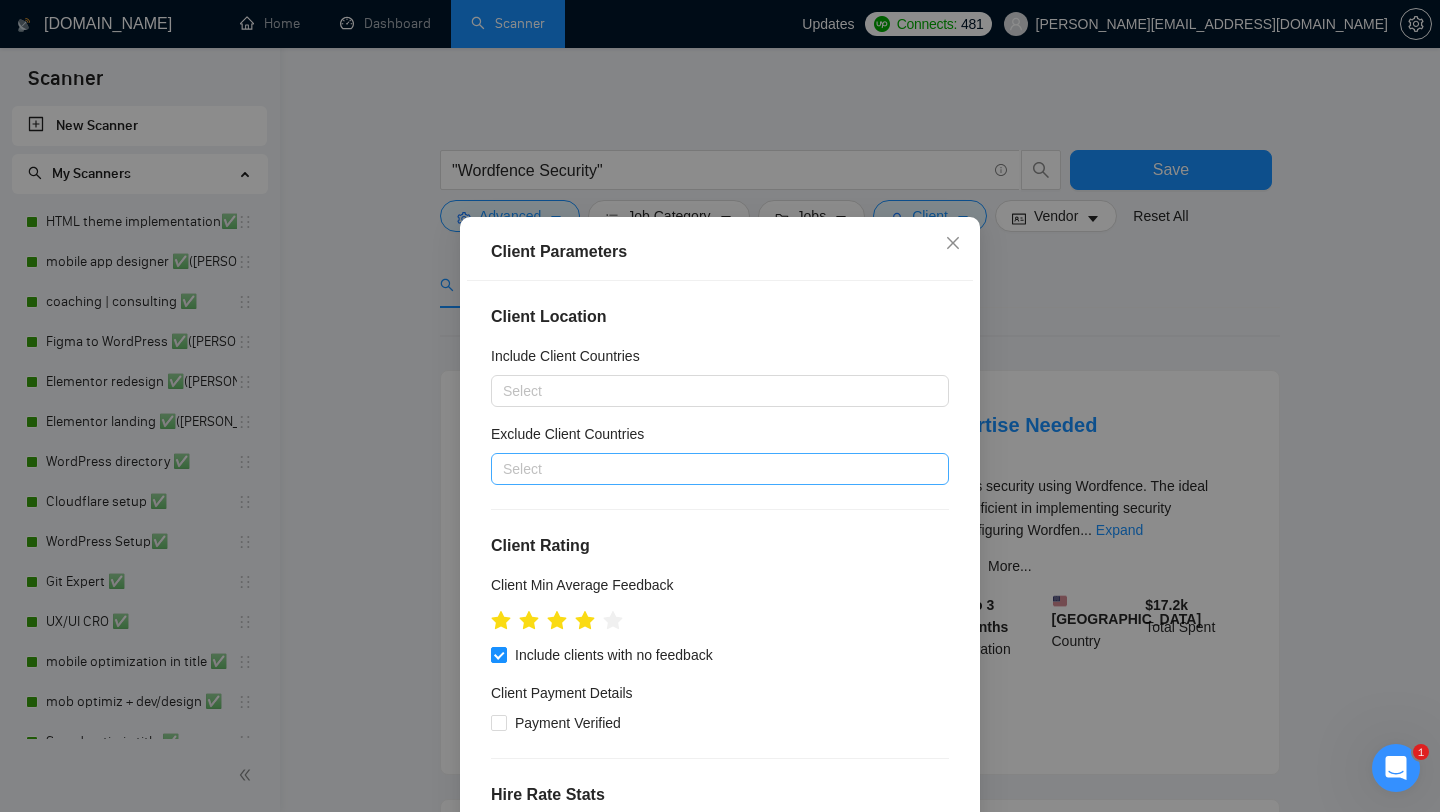 click at bounding box center (710, 469) 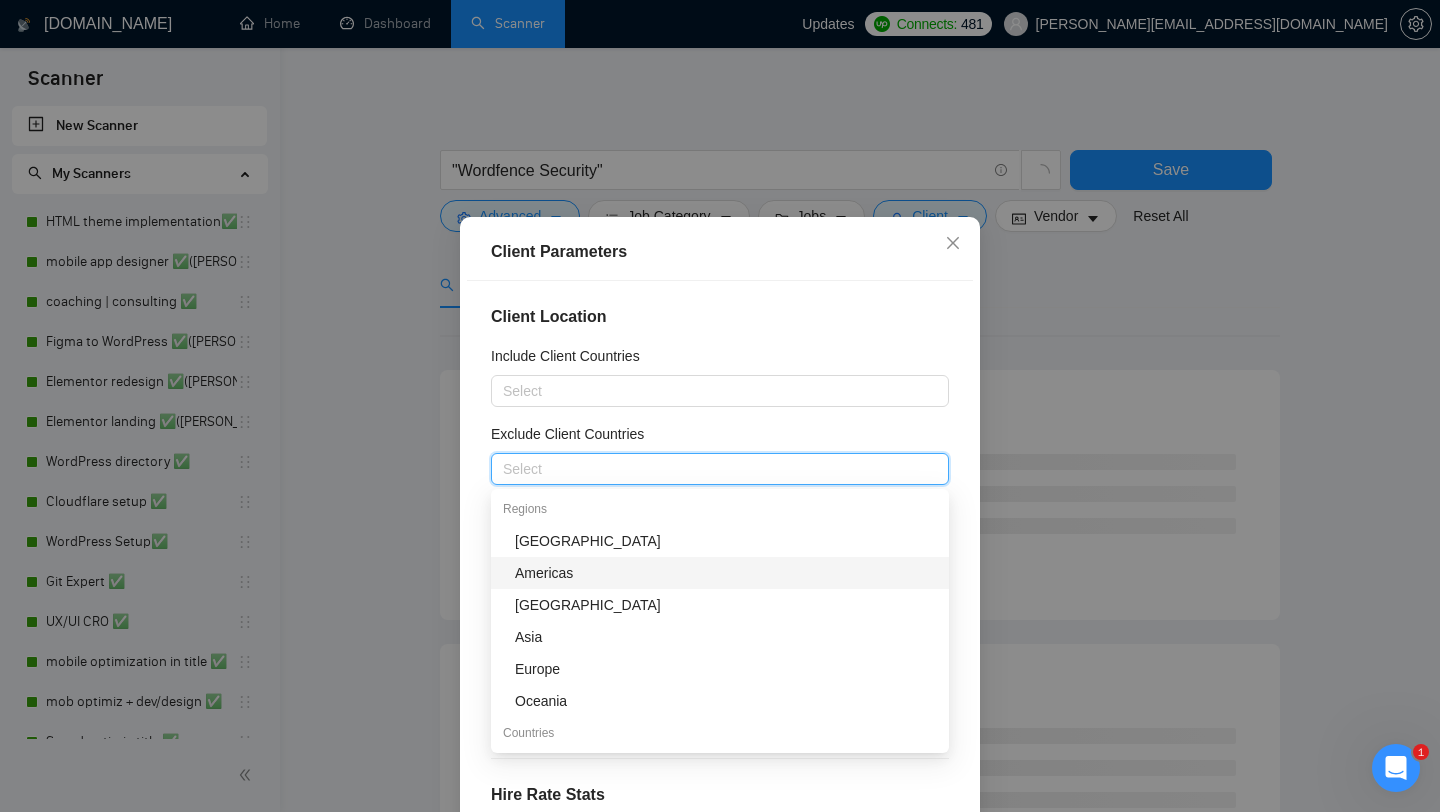 click on "[GEOGRAPHIC_DATA]" at bounding box center (720, 541) 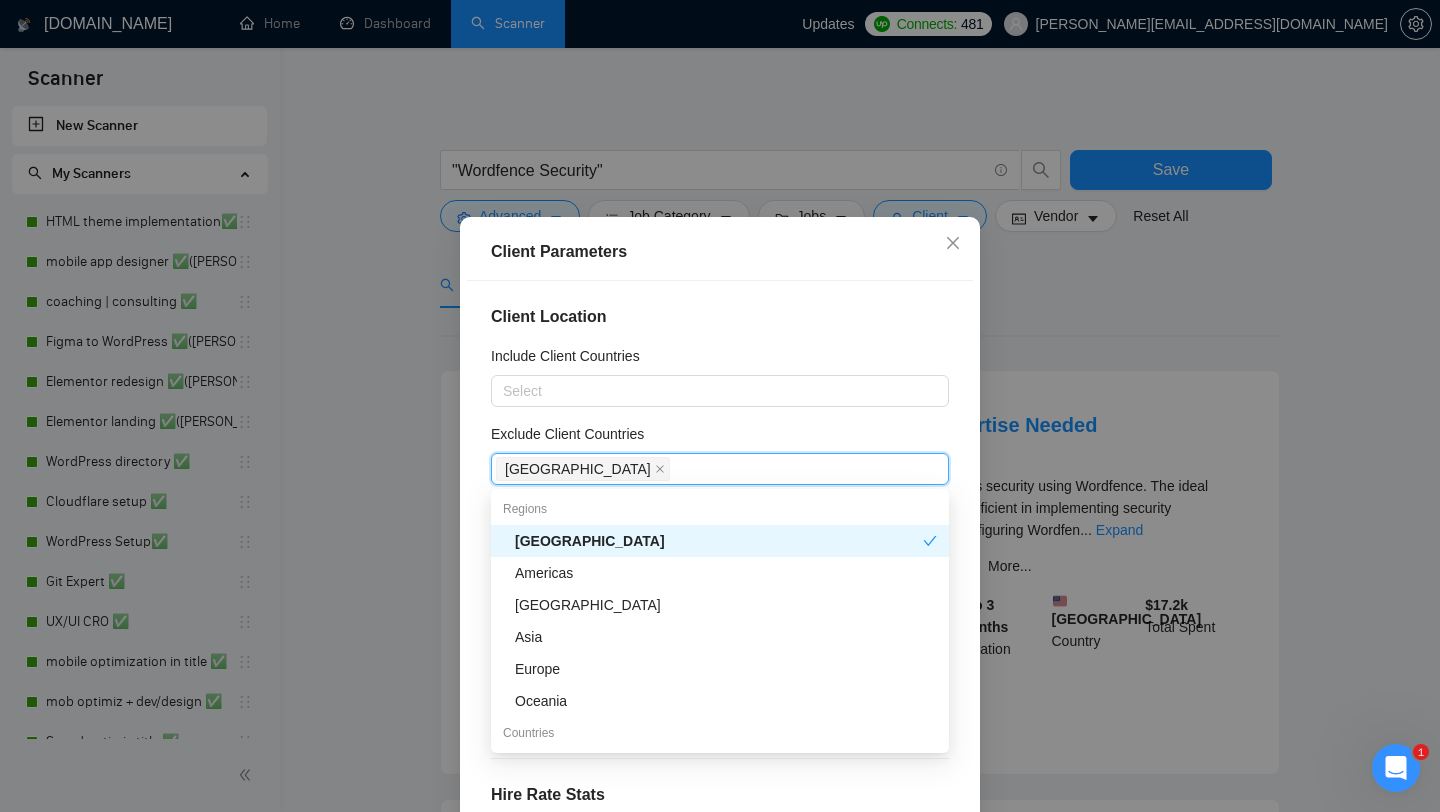 click on "[GEOGRAPHIC_DATA]" at bounding box center [720, 541] 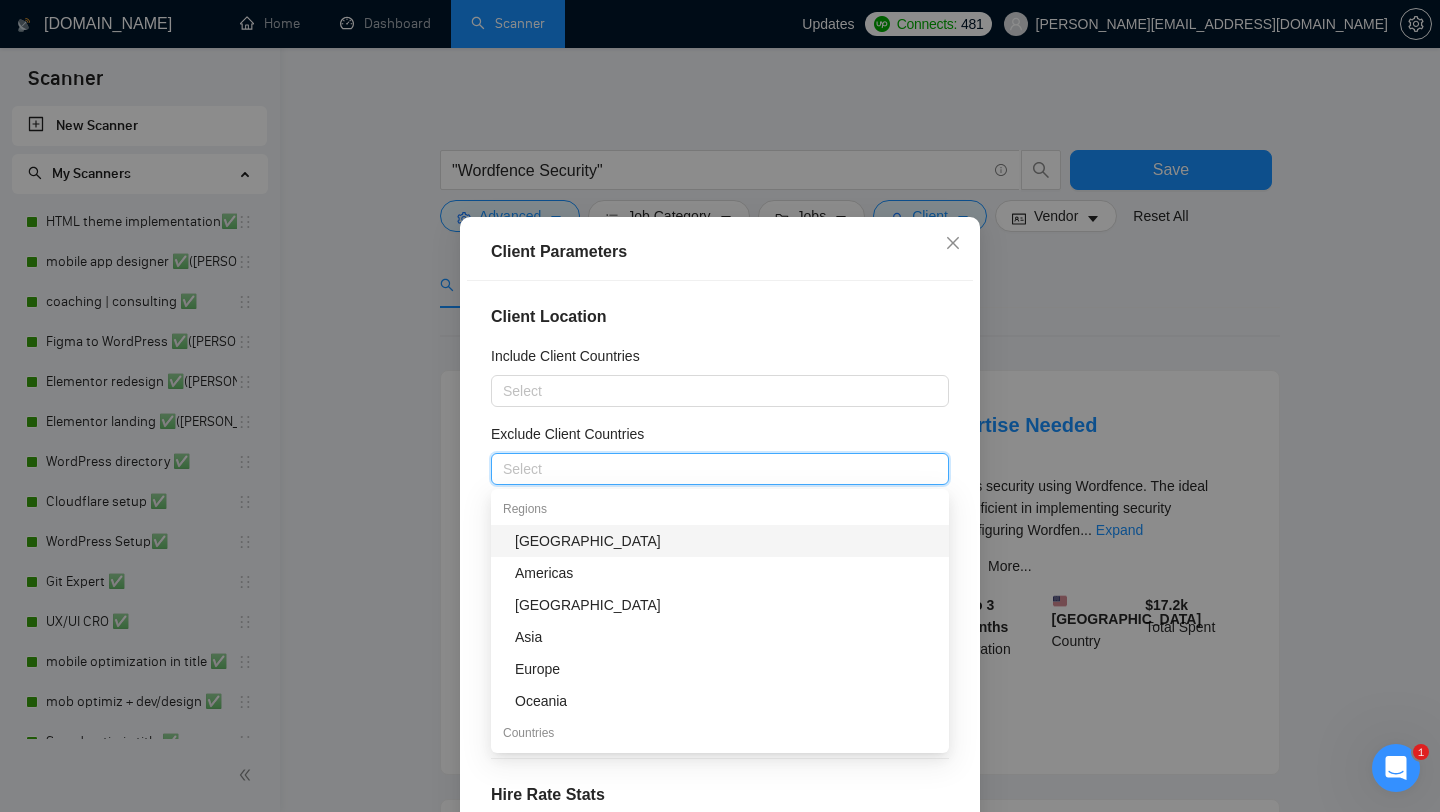 click on "[GEOGRAPHIC_DATA]" at bounding box center [720, 541] 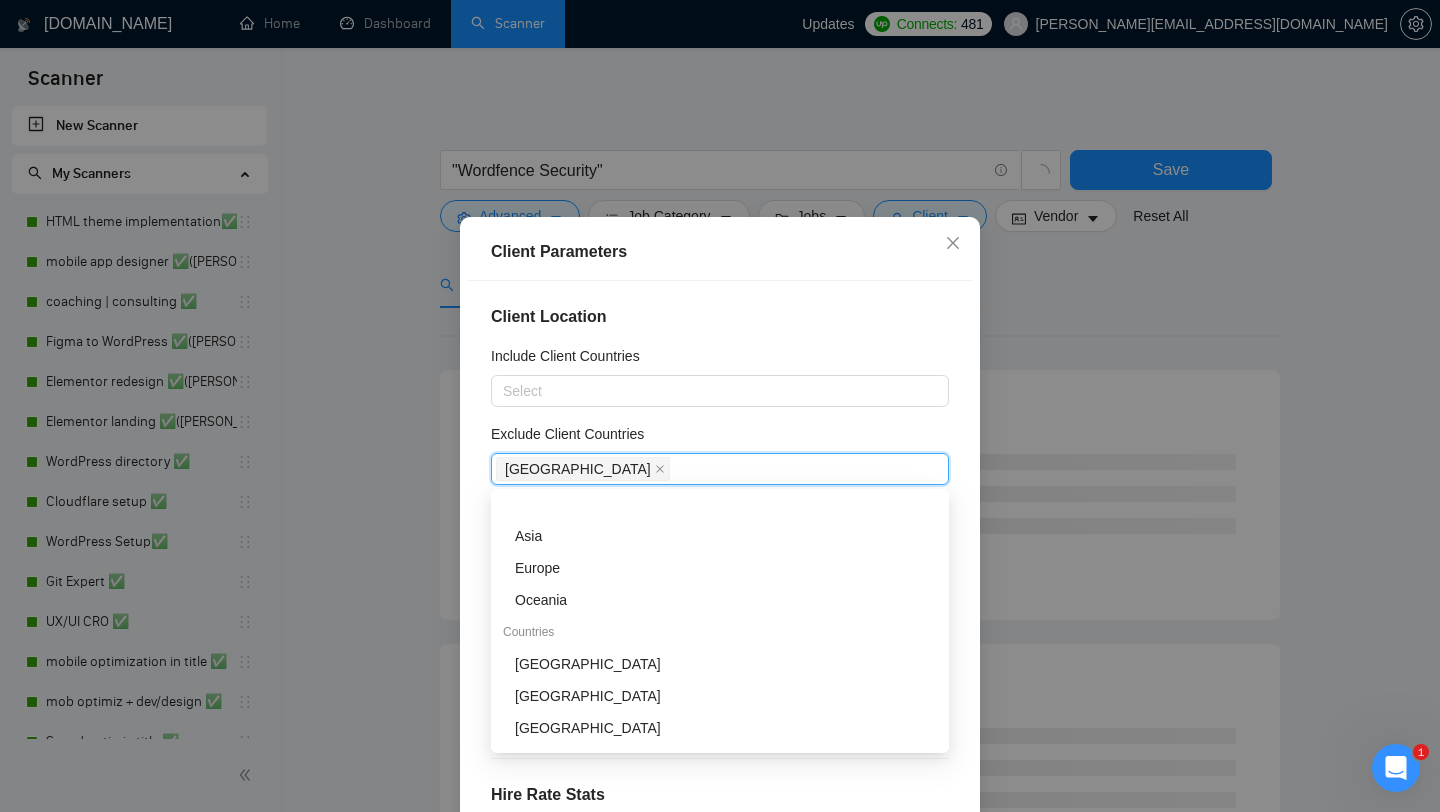 scroll, scrollTop: 158, scrollLeft: 0, axis: vertical 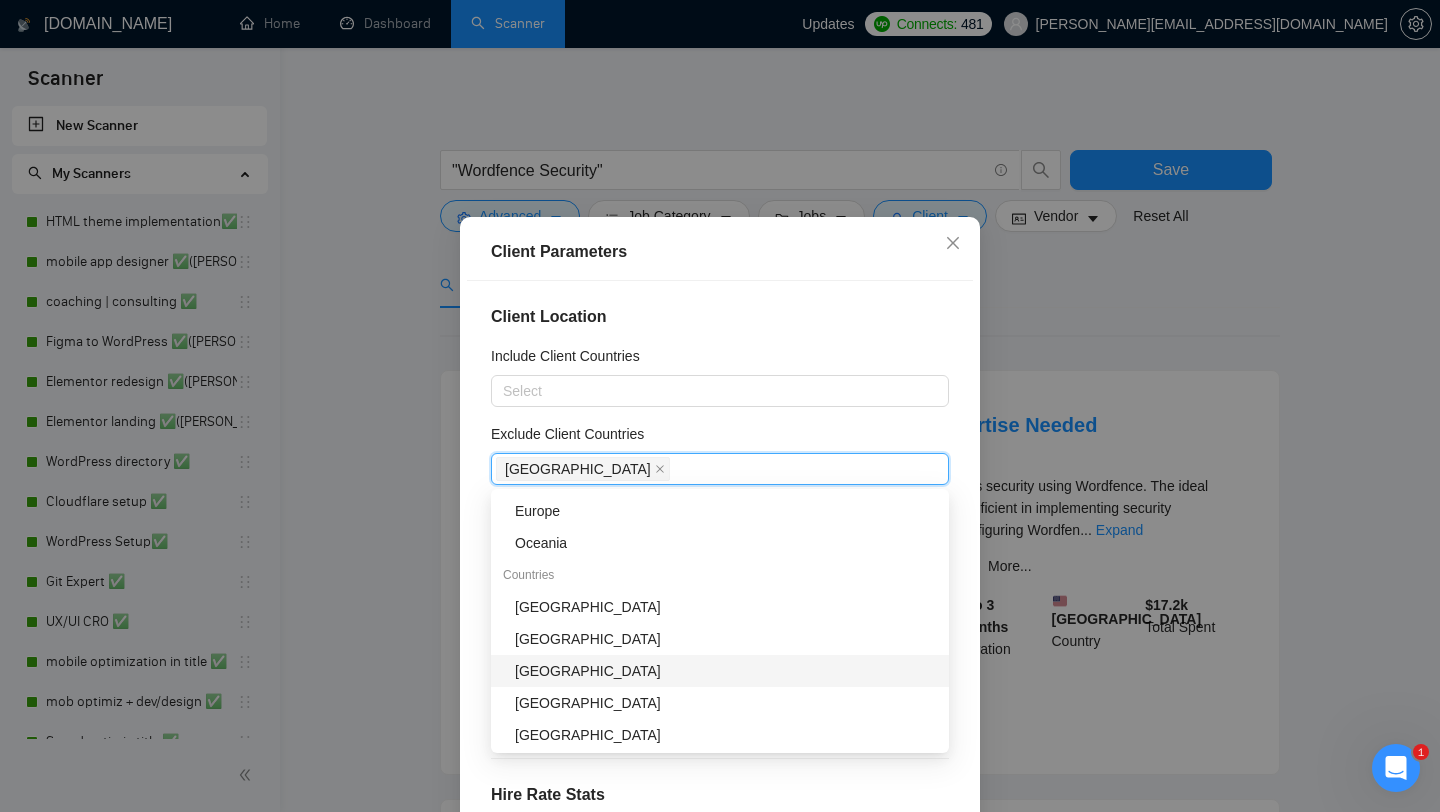 click on "[GEOGRAPHIC_DATA]" at bounding box center [726, 671] 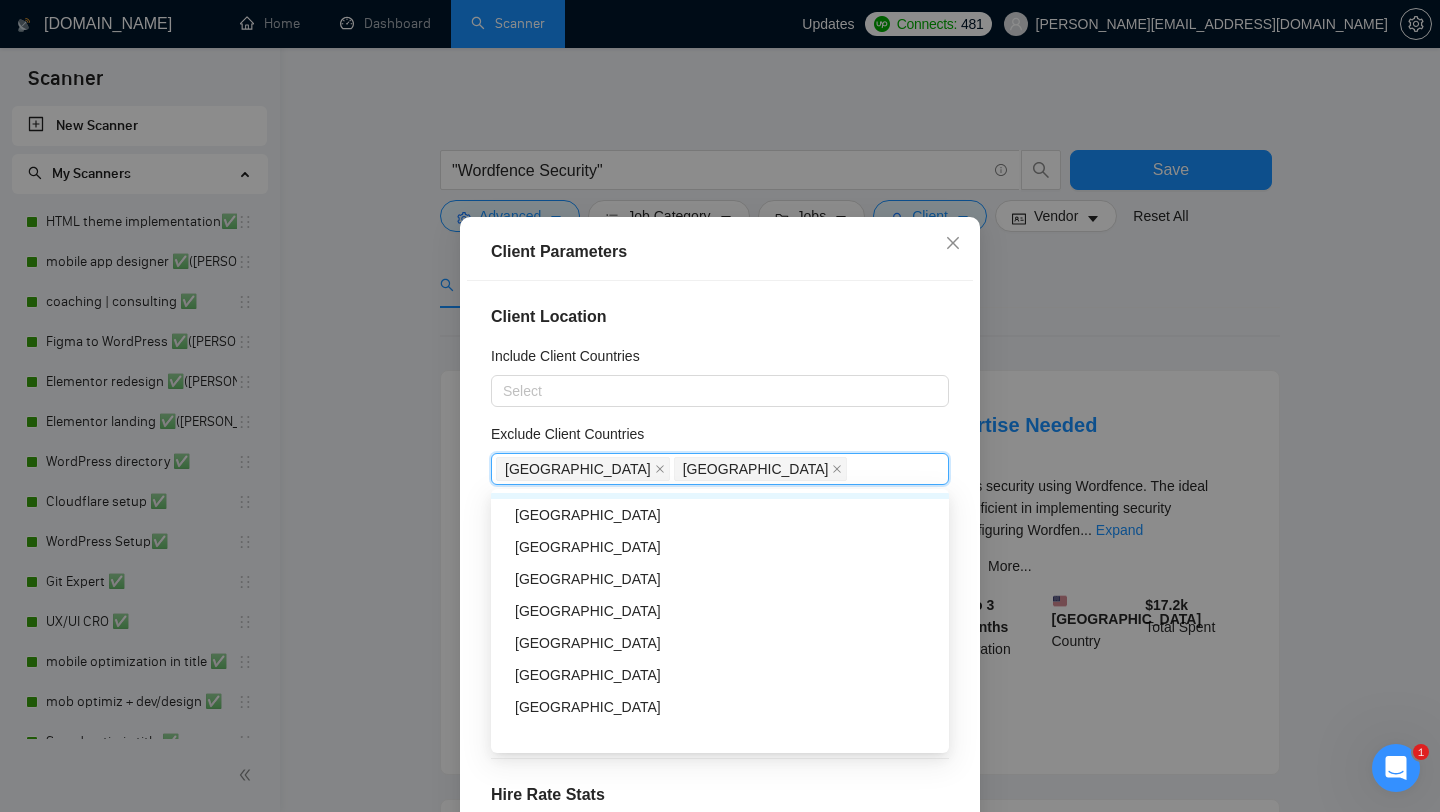 scroll, scrollTop: 353, scrollLeft: 0, axis: vertical 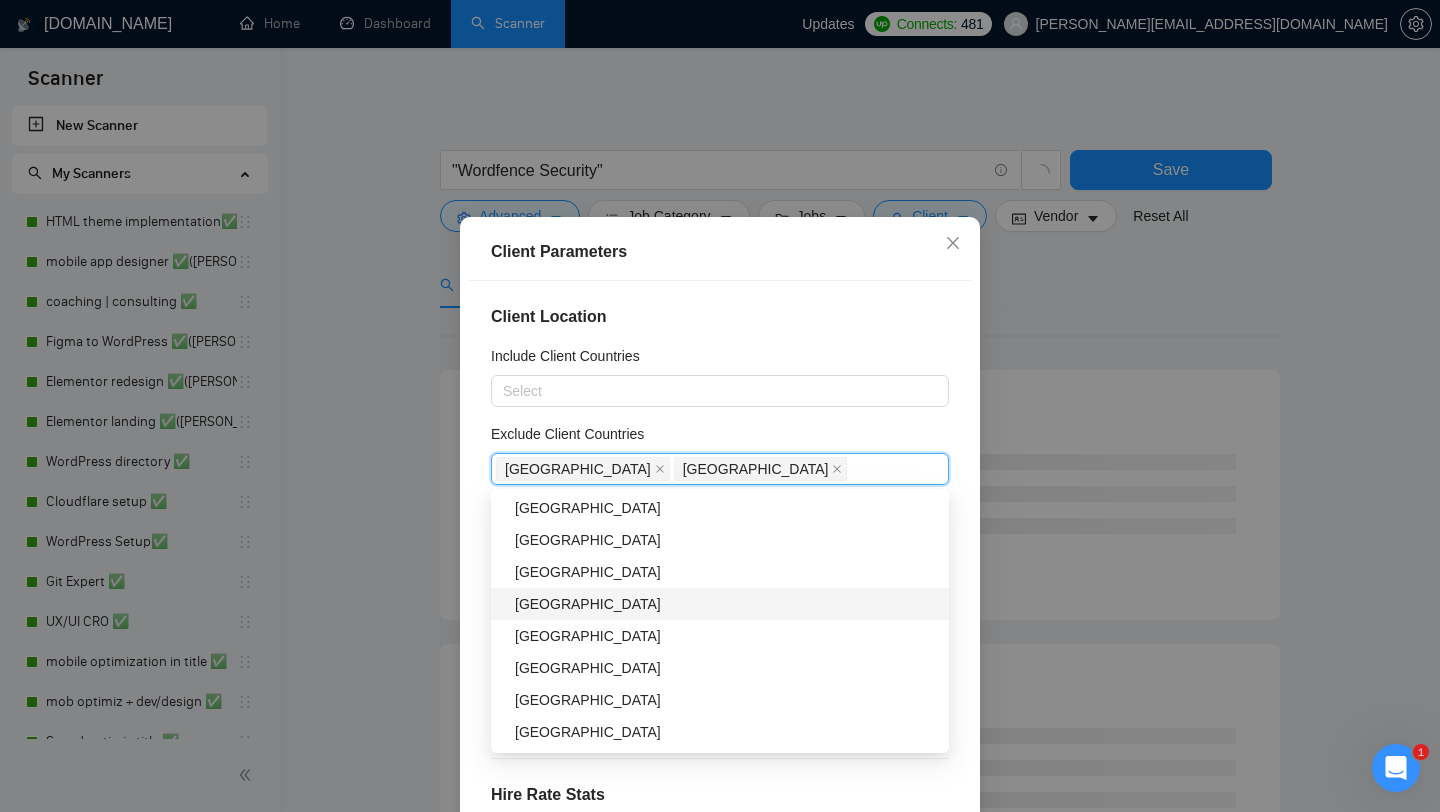 click on "[GEOGRAPHIC_DATA]" at bounding box center (726, 604) 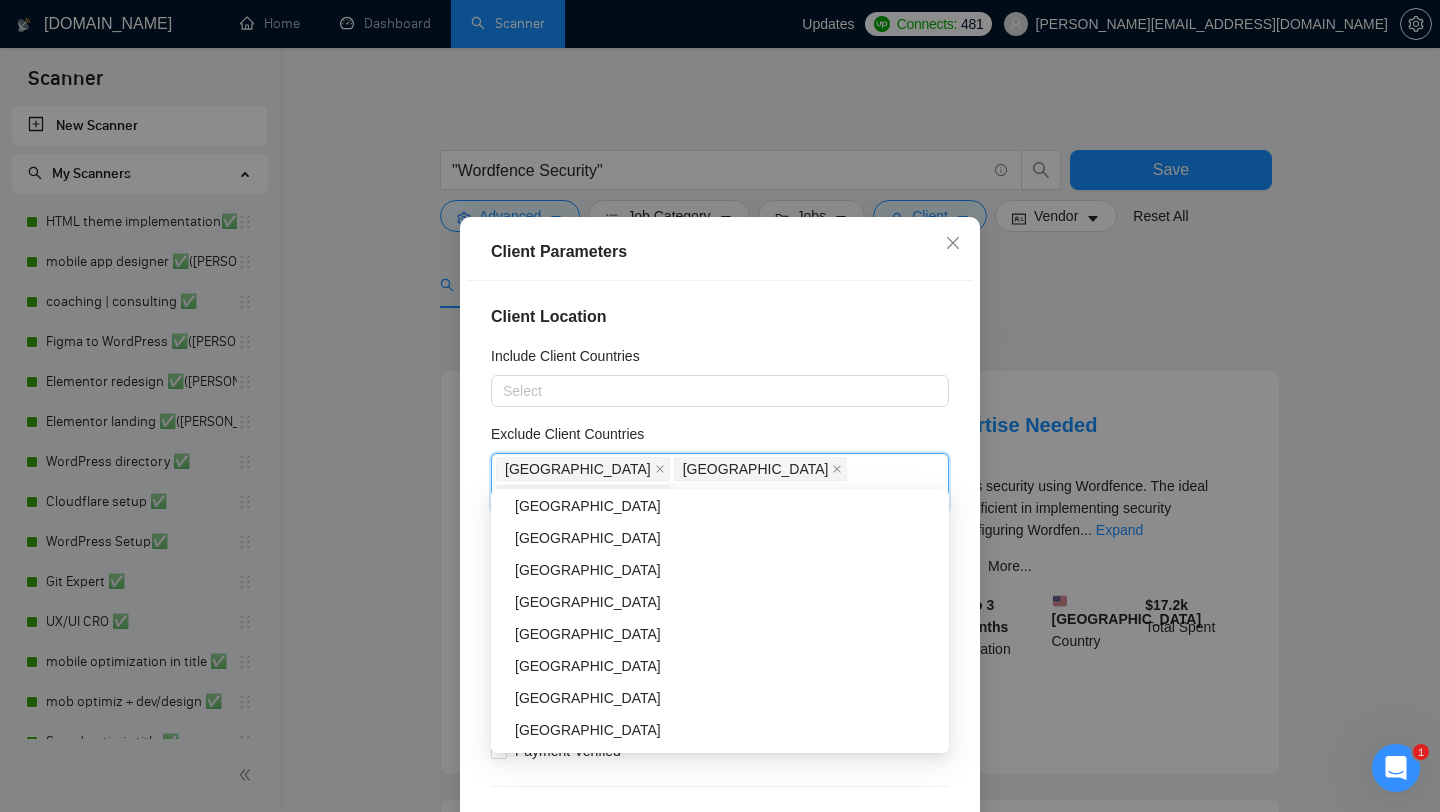 scroll, scrollTop: 1157, scrollLeft: 0, axis: vertical 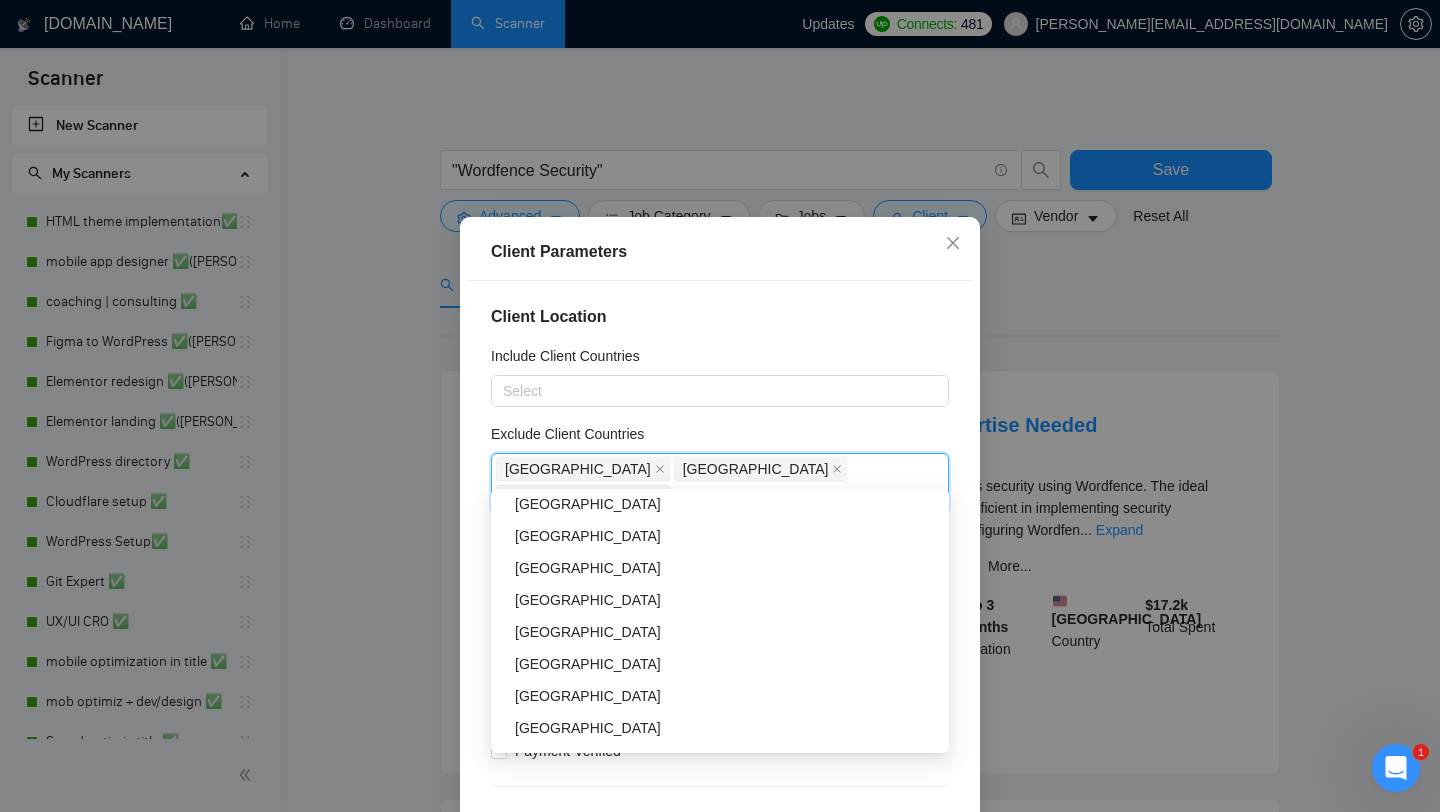 click on "[GEOGRAPHIC_DATA]" at bounding box center [726, 600] 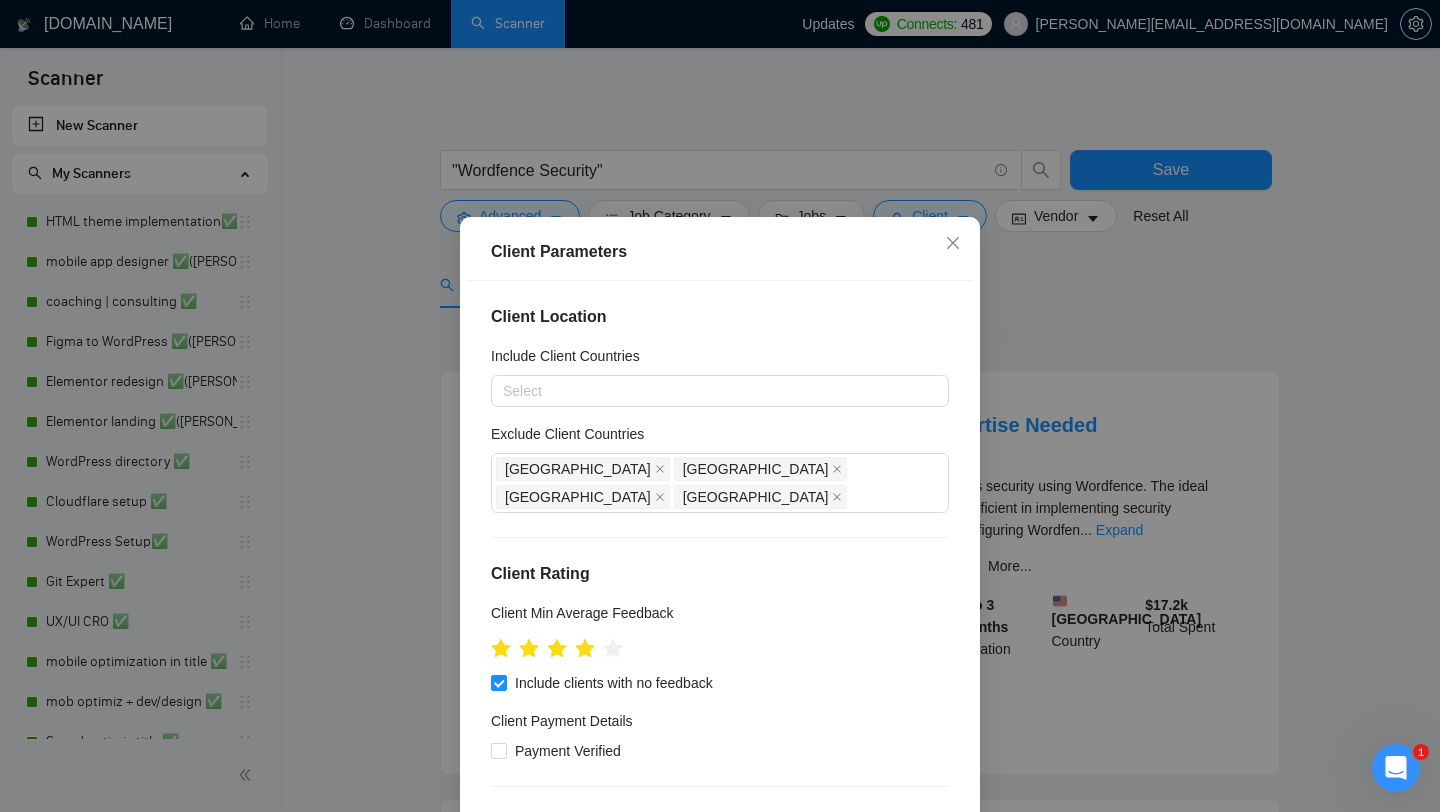 click on "Client Parameters Client Location Include Client Countries   Select Exclude Client Countries [GEOGRAPHIC_DATA] [GEOGRAPHIC_DATA] [GEOGRAPHIC_DATA] [GEOGRAPHIC_DATA]   Client Rating Client Min Average Feedback Include clients with no feedback Client Payment Details Payment Verified Hire Rate Stats   Client Total Spent $ Min - $ Max Client Hire Rate New   Any hire rate   Avg Hourly Rate Paid New $ Min - $ Max Include Clients without Sufficient History Client Profile Client Industry New   Any industry Client Company Size   Any company size Enterprise Clients New   Any clients Reset OK" at bounding box center [720, 406] 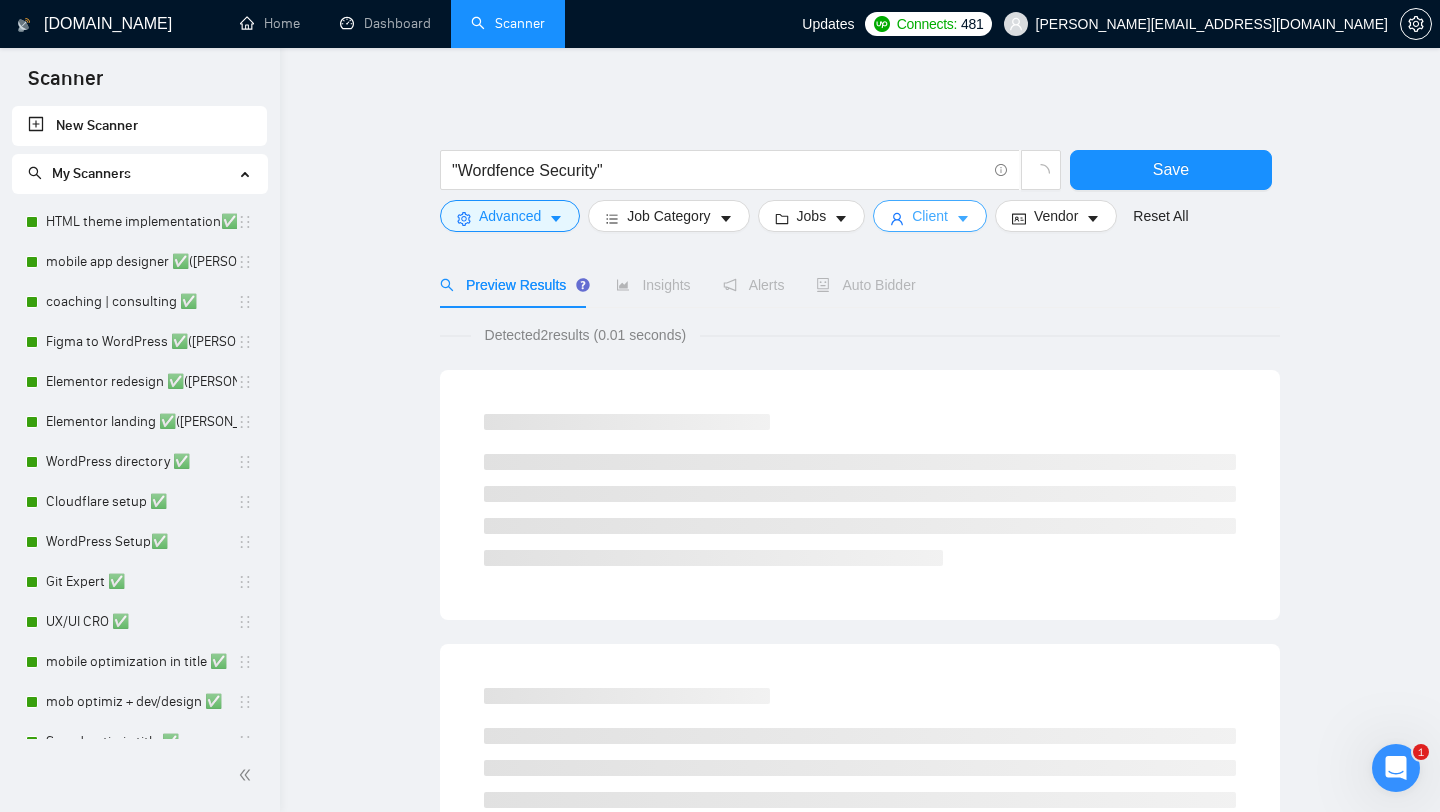 click on "Client" at bounding box center [930, 216] 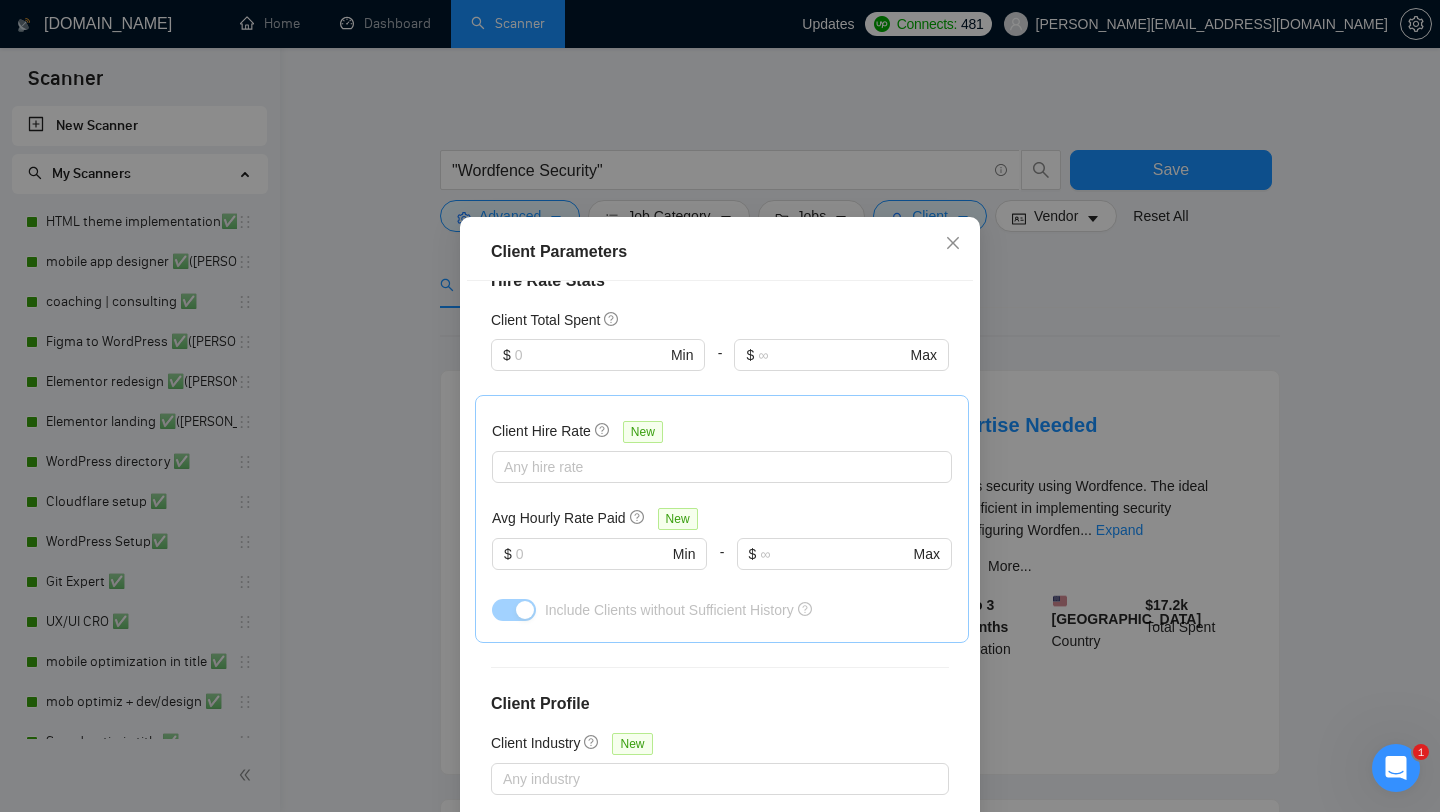 scroll, scrollTop: 533, scrollLeft: 0, axis: vertical 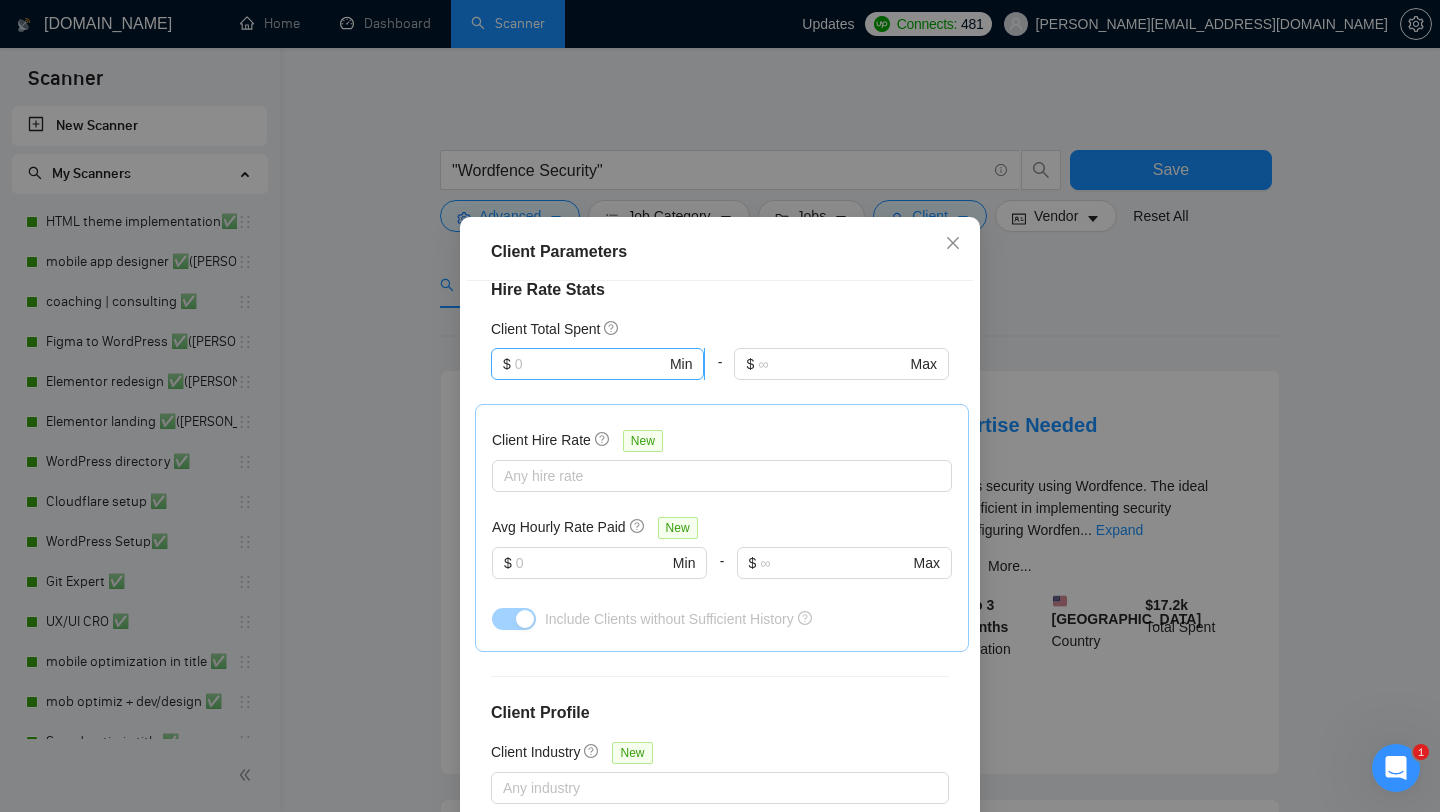 click at bounding box center (590, 364) 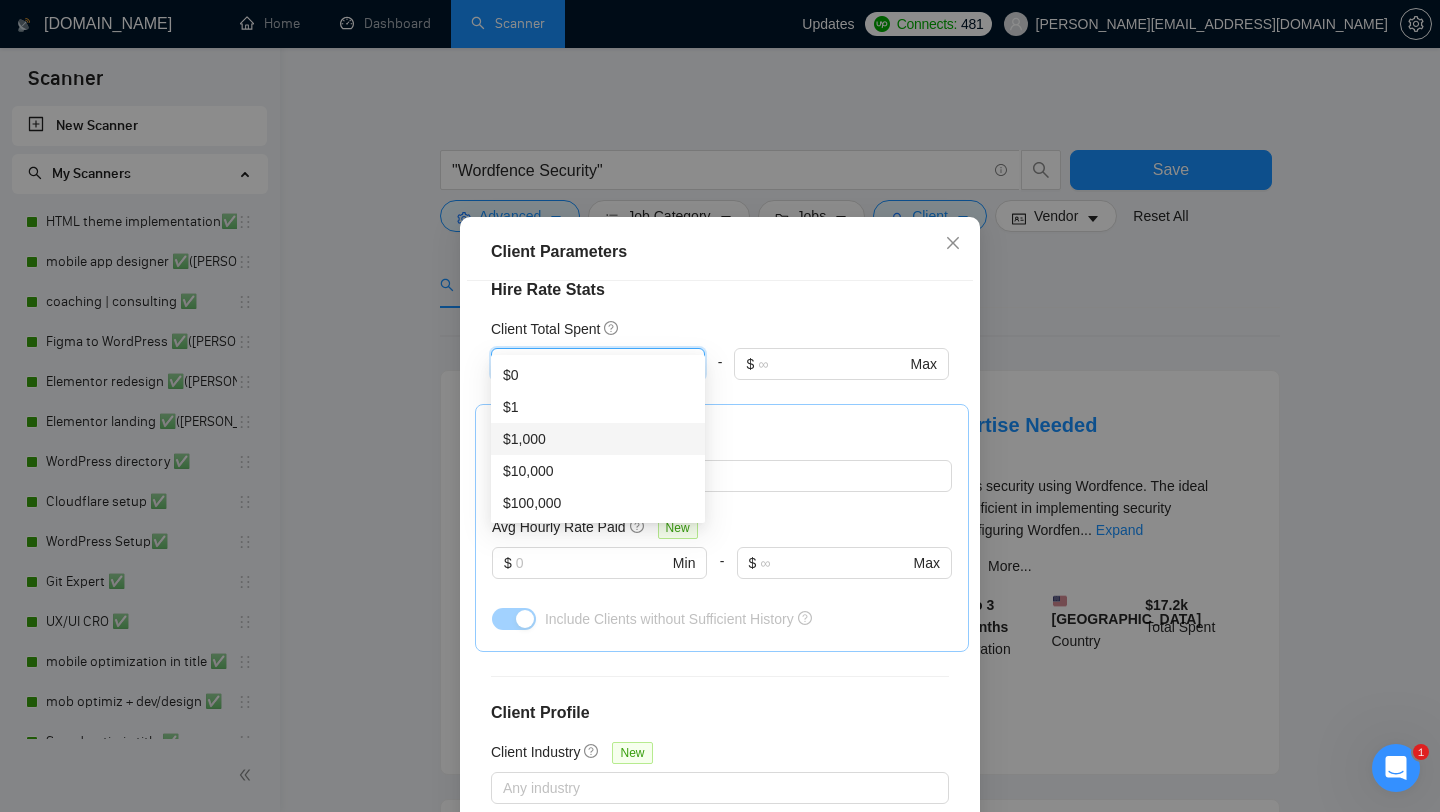 click on "$1,000" at bounding box center [598, 439] 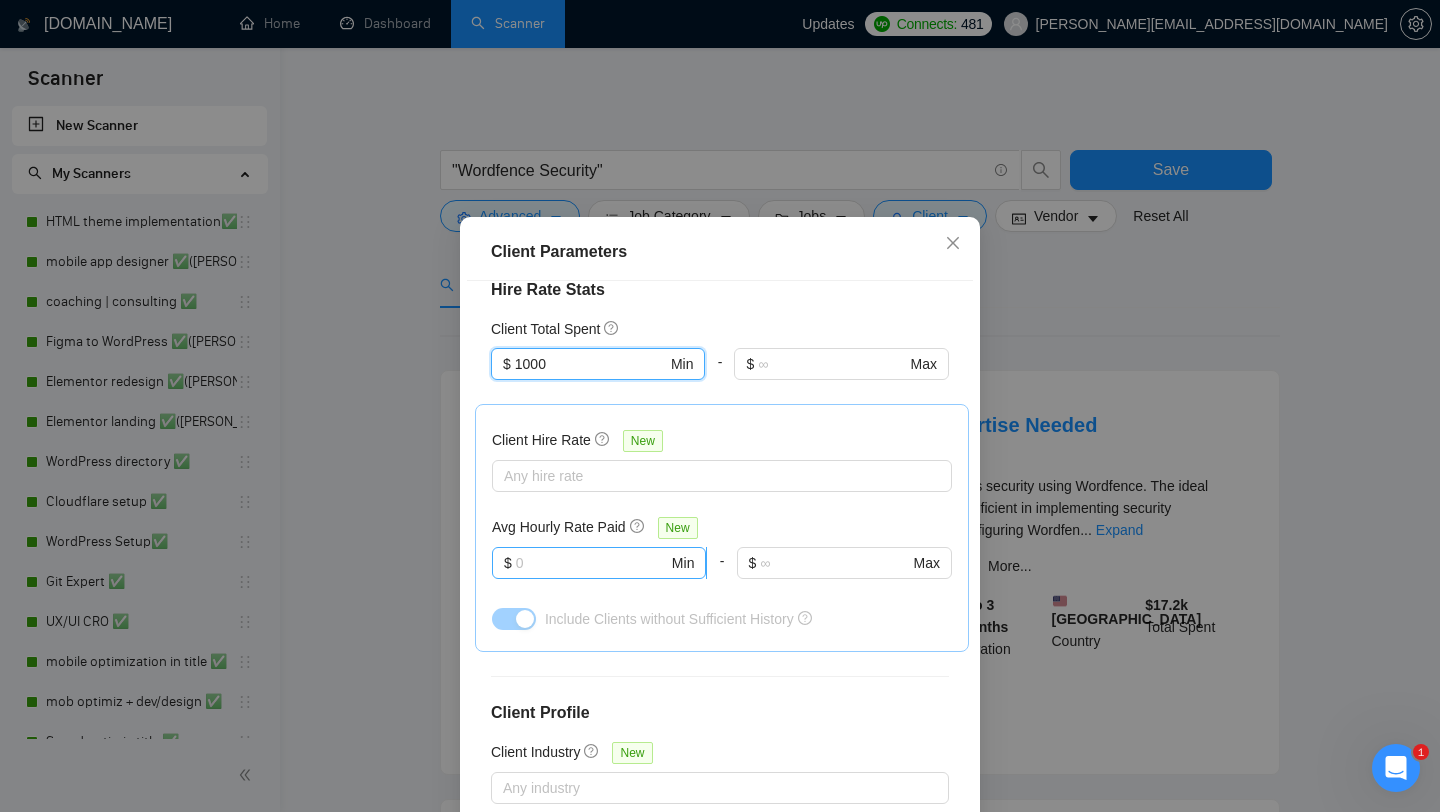 click at bounding box center [592, 563] 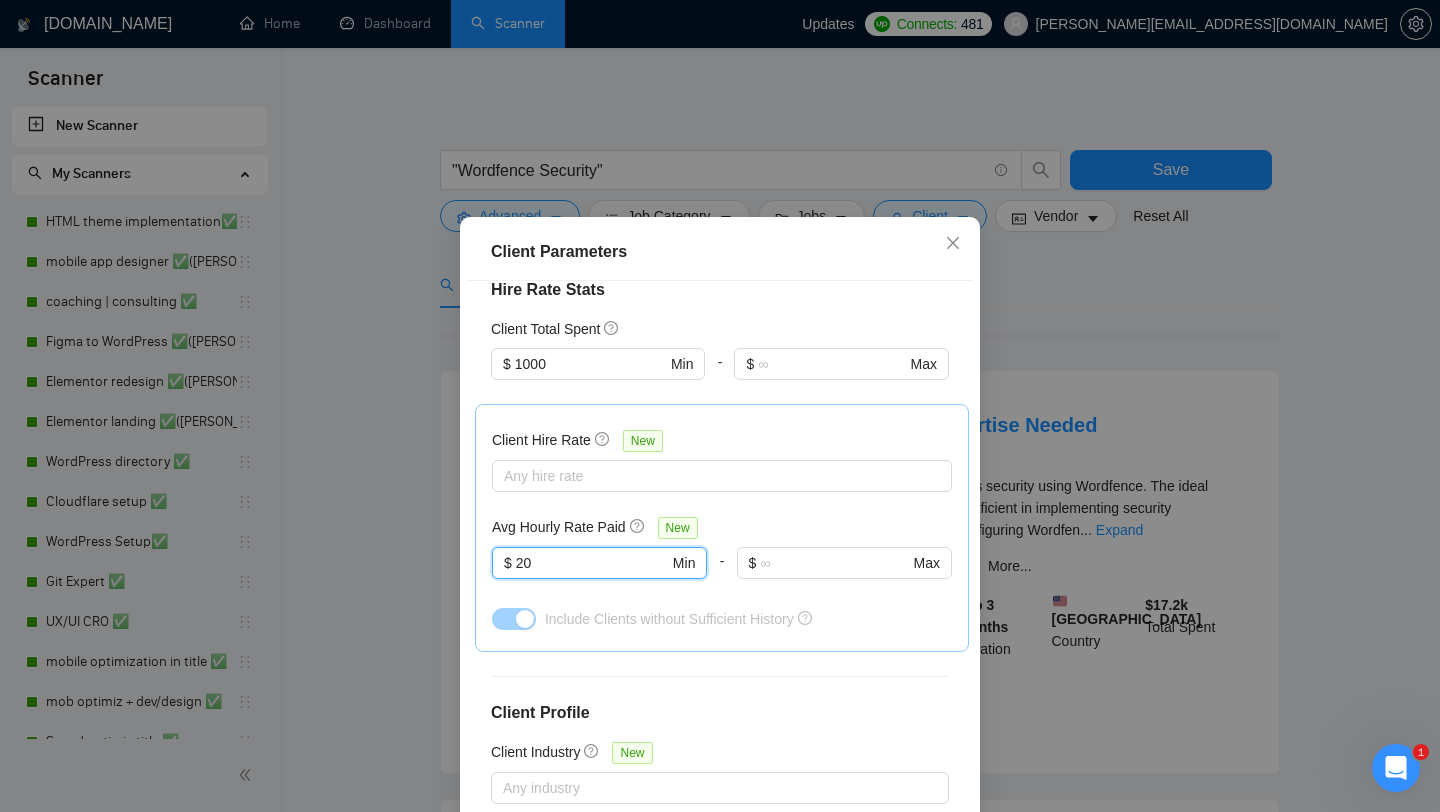 type on "20" 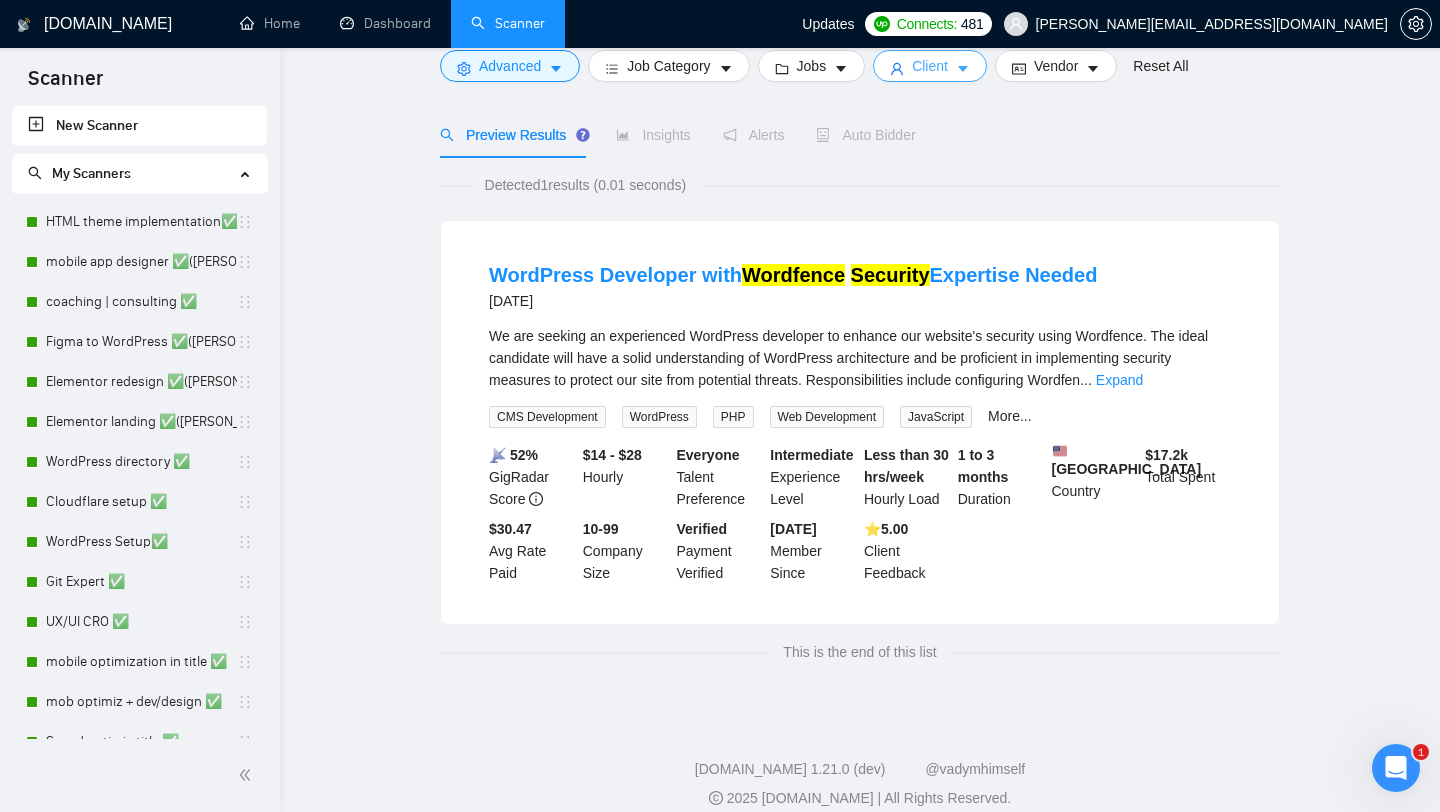scroll, scrollTop: 0, scrollLeft: 0, axis: both 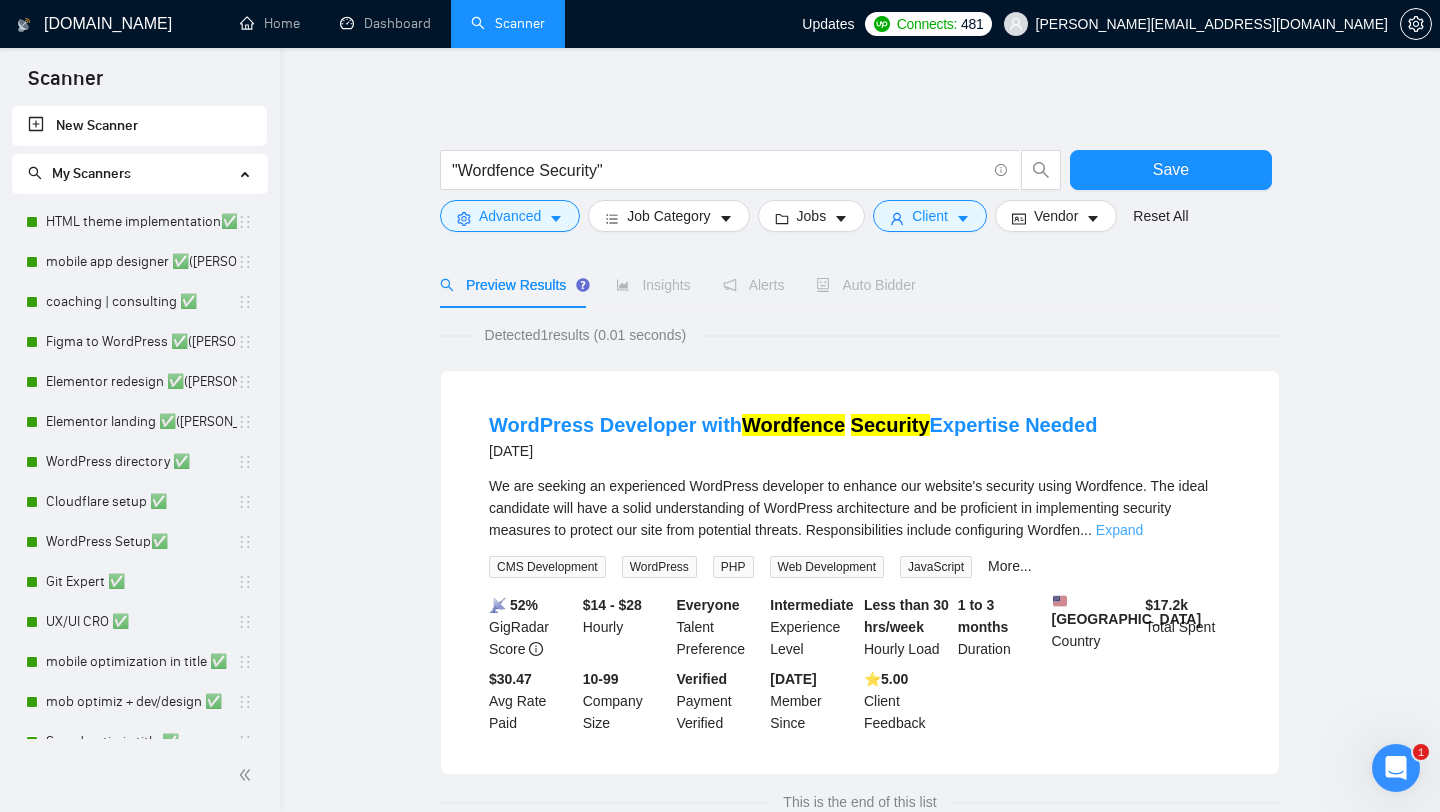 click on "Expand" at bounding box center [1119, 530] 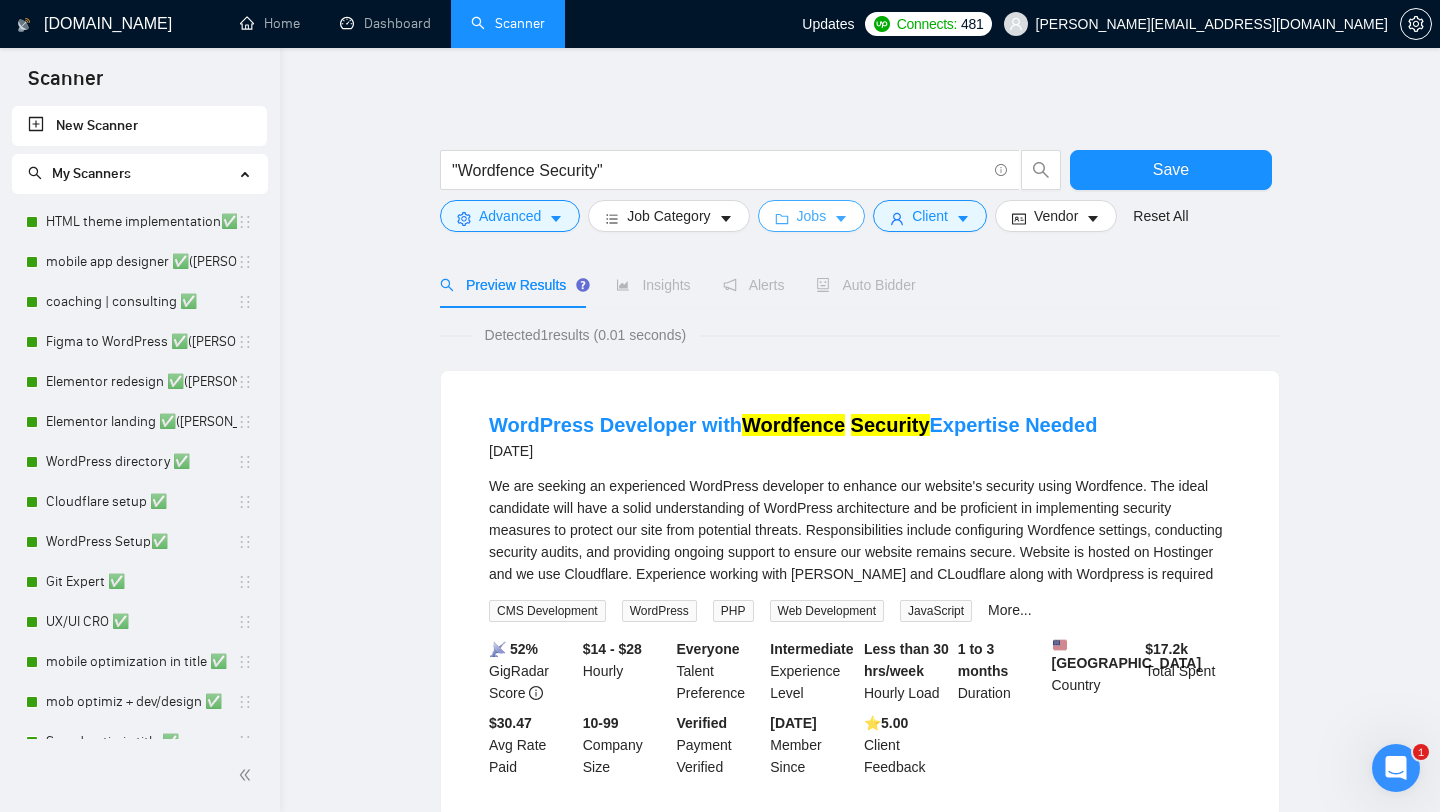 click on "Jobs" at bounding box center (812, 216) 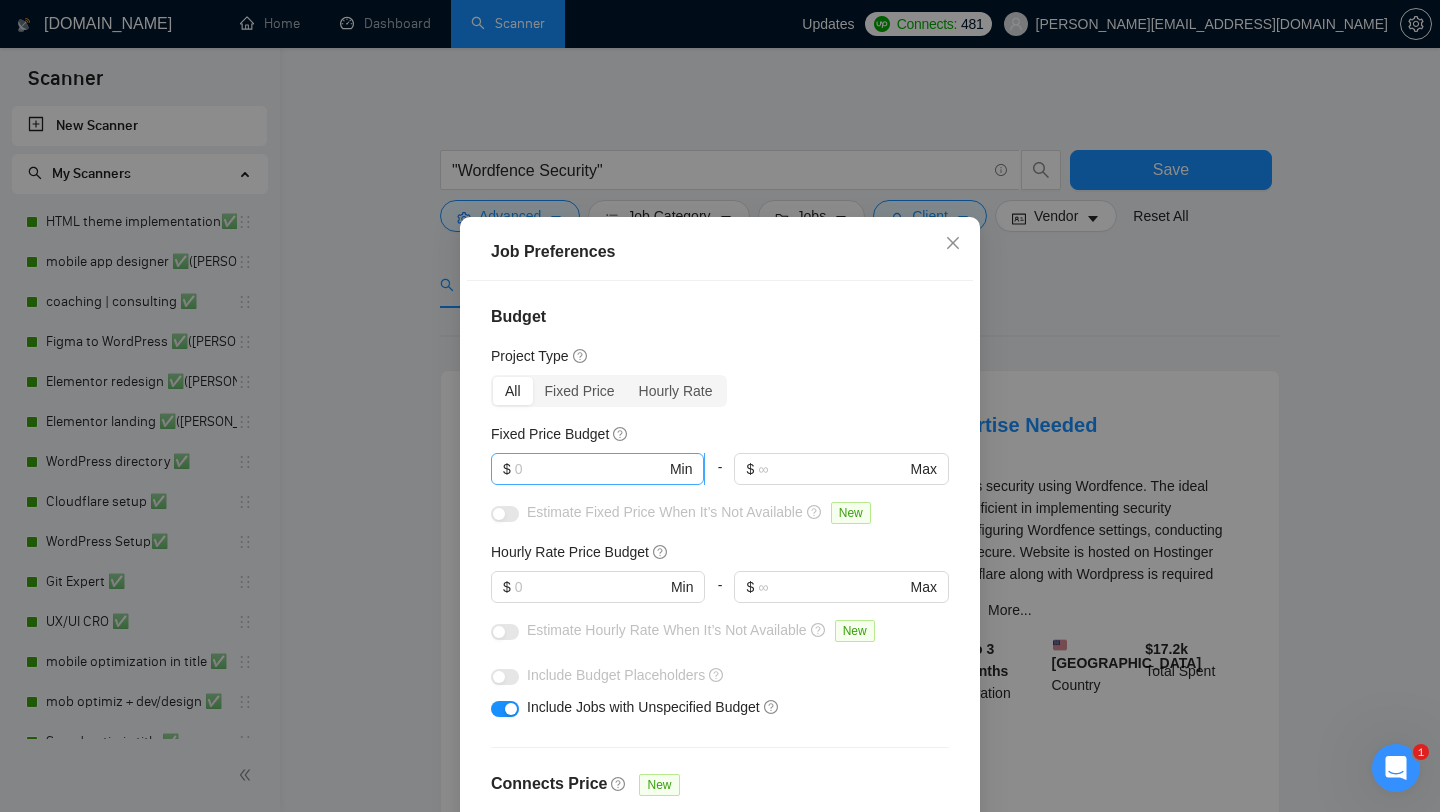 click on "$ Min" at bounding box center (597, 469) 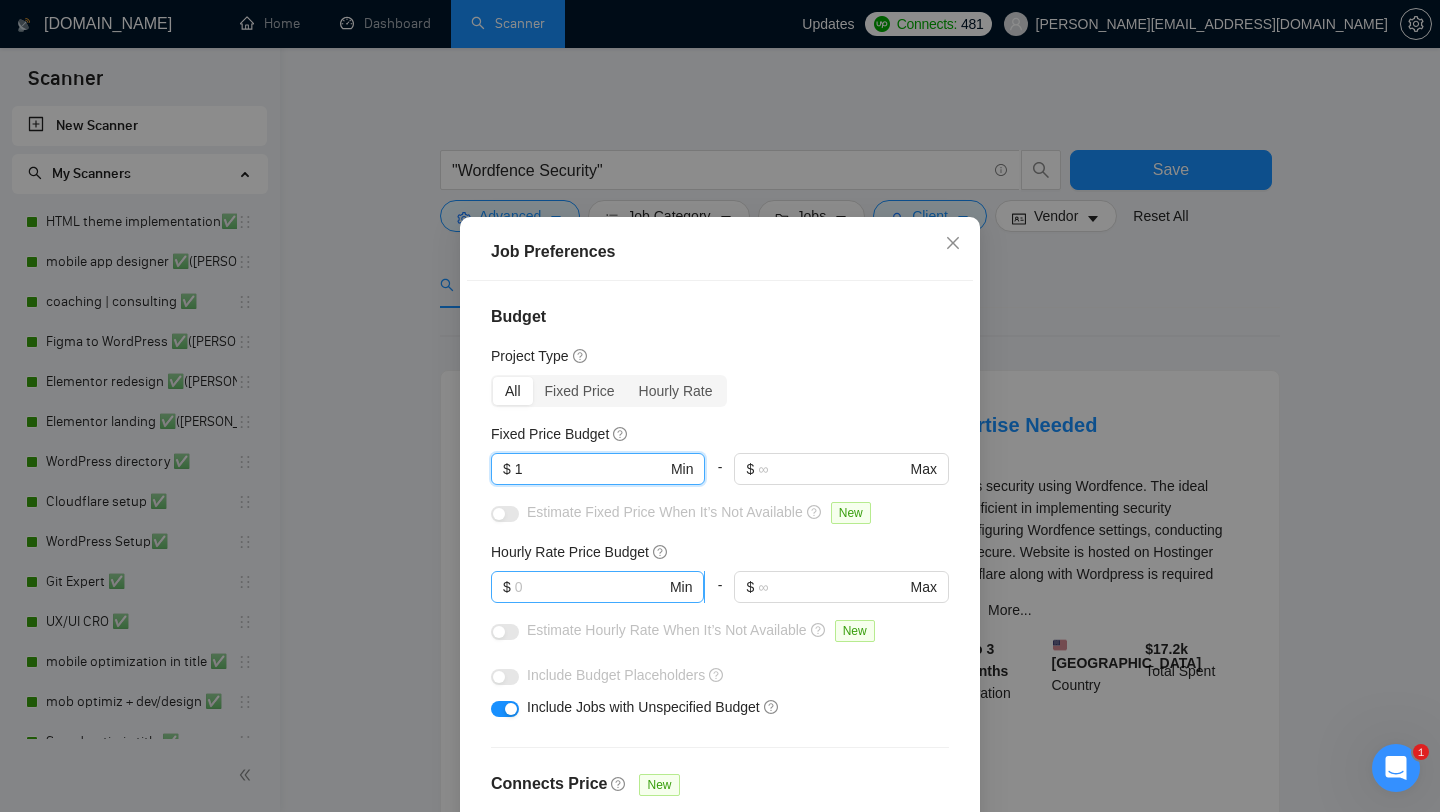 type on "1" 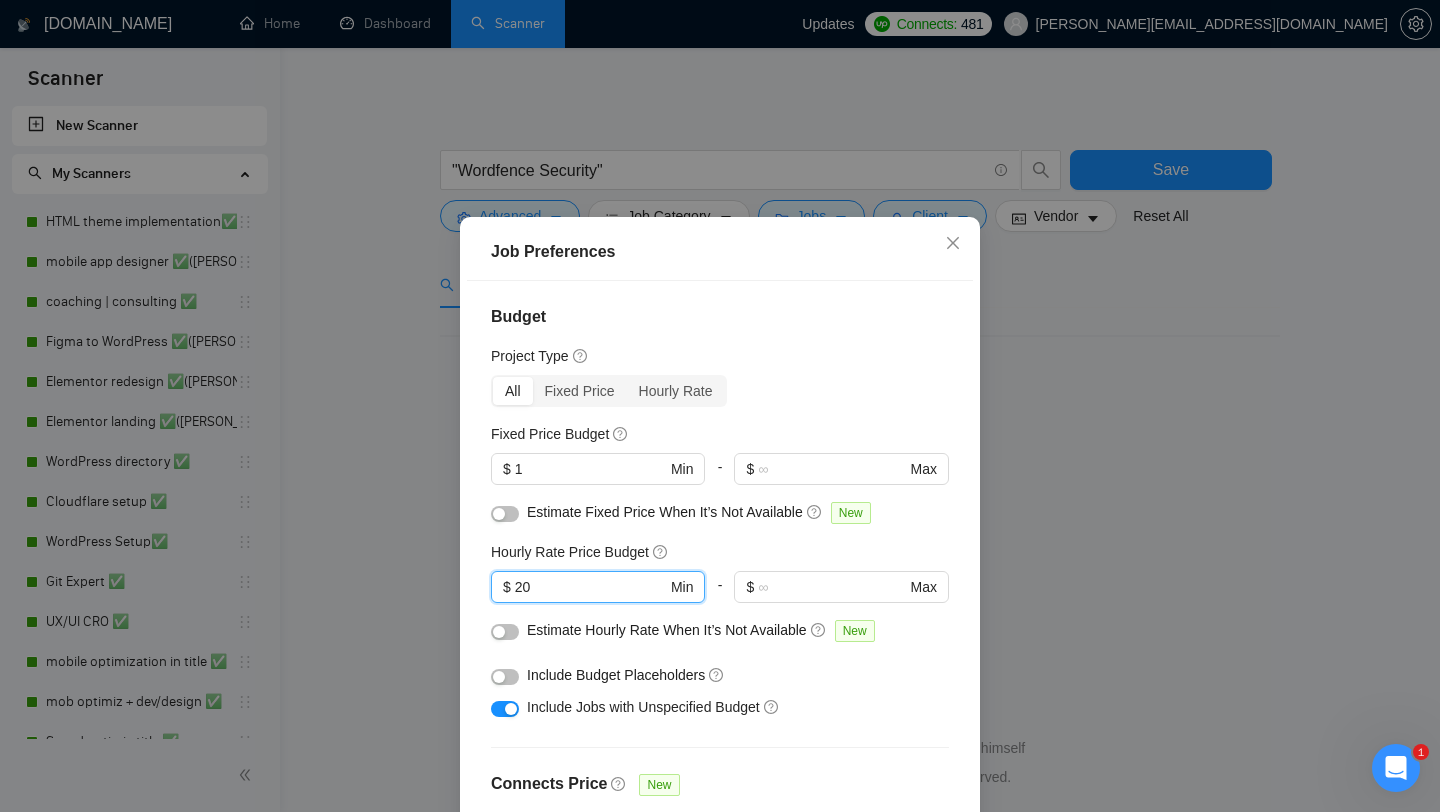 type on "20" 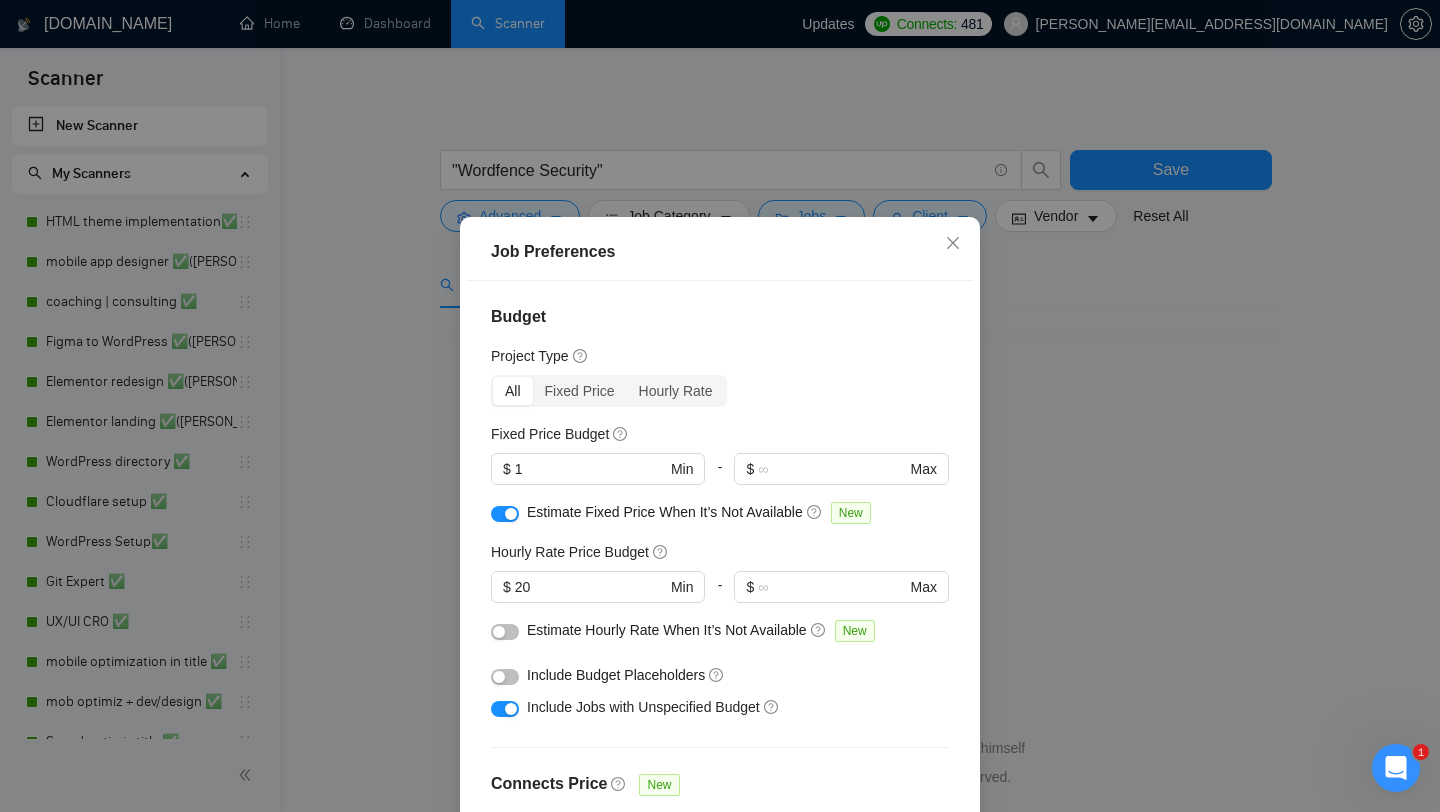 click on "Budget Project Type All Fixed Price Hourly Rate   Fixed Price Budget $ 1 Min - $ Max Estimate Fixed Price When It’s Not Available New   Hourly Rate Price Budget $ 20 Min - $ Max Estimate Hourly Rate When It’s Not Available New Include Budget Placeholders Include Jobs with Unspecified Budget   Connects Price New Min - Max Project Duration   Unspecified Less than 1 month 1 to 3 months 3 to 6 months More than 6 months Hourly Workload   Unspecified <30 hrs/week >30 hrs/week Hours TBD Unsure Job Posting Questions New   Any posting questions Description Preferences Description Size New   Any description size" at bounding box center [720, 565] 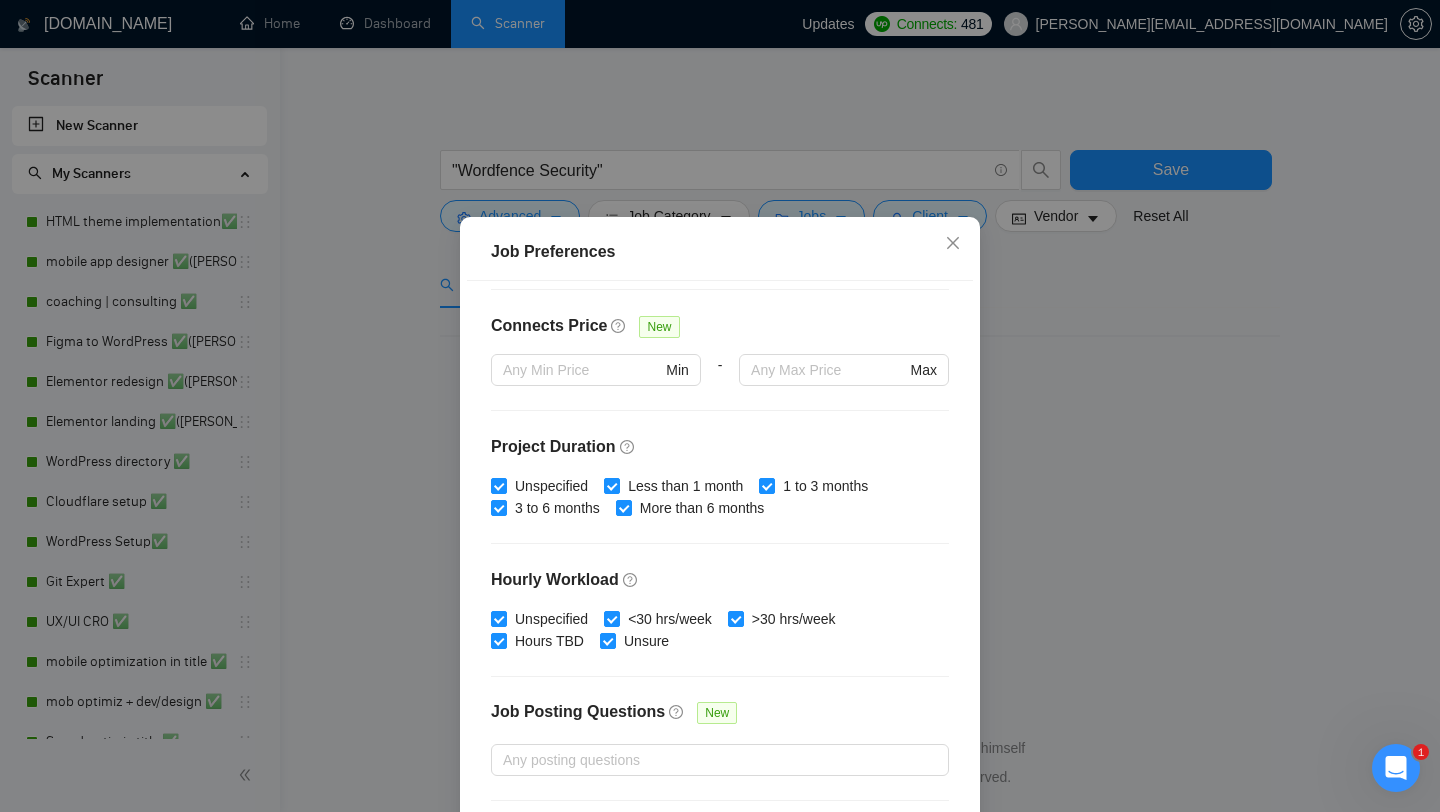 scroll, scrollTop: 559, scrollLeft: 0, axis: vertical 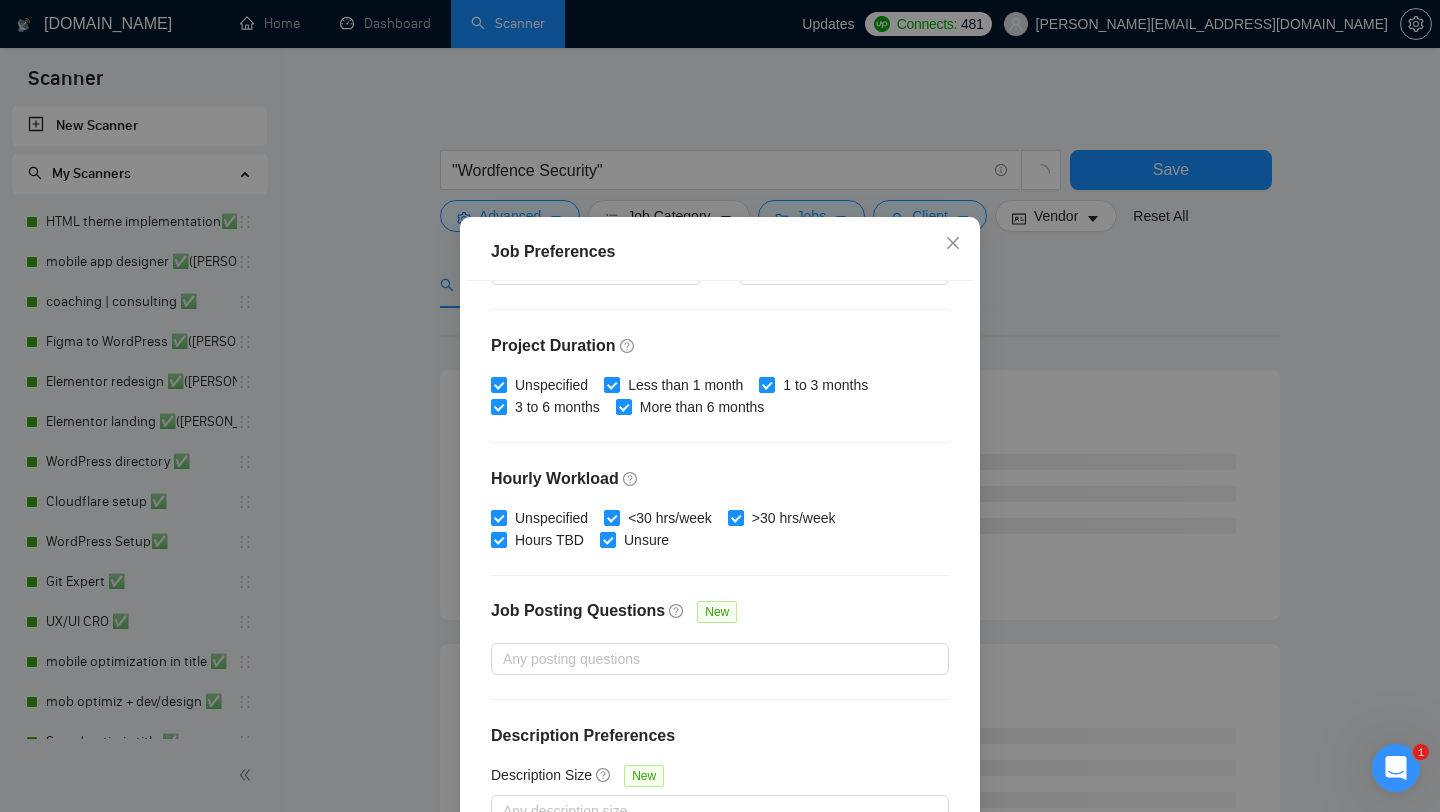 click on "Job Preferences Budget Project Type All Fixed Price Hourly Rate   Fixed Price Budget $ 1 Min - $ Max Estimate Fixed Price When It’s Not Available New   Hourly Rate Price Budget $ 20 Min - $ Max Estimate Hourly Rate When It’s Not Available New Include Budget Placeholders Include Jobs with Unspecified Budget   Connects Price New Min - Max Project Duration   Unspecified Less than 1 month 1 to 3 months 3 to 6 months More than 6 months Hourly Workload   Unspecified <30 hrs/week >30 hrs/week Hours TBD Unsure Job Posting Questions New   Any posting questions Description Preferences Description Size New   Any description size Reset OK" at bounding box center (720, 406) 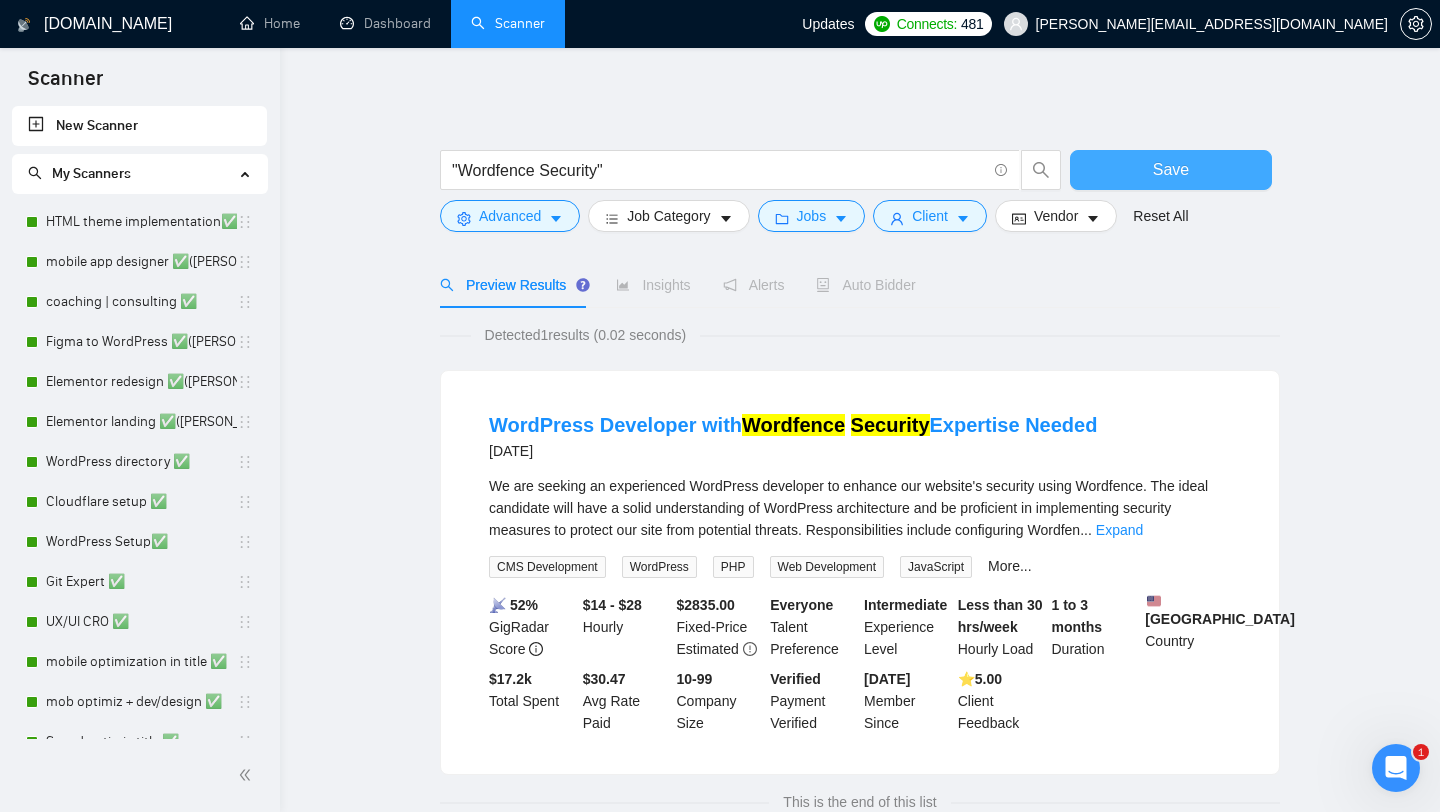 click on "Save" at bounding box center [1171, 170] 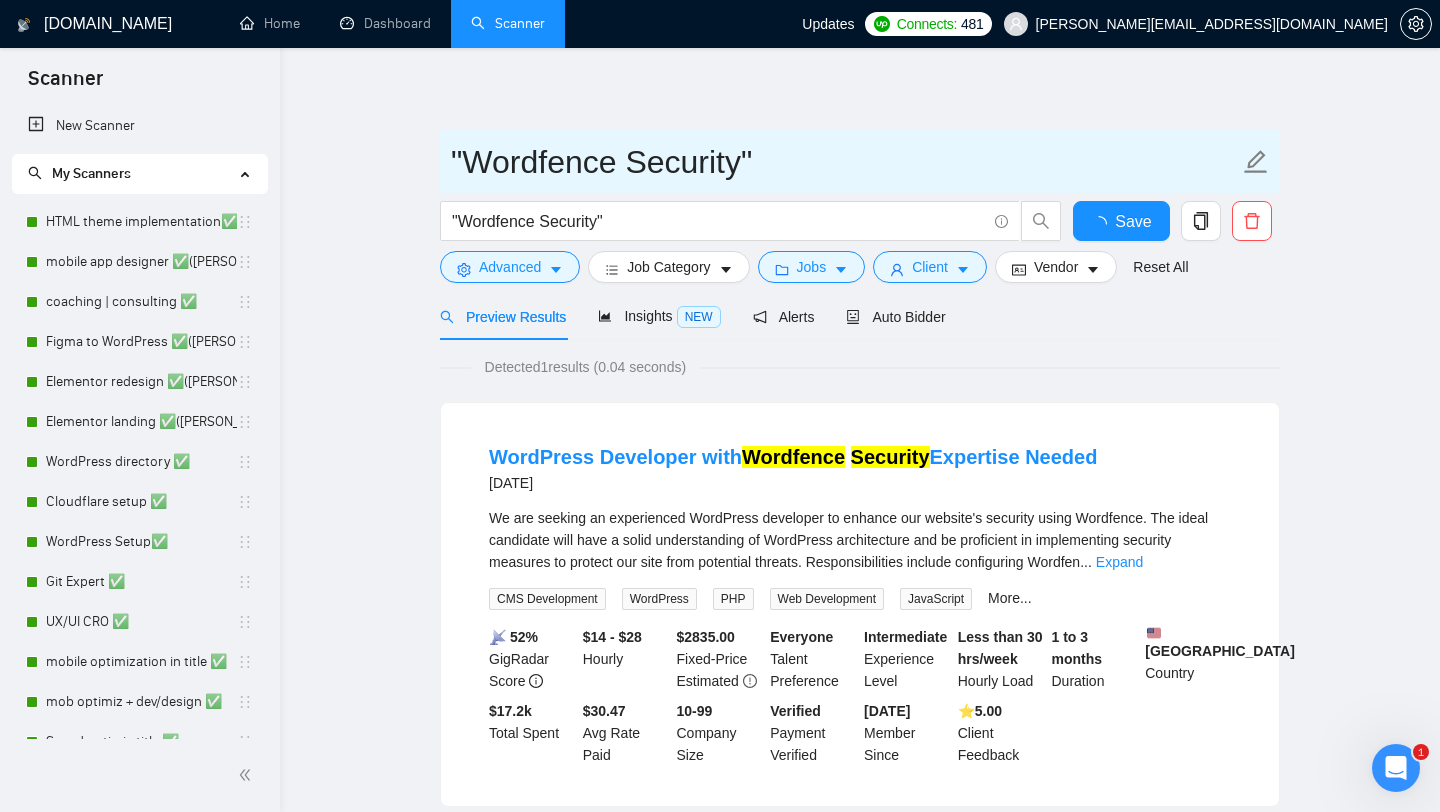 click on ""Wordfence Security"" at bounding box center (845, 162) 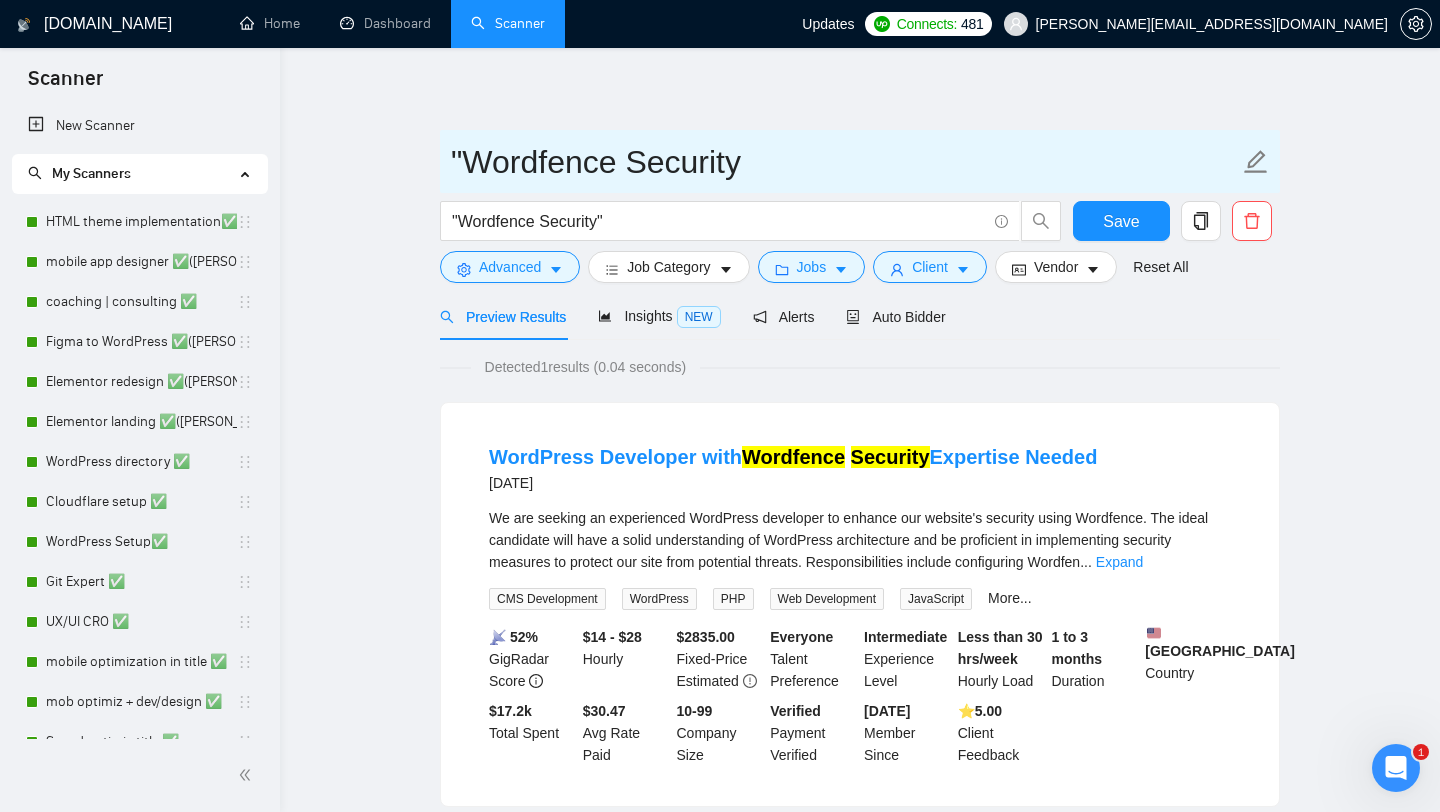 click on ""Wordfence Security" at bounding box center [845, 162] 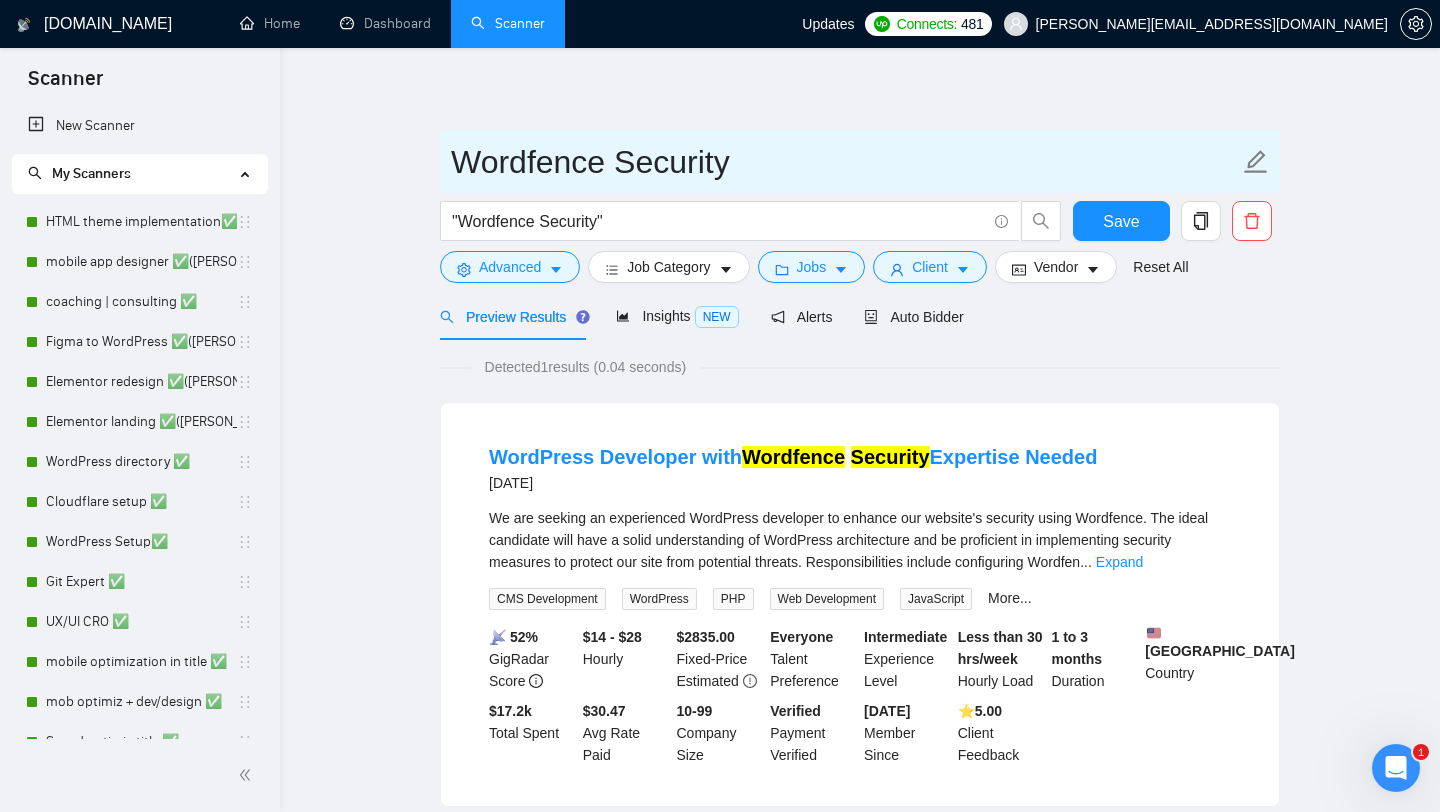 click on "Wordfence Security" at bounding box center [845, 162] 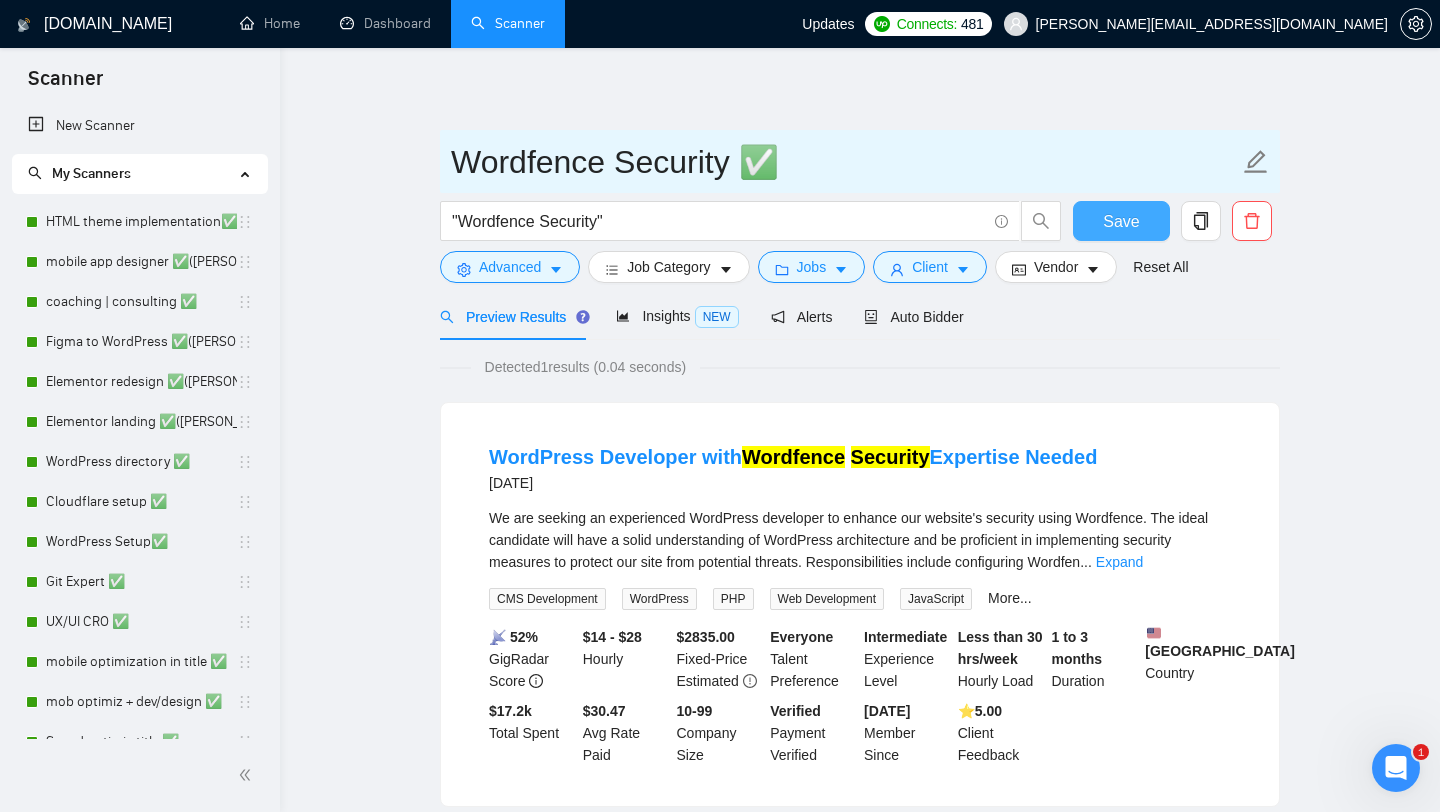 type on "Wordfence Security ✅" 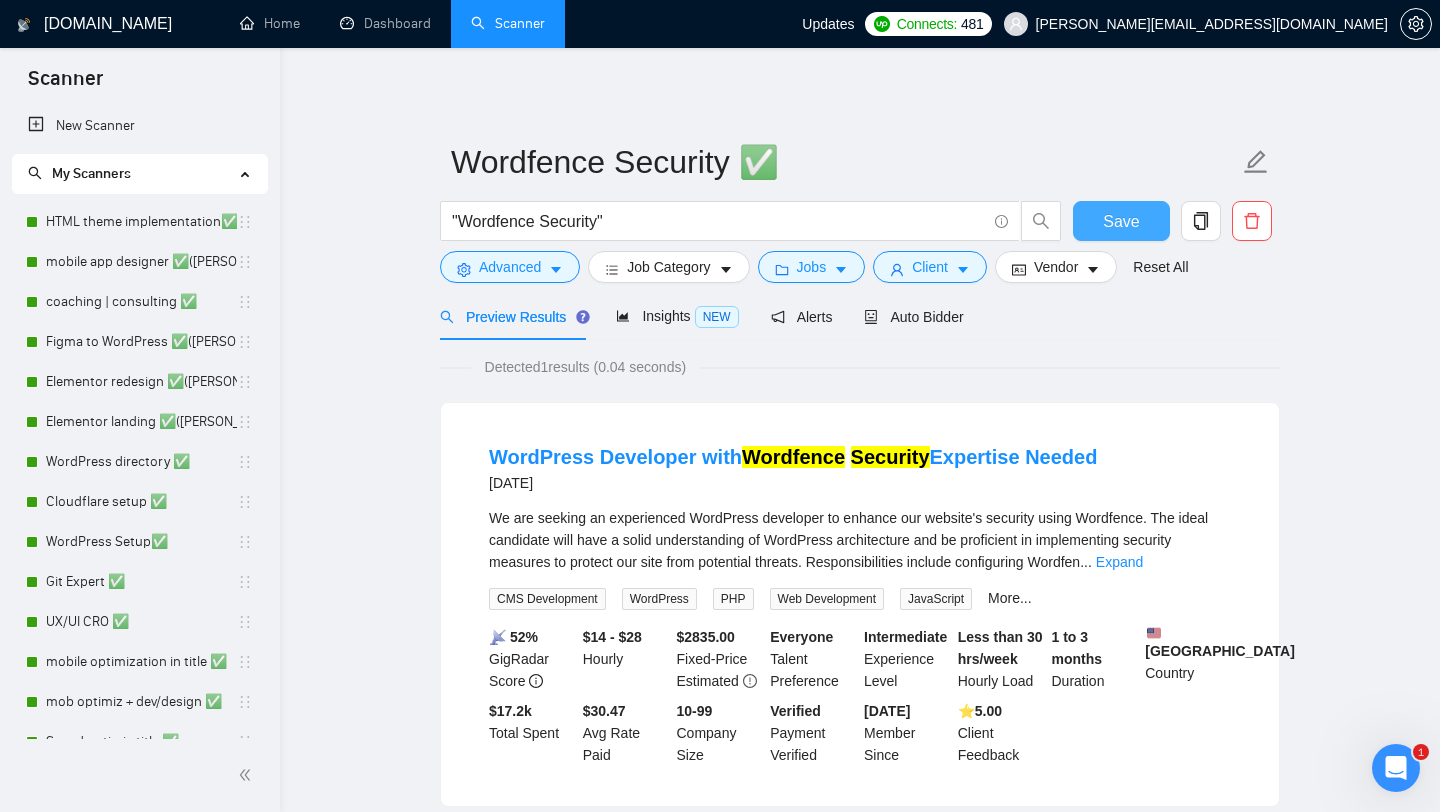 click on "Save" at bounding box center (1121, 221) 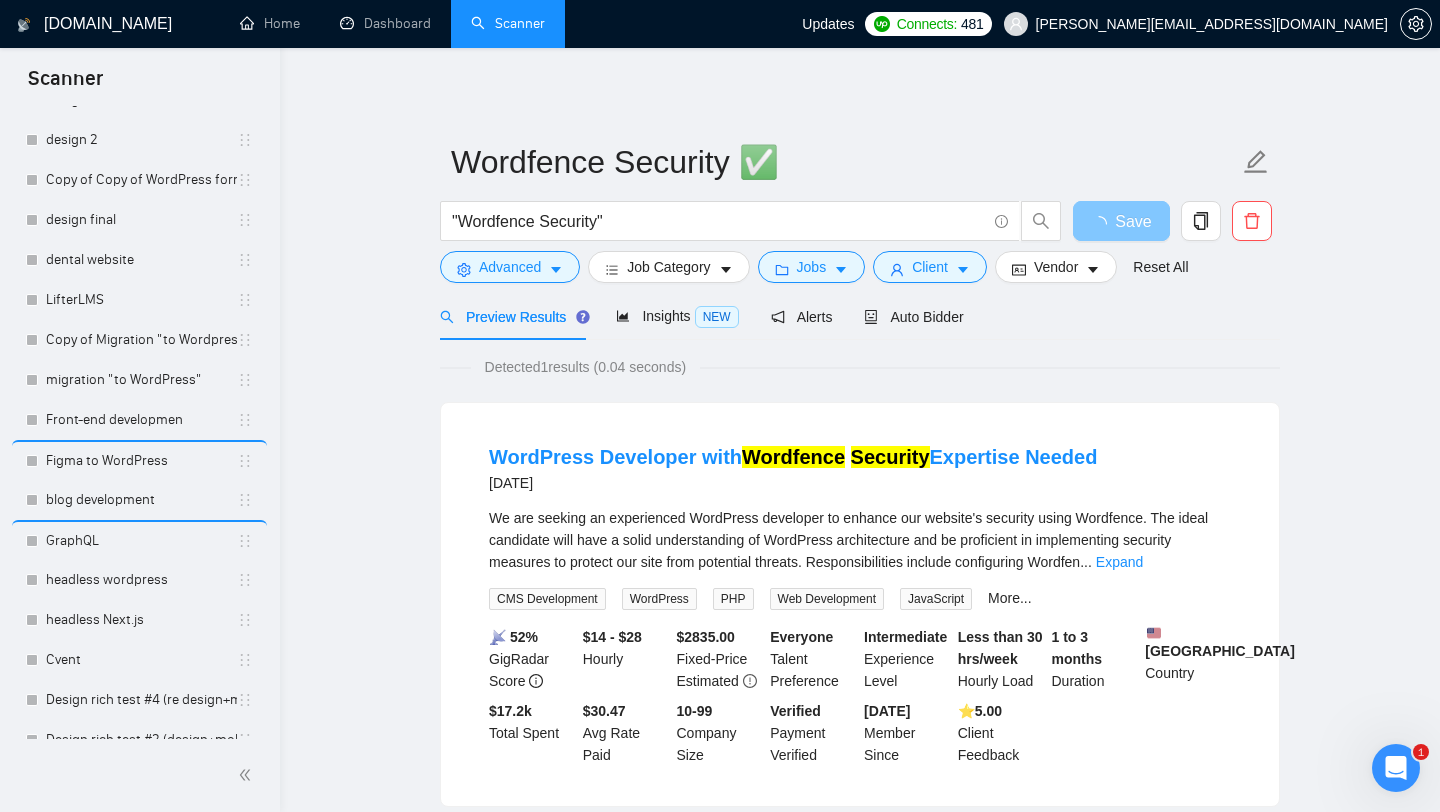 scroll, scrollTop: 3383, scrollLeft: 0, axis: vertical 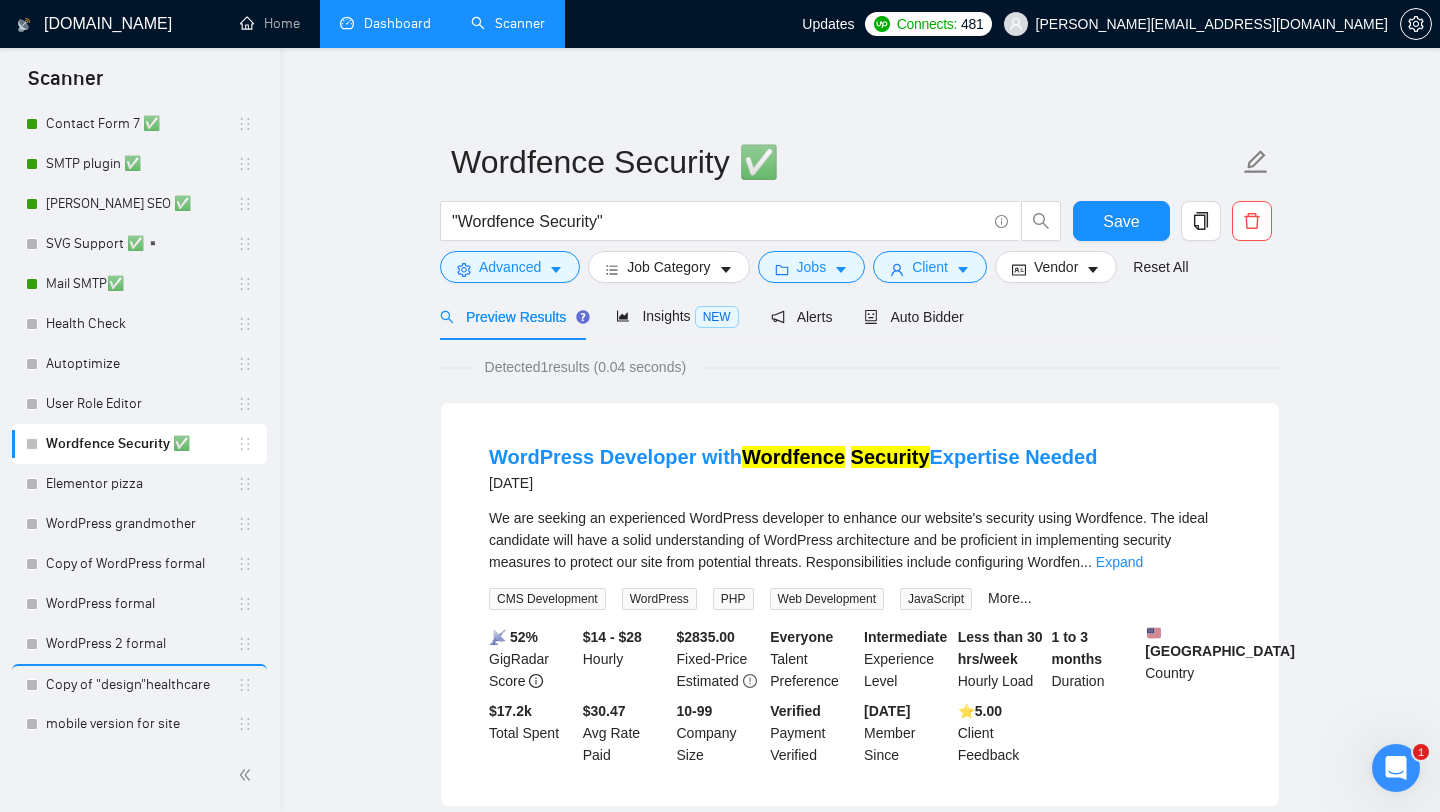 drag, startPoint x: 234, startPoint y: 717, endPoint x: 392, endPoint y: 2, distance: 732.24927 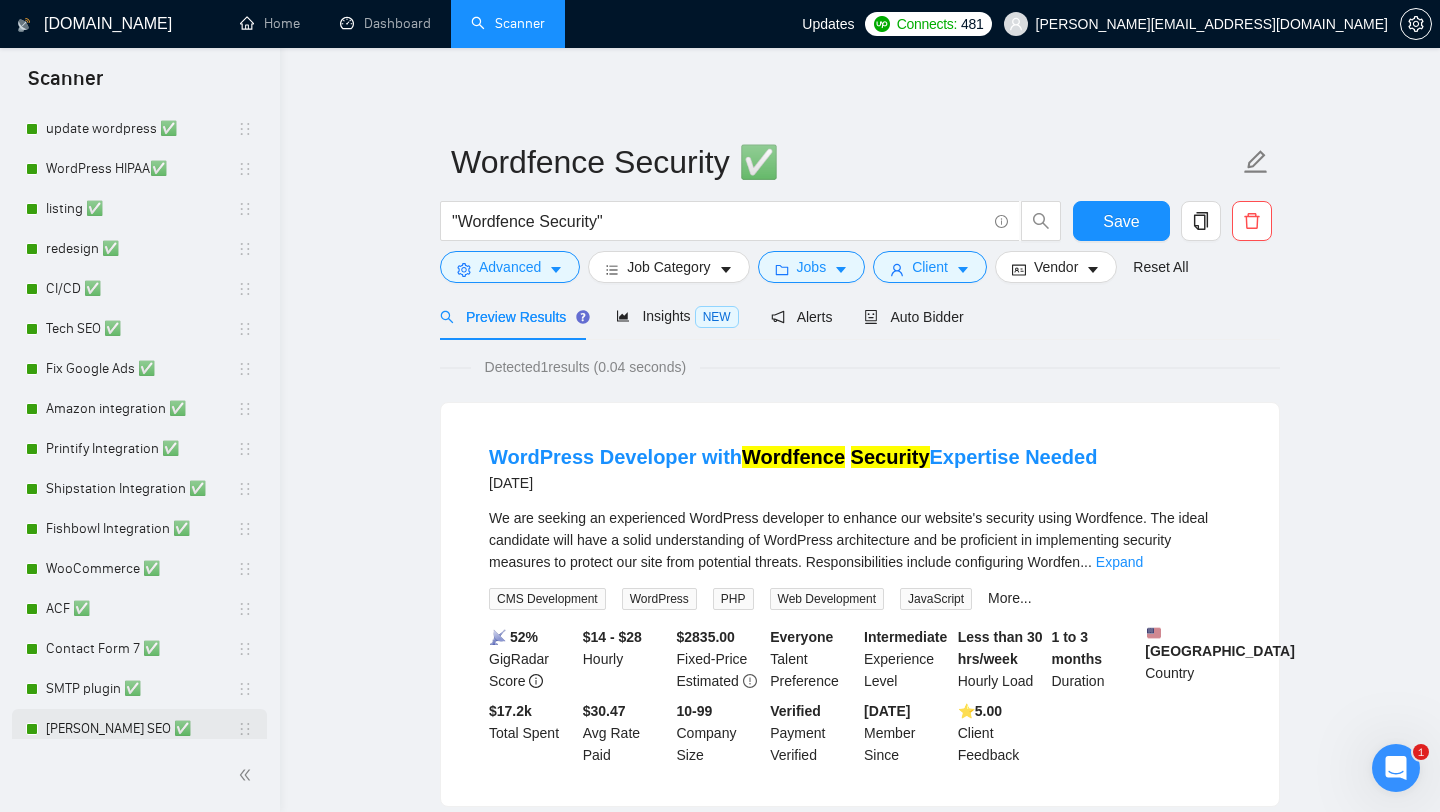 scroll, scrollTop: 0, scrollLeft: 0, axis: both 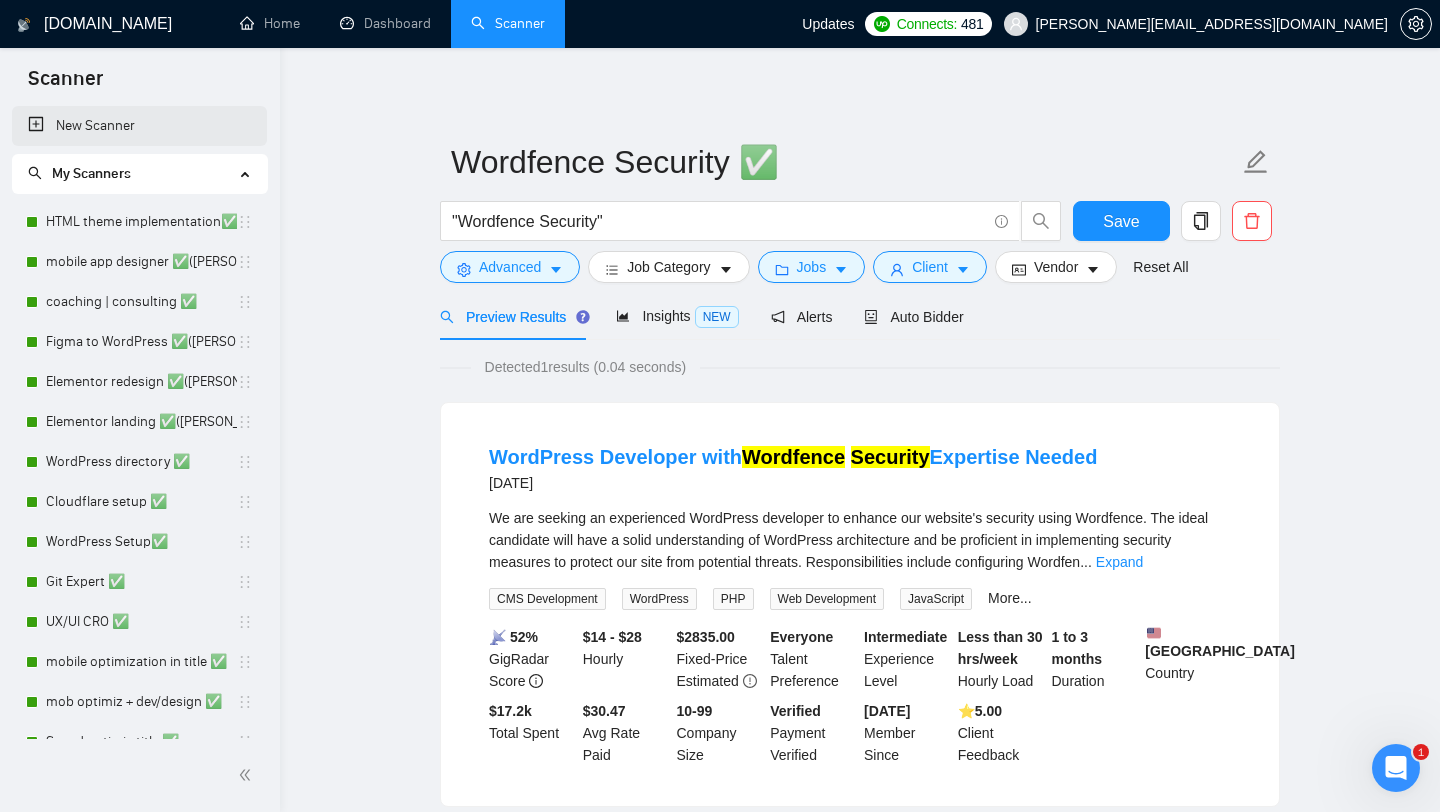 click on "New Scanner" at bounding box center [139, 126] 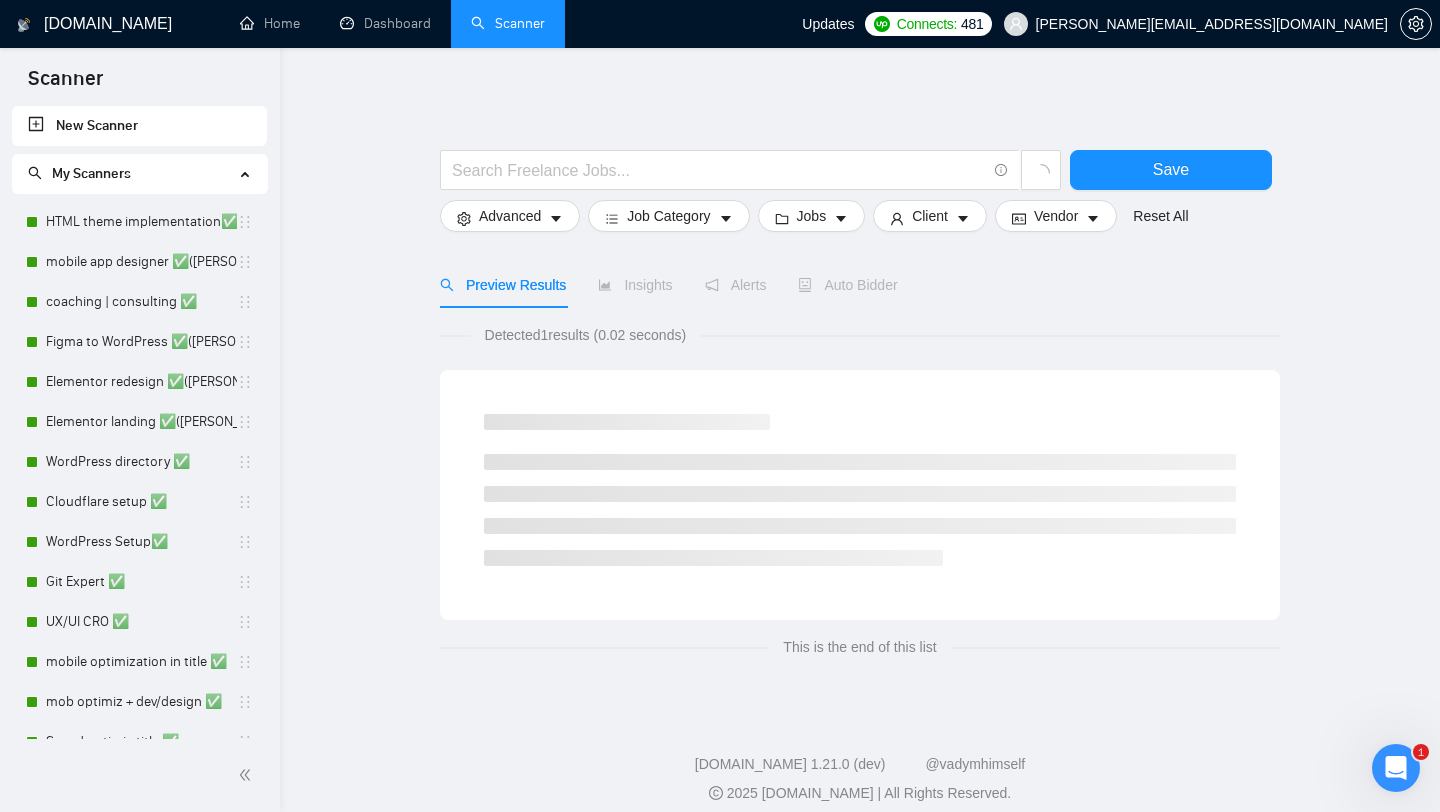 click at bounding box center (860, 140) 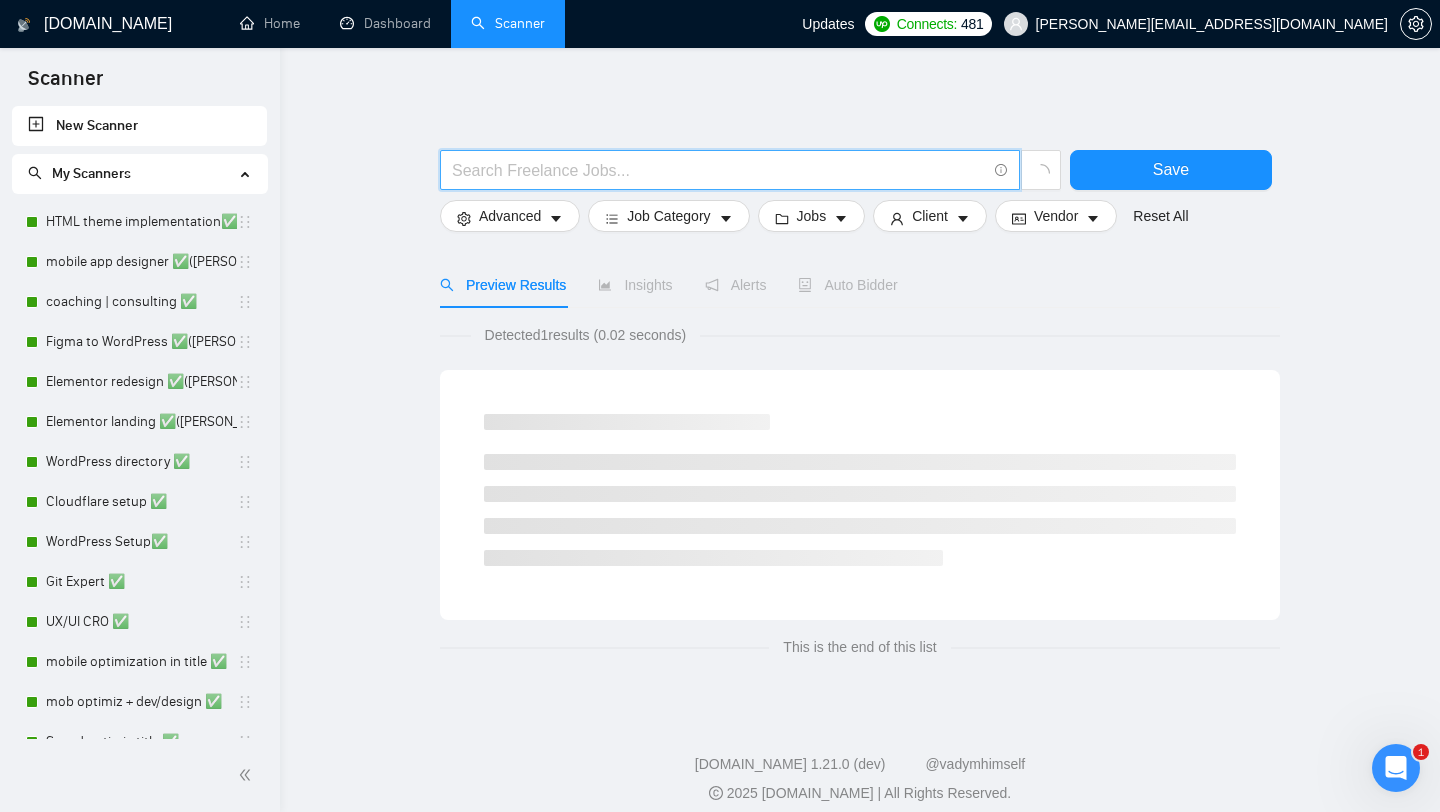 click at bounding box center (719, 170) 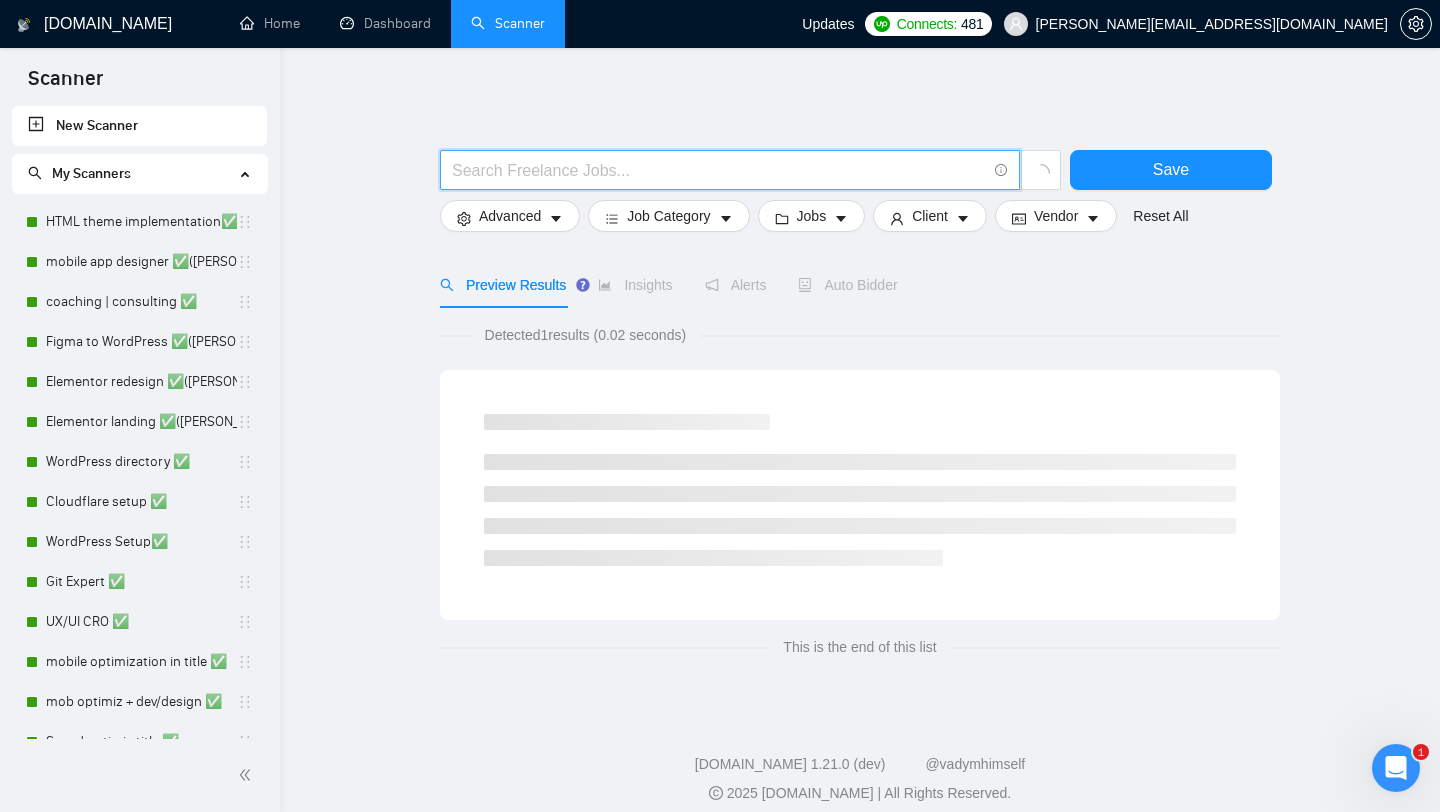 paste on "Advanced Cron Manager" 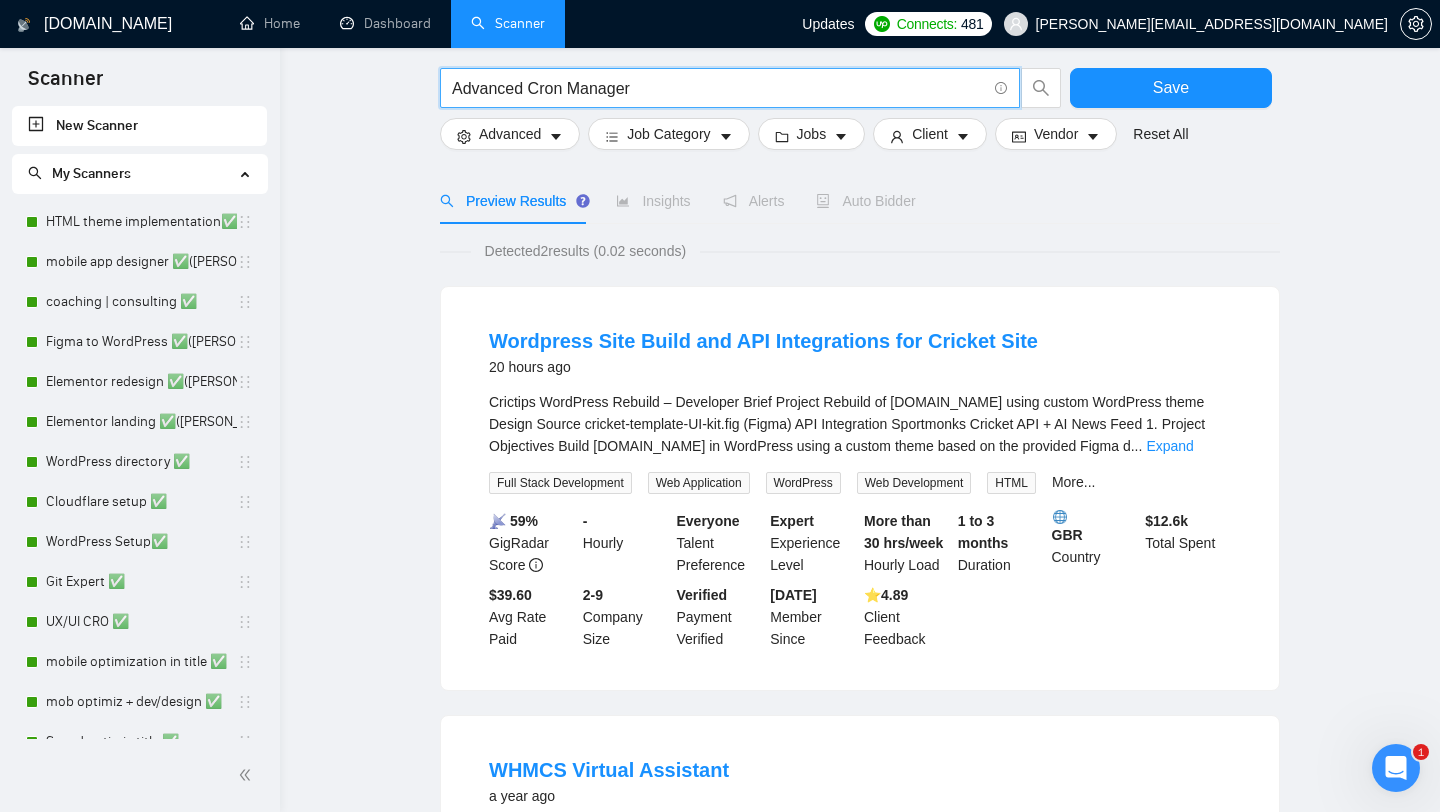 scroll, scrollTop: 105, scrollLeft: 0, axis: vertical 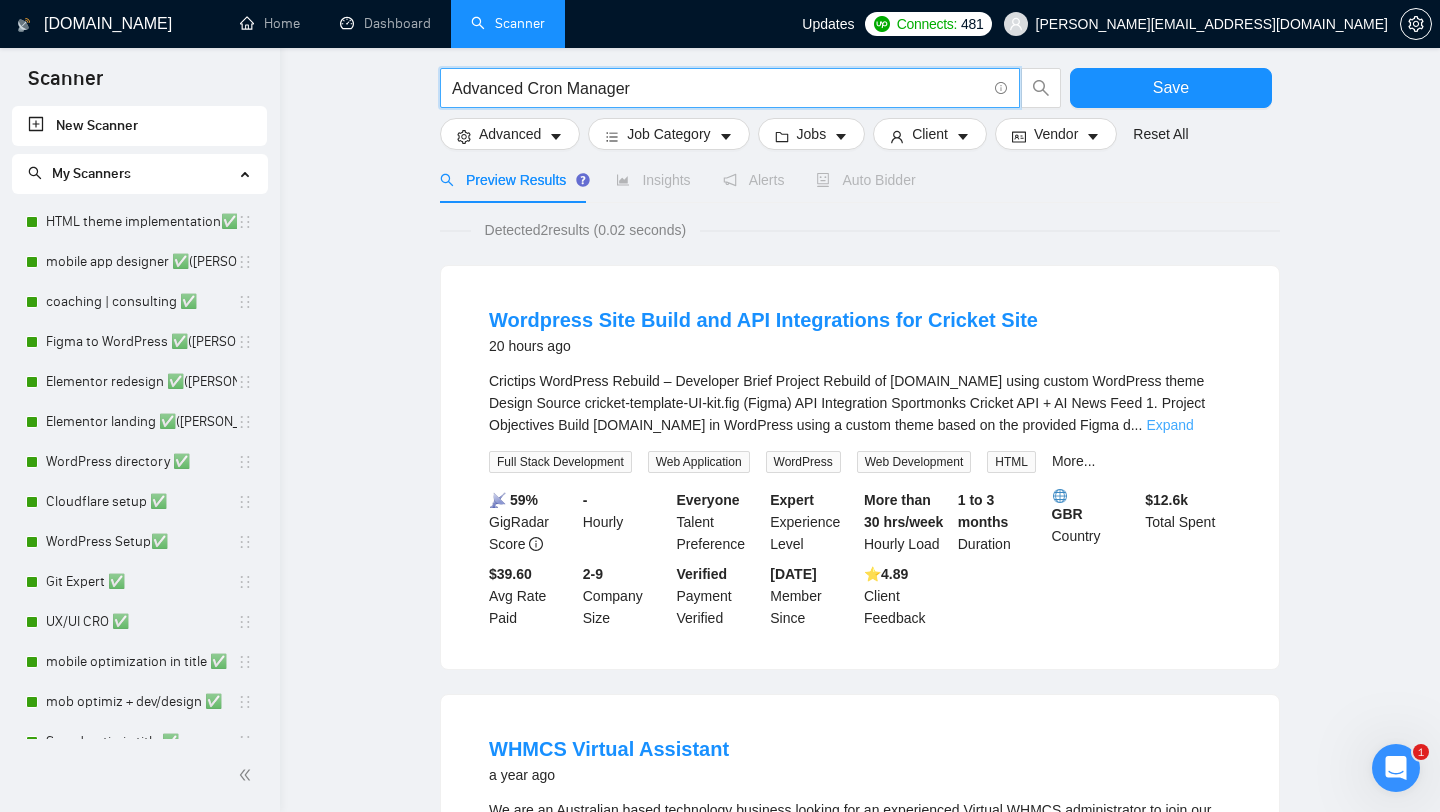 click on "Expand" at bounding box center [1169, 425] 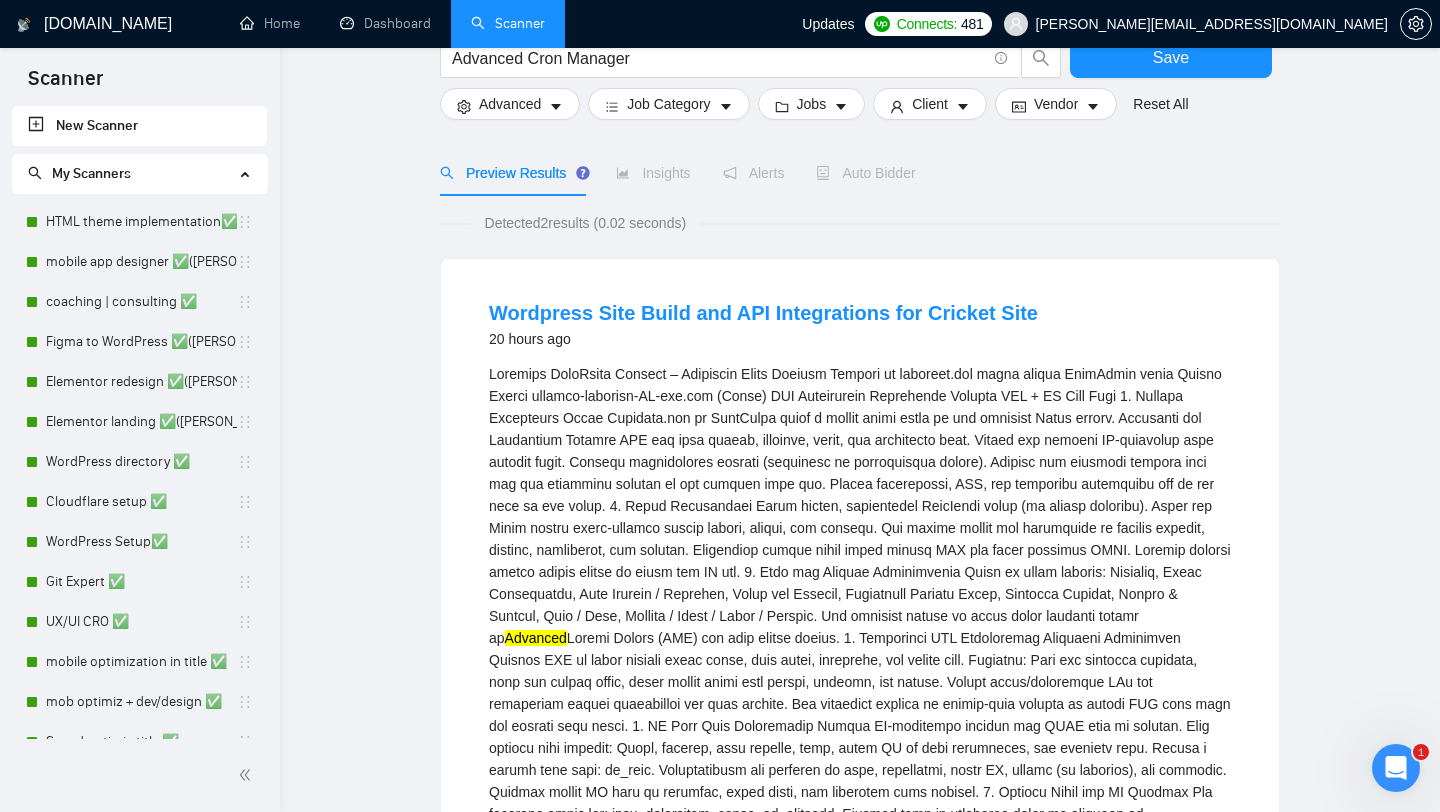 scroll, scrollTop: 0, scrollLeft: 0, axis: both 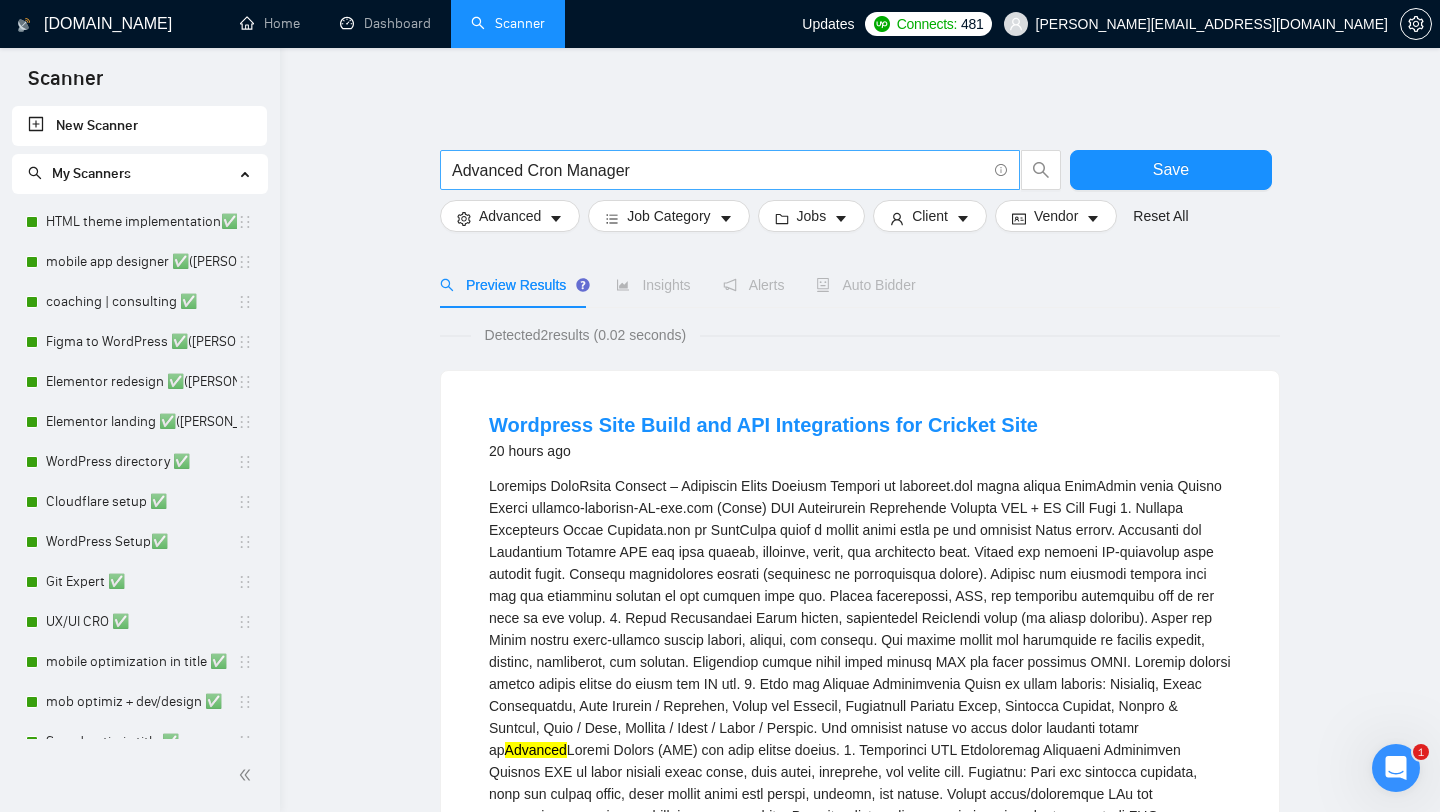 click on "Advanced Cron Manager" at bounding box center [719, 170] 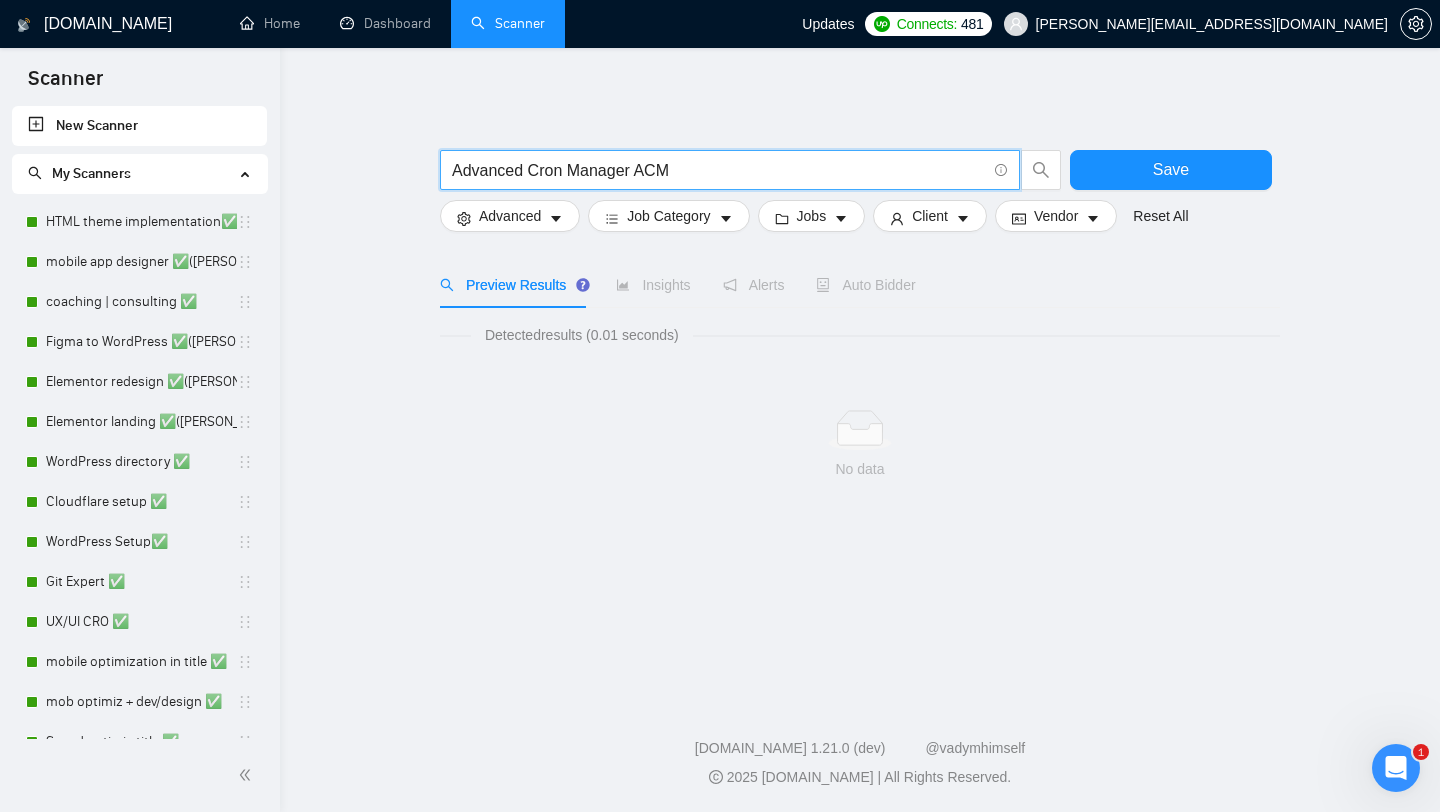 click on "Advanced Cron Manager ACM" at bounding box center [719, 170] 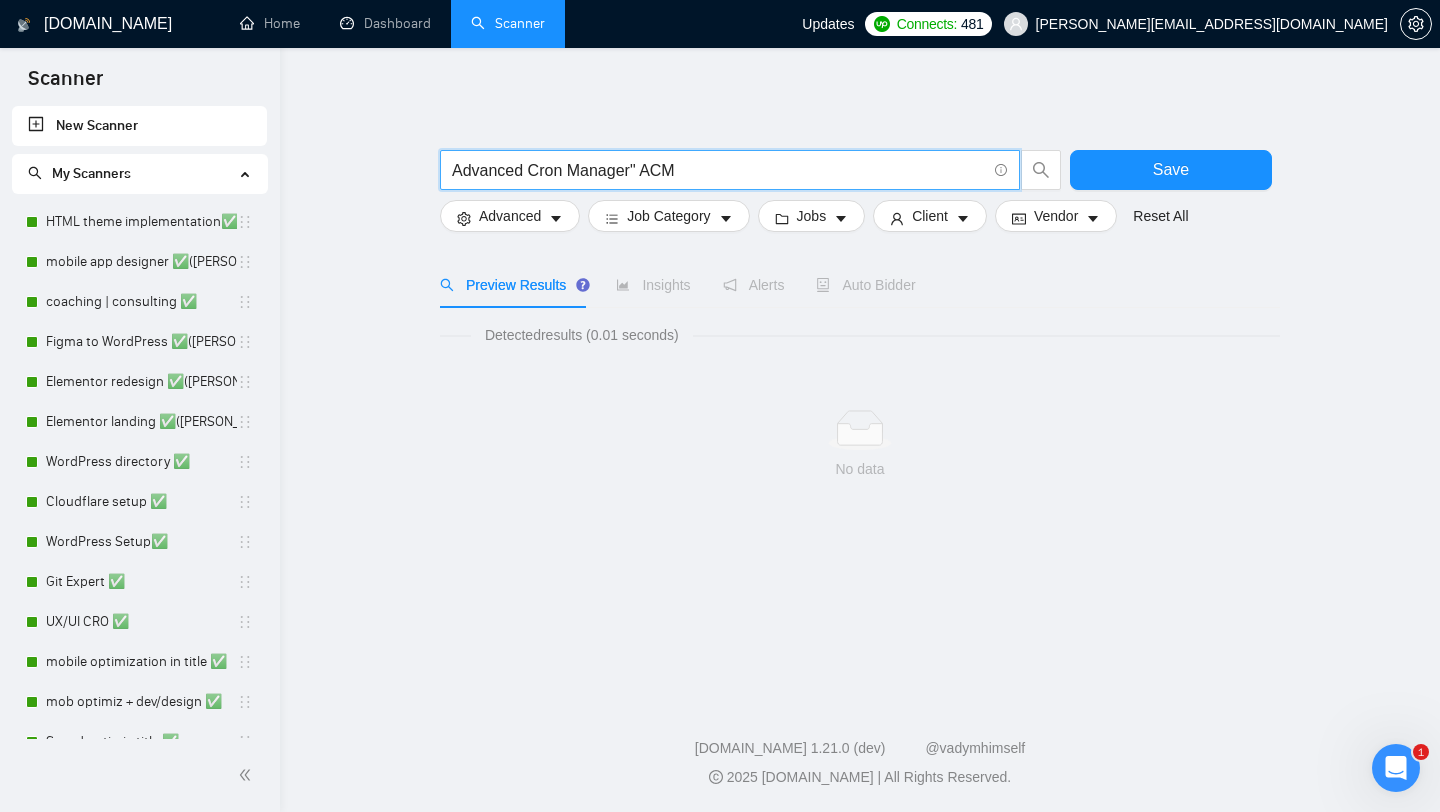 click on "Advanced Cron Manager" ACM" at bounding box center (719, 170) 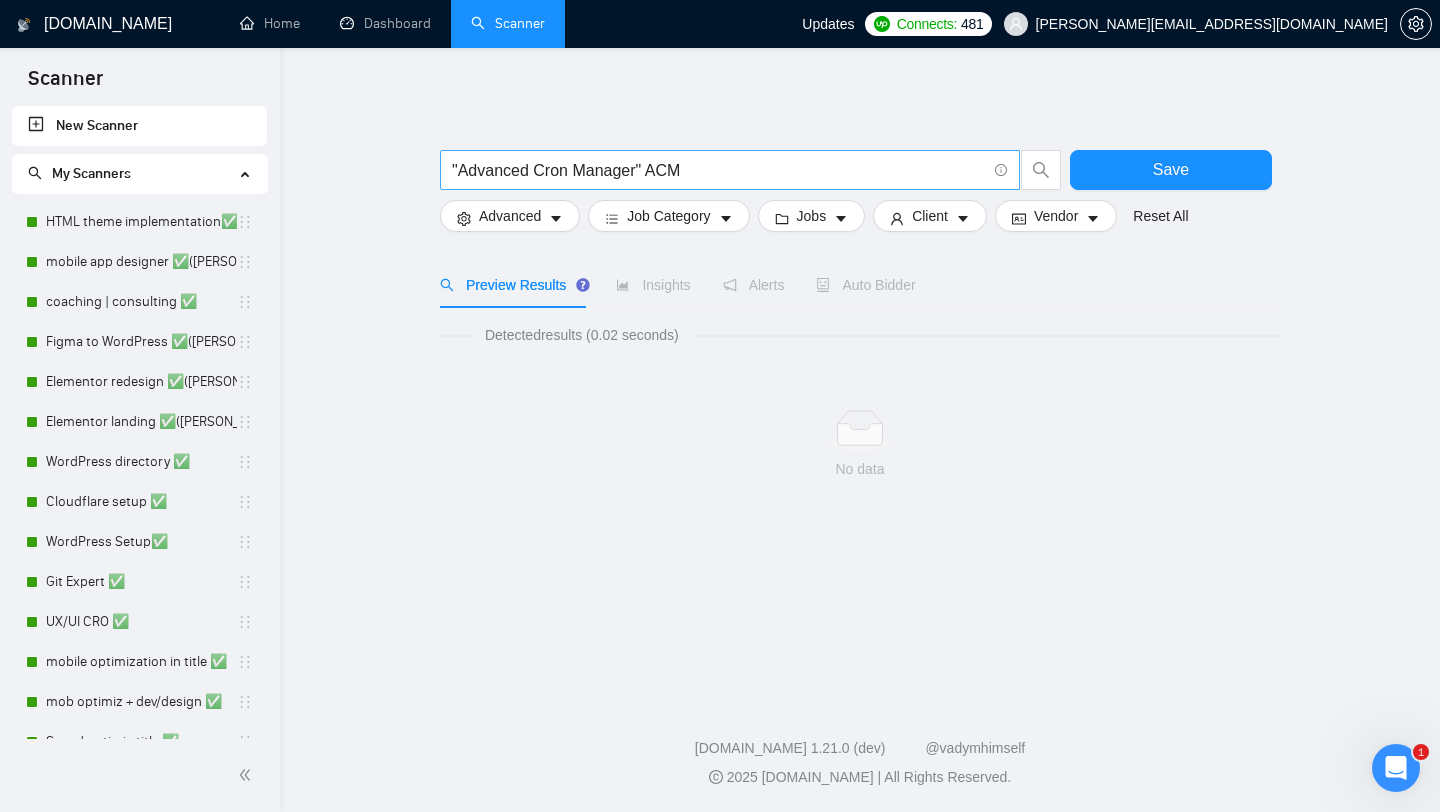 click on ""Advanced Cron Manager" ACM" at bounding box center (730, 170) 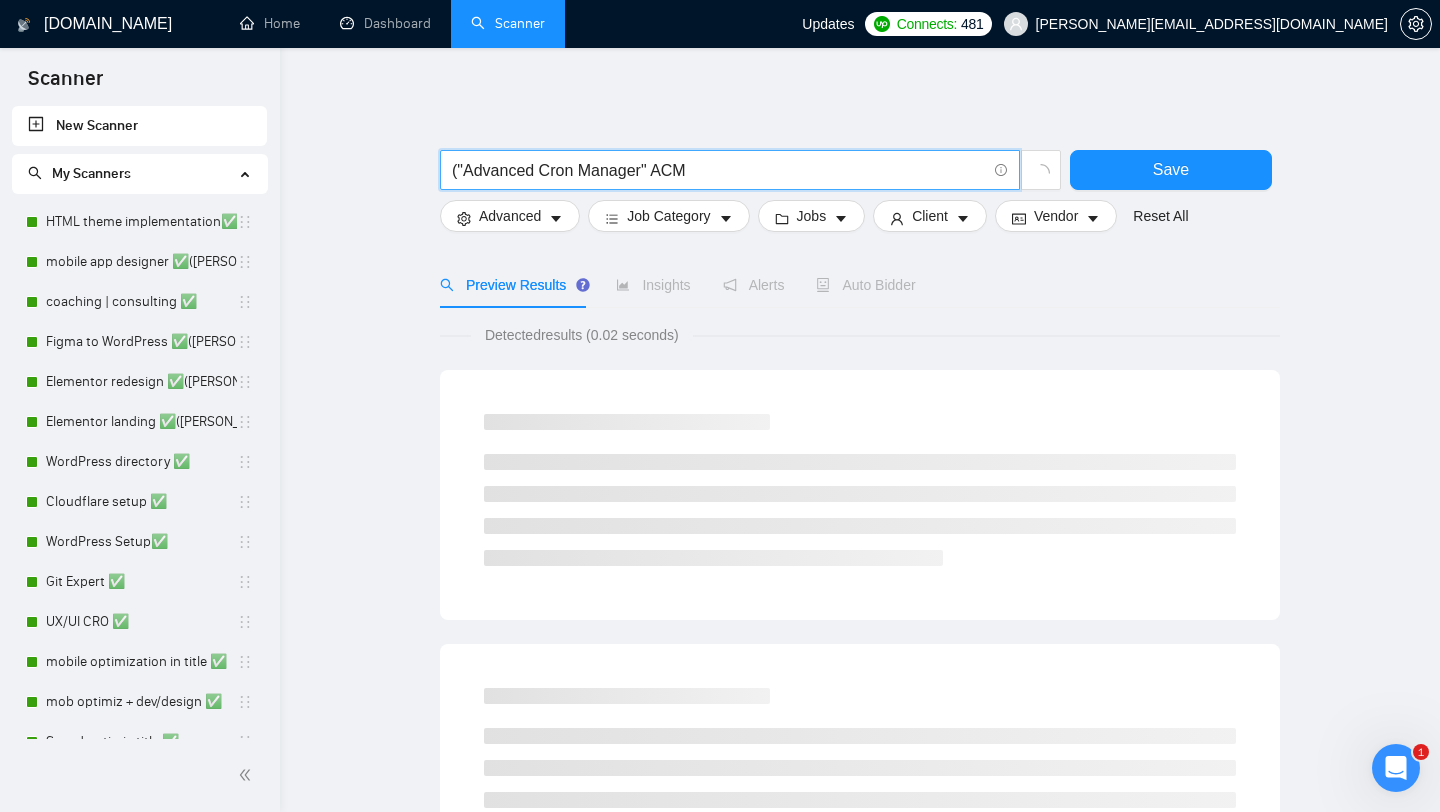 click on "("Advanced Cron Manager" ACM" at bounding box center (719, 170) 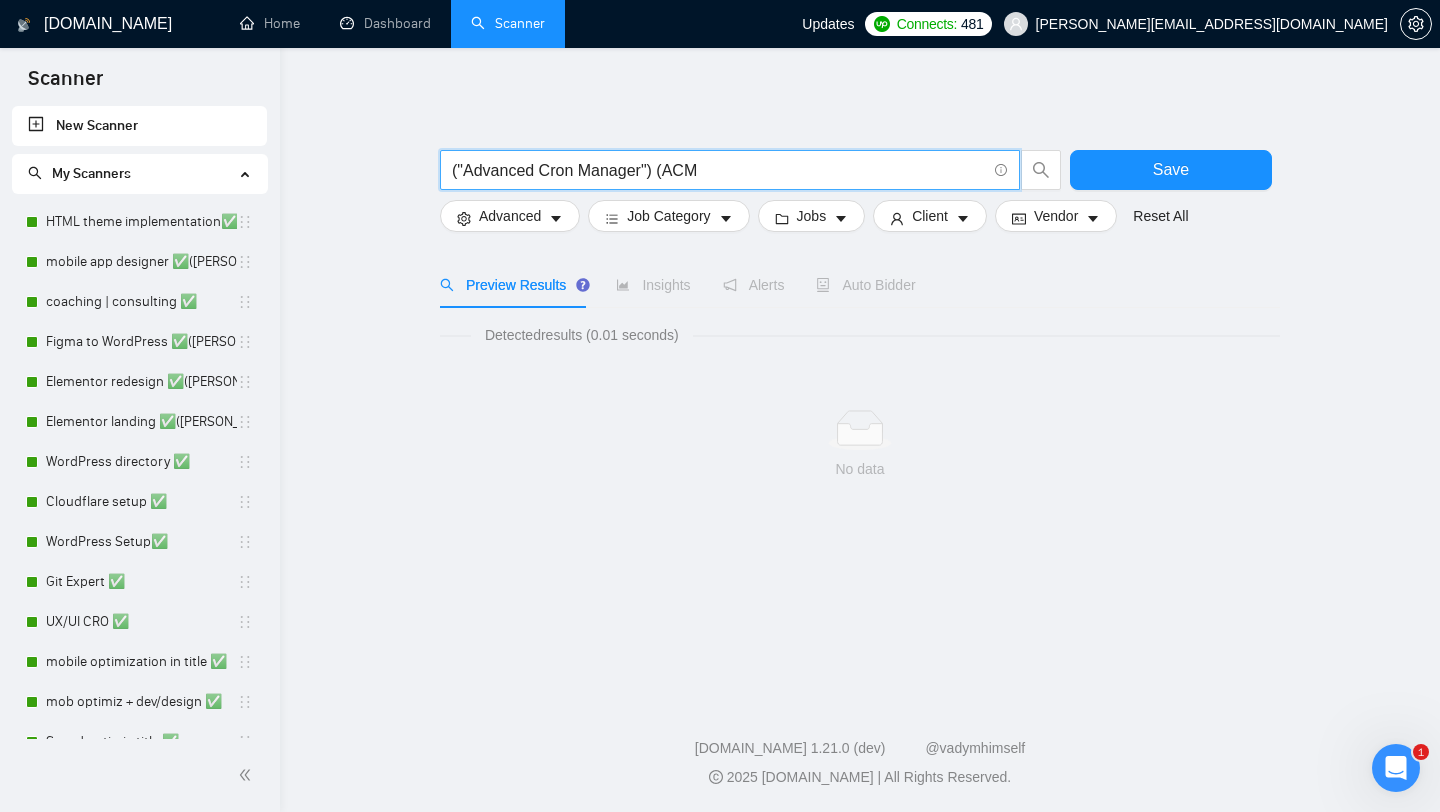 click on "("Advanced Cron Manager") (ACM" at bounding box center (719, 170) 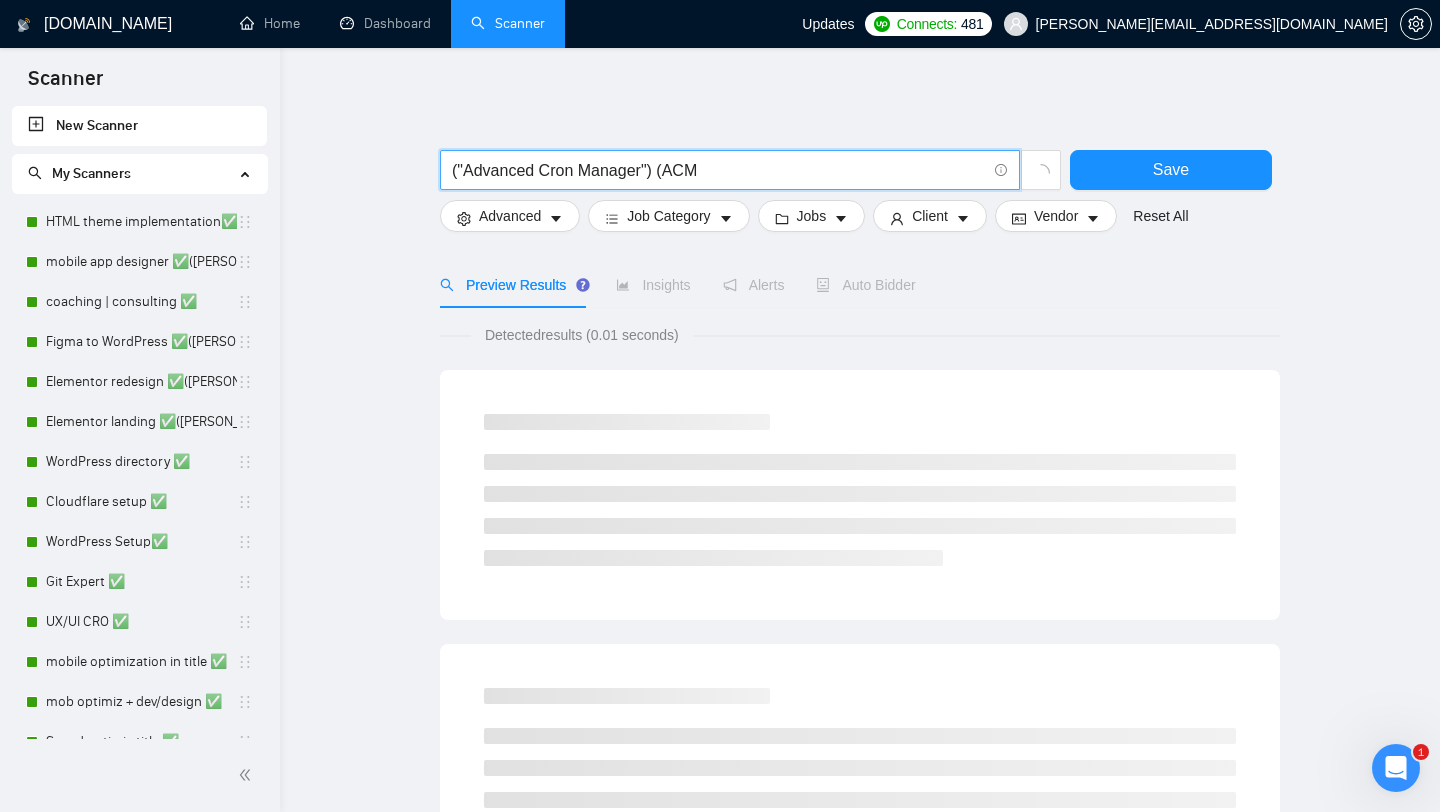 type on "("Advanced Cron Manager") (ACM)" 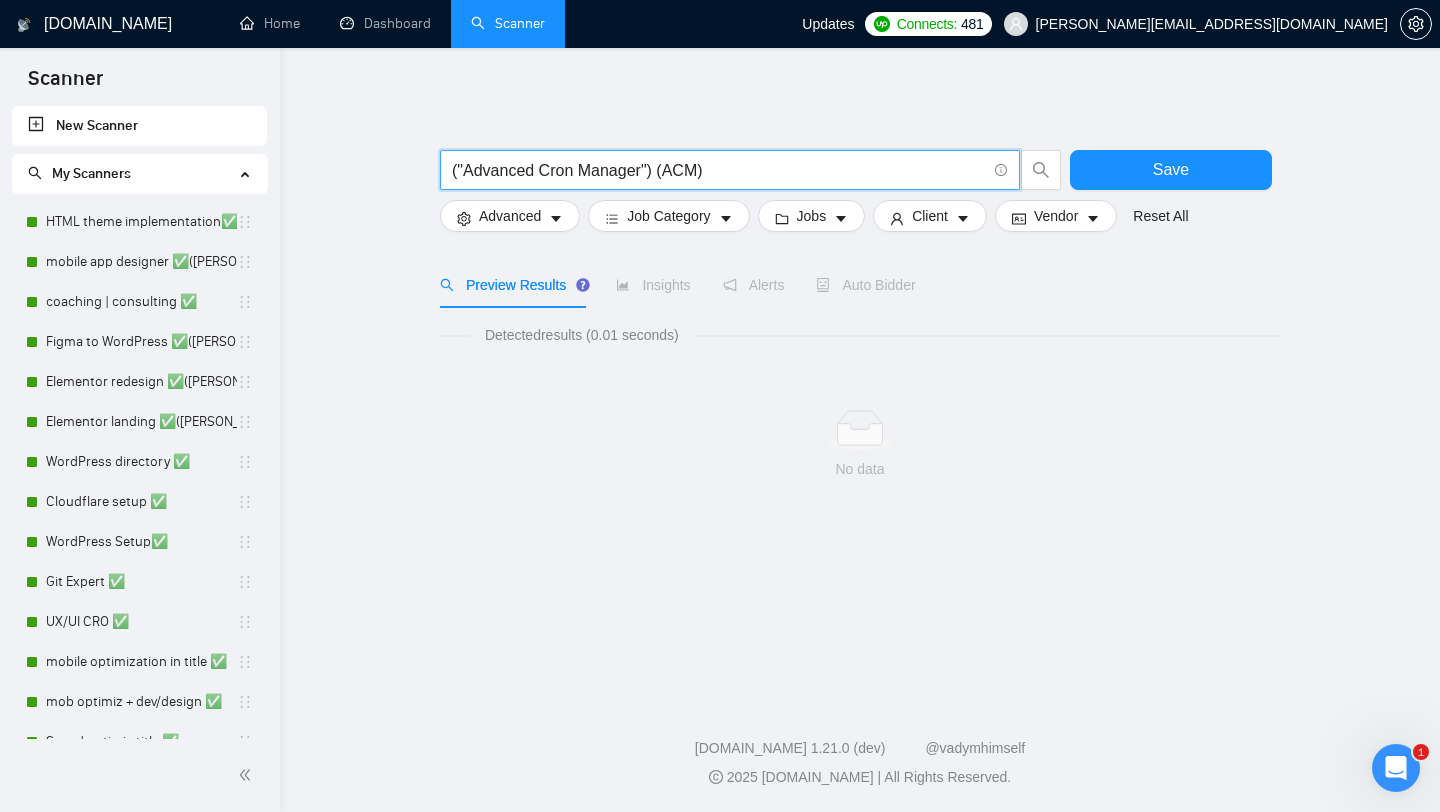 click on "("Advanced Cron Manager") (ACM)" at bounding box center (719, 170) 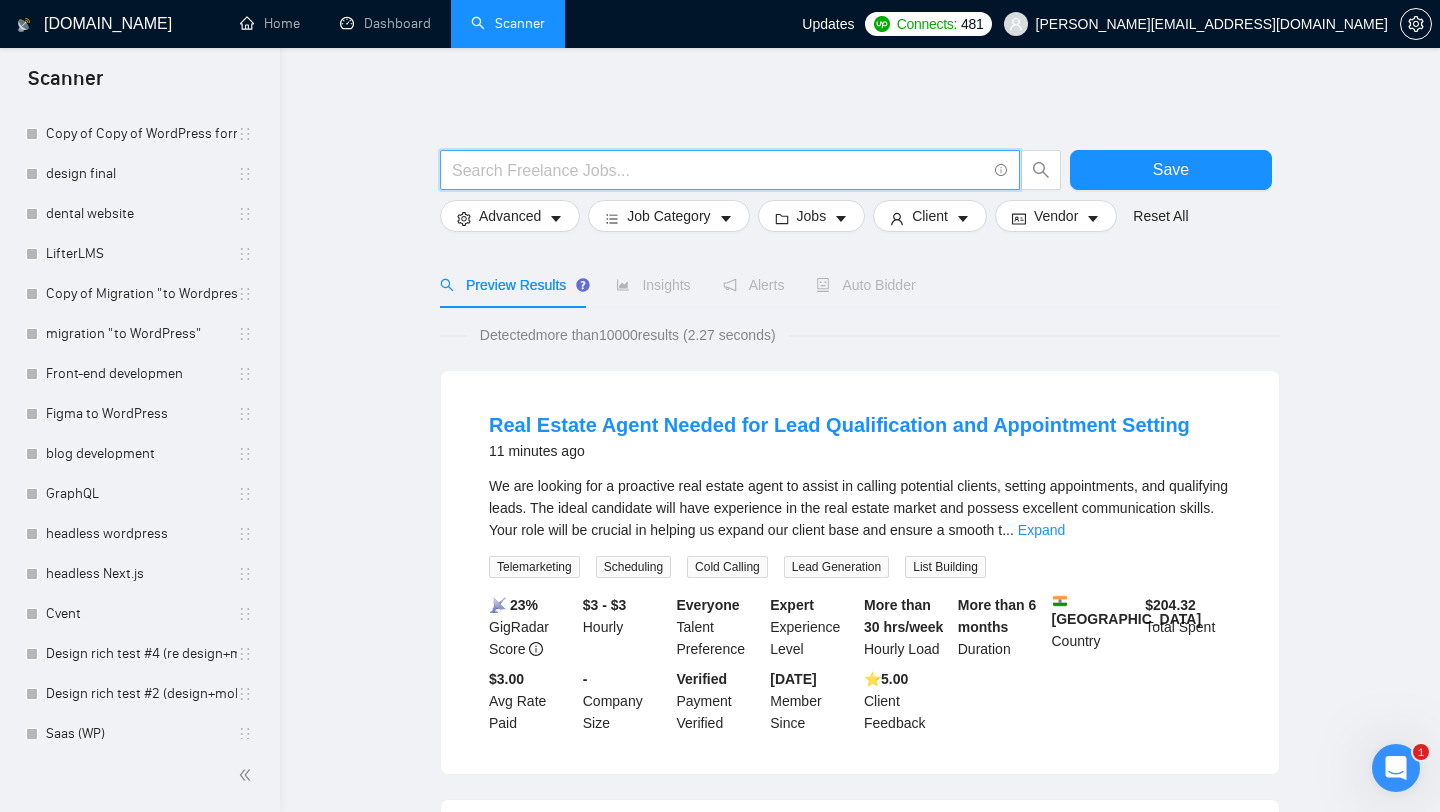 scroll, scrollTop: 3383, scrollLeft: 0, axis: vertical 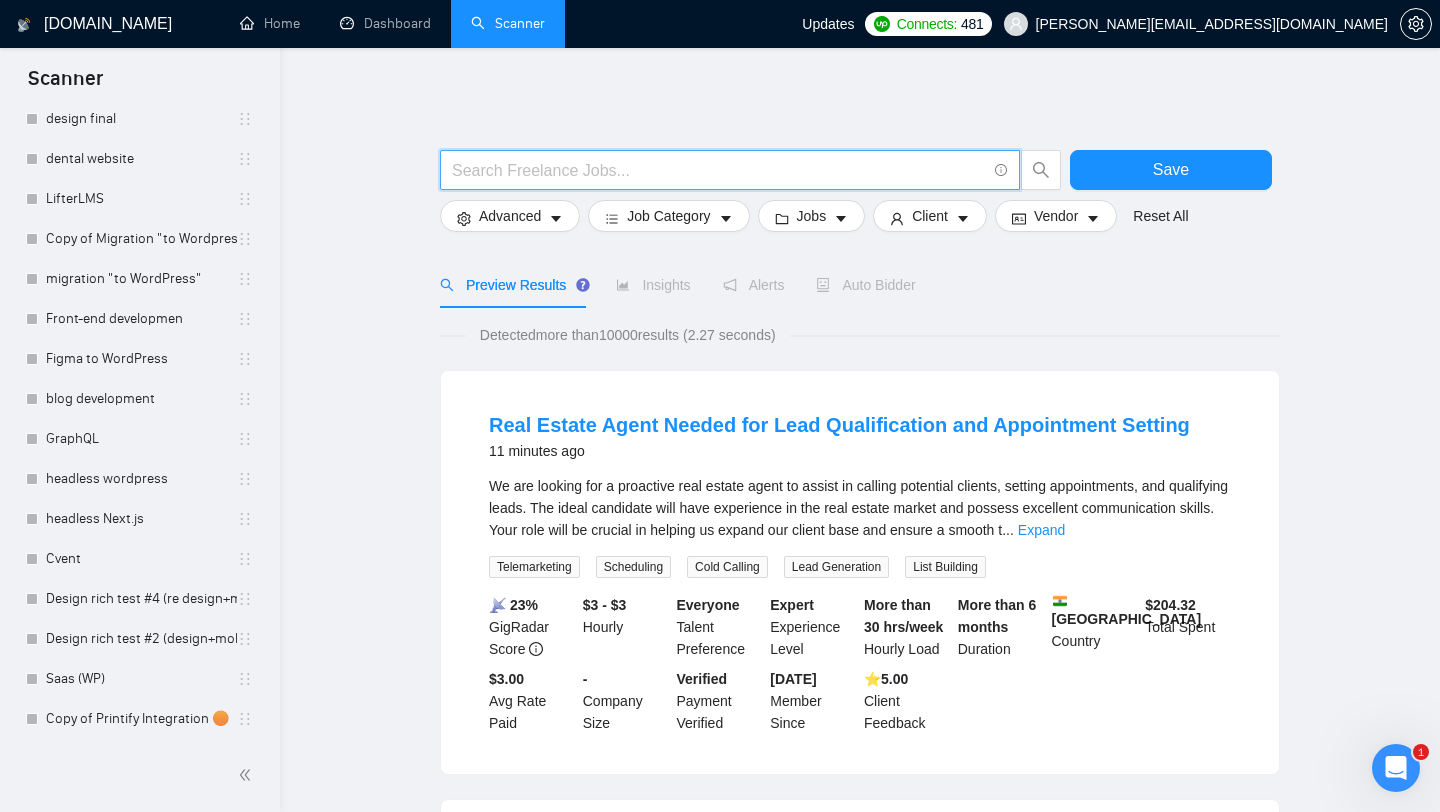 click at bounding box center (719, 170) 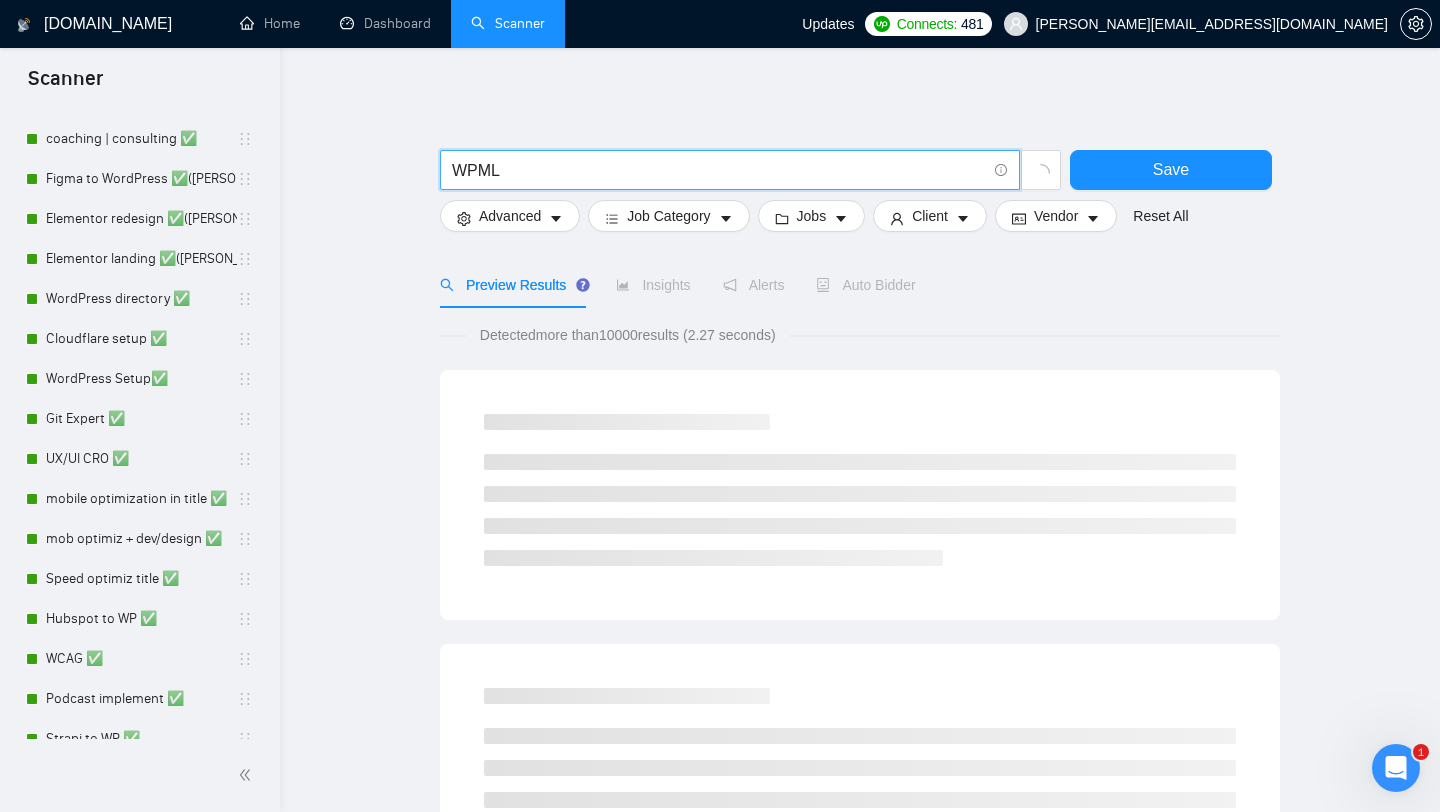 scroll, scrollTop: 0, scrollLeft: 0, axis: both 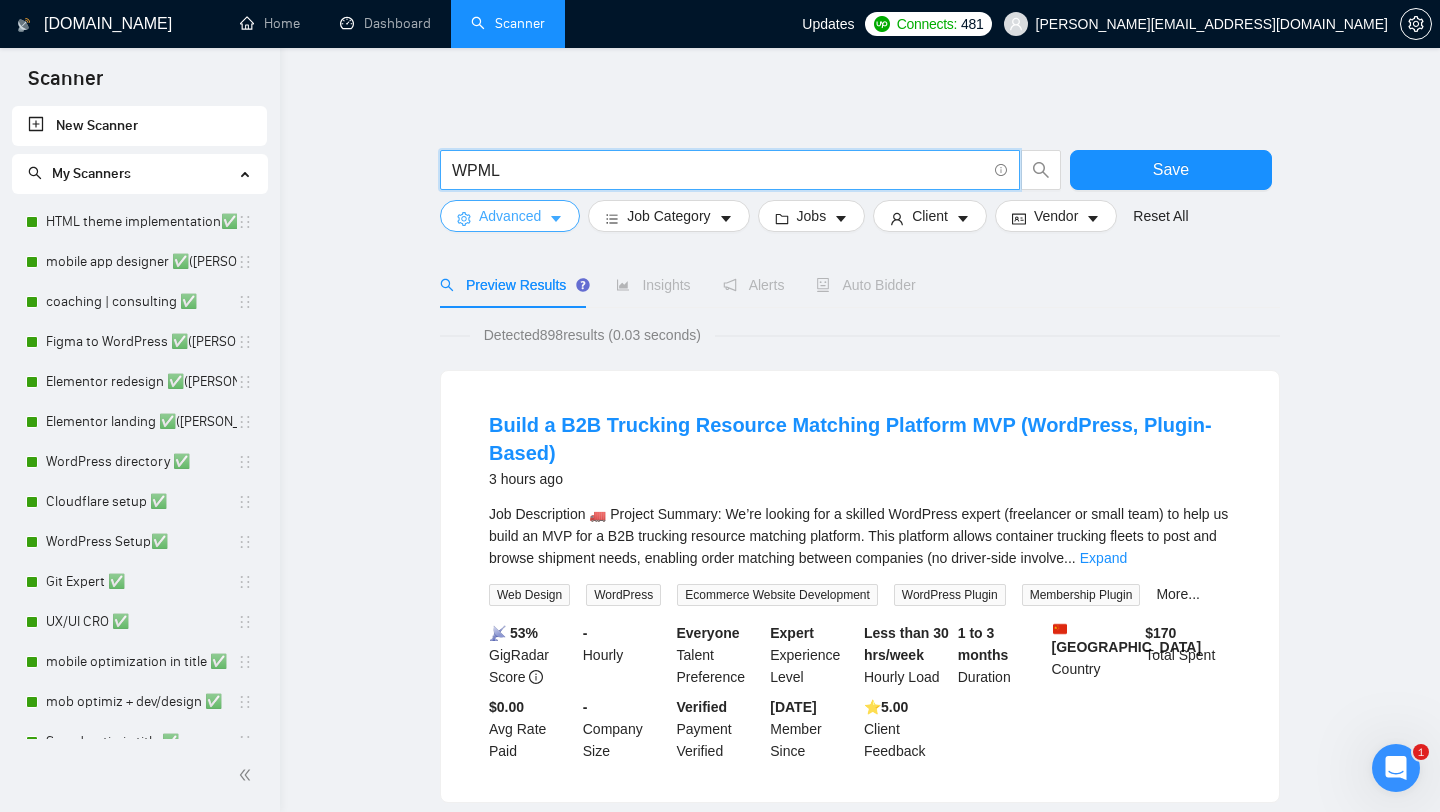 type on "WPML" 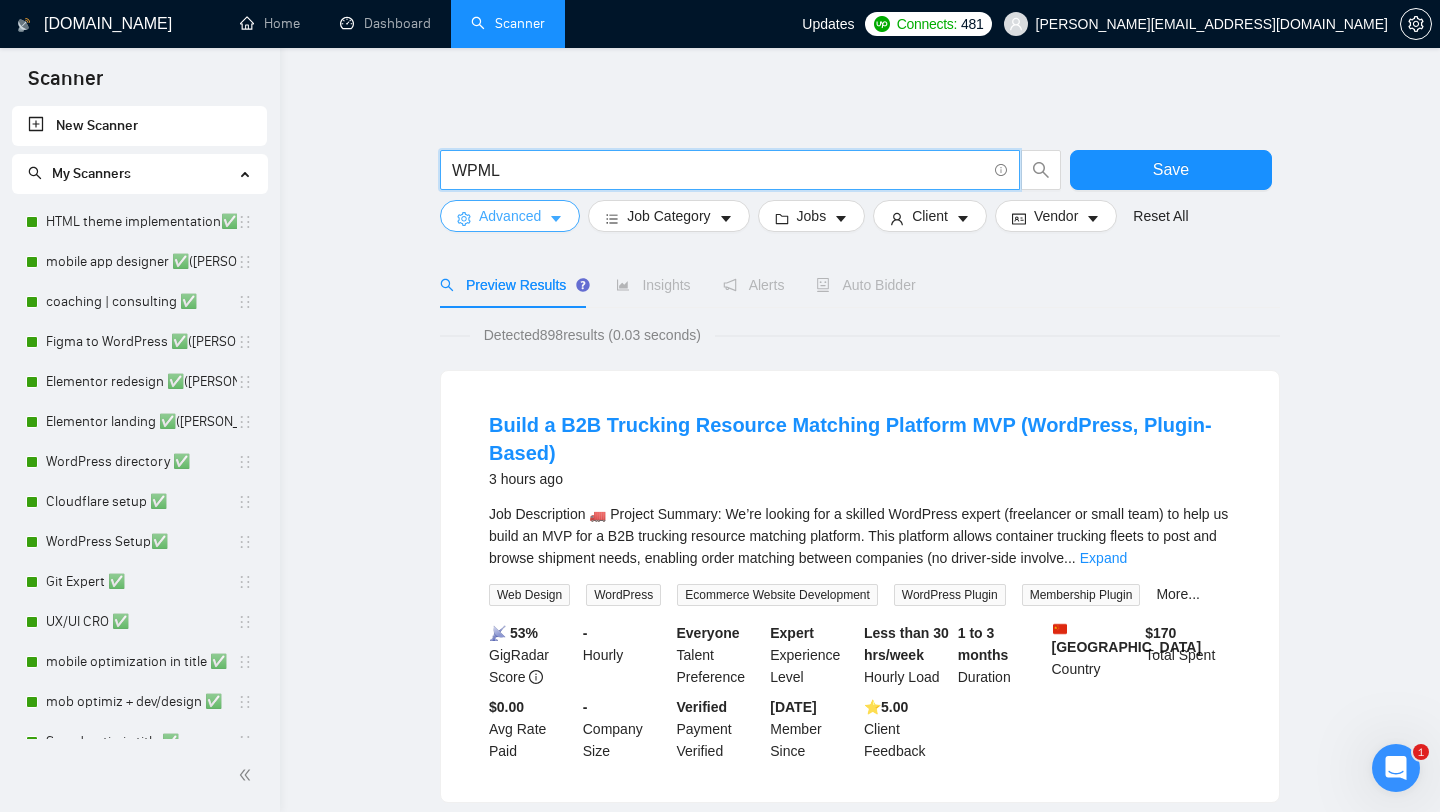 click on "Advanced" at bounding box center [510, 216] 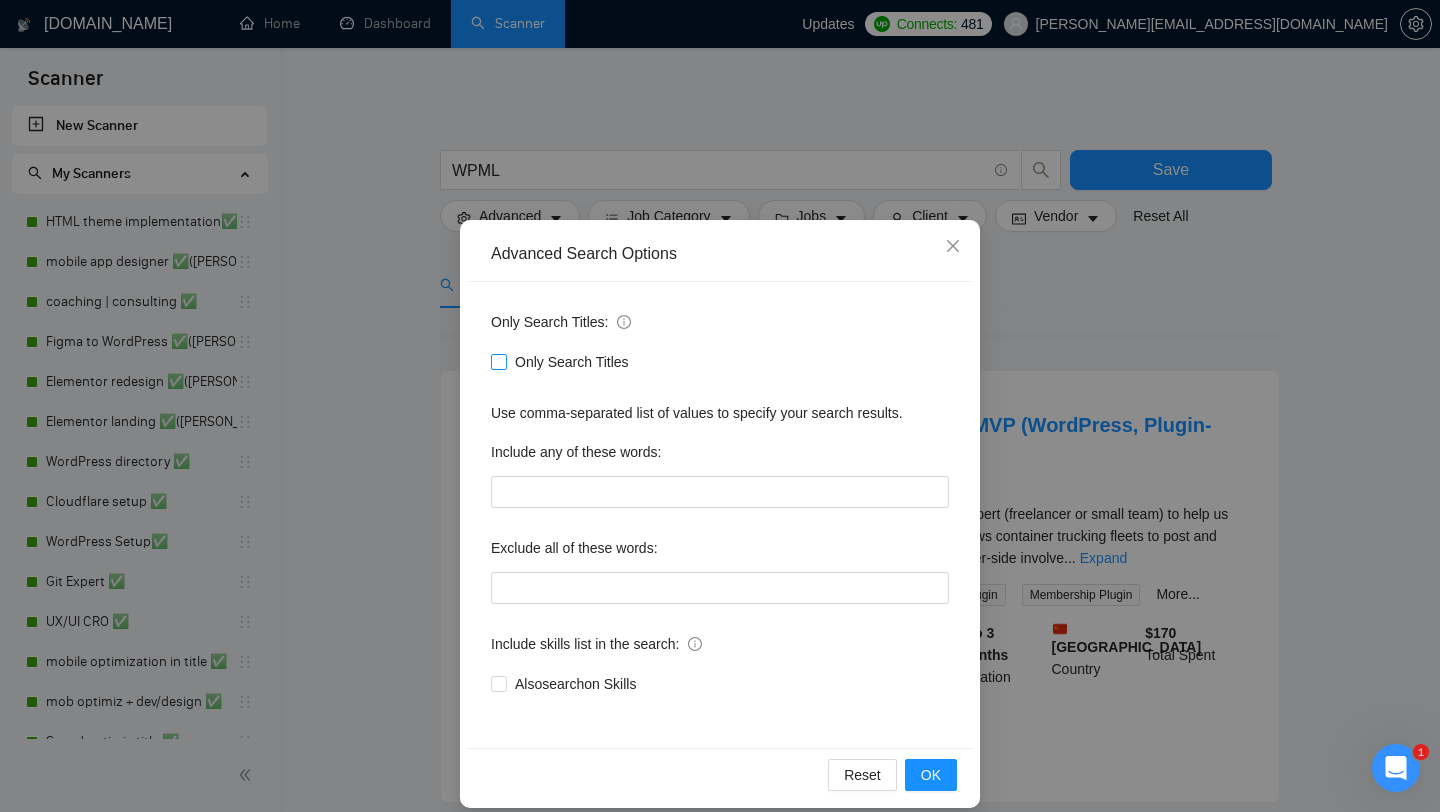 click on "Only Search Titles" at bounding box center [498, 361] 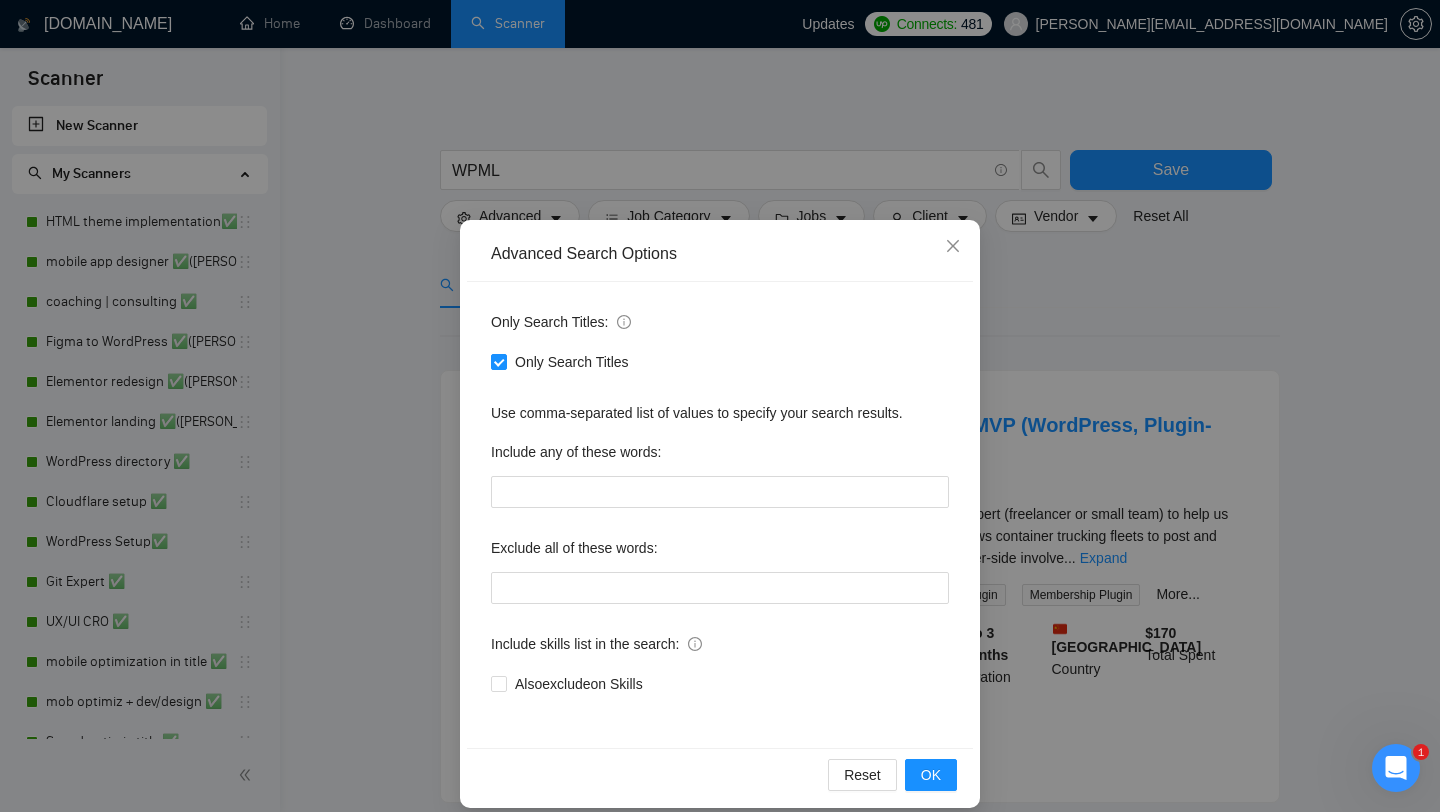 click on "Advanced Search Options Only Search Titles:   Only Search Titles Use comma-separated list of values to specify your search results. Include any of these words: Exclude all of these words: Include skills list in the search:   Also  exclude  on Skills Reset OK" at bounding box center (720, 406) 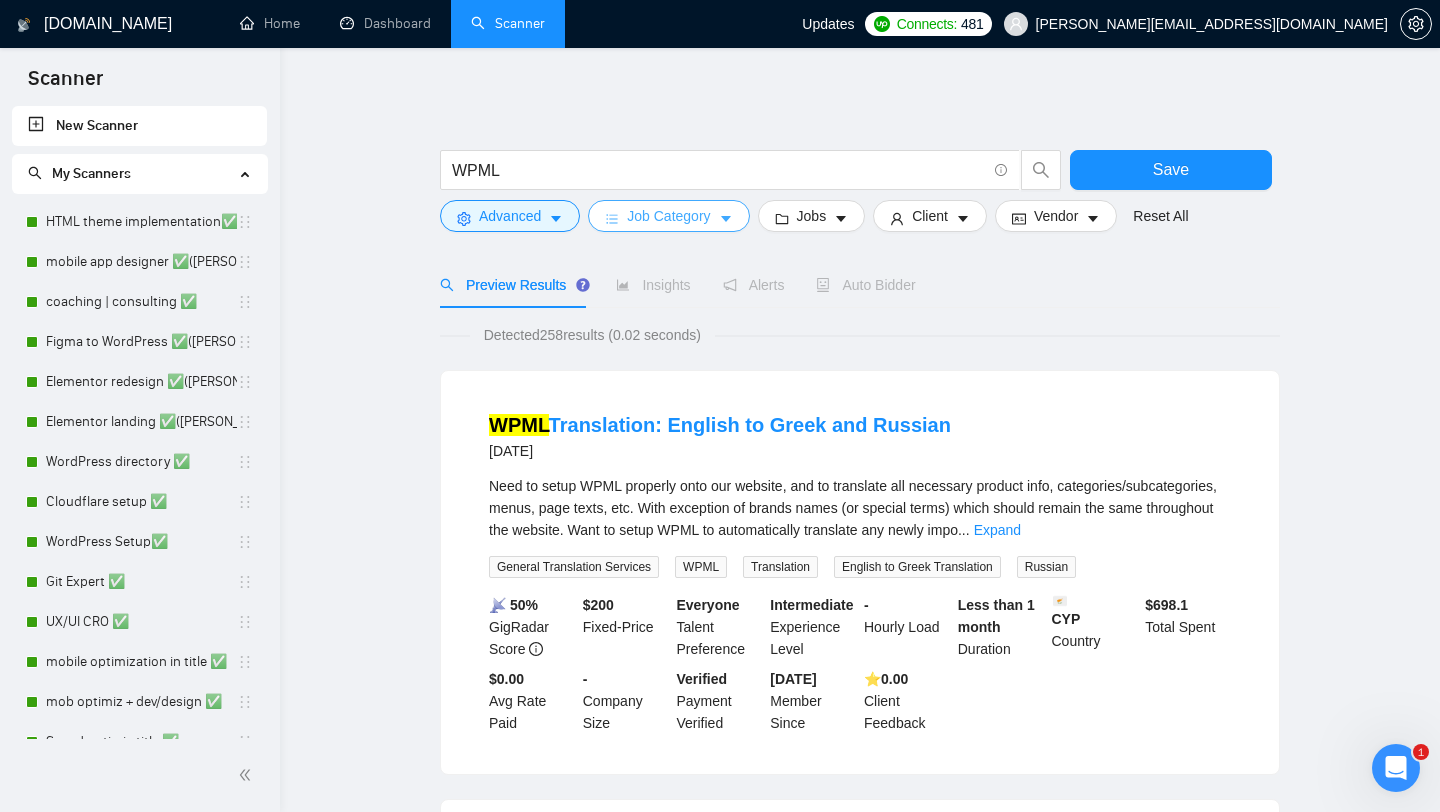 click on "Job Category" at bounding box center (668, 216) 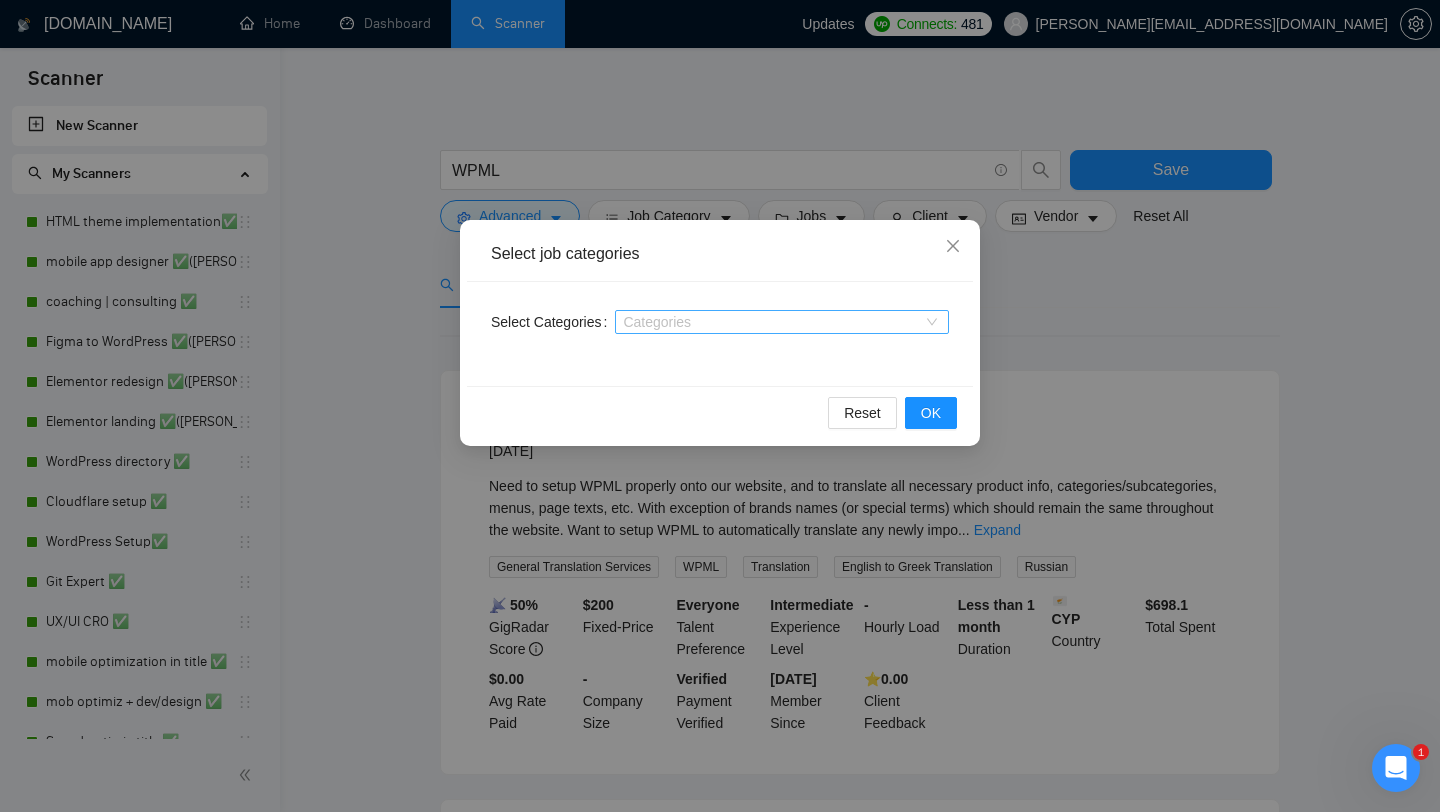 click on "Categories" at bounding box center (782, 322) 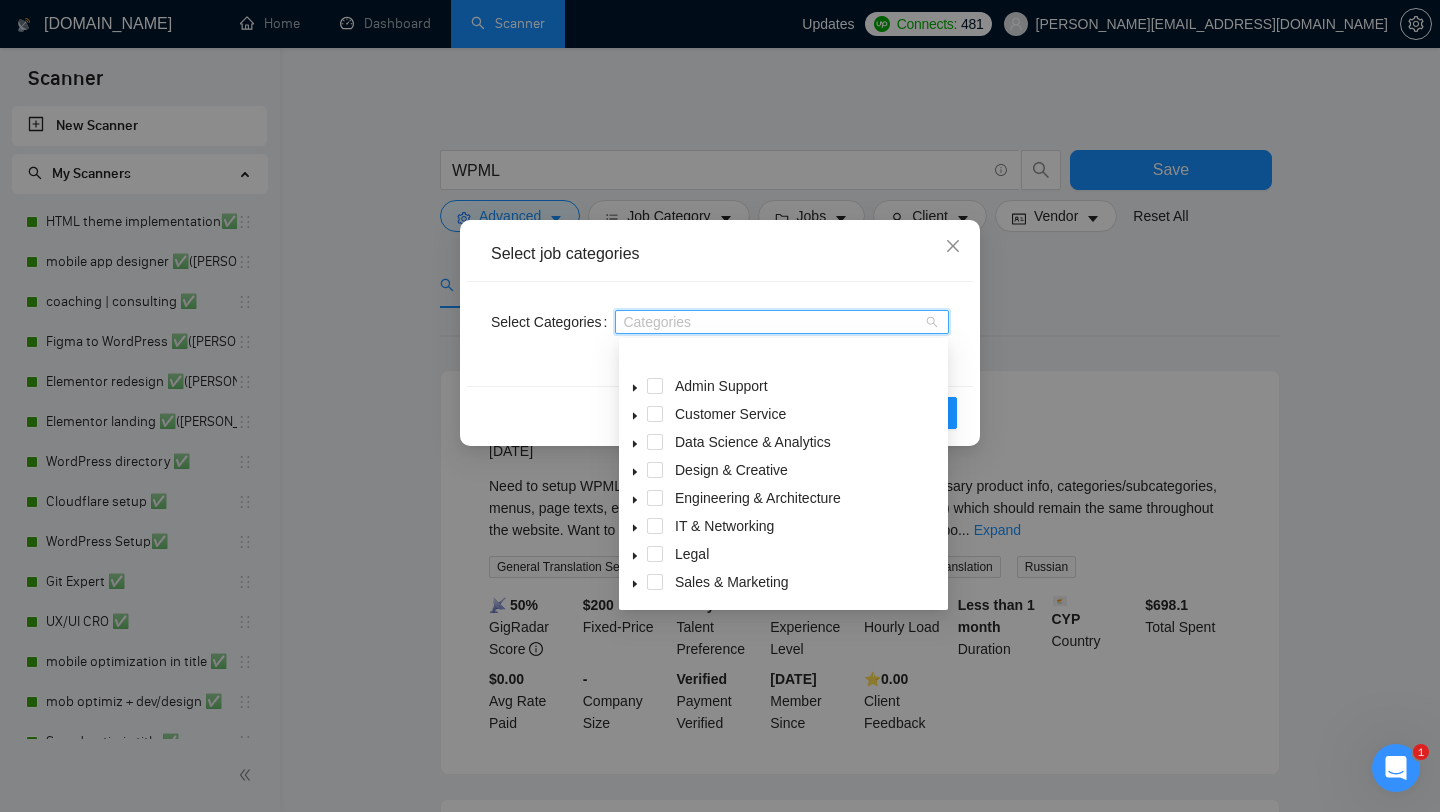 scroll, scrollTop: 80, scrollLeft: 0, axis: vertical 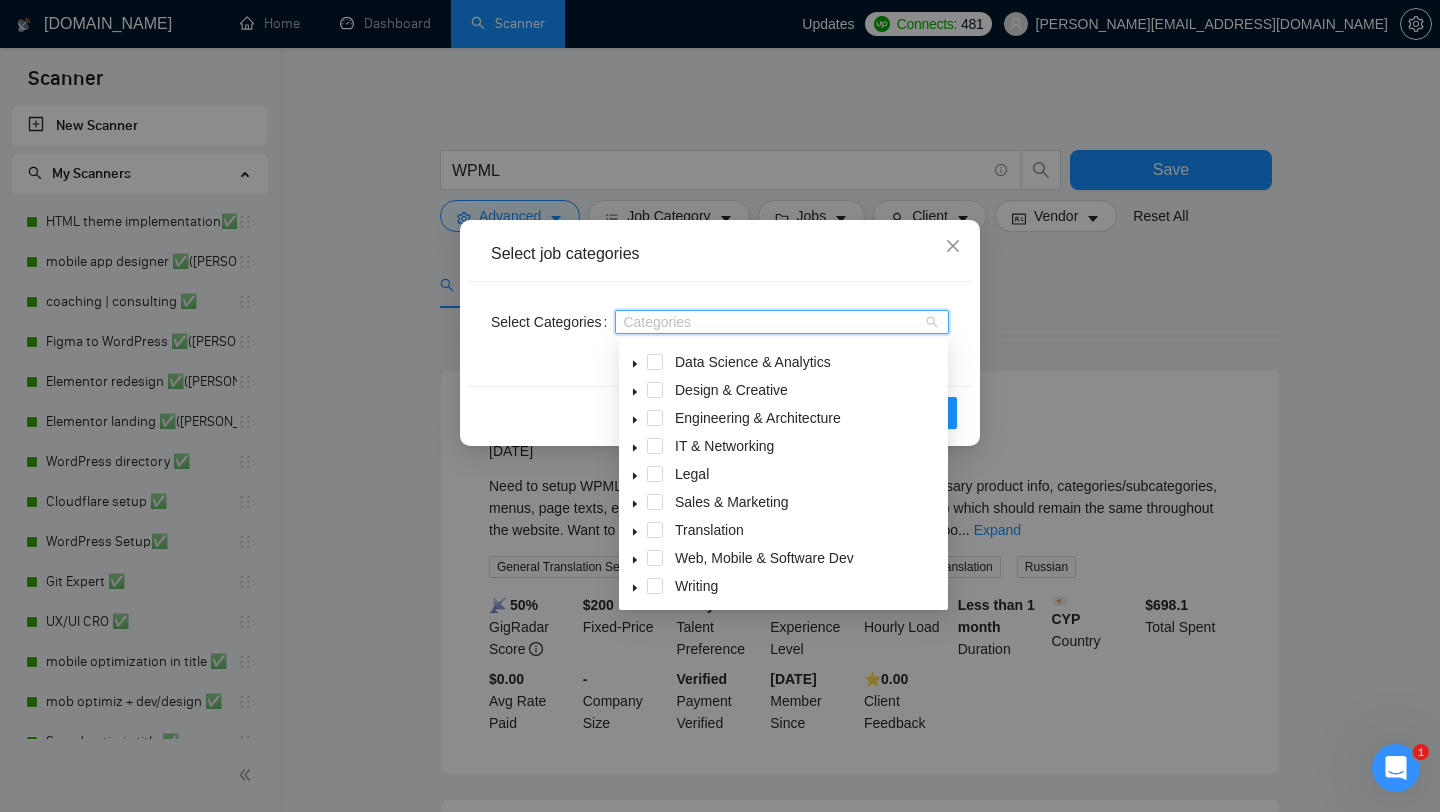 click 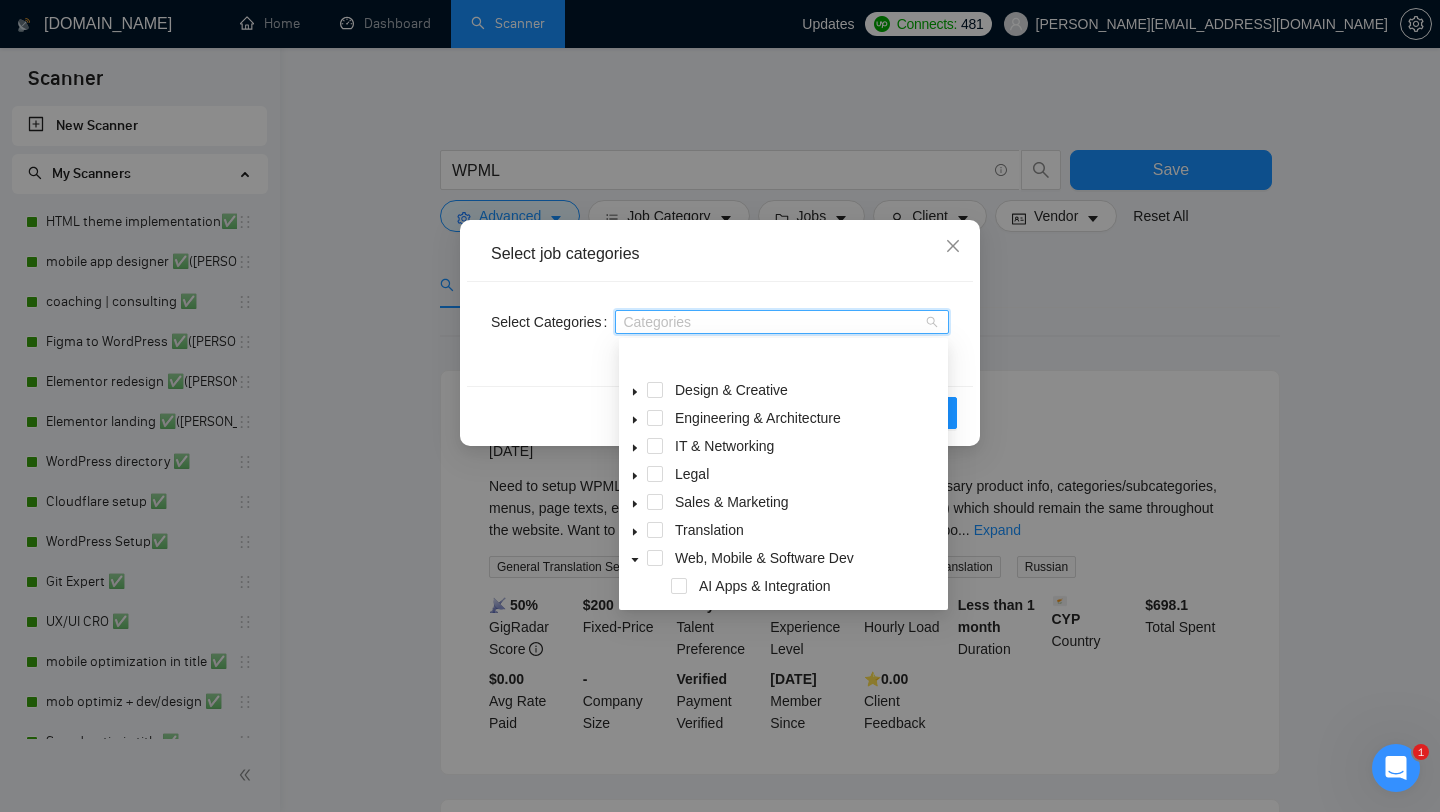 scroll, scrollTop: 416, scrollLeft: 0, axis: vertical 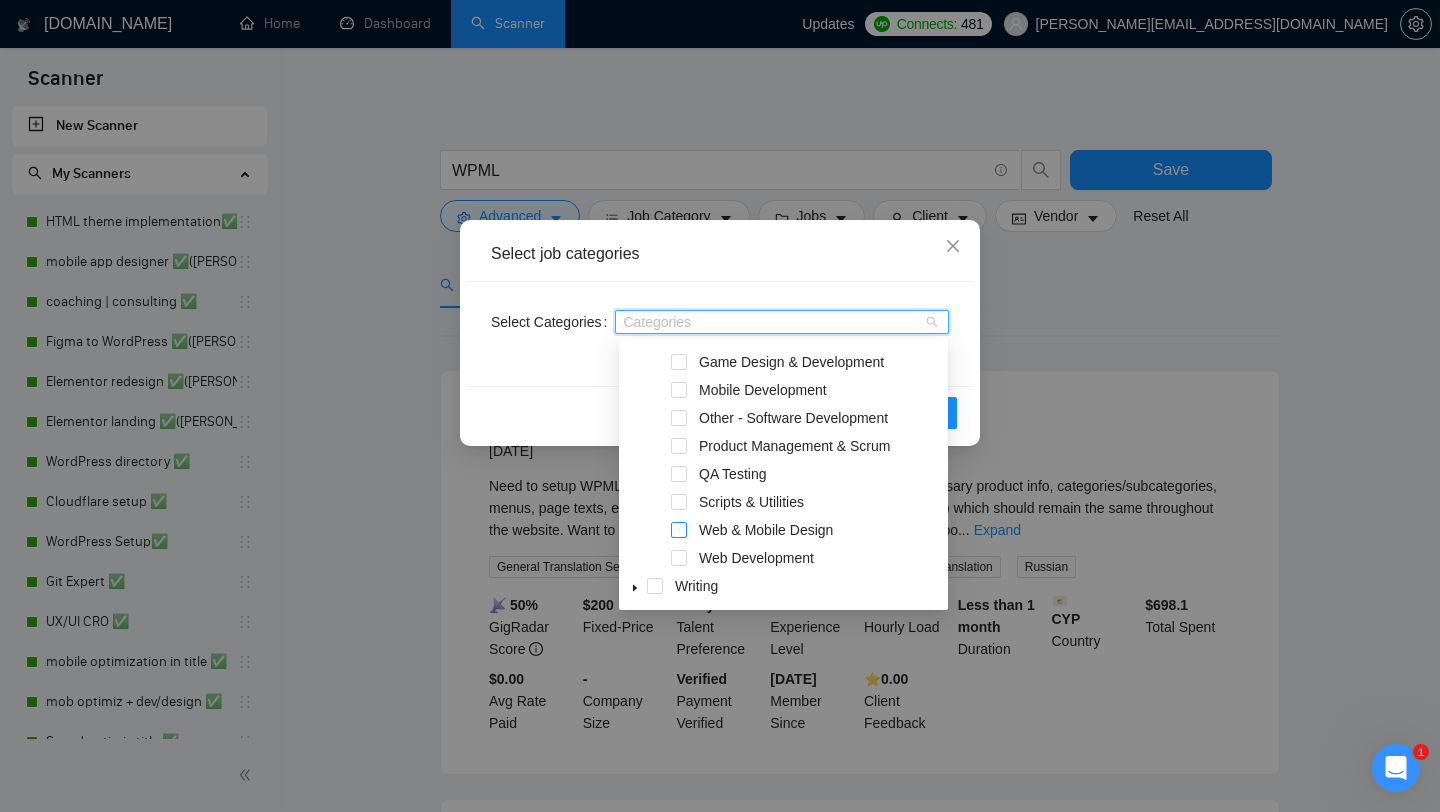 click at bounding box center (679, 530) 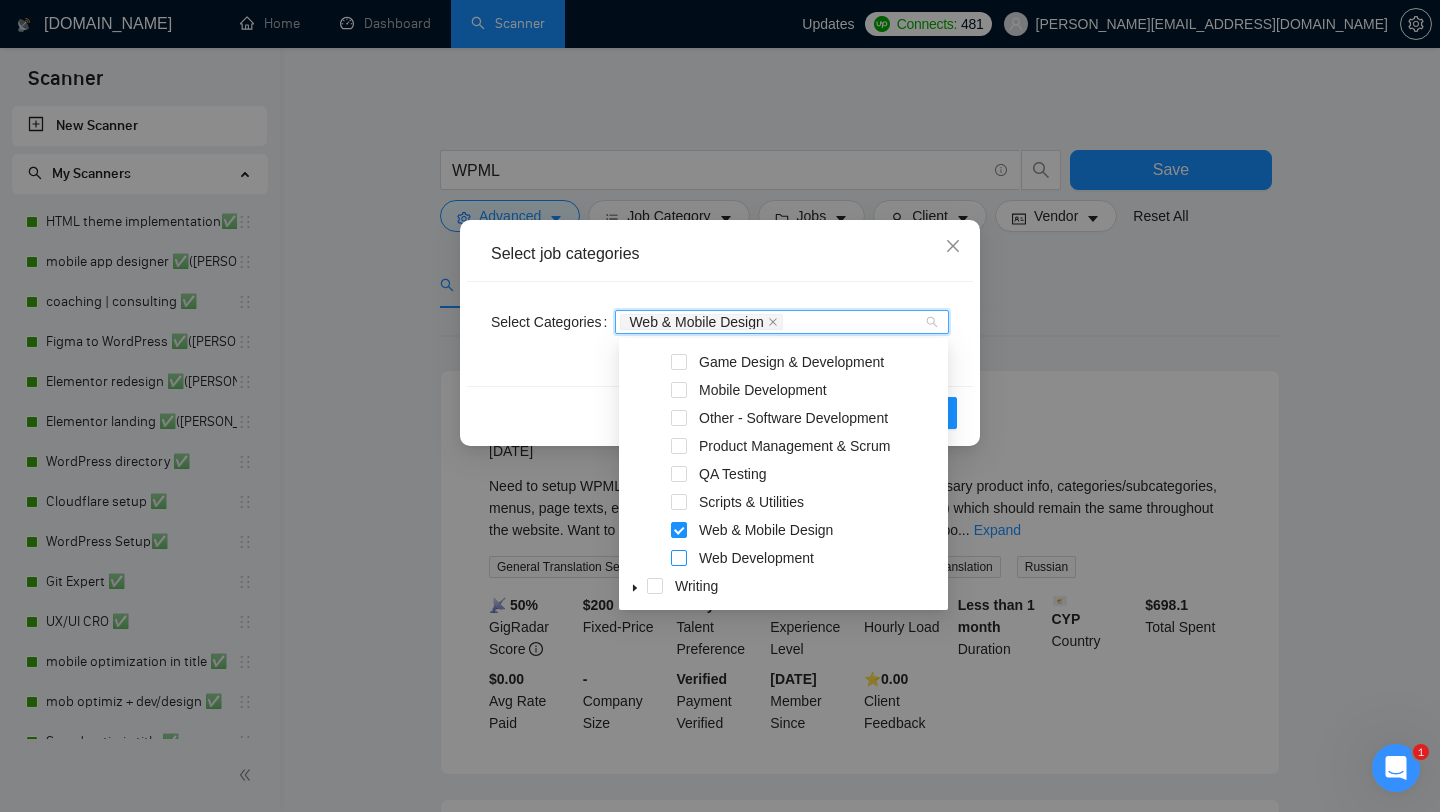 click at bounding box center (679, 558) 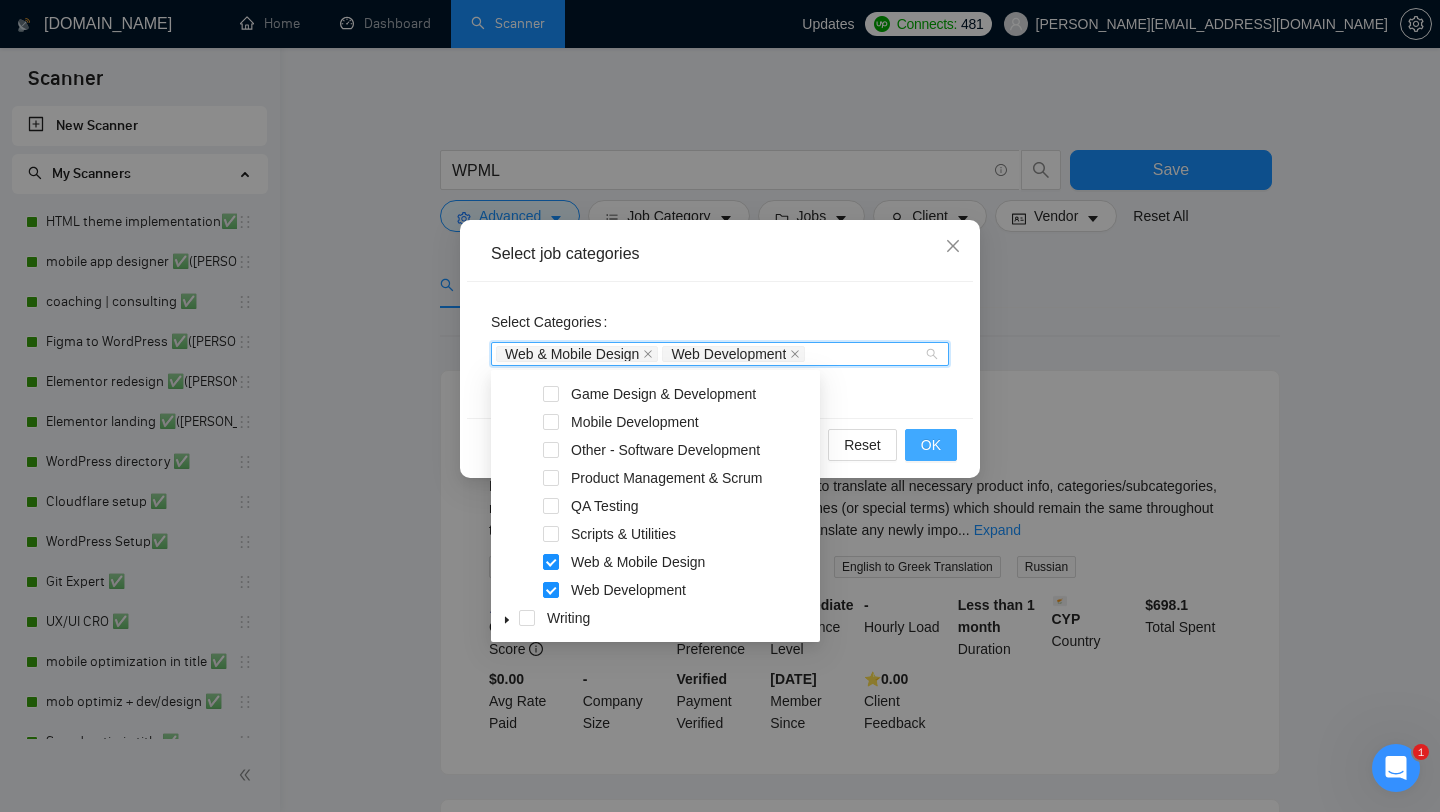 click on "OK" at bounding box center [931, 445] 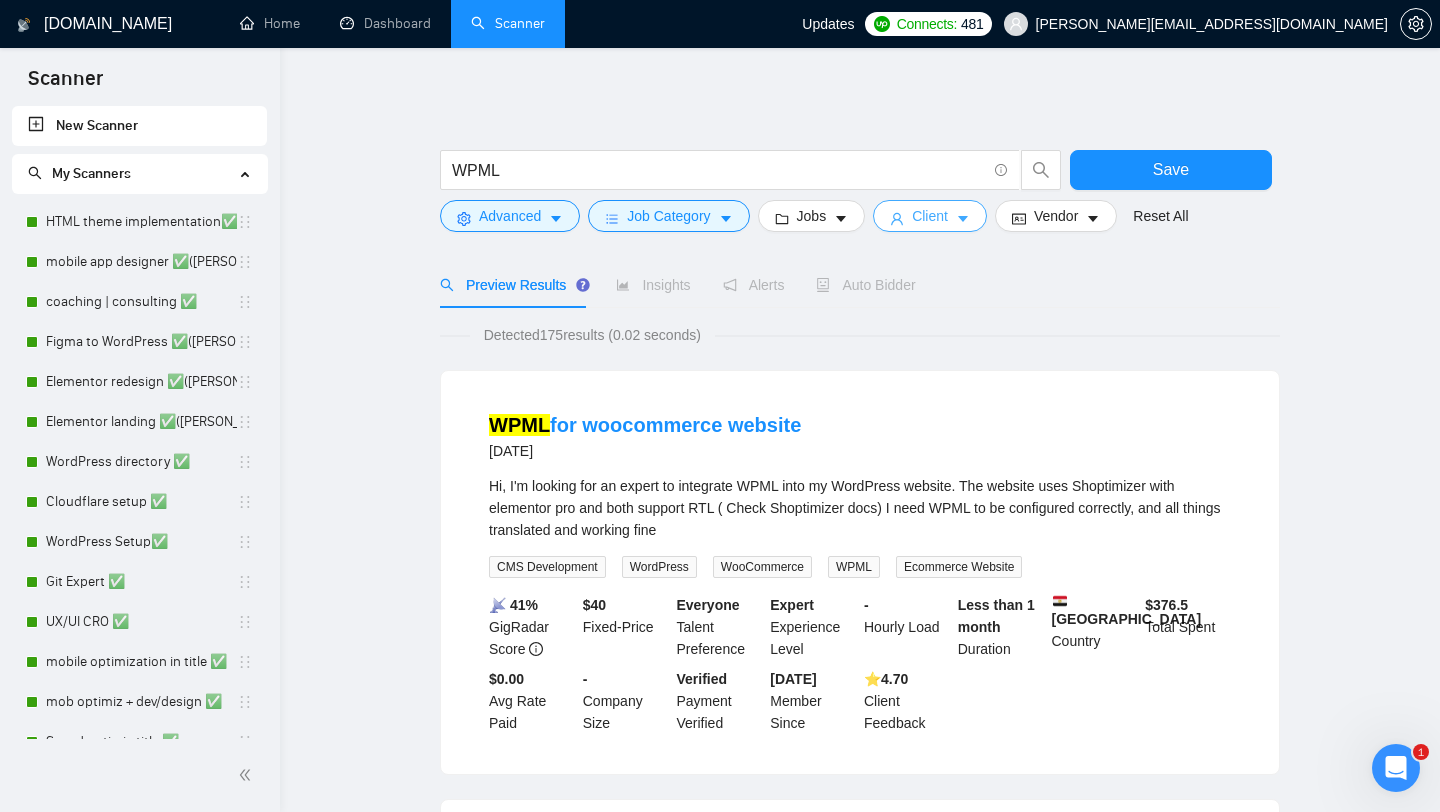 click on "Client" at bounding box center (930, 216) 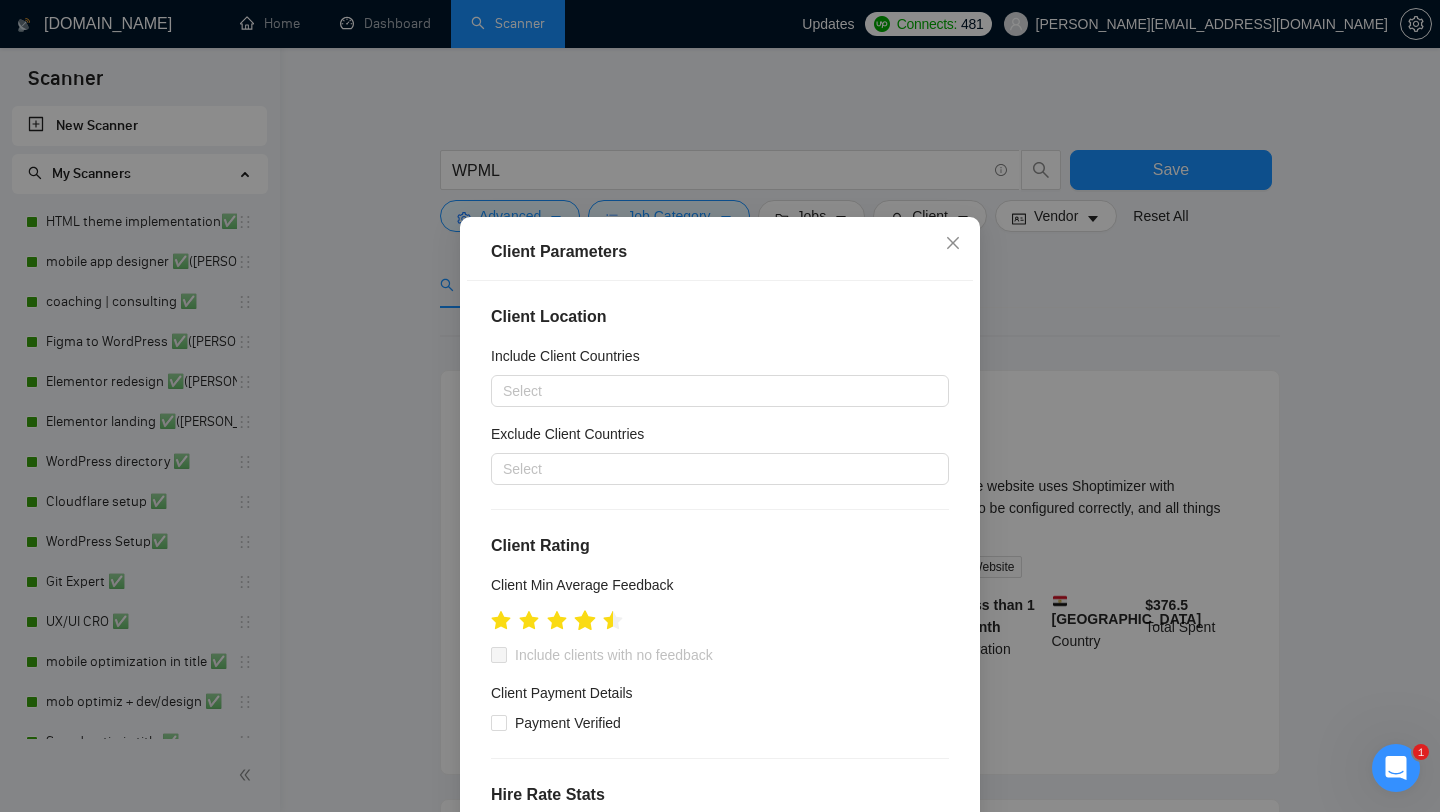 click 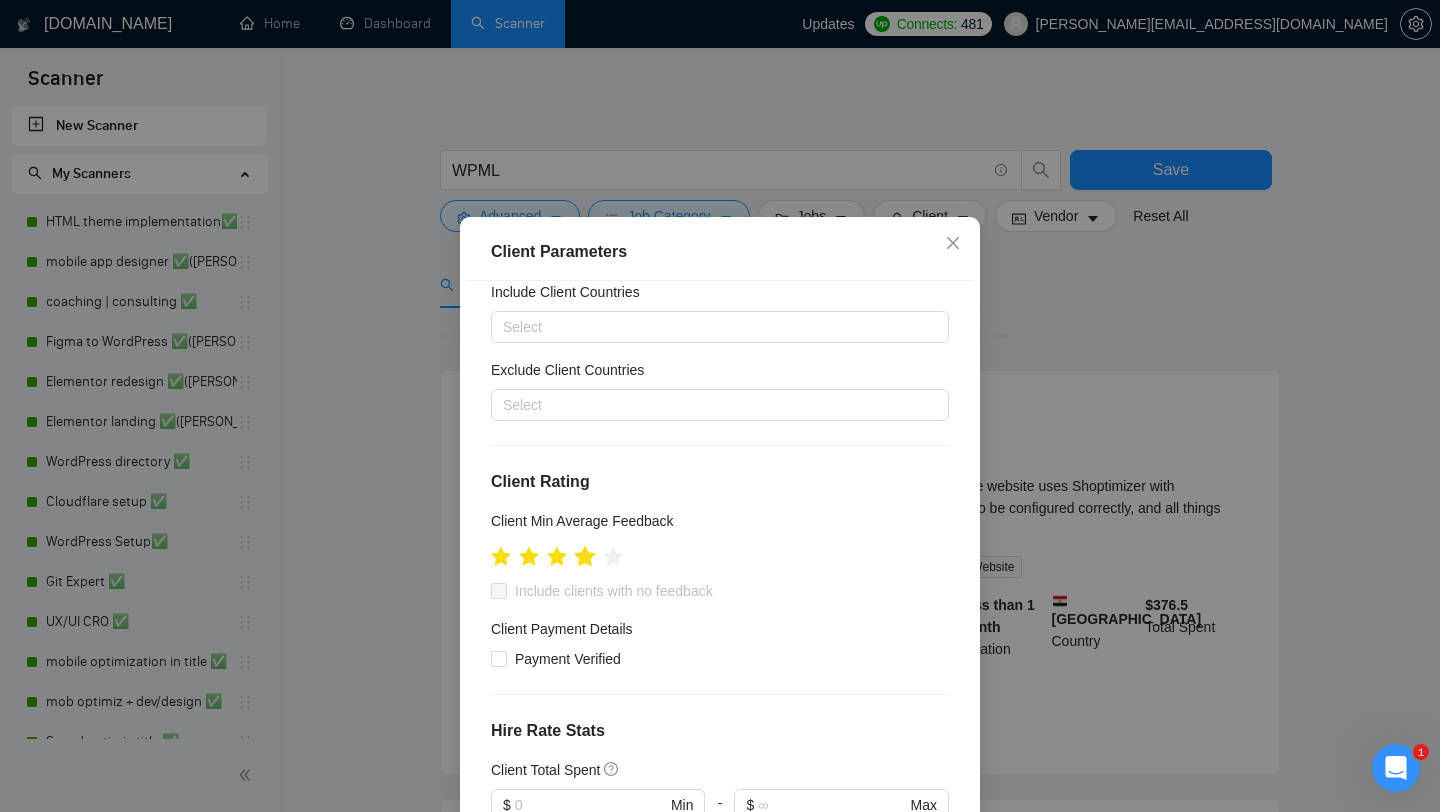 scroll, scrollTop: 108, scrollLeft: 0, axis: vertical 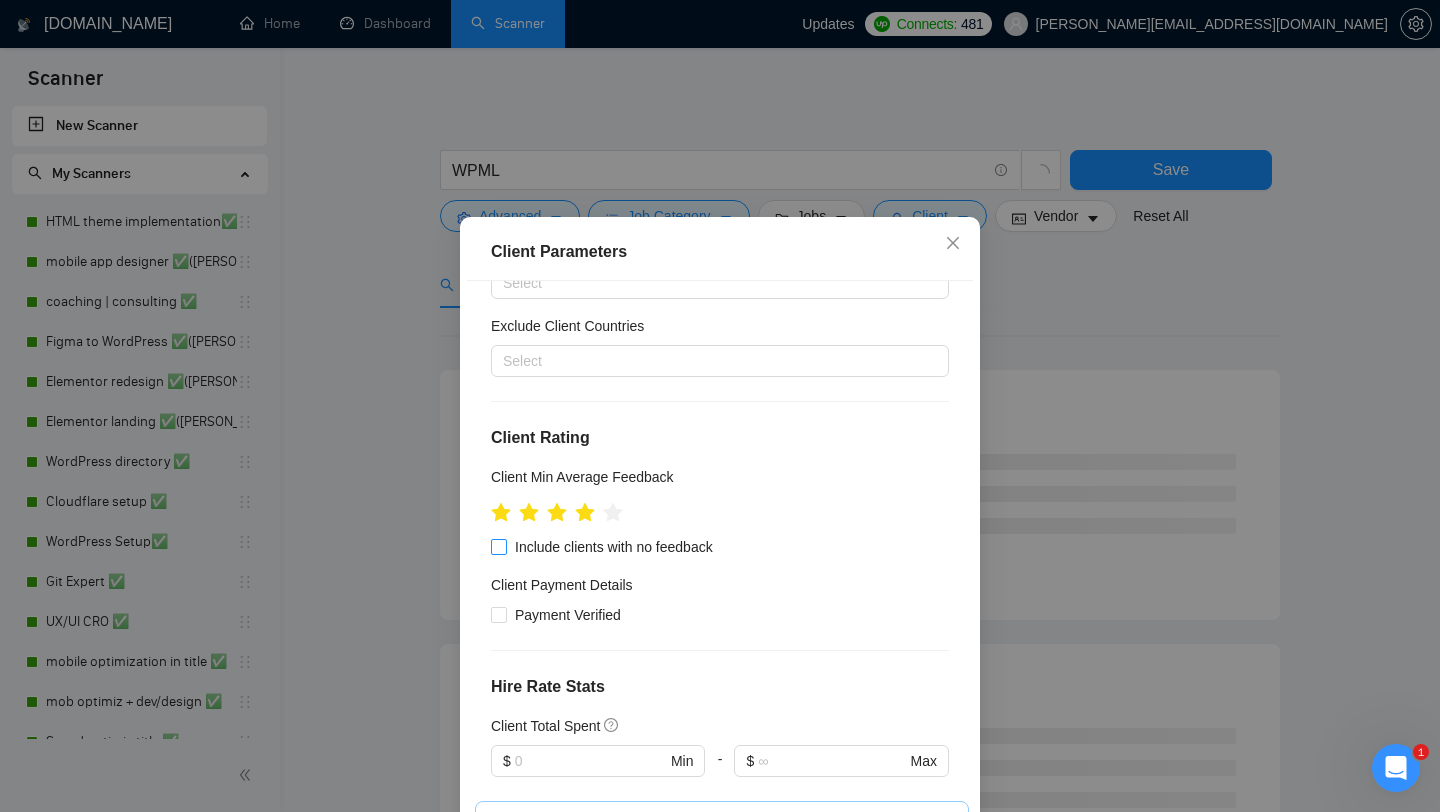 click on "Include clients with no feedback" at bounding box center [498, 546] 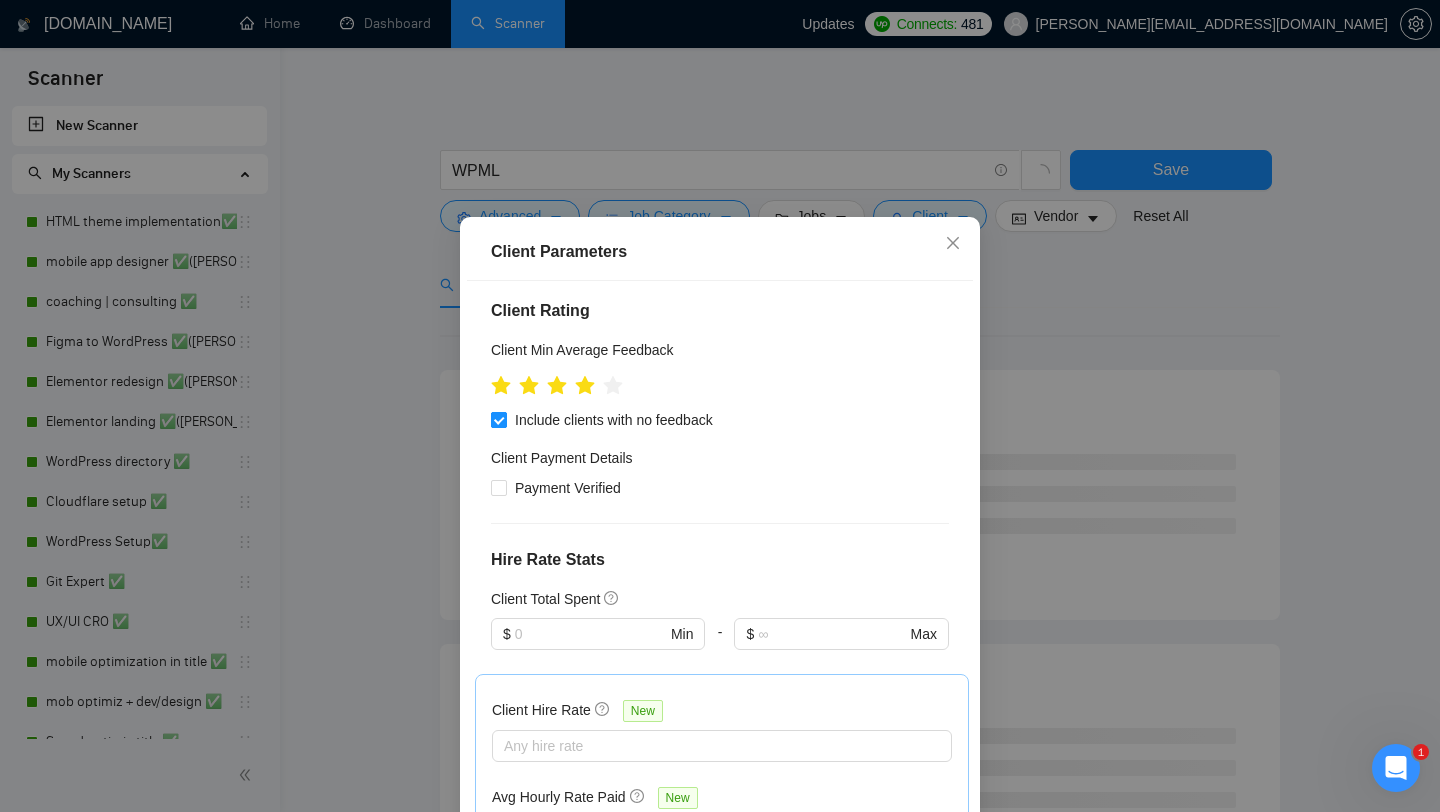 scroll, scrollTop: 294, scrollLeft: 0, axis: vertical 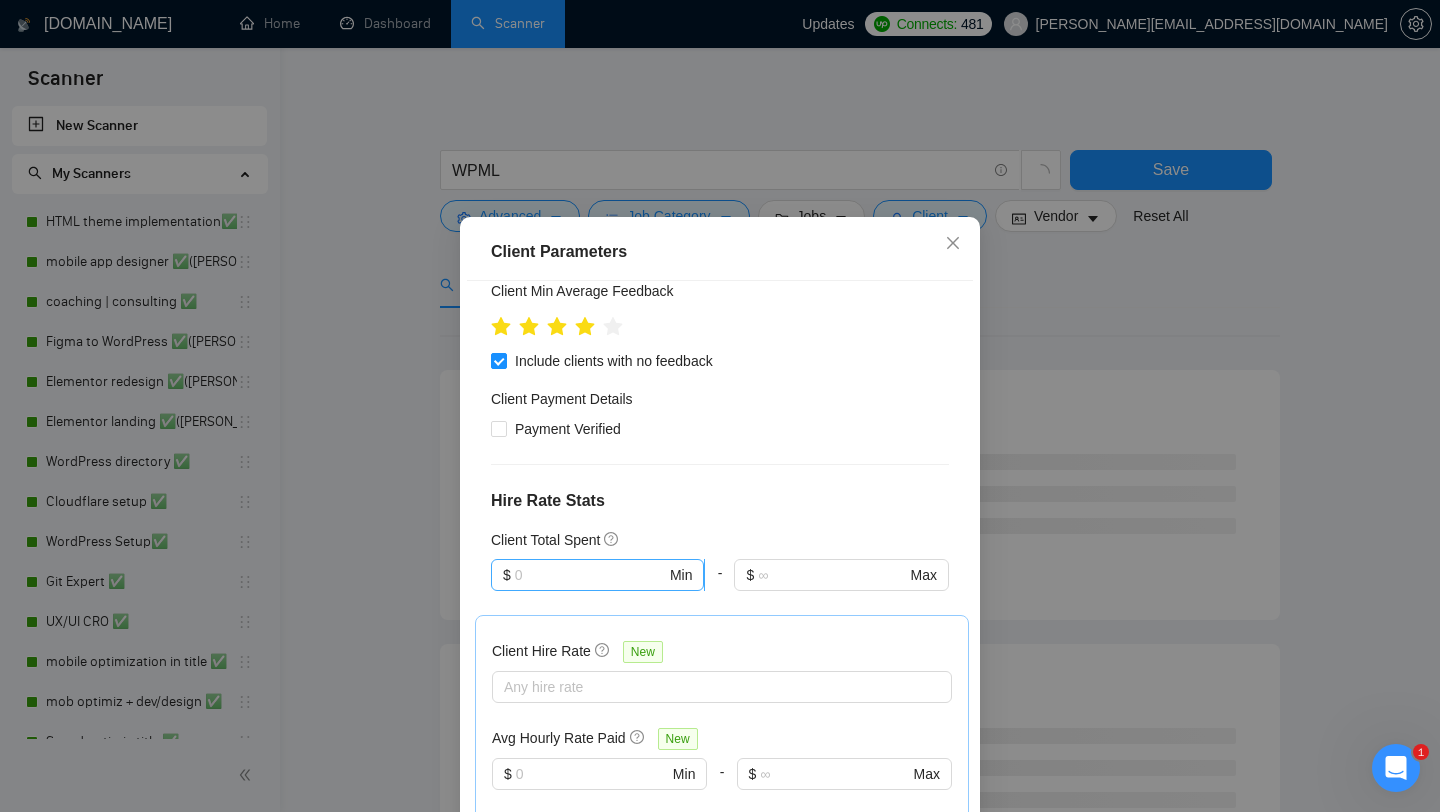 click at bounding box center [590, 575] 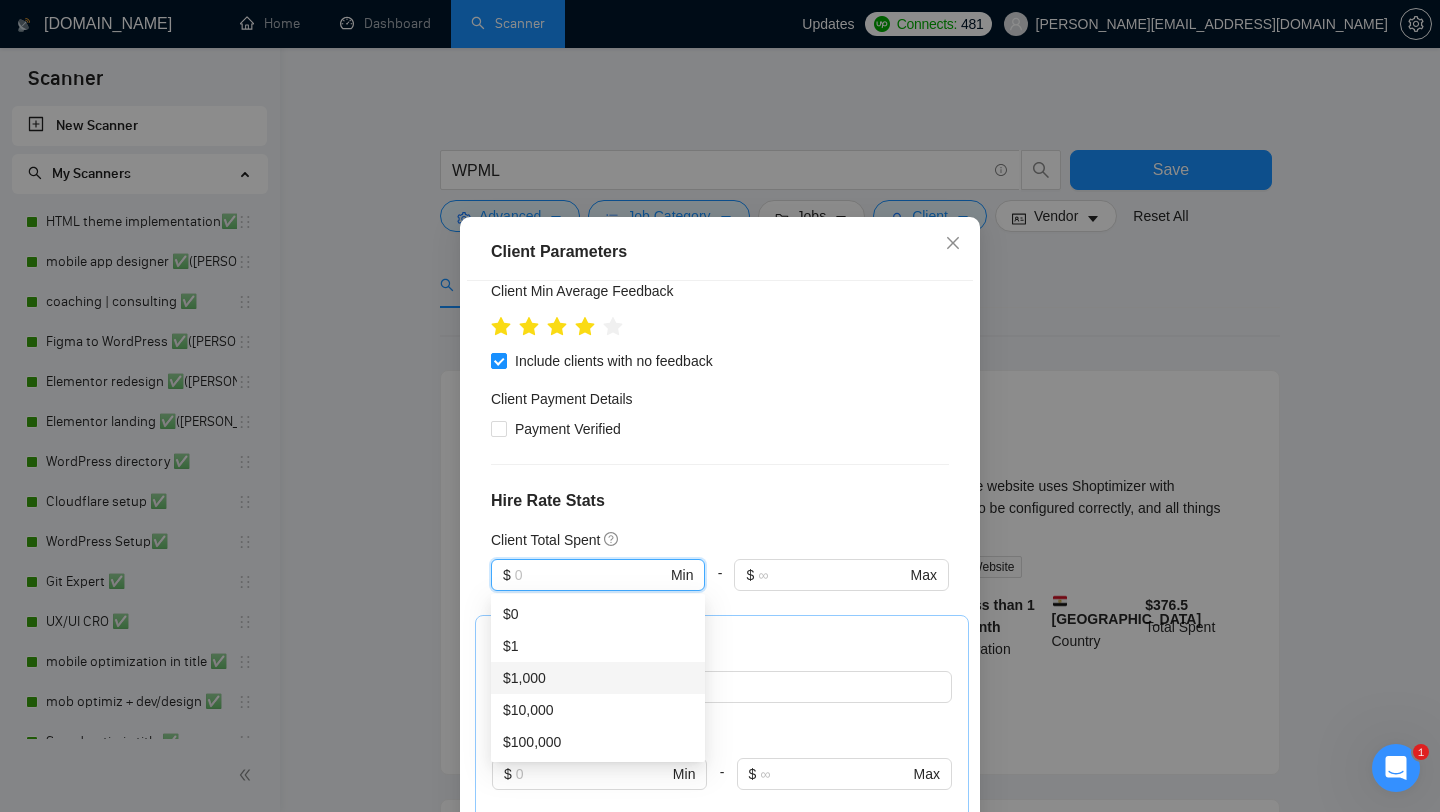 click on "$1,000" at bounding box center (598, 678) 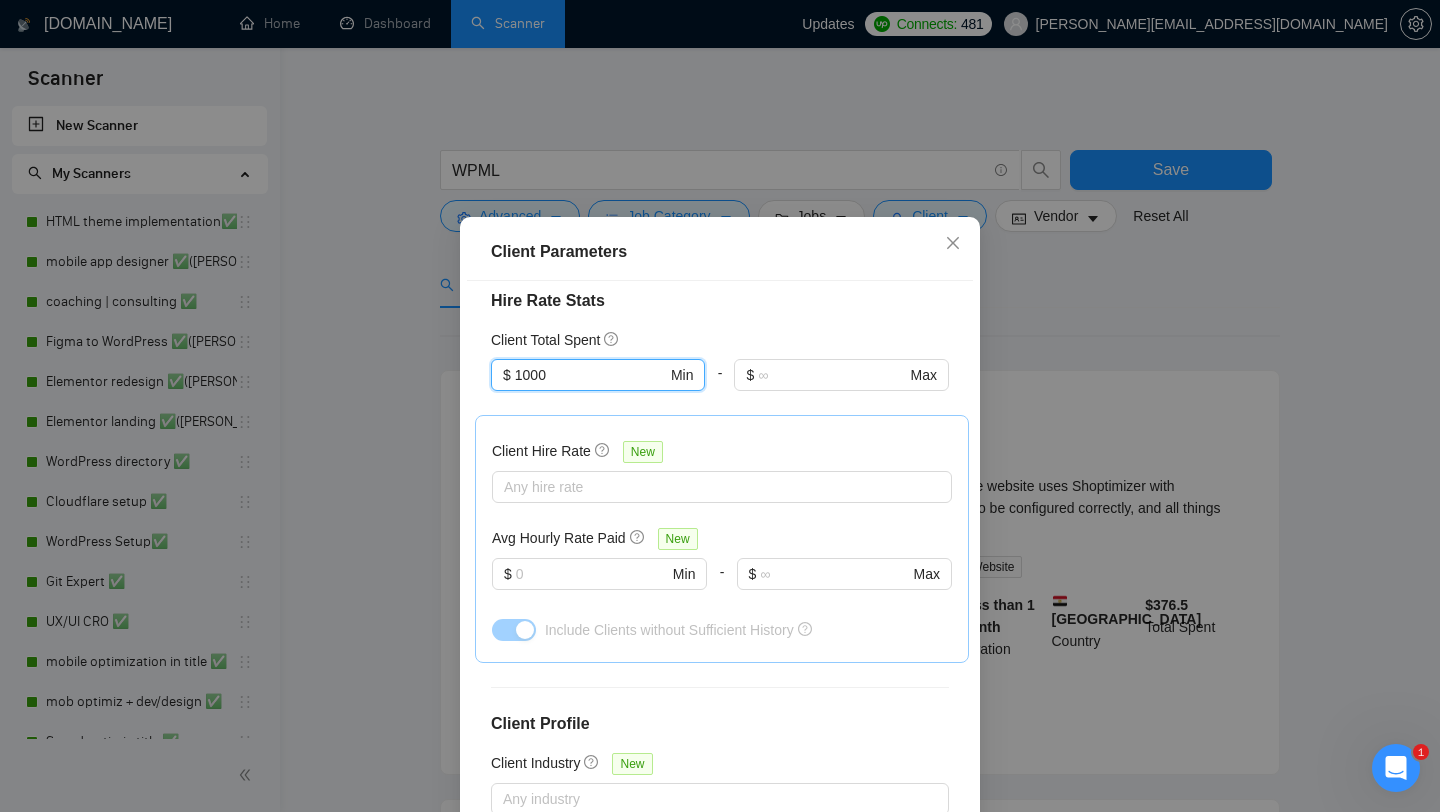 scroll, scrollTop: 523, scrollLeft: 0, axis: vertical 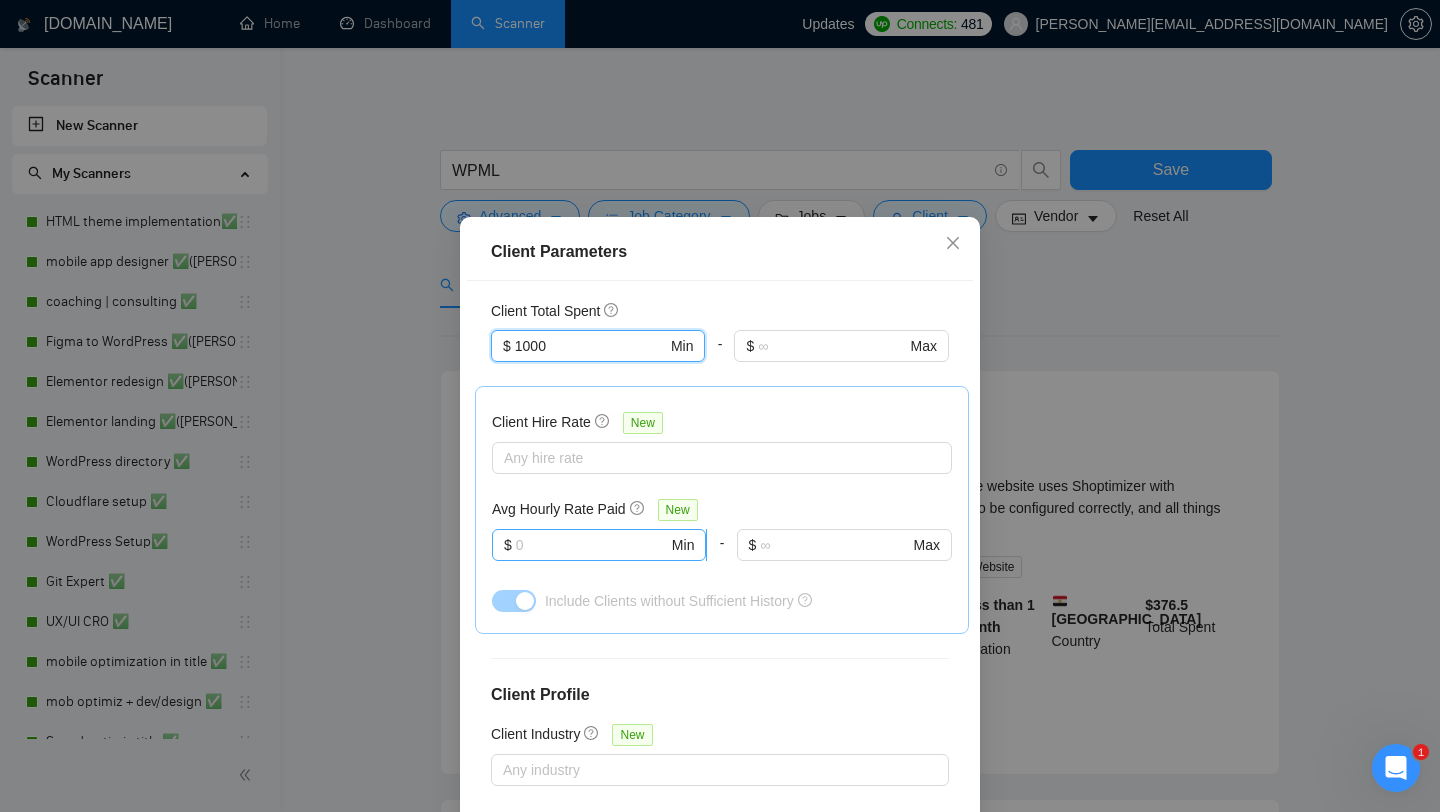 click at bounding box center [592, 545] 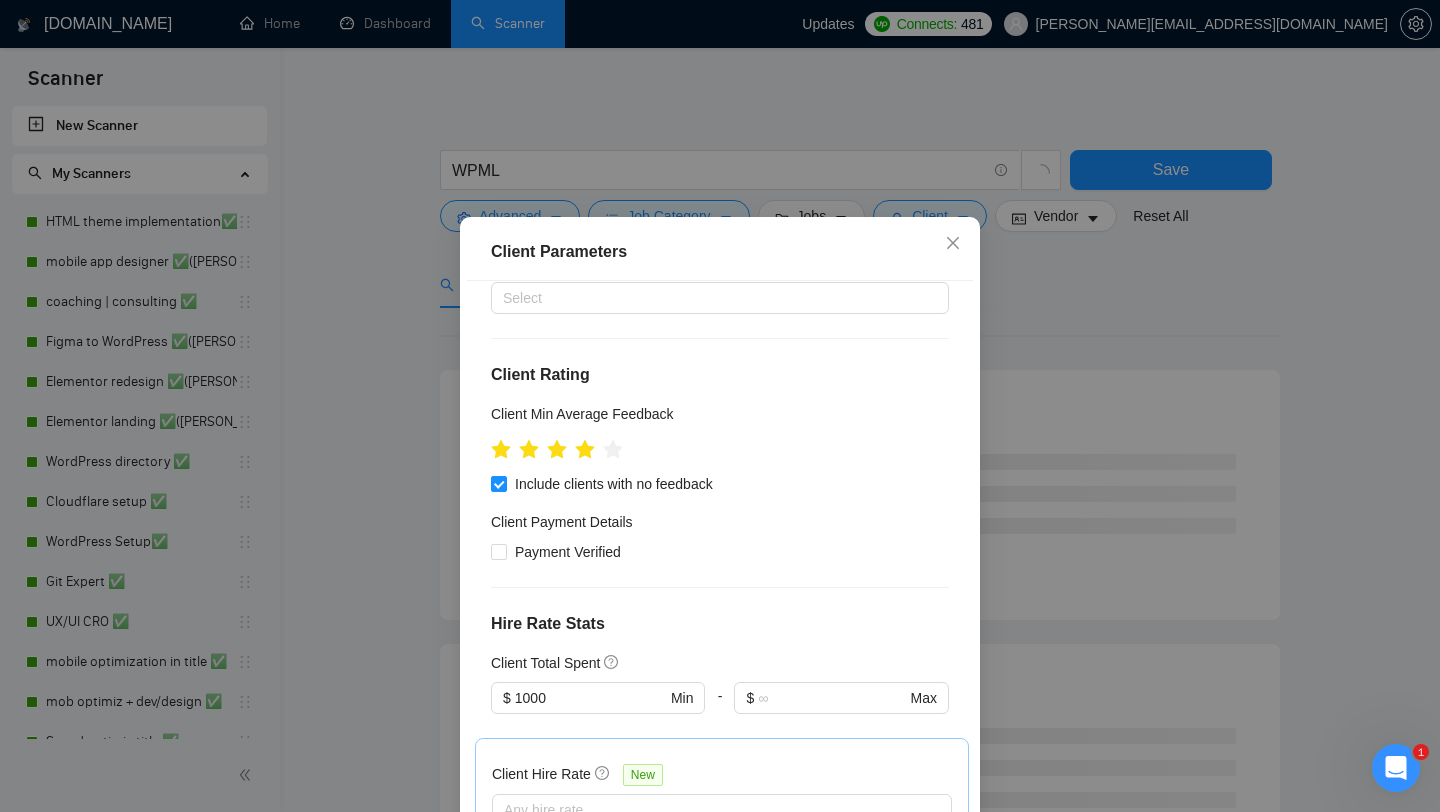 scroll, scrollTop: 0, scrollLeft: 0, axis: both 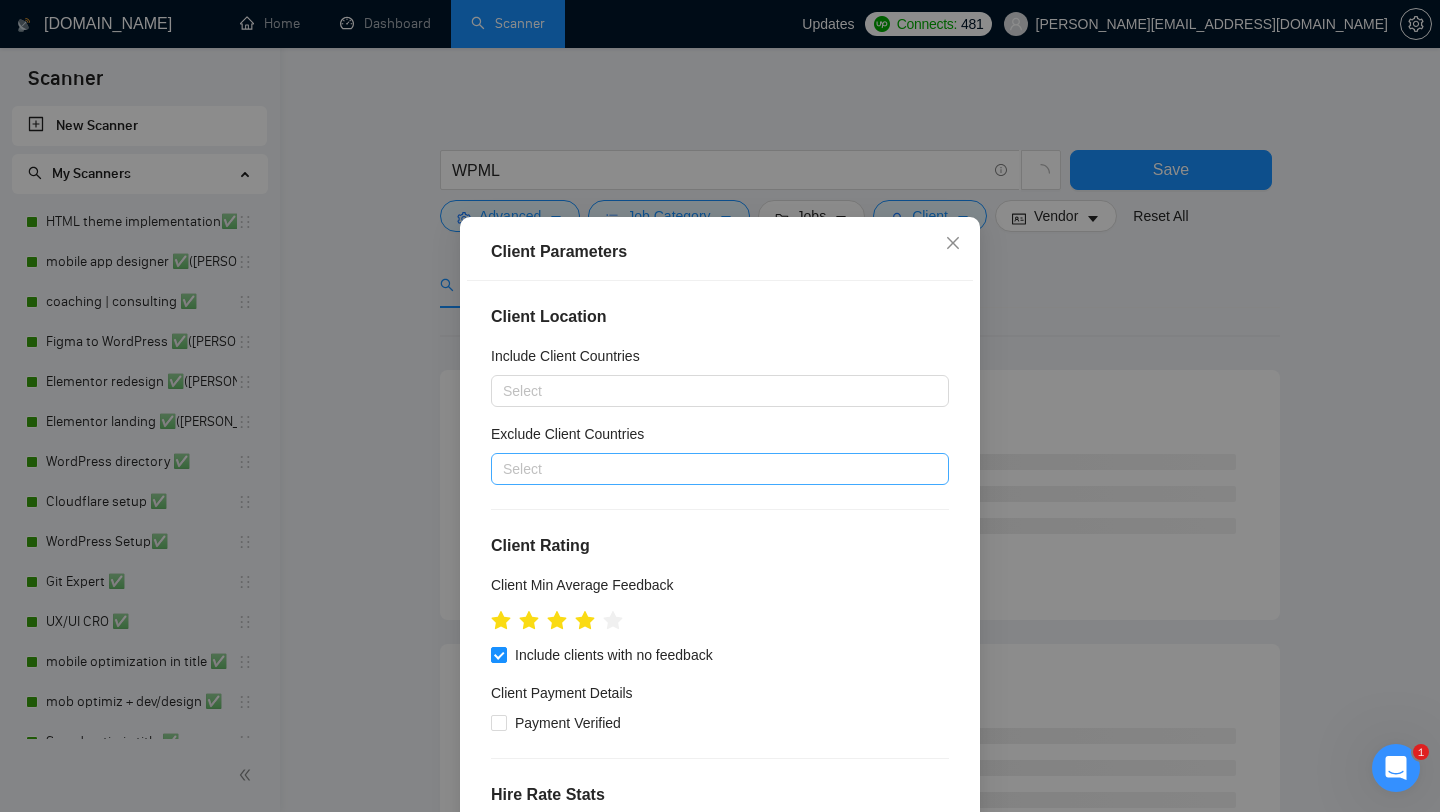 click at bounding box center (710, 469) 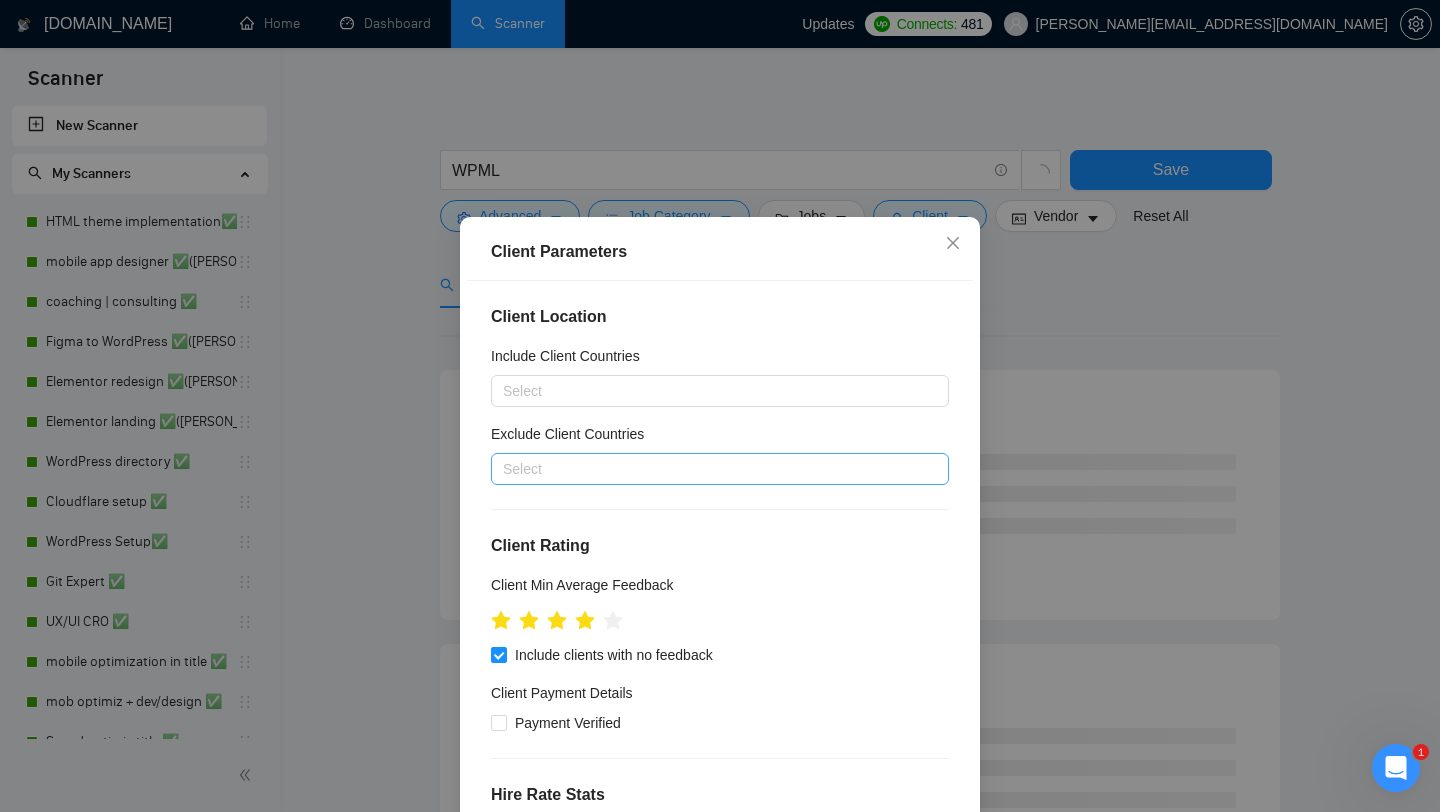 type on "20" 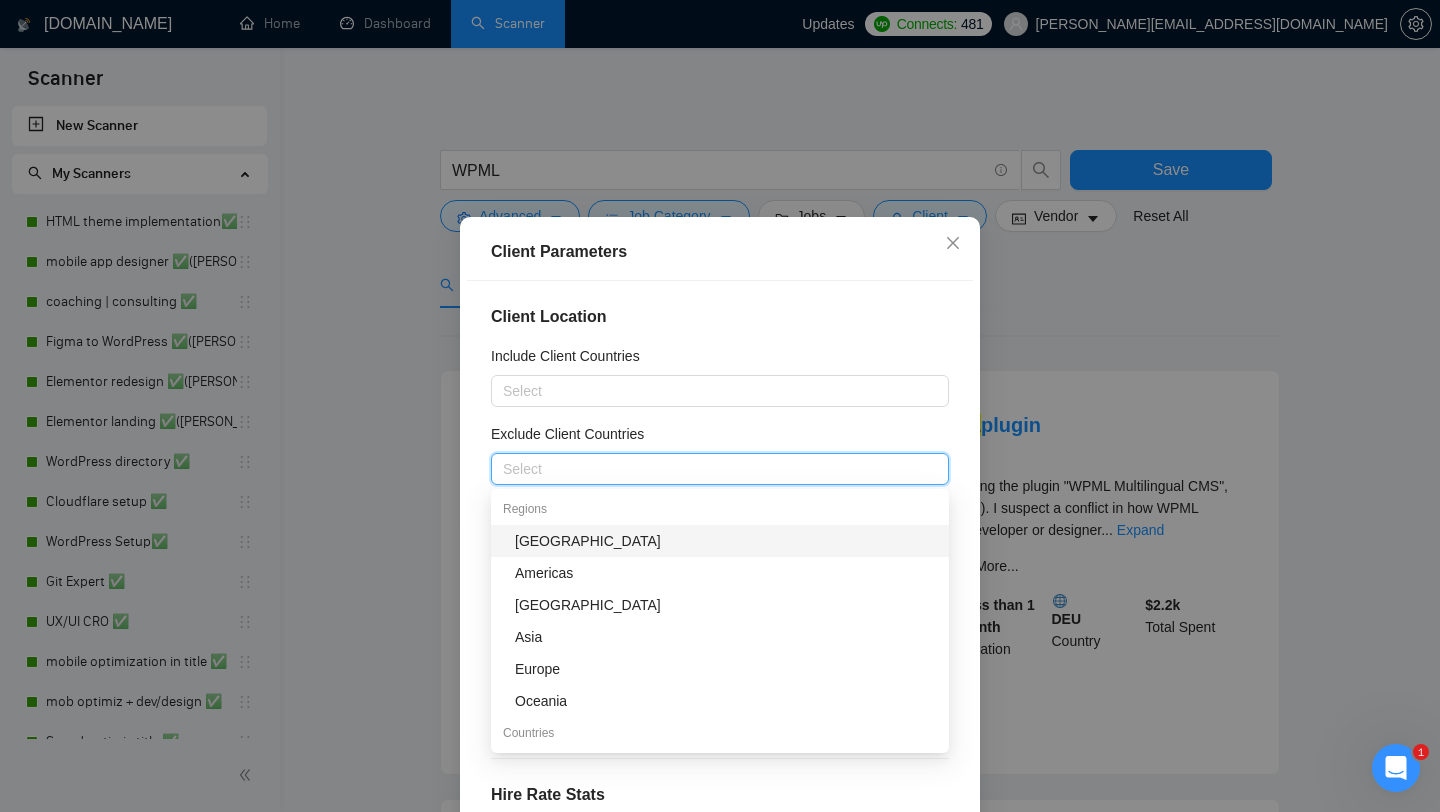click on "[GEOGRAPHIC_DATA]" at bounding box center [726, 541] 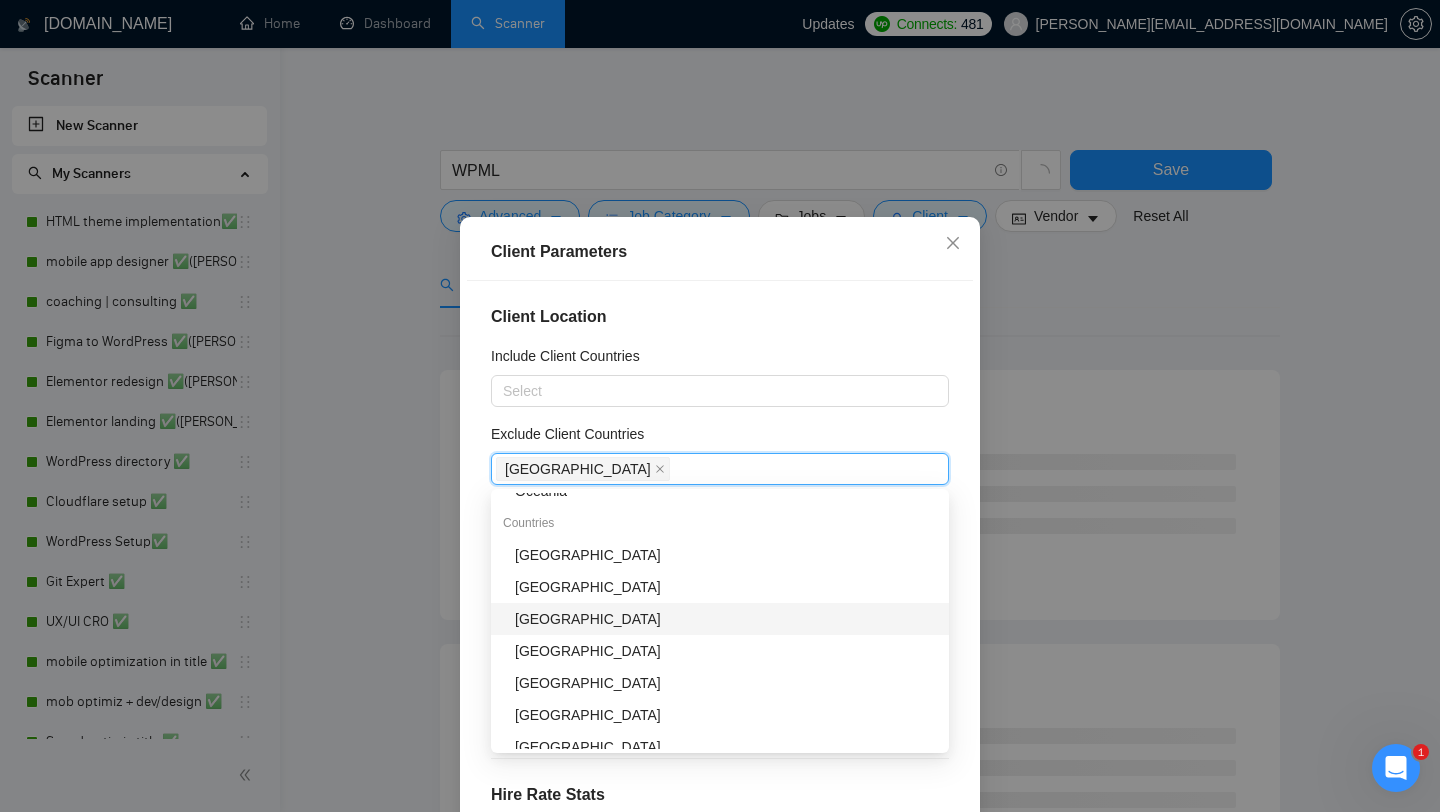 click on "[GEOGRAPHIC_DATA]" at bounding box center [726, 619] 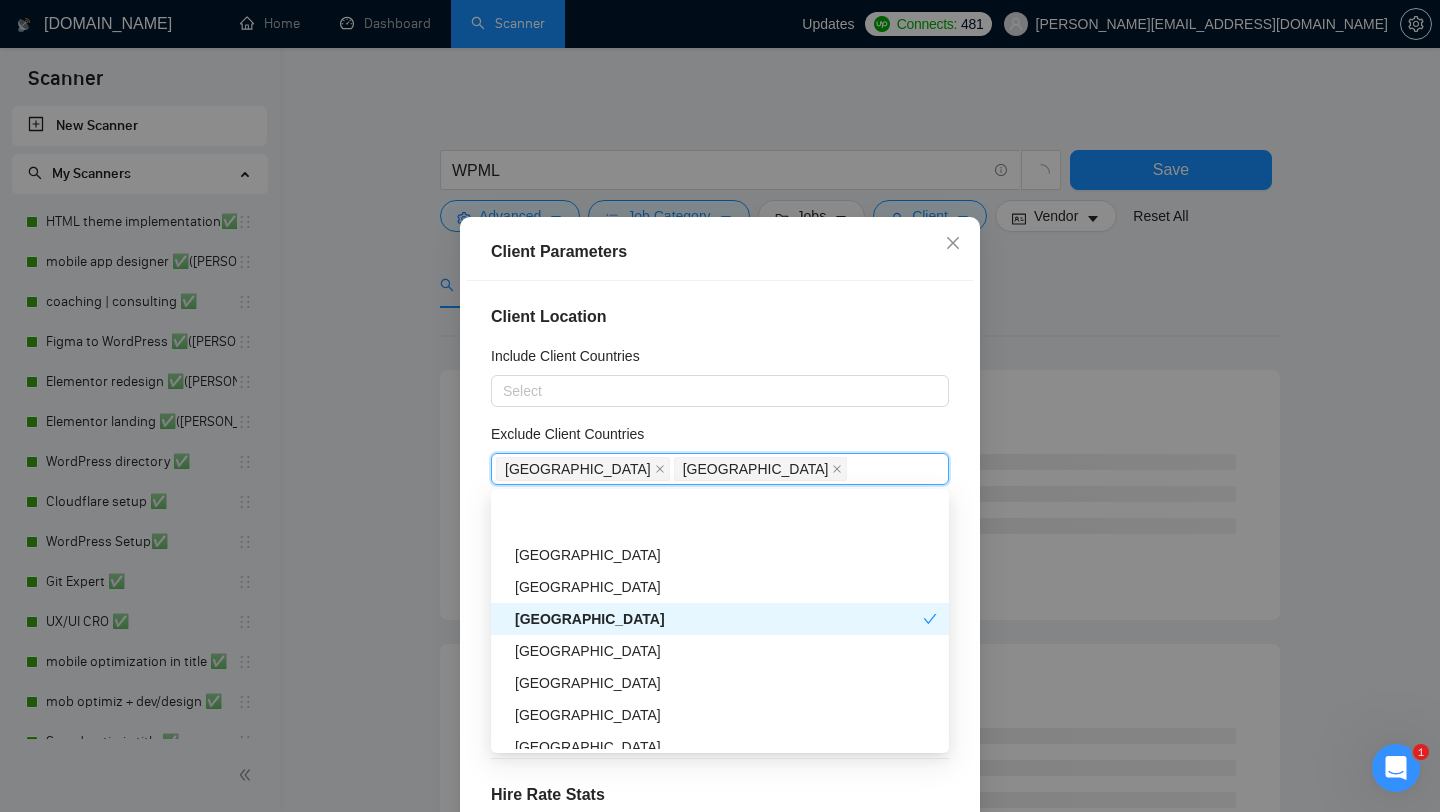 scroll, scrollTop: 357, scrollLeft: 0, axis: vertical 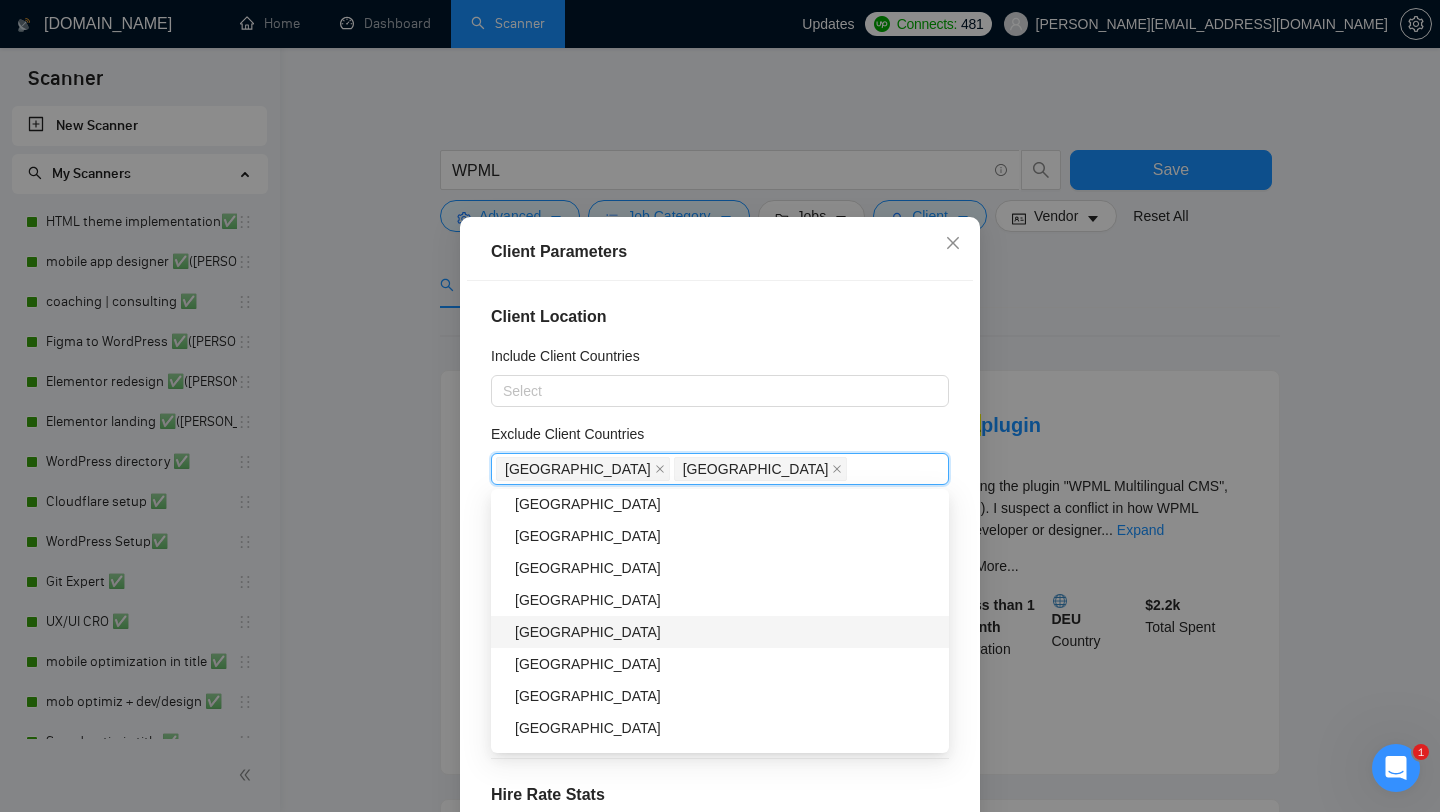 click on "[GEOGRAPHIC_DATA]" at bounding box center (720, 600) 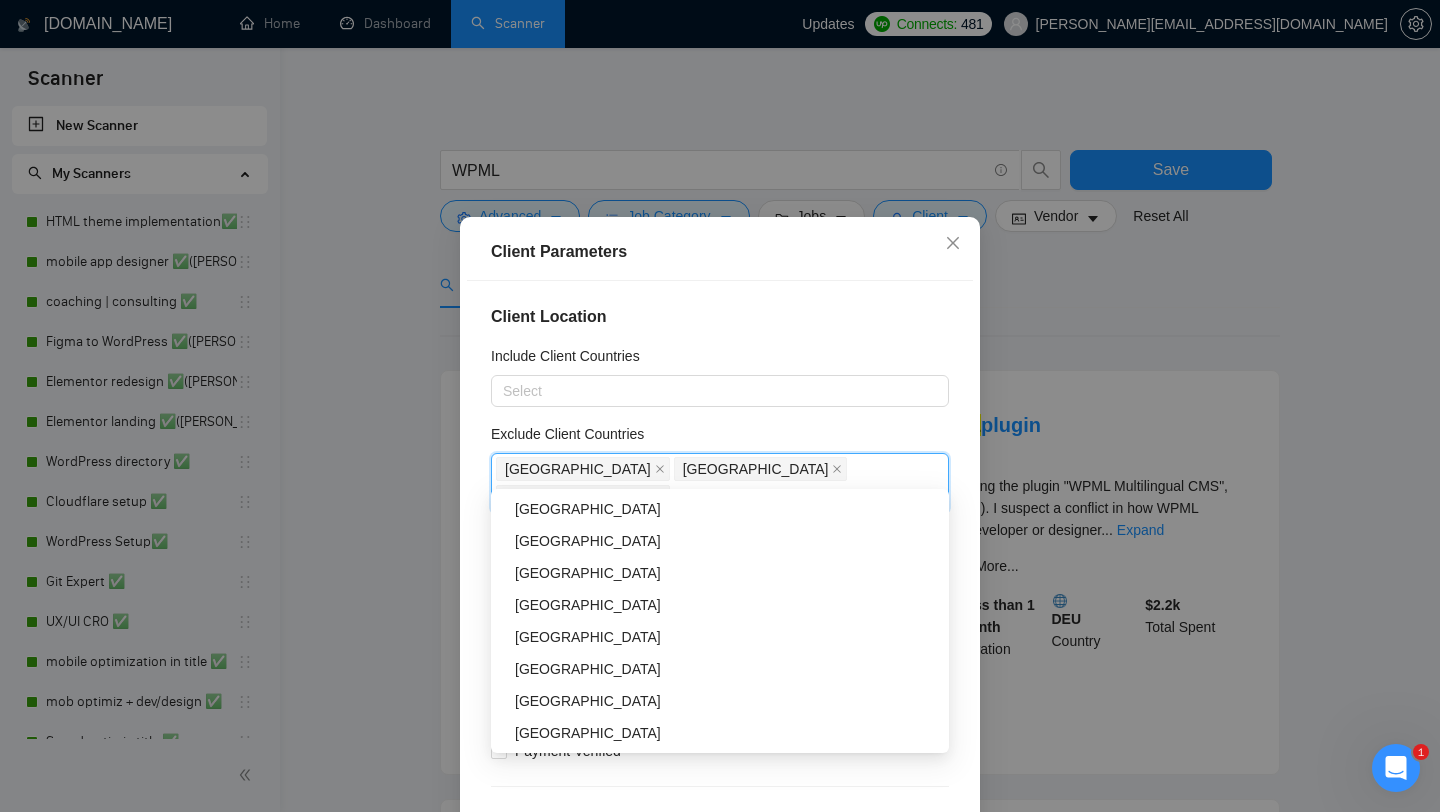 scroll, scrollTop: 1224, scrollLeft: 0, axis: vertical 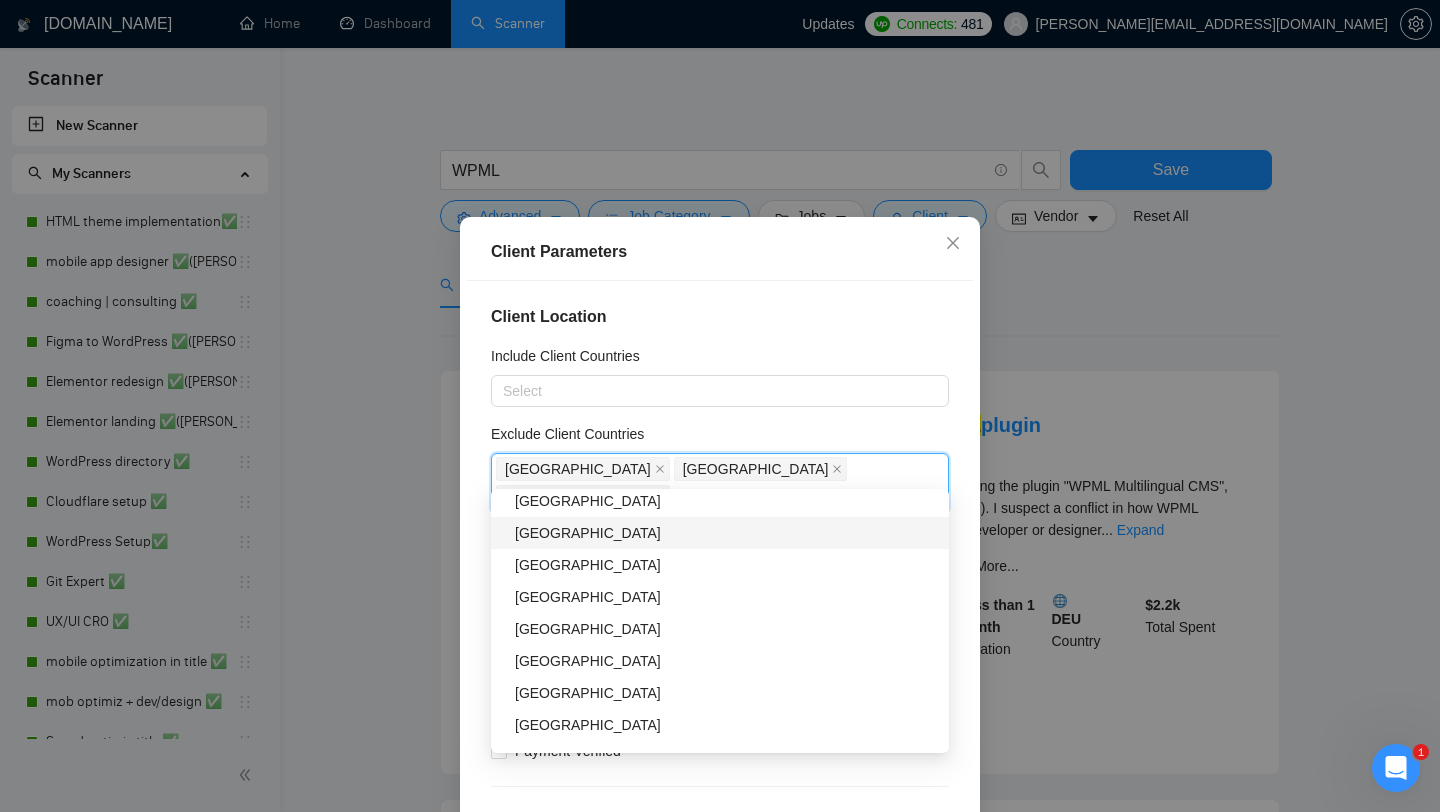 click on "[GEOGRAPHIC_DATA]" at bounding box center (726, 533) 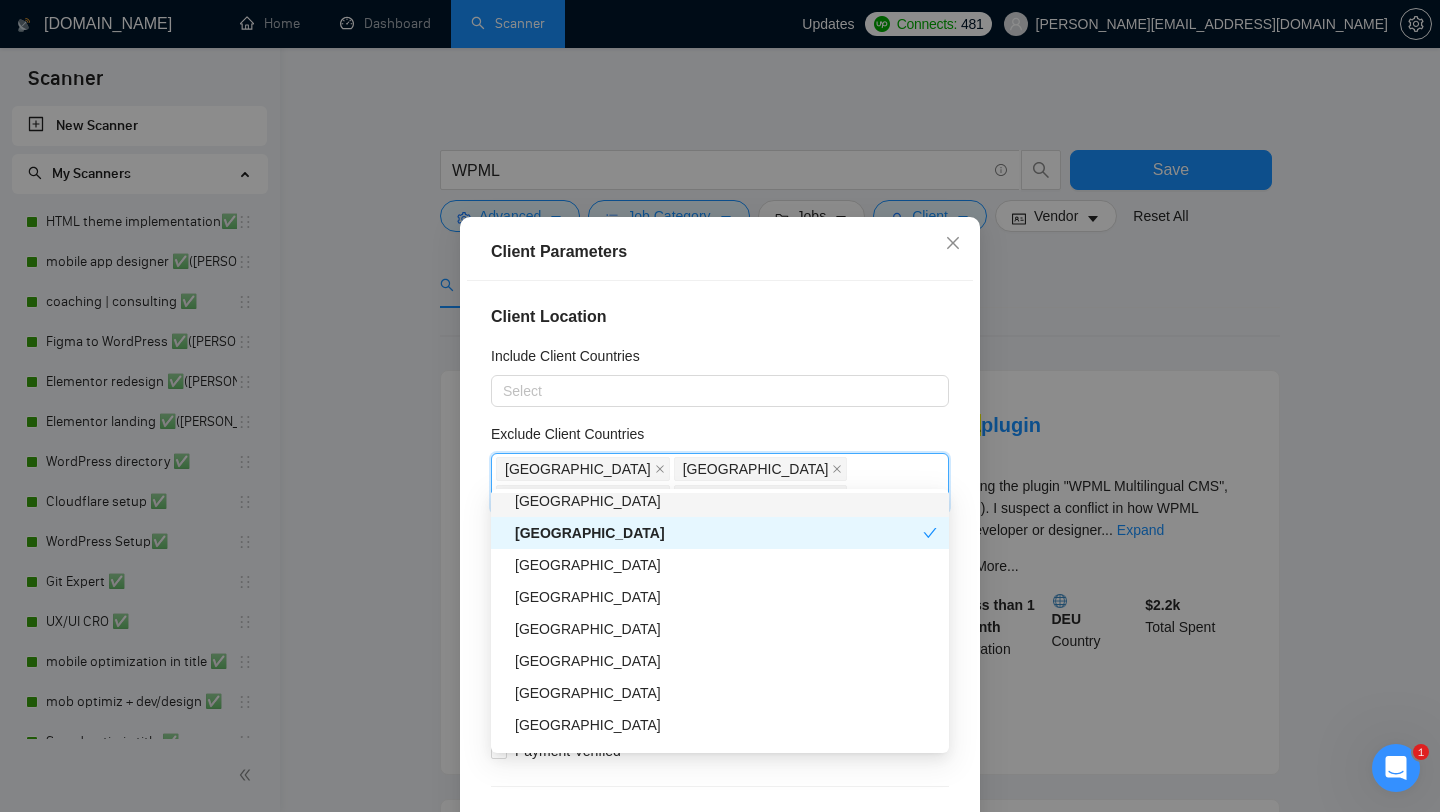 click on "Client Parameters Client Location Include Client Countries   Select Exclude Client Countries [GEOGRAPHIC_DATA] [GEOGRAPHIC_DATA] [GEOGRAPHIC_DATA] [GEOGRAPHIC_DATA]   Client Rating Client Min Average Feedback Include clients with no feedback Client Payment Details Payment Verified Hire Rate Stats   Client Total Spent $ 1000 Min - $ Max Client Hire Rate New   Any hire rate   Avg Hourly Rate Paid New $ 20 Min - $ Max Include Clients without Sufficient History Client Profile Client Industry New   Any industry Client Company Size   Any company size Enterprise Clients New   Any clients Reset OK" at bounding box center (720, 406) 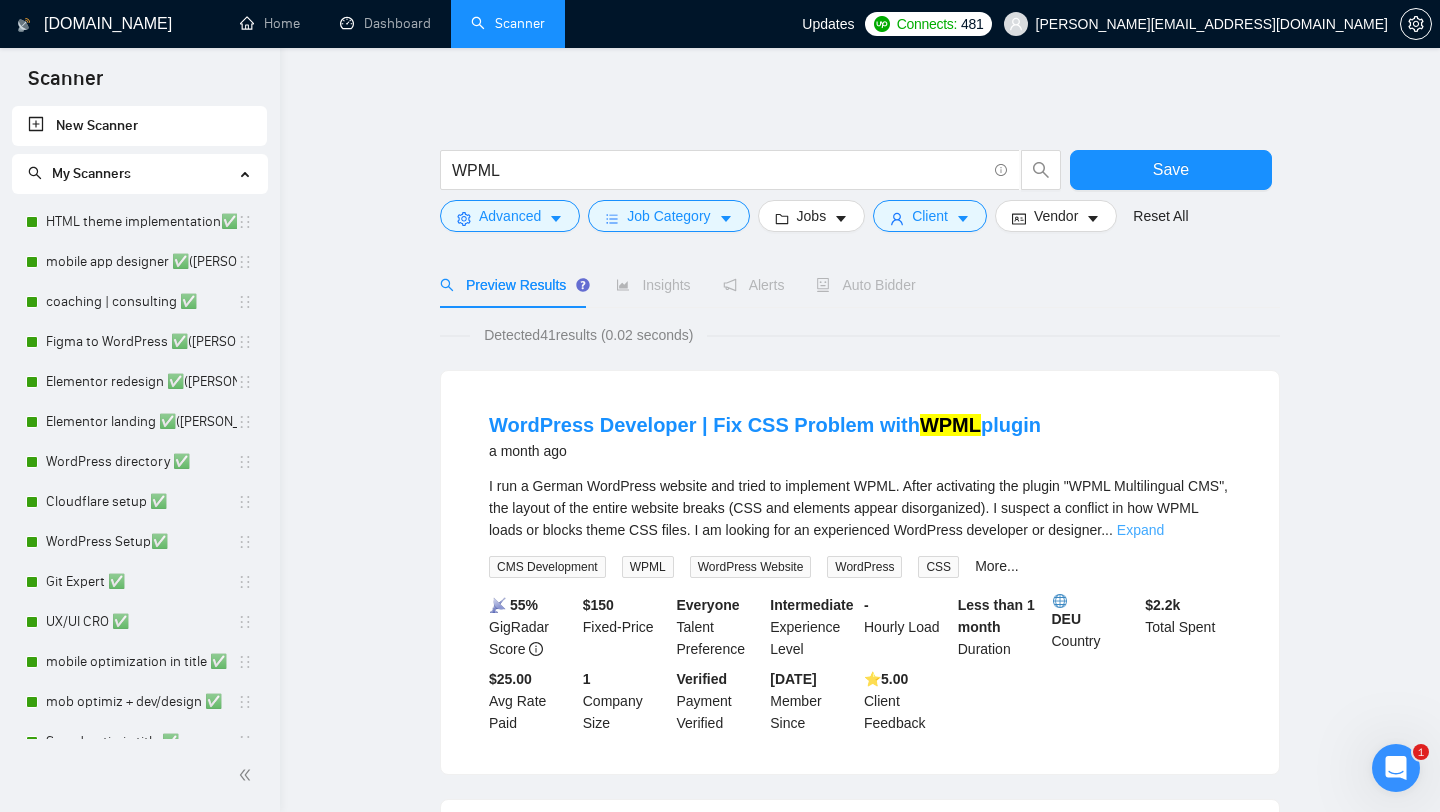 click on "Expand" at bounding box center [1140, 530] 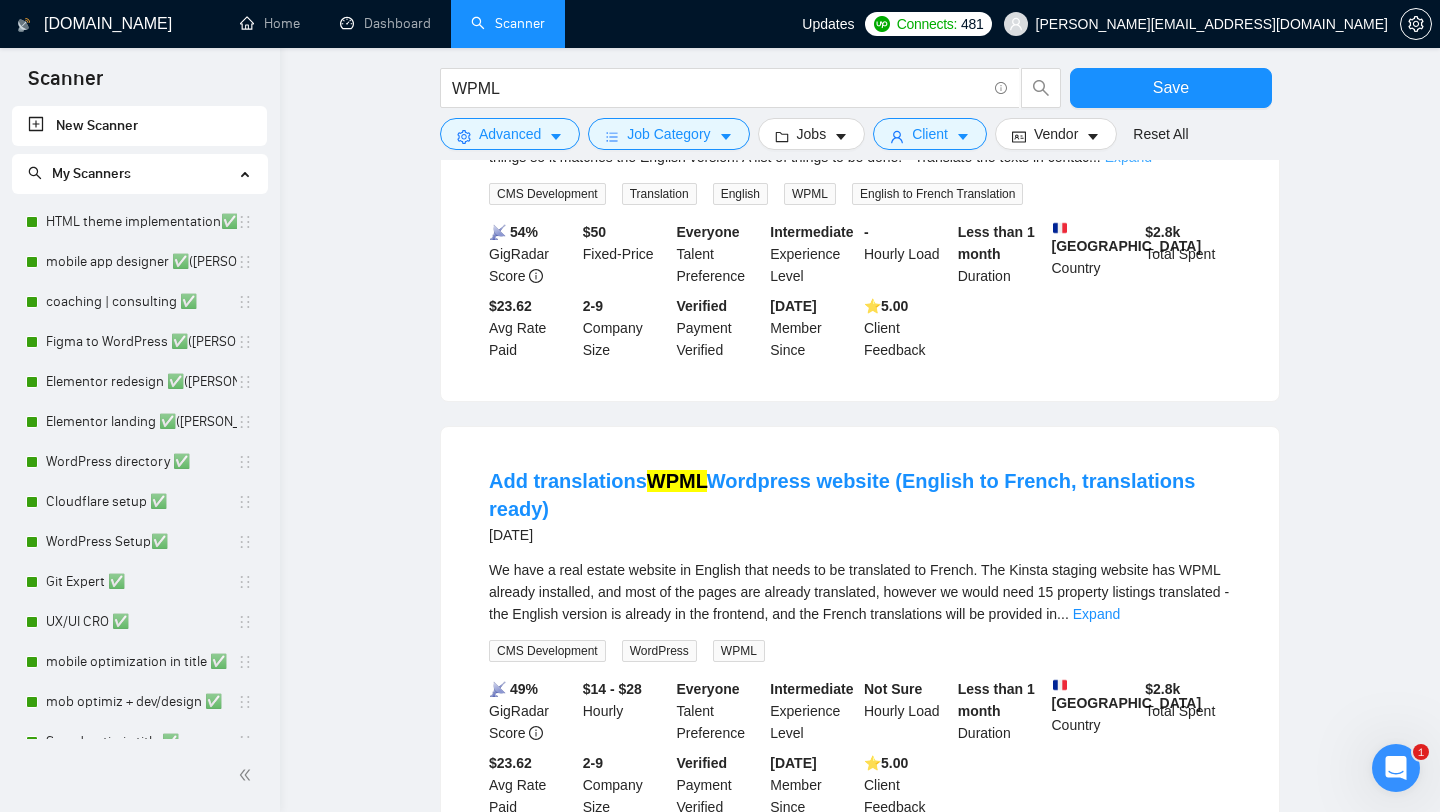 scroll, scrollTop: 0, scrollLeft: 0, axis: both 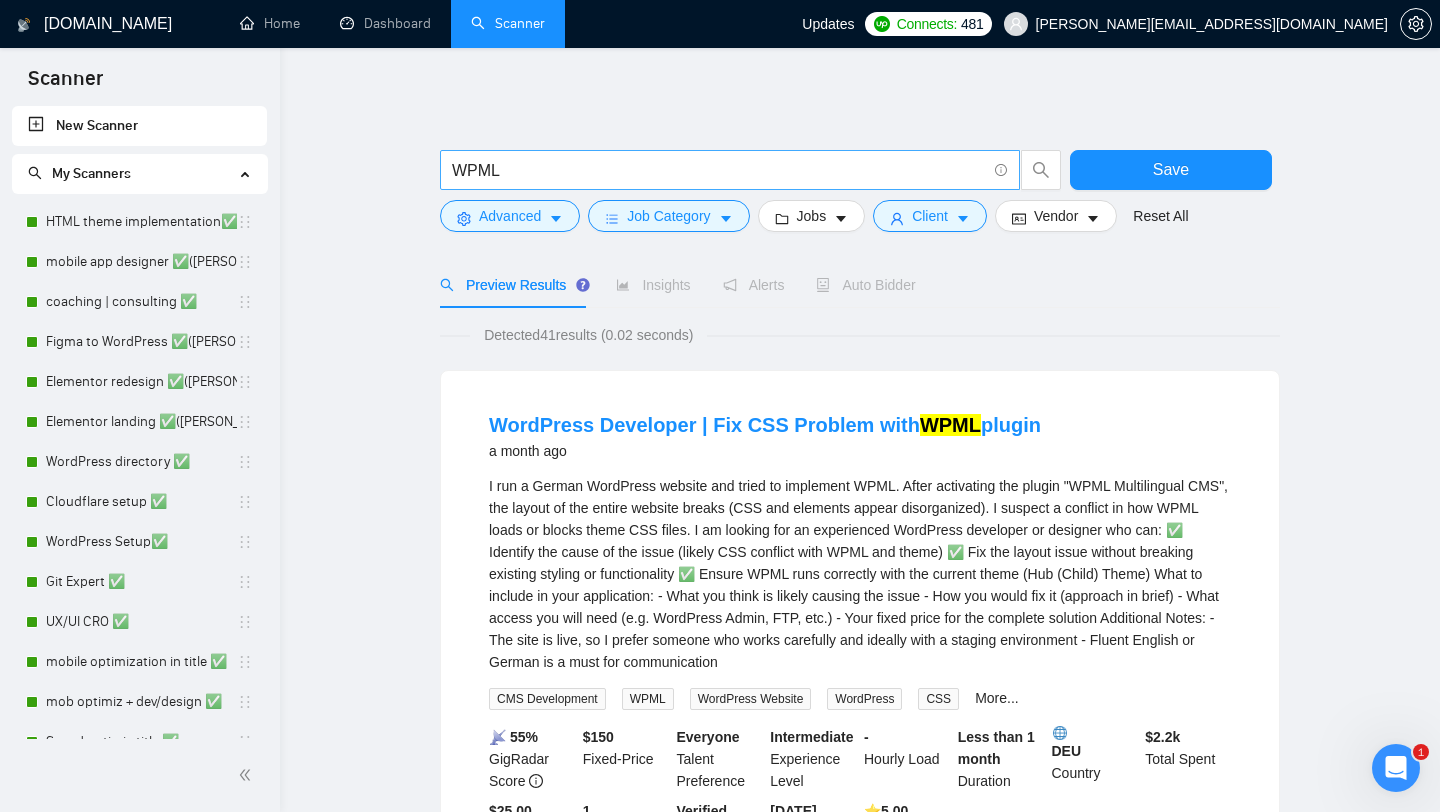 click on "WPML" at bounding box center (719, 170) 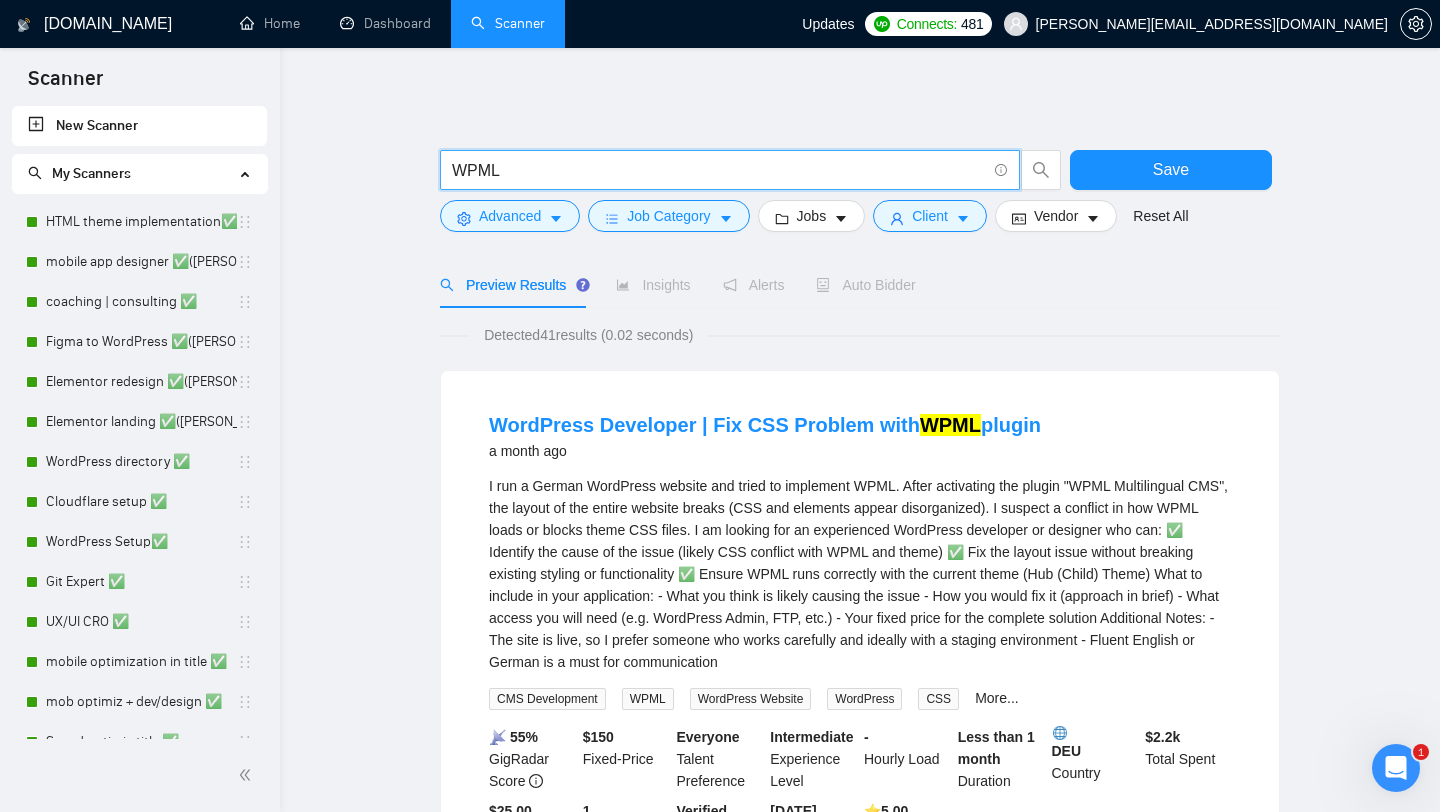 click on "WPML" at bounding box center [719, 170] 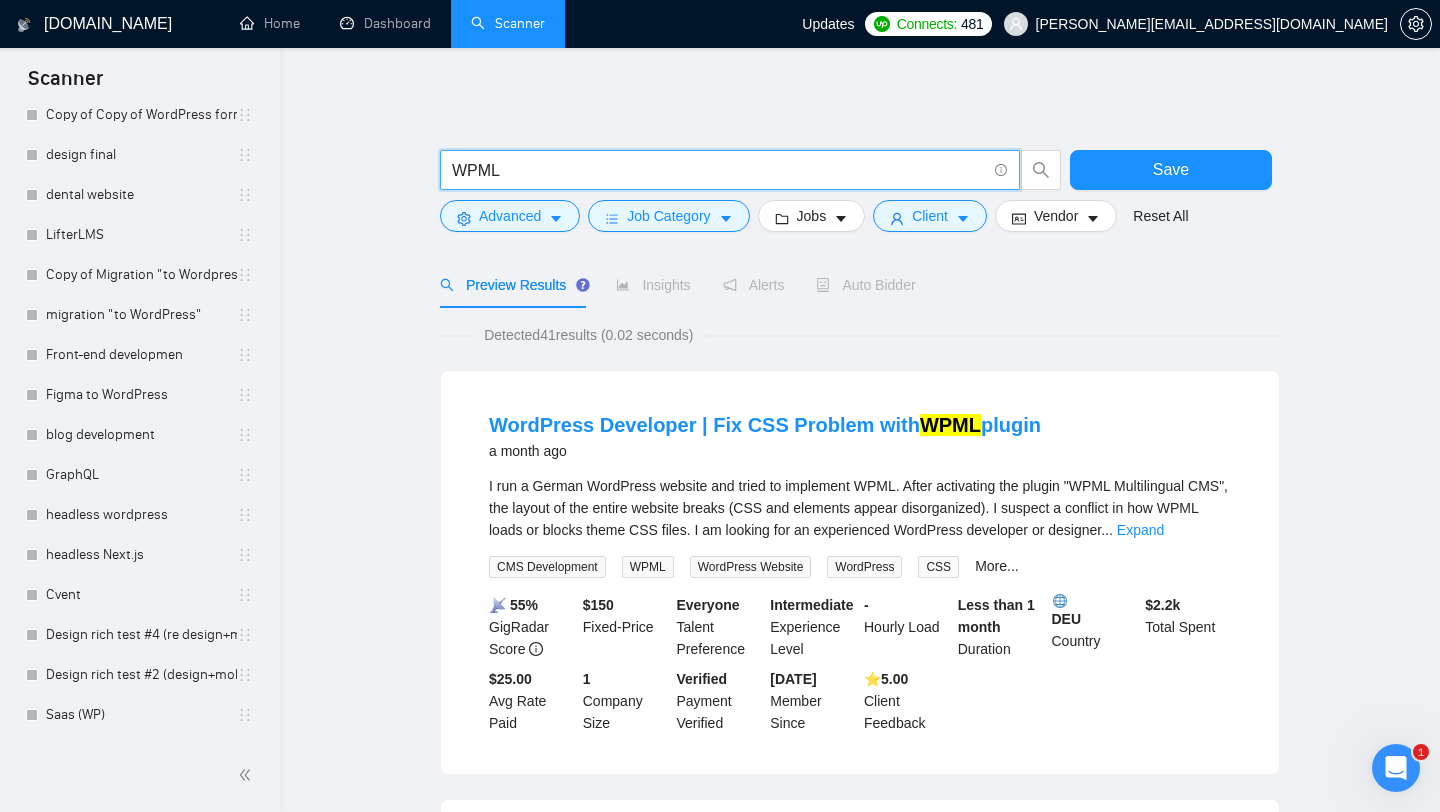 scroll, scrollTop: 3383, scrollLeft: 0, axis: vertical 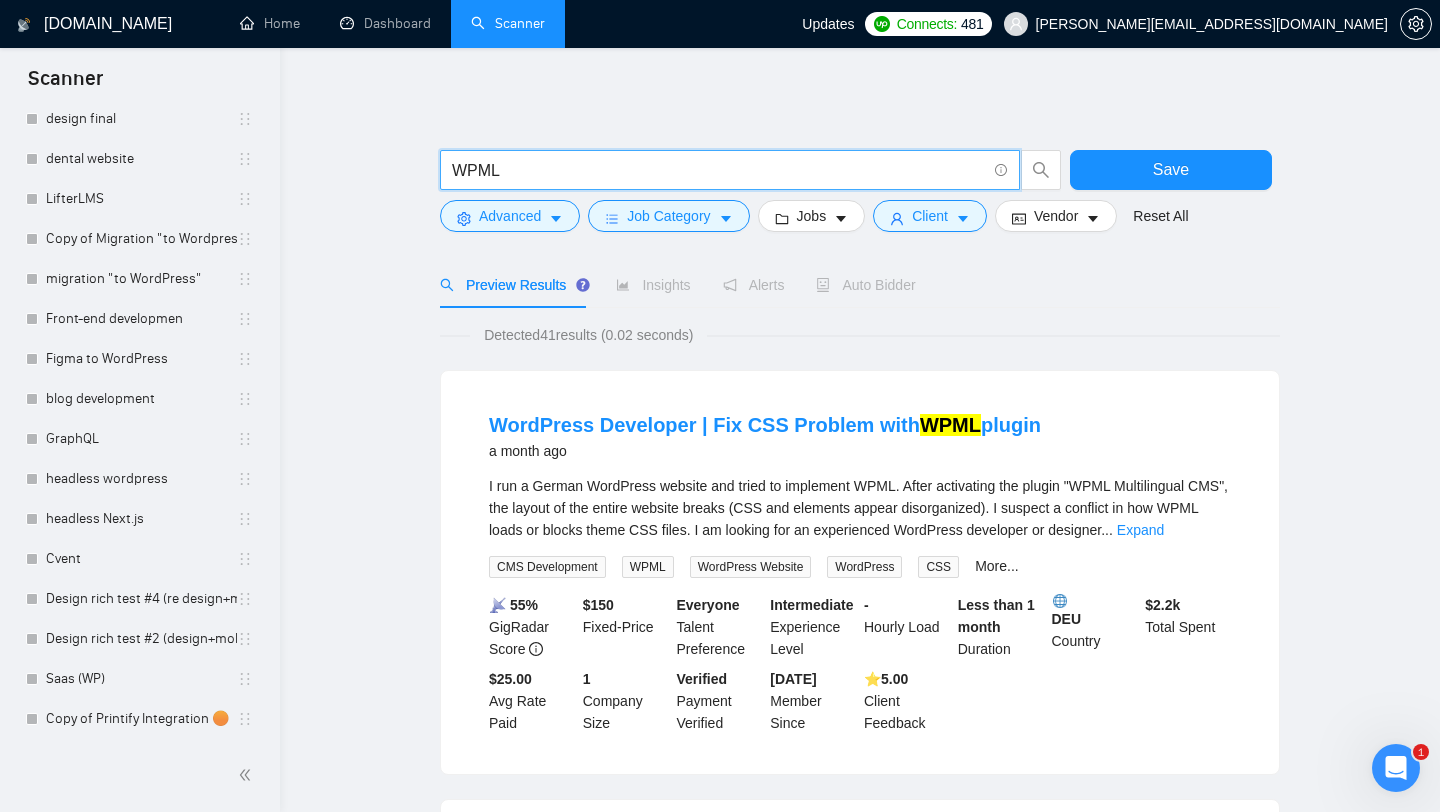 click on "WPML" at bounding box center [719, 170] 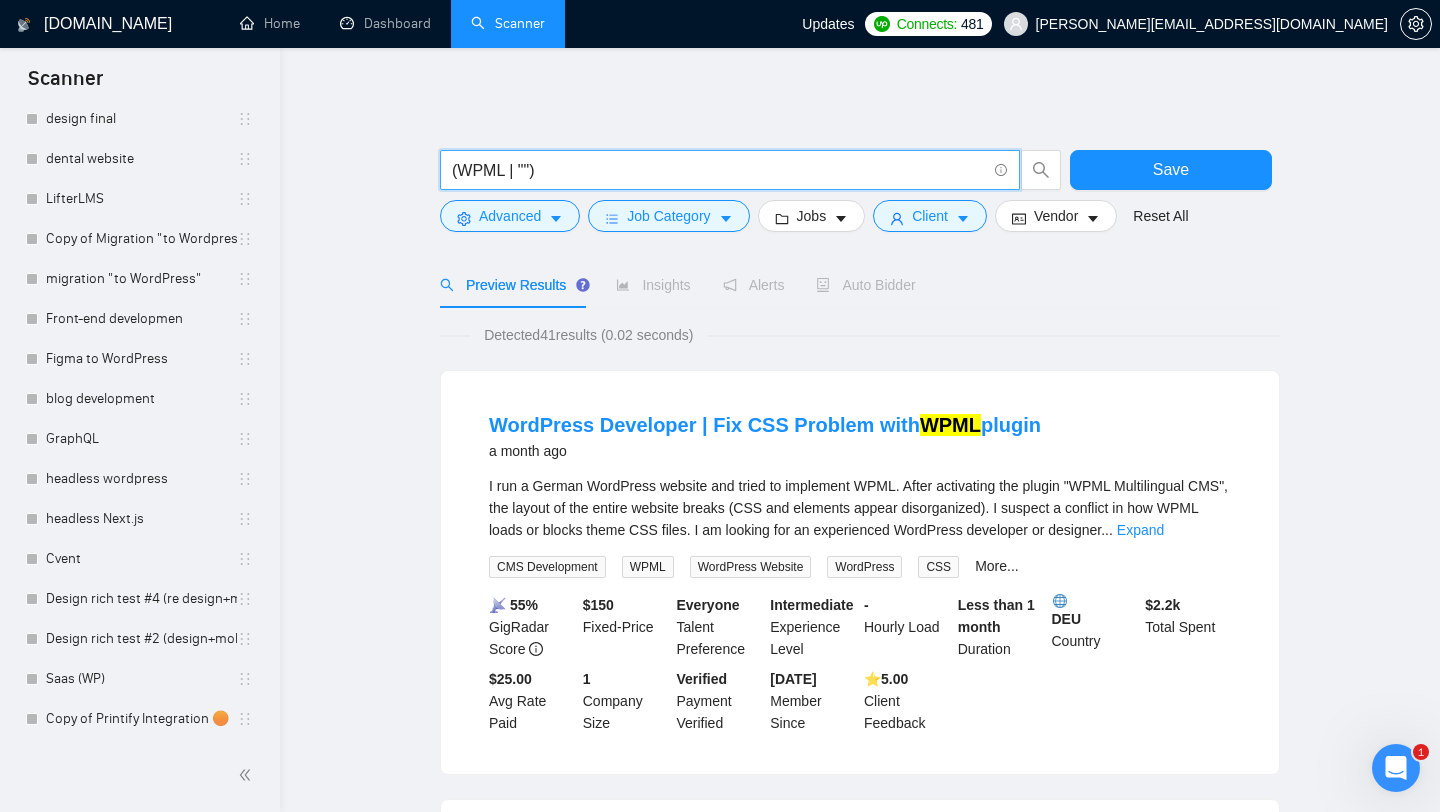 paste on "WordPress Multilingual Plugin" 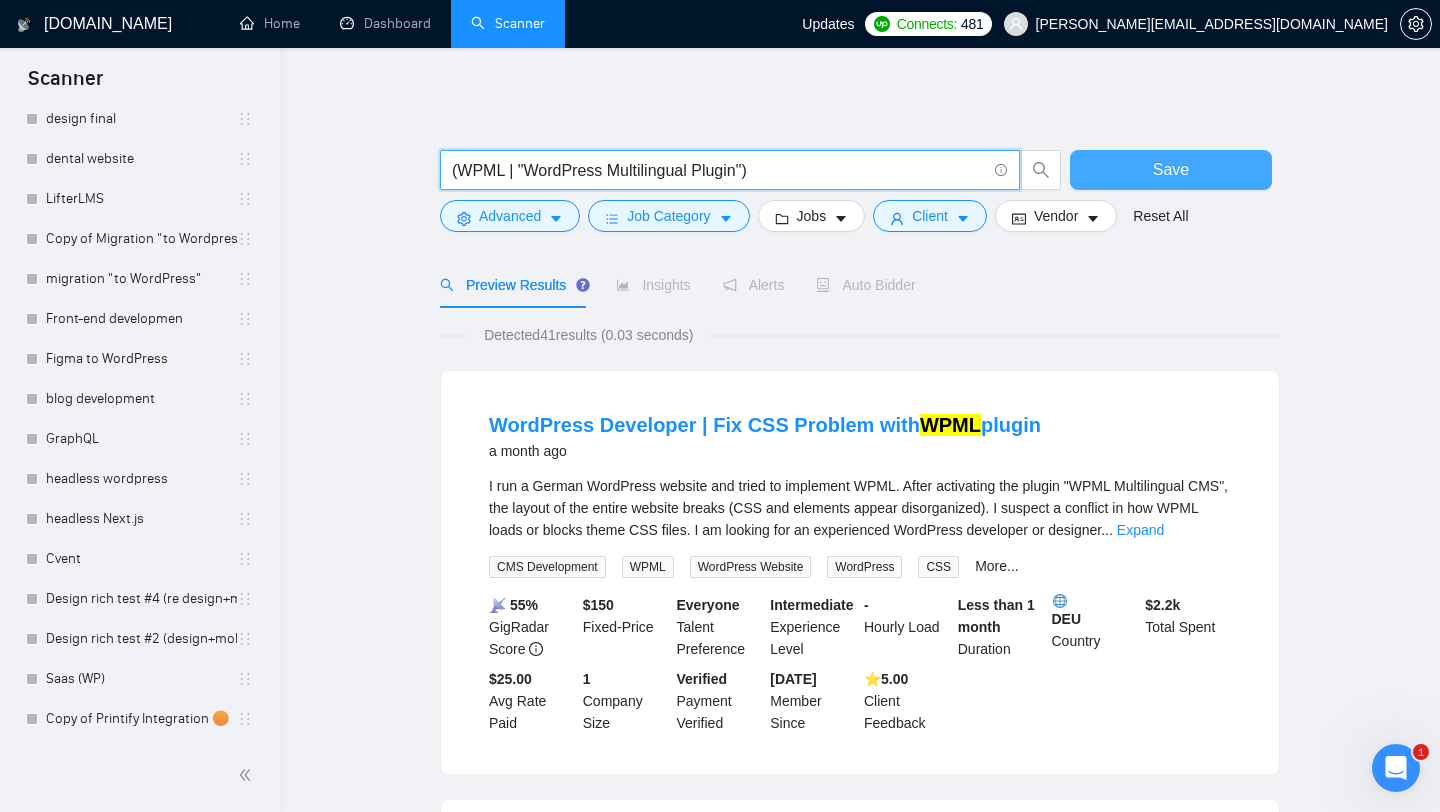 type on "(WPML | "WordPress Multilingual Plugin")" 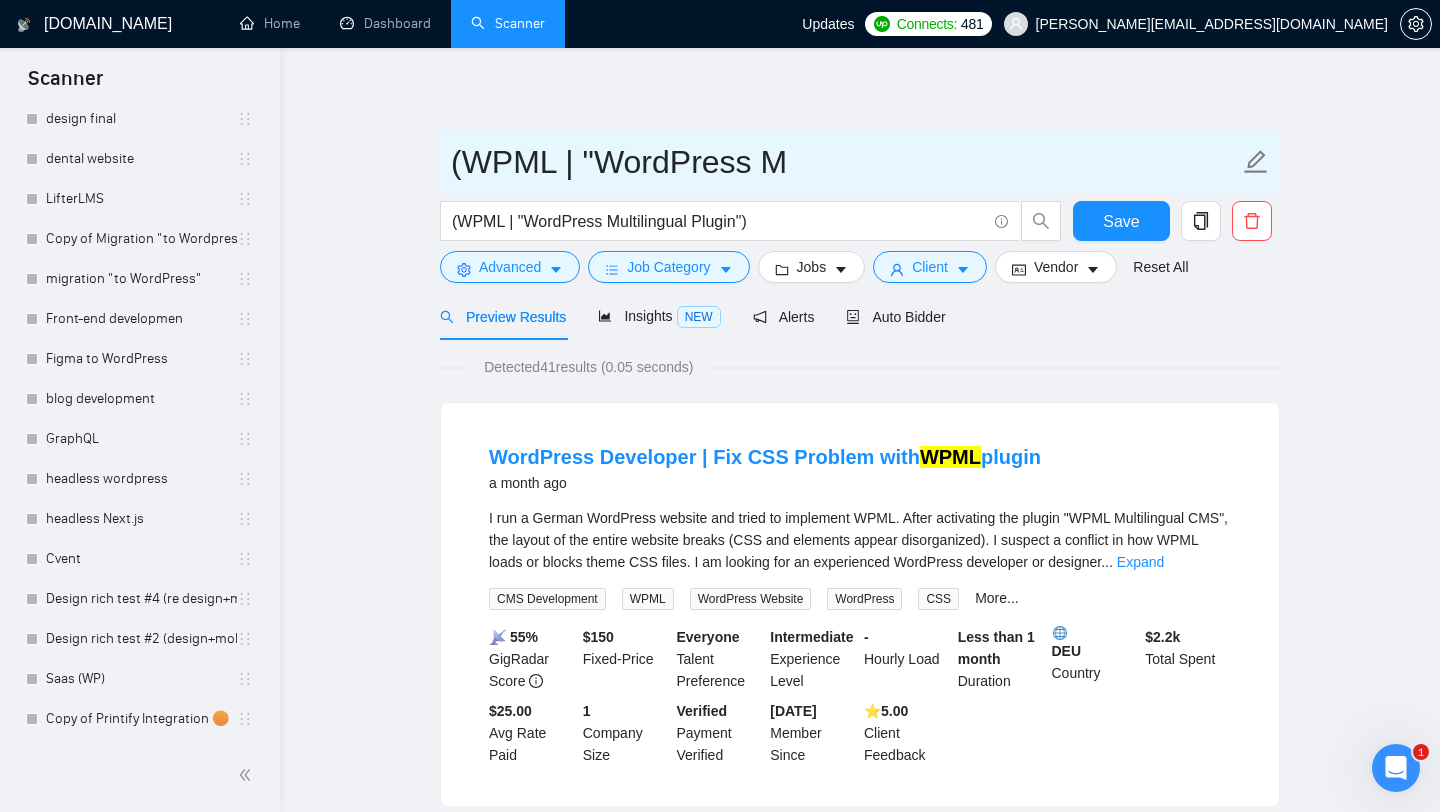 drag, startPoint x: 565, startPoint y: 166, endPoint x: 787, endPoint y: 151, distance: 222.50618 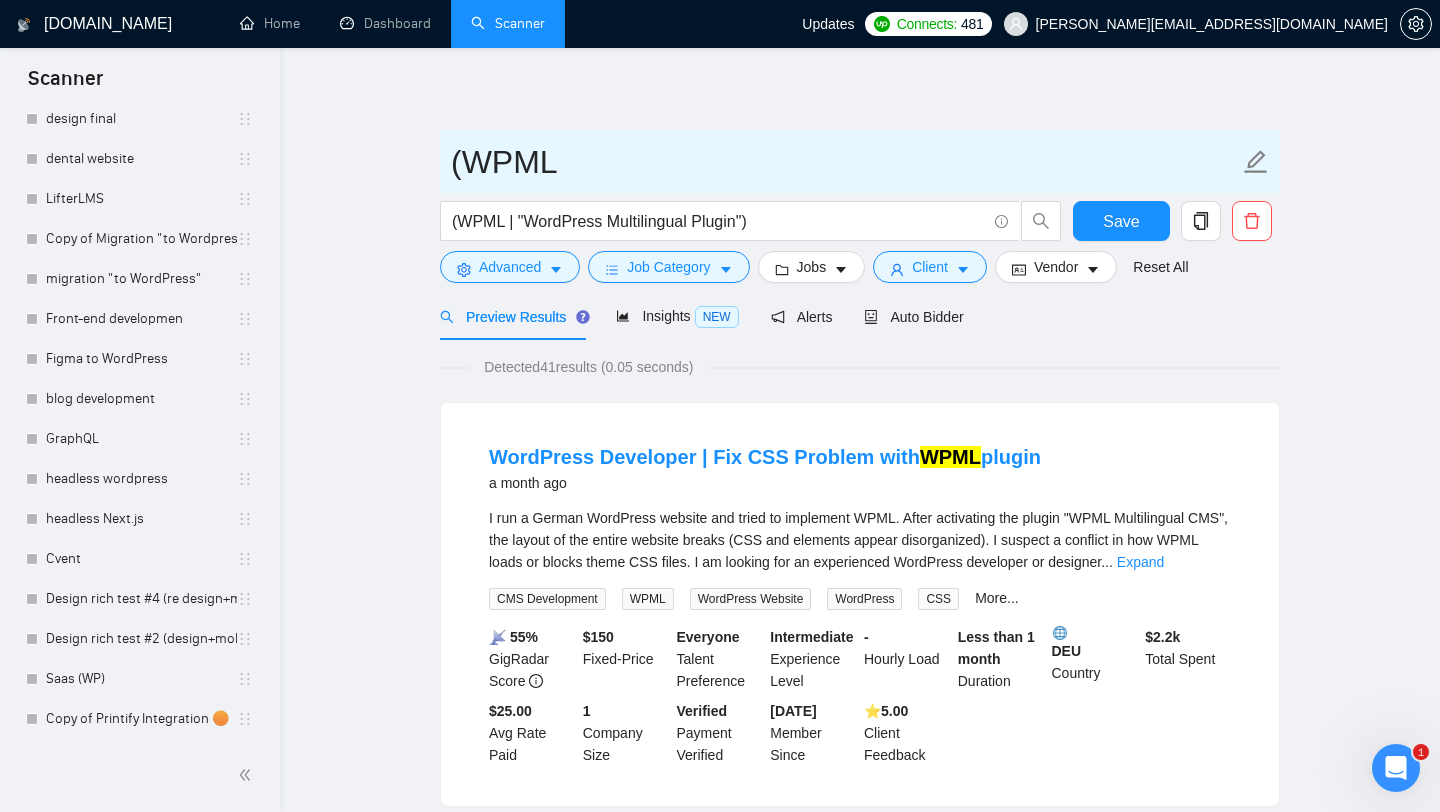 click on "(WPML" at bounding box center (845, 162) 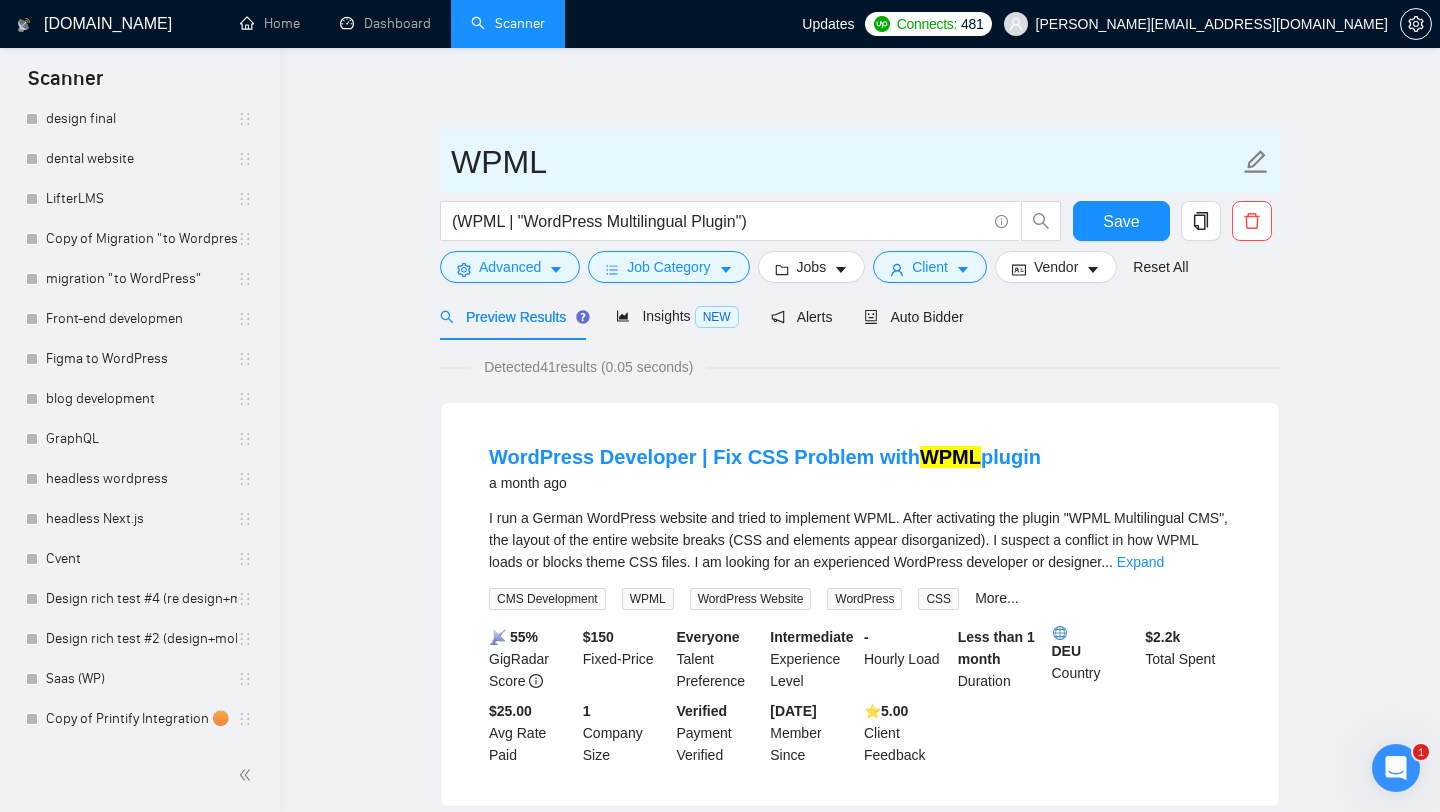 click on "WPML" at bounding box center [845, 162] 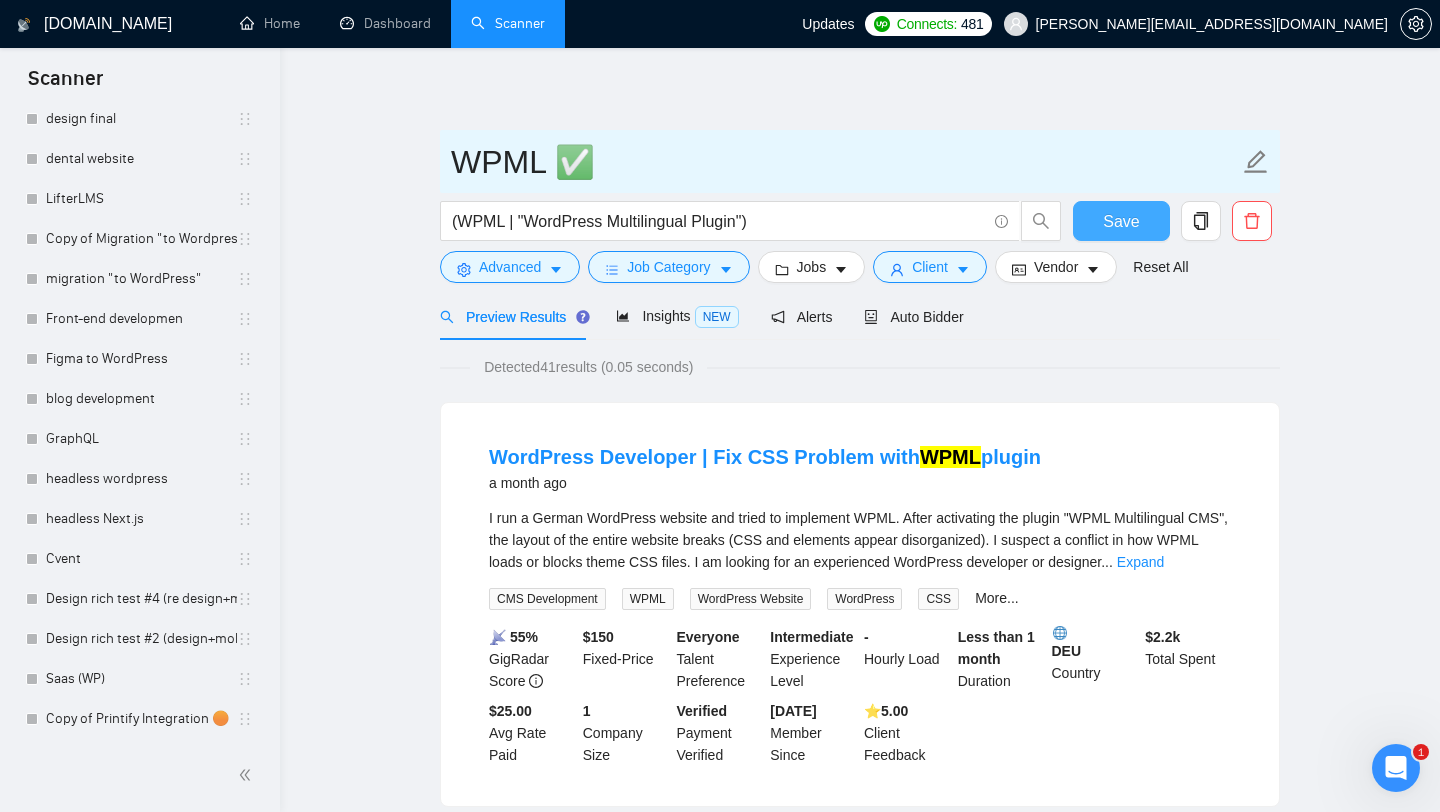 type on "WPML ✅" 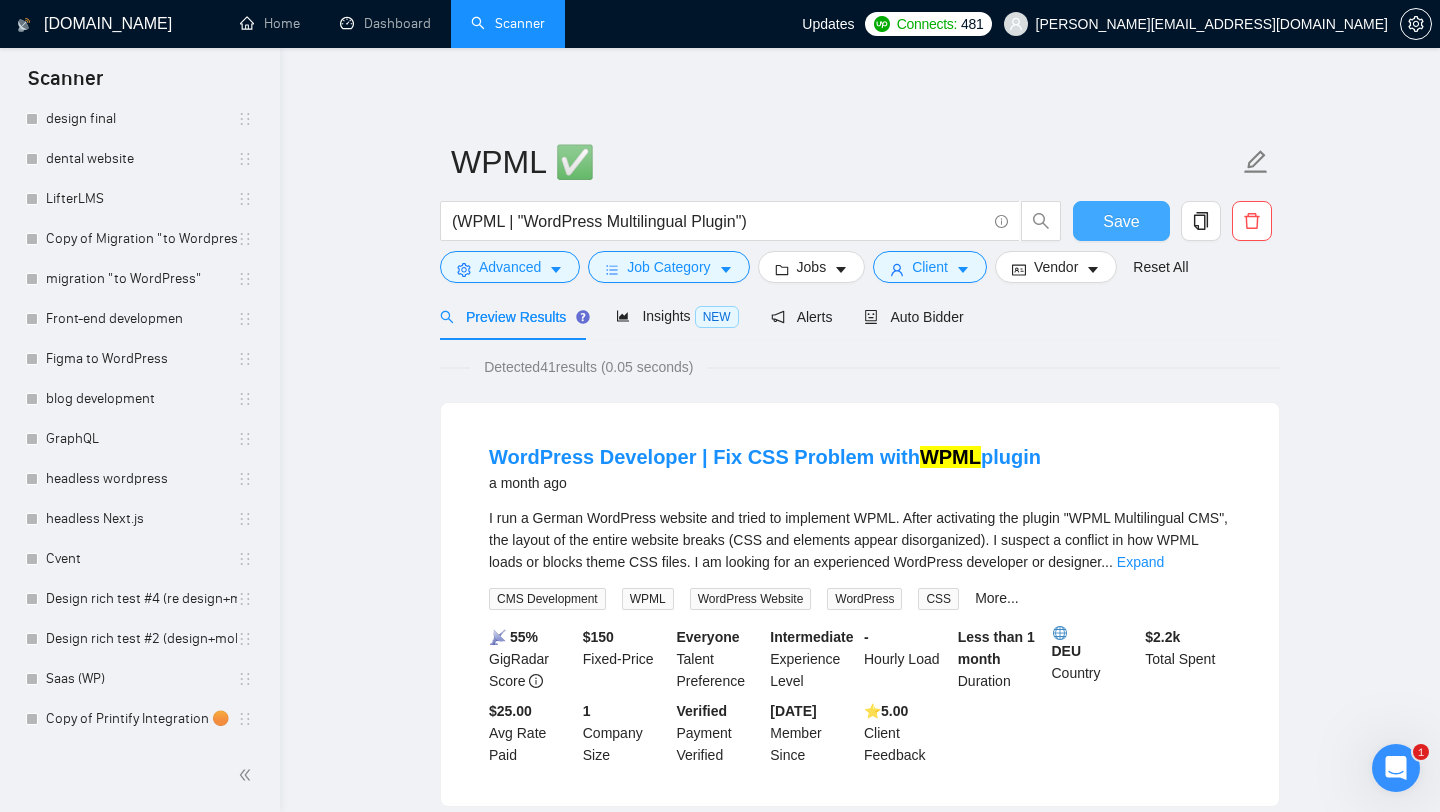 click on "Save" at bounding box center [1121, 221] 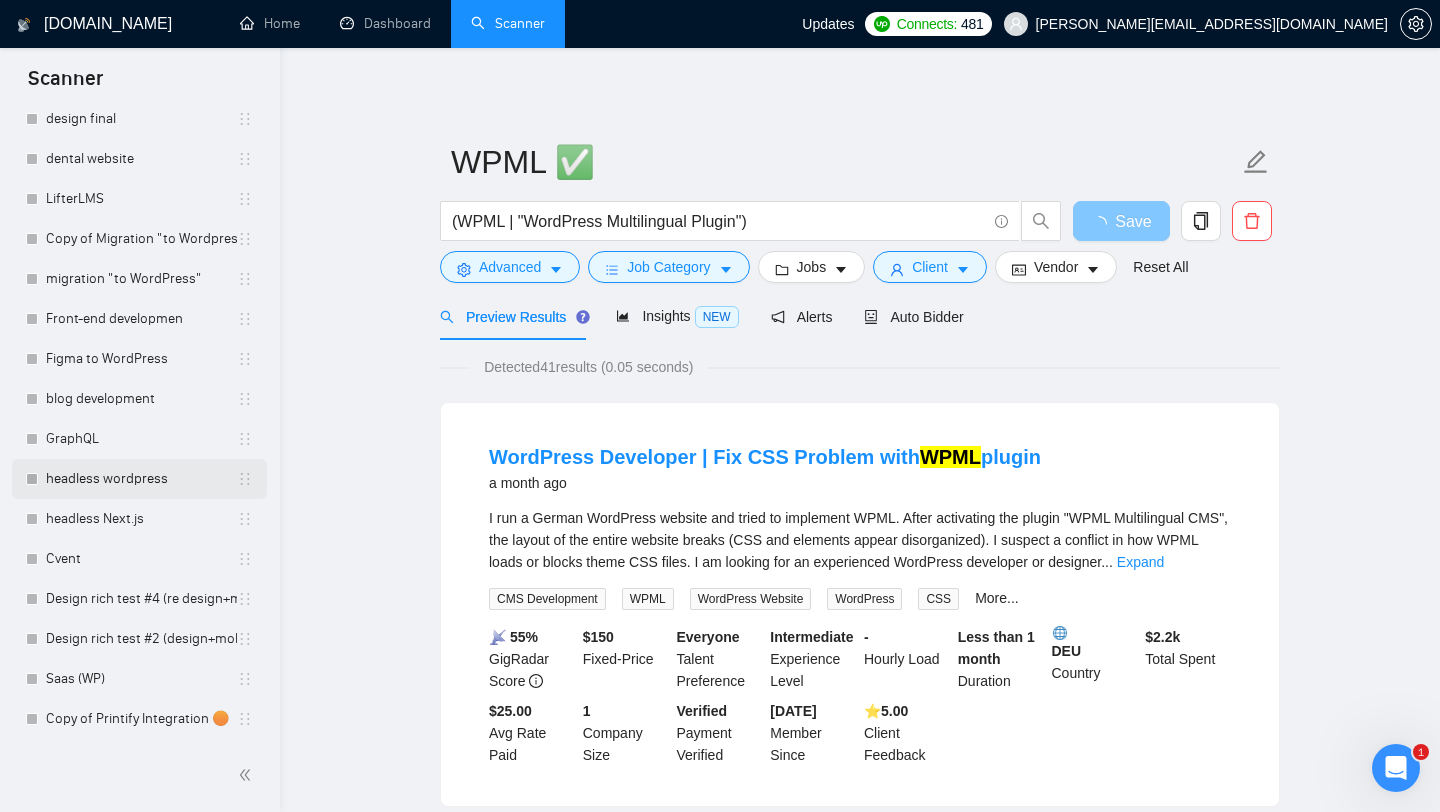 scroll, scrollTop: 3423, scrollLeft: 0, axis: vertical 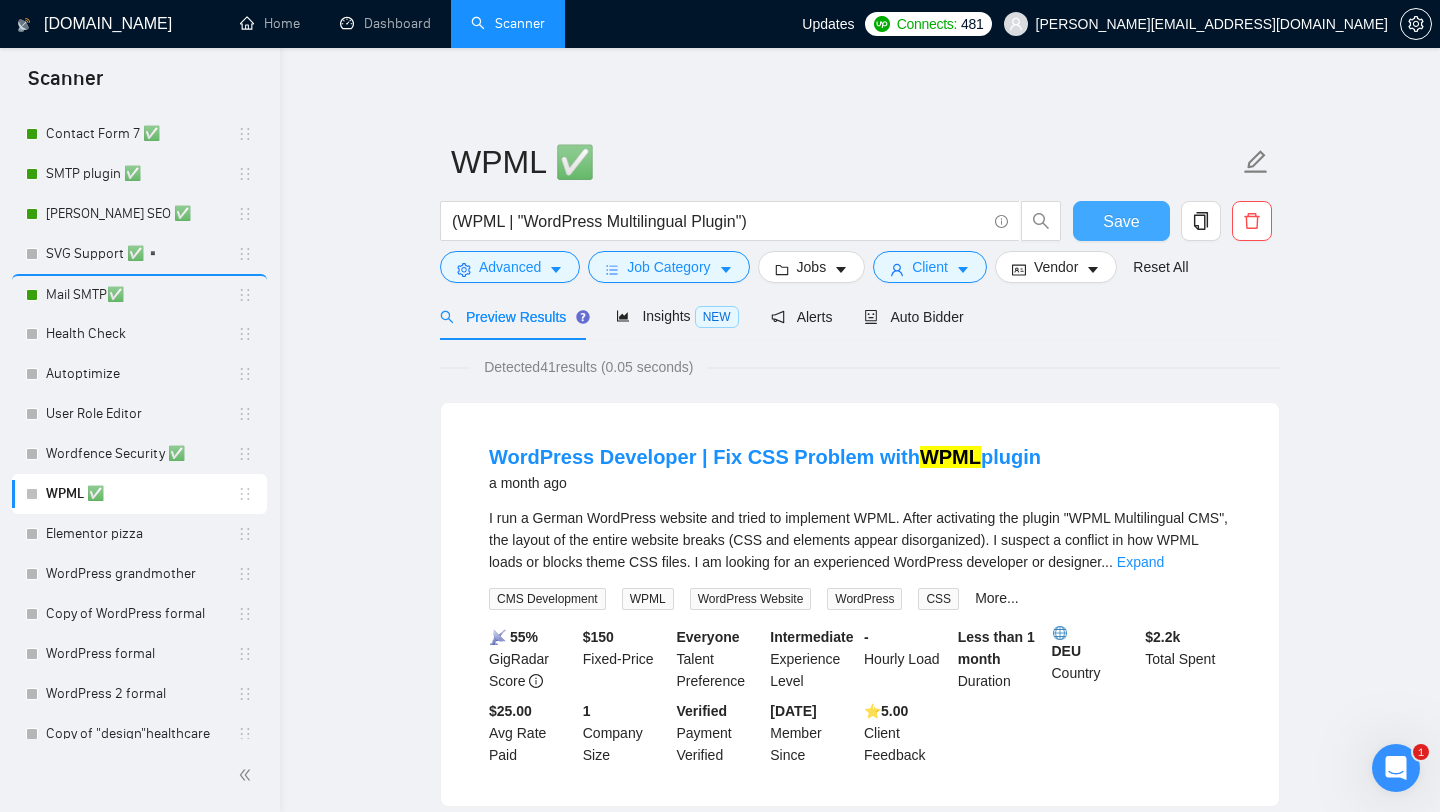 click on "Save" at bounding box center (1121, 221) 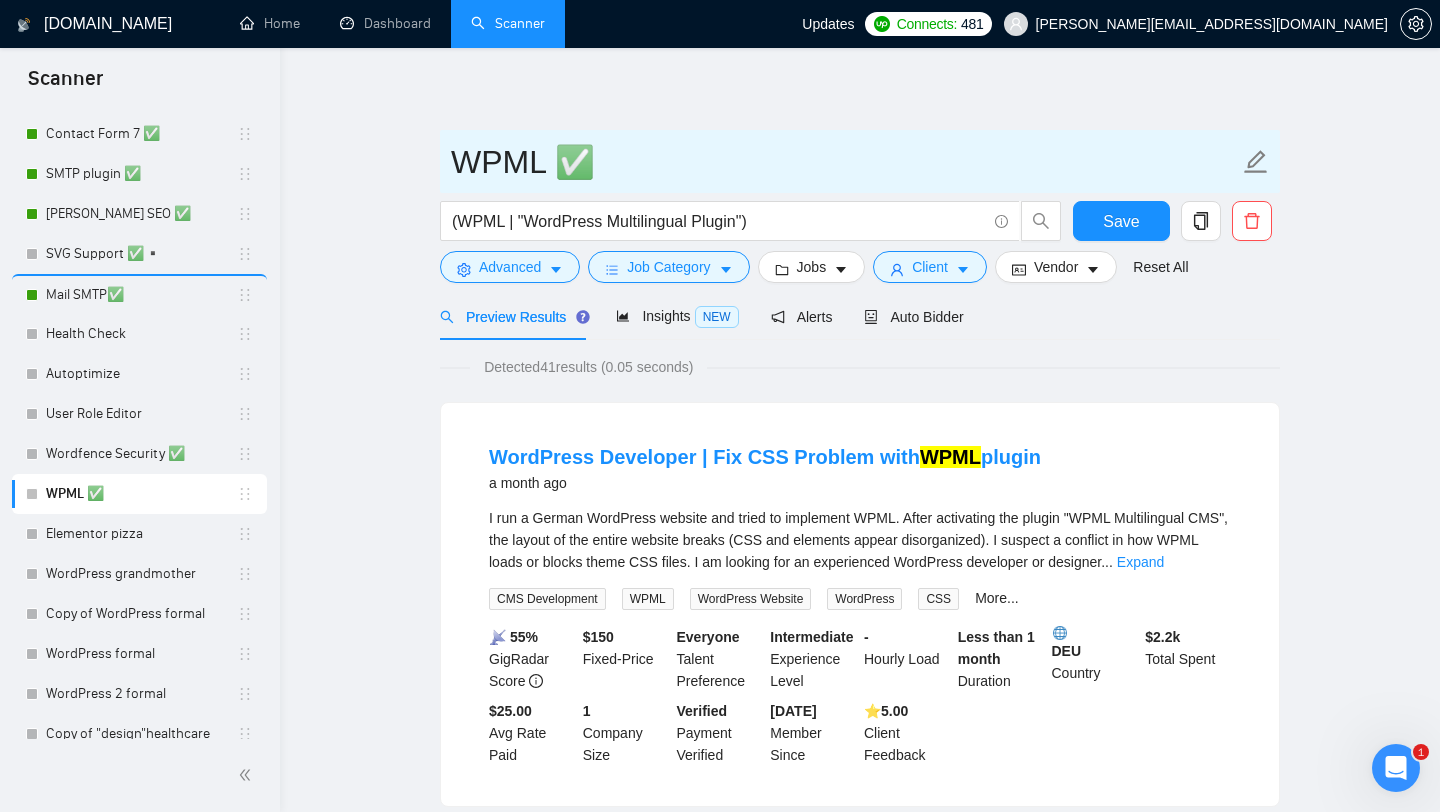 drag, startPoint x: 461, startPoint y: 170, endPoint x: 539, endPoint y: 168, distance: 78.025635 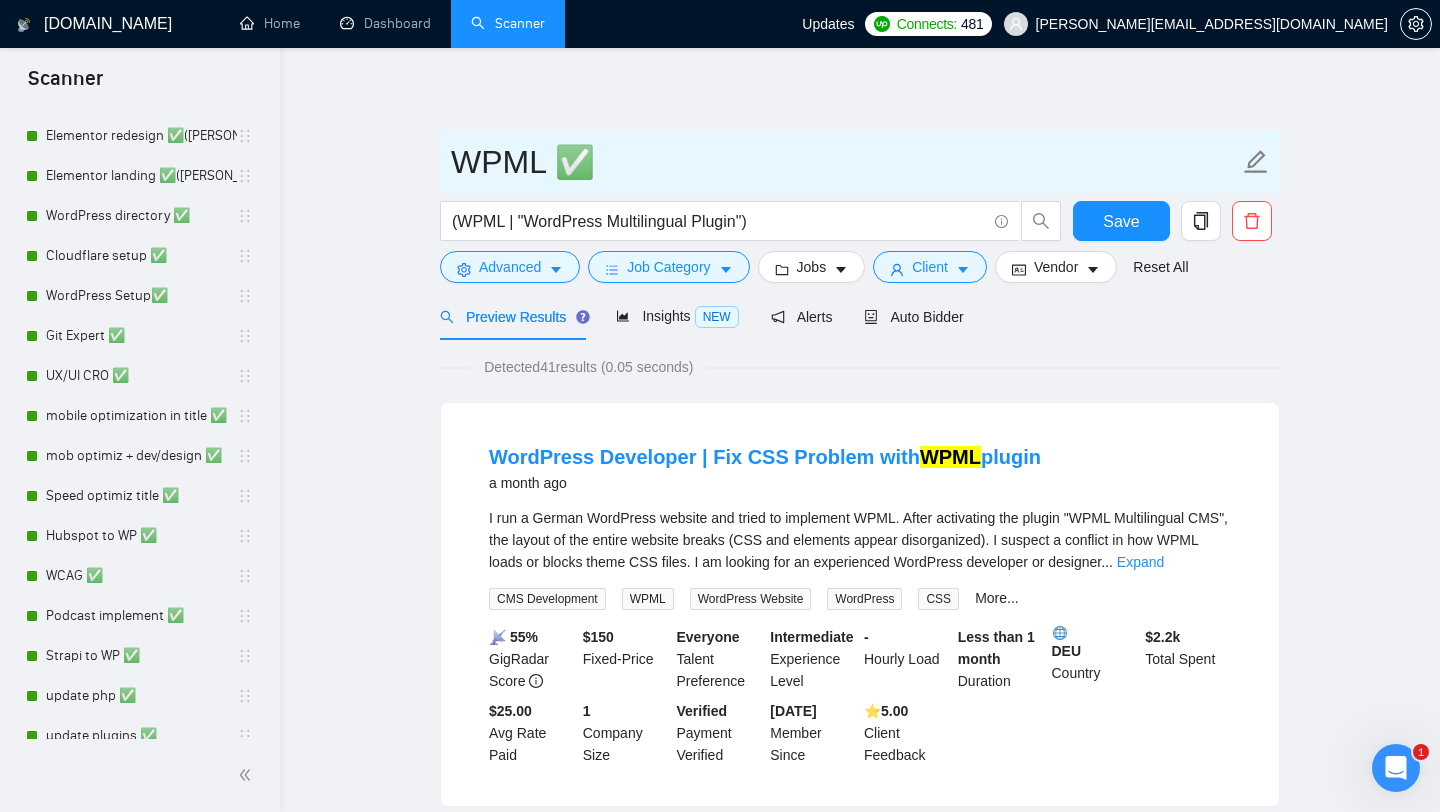 scroll, scrollTop: 0, scrollLeft: 0, axis: both 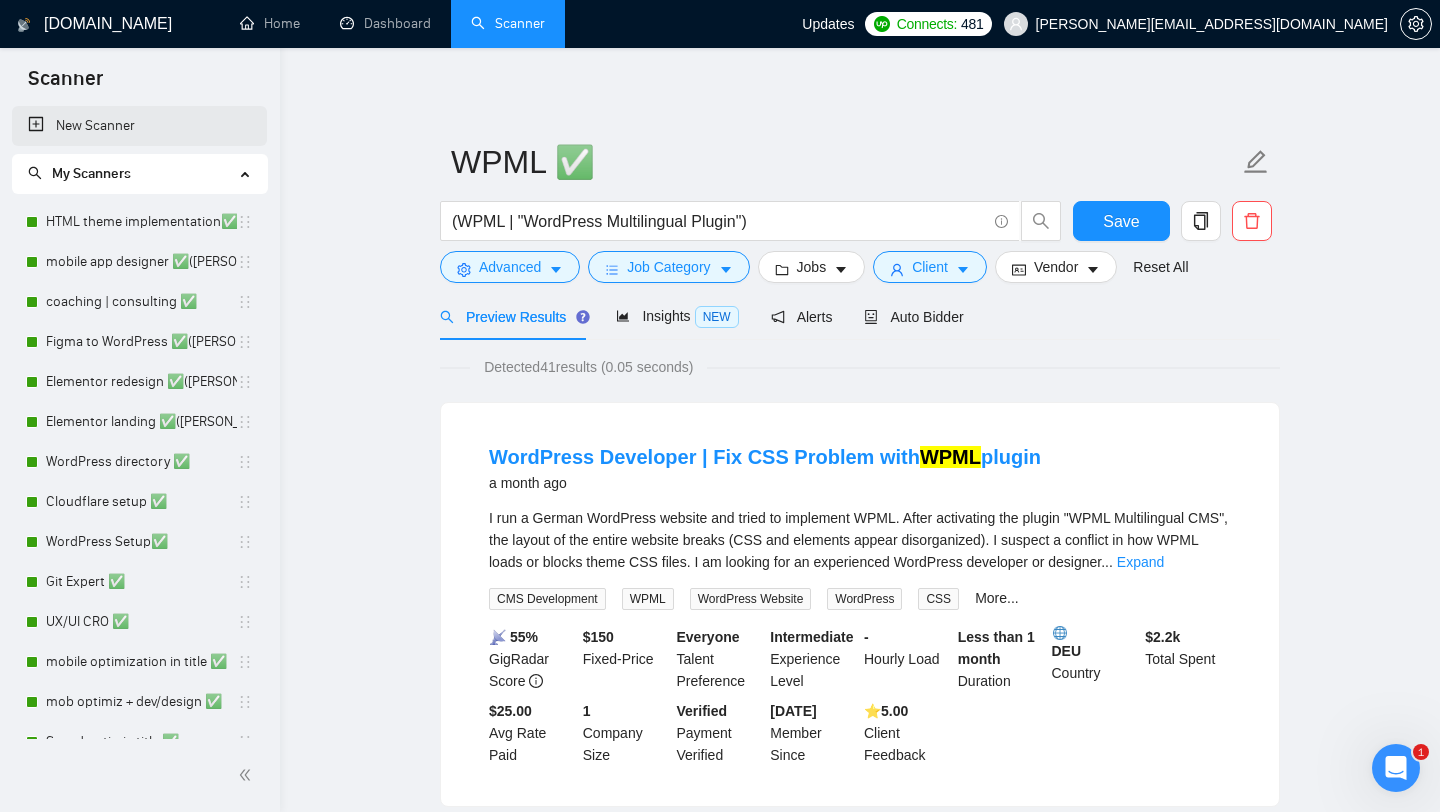 click on "New Scanner" at bounding box center (139, 126) 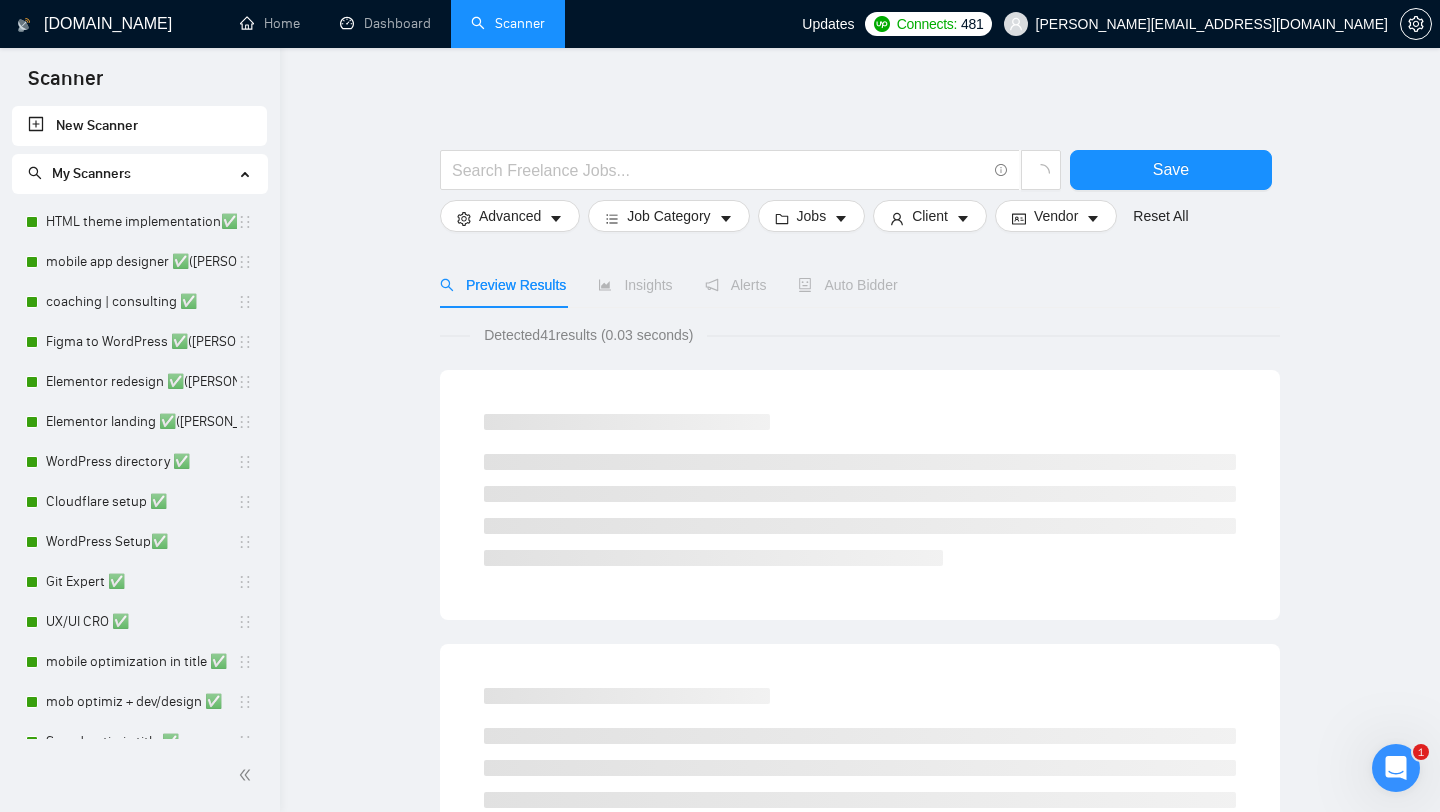 click on "Save Advanced   Job Category   Jobs   Client   Vendor   Reset All Preview Results Insights Alerts Auto Bidder Detected   41  results   (0.03 seconds) Loading..." at bounding box center [860, 922] 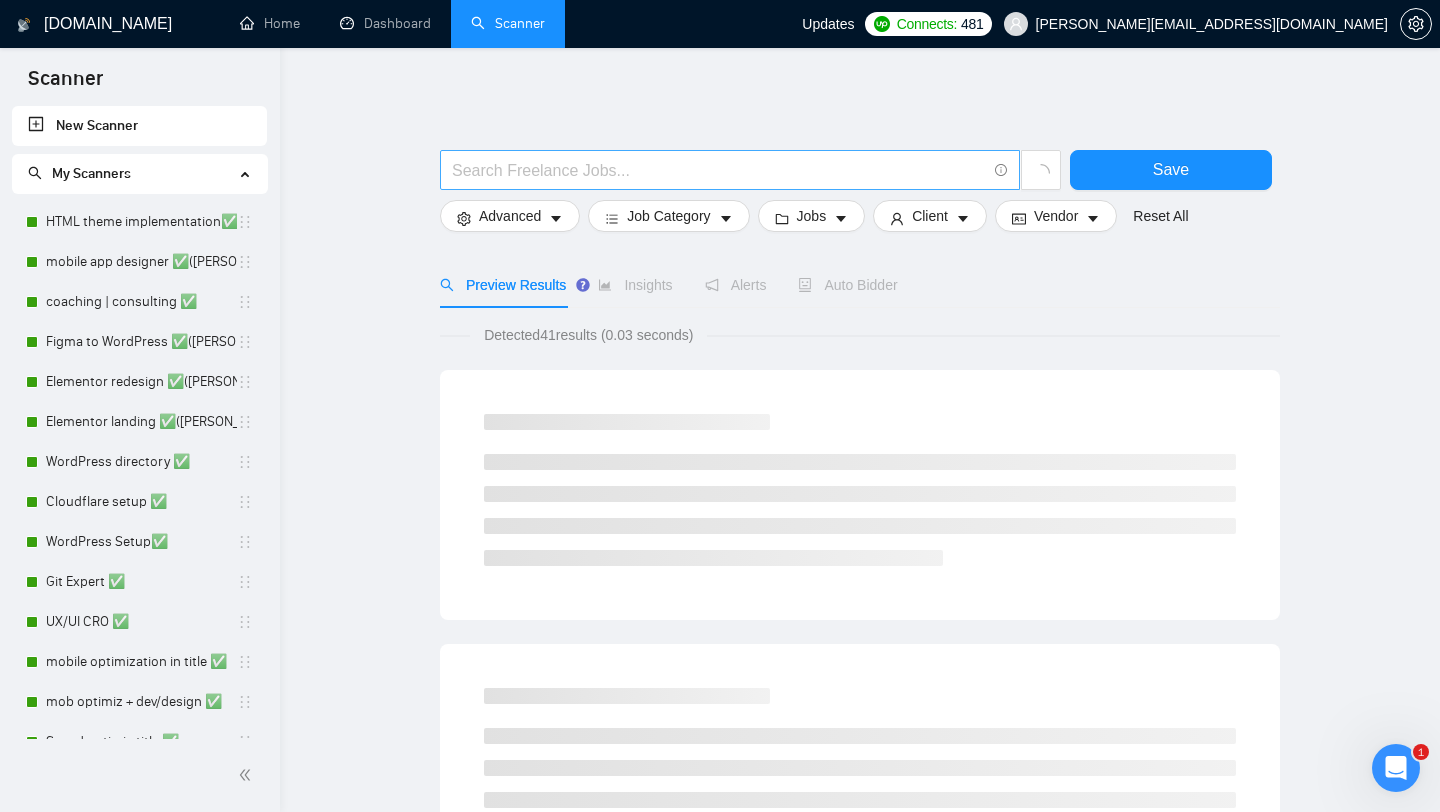click at bounding box center (719, 170) 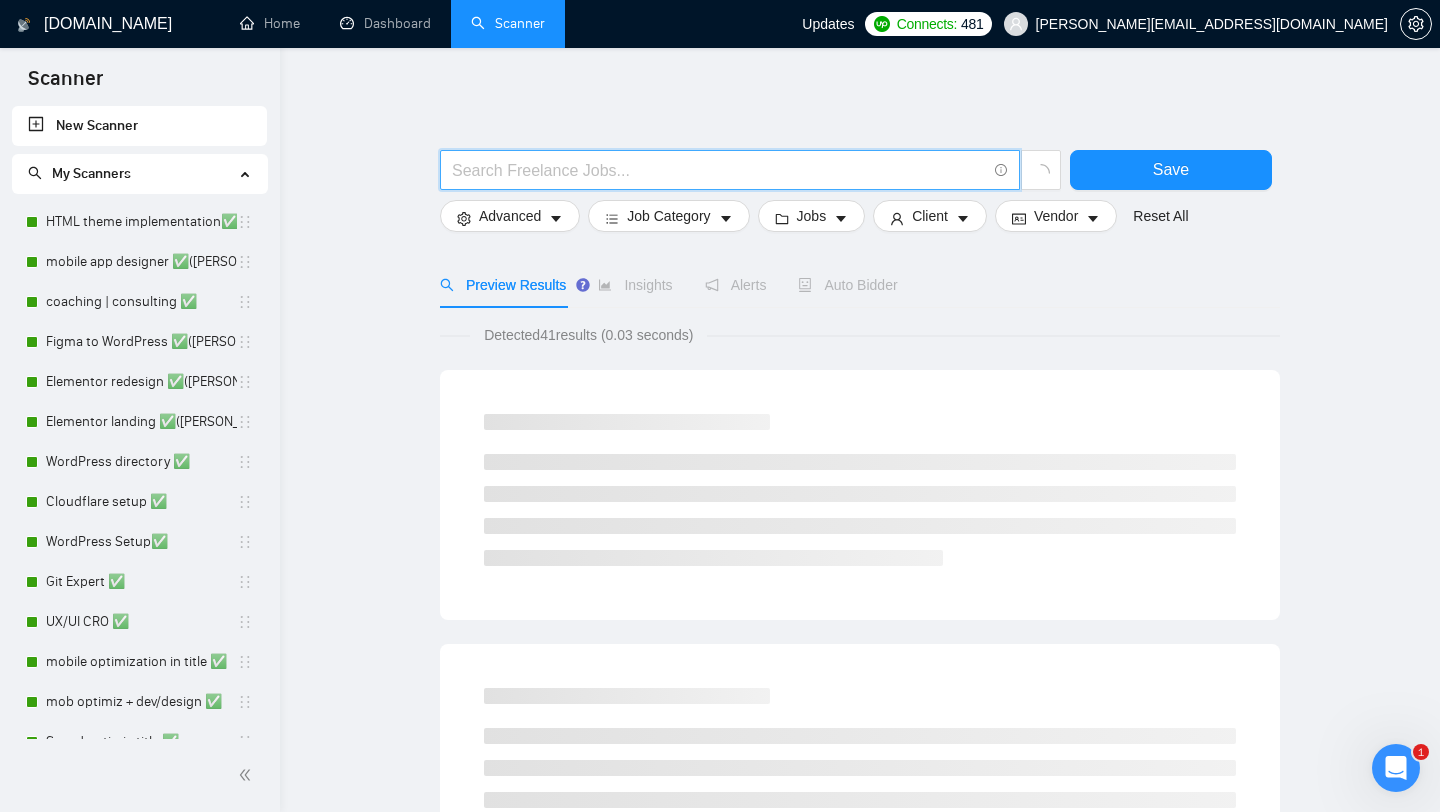 paste on "WP Crontrol" 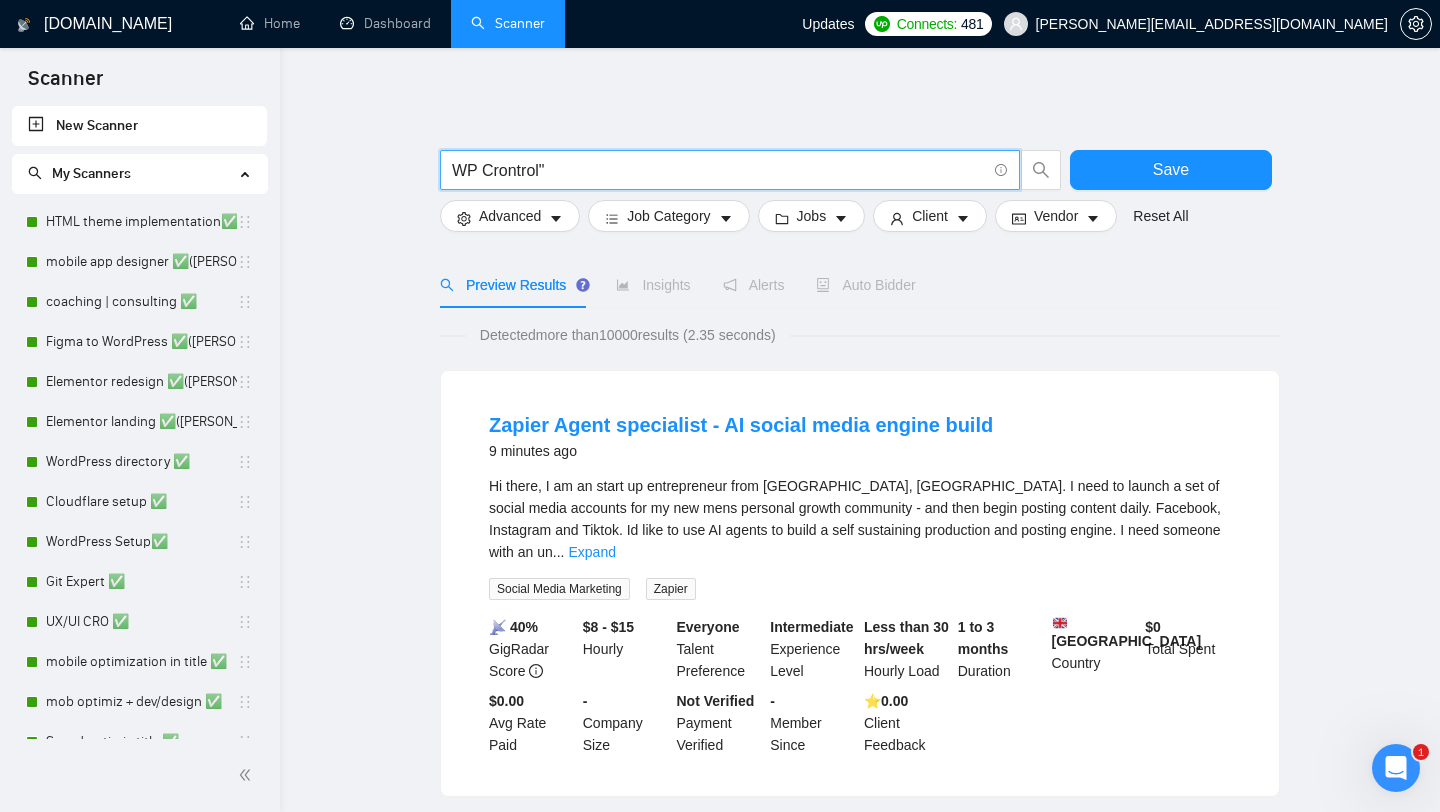 click on "WP Crontrol"" at bounding box center [719, 170] 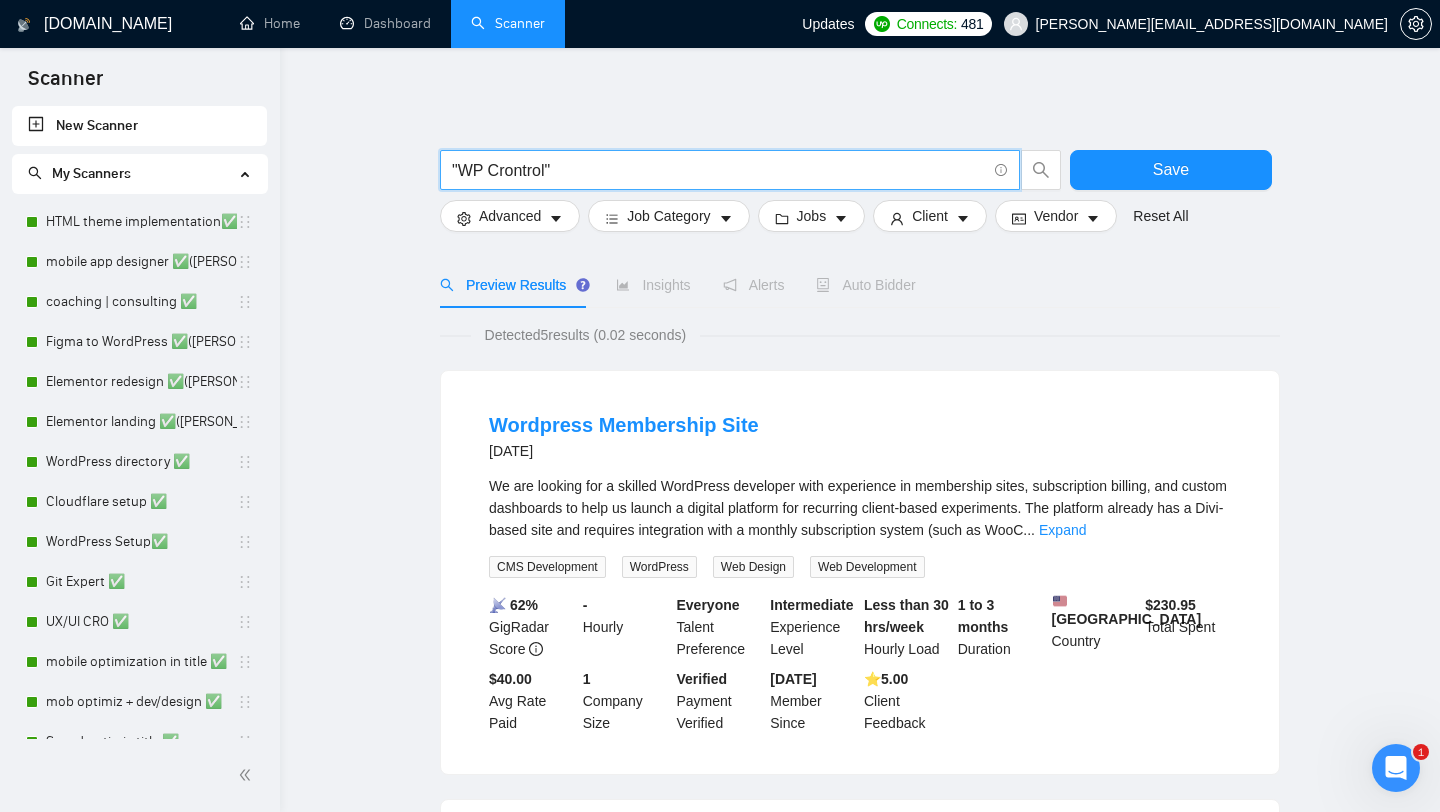 type on ""WP Crontrol"" 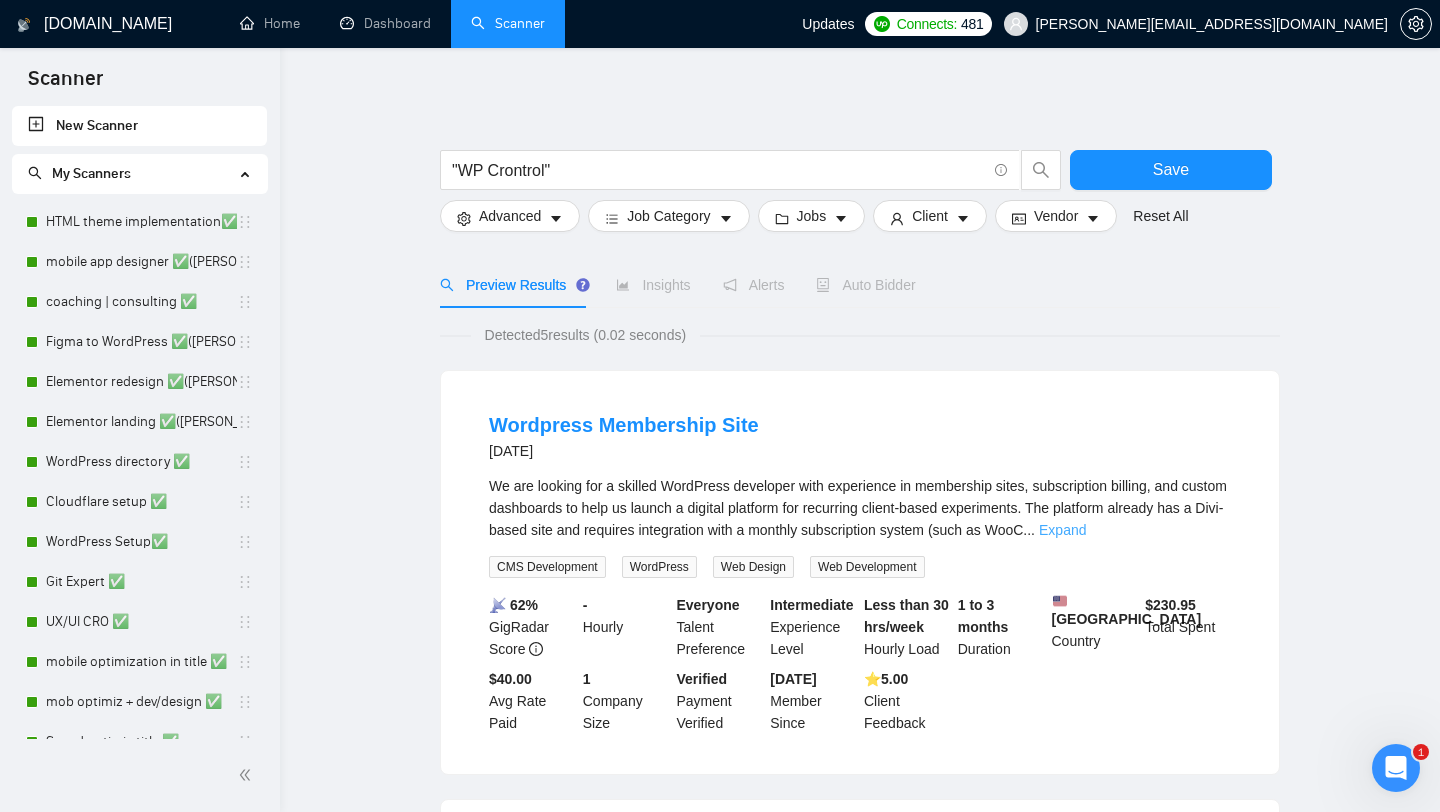 click on "Expand" at bounding box center [1062, 530] 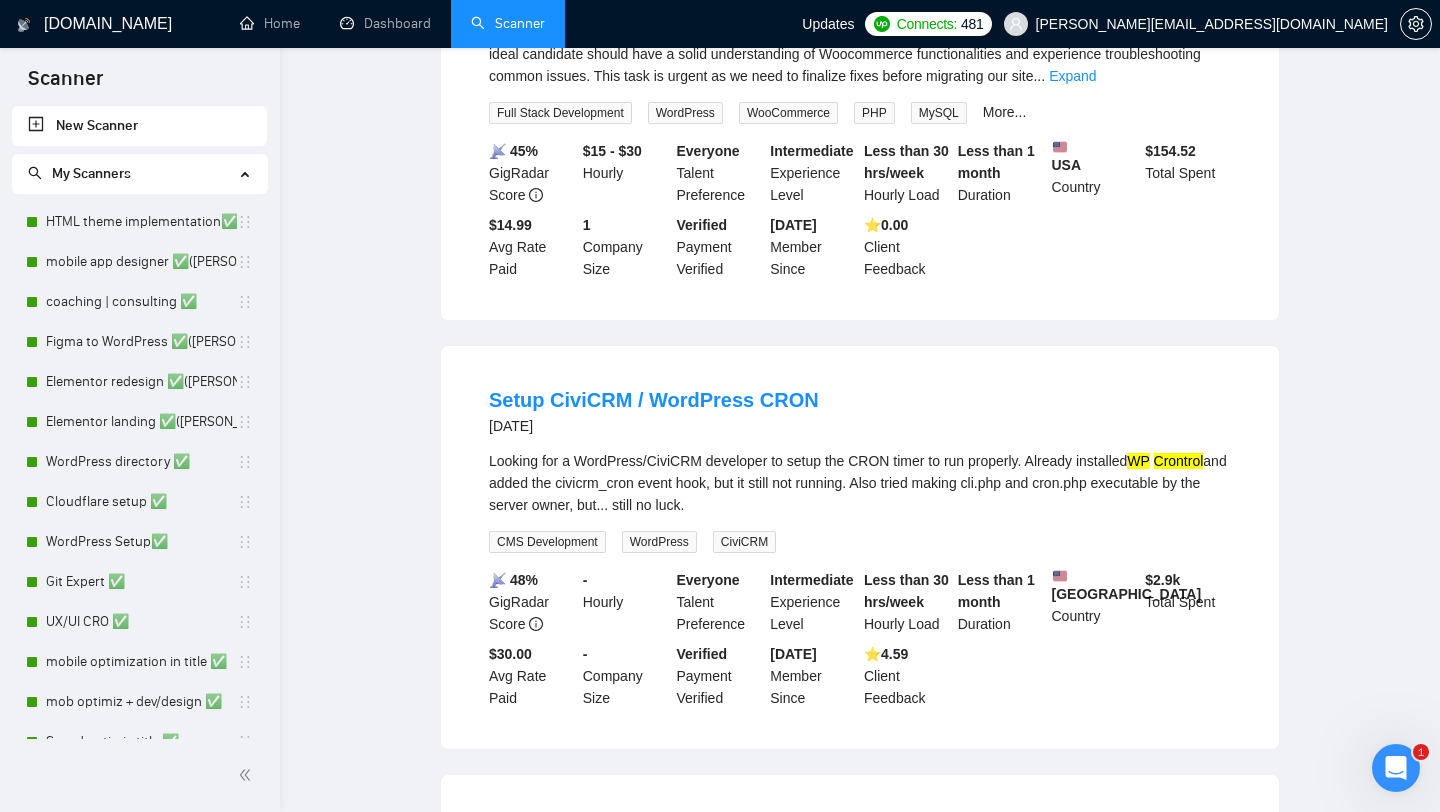 scroll, scrollTop: 0, scrollLeft: 0, axis: both 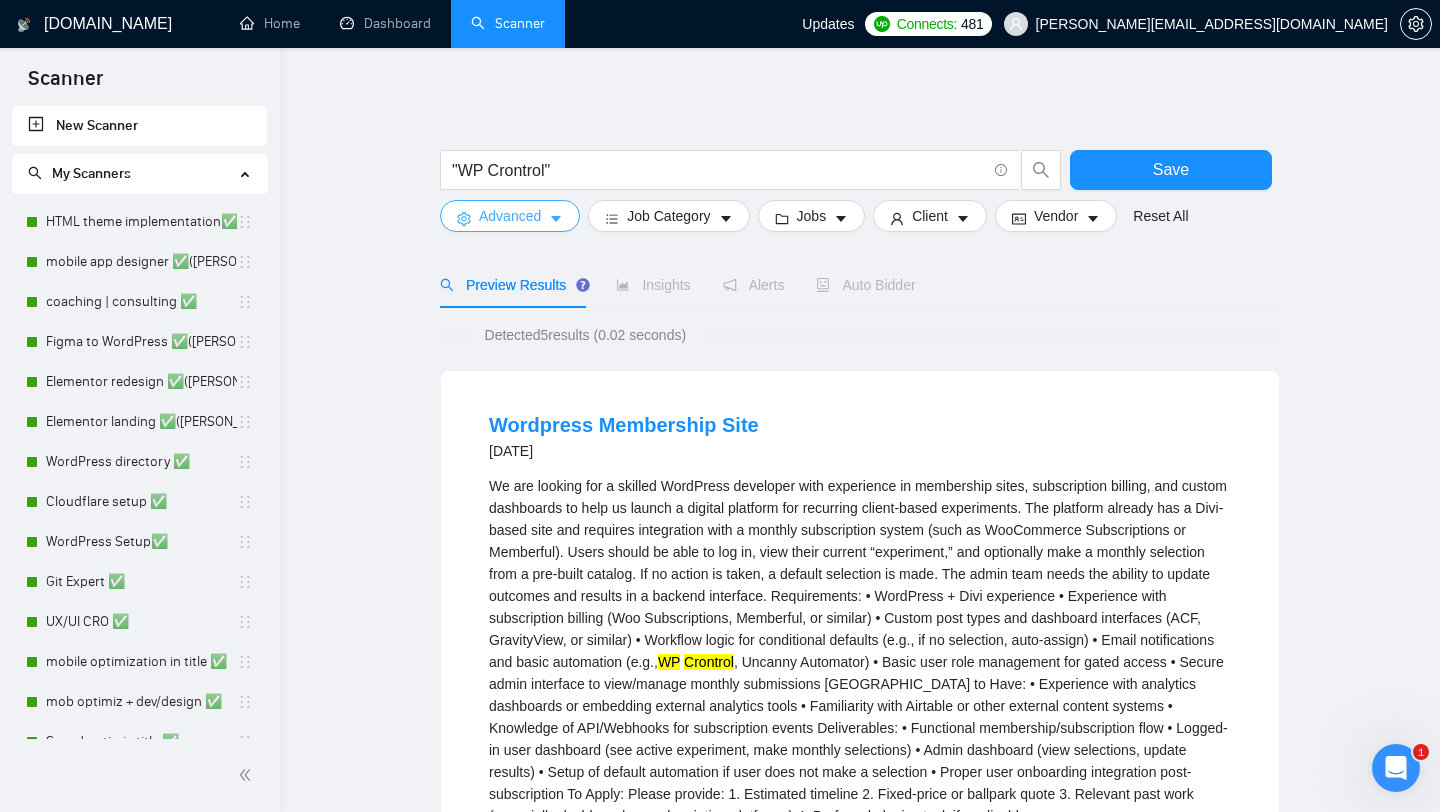 click on "Advanced" at bounding box center [510, 216] 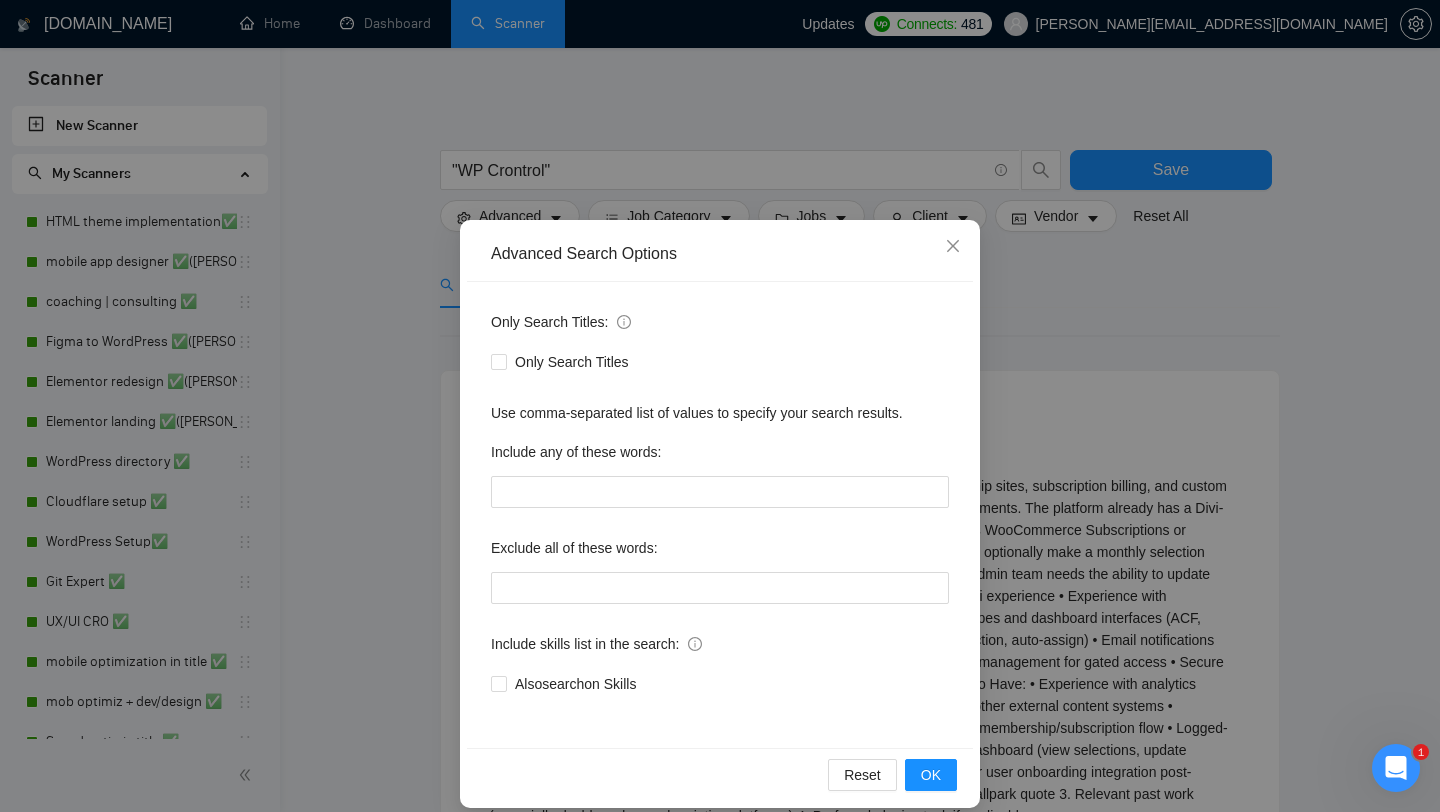 click on "Only Search Titles:   Only Search Titles Use comma-separated list of values to specify your search results. Include any of these words: Exclude all of these words: Include skills list in the search:   Also  search  on Skills" at bounding box center [720, 515] 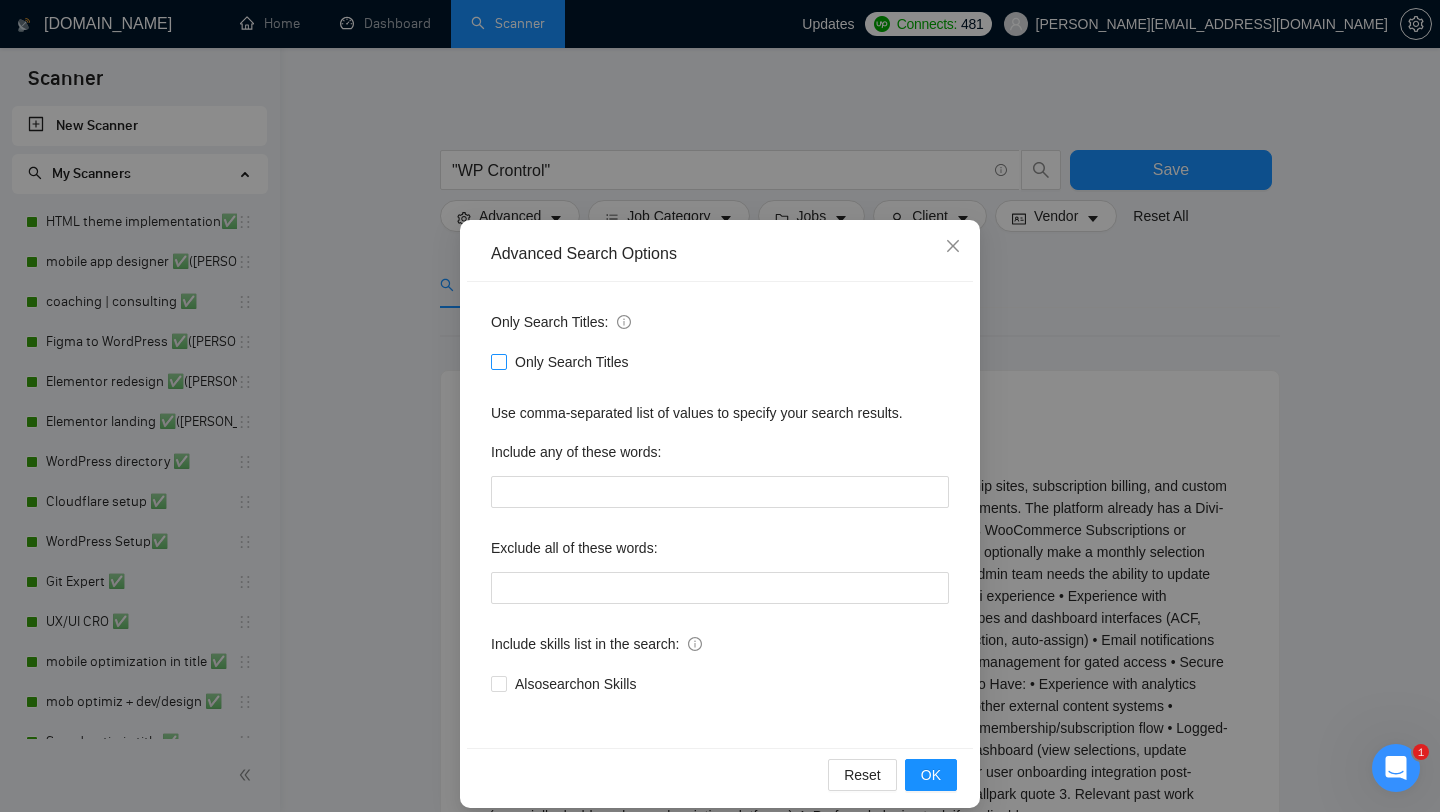 click on "Only Search Titles" at bounding box center [572, 362] 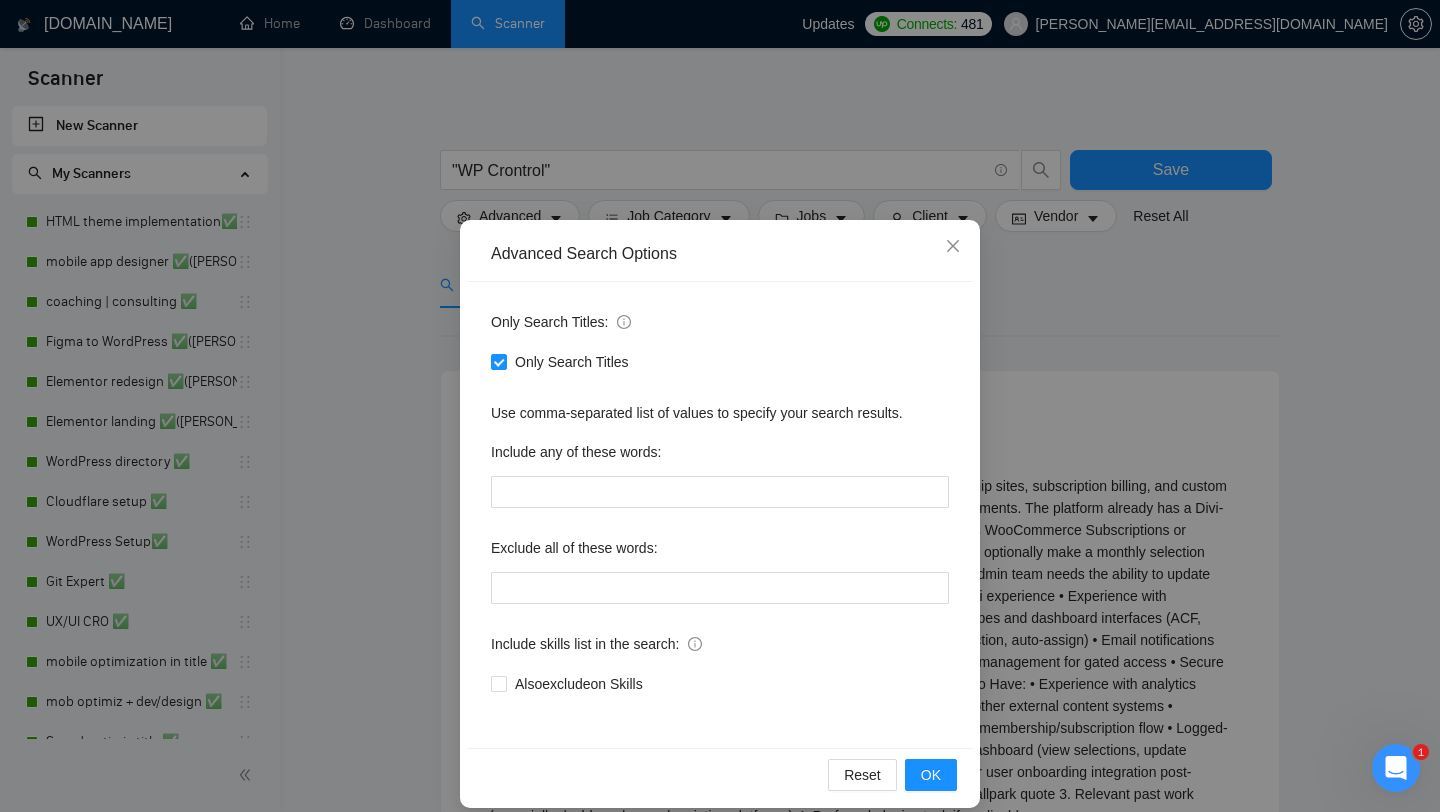 click on "Advanced Search Options Only Search Titles:   Only Search Titles Use comma-separated list of values to specify your search results. Include any of these words: Exclude all of these words: Include skills list in the search:   Also  exclude  on Skills Reset OK" at bounding box center [720, 406] 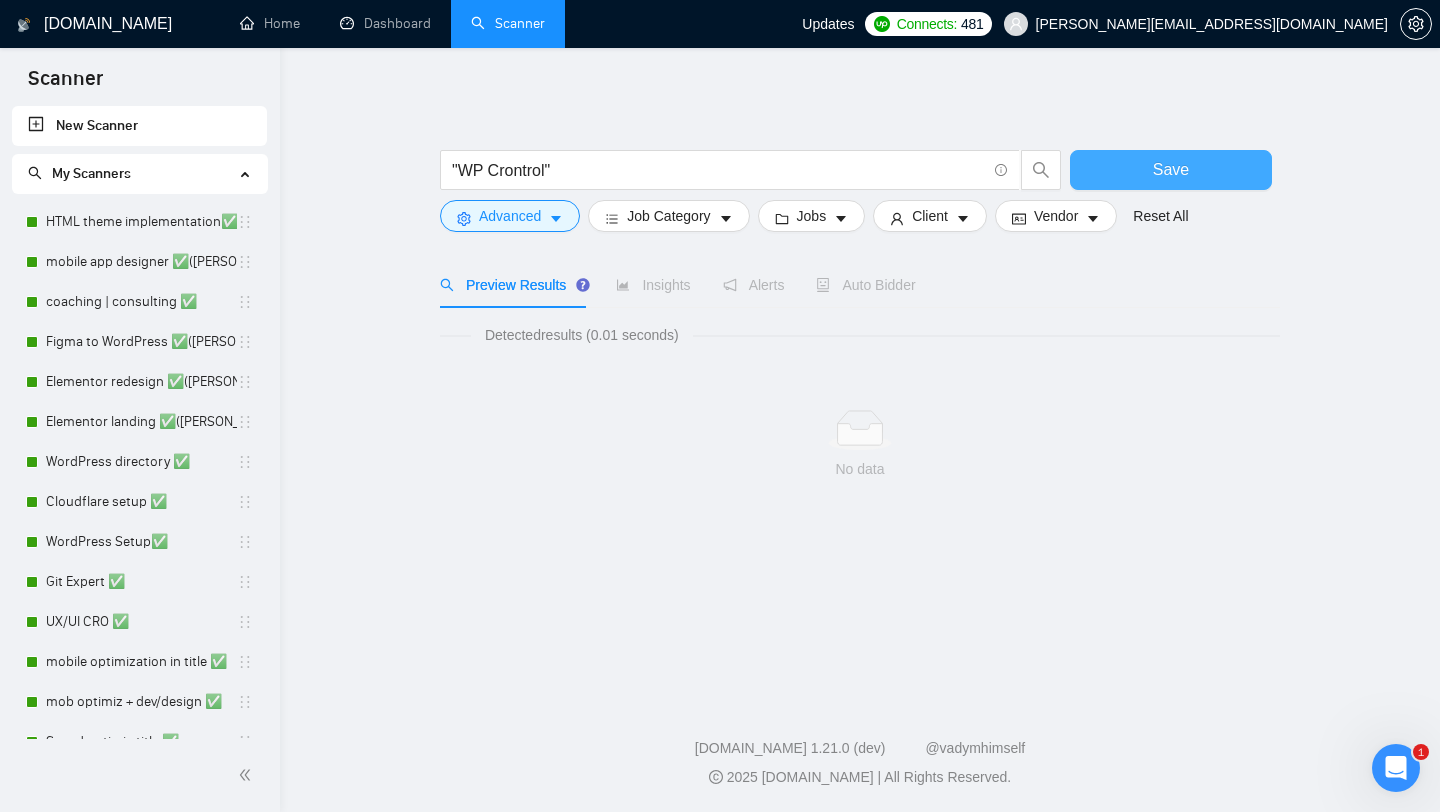 click on "Save" at bounding box center [1171, 170] 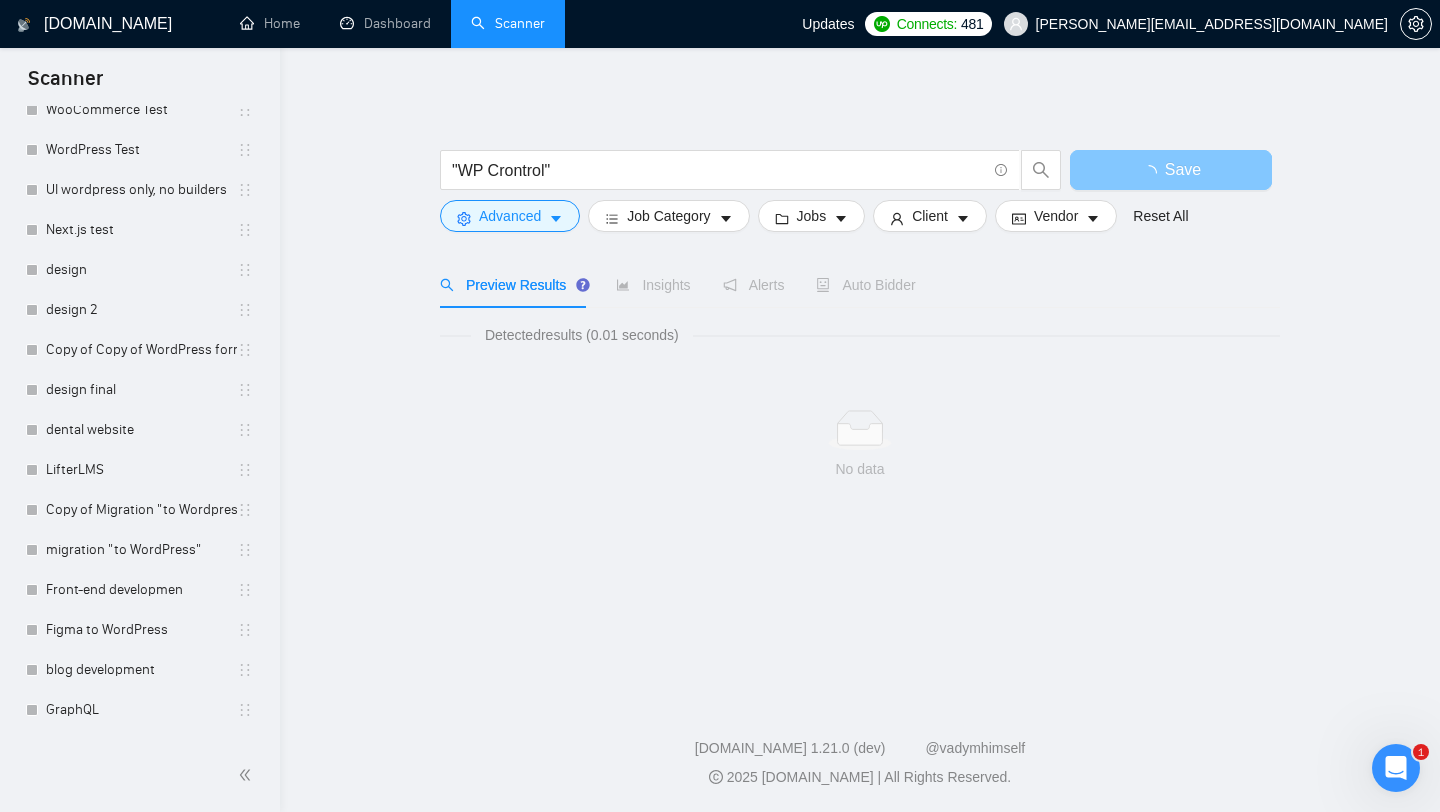 scroll, scrollTop: 3423, scrollLeft: 0, axis: vertical 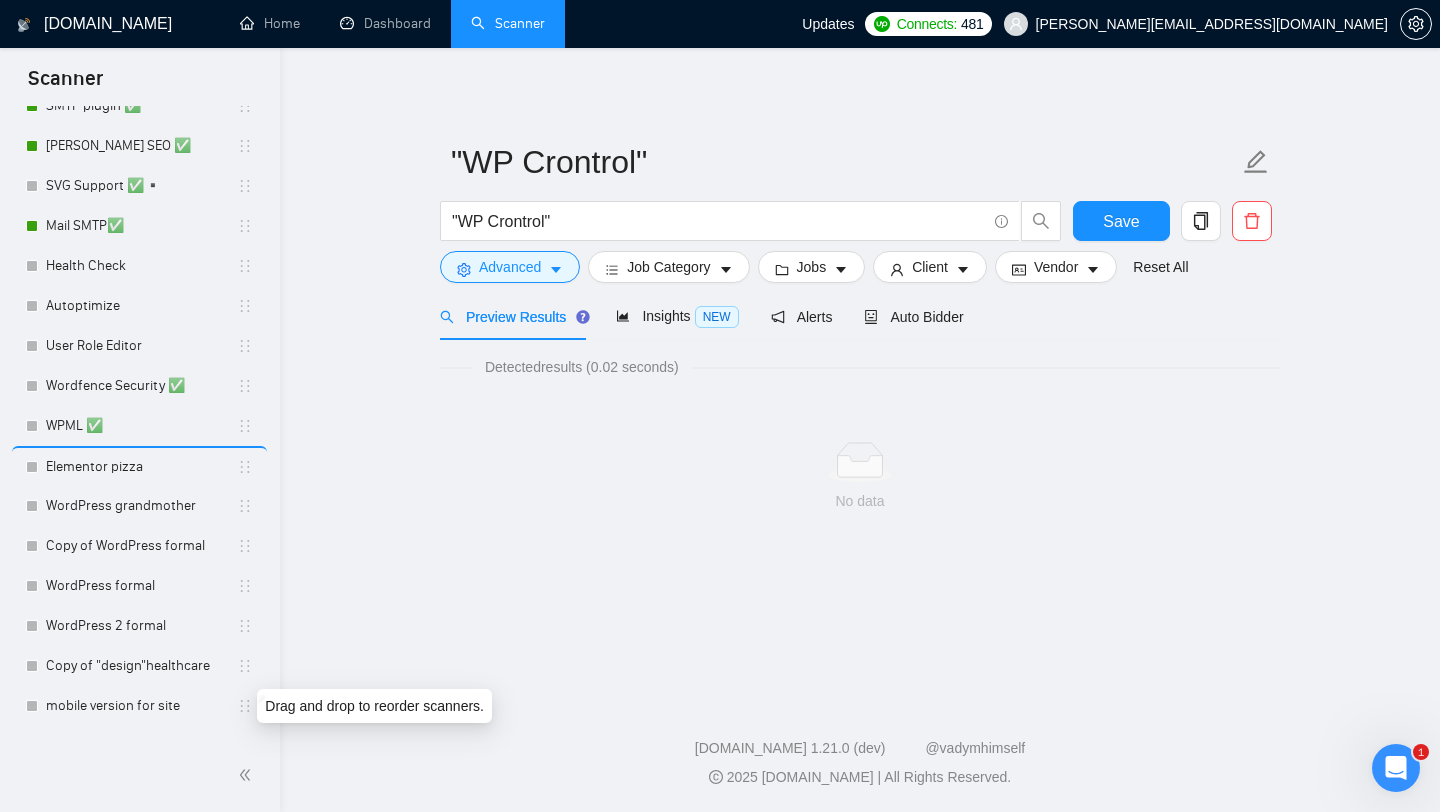 drag, startPoint x: 235, startPoint y: 715, endPoint x: 235, endPoint y: 700, distance: 15 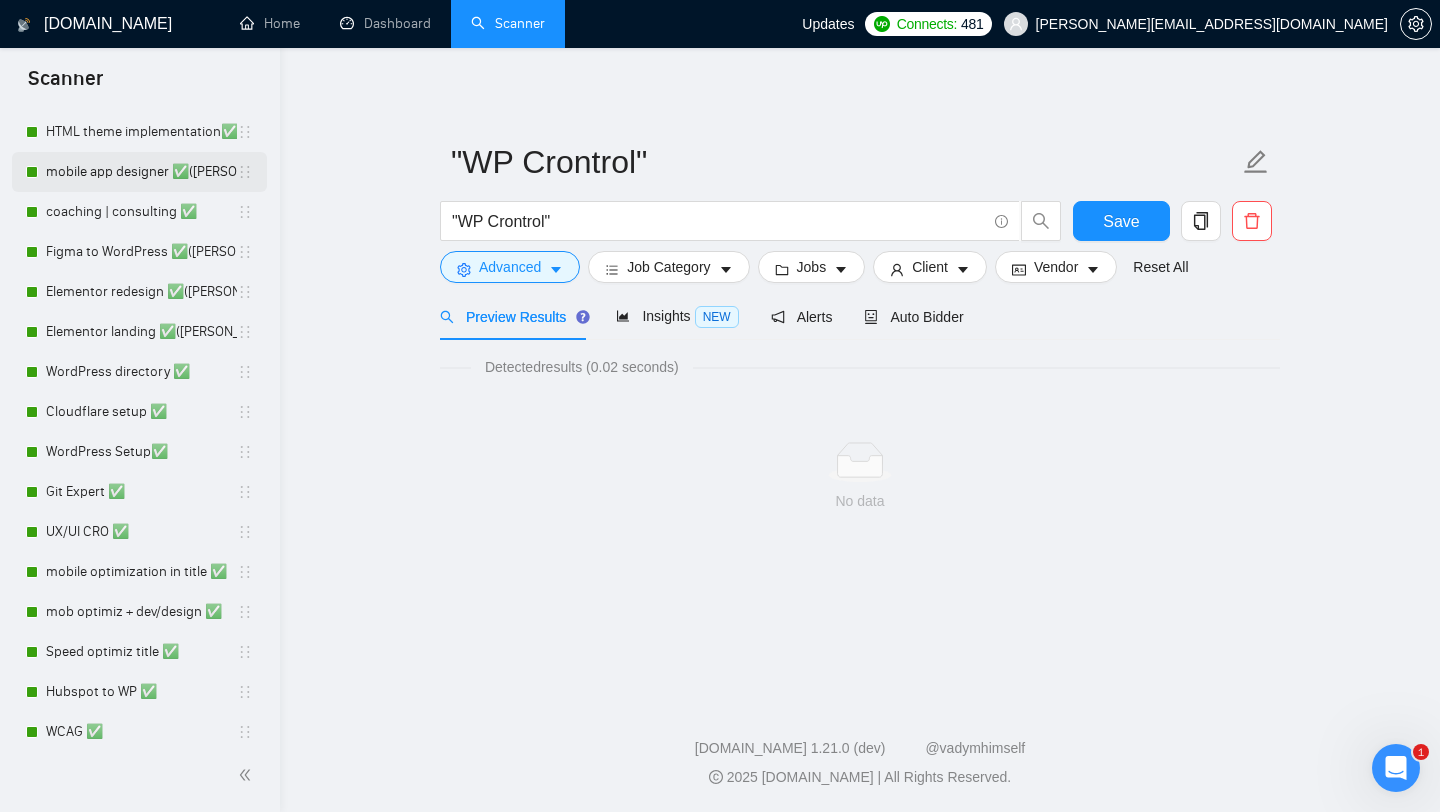 scroll, scrollTop: 0, scrollLeft: 0, axis: both 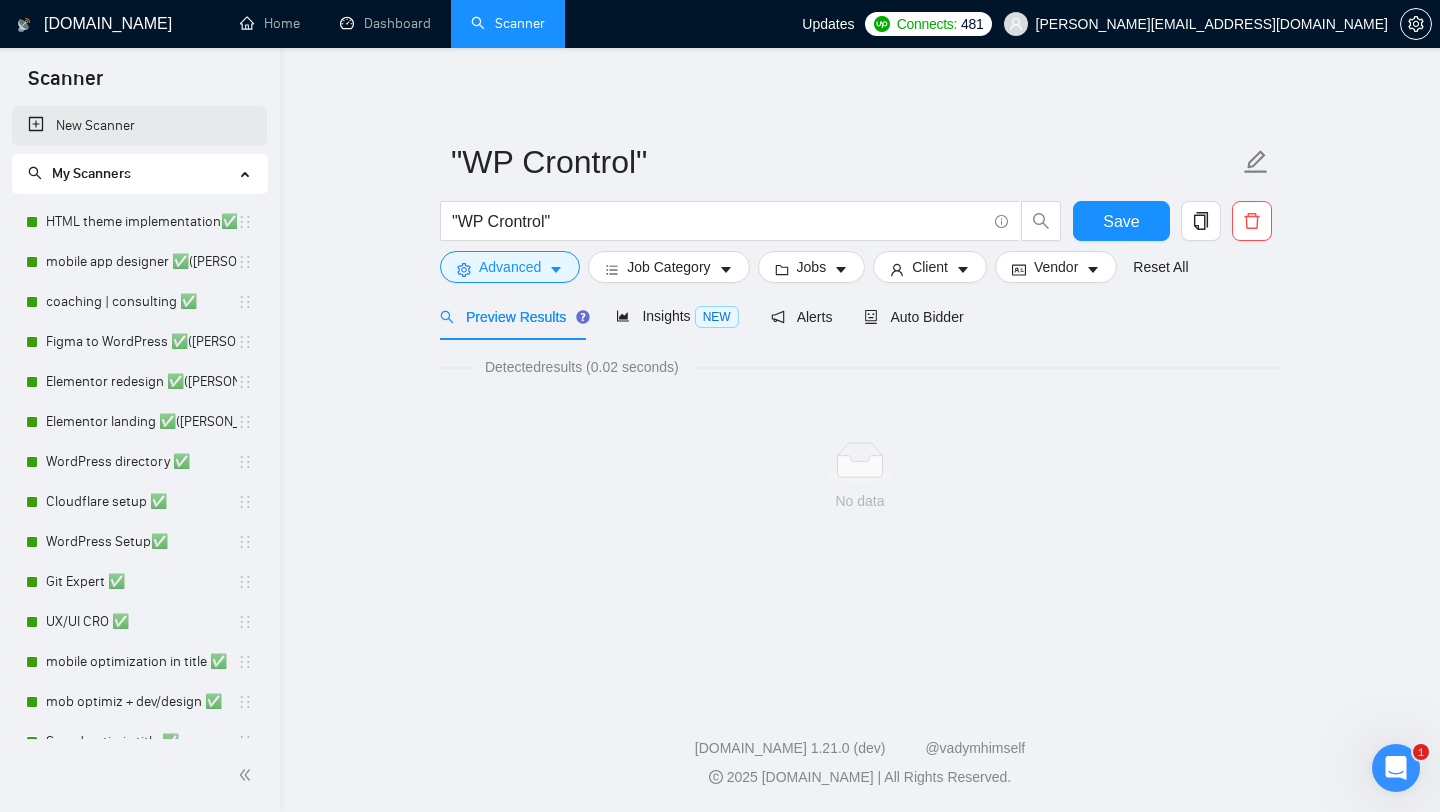 click on "New Scanner" at bounding box center [139, 126] 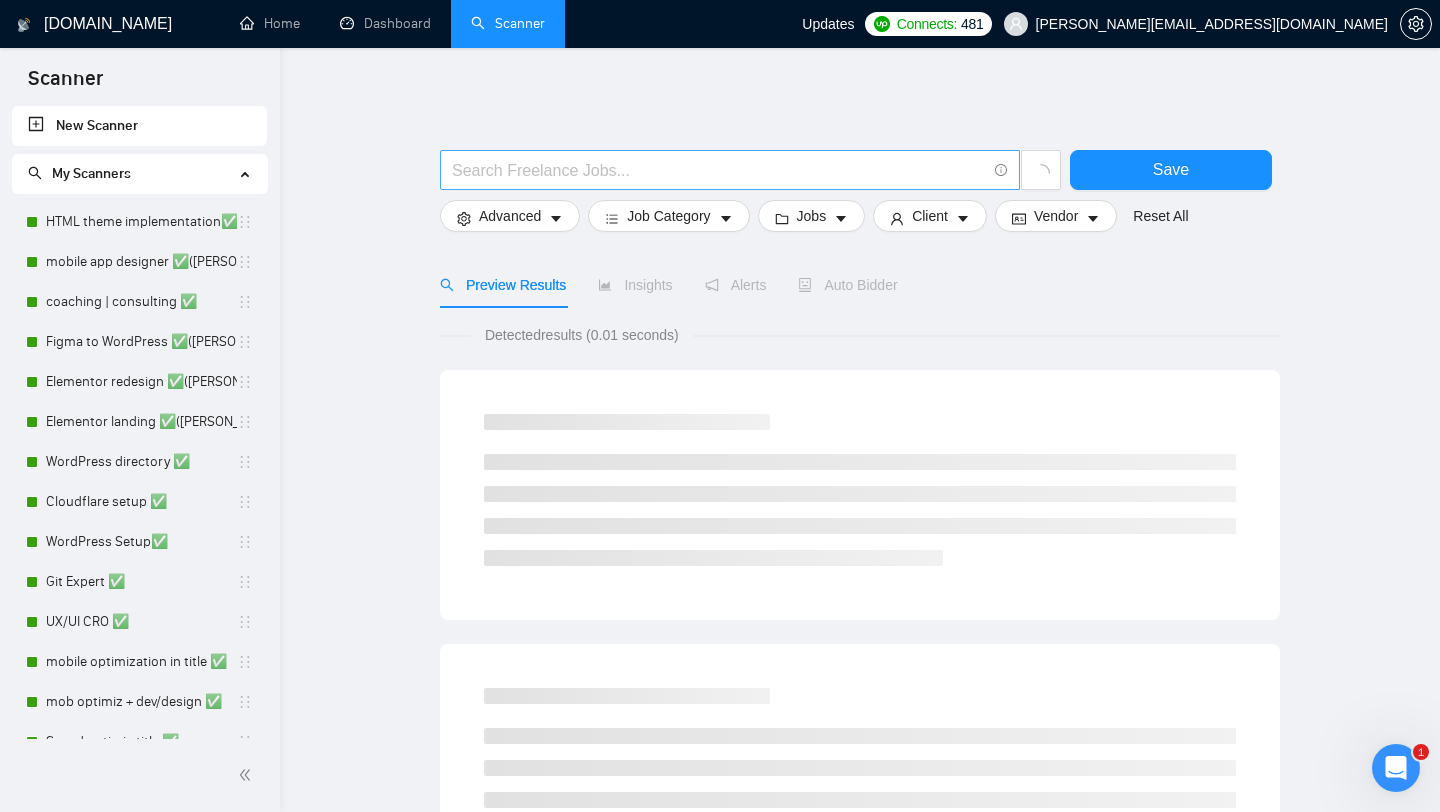 click at bounding box center [730, 170] 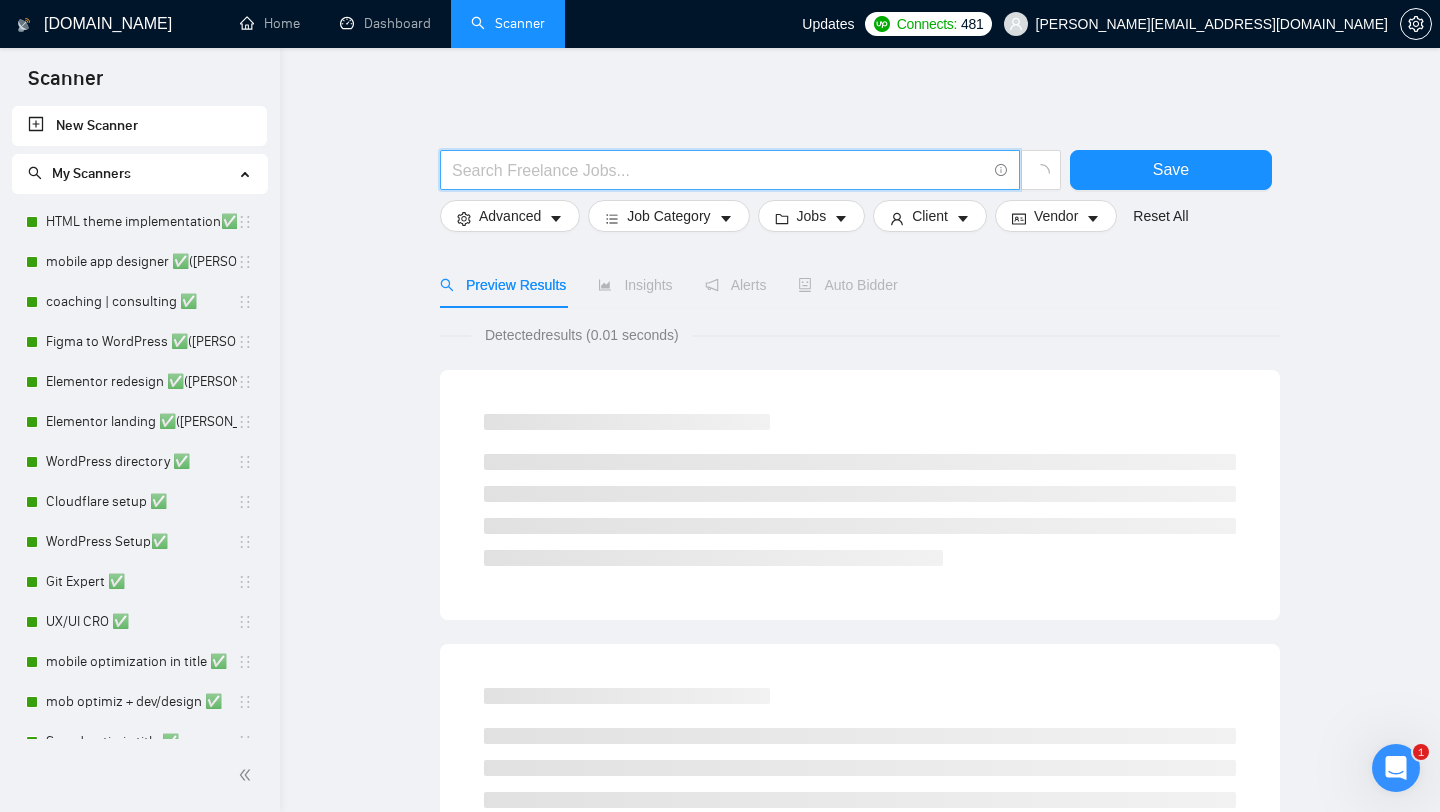 paste on "User Switching" 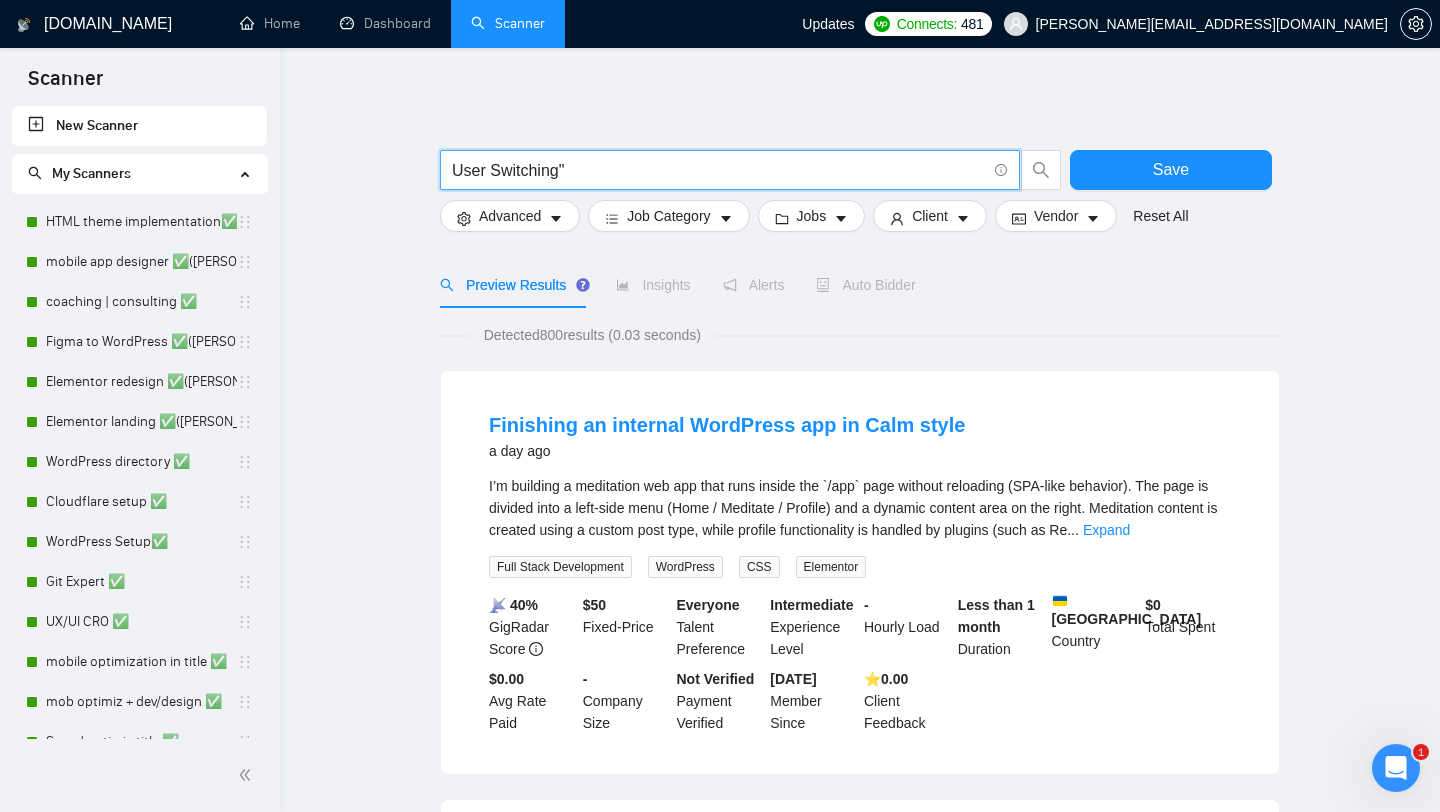 click on "User Switching"" at bounding box center [719, 170] 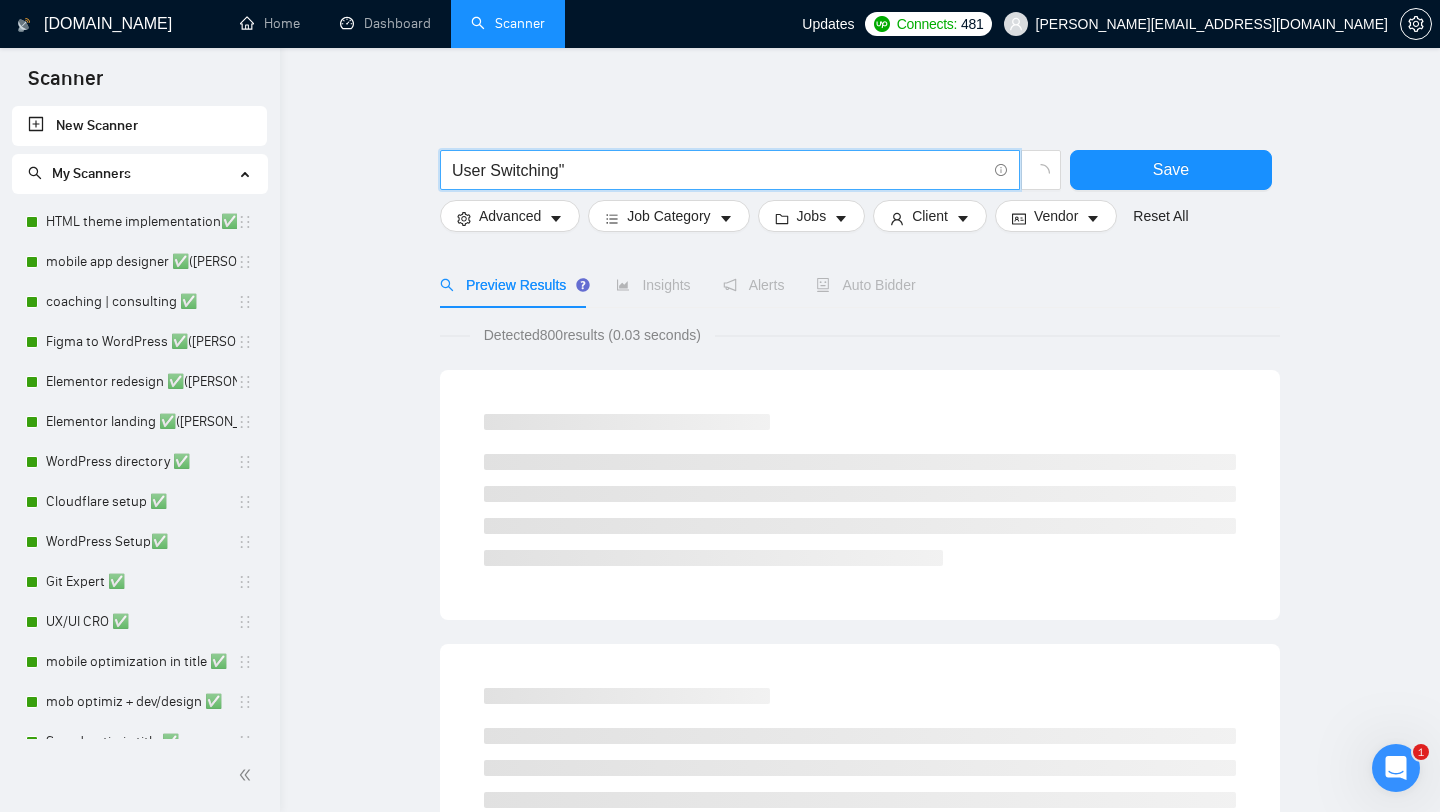 click on "User Switching"" at bounding box center [719, 170] 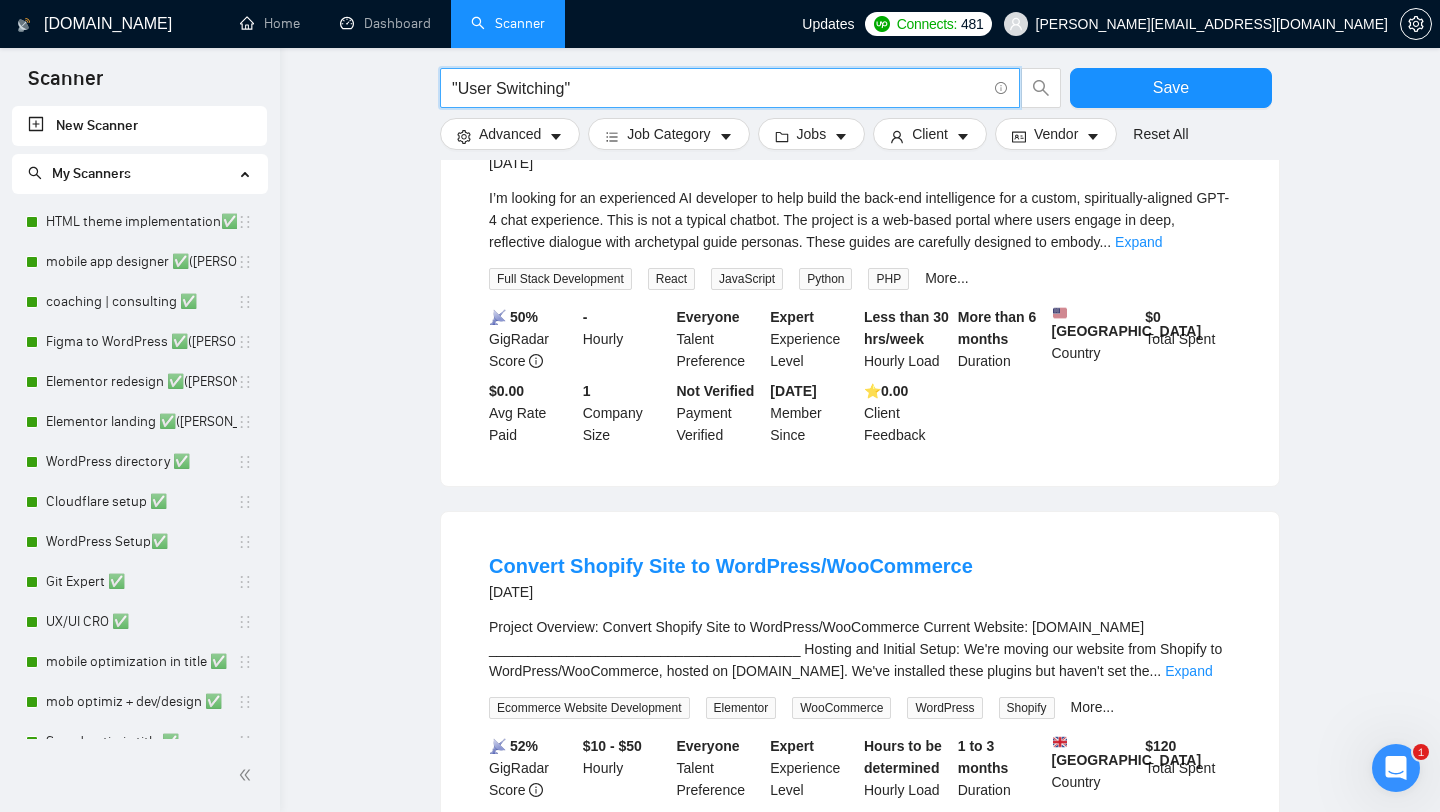 scroll, scrollTop: 627, scrollLeft: 0, axis: vertical 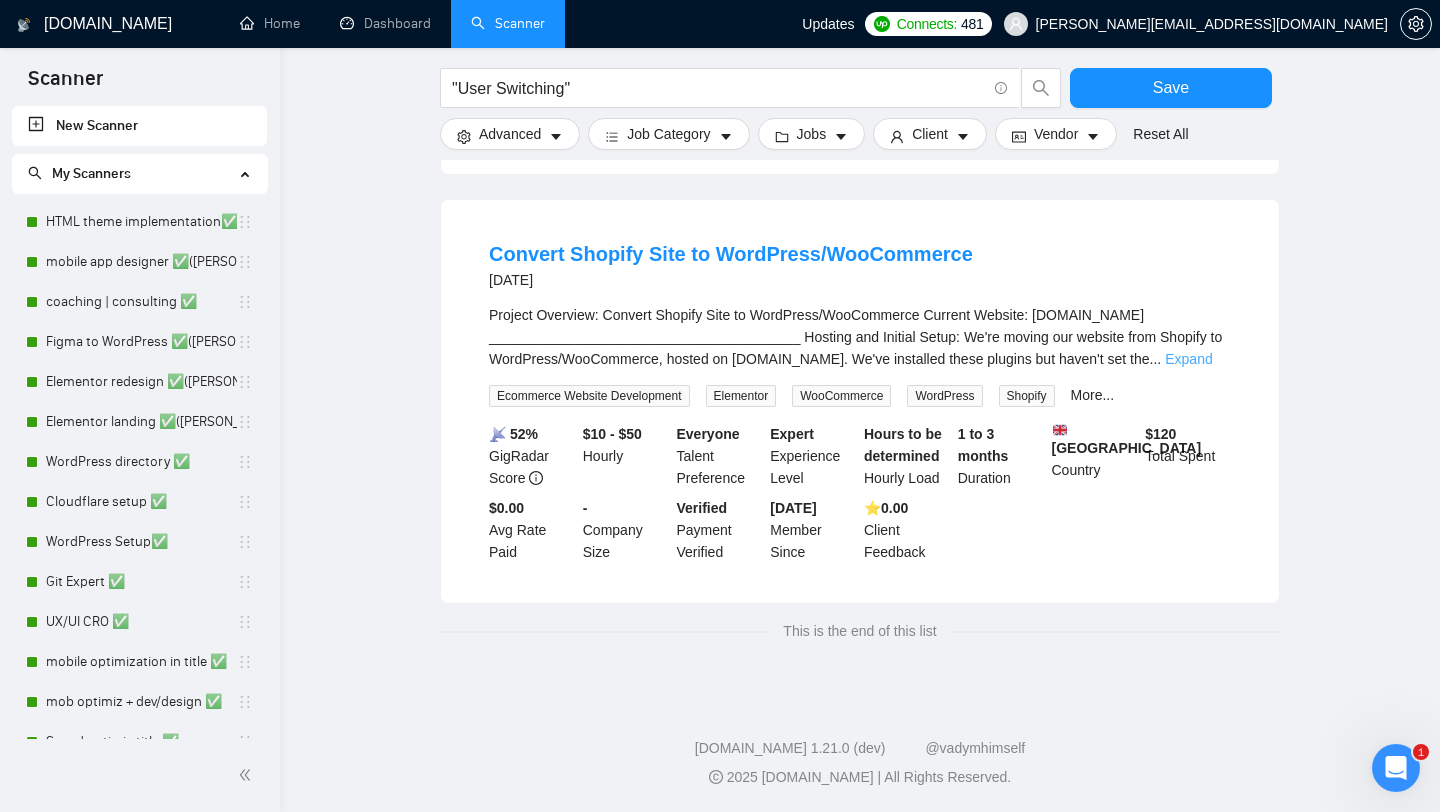 click on "Expand" at bounding box center [1188, 359] 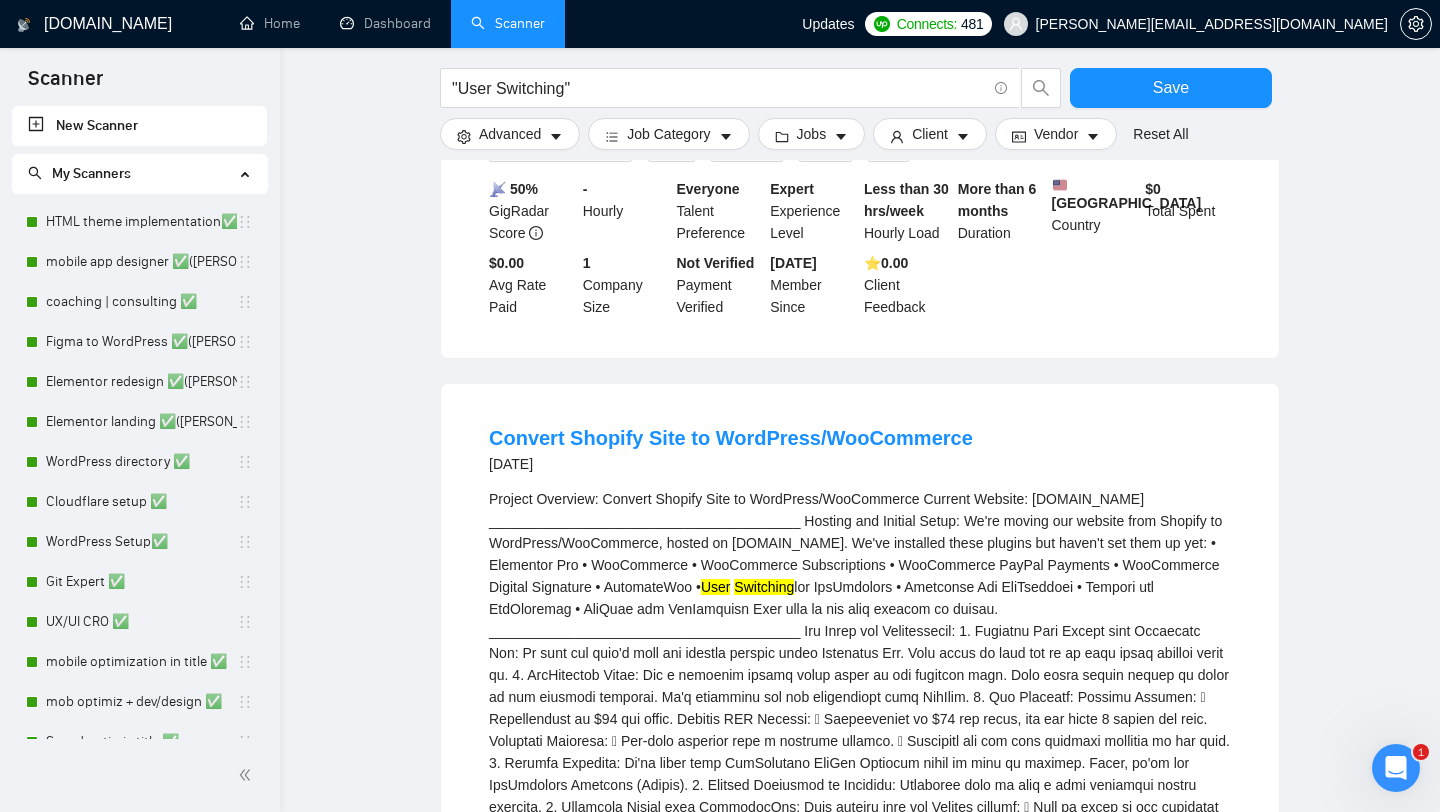 scroll, scrollTop: 0, scrollLeft: 0, axis: both 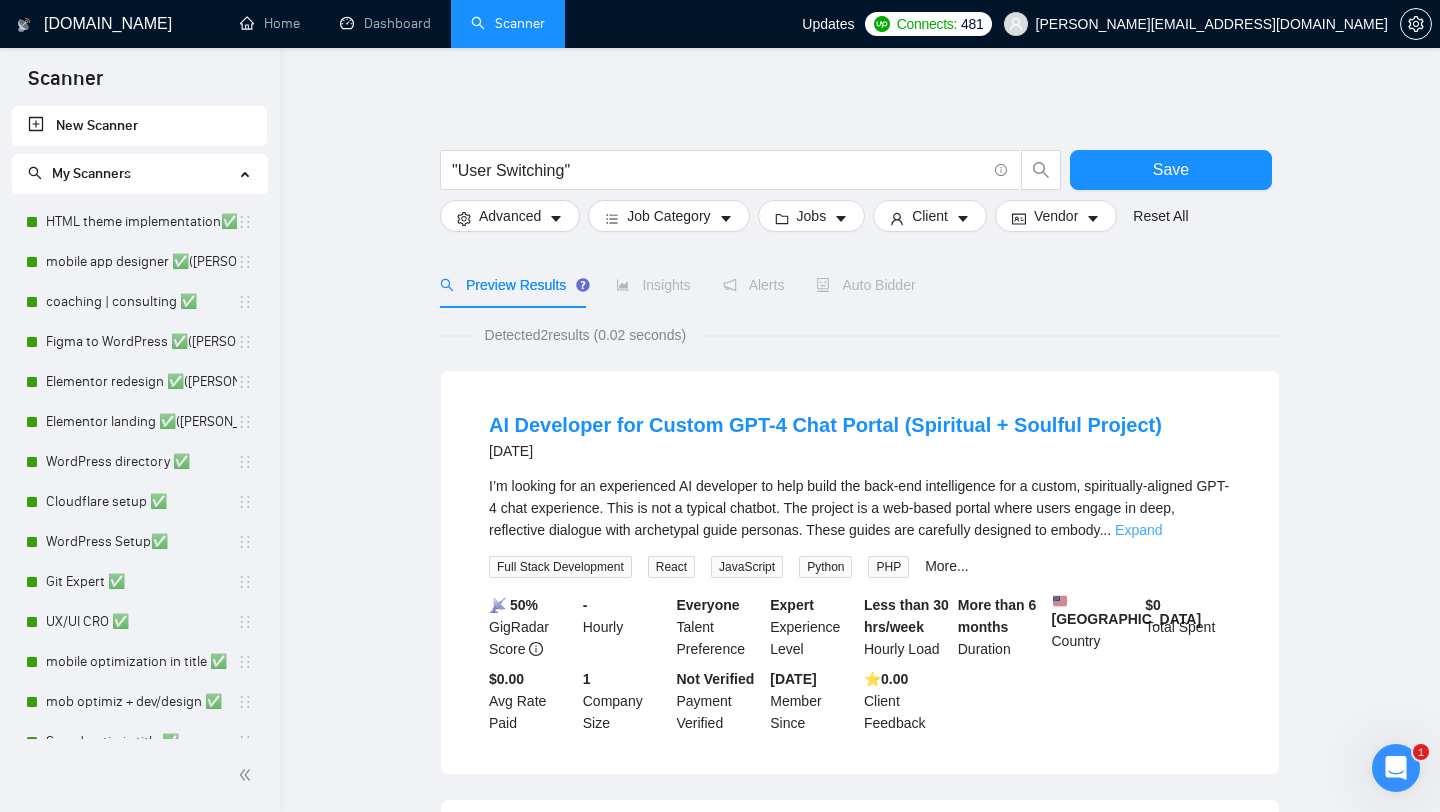 click on "Expand" at bounding box center [1138, 530] 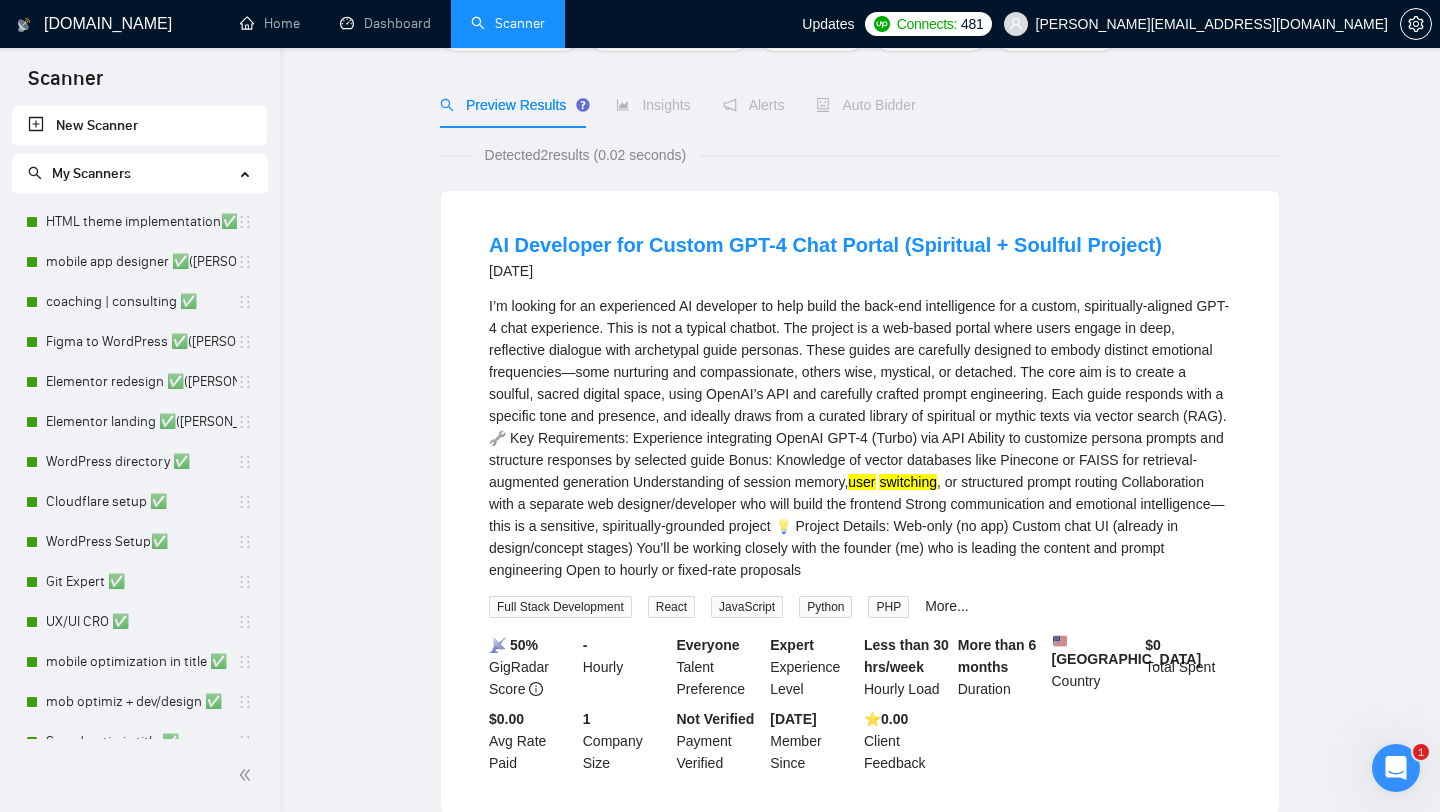 scroll, scrollTop: 0, scrollLeft: 0, axis: both 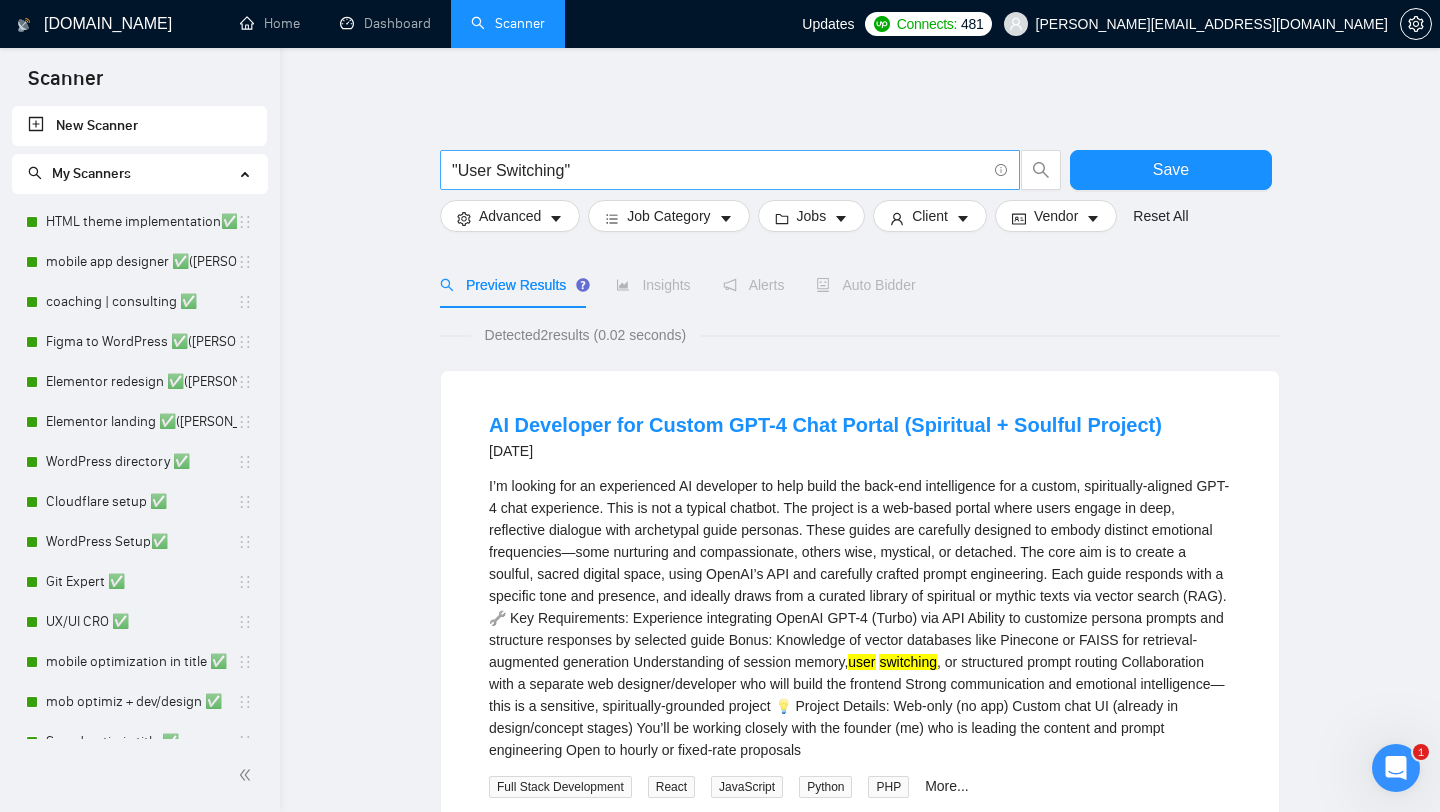 click on ""User Switching"" at bounding box center [719, 170] 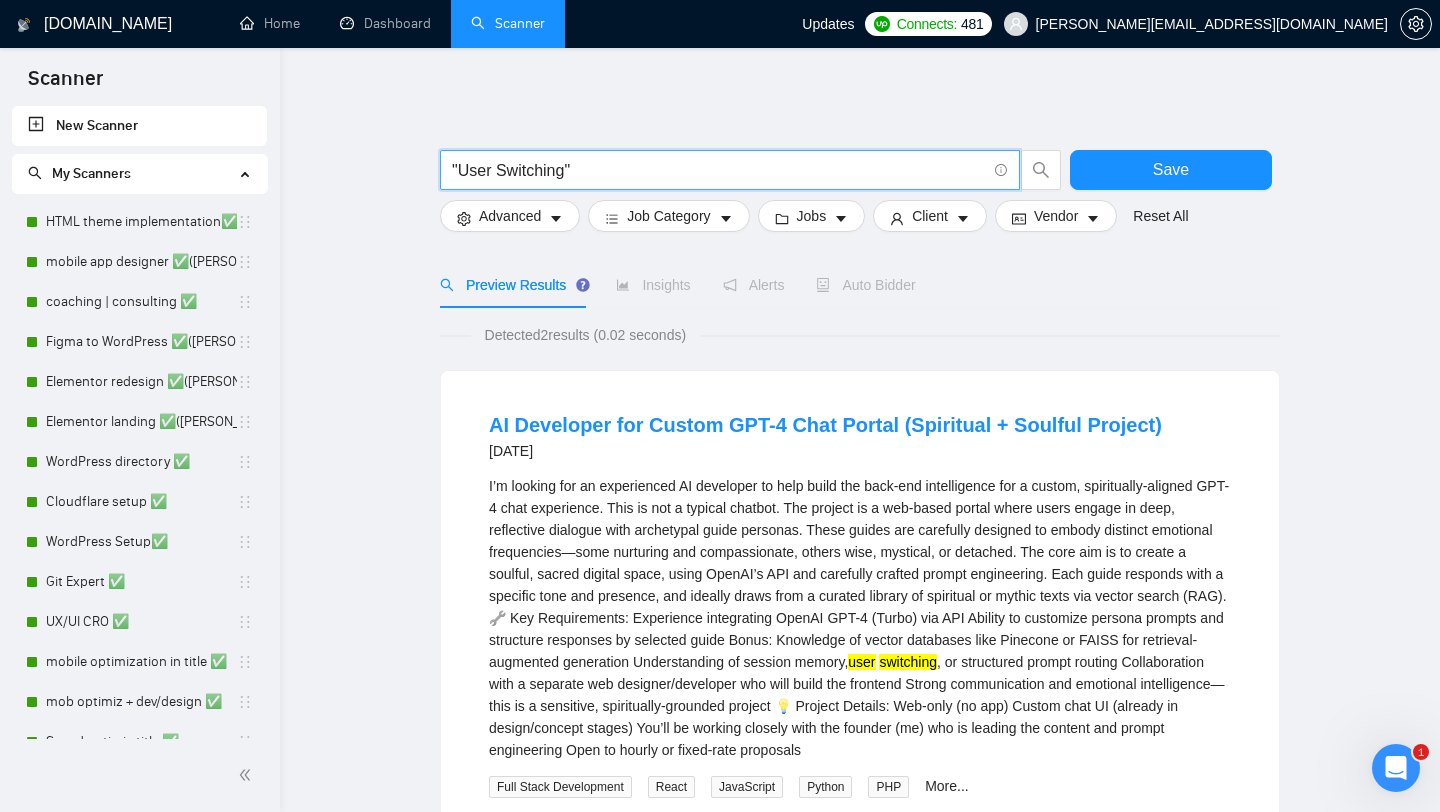 click on ""User Switching"" at bounding box center (719, 170) 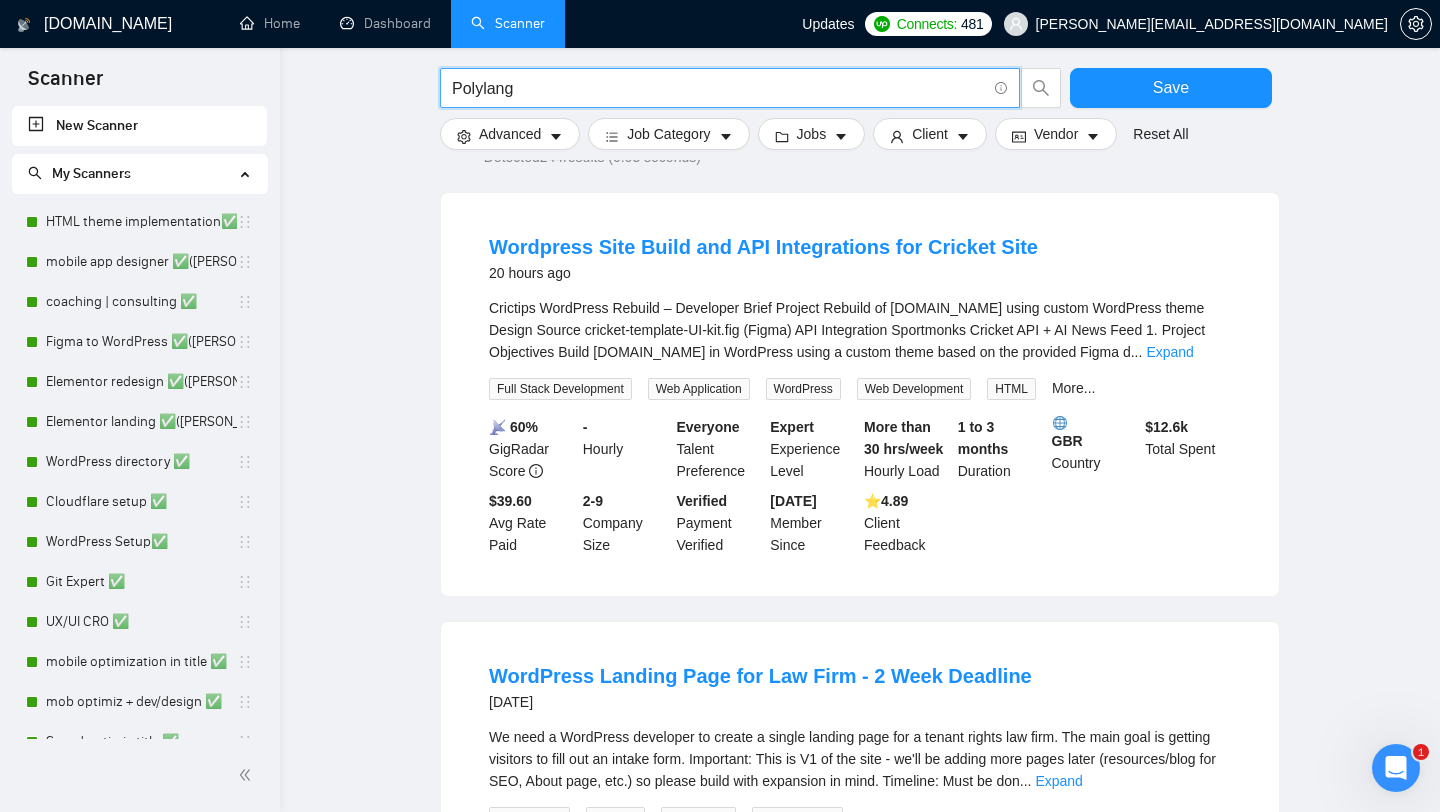 scroll, scrollTop: 0, scrollLeft: 0, axis: both 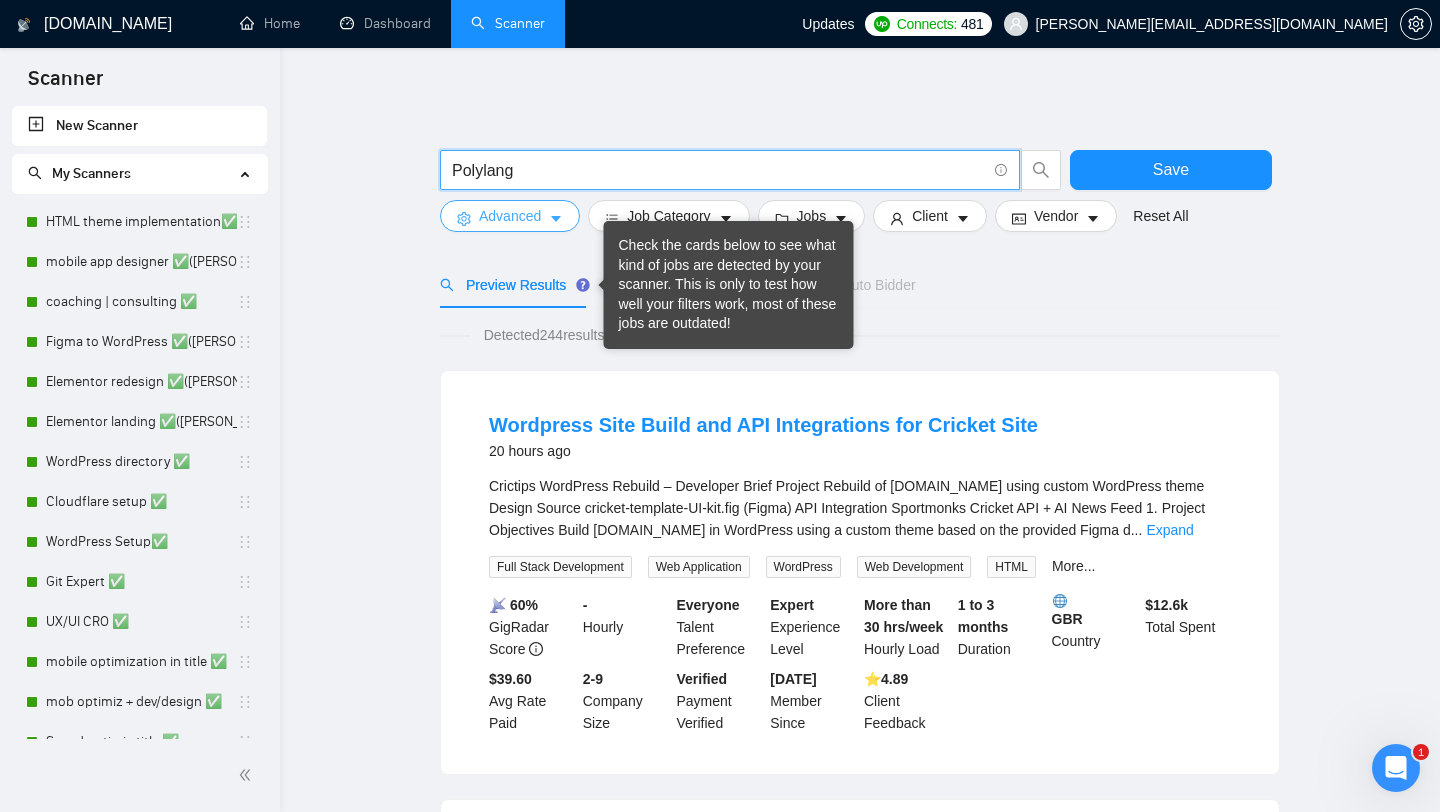 type on "Polylang" 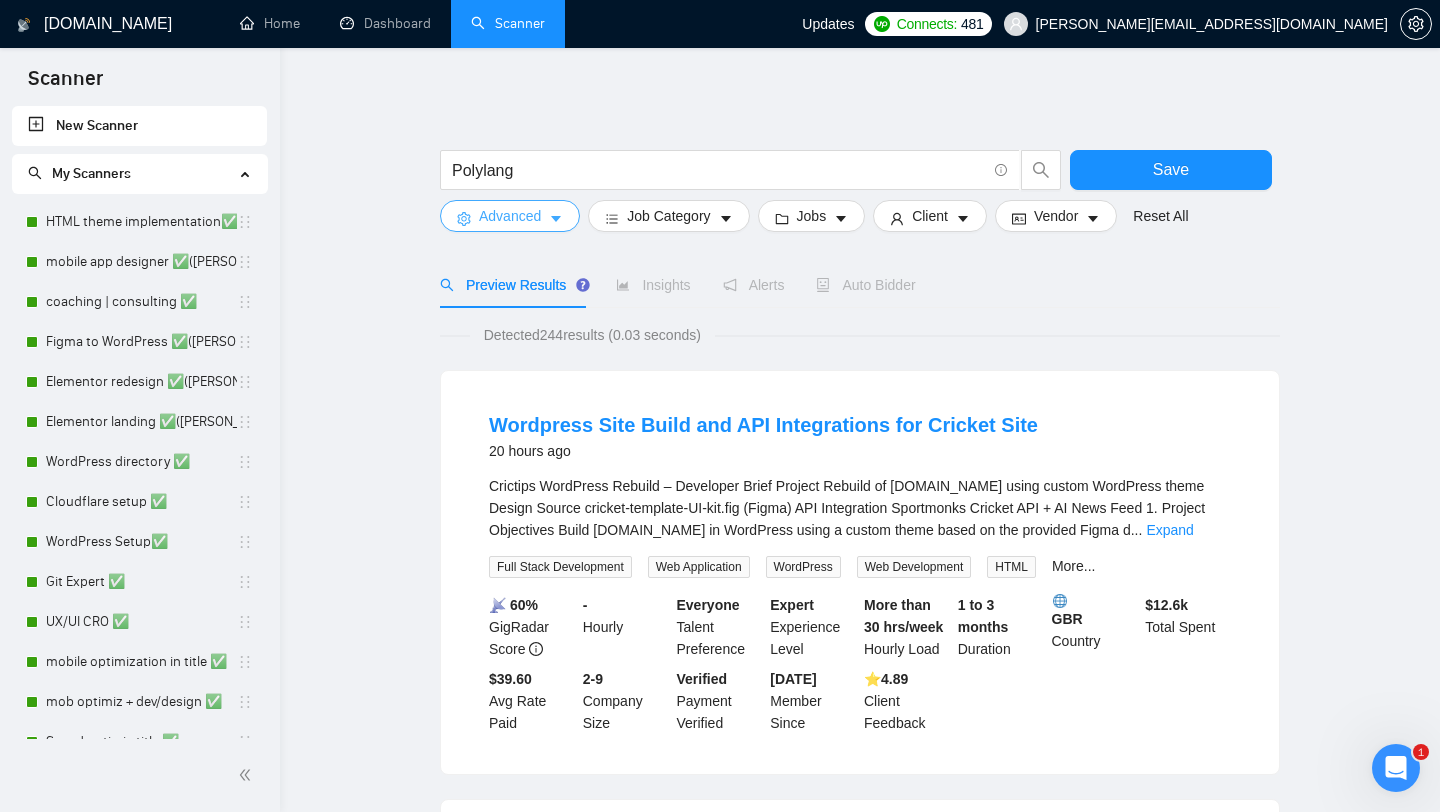 click on "Advanced" at bounding box center (510, 216) 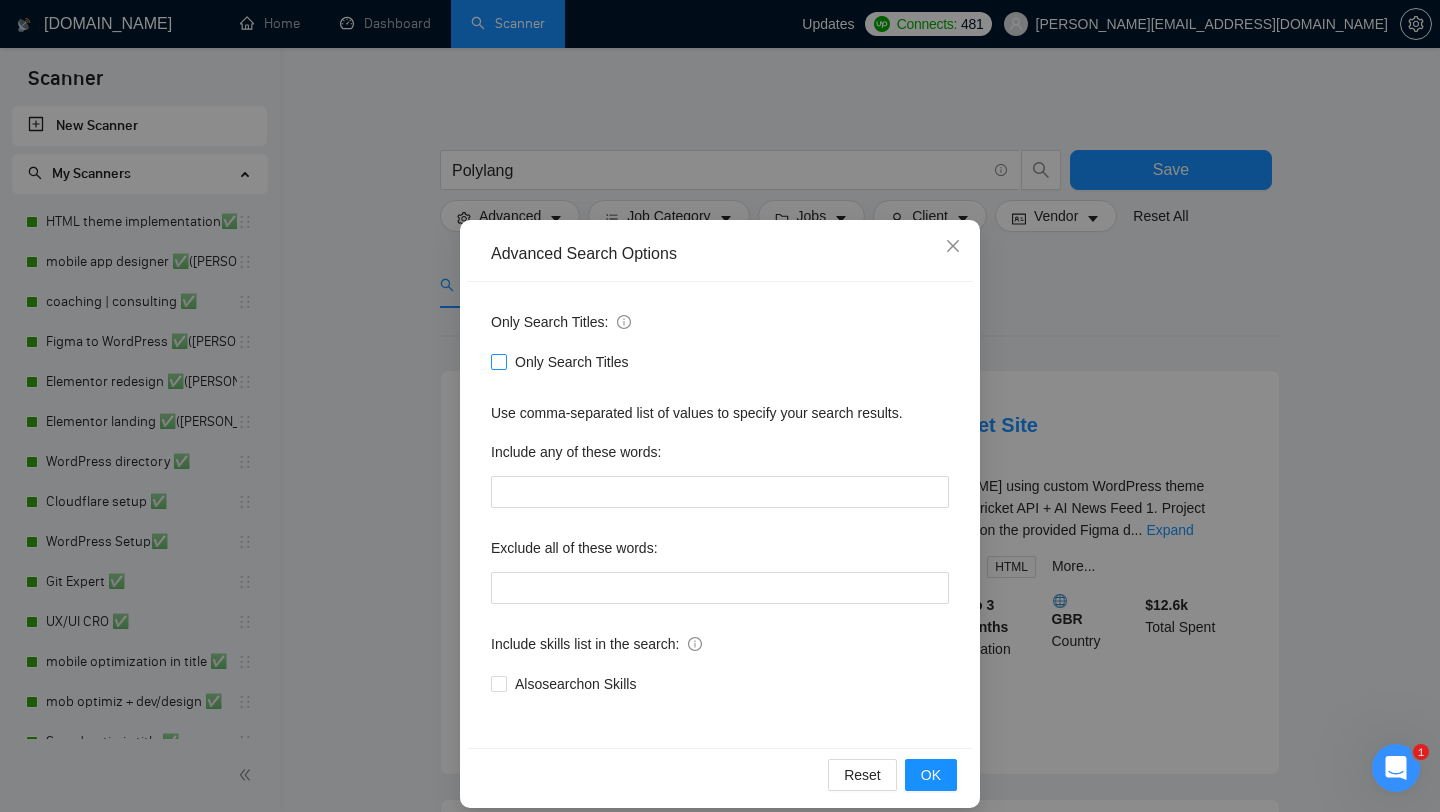click on "Only Search Titles" at bounding box center (498, 361) 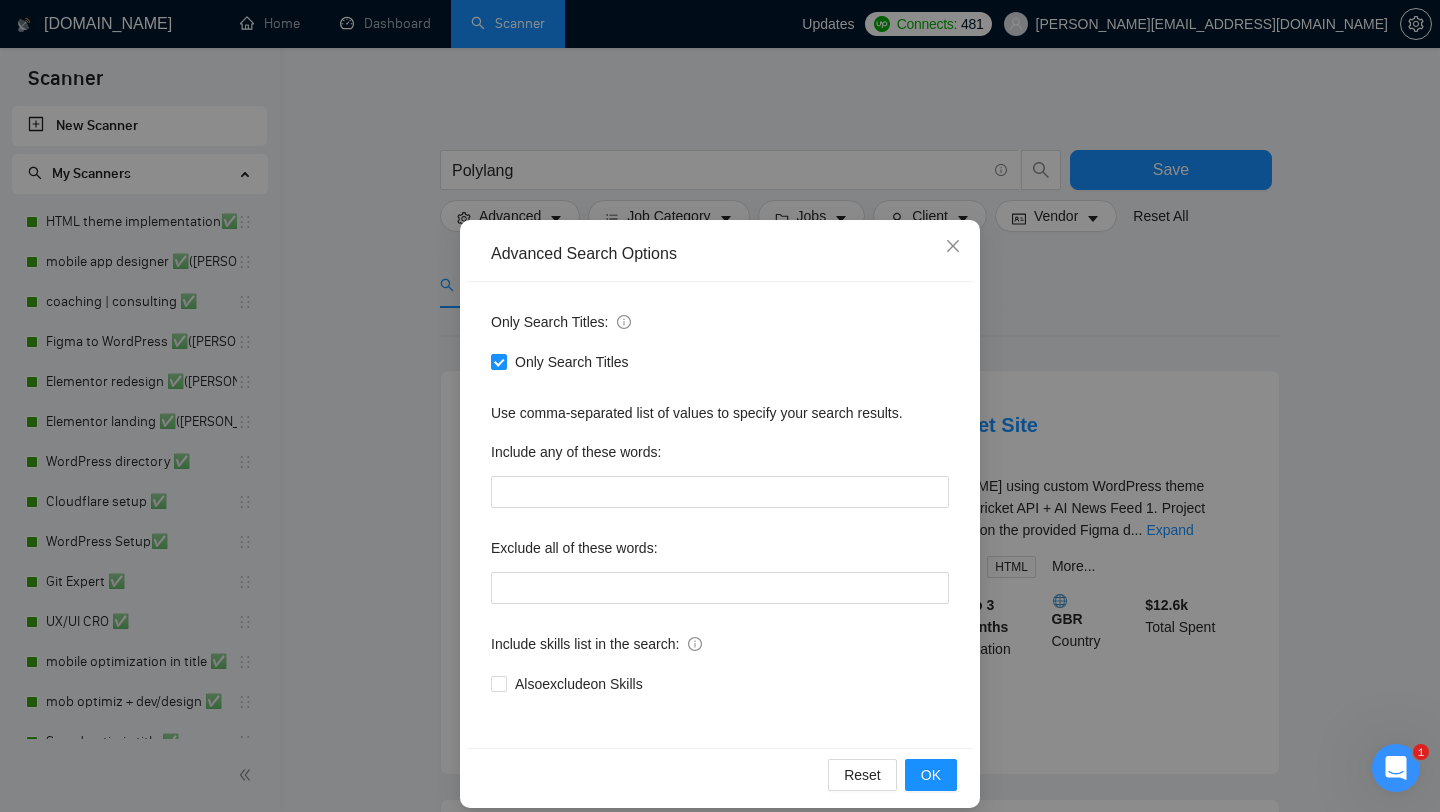 click on "Advanced Search Options Only Search Titles:   Only Search Titles Use comma-separated list of values to specify your search results. Include any of these words: Exclude all of these words: Include skills list in the search:   Also  exclude  on Skills Reset OK" at bounding box center [720, 406] 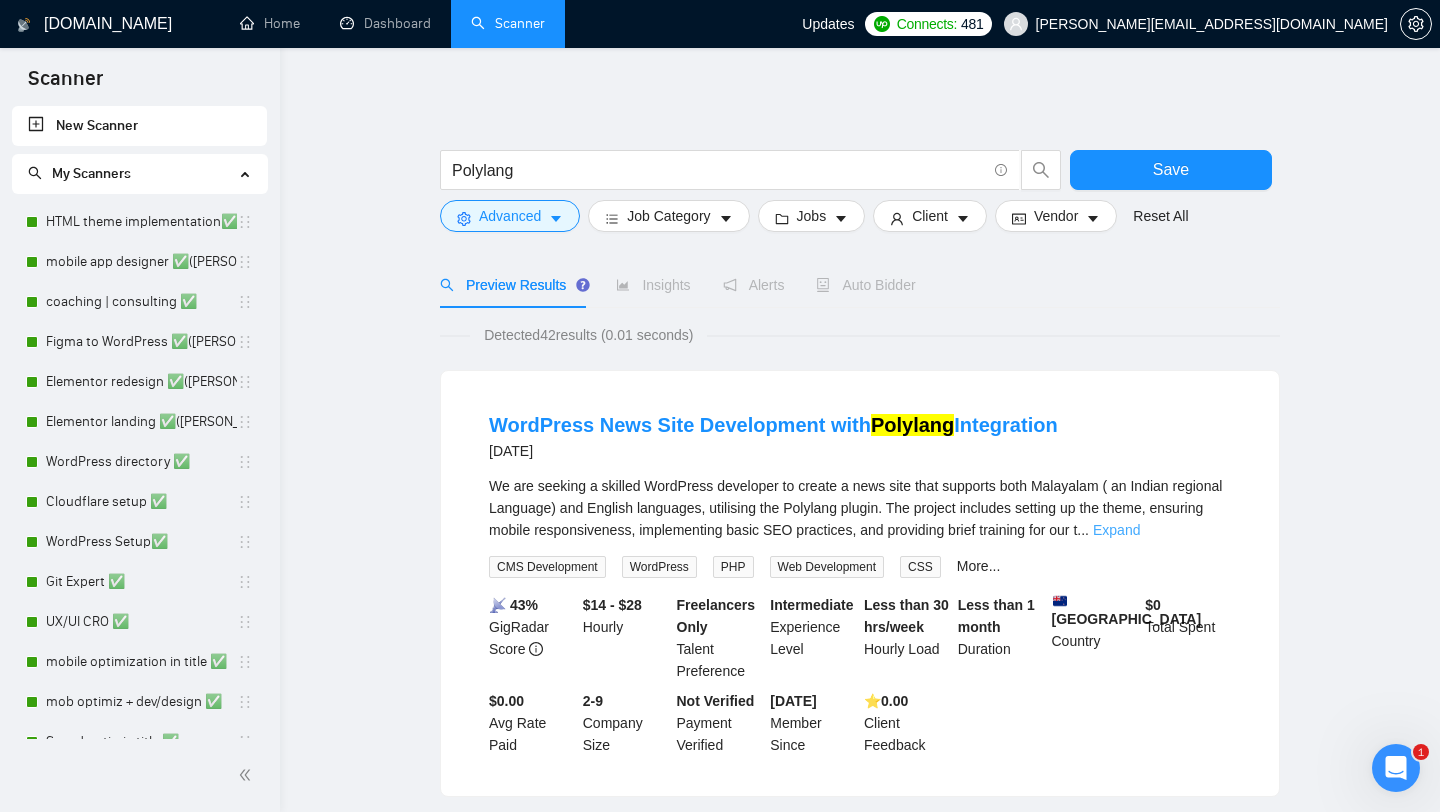 click on "Expand" at bounding box center [1116, 530] 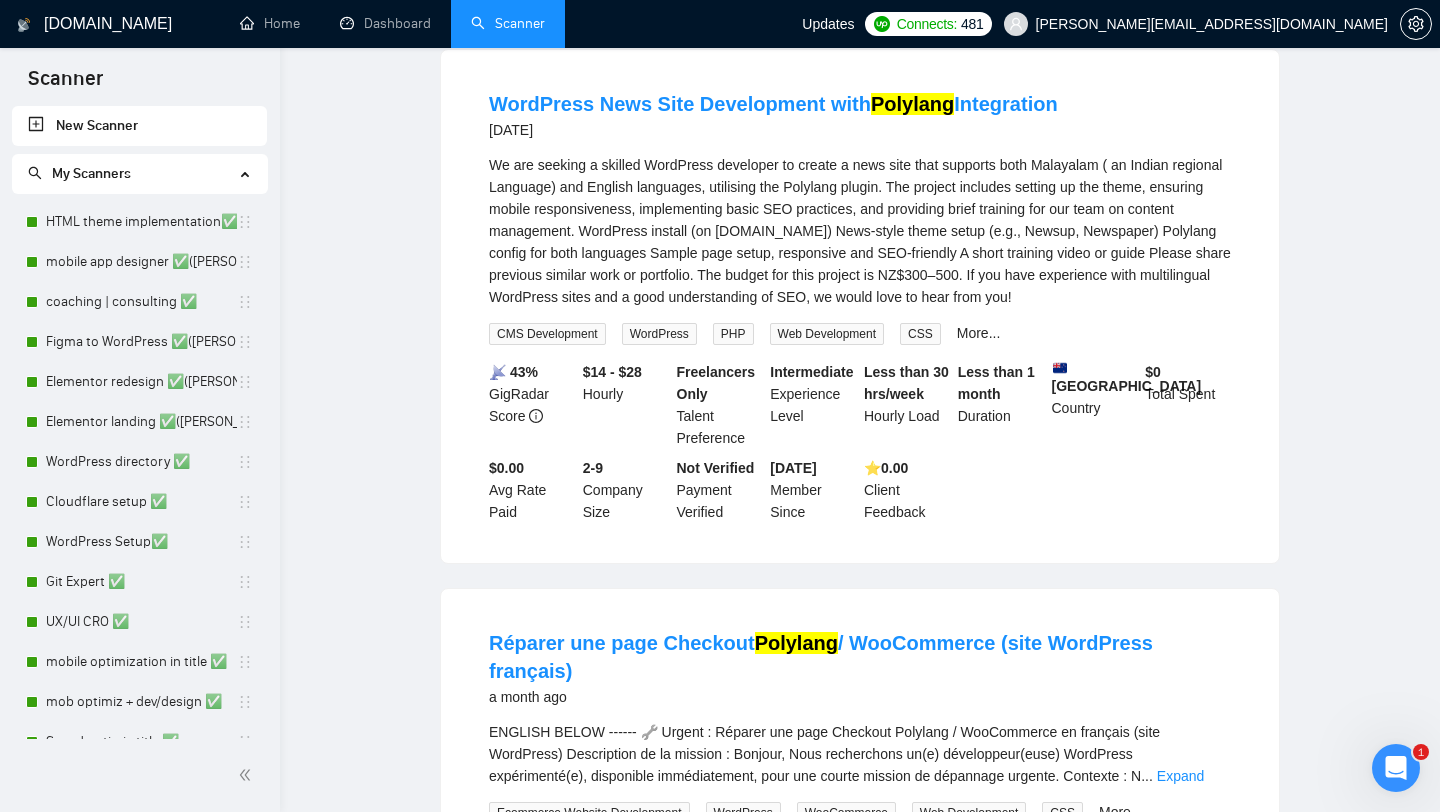 scroll, scrollTop: 0, scrollLeft: 0, axis: both 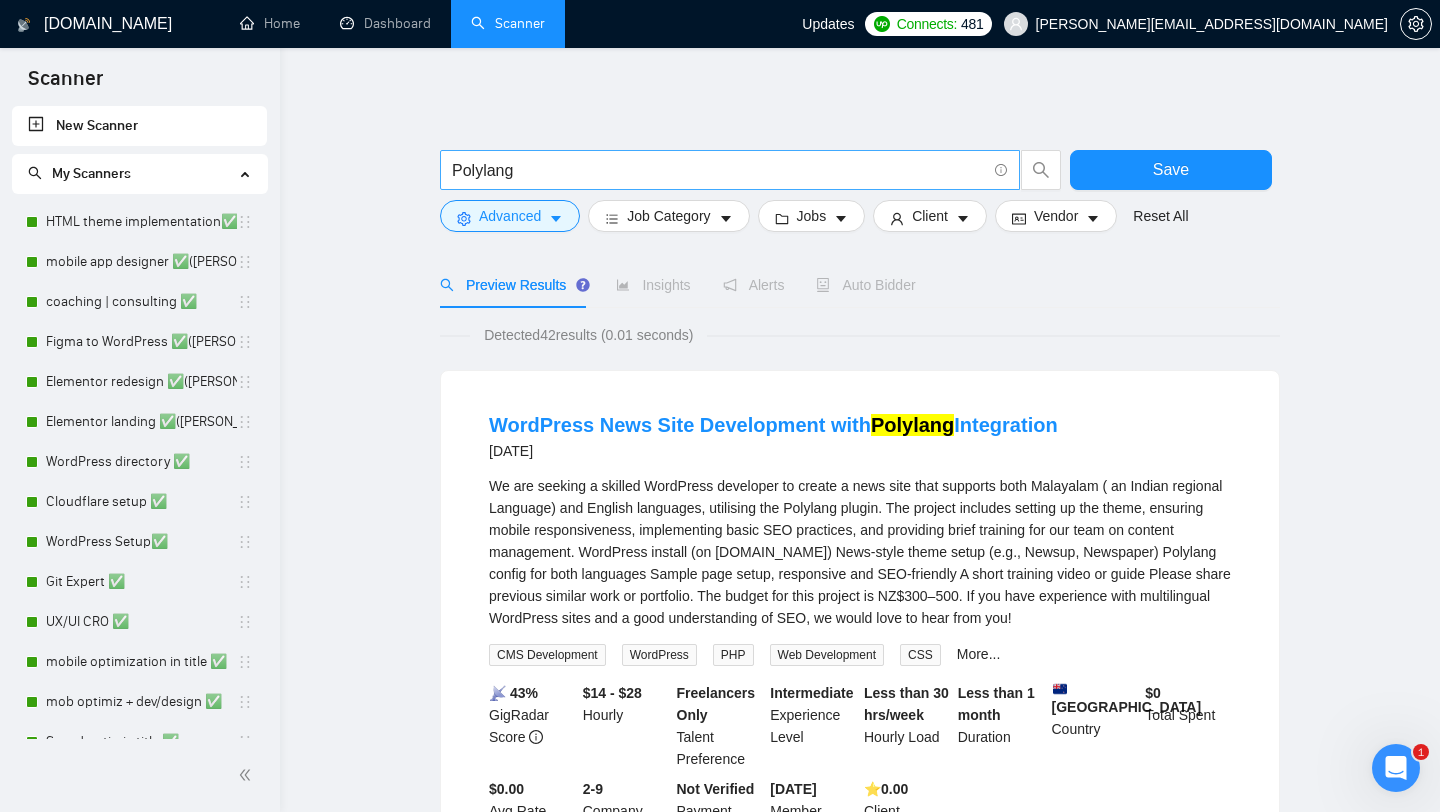 click on "Polylang" at bounding box center [719, 170] 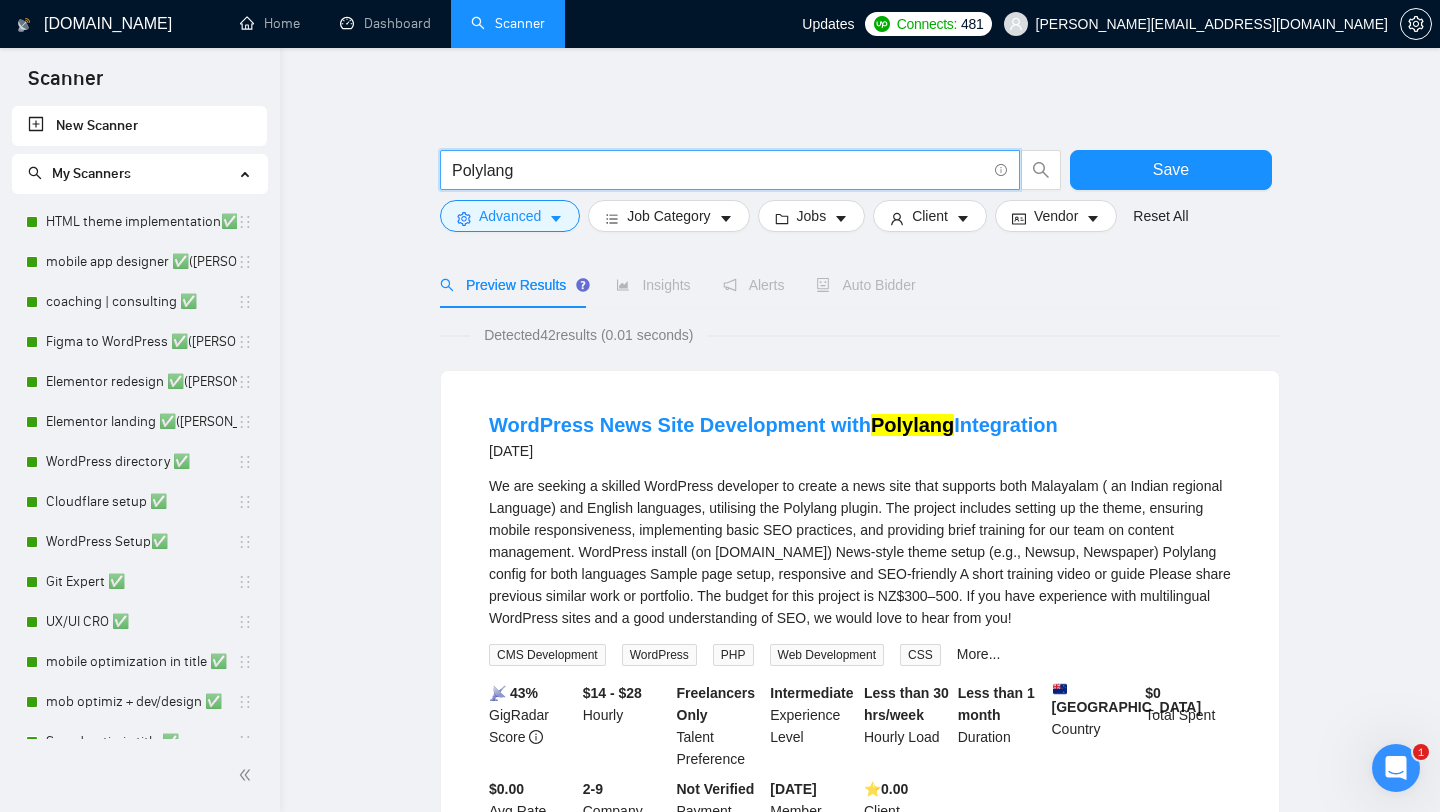 click on "Polylang" at bounding box center (719, 170) 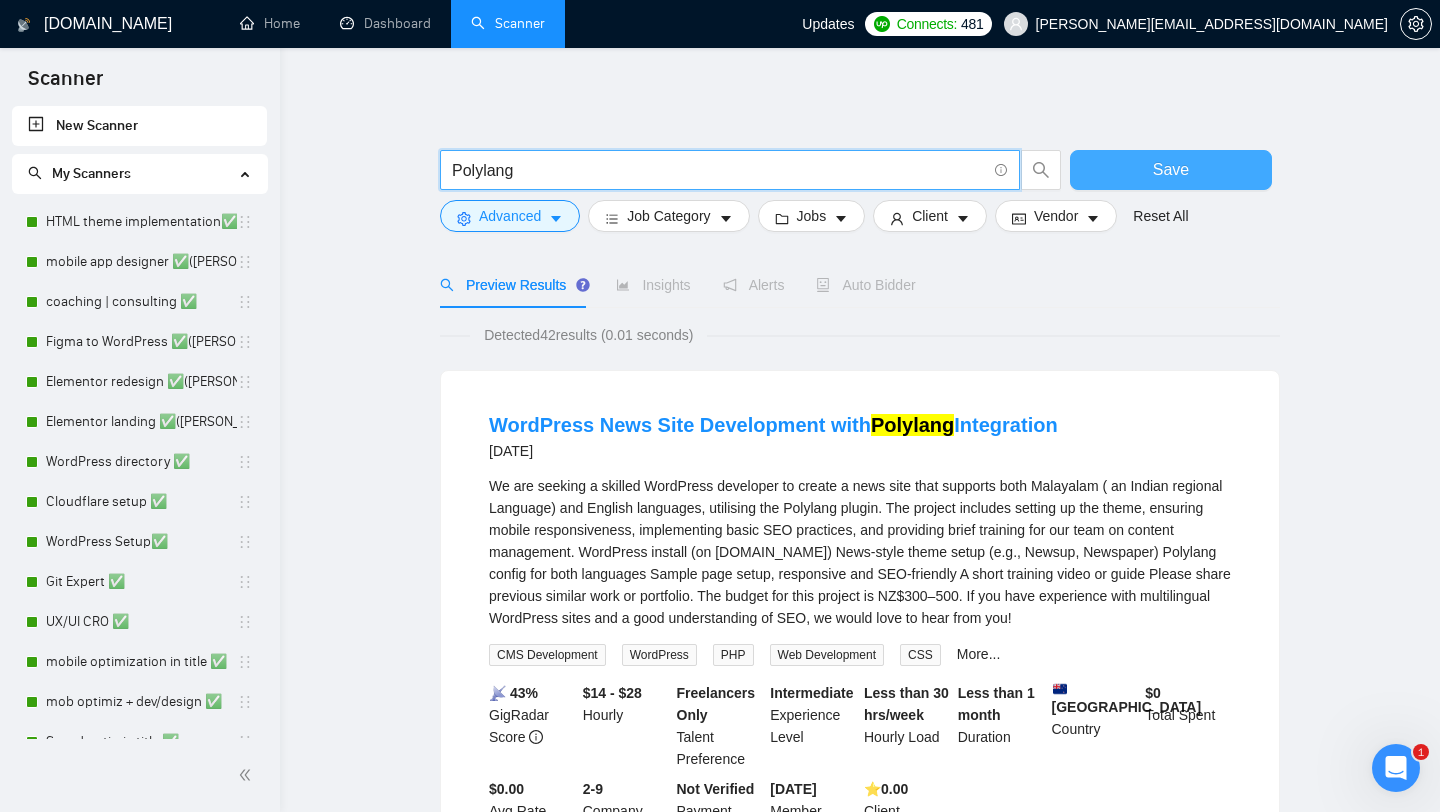 click on "Save" at bounding box center [1171, 170] 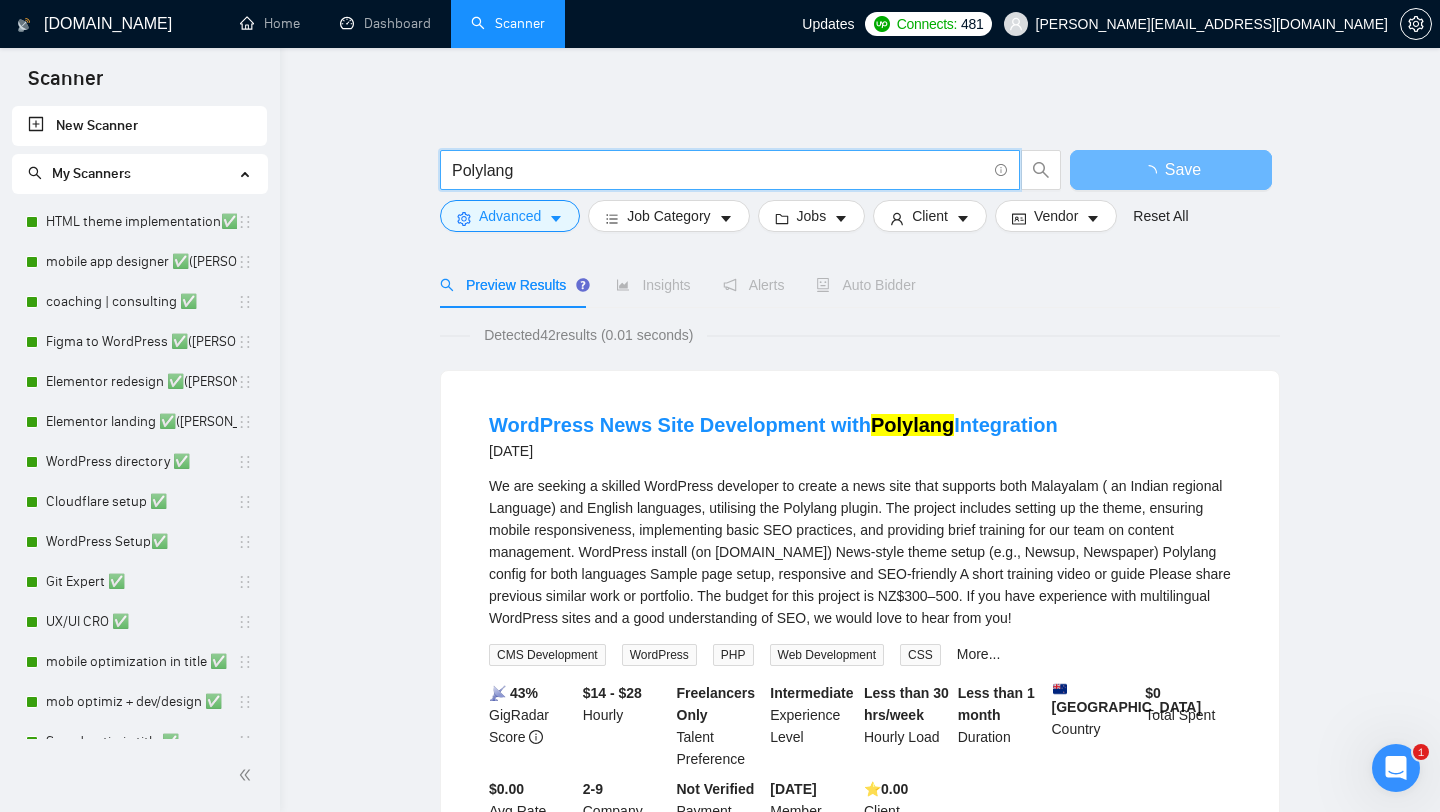 click on "Polylang" at bounding box center (719, 170) 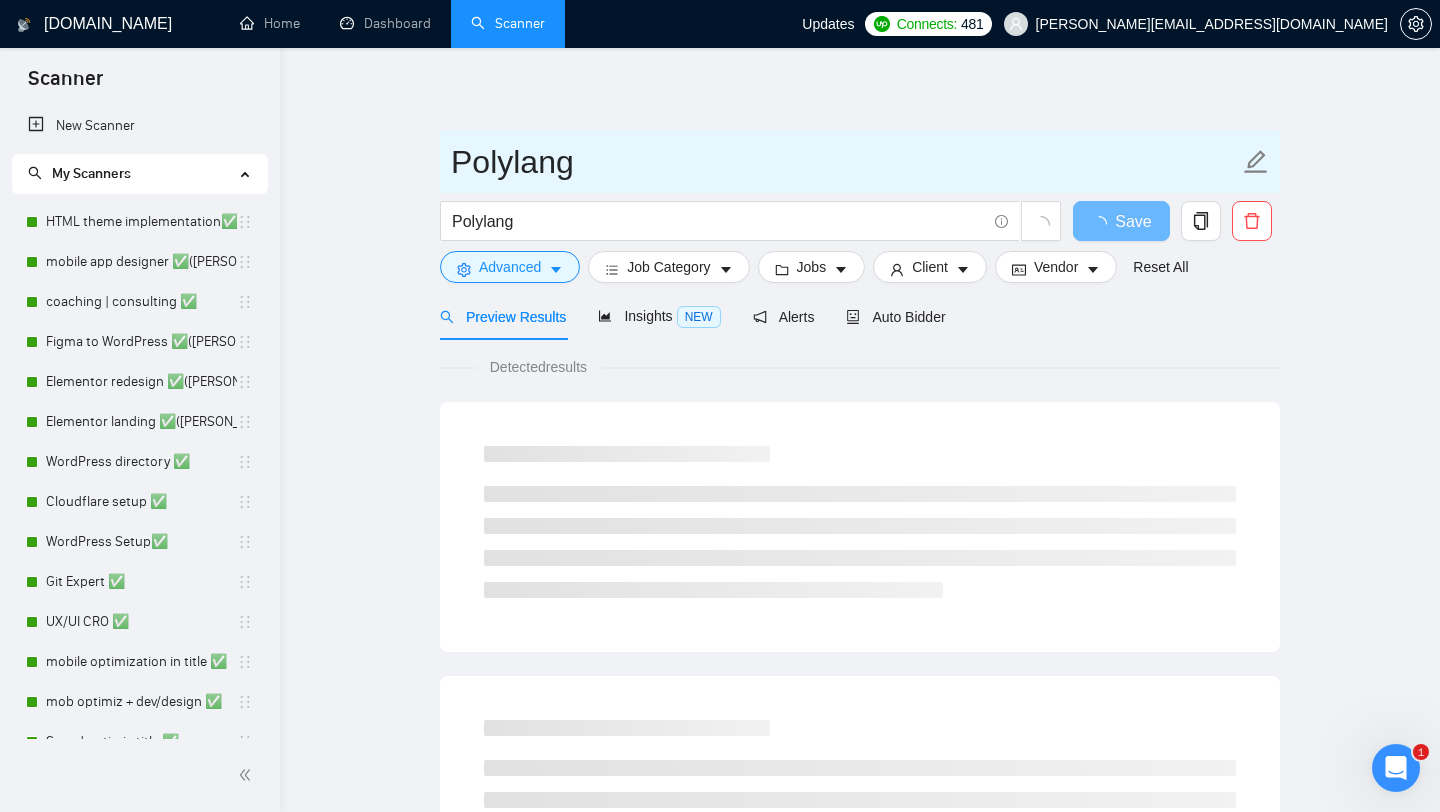 click on "Polylang" at bounding box center [845, 162] 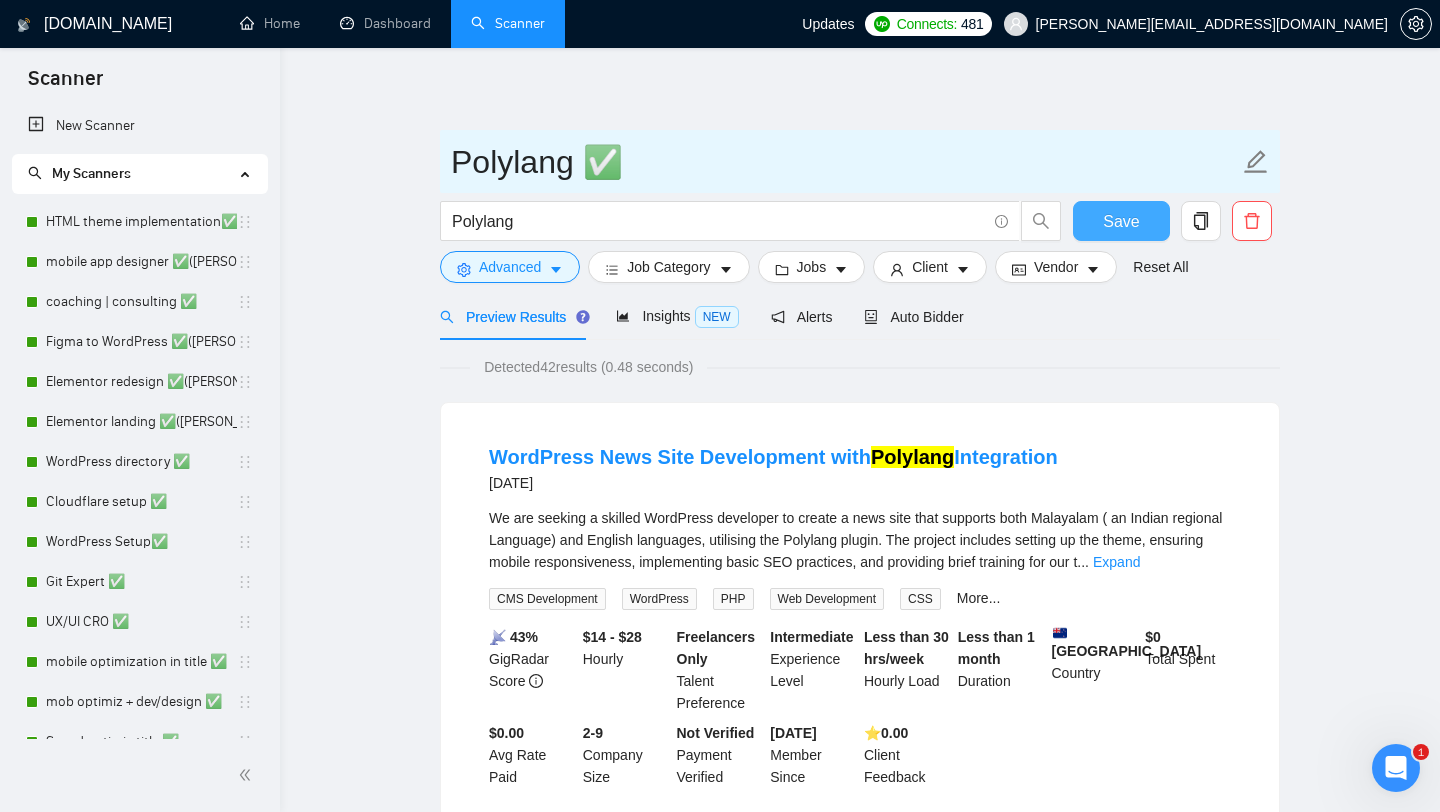 type on "Polylang ✅" 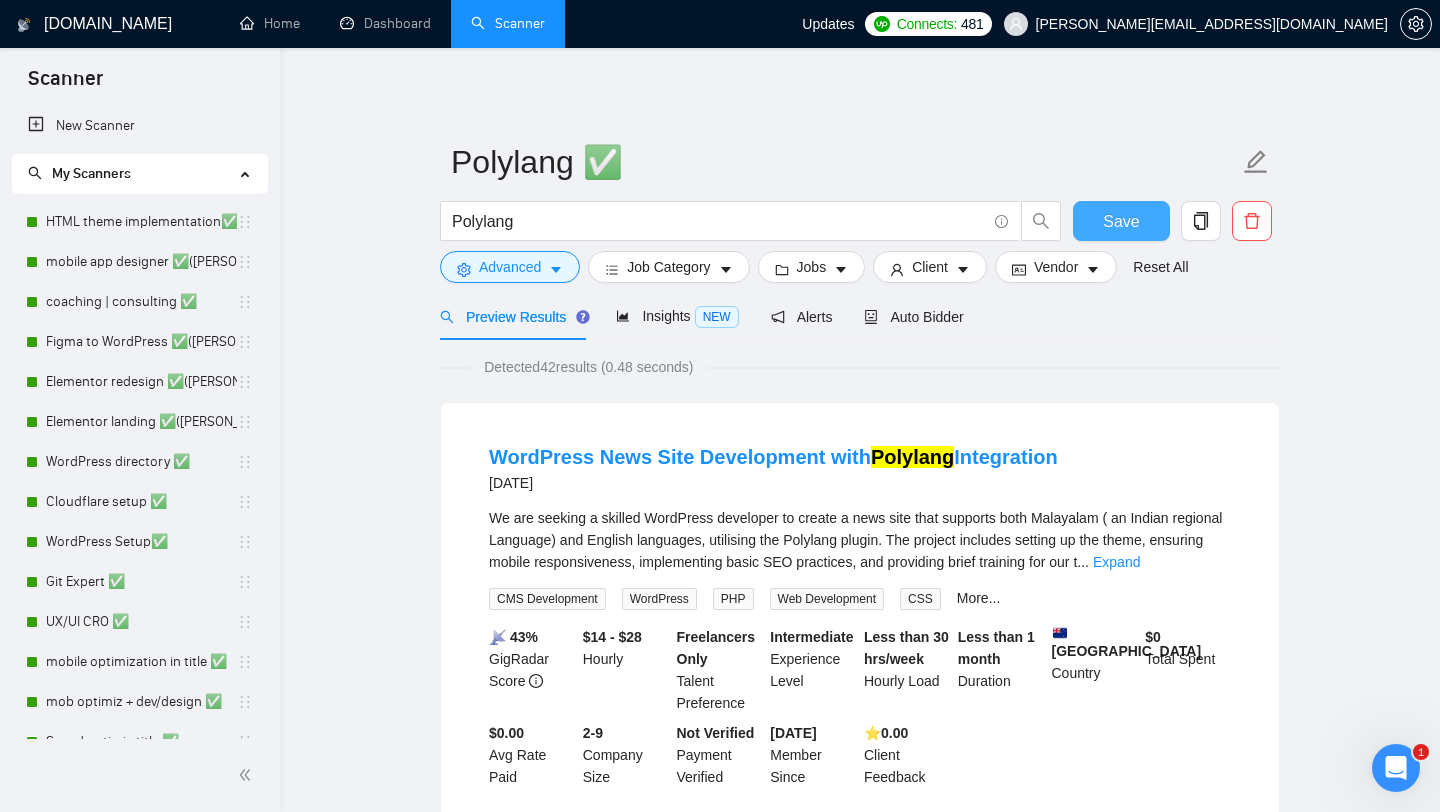 click on "Save" at bounding box center [1121, 221] 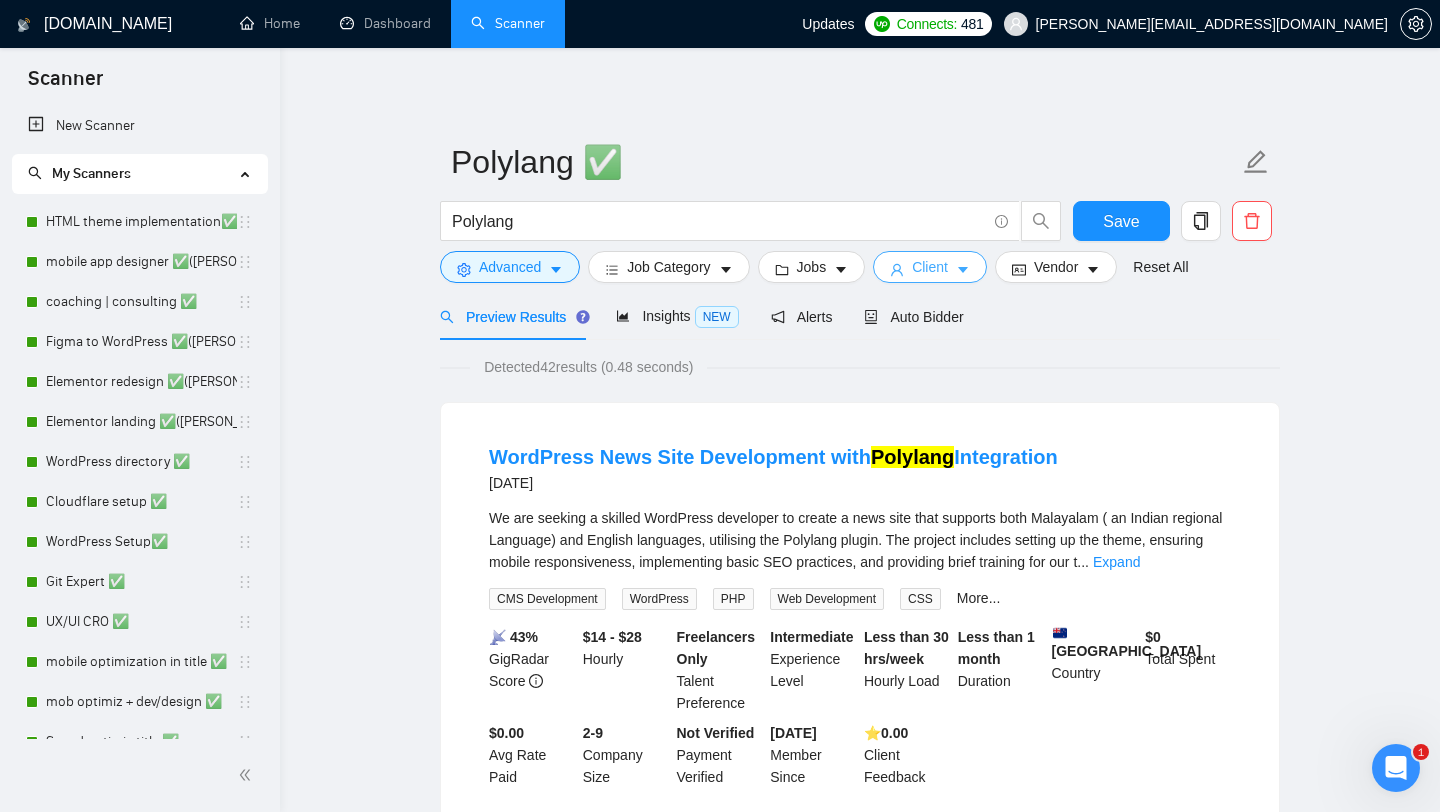 click on "Client" at bounding box center [930, 267] 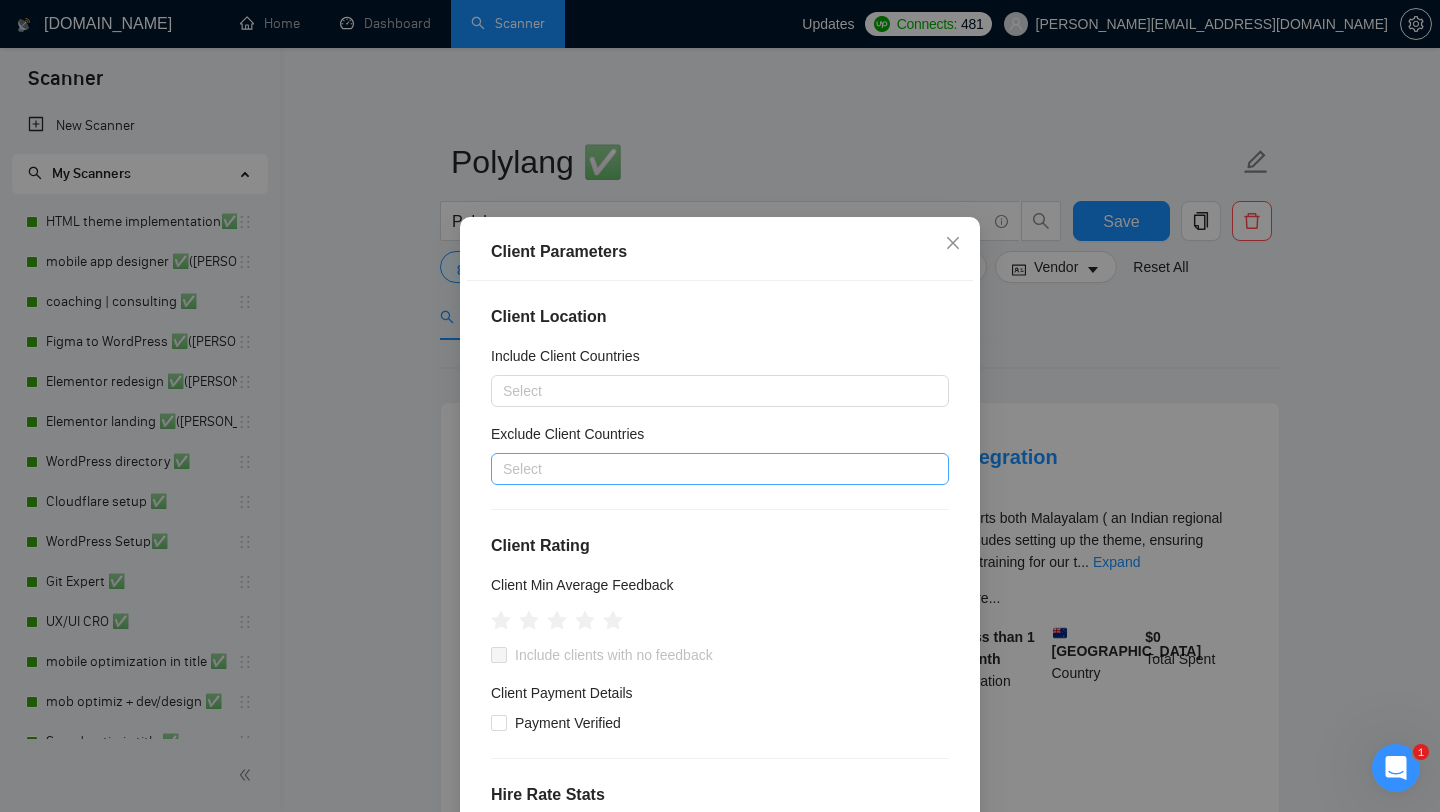 click at bounding box center [710, 469] 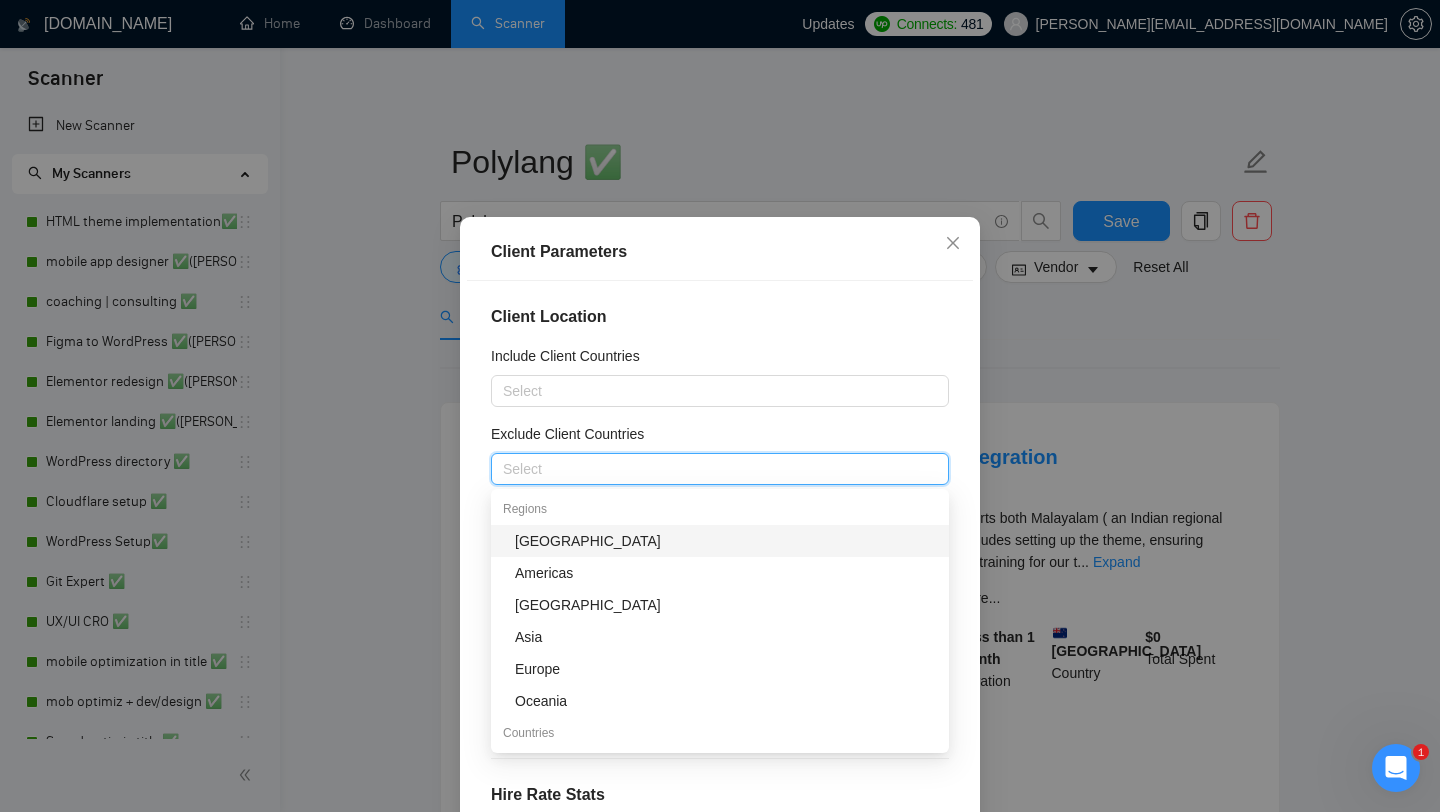 click on "[GEOGRAPHIC_DATA]" at bounding box center [726, 541] 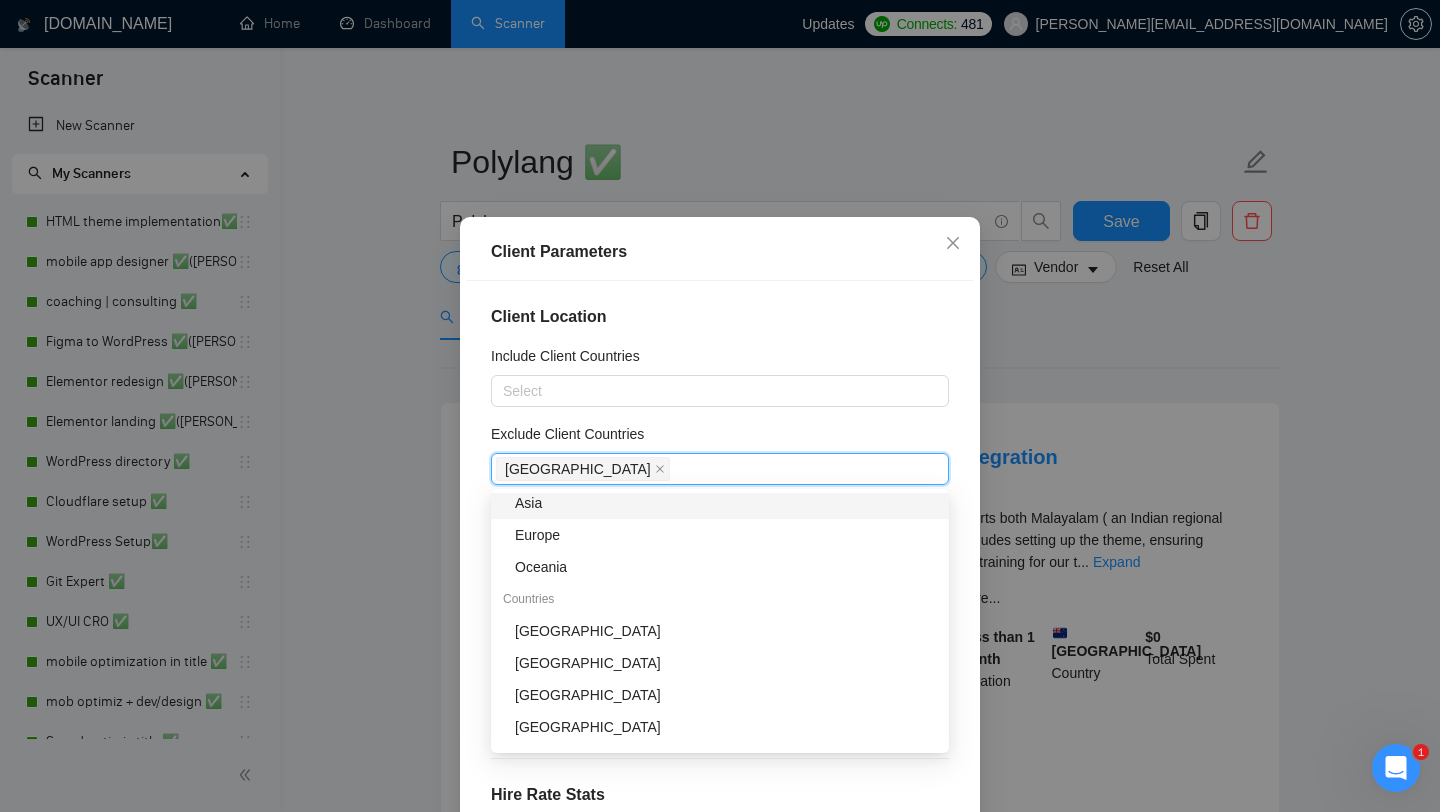 scroll, scrollTop: 146, scrollLeft: 0, axis: vertical 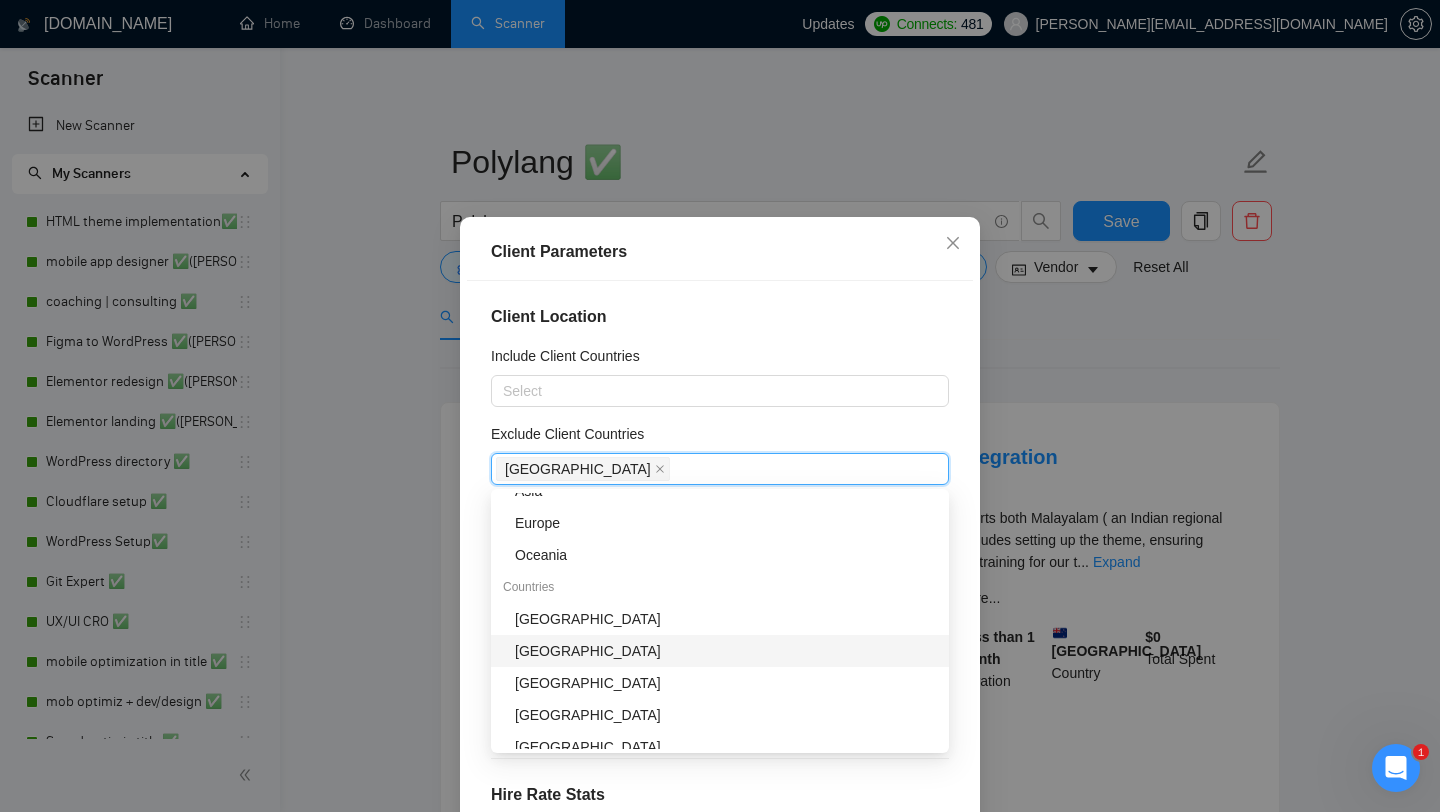 click on "[GEOGRAPHIC_DATA]" at bounding box center (726, 683) 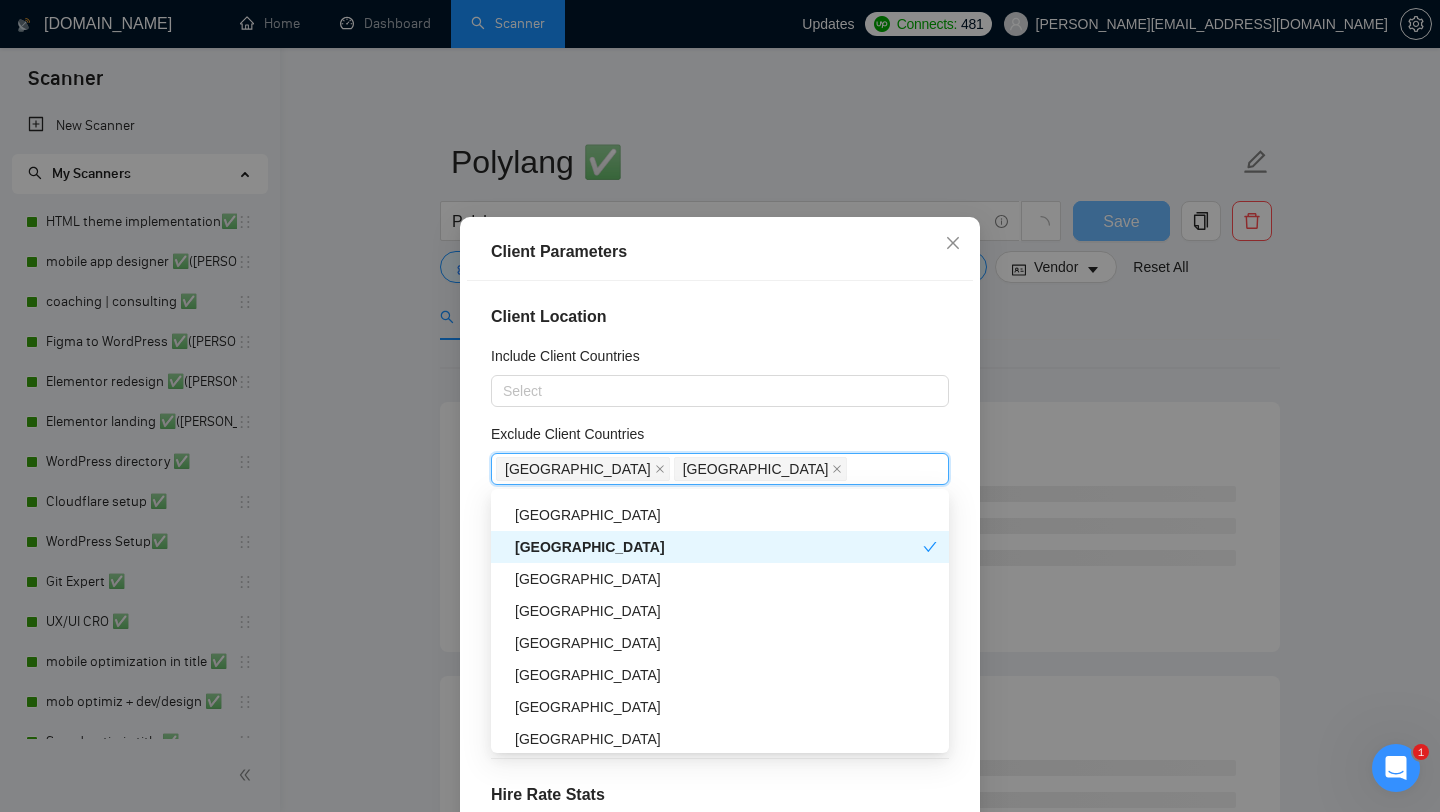 scroll, scrollTop: 292, scrollLeft: 0, axis: vertical 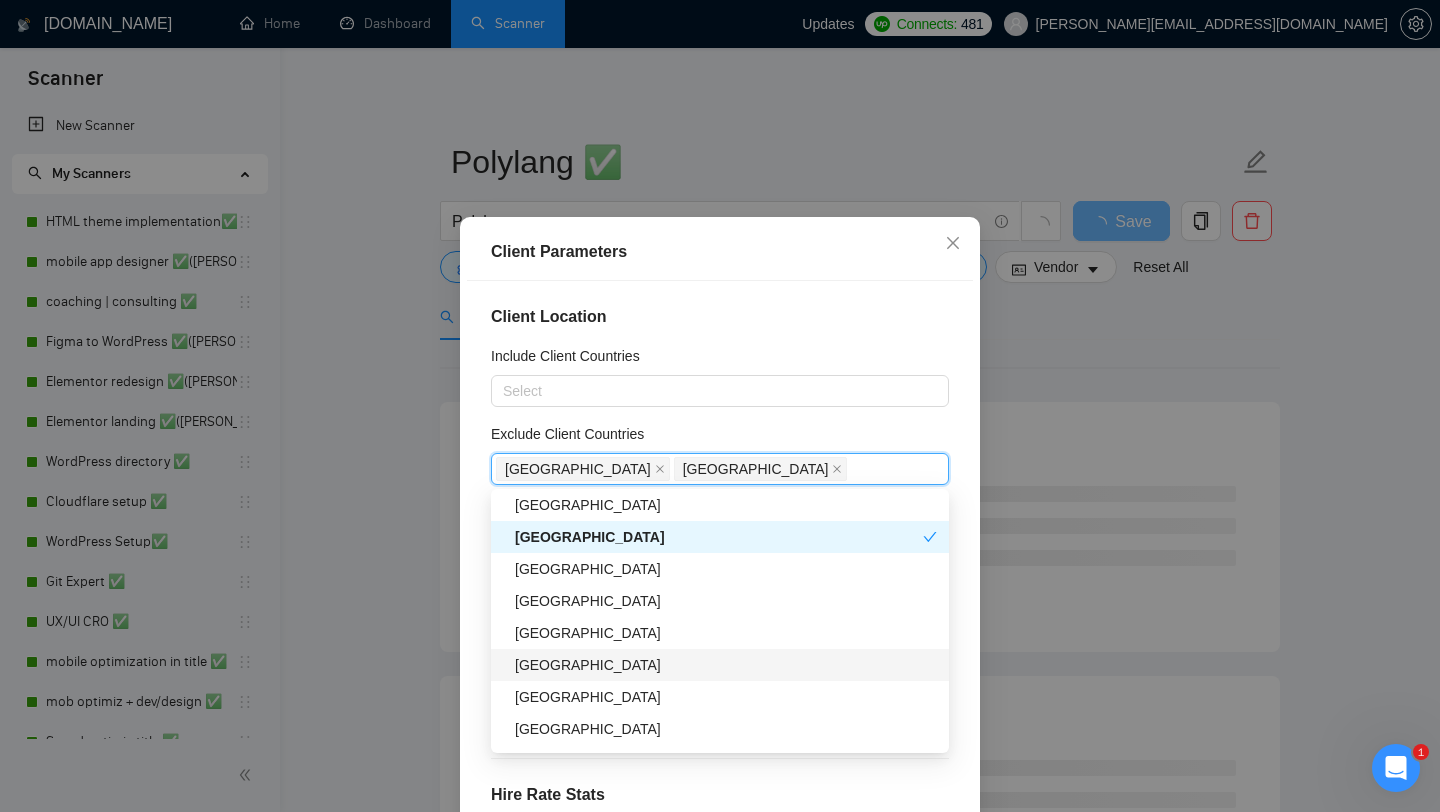 click on "[GEOGRAPHIC_DATA]" at bounding box center (726, 665) 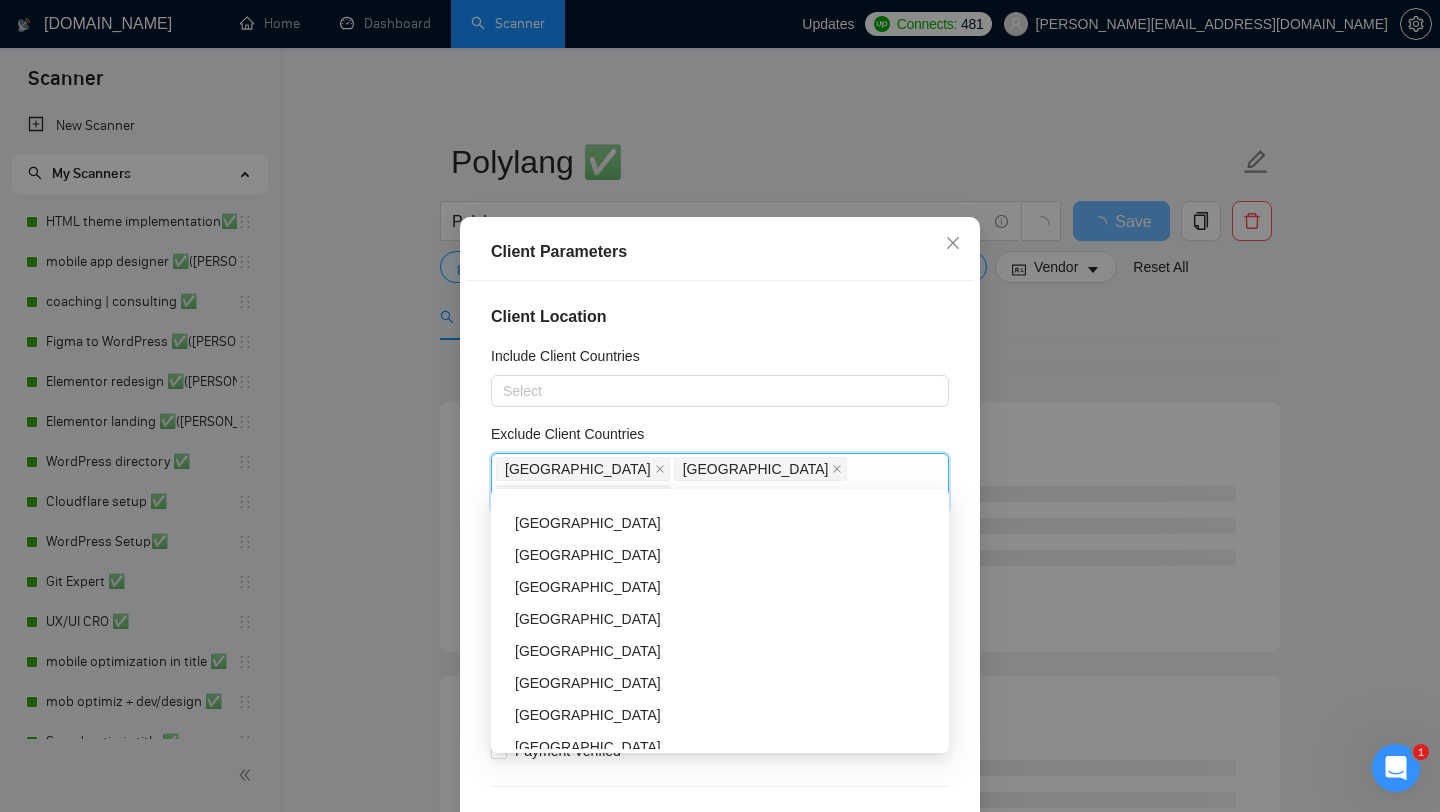 scroll, scrollTop: 1087, scrollLeft: 0, axis: vertical 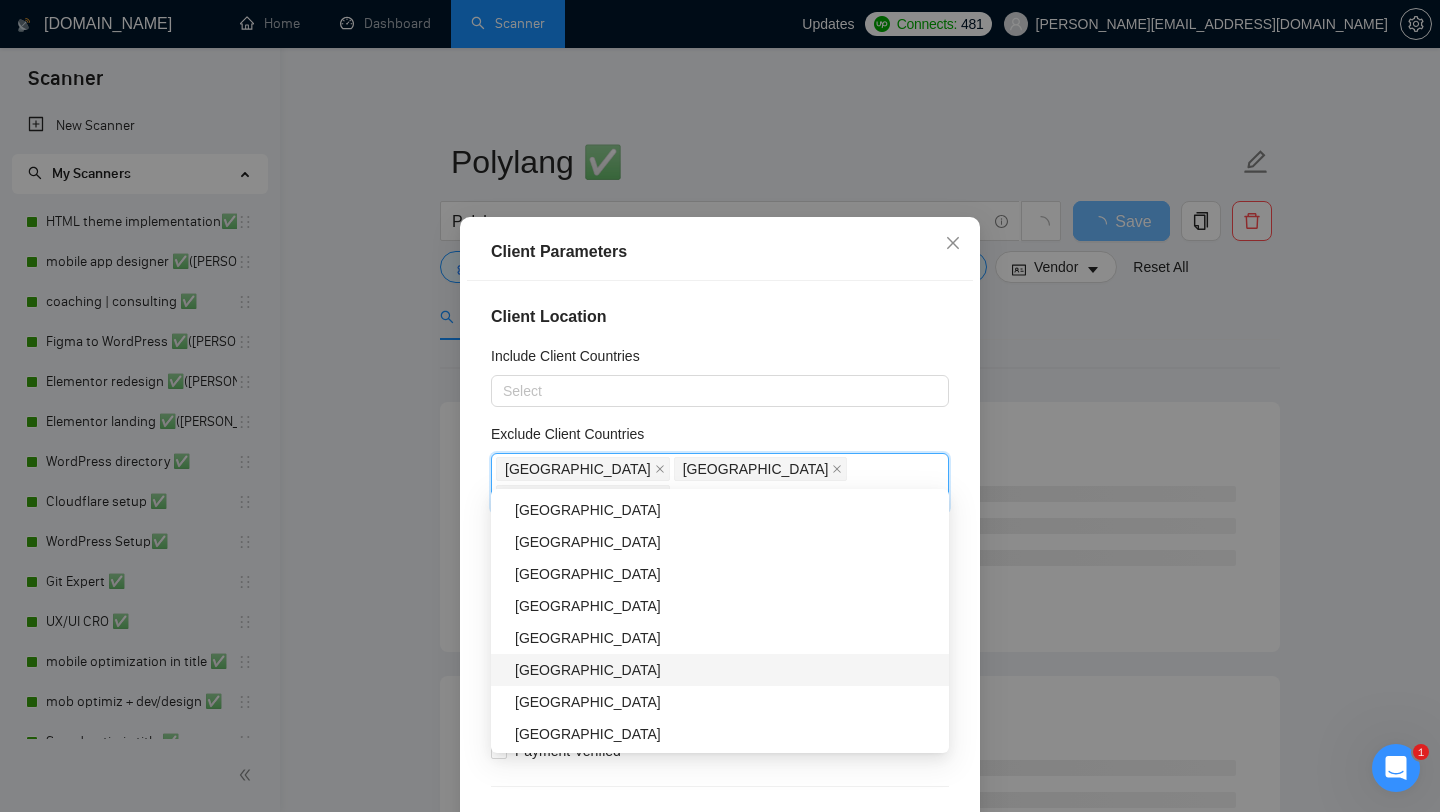 click on "[GEOGRAPHIC_DATA]" at bounding box center [726, 670] 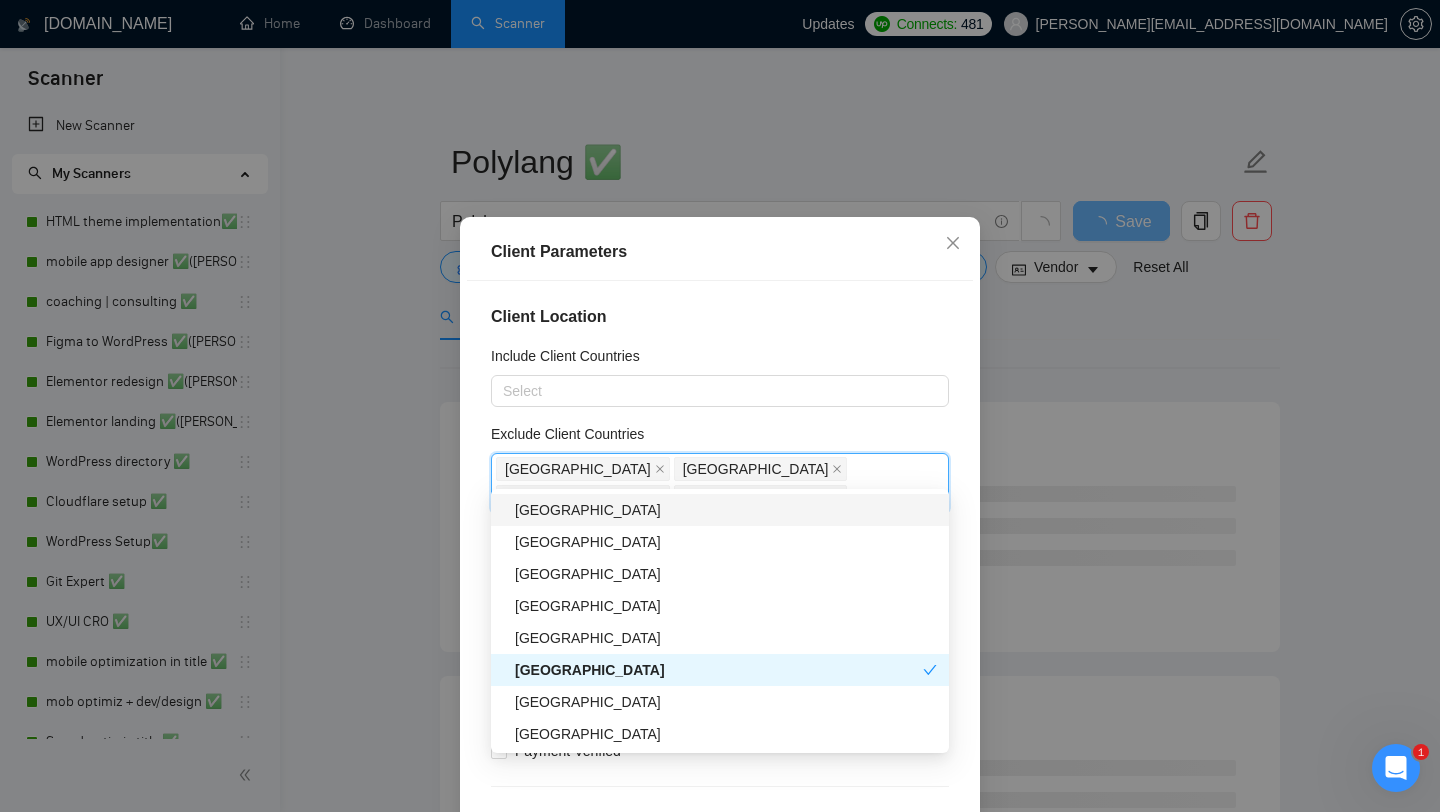 click on "Client Parameters Client Location Include Client Countries   Select Exclude Client Countries [GEOGRAPHIC_DATA] [GEOGRAPHIC_DATA] [GEOGRAPHIC_DATA] [GEOGRAPHIC_DATA]   Client Rating Client Min Average Feedback Include clients with no feedback Client Payment Details Payment Verified Hire Rate Stats   Client Total Spent $ Min - $ Max Client Hire Rate New   Any hire rate   Avg Hourly Rate Paid New $ Min - $ Max Include Clients without Sufficient History Client Profile Client Industry New   Any industry Client Company Size   Any company size Enterprise Clients New   Any clients Reset OK" at bounding box center [720, 406] 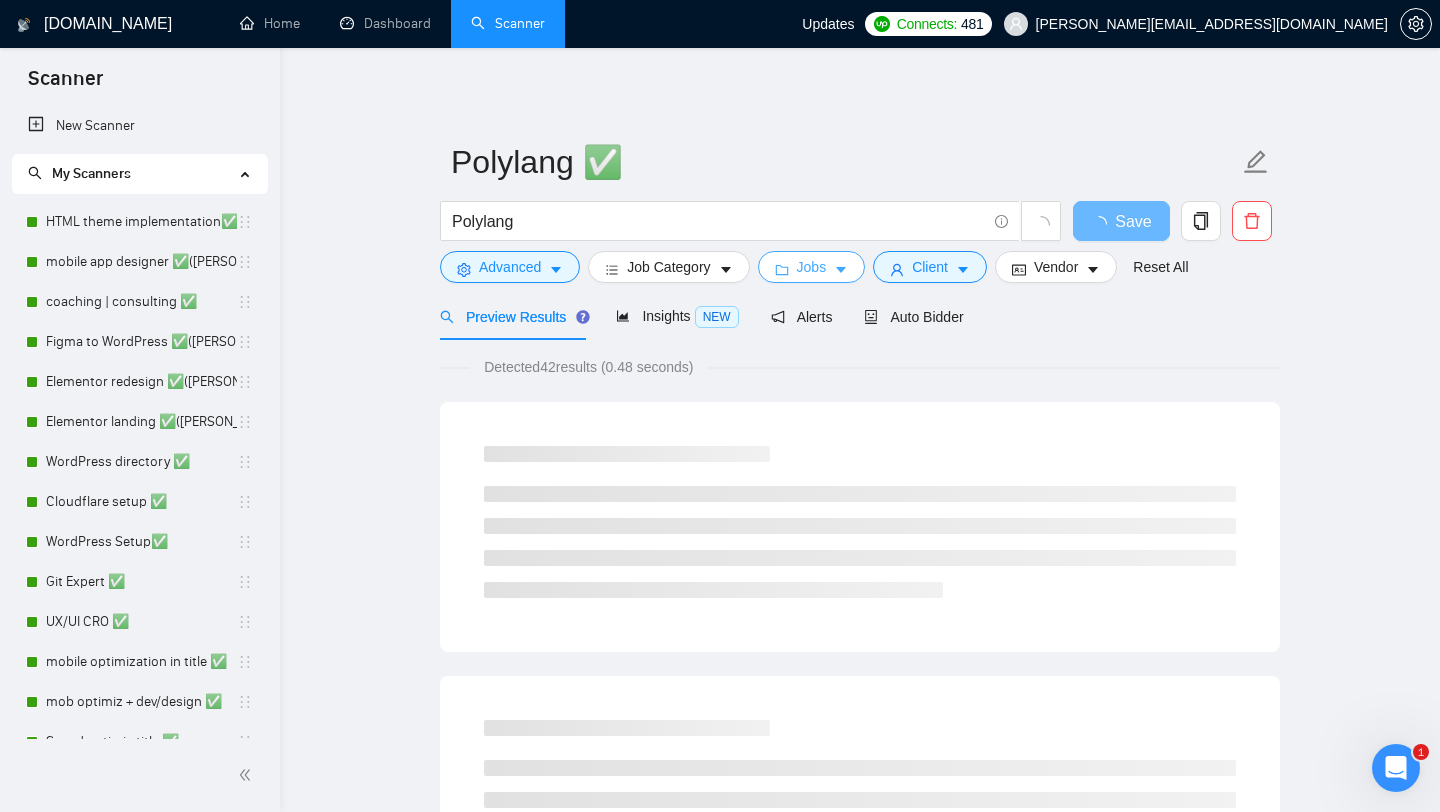 click 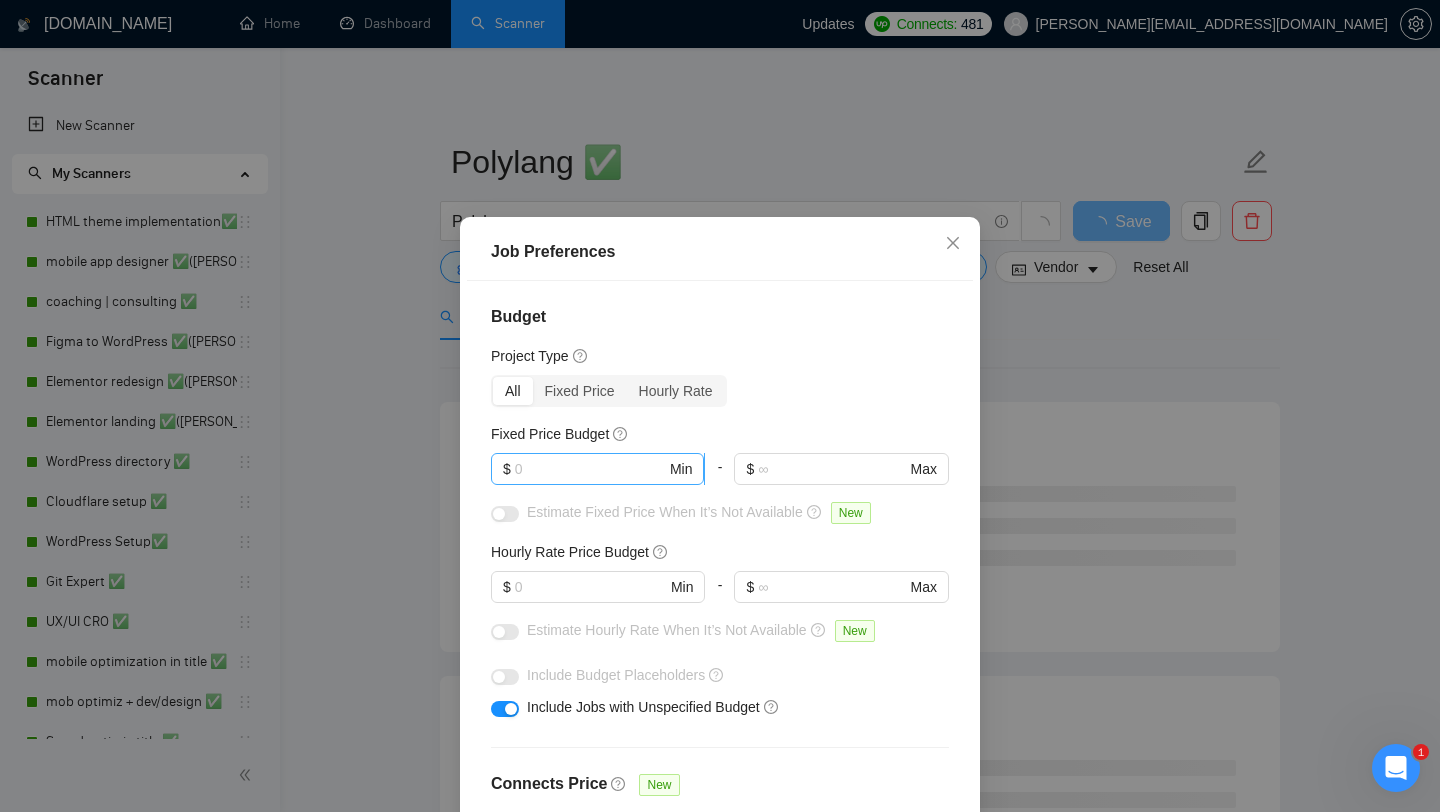 click at bounding box center (590, 469) 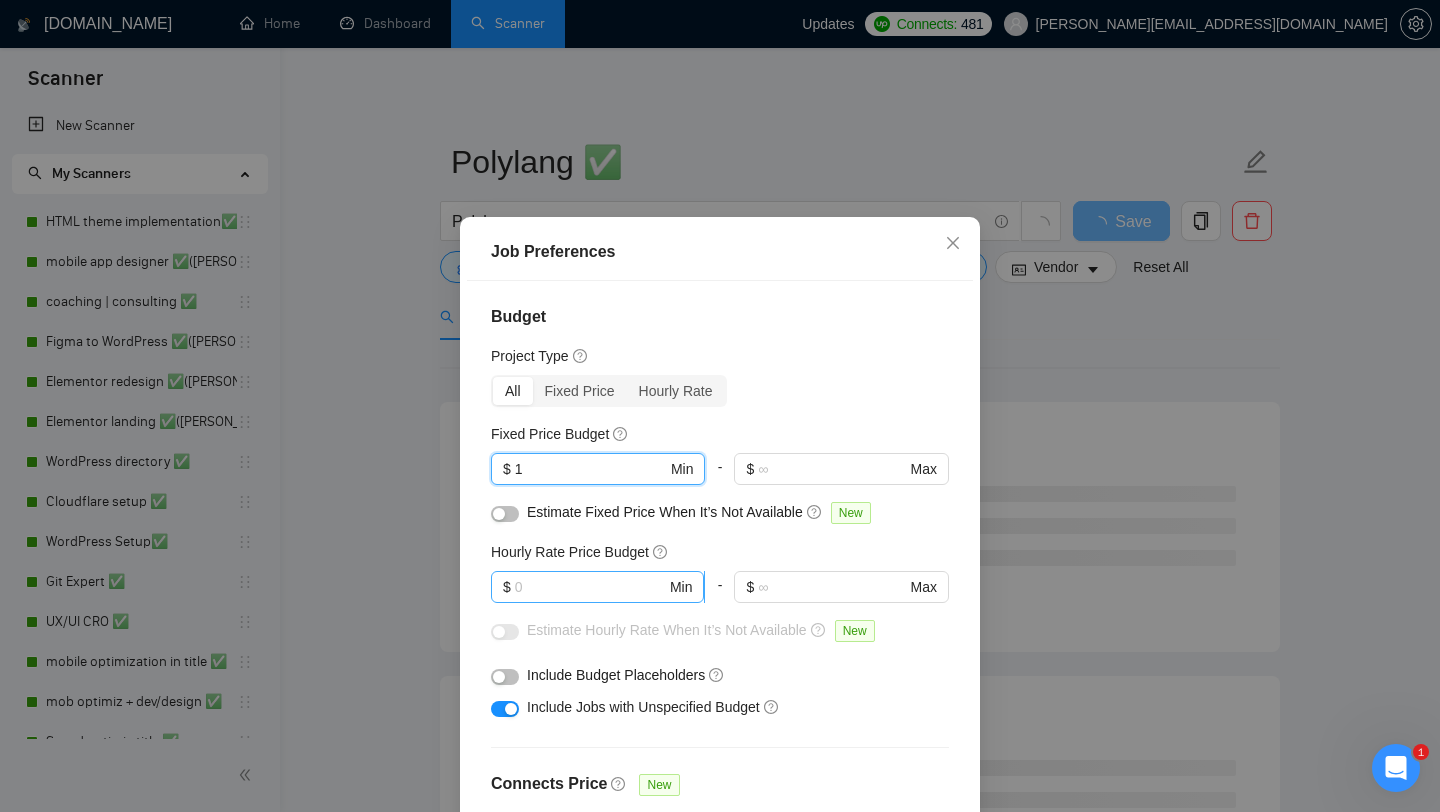 type on "1" 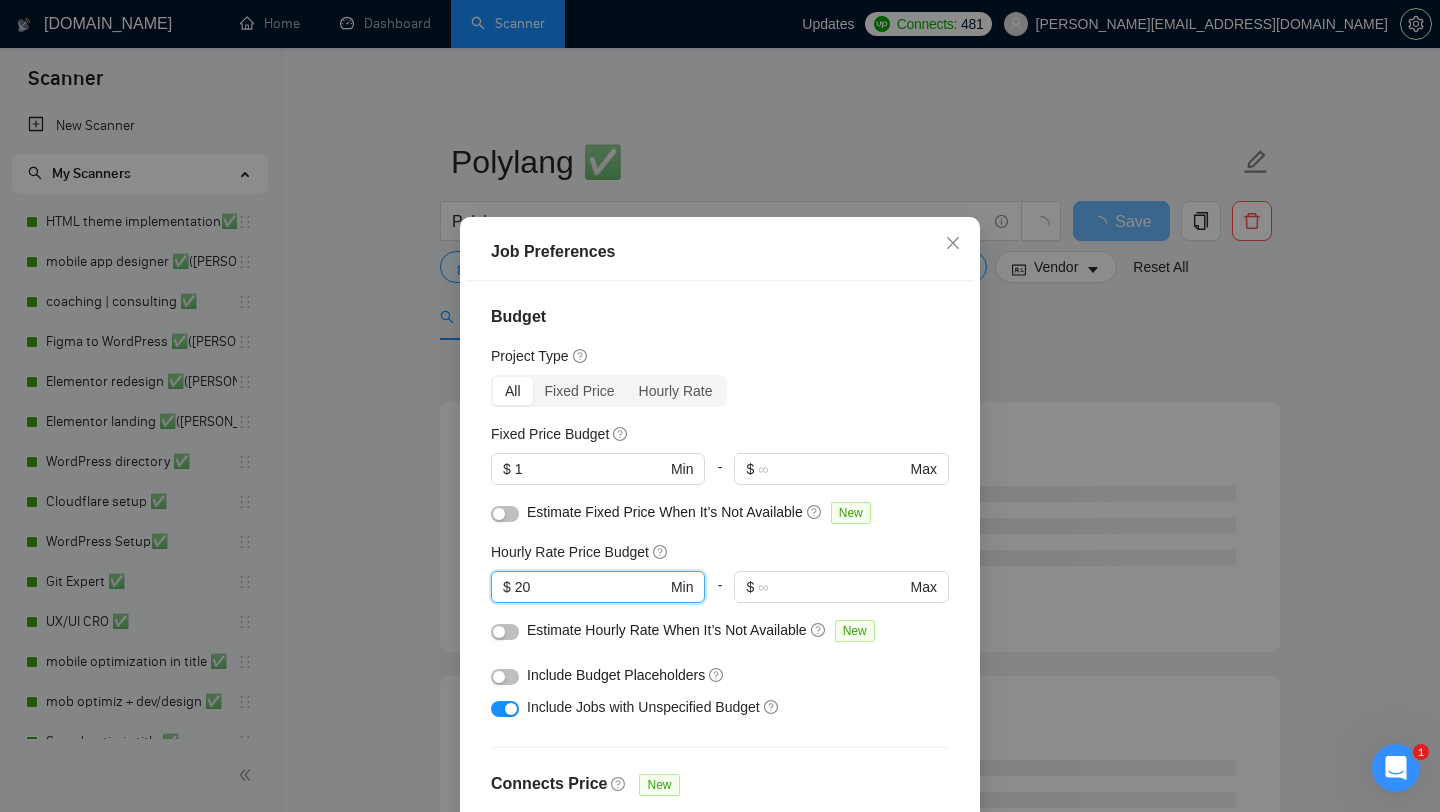 type on "20" 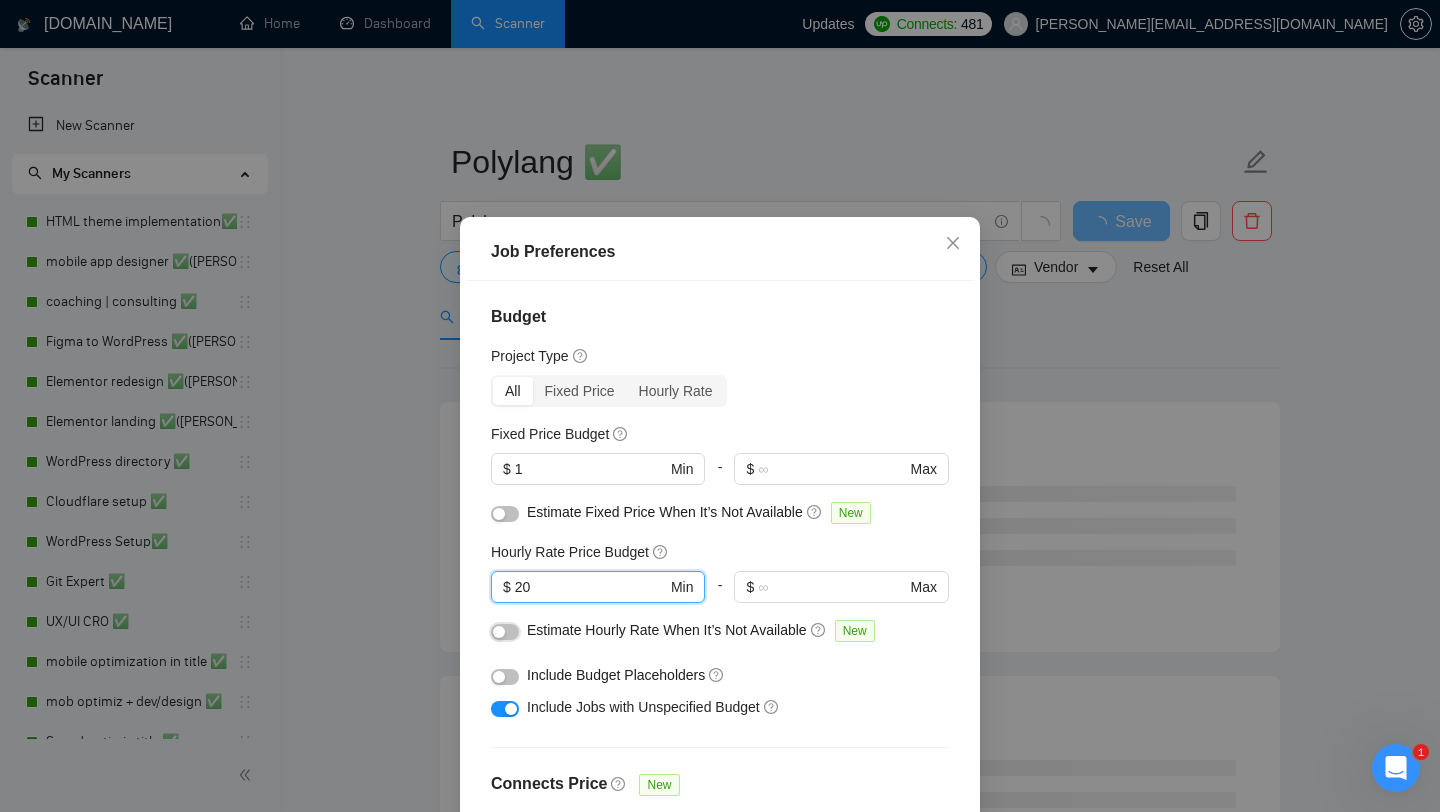 click at bounding box center [505, 632] 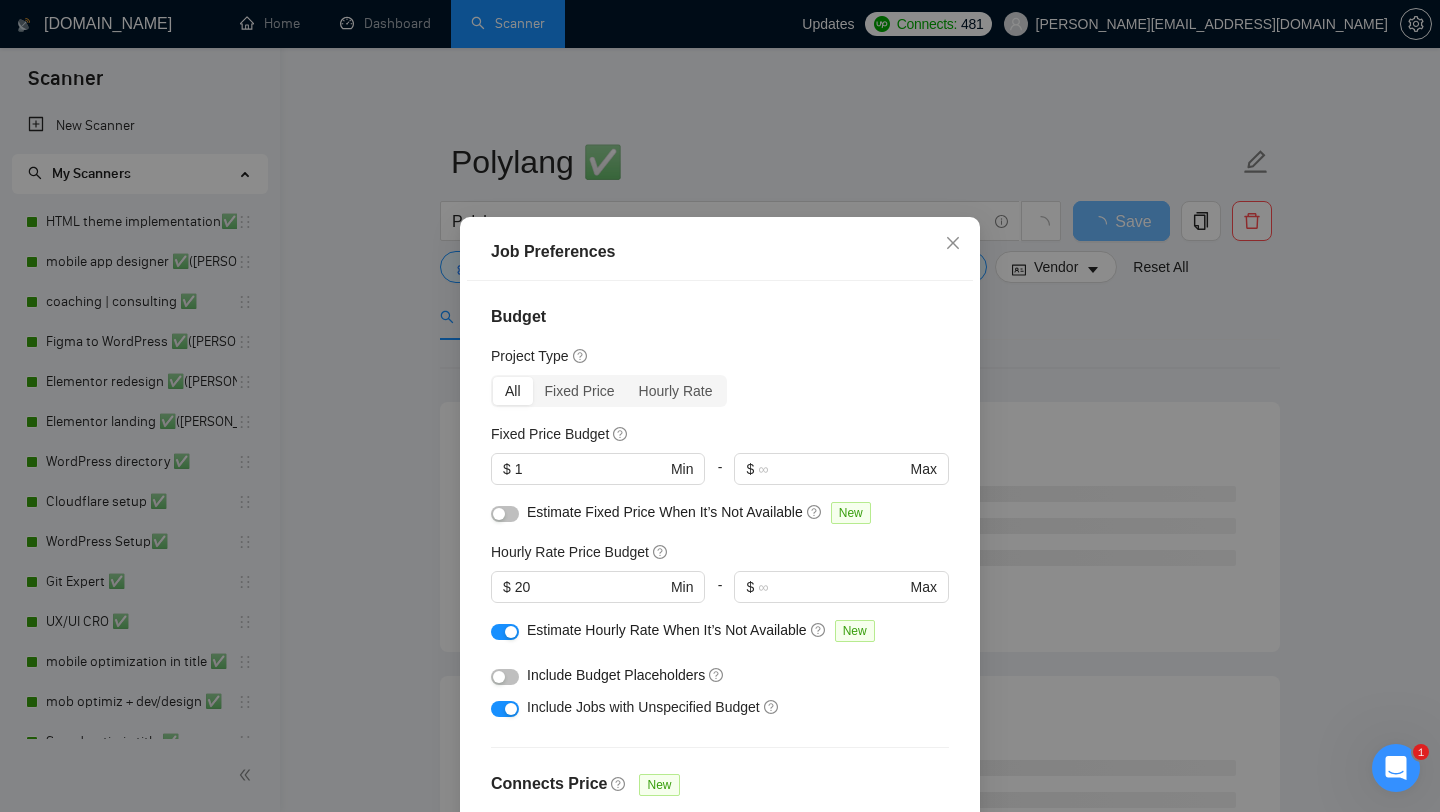 click at bounding box center [505, 514] 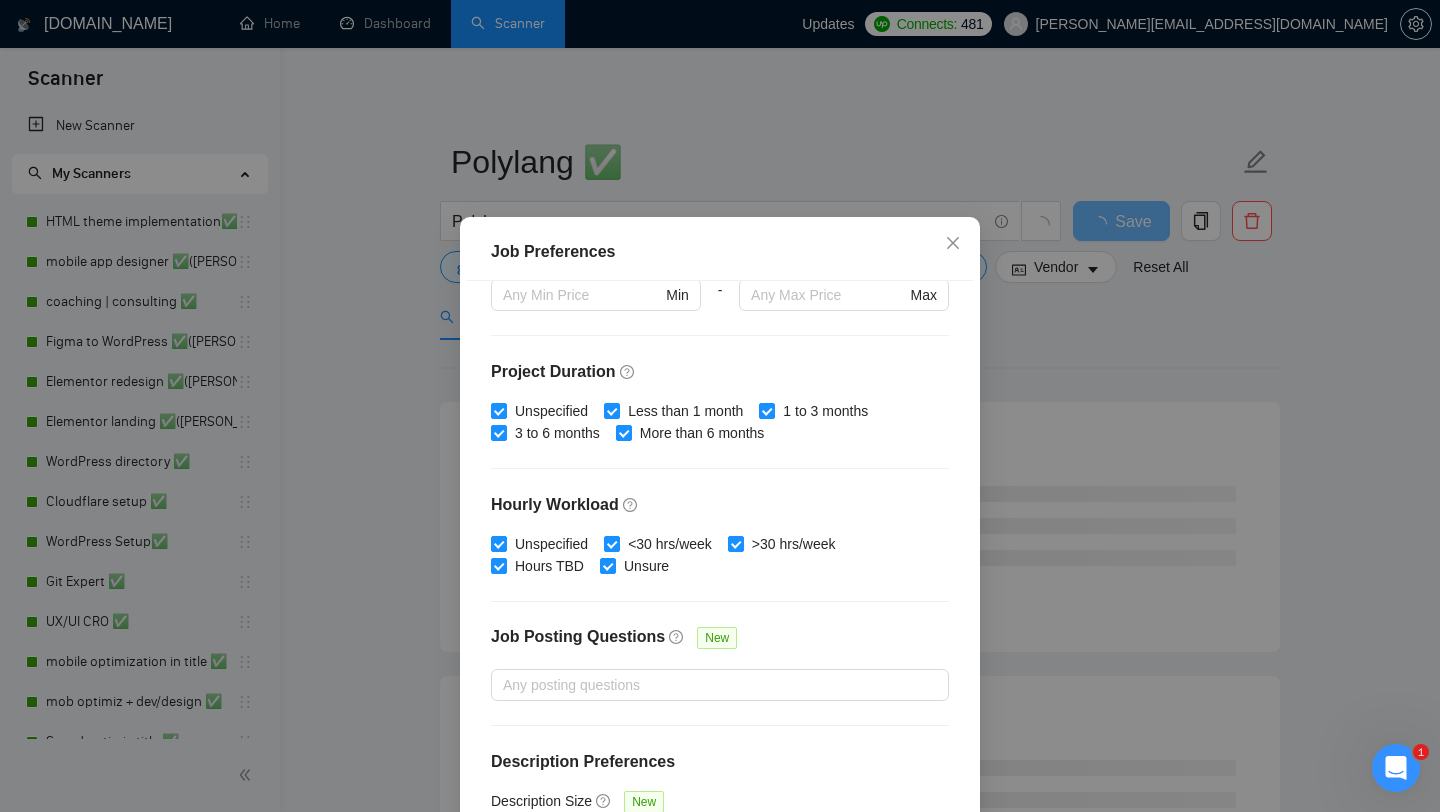 scroll, scrollTop: 559, scrollLeft: 0, axis: vertical 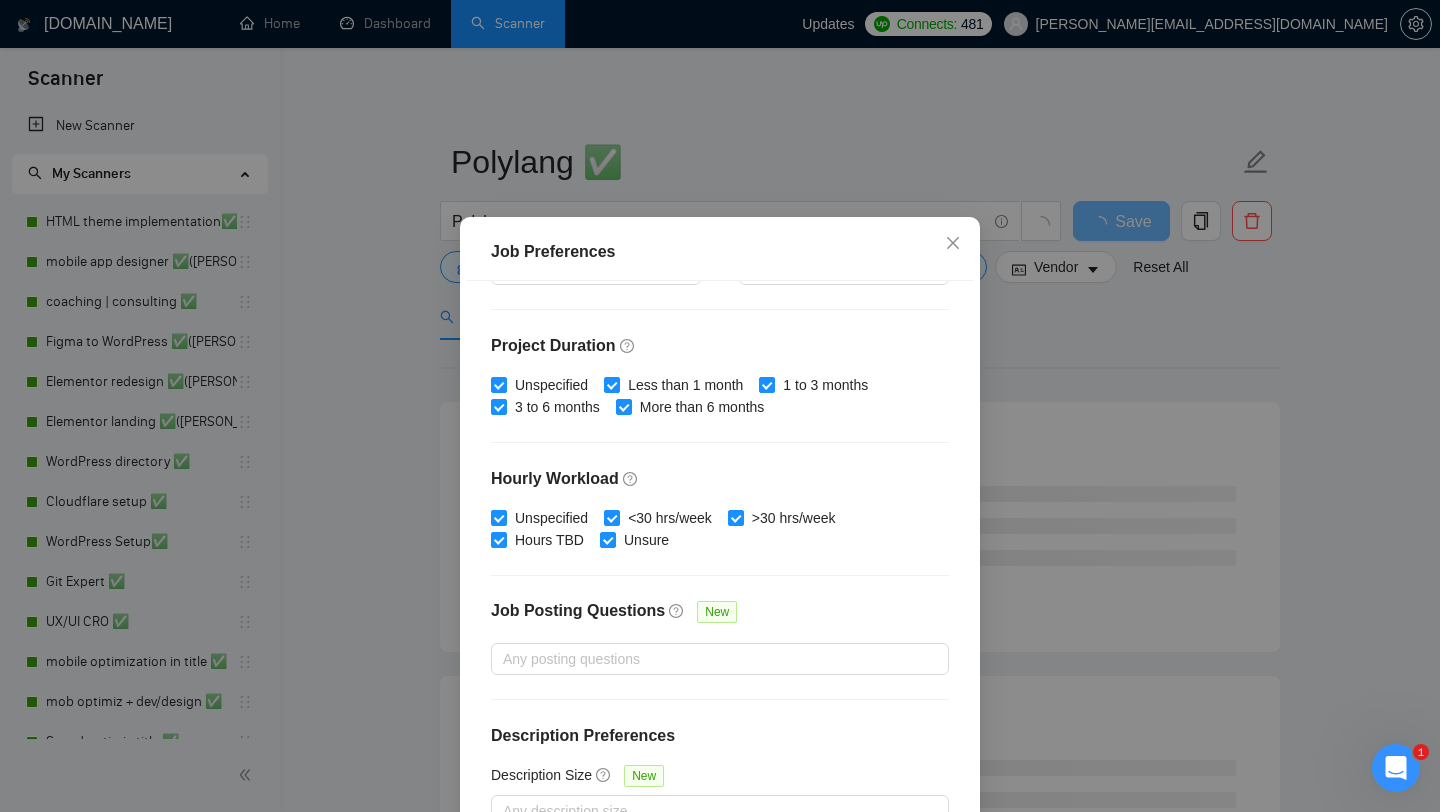 click on "Job Preferences Budget Project Type All Fixed Price Hourly Rate   Fixed Price Budget $ 1 Min - $ Max Estimate Fixed Price When It’s Not Available New   Hourly Rate Price Budget $ 20 Min - $ Max Estimate Hourly Rate When It’s Not Available New Include Budget Placeholders Include Jobs with Unspecified Budget   Connects Price New Min - Max Project Duration   Unspecified Less than 1 month 1 to 3 months 3 to 6 months More than 6 months Hourly Workload   Unspecified <30 hrs/week >30 hrs/week Hours TBD Unsure Job Posting Questions New   Any posting questions Description Preferences Description Size New   Any description size Reset OK" at bounding box center (720, 406) 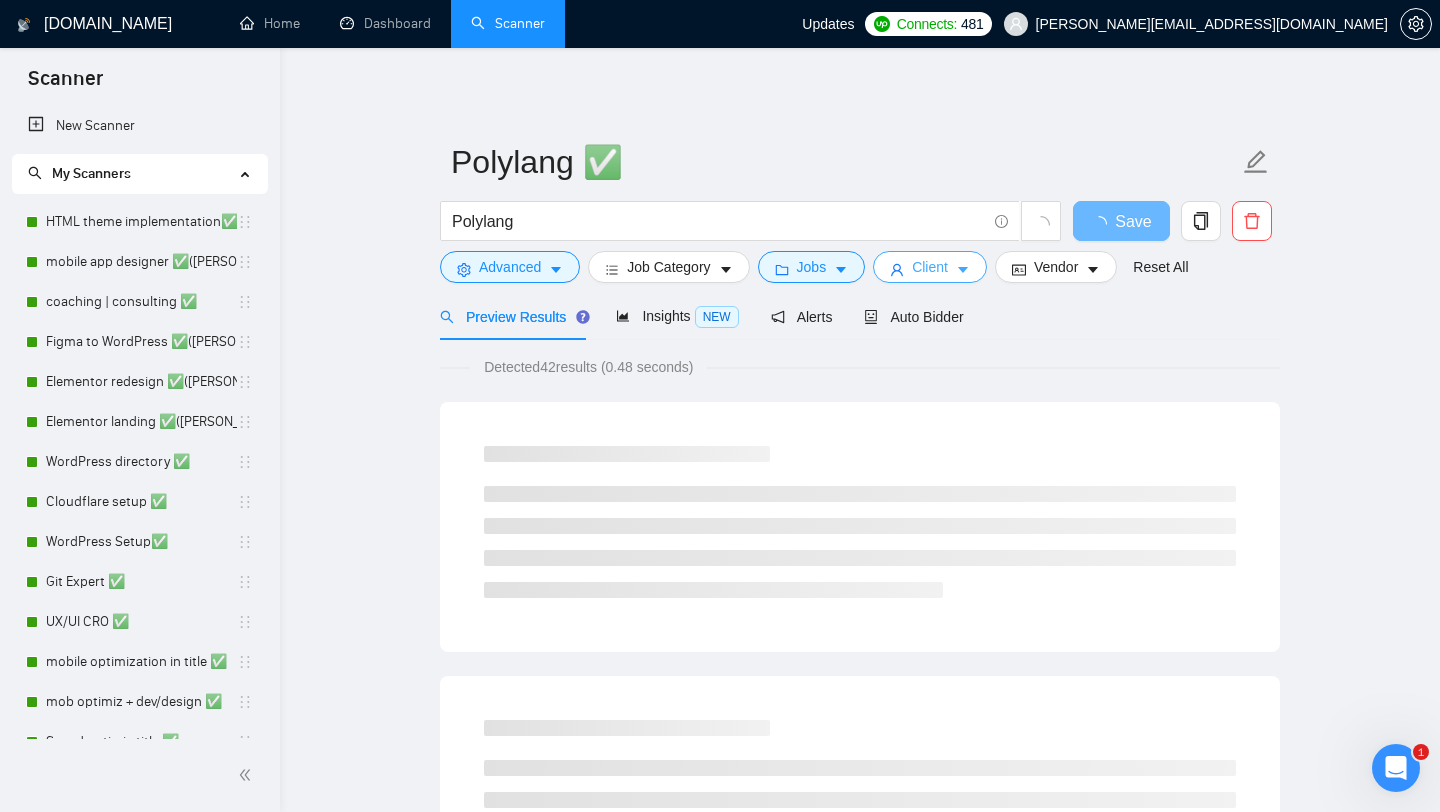 click on "Client" at bounding box center [930, 267] 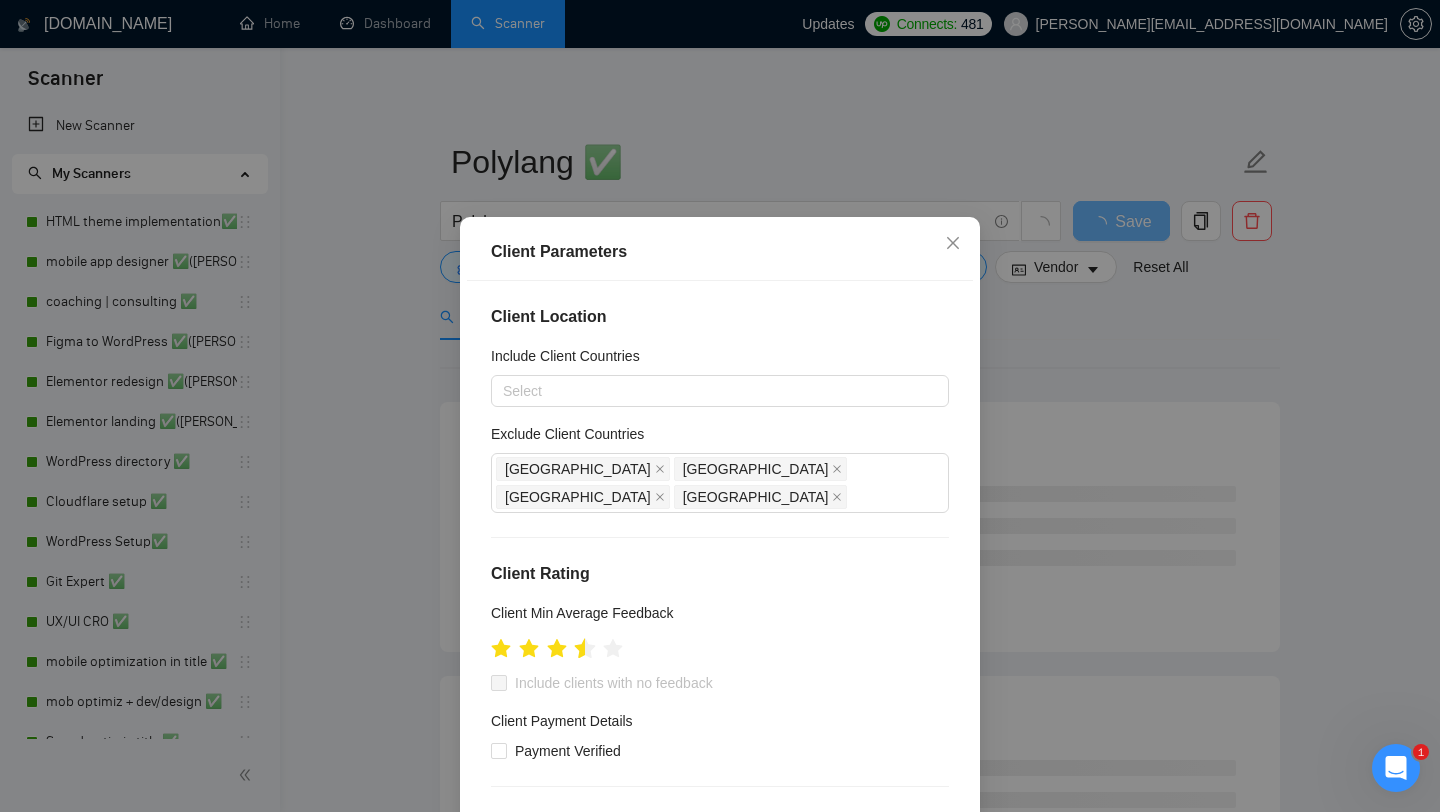 click 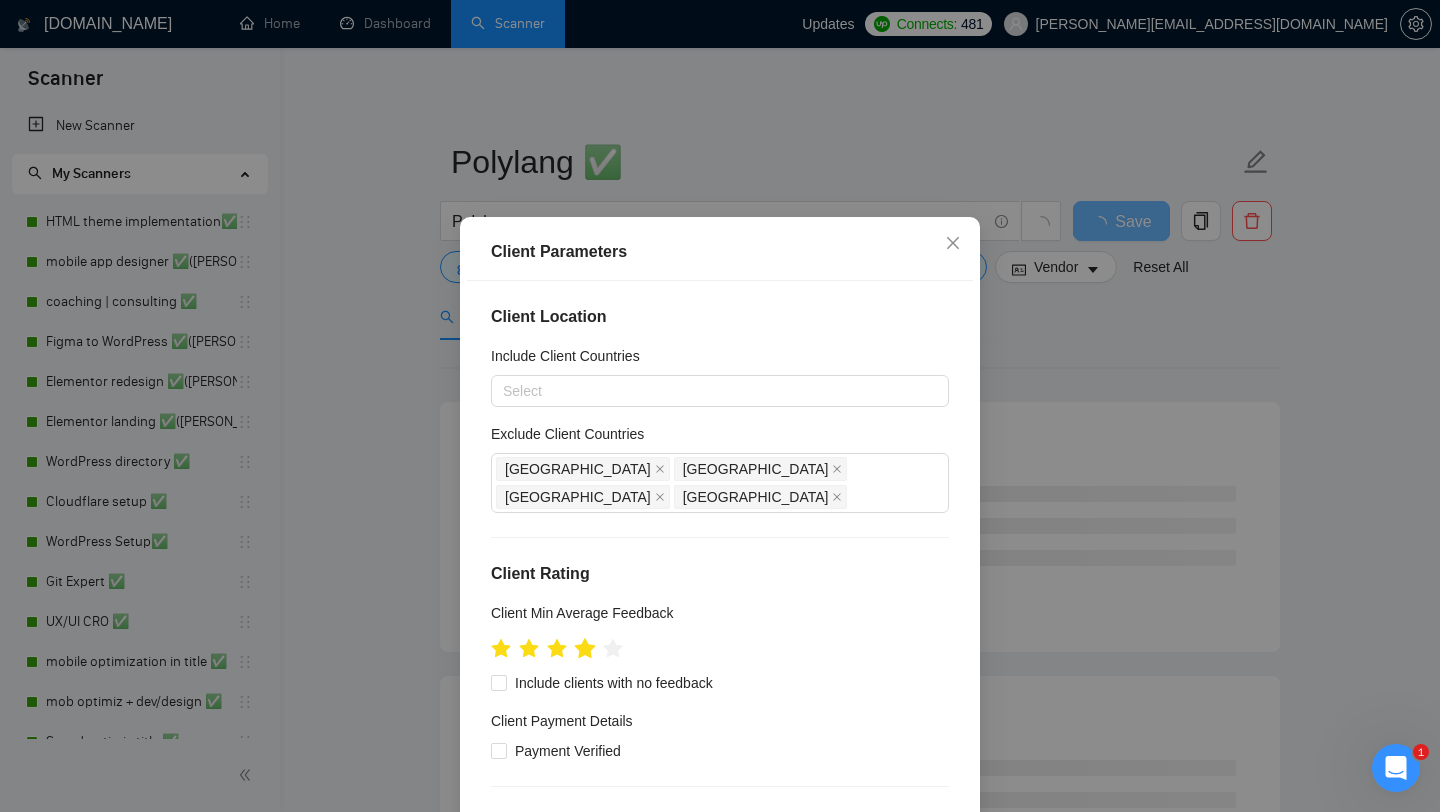click 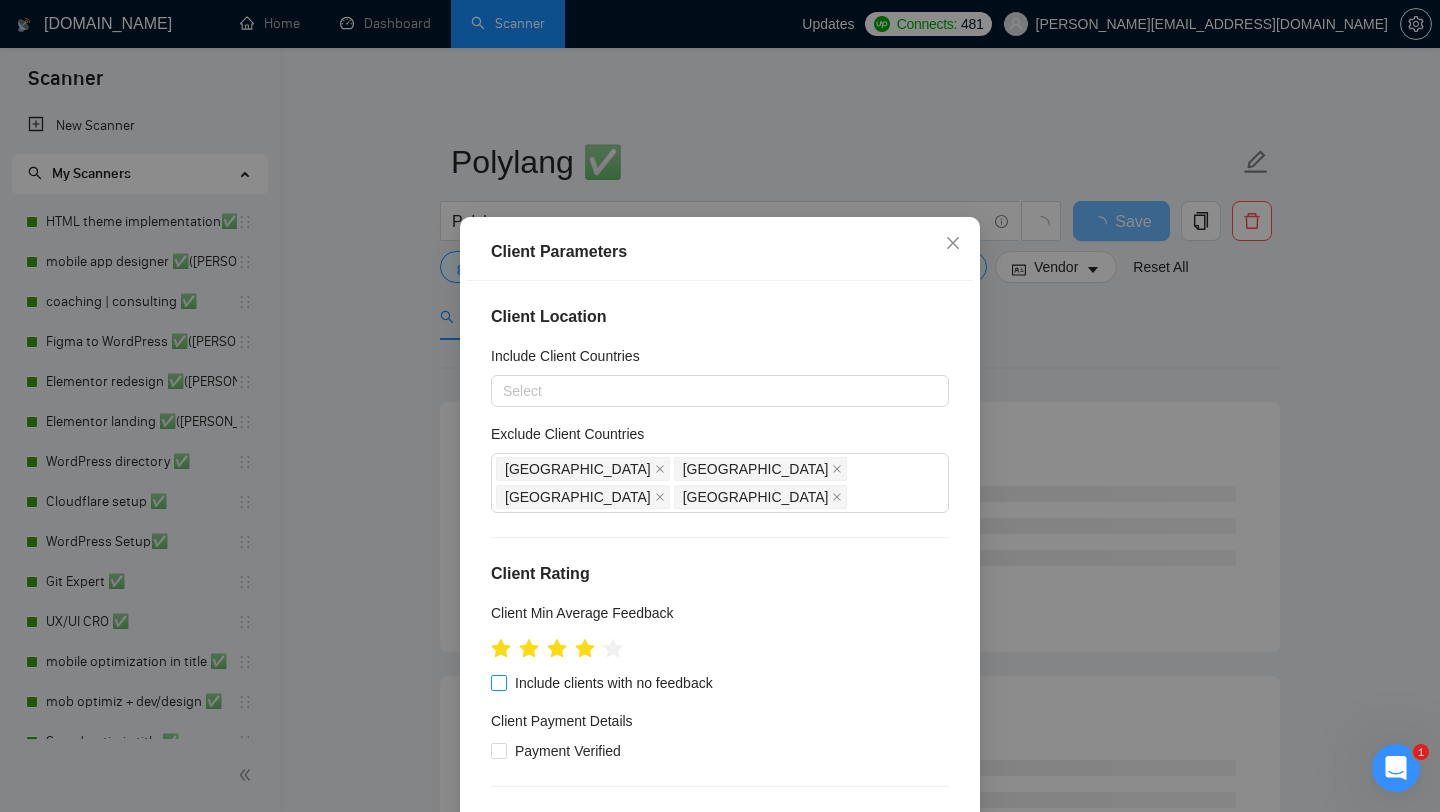 click on "Include clients with no feedback" at bounding box center [498, 682] 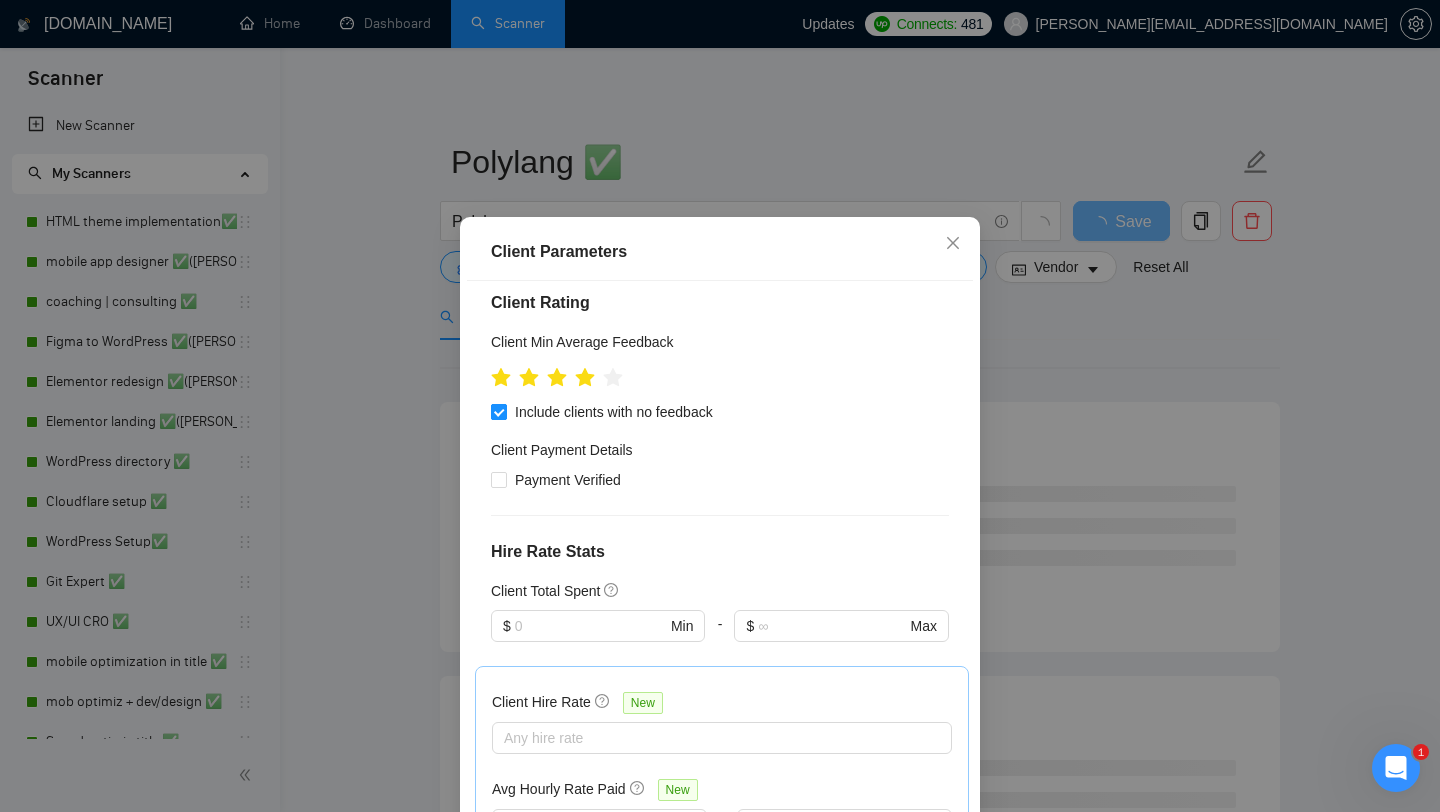 scroll, scrollTop: 302, scrollLeft: 0, axis: vertical 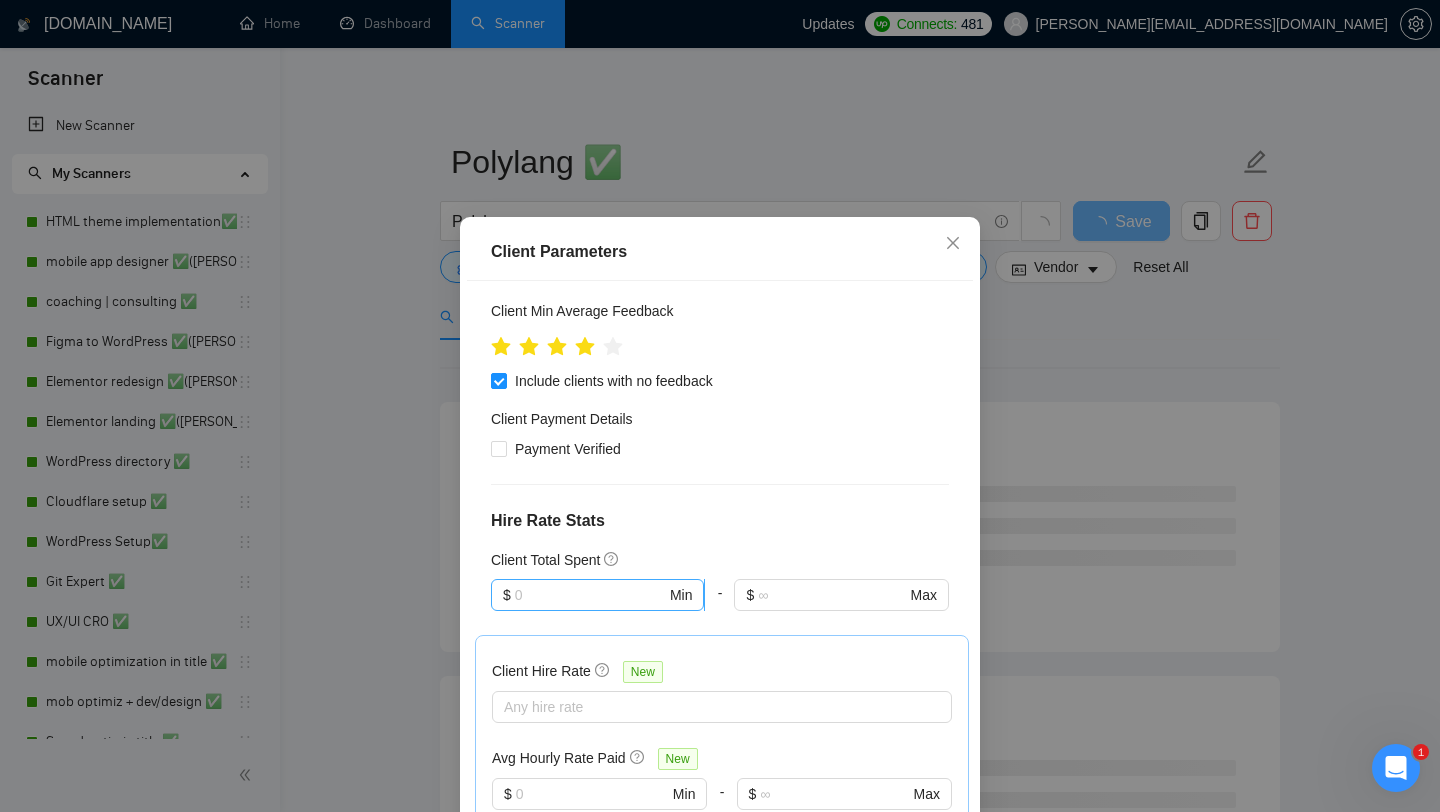 click at bounding box center [590, 595] 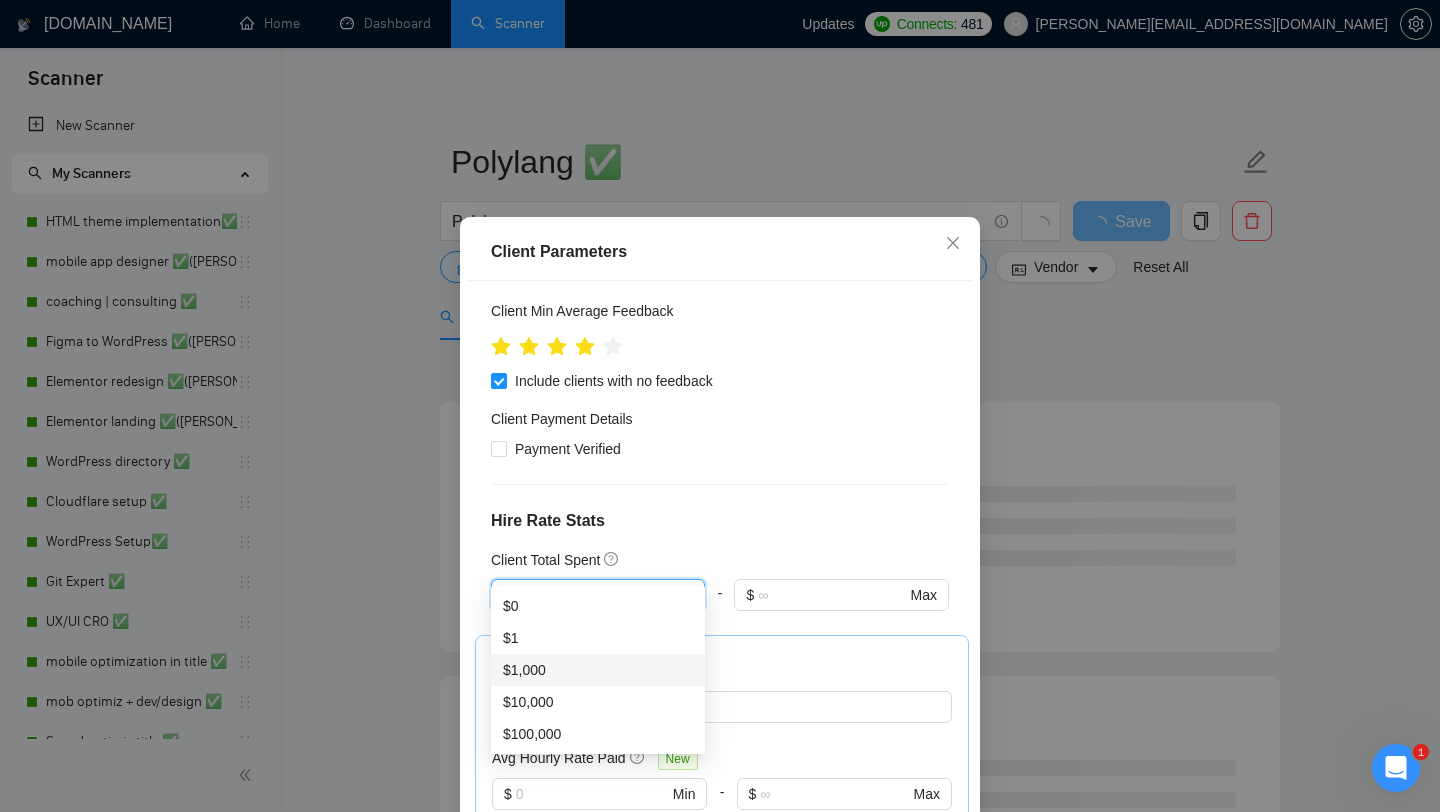 click on "$1,000" at bounding box center [598, 670] 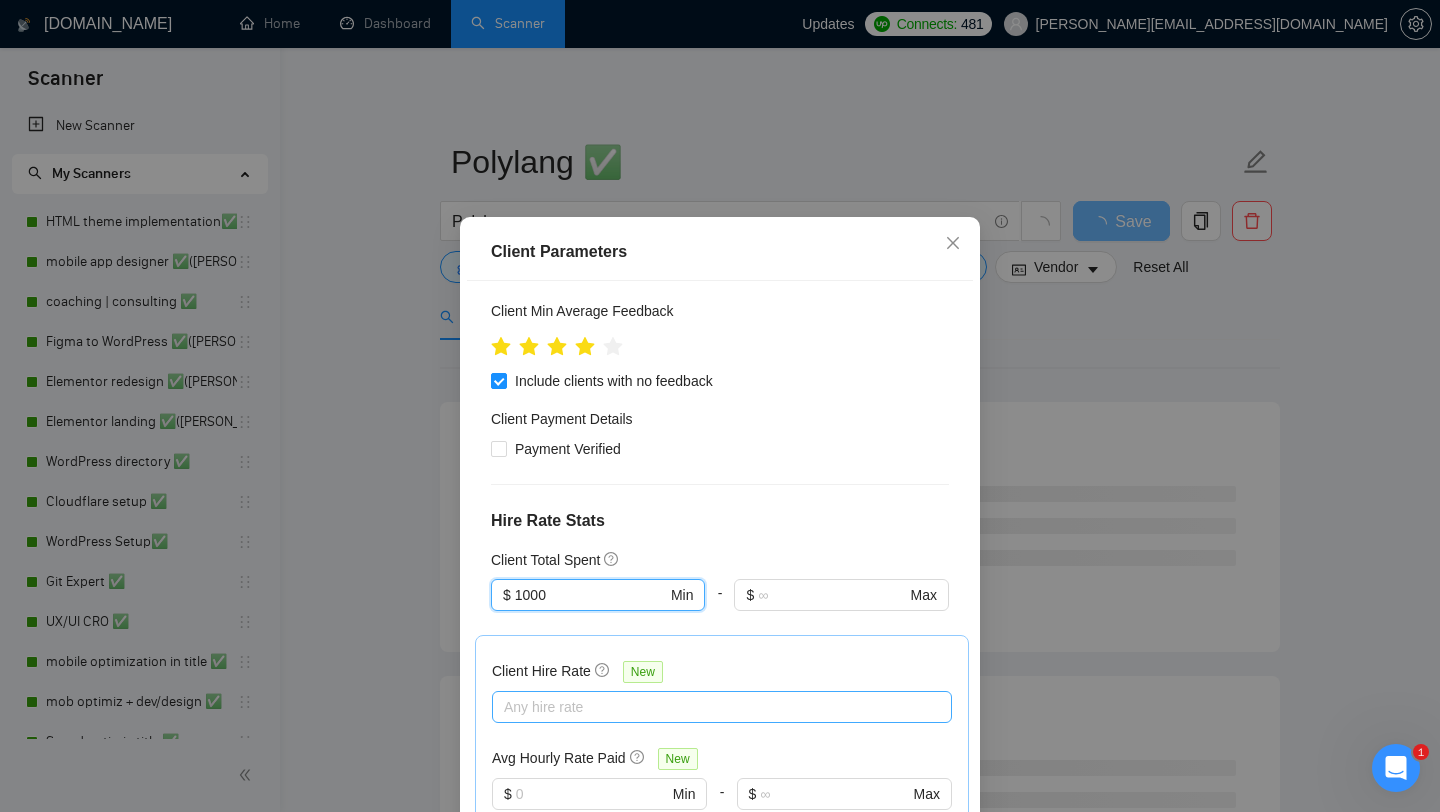 click at bounding box center (712, 707) 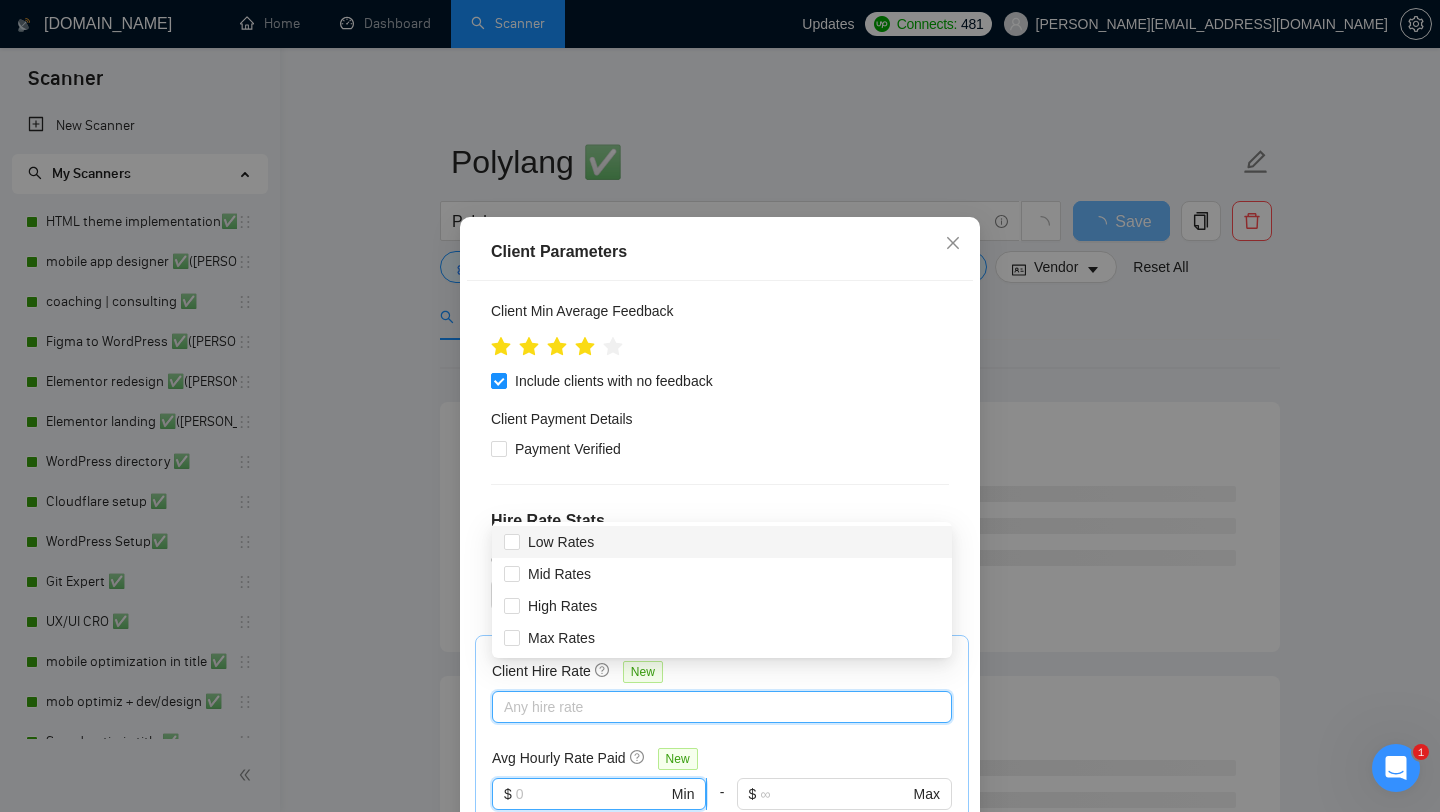 click at bounding box center [592, 794] 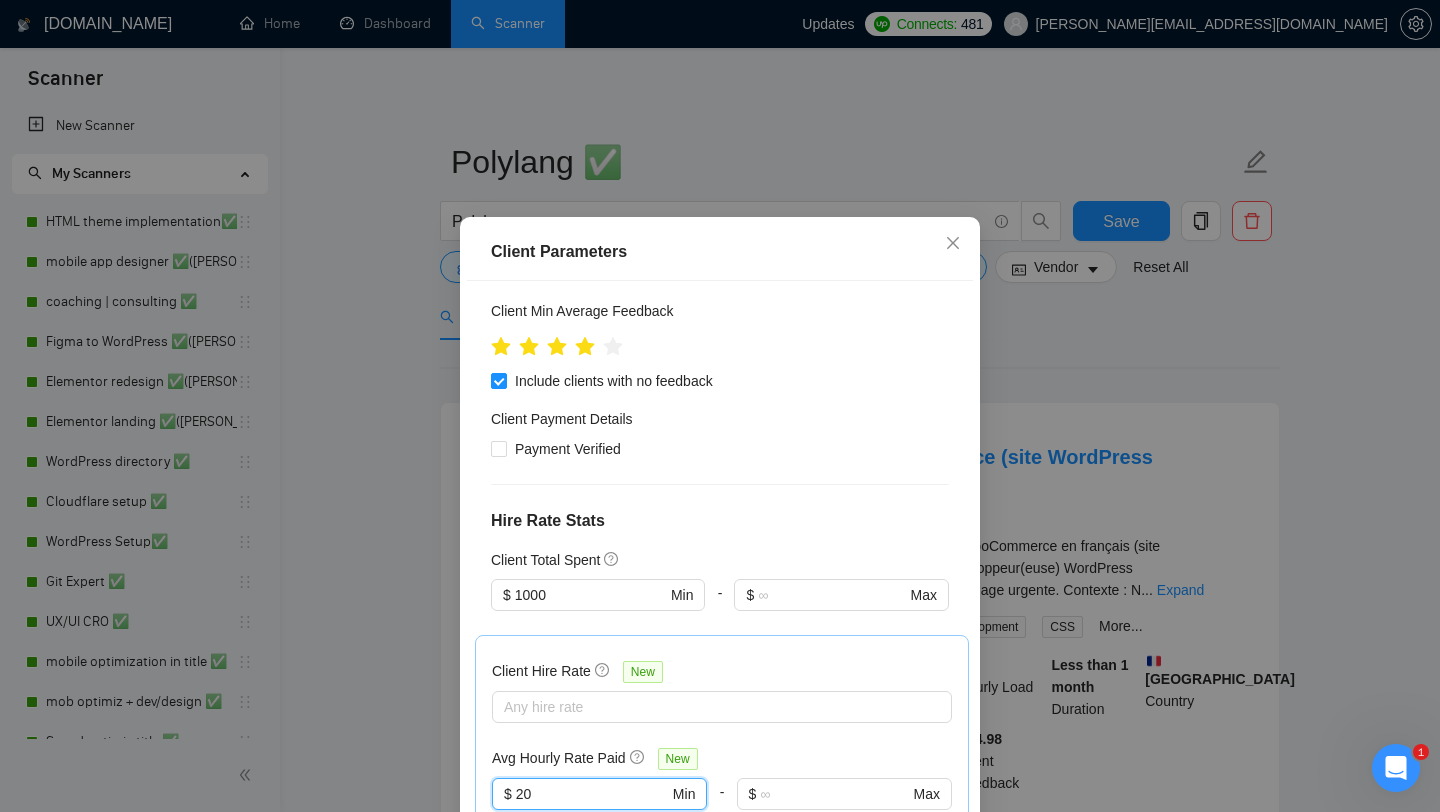 type on "20" 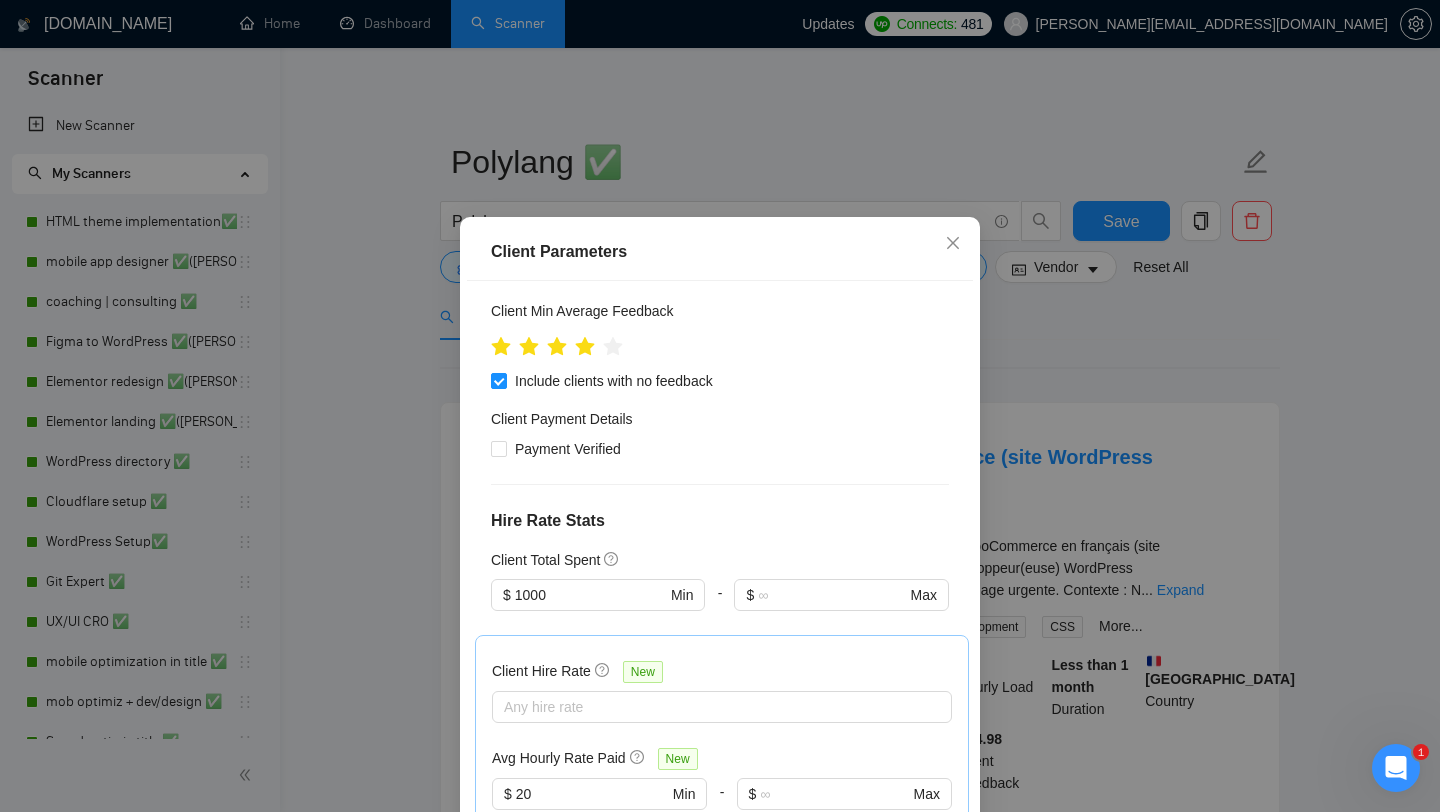 click on "Client Parameters Client Location Include Client Countries   Select Exclude Client Countries [GEOGRAPHIC_DATA] [GEOGRAPHIC_DATA] [GEOGRAPHIC_DATA] [GEOGRAPHIC_DATA]   Client Rating Client Min Average Feedback Include clients with no feedback Client Payment Details Payment Verified Hire Rate Stats   Client Total Spent $ 1000 Min - $ Max Client Hire Rate New   Any hire rate   Avg Hourly Rate Paid New $ 20 Min - $ Max Include Clients without Sufficient History Client Profile Client Industry New   Any industry Client Company Size   Any company size Enterprise Clients New   Any clients Reset OK" at bounding box center [720, 406] 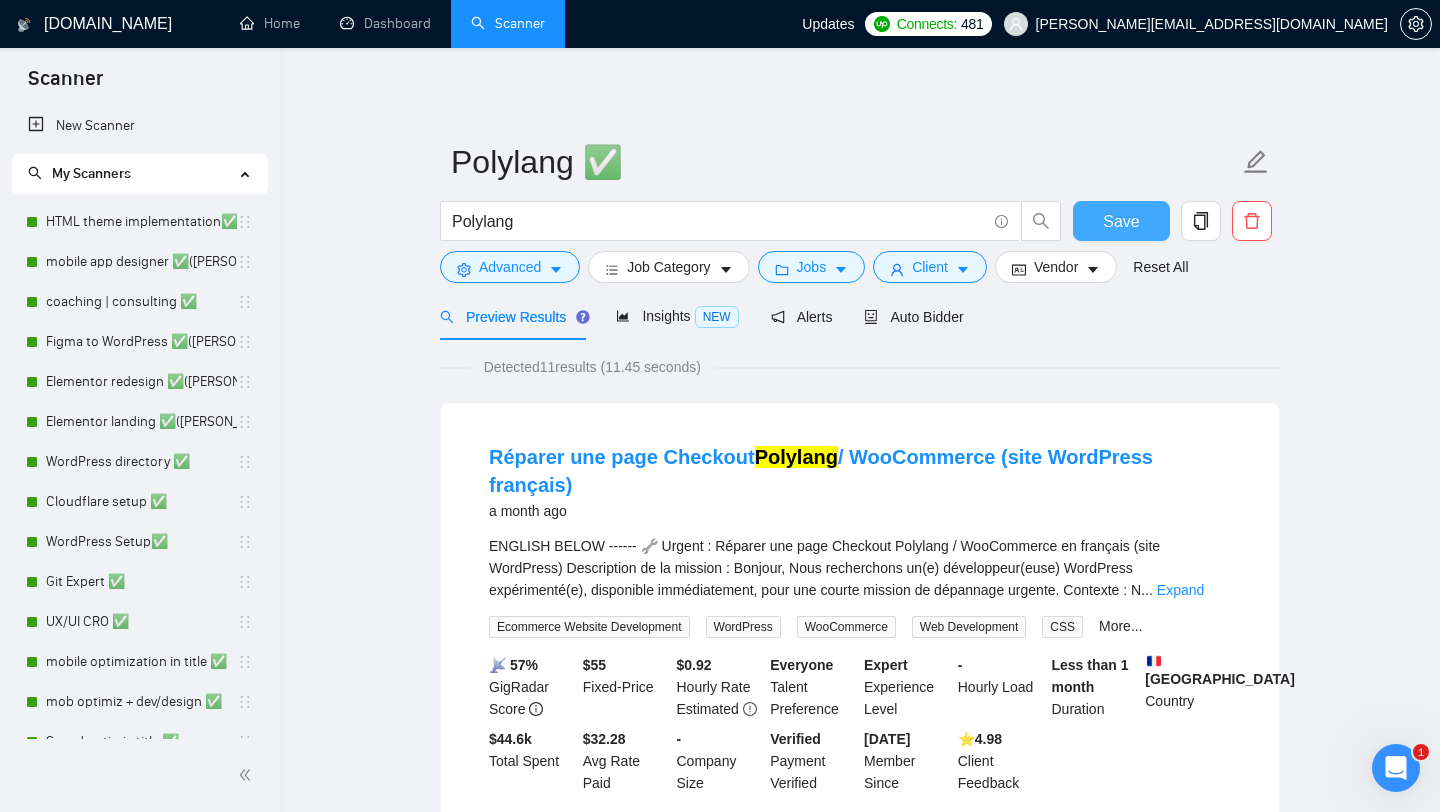 click on "Save" at bounding box center [1121, 221] 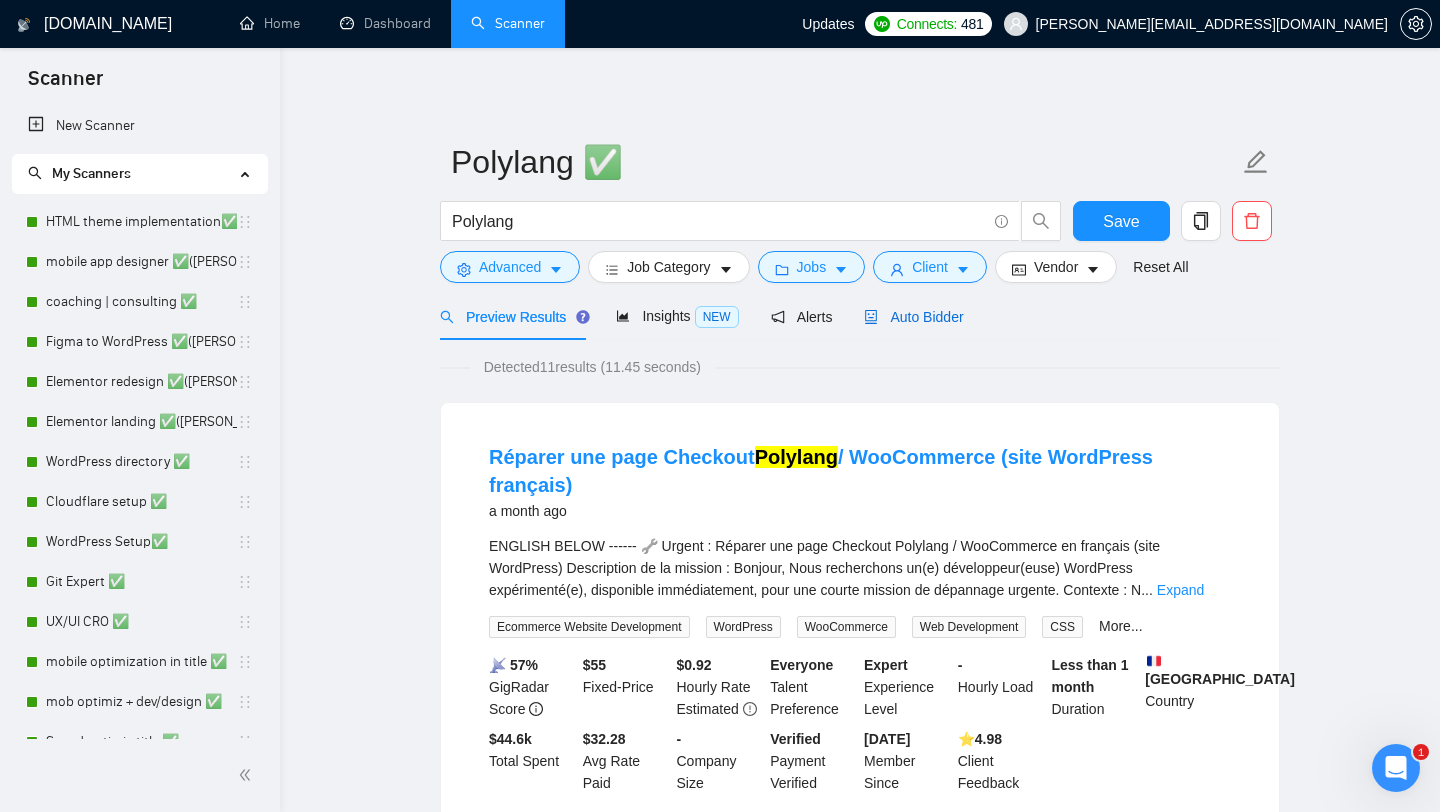 click on "Auto Bidder" at bounding box center [913, 317] 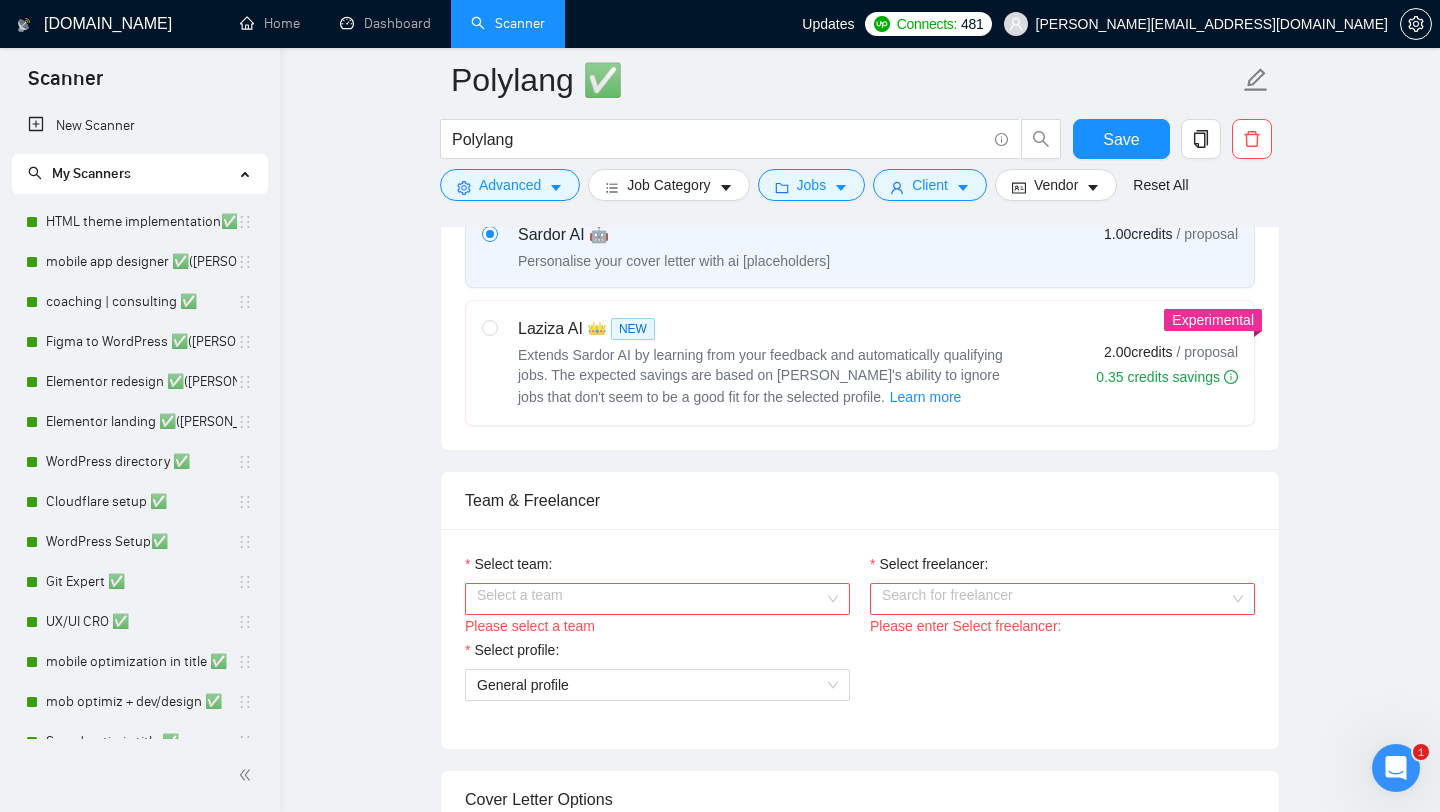 scroll, scrollTop: 863, scrollLeft: 0, axis: vertical 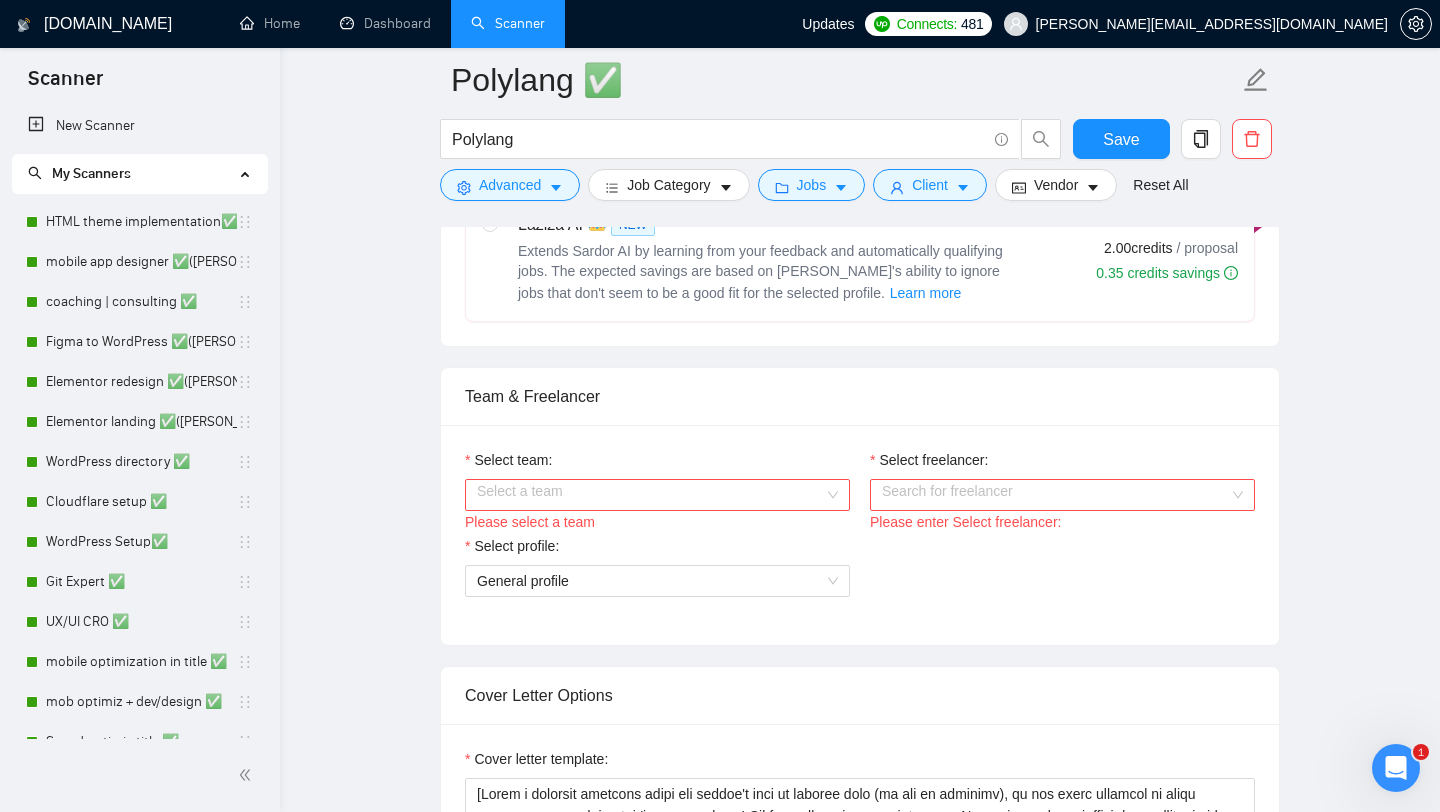 click on "Select team:" at bounding box center [650, 495] 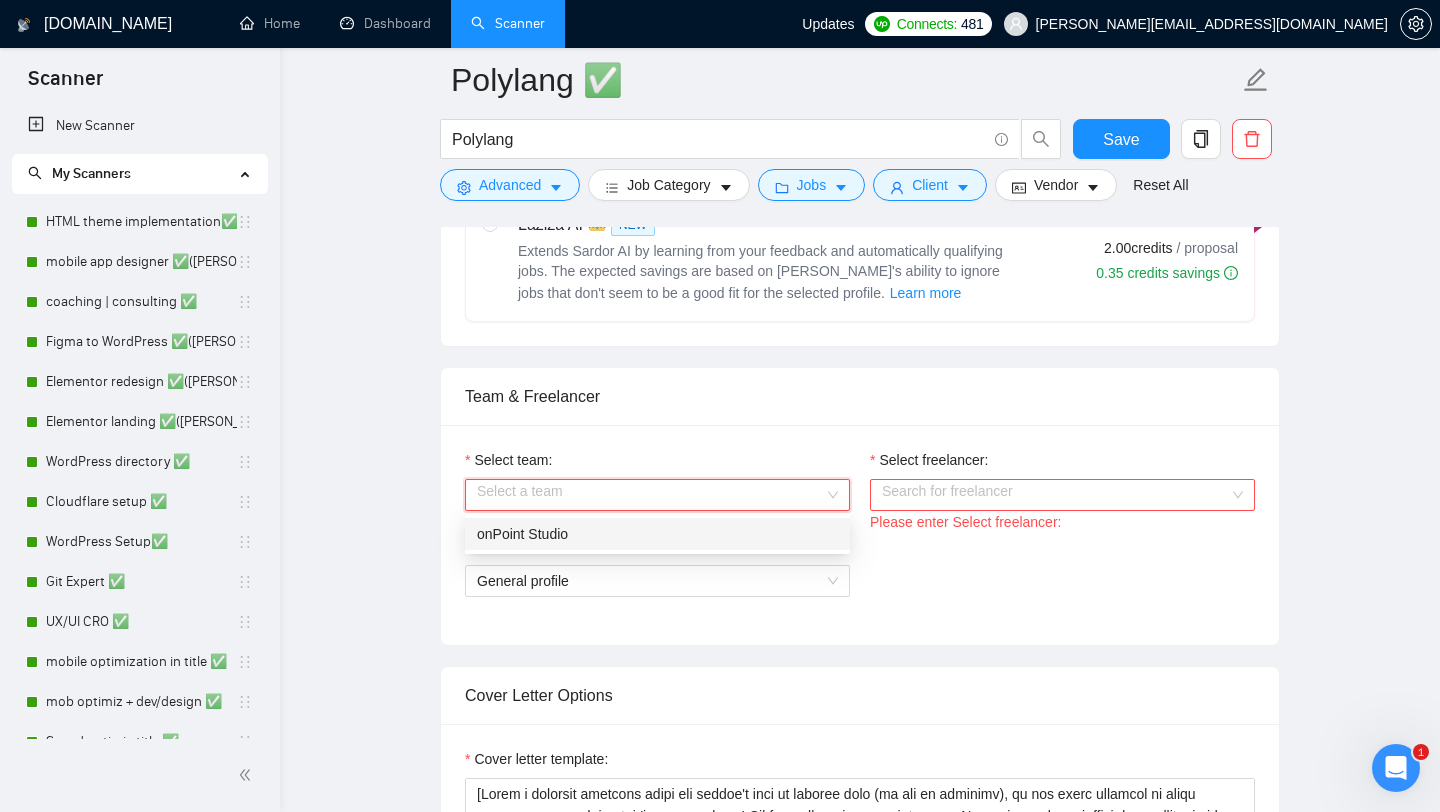 click on "onPoint Studio" at bounding box center [657, 534] 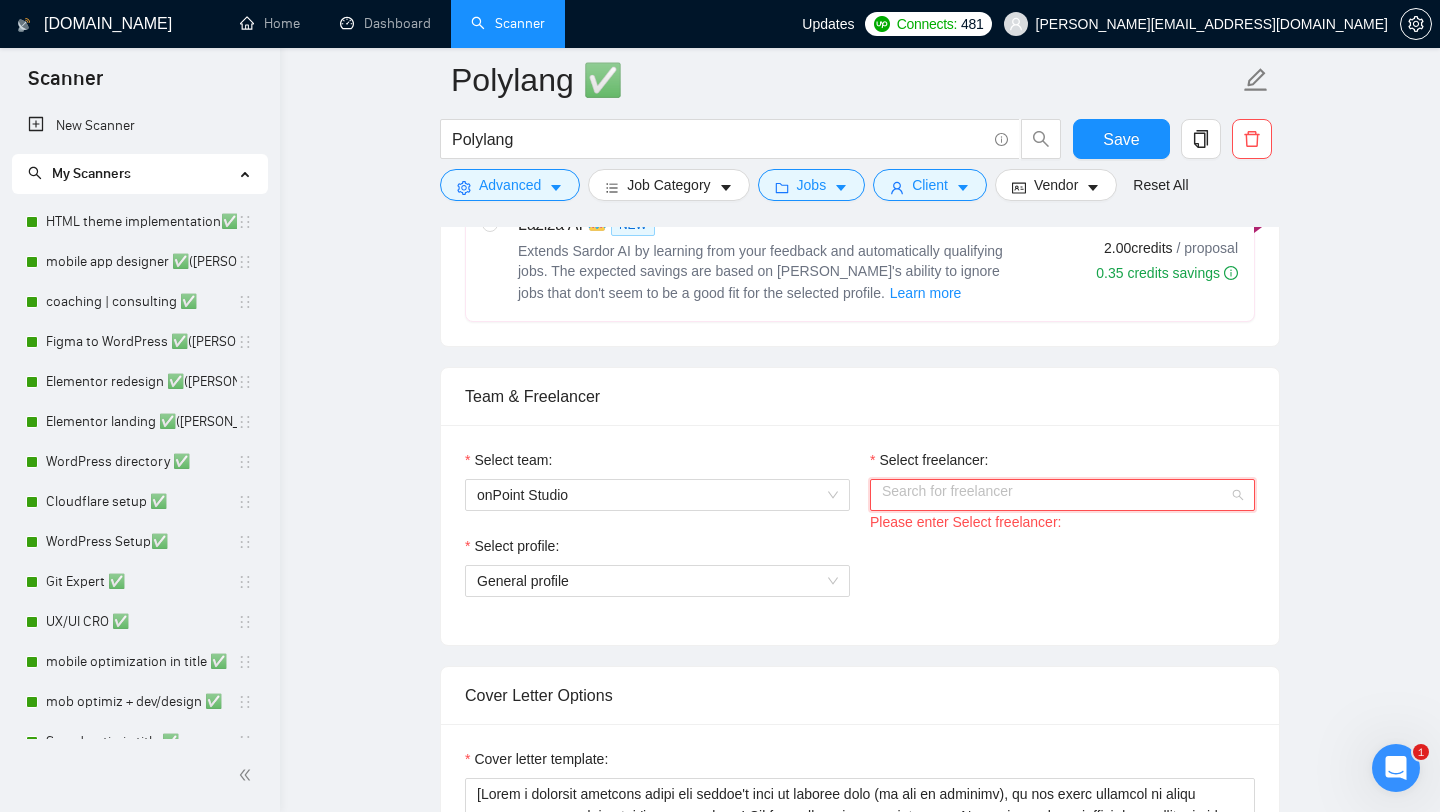 click on "Select freelancer:" at bounding box center (1055, 495) 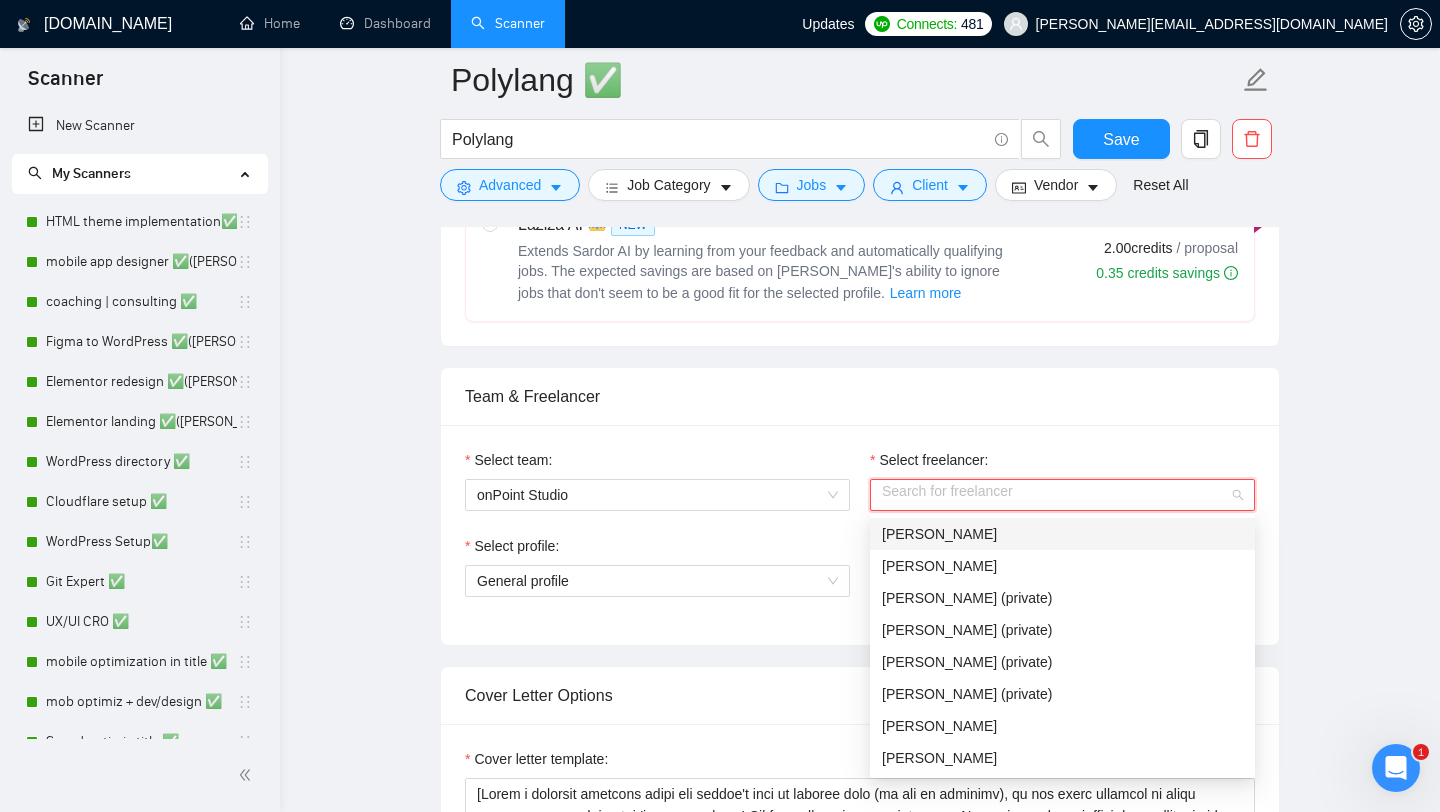 click on "[PERSON_NAME]" at bounding box center [939, 534] 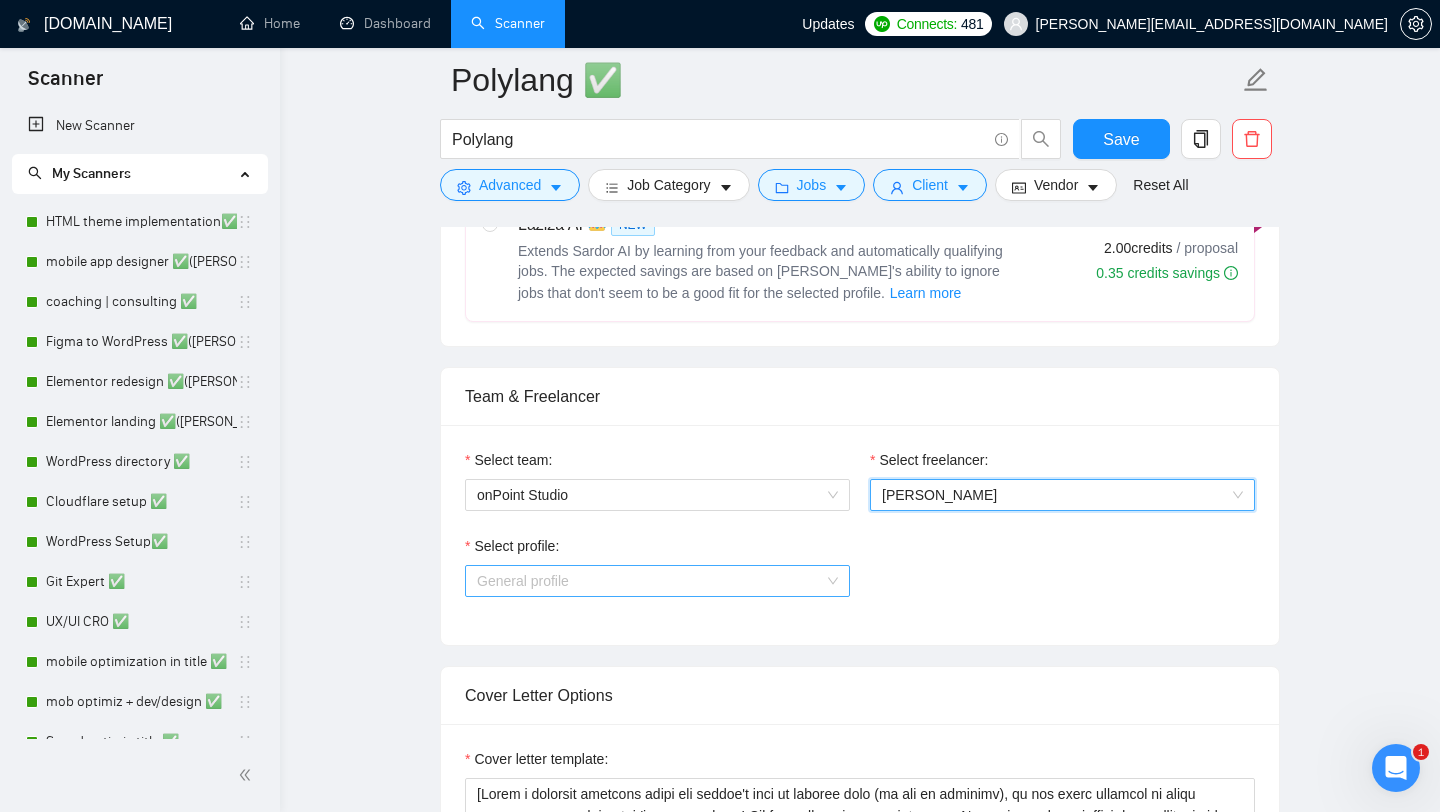 click on "General profile" at bounding box center [657, 581] 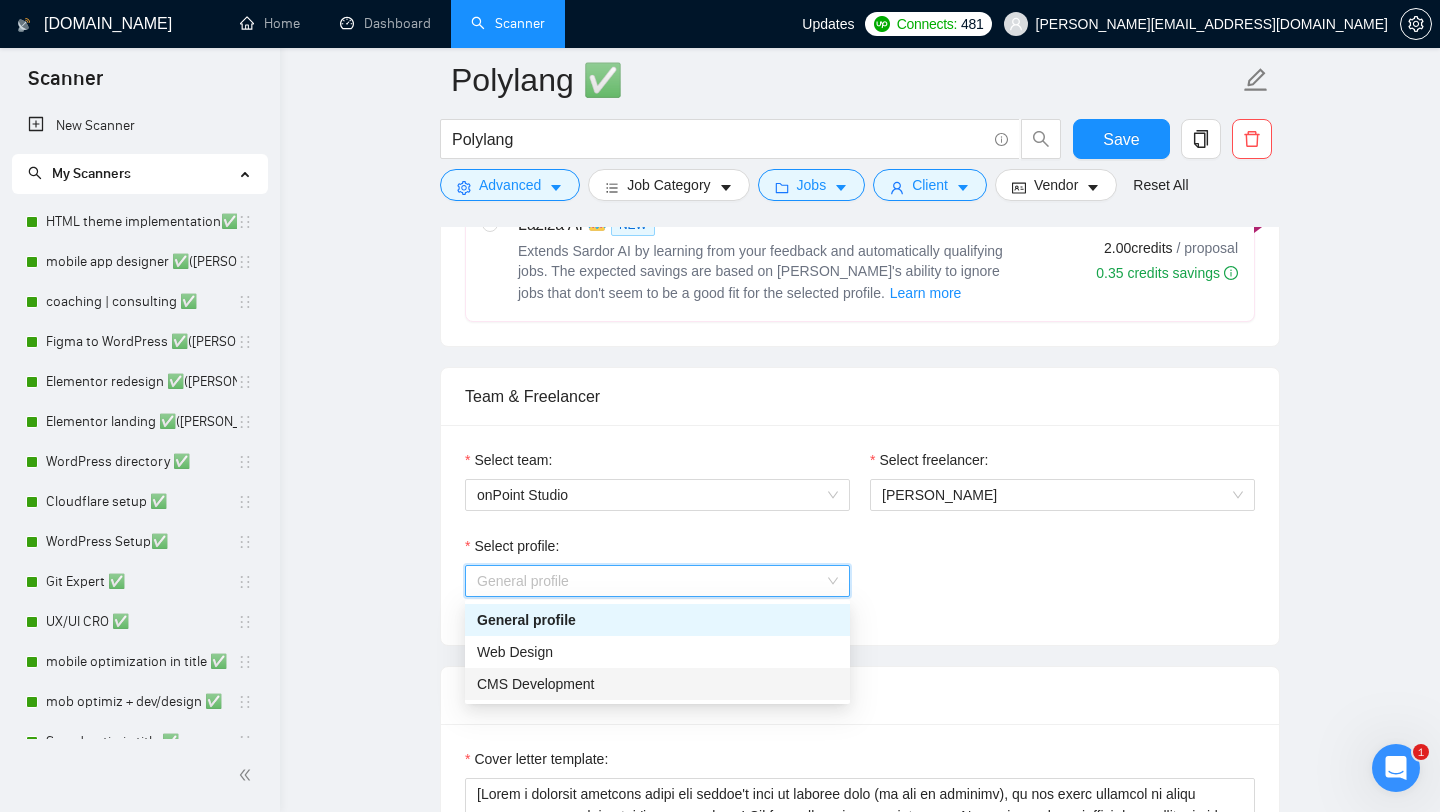 click on "CMS Development" at bounding box center [657, 684] 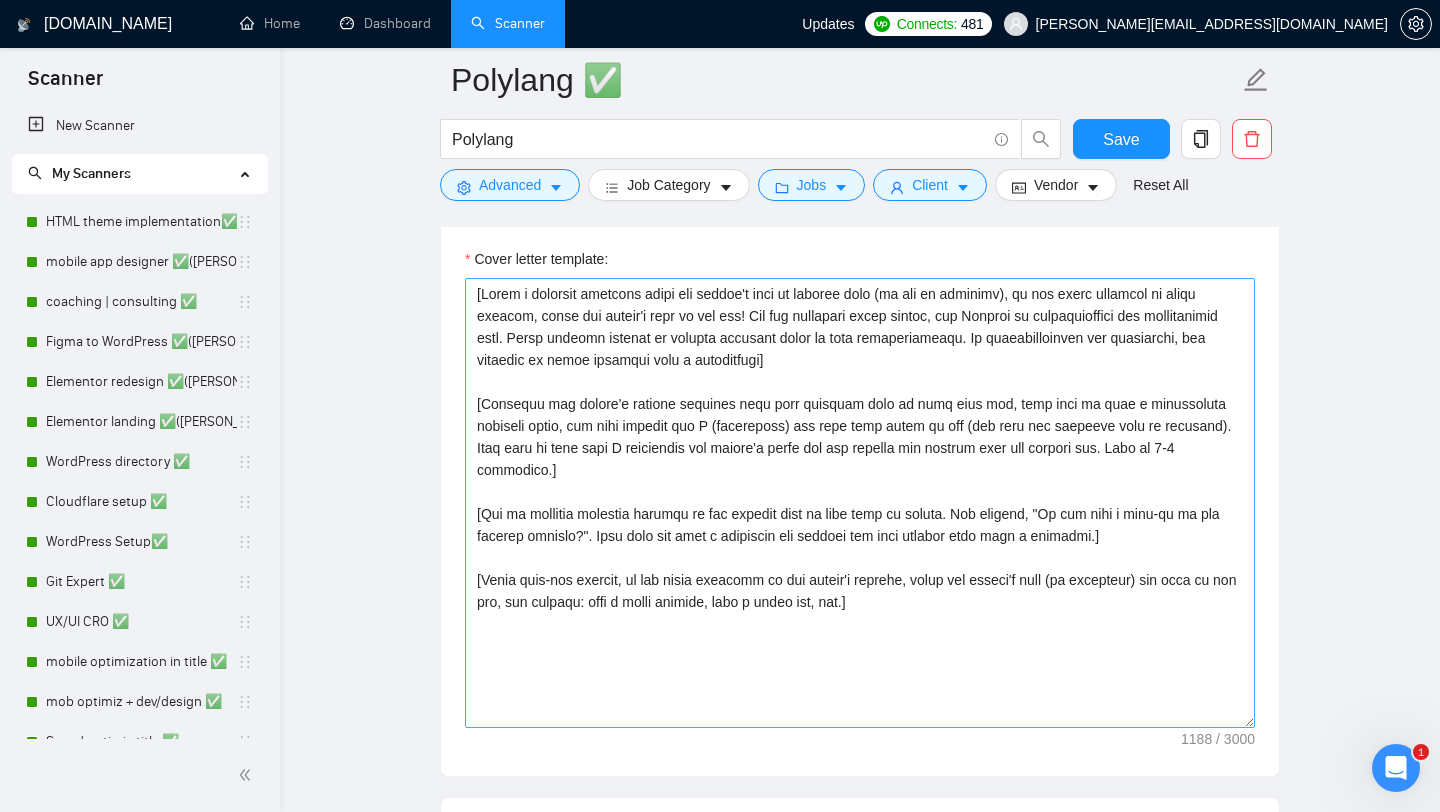 scroll, scrollTop: 1794, scrollLeft: 0, axis: vertical 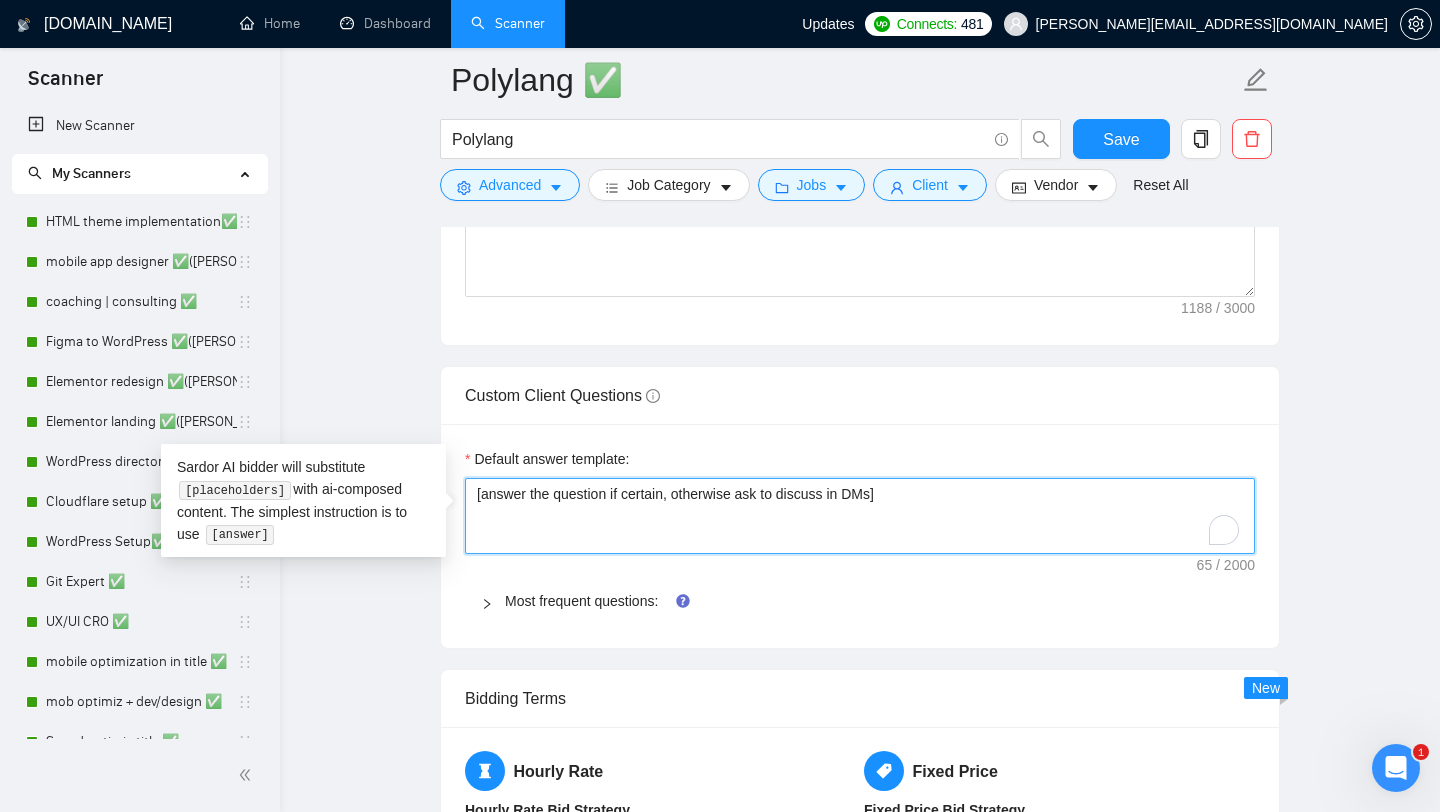 drag, startPoint x: 534, startPoint y: 494, endPoint x: 890, endPoint y: 504, distance: 356.1404 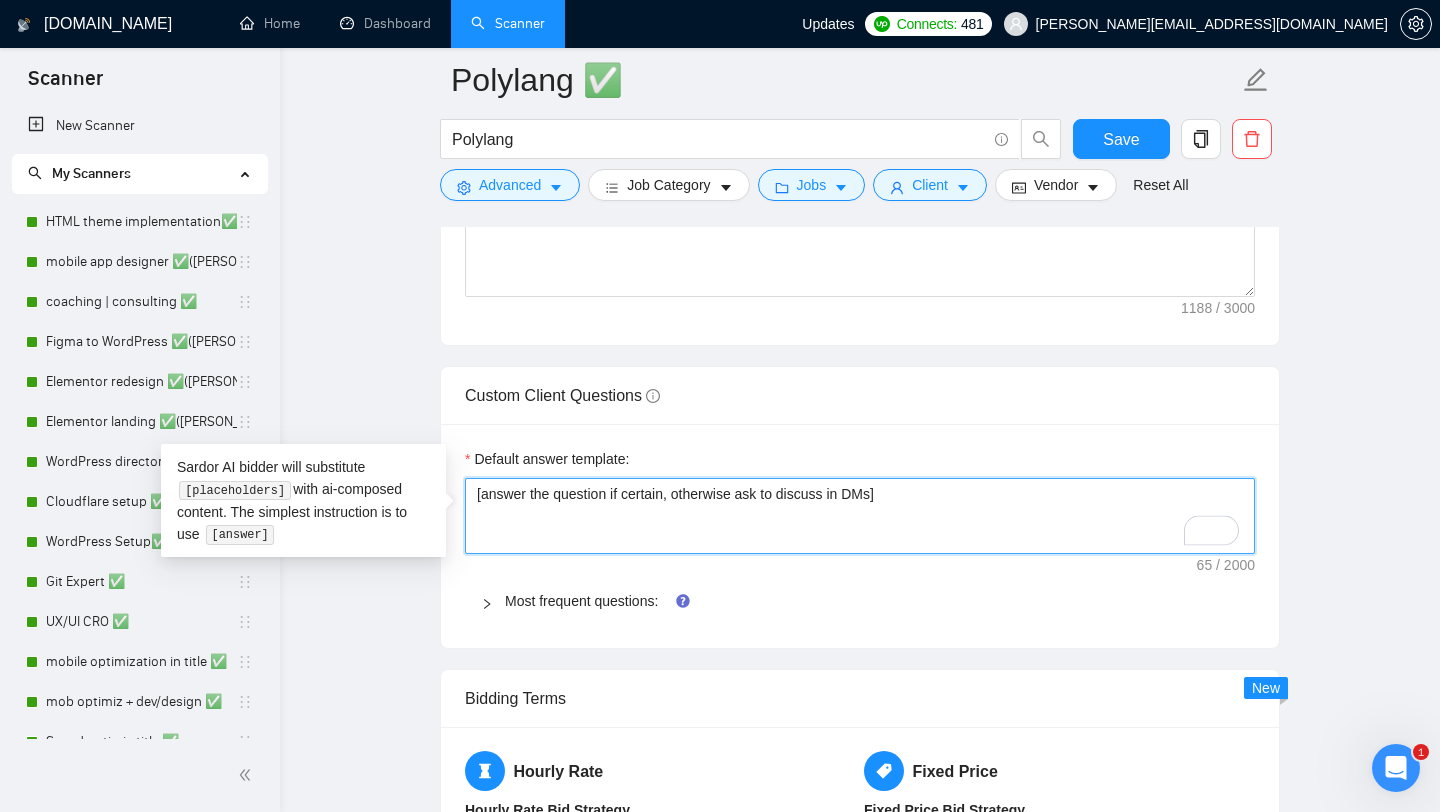 type 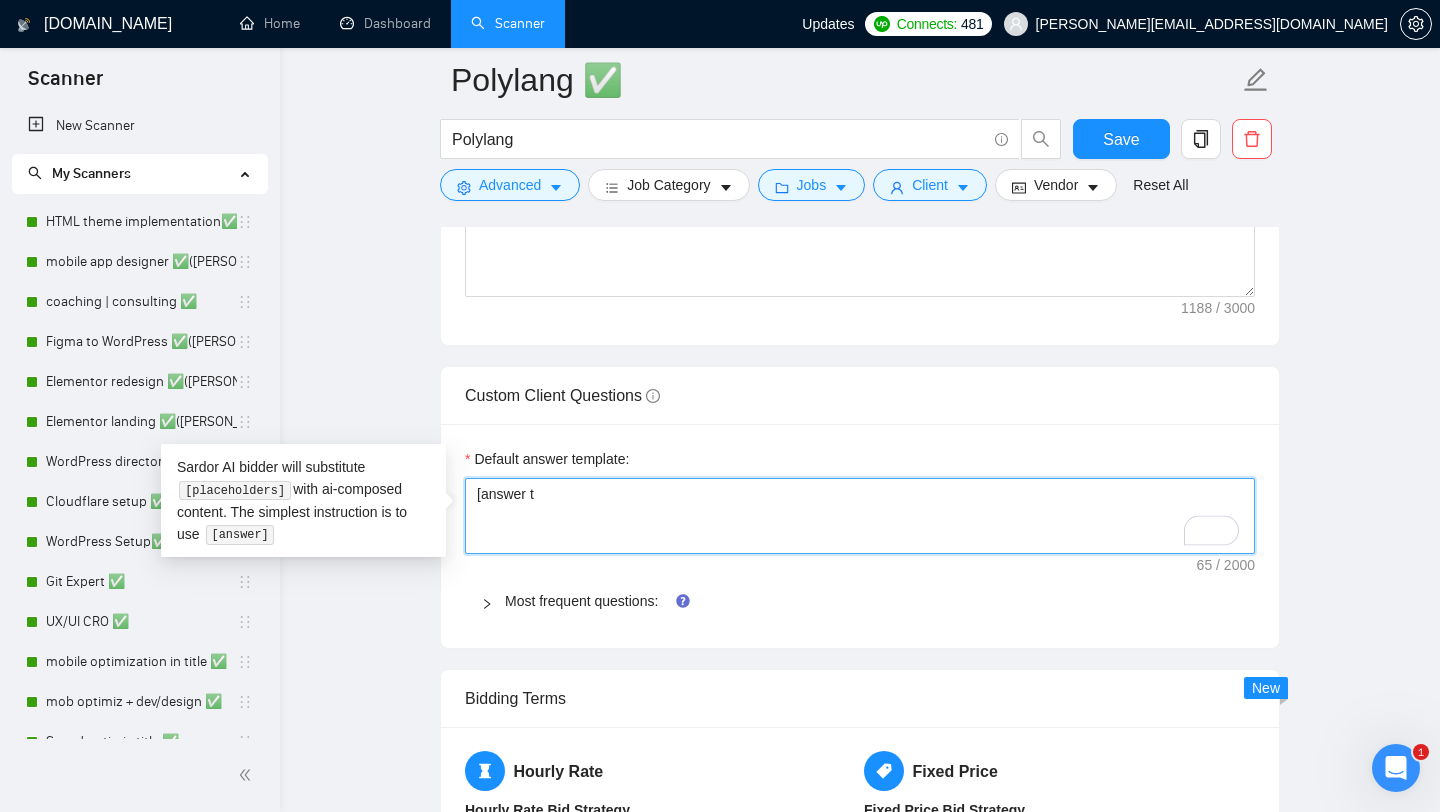 type 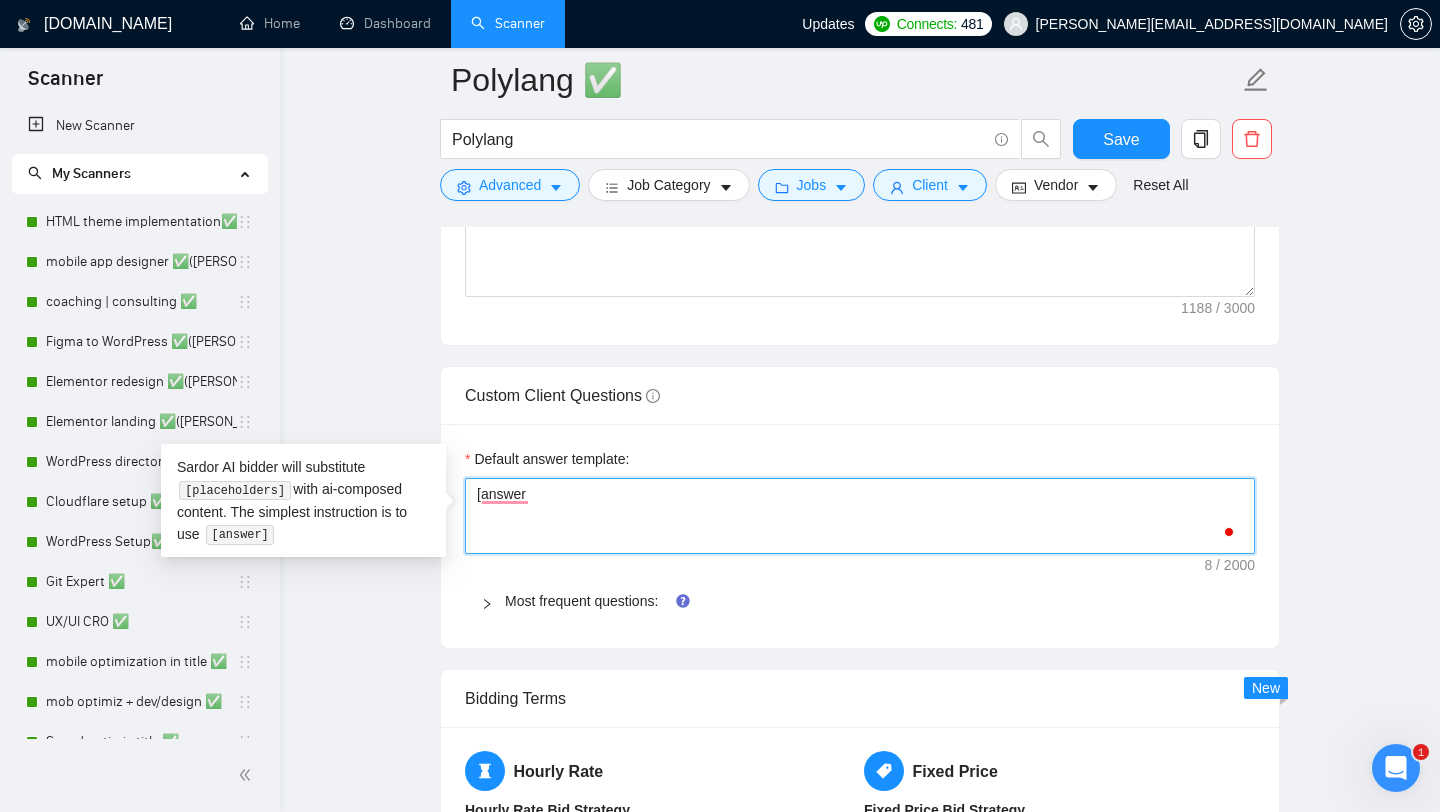 type 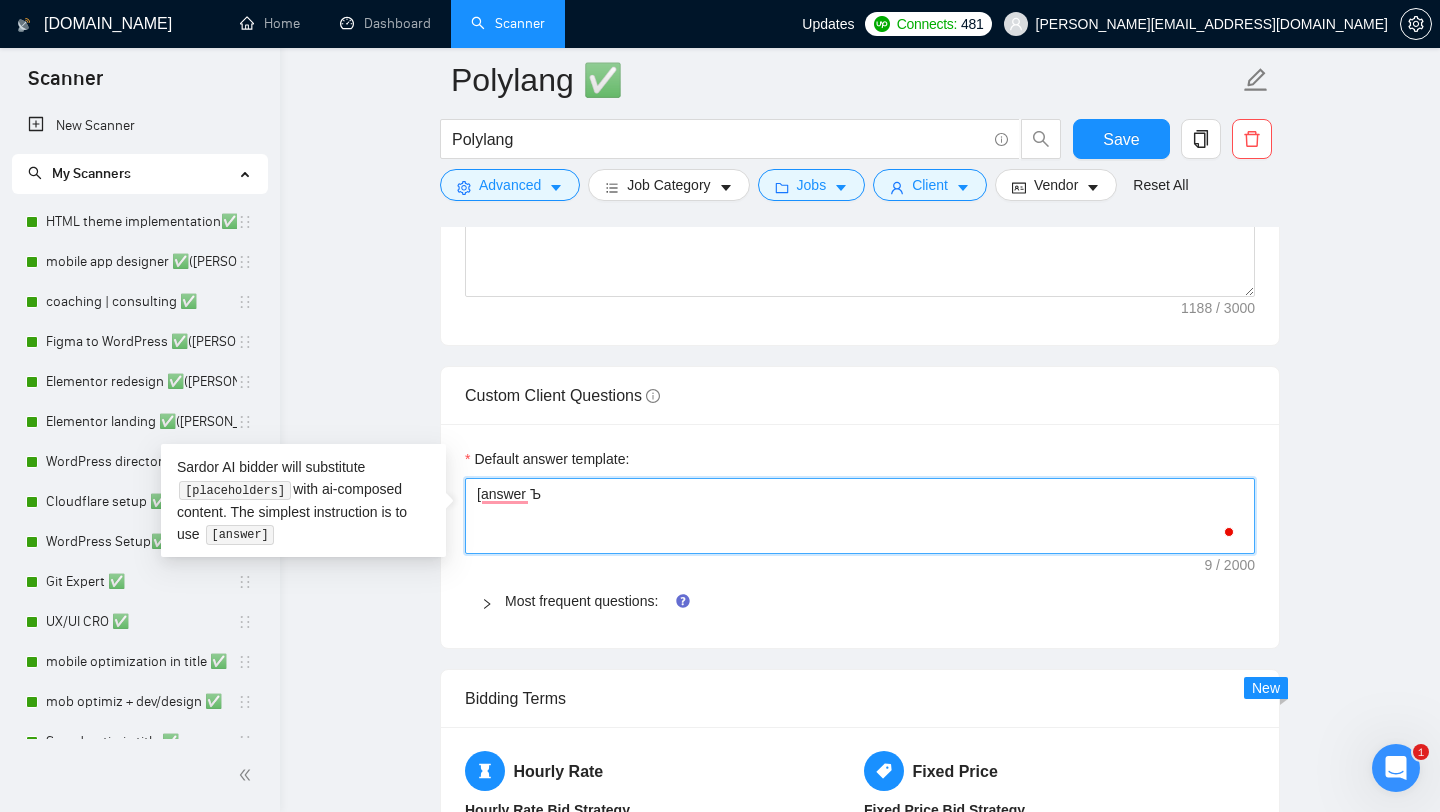 type 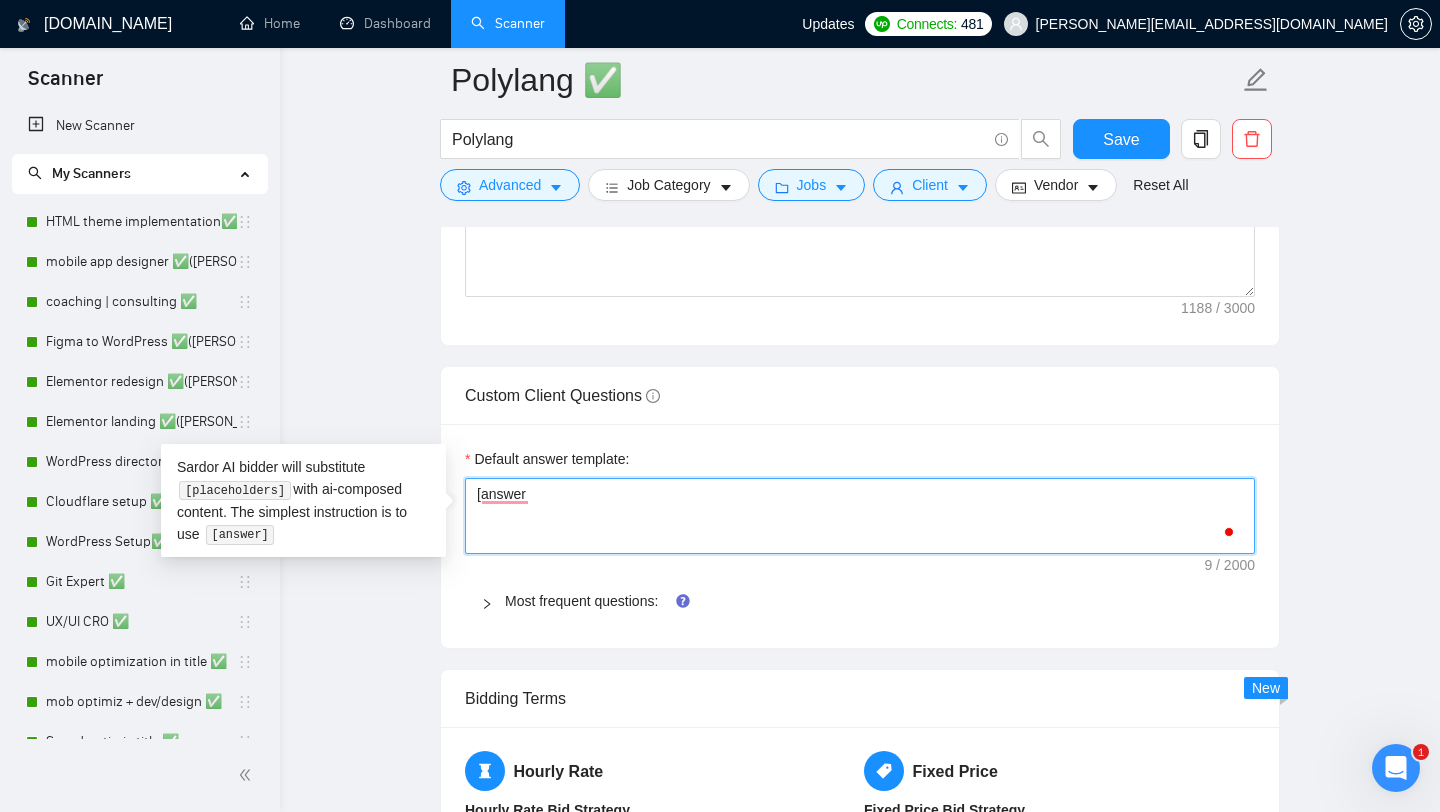 type 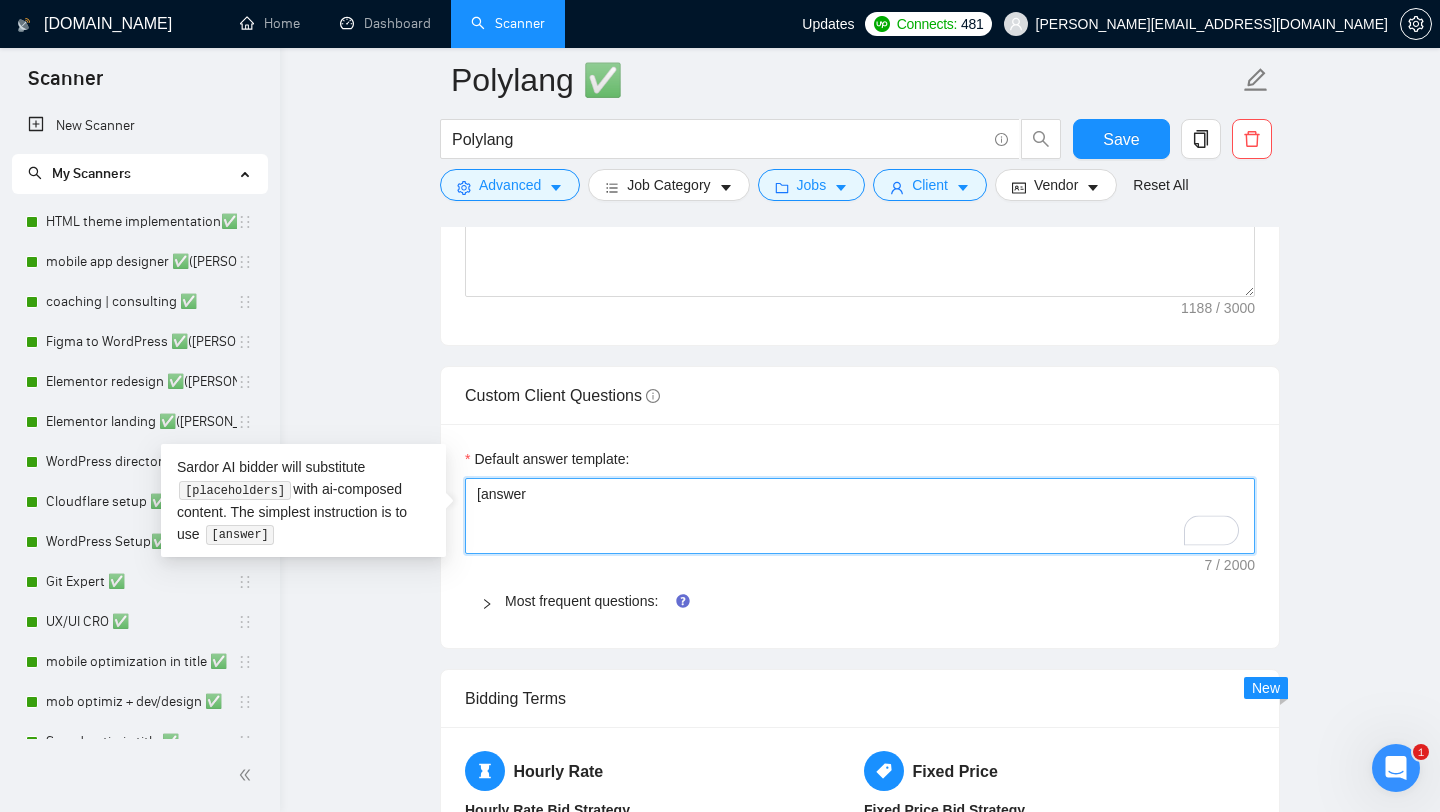 type 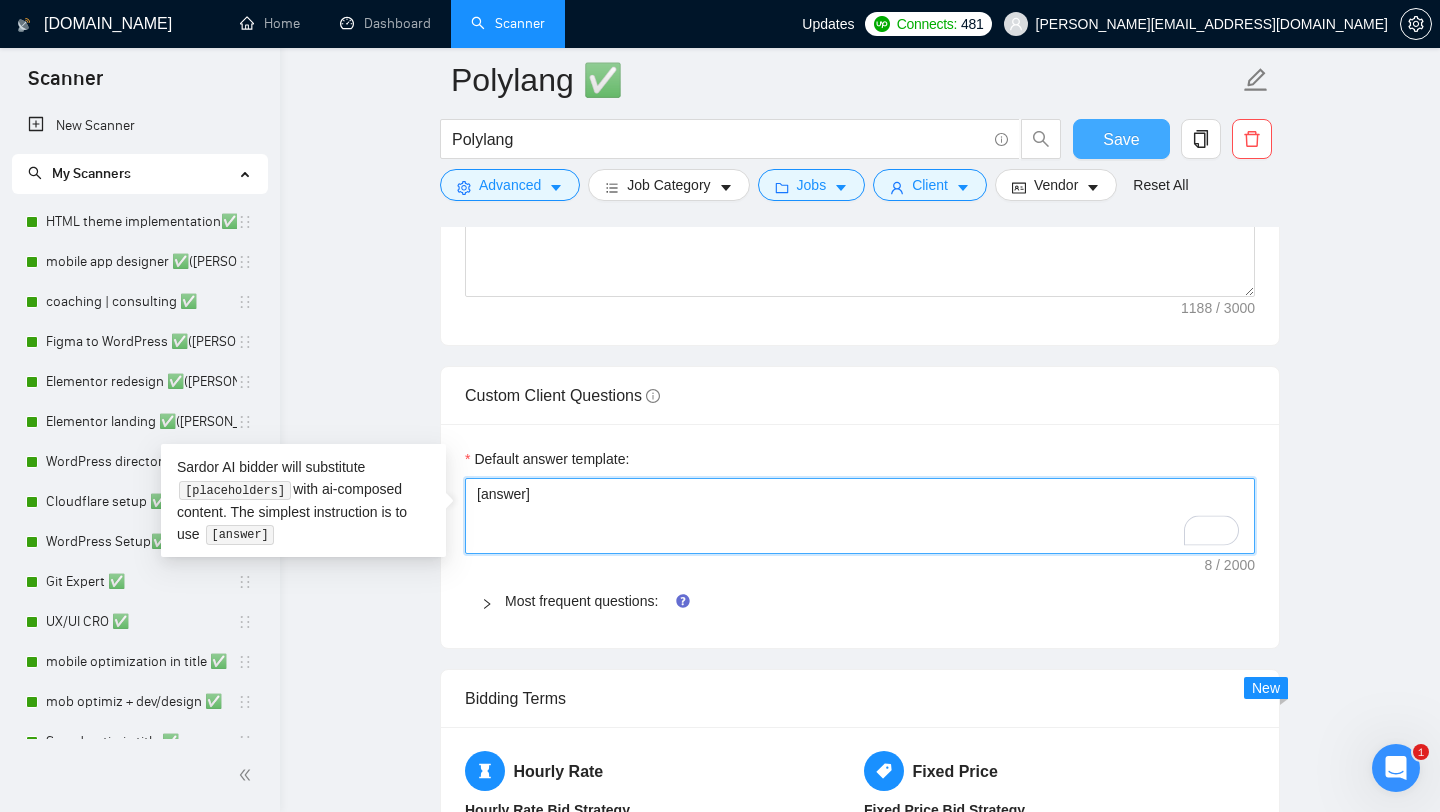 type on "[answer]" 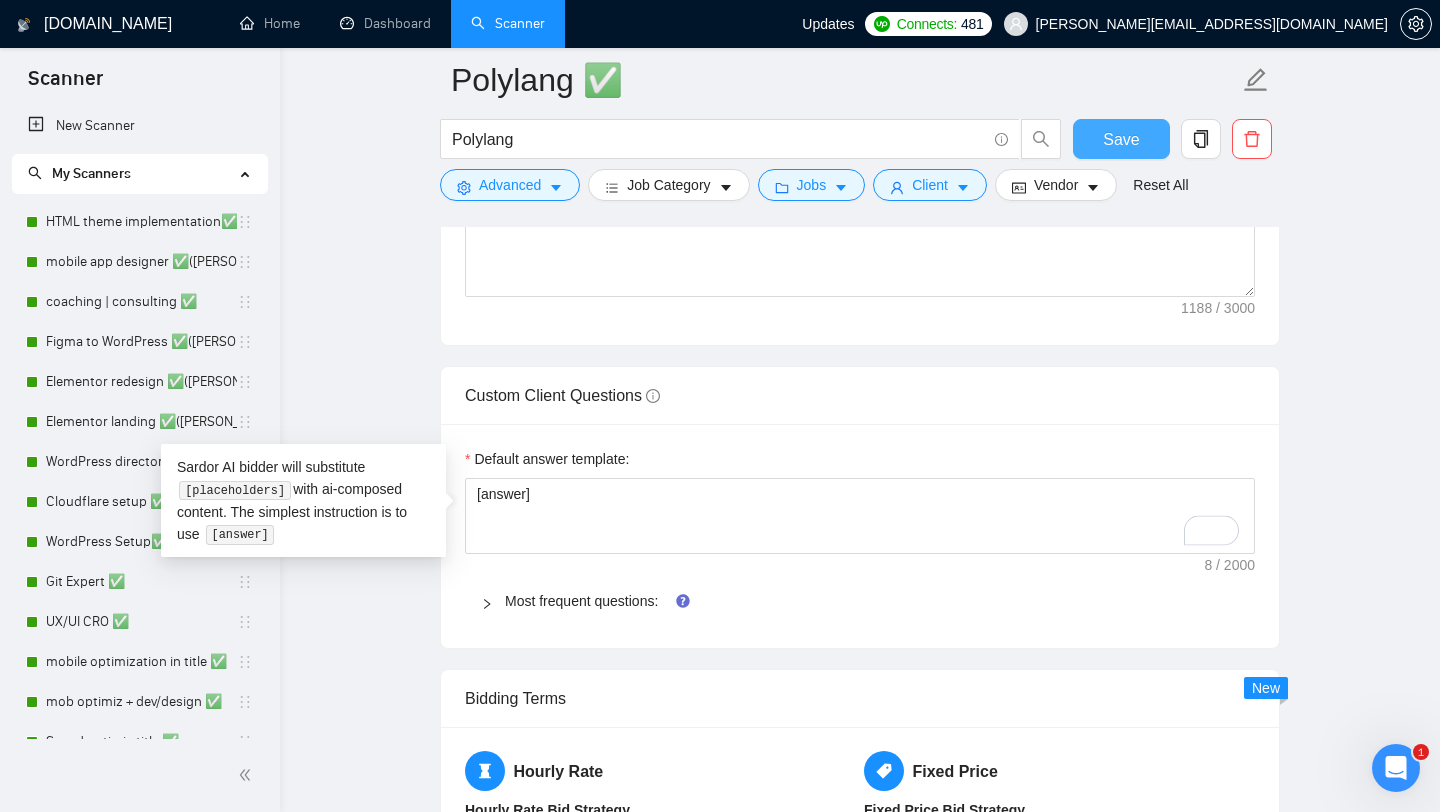 click on "Save" at bounding box center [1121, 139] 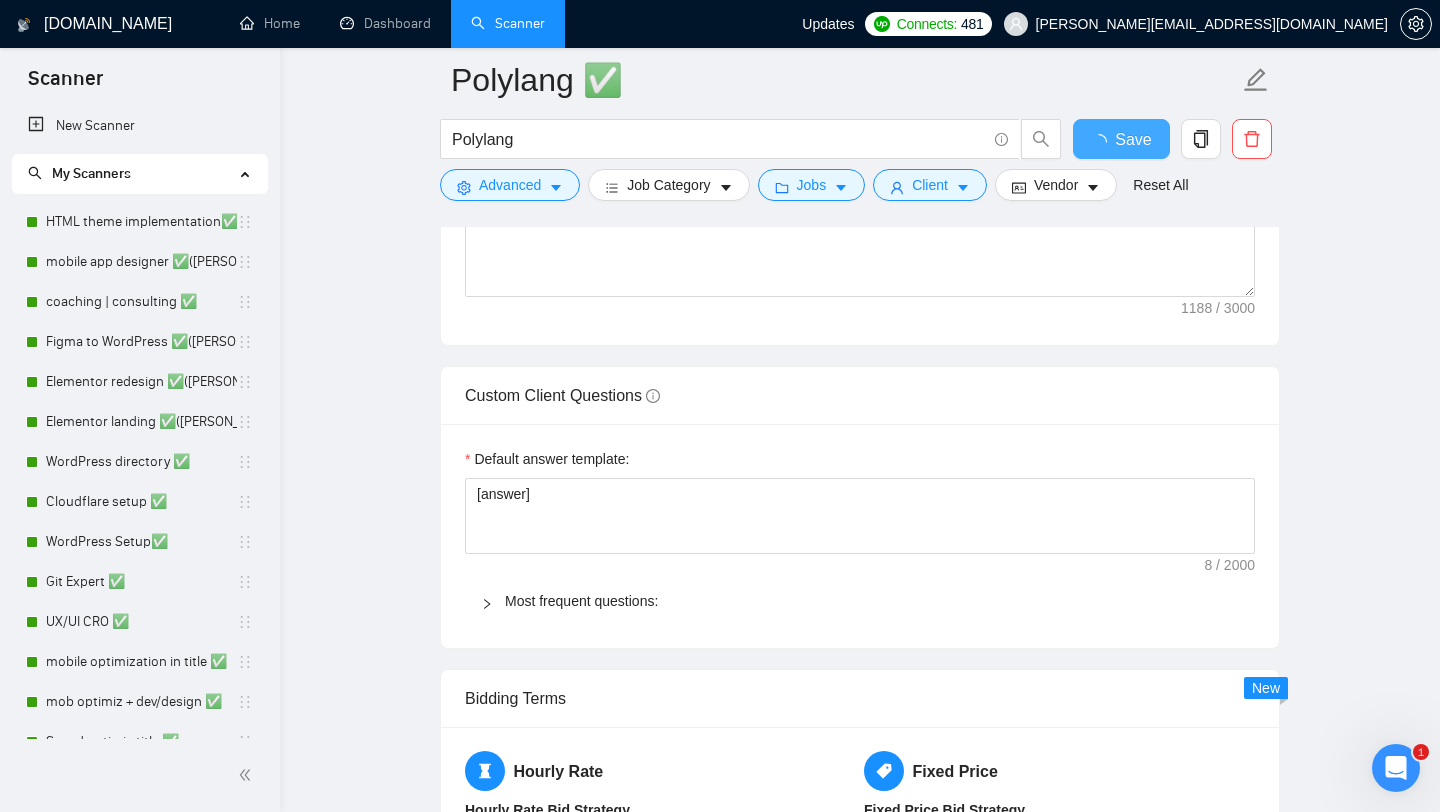 type 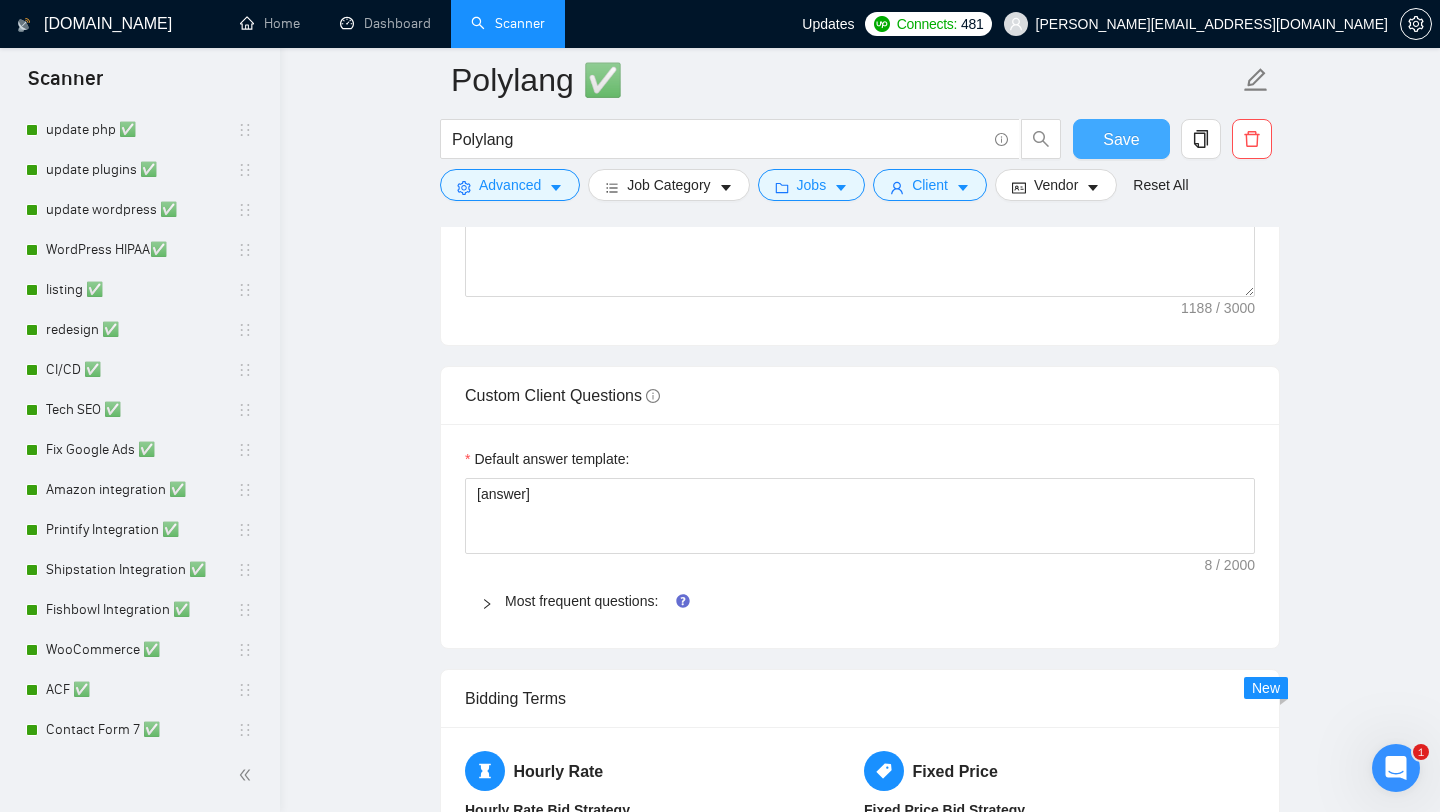 scroll, scrollTop: 0, scrollLeft: 0, axis: both 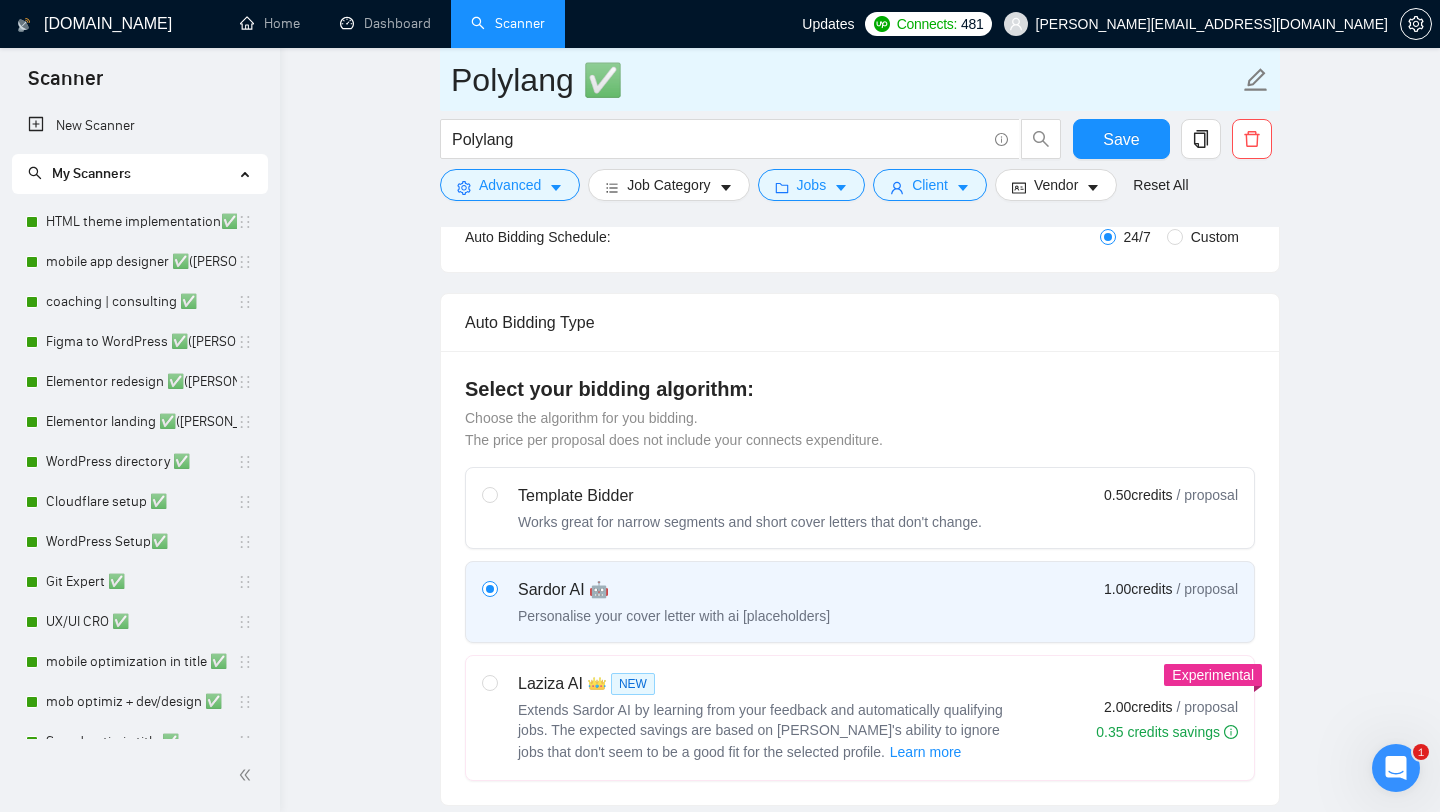 click on "Polylang ✅" at bounding box center [845, 80] 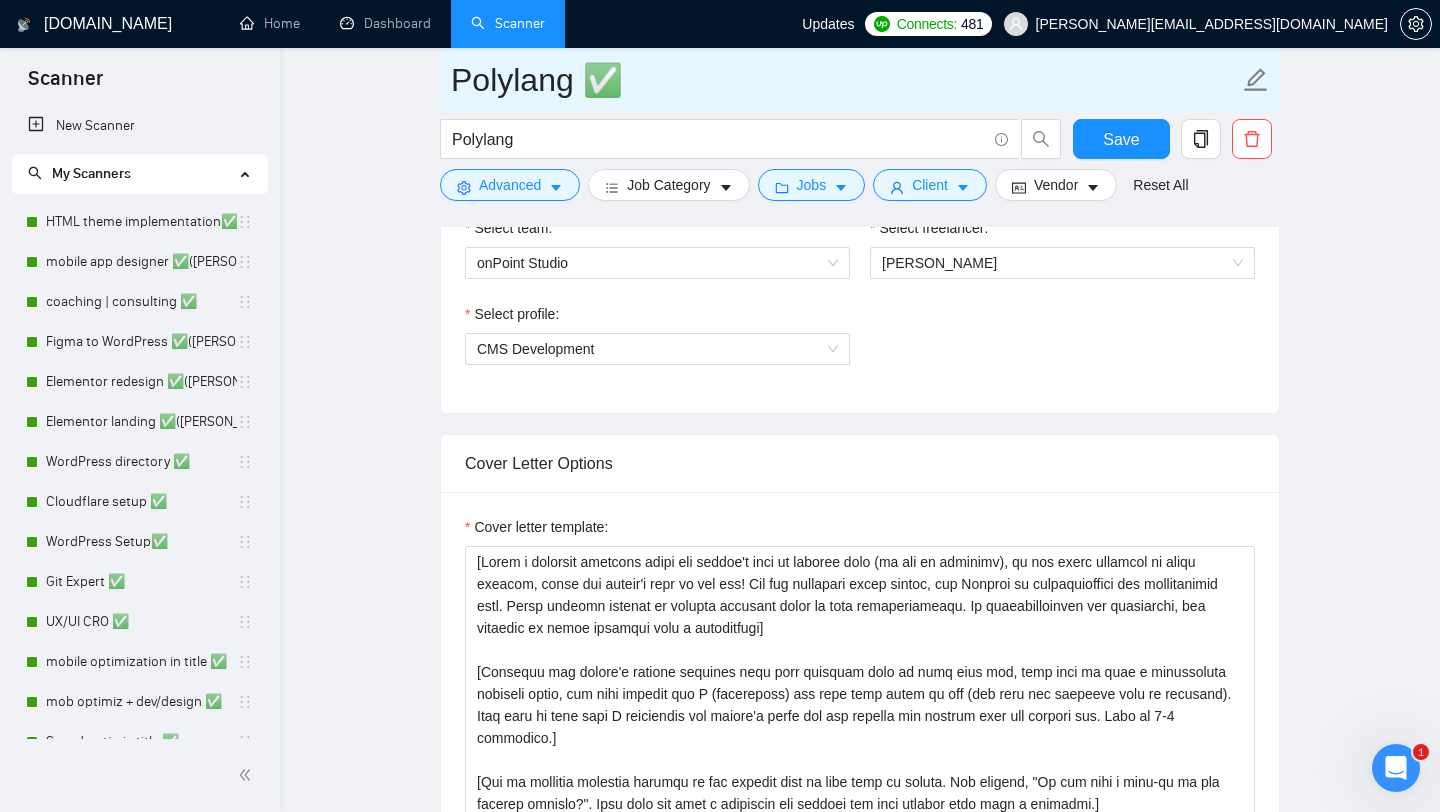 scroll, scrollTop: 1243, scrollLeft: 0, axis: vertical 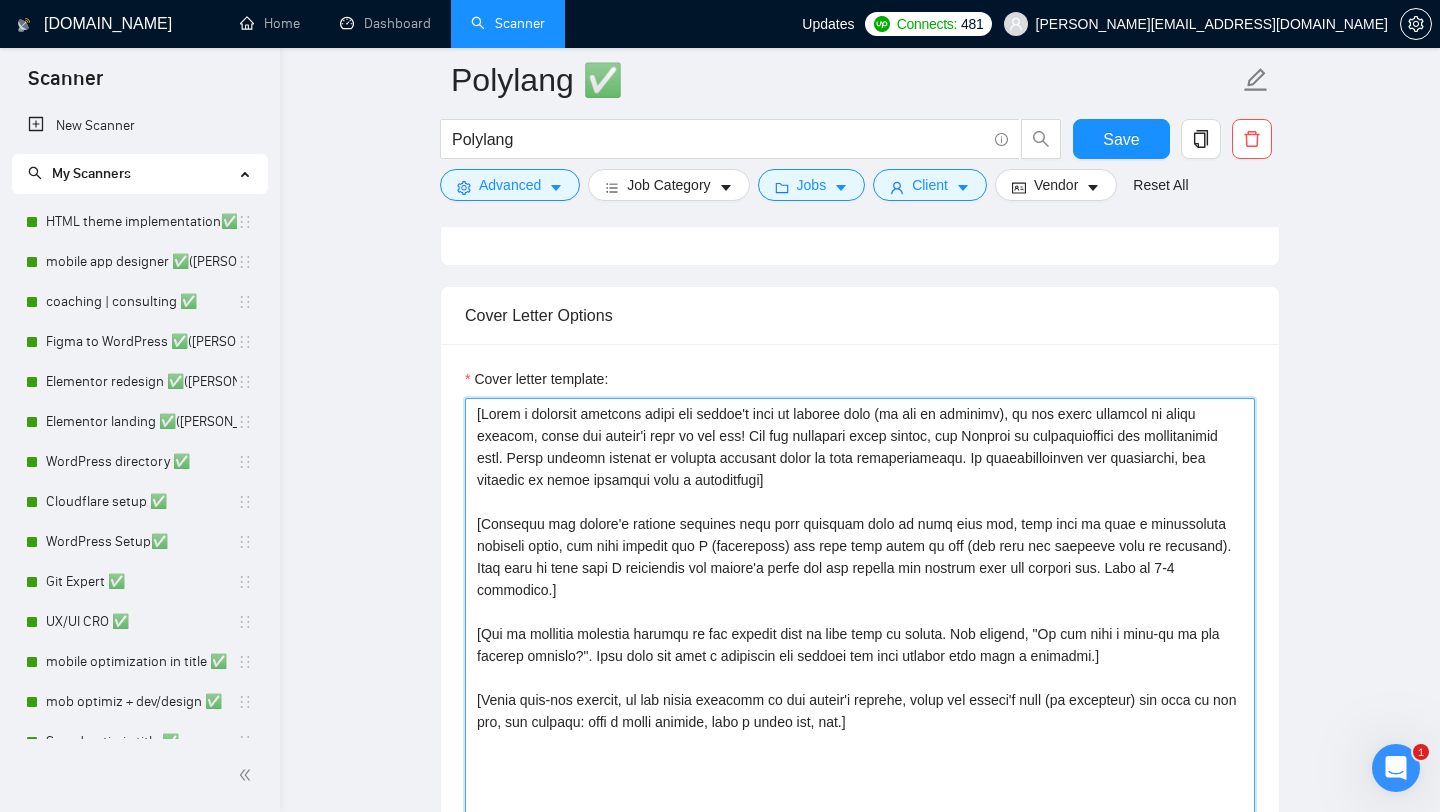 click on "Cover letter template:" at bounding box center (860, 623) 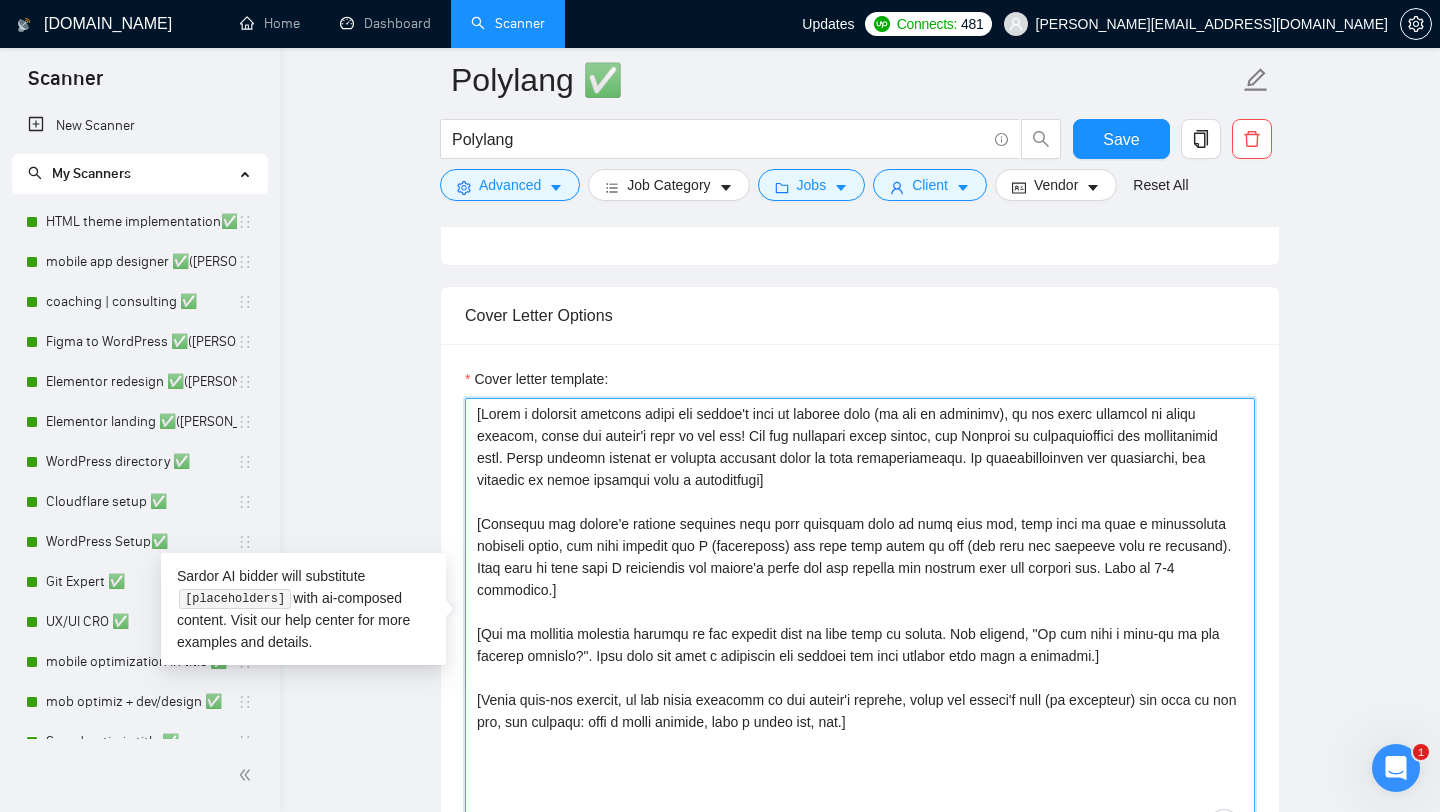 paste on "Hi! Upwork just marked this job as a Best Match for me — and I instantly knew it's something I can help with, so here I am.
I’ve worked with Polylang on multiple WordPress websites — setting up multilingual structure, linking translations properly, adjusting menus, widgets, slugs, and even custom post types. I’m also comfortable resolving language switcher bugs and styling it to match the theme.
Recently, I helped a client translate a WooCommerce store into 3 languages with Polylang — including custom strings and SEO tags.
Just one quick question: do you already have translations ready, or should I help generate them as well?" 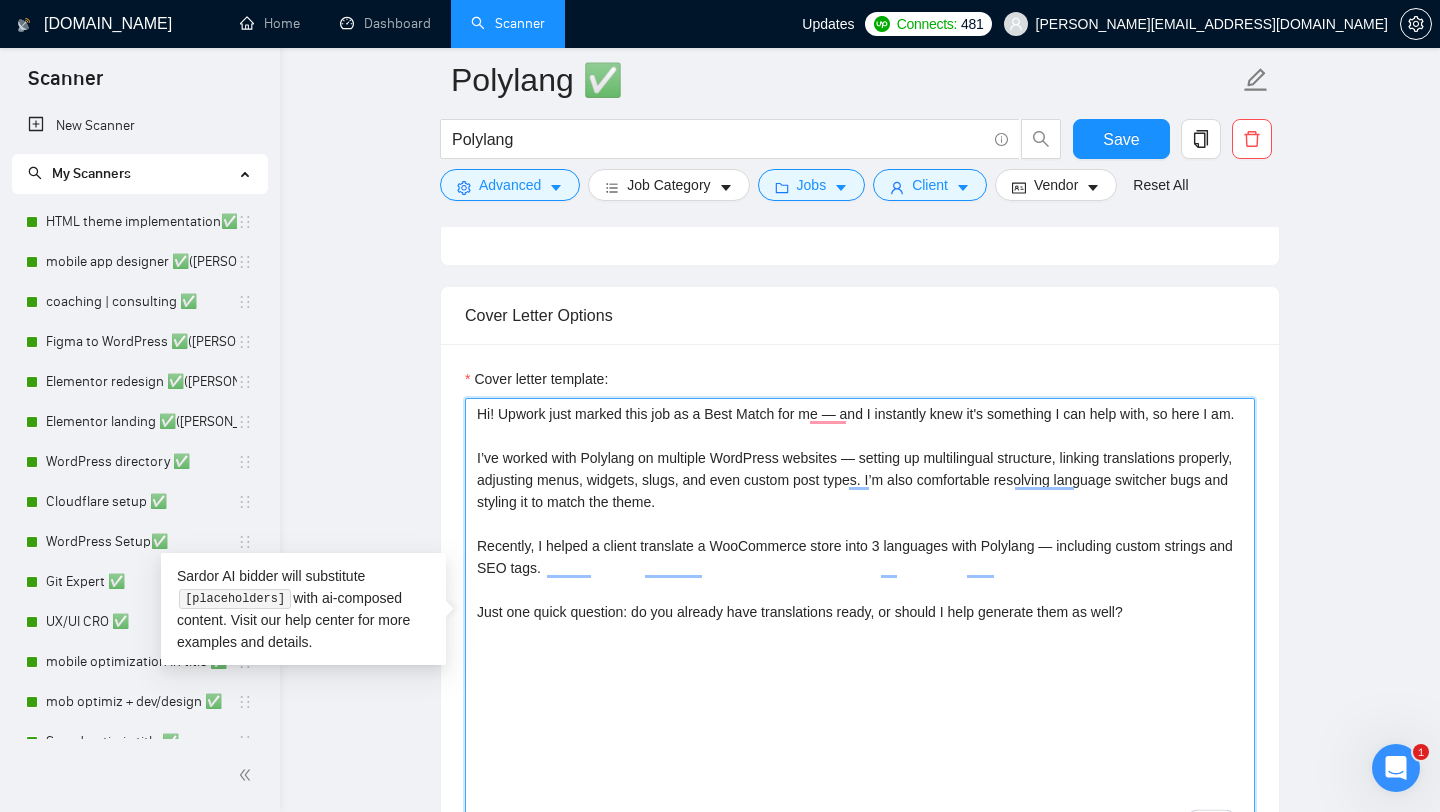 click on "Hi! Upwork just marked this job as a Best Match for me — and I instantly knew it's something I can help with, so here I am.
I’ve worked with Polylang on multiple WordPress websites — setting up multilingual structure, linking translations properly, adjusting menus, widgets, slugs, and even custom post types. I’m also comfortable resolving language switcher bugs and styling it to match the theme.
Recently, I helped a client translate a WooCommerce store into 3 languages with Polylang — including custom strings and SEO tags.
Just one quick question: do you already have translations ready, or should I help generate them as well?" at bounding box center (860, 623) 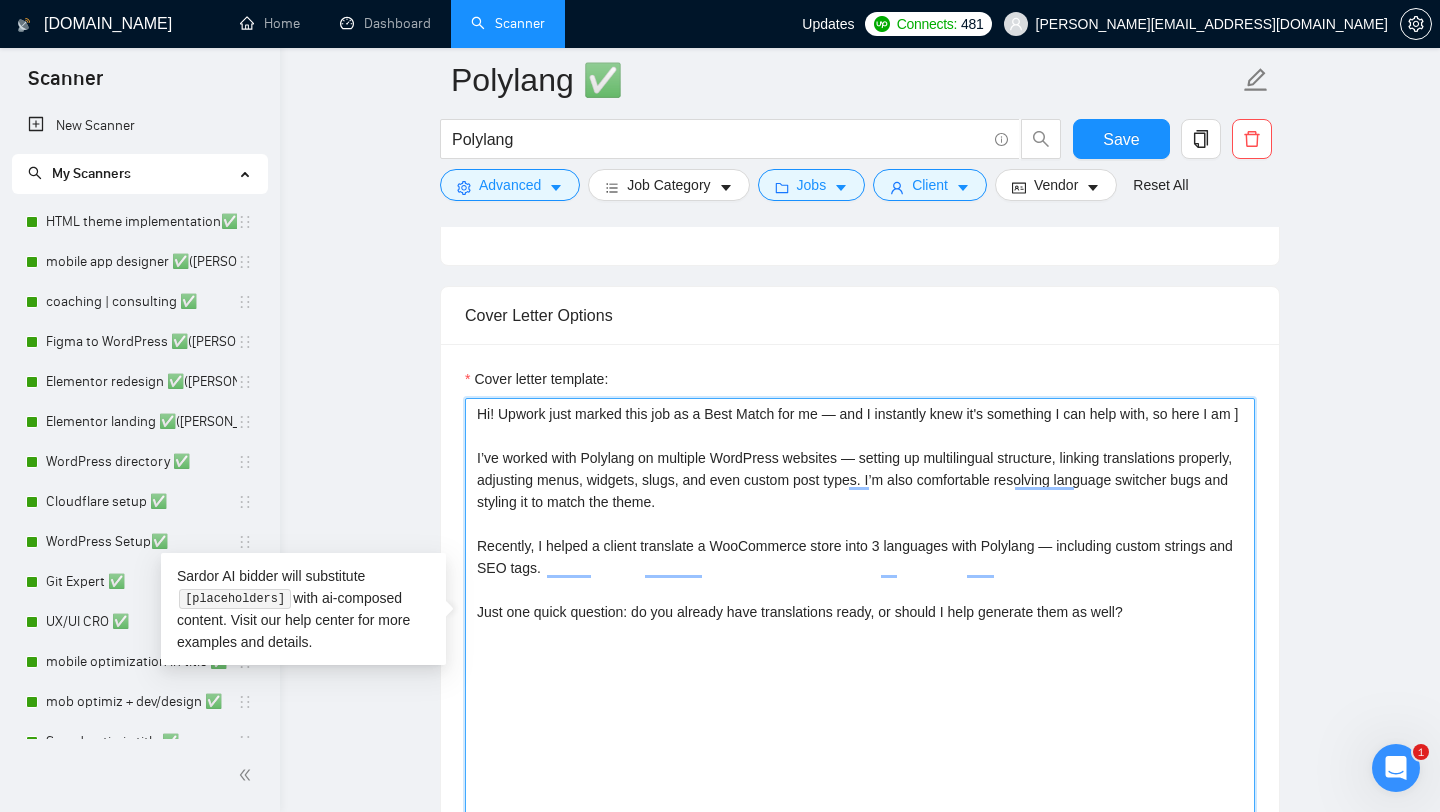 click on "Hi! Upwork just marked this job as a Best Match for me — and I instantly knew it's something I can help with, so here I am ]
I’ve worked with Polylang on multiple WordPress websites — setting up multilingual structure, linking translations properly, adjusting menus, widgets, slugs, and even custom post types. I’m also comfortable resolving language switcher bugs and styling it to match the theme.
Recently, I helped a client translate a WooCommerce store into 3 languages with Polylang — including custom strings and SEO tags.
Just one quick question: do you already have translations ready, or should I help generate them as well?" at bounding box center (860, 623) 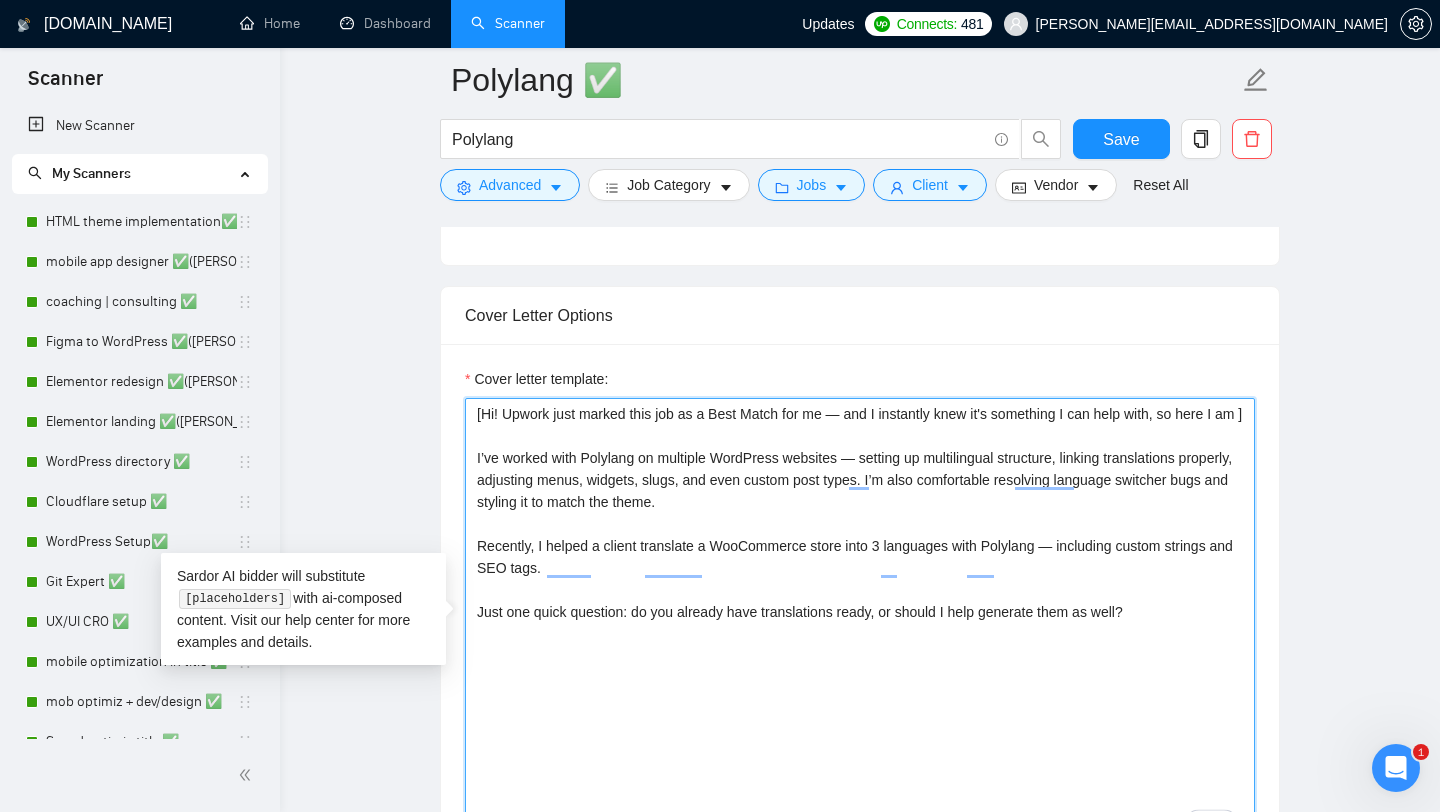 click on "[Hi! Upwork just marked this job as a Best Match for me — and I instantly knew it's something I can help with, so here I am ]
I’ve worked with Polylang on multiple WordPress websites — setting up multilingual structure, linking translations properly, adjusting menus, widgets, slugs, and even custom post types. I’m also comfortable resolving language switcher bugs and styling it to match the theme.
Recently, I helped a client translate a WooCommerce store into 3 languages with Polylang — including custom strings and SEO tags.
Just one quick question: do you already have translations ready, or should I help generate them as well?" at bounding box center [860, 623] 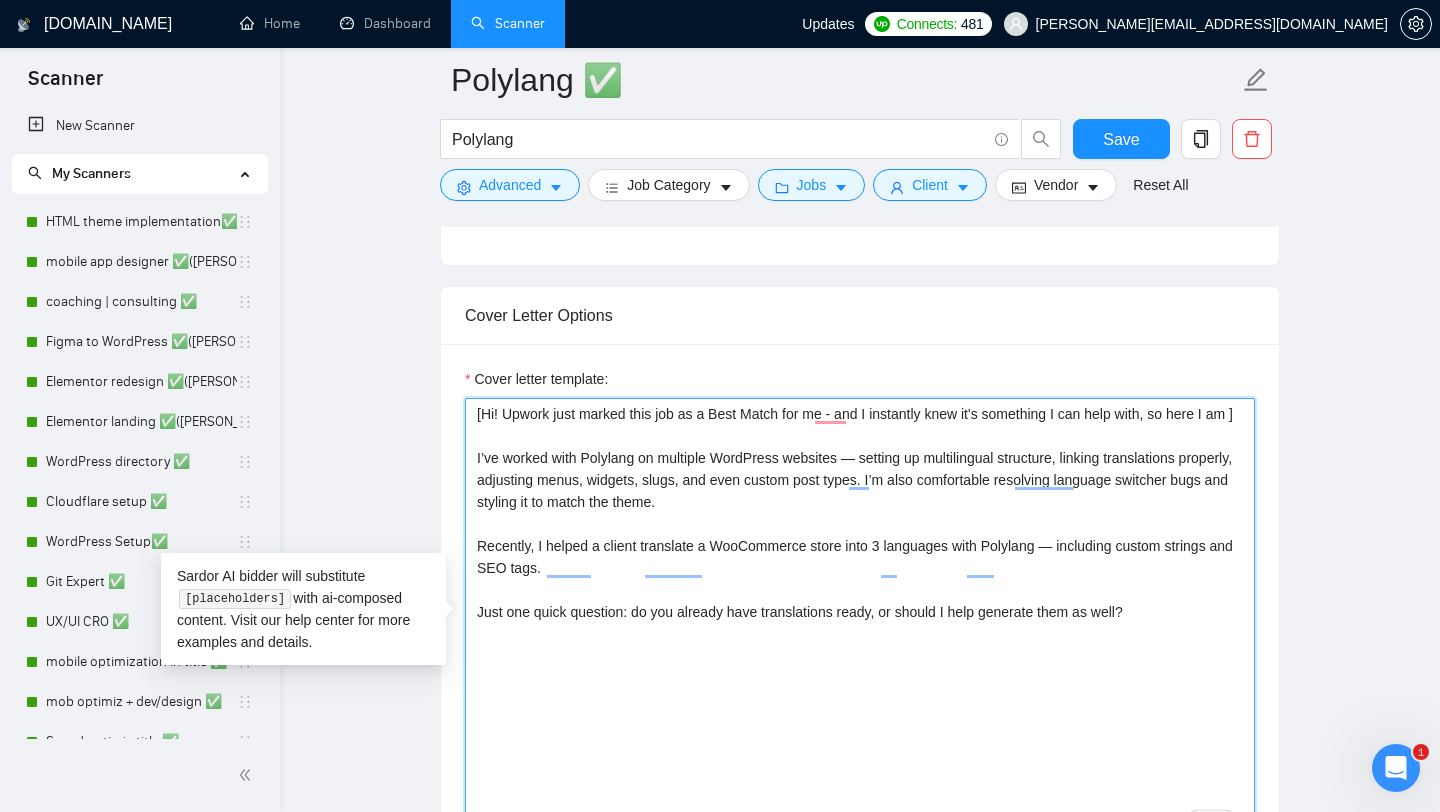 click on "[Hi! Upwork just marked this job as a Best Match for me - and I instantly knew it's something I can help with, so here I am ]
I’ve worked with Polylang on multiple WordPress websites — setting up multilingual structure, linking translations properly, adjusting menus, widgets, slugs, and even custom post types. I’m also comfortable resolving language switcher bugs and styling it to match the theme.
Recently, I helped a client translate a WooCommerce store into 3 languages with Polylang — including custom strings and SEO tags.
Just one quick question: do you already have translations ready, or should I help generate them as well?" at bounding box center [860, 623] 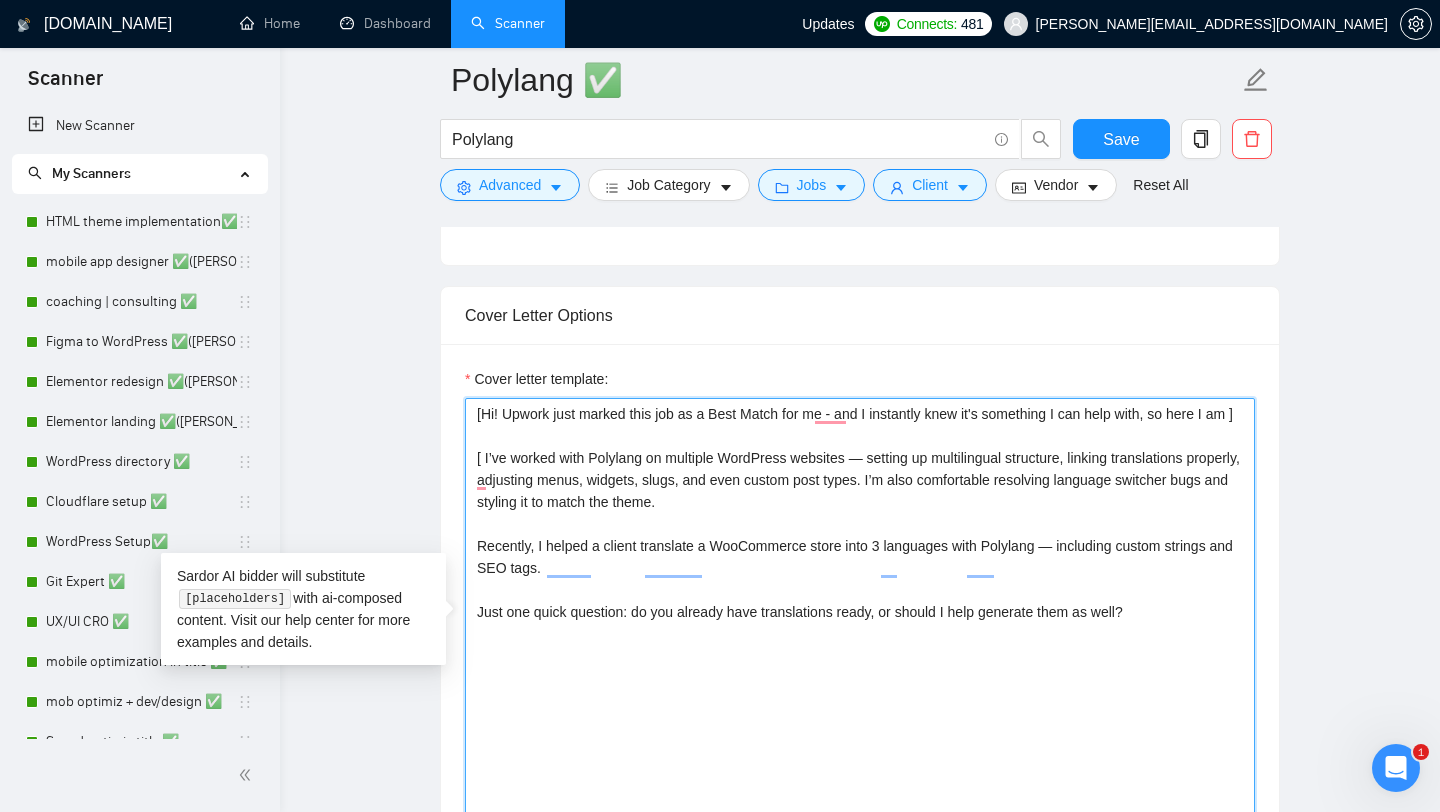 click on "[Hi! Upwork just marked this job as a Best Match for me - and I instantly knew it's something I can help with, so here I am ]
[ I’ve worked with Polylang on multiple WordPress websites — setting up multilingual structure, linking translations properly, adjusting menus, widgets, slugs, and even custom post types. I’m also comfortable resolving language switcher bugs and styling it to match the theme.
Recently, I helped a client translate a WooCommerce store into 3 languages with Polylang — including custom strings and SEO tags.
Just one quick question: do you already have translations ready, or should I help generate them as well?" at bounding box center [860, 623] 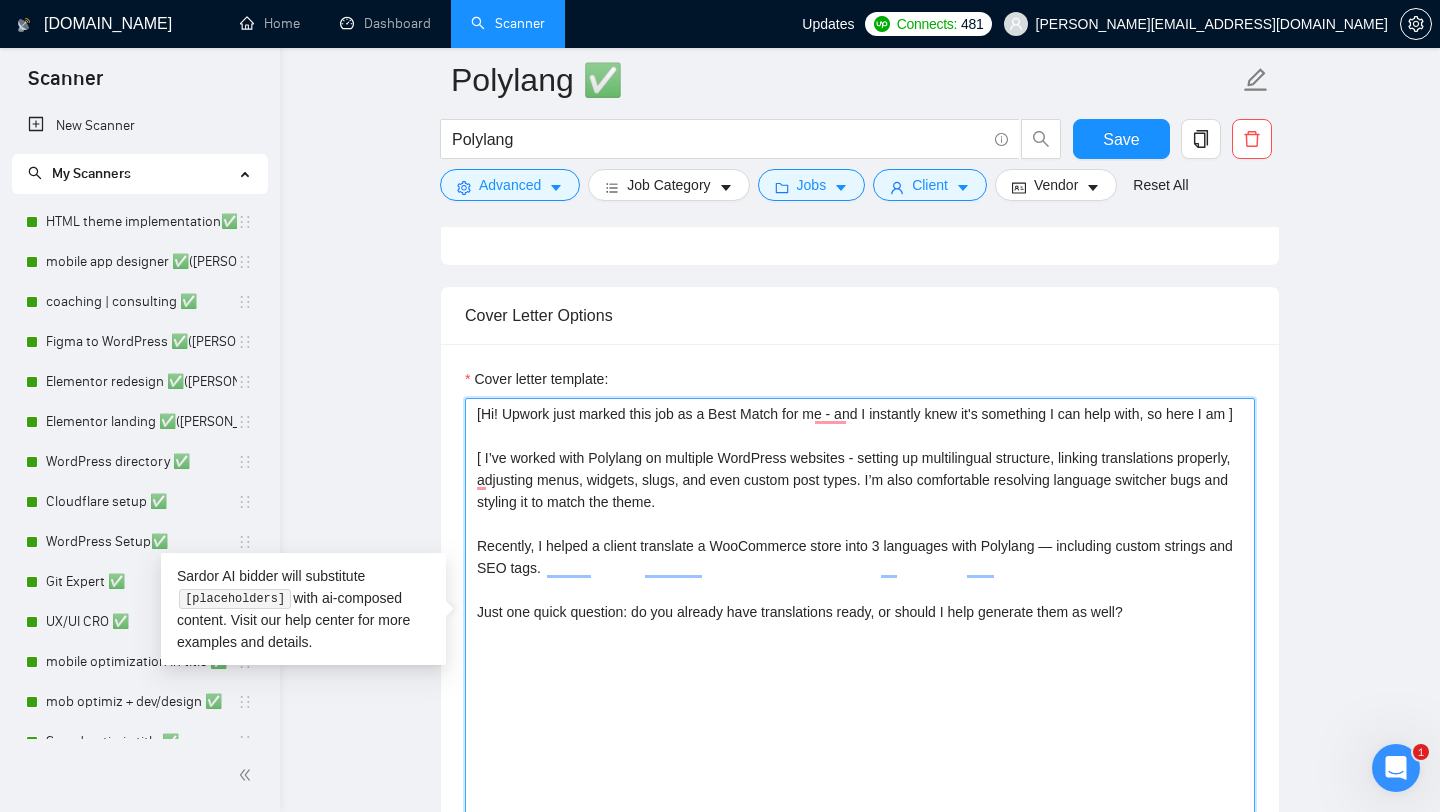 click on "[Hi! Upwork just marked this job as a Best Match for me - and I instantly knew it's something I can help with, so here I am ]
[ I’ve worked with Polylang on multiple WordPress websites - setting up multilingual structure, linking translations properly, adjusting menus, widgets, slugs, and even custom post types. I’m also comfortable resolving language switcher bugs and styling it to match the theme.
Recently, I helped a client translate a WooCommerce store into 3 languages with Polylang — including custom strings and SEO tags.
Just one quick question: do you already have translations ready, or should I help generate them as well?" at bounding box center [860, 623] 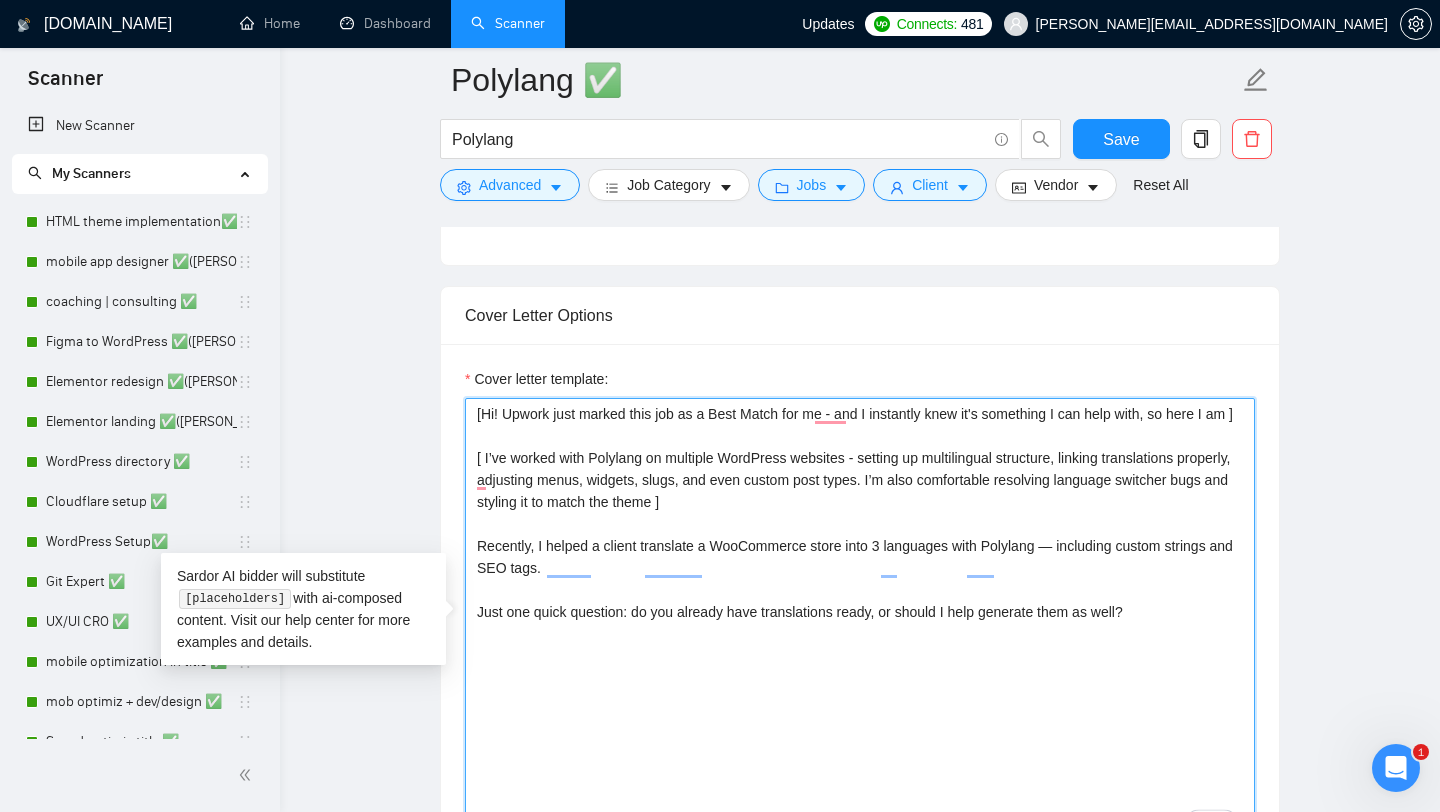 click on "[Hi! Upwork just marked this job as a Best Match for me - and I instantly knew it's something I can help with, so here I am ]
[ I’ve worked with Polylang on multiple WordPress websites - setting up multilingual structure, linking translations properly, adjusting menus, widgets, slugs, and even custom post types. I’m also comfortable resolving language switcher bugs and styling it to match the theme ]
Recently, I helped a client translate a WooCommerce store into 3 languages with Polylang — including custom strings and SEO tags.
Just one quick question: do you already have translations ready, or should I help generate them as well?" at bounding box center [860, 623] 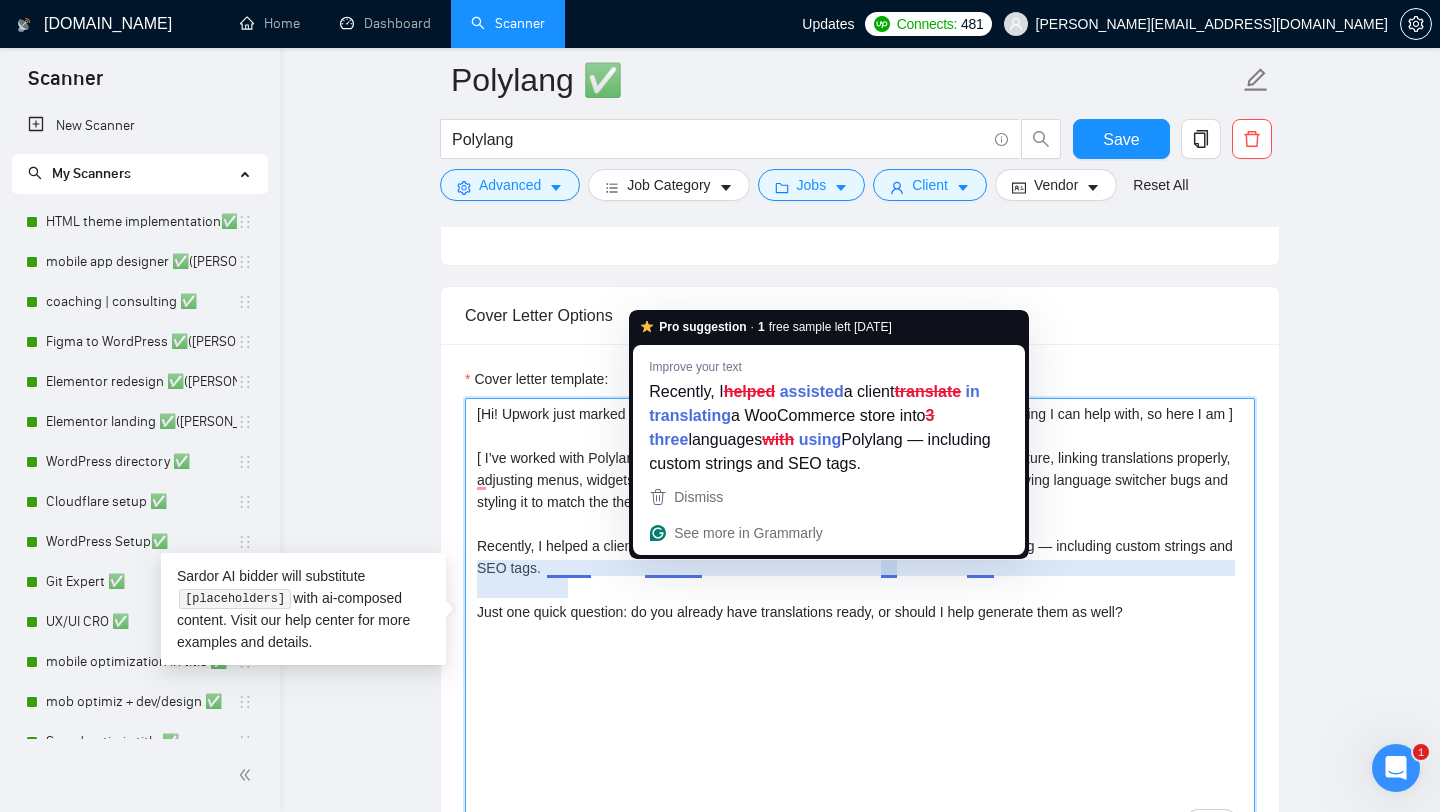click on "[Hi! Upwork just marked this job as a Best Match for me - and I instantly knew it's something I can help with, so here I am ]
[ I’ve worked with Polylang on multiple WordPress websites - setting up multilingual structure, linking translations properly, adjusting menus, widgets, slugs, and even custom post types. I’m also comfortable resolving language switcher bugs and styling it to match the theme ]
Recently, I helped a client translate a WooCommerce store into 3 languages with Polylang — including custom strings and SEO tags.
Just one quick question: do you already have translations ready, or should I help generate them as well?" at bounding box center [860, 623] 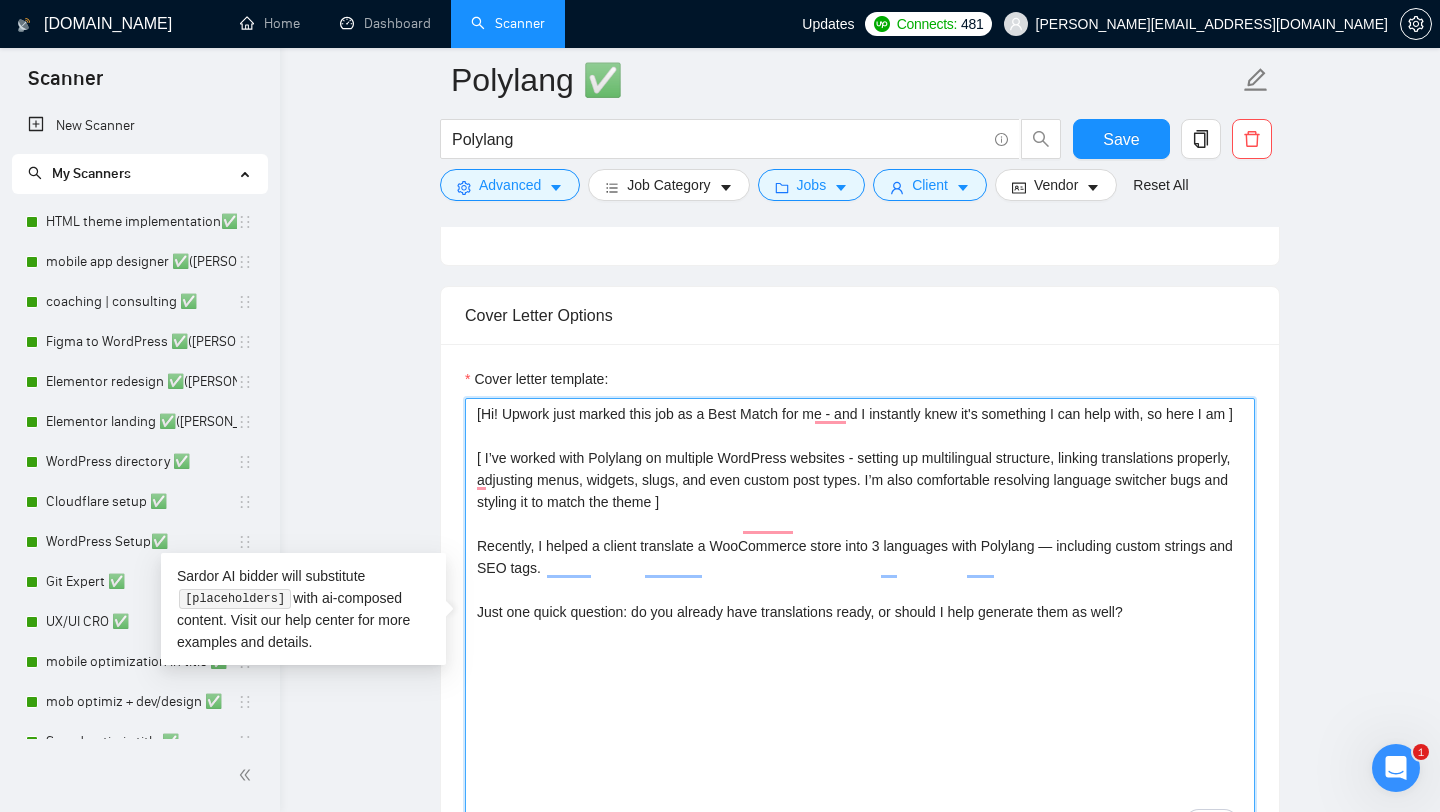 click on "[Hi! Upwork just marked this job as a Best Match for me - and I instantly knew it's something I can help with, so here I am ]
[ I’ve worked with Polylang on multiple WordPress websites - setting up multilingual structure, linking translations properly, adjusting menus, widgets, slugs, and even custom post types. I’m also comfortable resolving language switcher bugs and styling it to match the theme ]
Recently, I helped a client translate a WooCommerce store into 3 languages with Polylang — including custom strings and SEO tags.
Just one quick question: do you already have translations ready, or should I help generate them as well?" at bounding box center (860, 623) 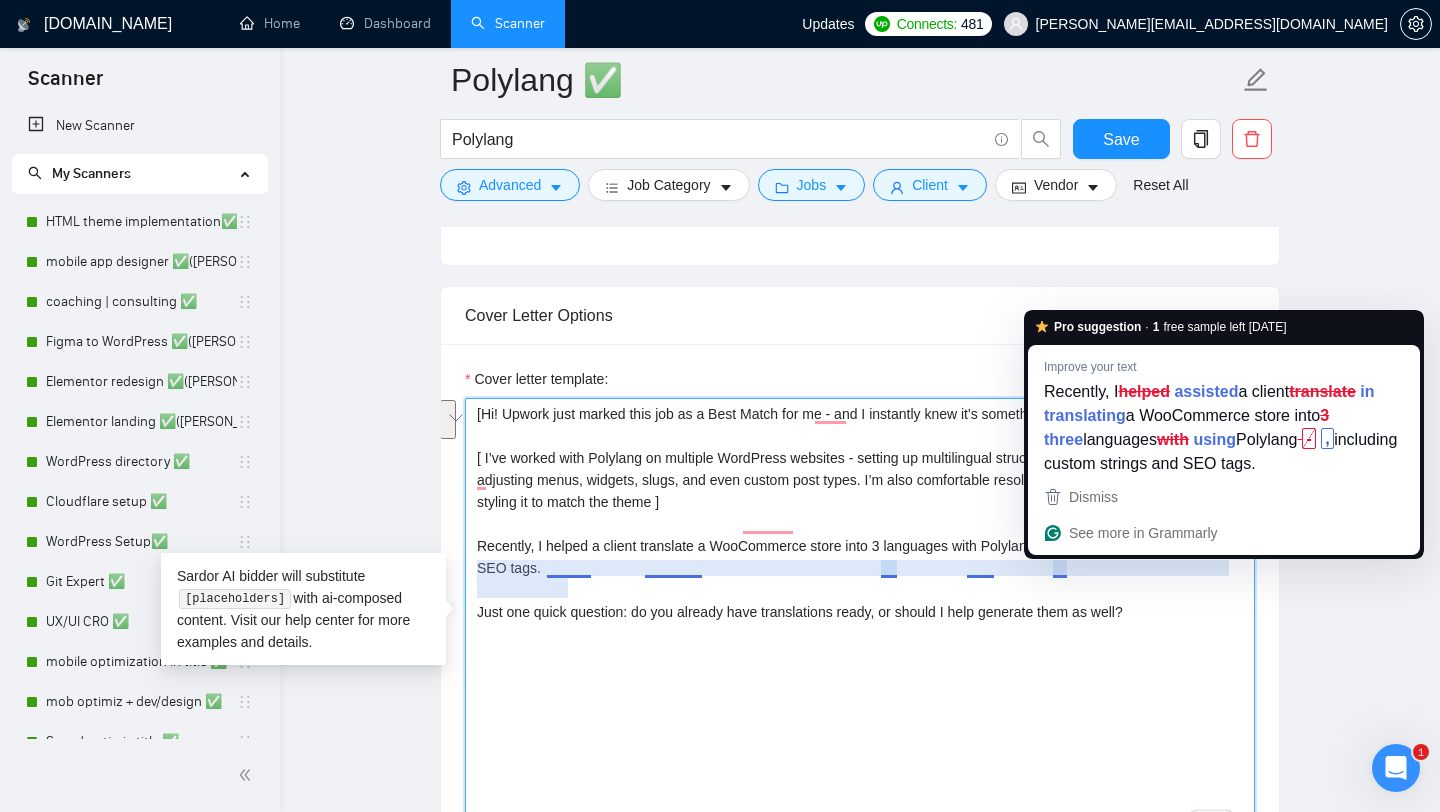 drag, startPoint x: 1067, startPoint y: 568, endPoint x: 1068, endPoint y: 588, distance: 20.024984 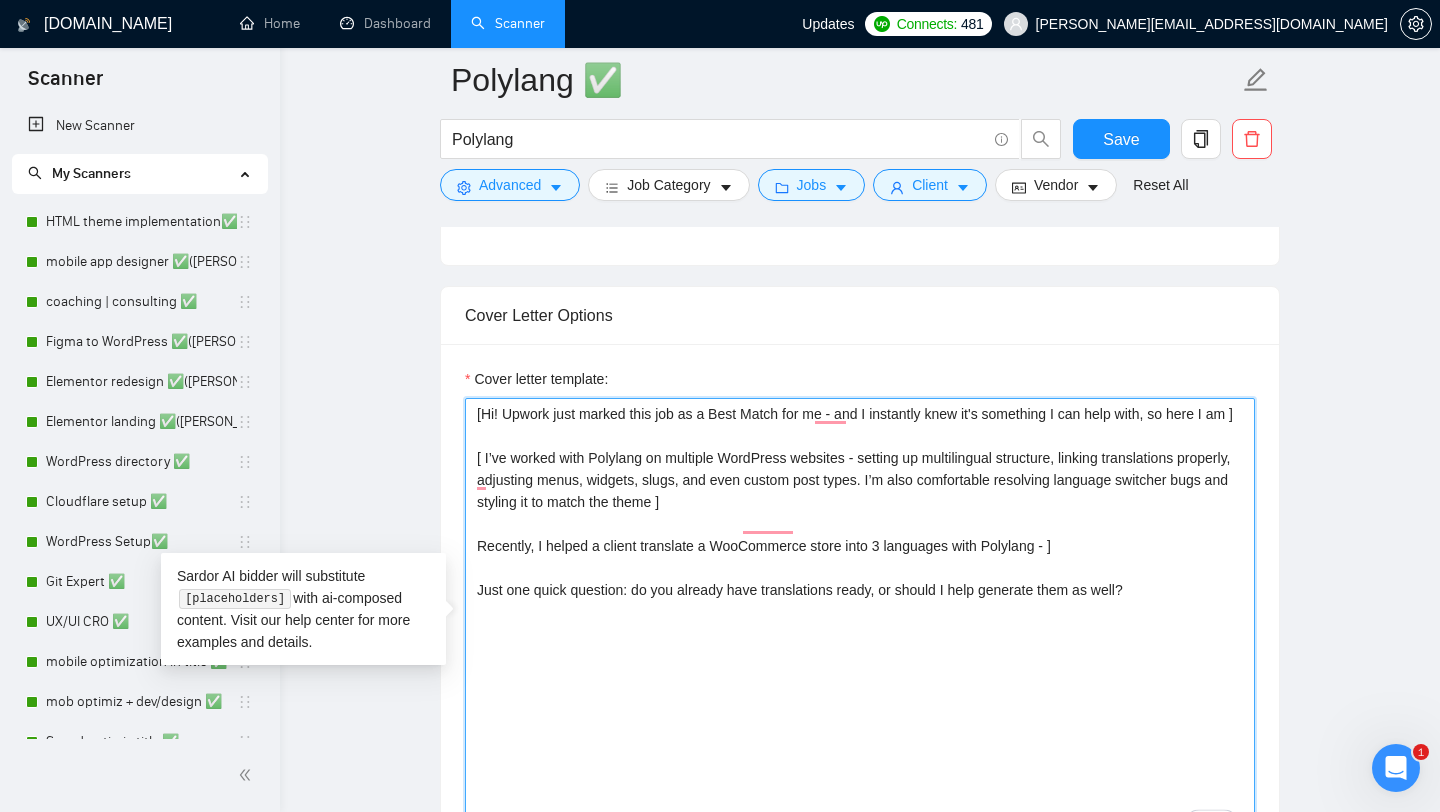 click on "[Hi! Upwork just marked this job as a Best Match for me - and I instantly knew it's something I can help with, so here I am ]
[ I’ve worked with Polylang on multiple WordPress websites - setting up multilingual structure, linking translations properly, adjusting menus, widgets, slugs, and even custom post types. I’m also comfortable resolving language switcher bugs and styling it to match the theme ]
Recently, I helped a client translate a WooCommerce store into 3 languages with Polylang - ]
Just one quick question: do you already have translations ready, or should I help generate them as well?" at bounding box center [860, 623] 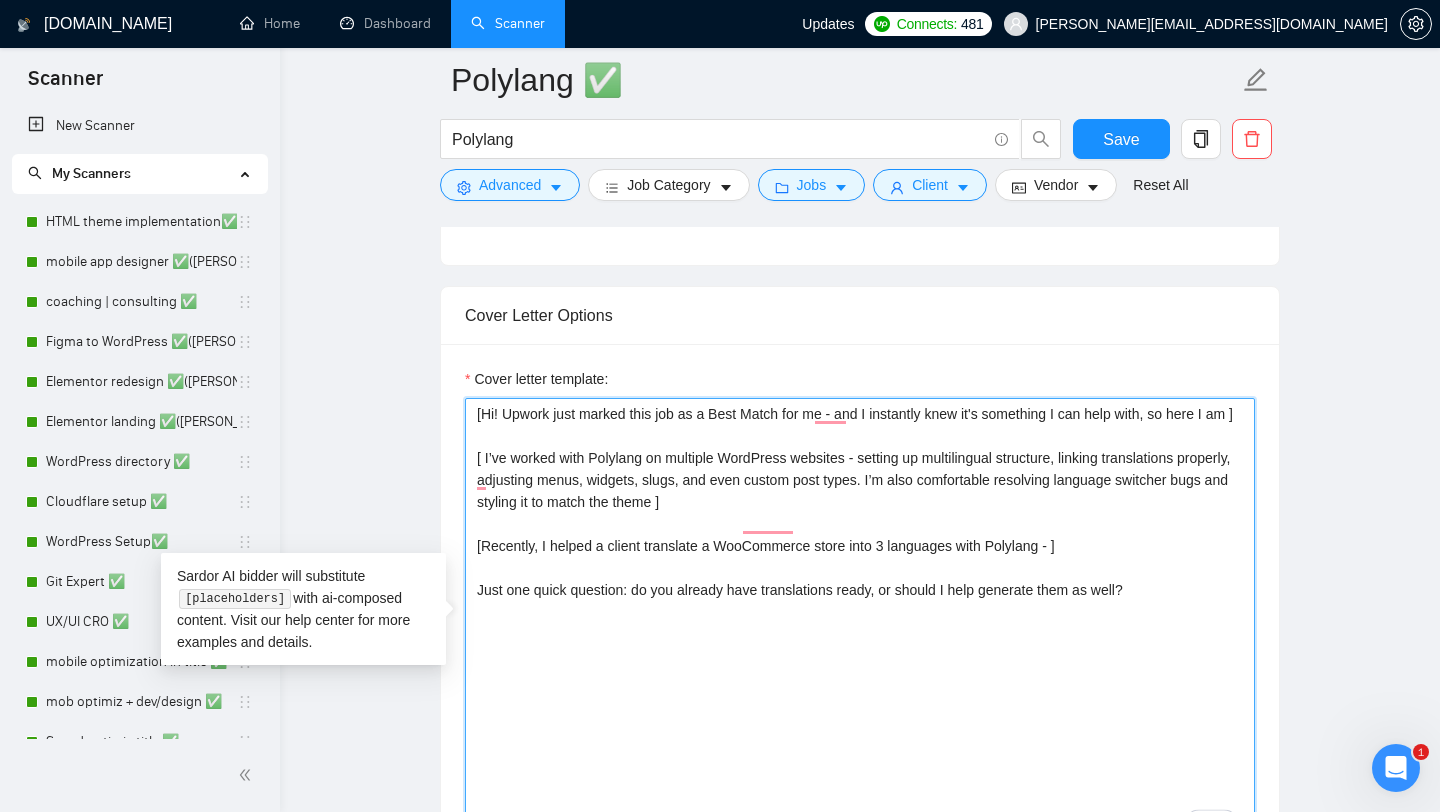 click on "[Hi! Upwork just marked this job as a Best Match for me - and I instantly knew it's something I can help with, so here I am ]
[ I’ve worked with Polylang on multiple WordPress websites - setting up multilingual structure, linking translations properly, adjusting menus, widgets, slugs, and even custom post types. I’m also comfortable resolving language switcher bugs and styling it to match the theme ]
[Recently, I helped a client translate a WooCommerce store into 3 languages with Polylang - ]
Just one quick question: do you already have translations ready, or should I help generate them as well?" at bounding box center [860, 623] 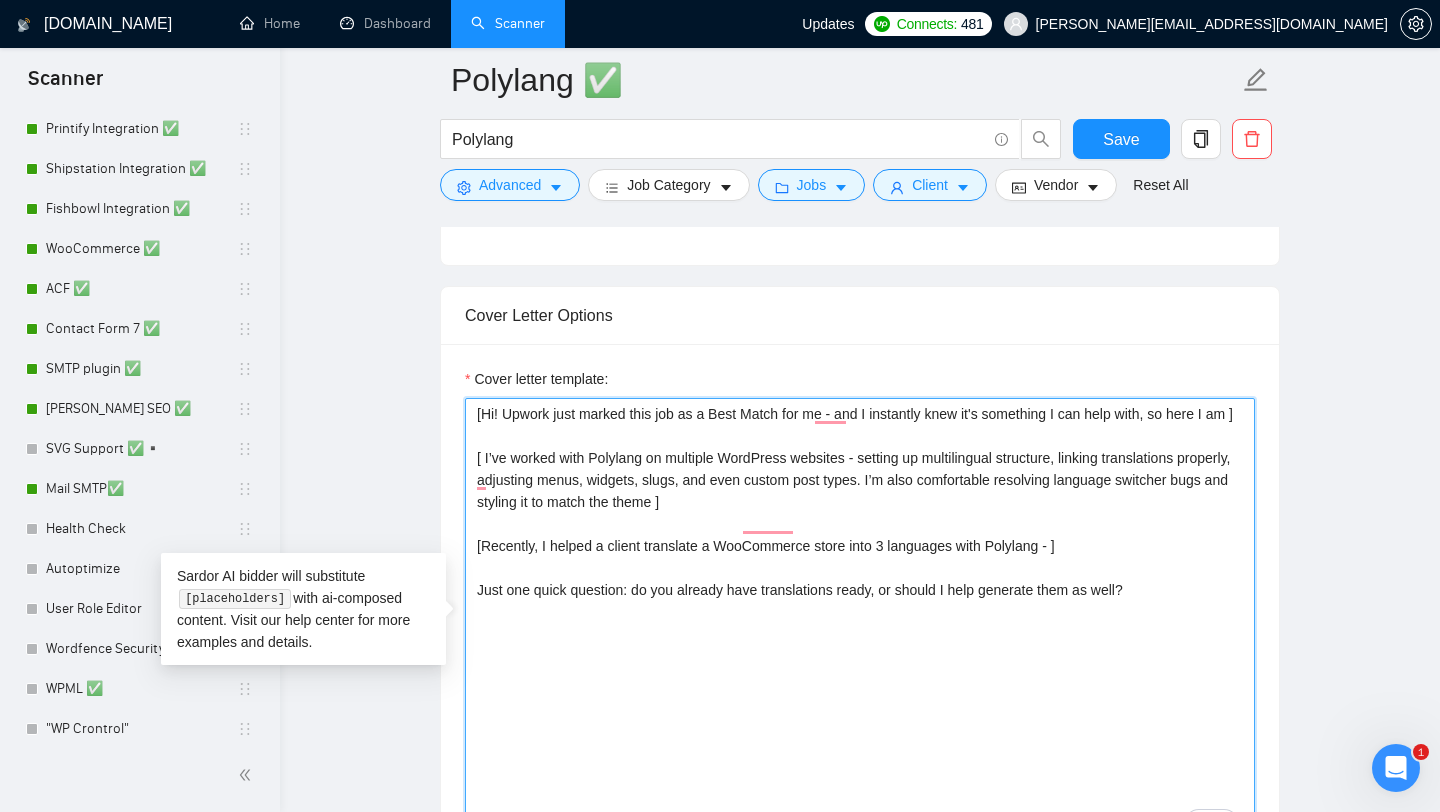 scroll, scrollTop: 1231, scrollLeft: 0, axis: vertical 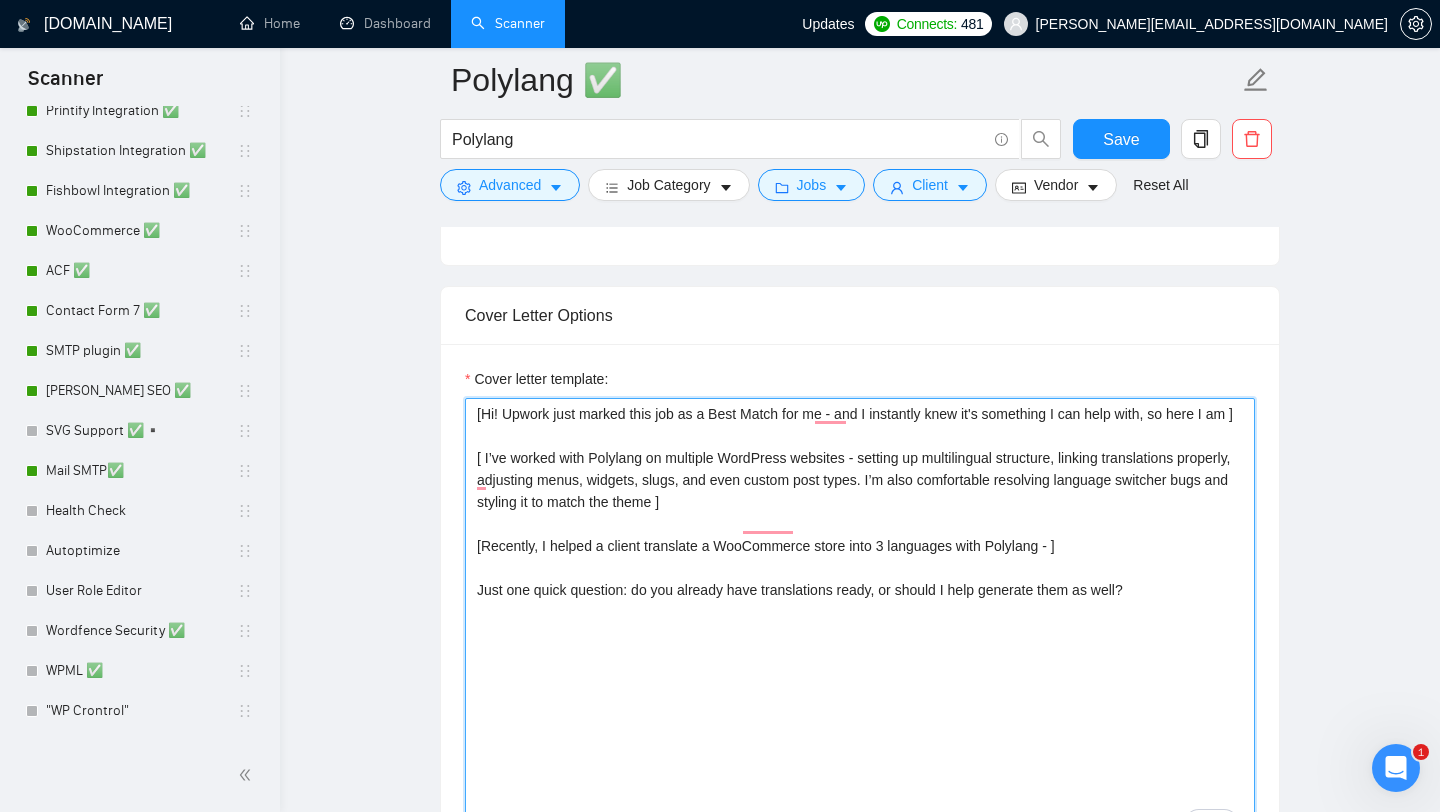 click on "[Hi! Upwork just marked this job as a Best Match for me - and I instantly knew it's something I can help with, so here I am ]
[ I’ve worked with Polylang on multiple WordPress websites - setting up multilingual structure, linking translations properly, adjusting menus, widgets, slugs, and even custom post types. I’m also comfortable resolving language switcher bugs and styling it to match the theme ]
[Recently, I helped a client translate a WooCommerce store into 3 languages with Polylang - ]
Just one quick question: do you already have translations ready, or should I help generate them as well?" at bounding box center [860, 623] 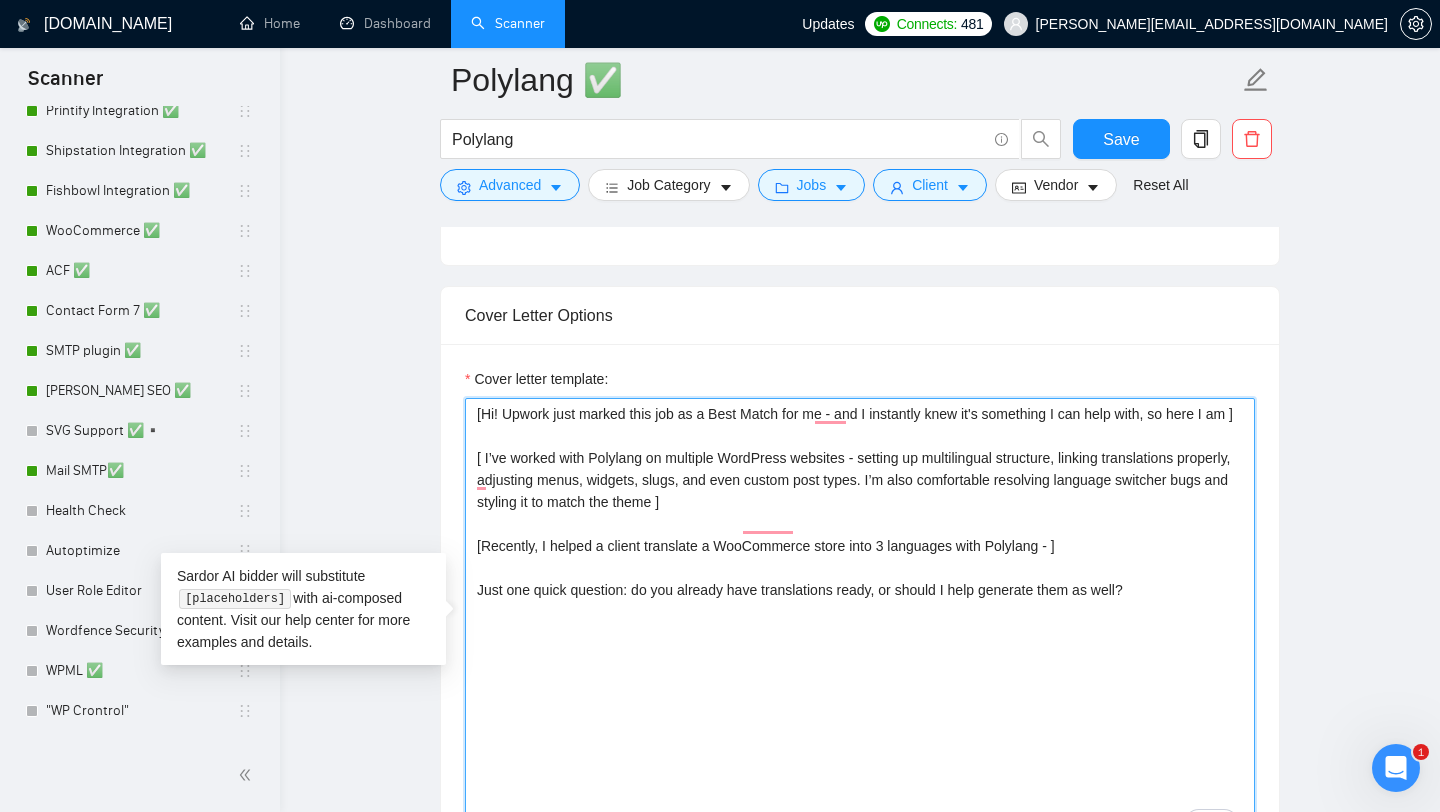 click on "[Hi! Upwork just marked this job as a Best Match for me - and I instantly knew it's something I can help with, so here I am ]
[ I’ve worked with Polylang on multiple WordPress websites - setting up multilingual structure, linking translations properly, adjusting menus, widgets, slugs, and even custom post types. I’m also comfortable resolving language switcher bugs and styling it to match the theme ]
[Recently, I helped a client translate a WooCommerce store into 3 languages with Polylang - ]
Just one quick question: do you already have translations ready, or should I help generate them as well?" at bounding box center (860, 623) 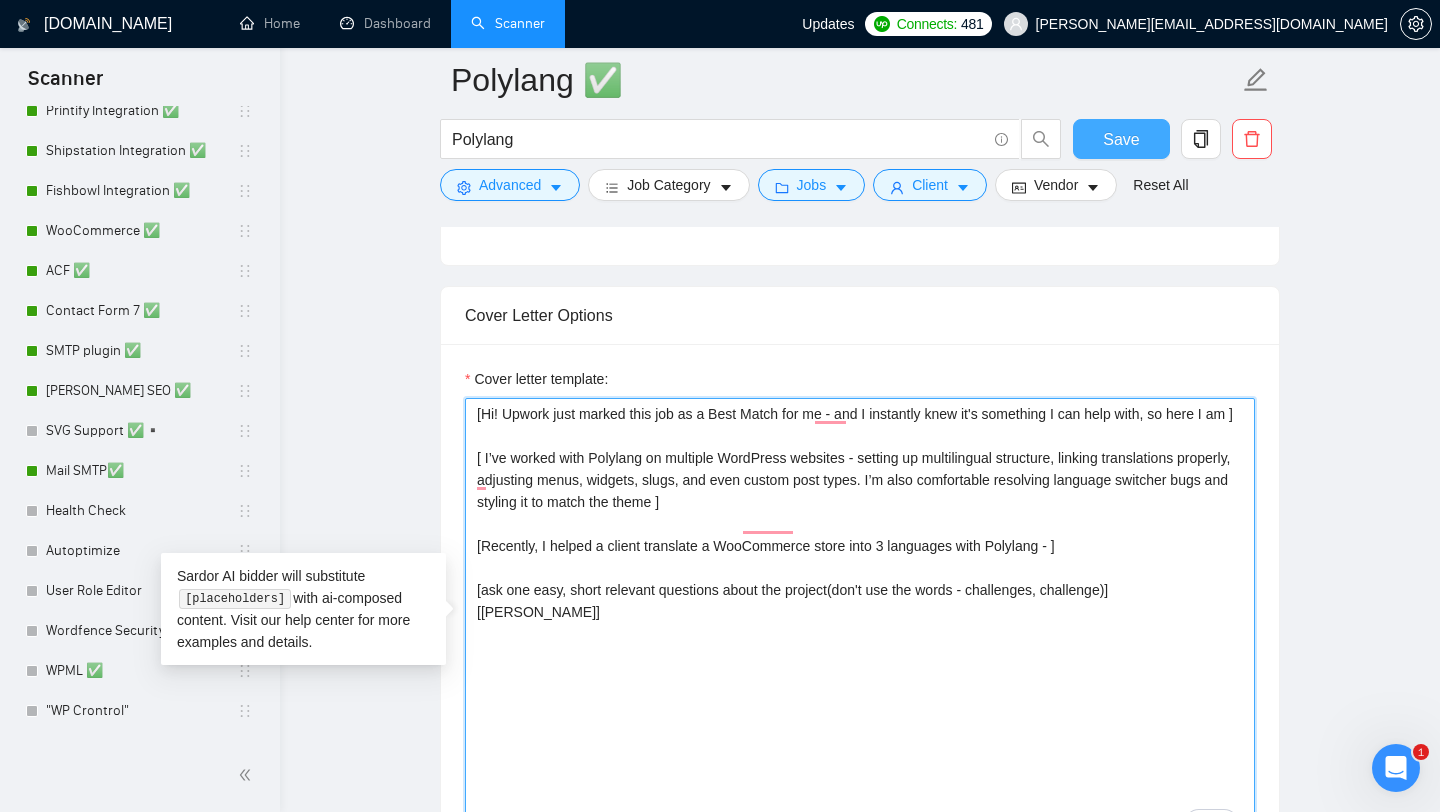 type on "[Hi! Upwork just marked this job as a Best Match for me - and I instantly knew it's something I can help with, so here I am ]
[ I’ve worked with Polylang on multiple WordPress websites - setting up multilingual structure, linking translations properly, adjusting menus, widgets, slugs, and even custom post types. I’m also comfortable resolving language switcher bugs and styling it to match the theme ]
[Recently, I helped a client translate a WooCommerce store into 3 languages with Polylang - ]
[ask one easy, short relevant questions about the project(don't use the words - challenges, challenge)]
[[PERSON_NAME]]" 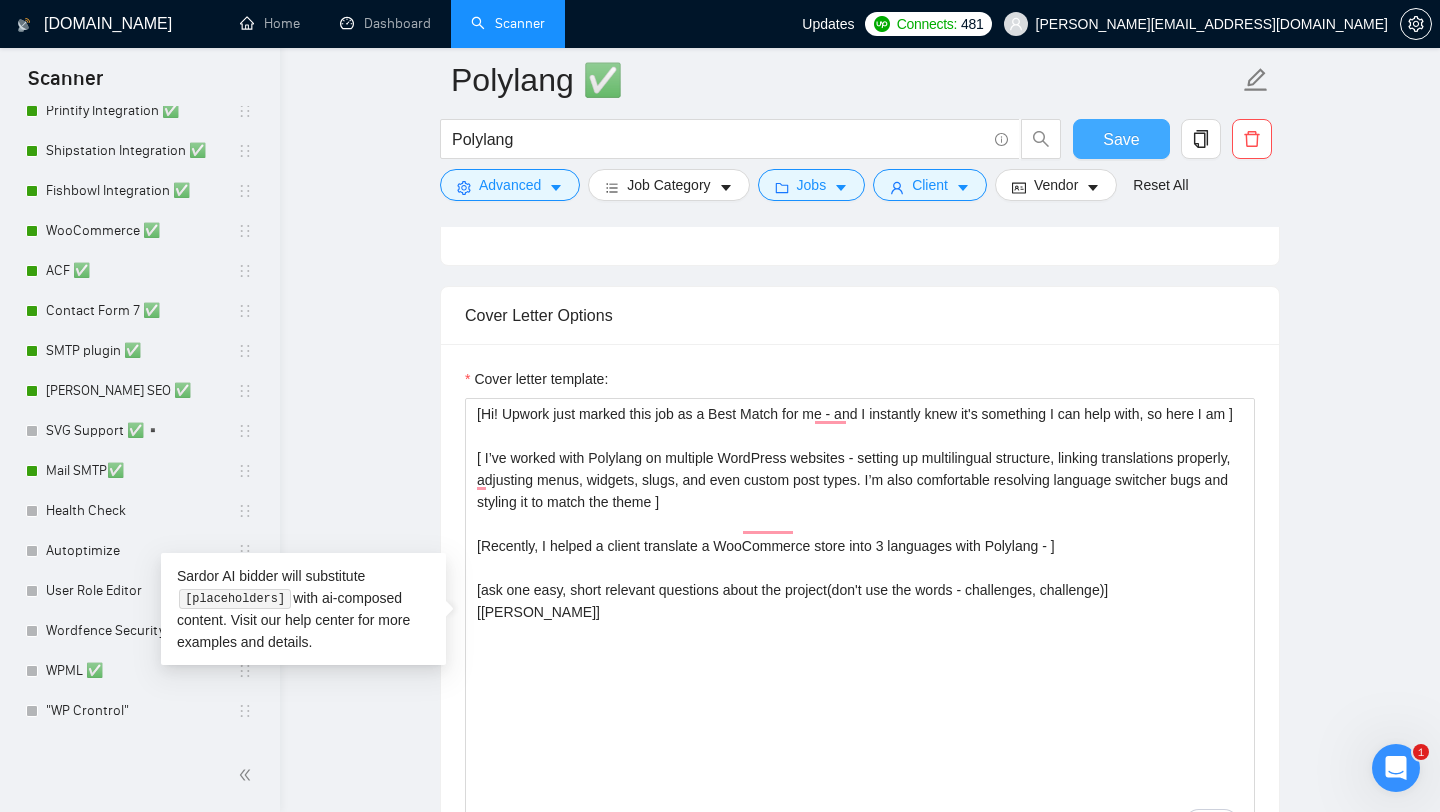 click on "Save" at bounding box center [1121, 139] 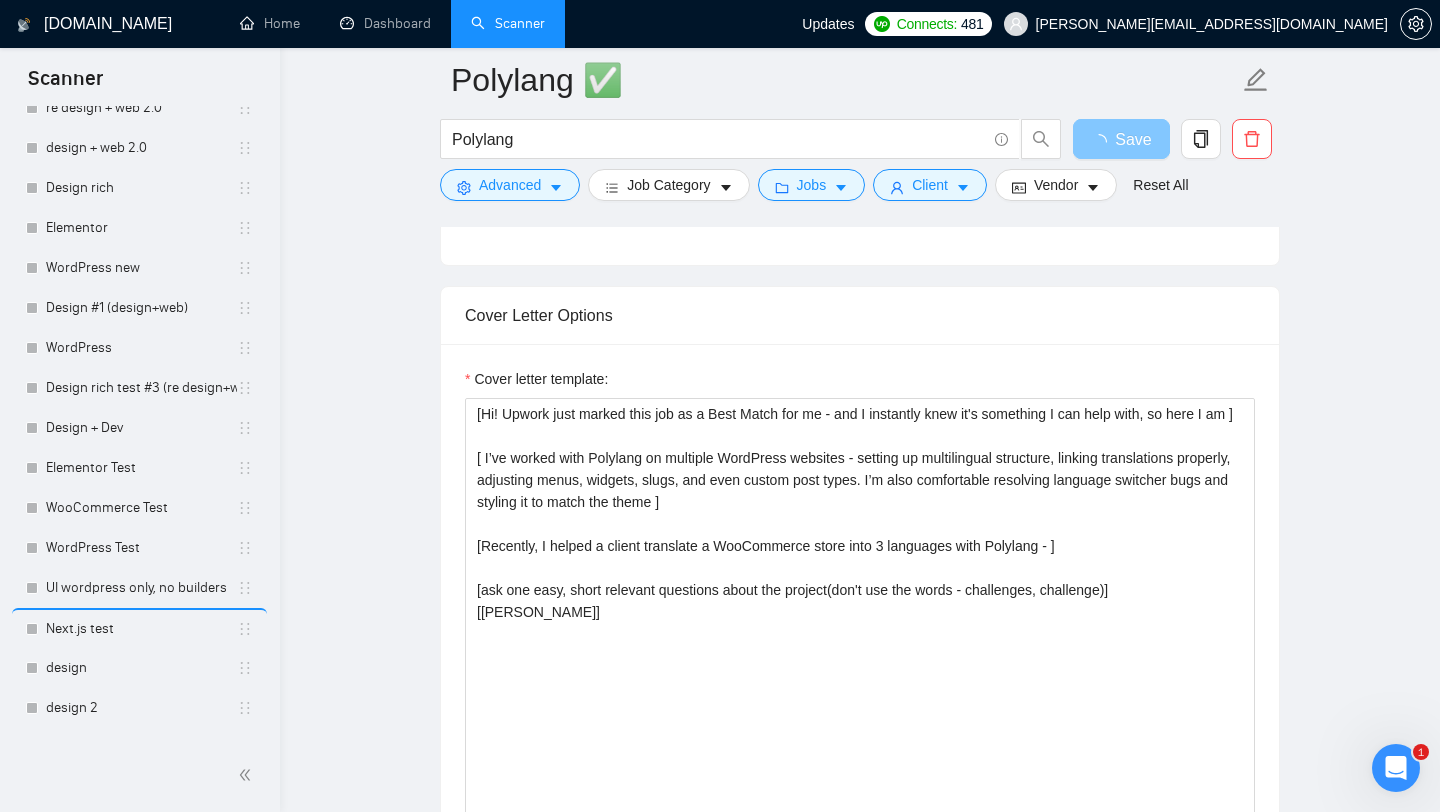 scroll, scrollTop: 3503, scrollLeft: 0, axis: vertical 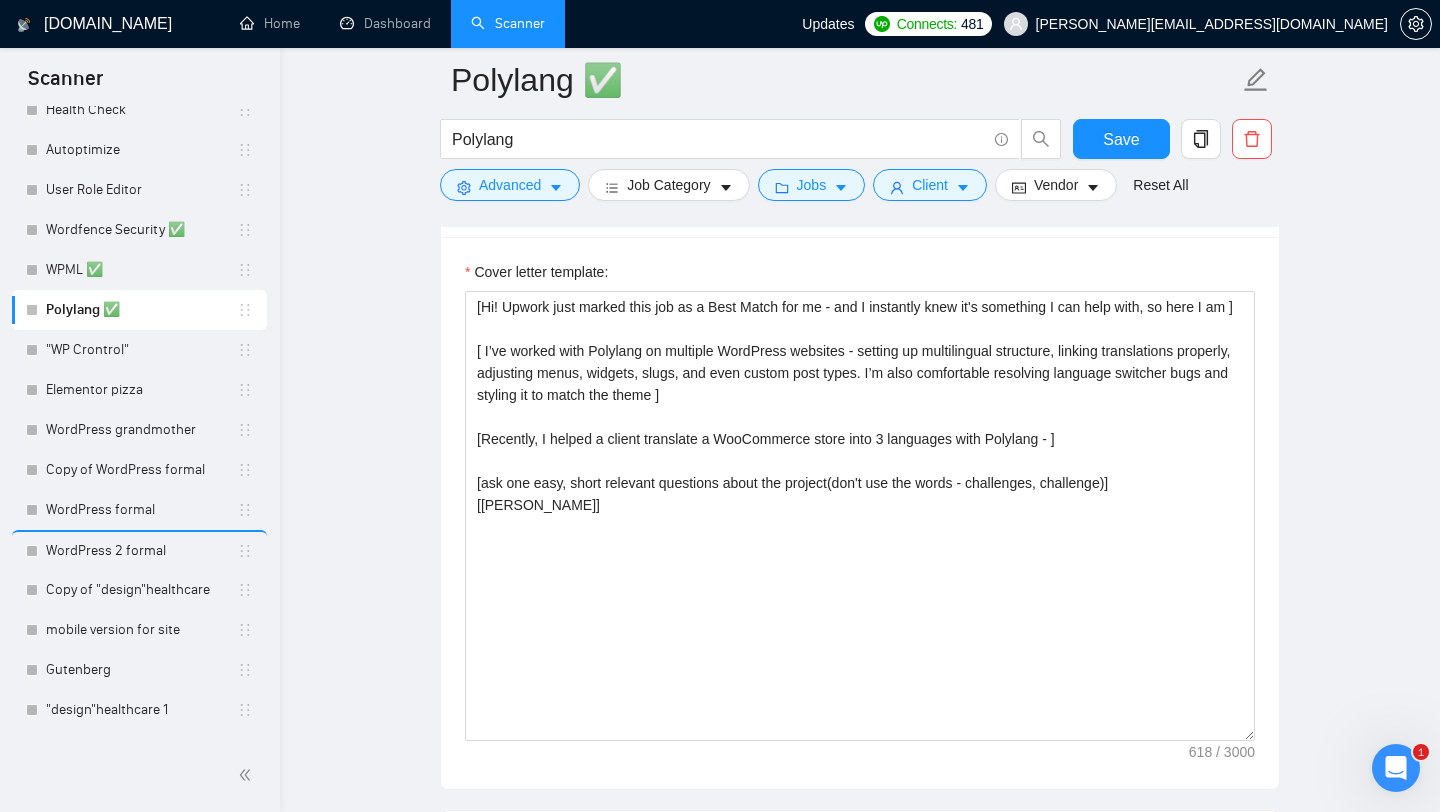 click on "Polylang ✅ Polylang Save Advanced   Job Category   Jobs   Client   Vendor   Reset All Preview Results Insights NEW Alerts Auto Bidder Auto Bidding Enabled Auto Bidding Enabled: OFF Auto Bidder Schedule Auto Bidding Type: Automated (recommended) Semi-automated Auto Bidding Schedule: 24/7 Custom Custom Auto Bidder Schedule Repeat every week [DATE] [DATE] [DATE] [DATE] [DATE] [DATE] [DATE] Active Hours ( [GEOGRAPHIC_DATA]/[GEOGRAPHIC_DATA] ): From: To: ( 24  hours) [GEOGRAPHIC_DATA]/[GEOGRAPHIC_DATA] Auto Bidding Type Select your bidding algorithm: Choose the algorithm for you bidding. The price per proposal does not include your connects expenditure. Template Bidder Works great for narrow segments and short cover letters that don't change. 0.50  credits / proposal Sardor AI 🤖 Personalise your cover letter with ai [placeholders] 1.00  credits / proposal Experimental Laziza AI  👑   NEW   Learn more 2.00  credits / proposal 0.35 credits savings Team & Freelancer Select team: onPoint Studio Select freelancer: [PERSON_NAME] Select profile:" at bounding box center [860, 988] 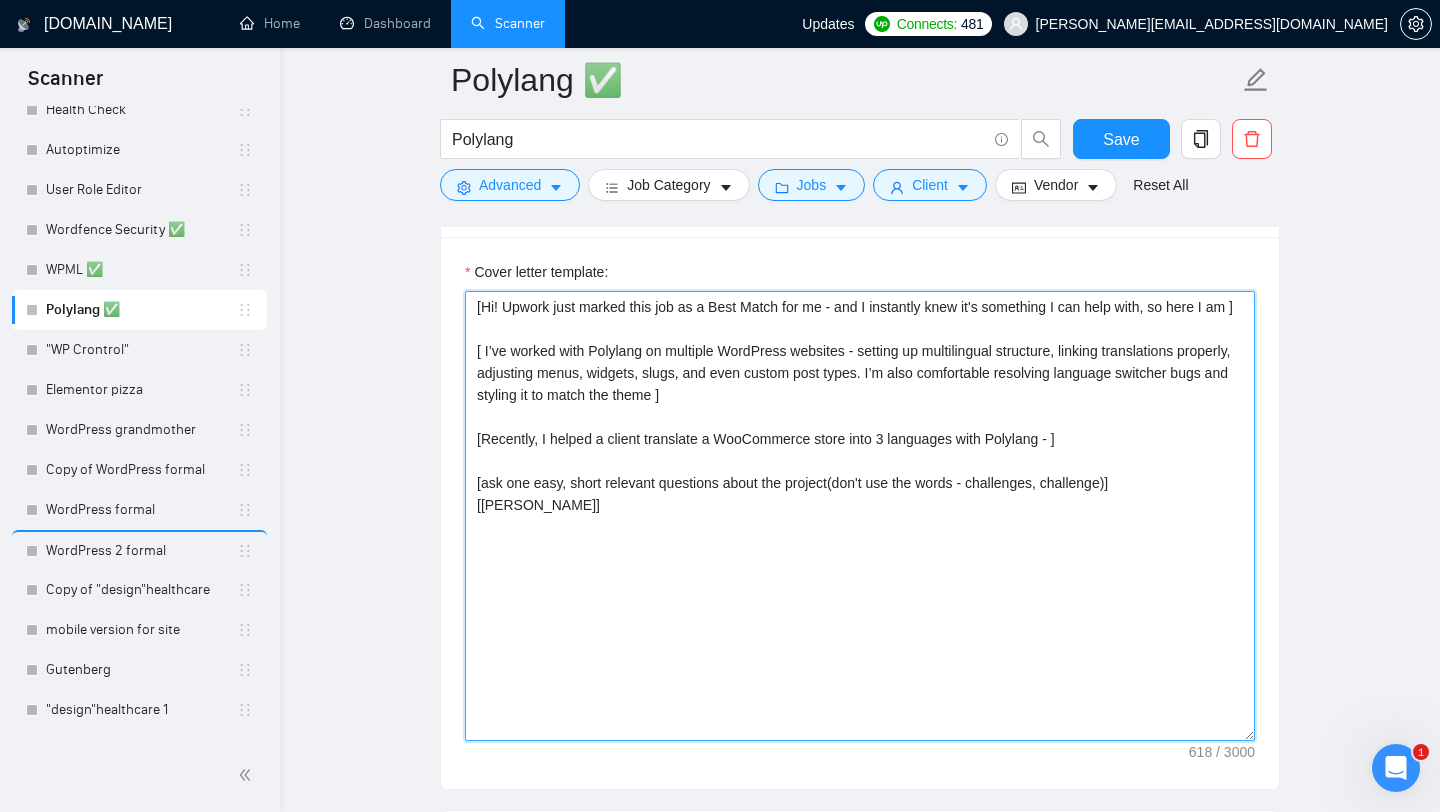 click on "[Hi! Upwork just marked this job as a Best Match for me - and I instantly knew it's something I can help with, so here I am ]
[ I’ve worked with Polylang on multiple WordPress websites - setting up multilingual structure, linking translations properly, adjusting menus, widgets, slugs, and even custom post types. I’m also comfortable resolving language switcher bugs and styling it to match the theme ]
[Recently, I helped a client translate a WooCommerce store into 3 languages with Polylang - ]
[ask one easy, short relevant questions about the project(don't use the words - challenges, challenge)]
[[PERSON_NAME]]" at bounding box center (860, 516) 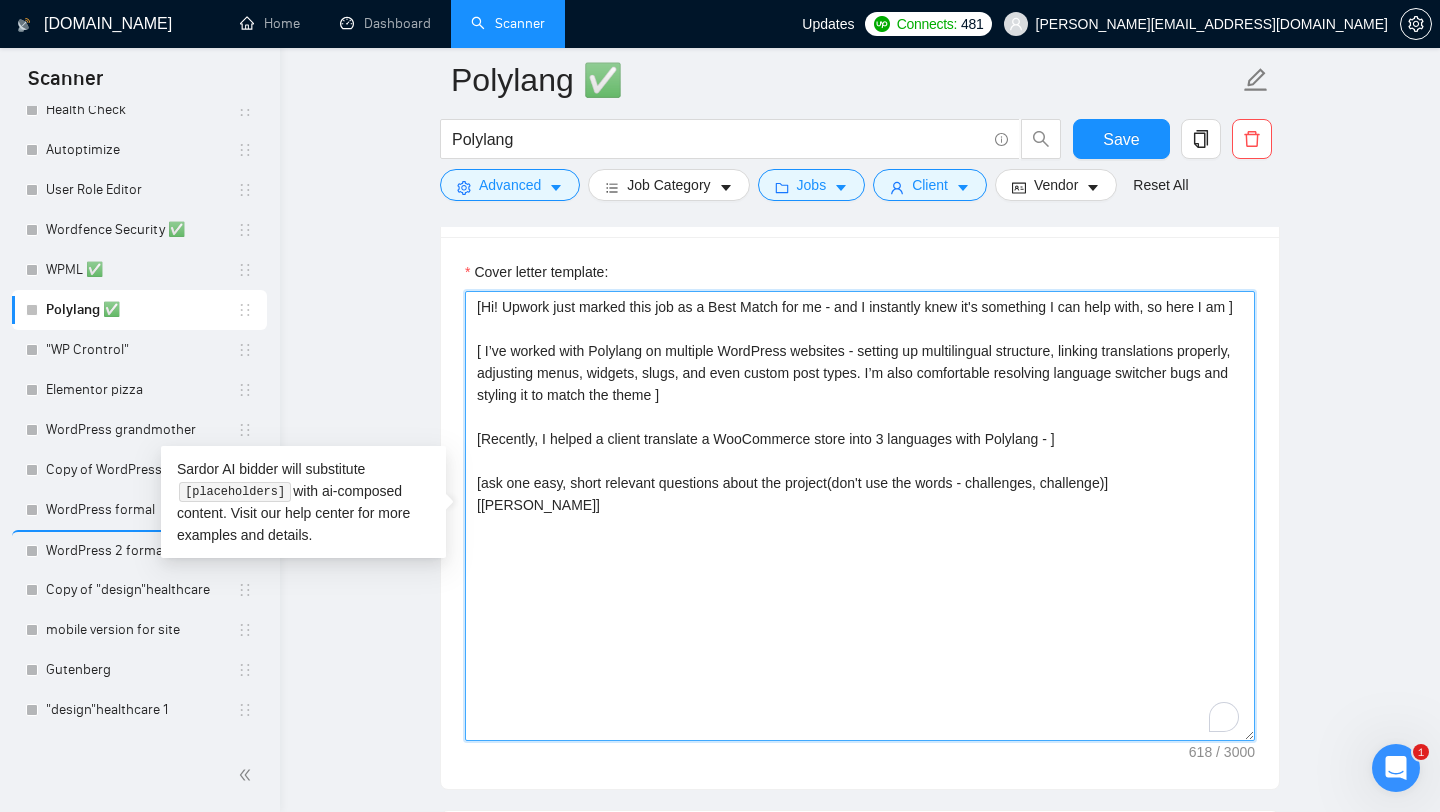click on "[Hi! Upwork just marked this job as a Best Match for me - and I instantly knew it's something I can help with, so here I am ]
[ I’ve worked with Polylang on multiple WordPress websites - setting up multilingual structure, linking translations properly, adjusting menus, widgets, slugs, and even custom post types. I’m also comfortable resolving language switcher bugs and styling it to match the theme ]
[Recently, I helped a client translate a WooCommerce store into 3 languages with Polylang - ]
[ask one easy, short relevant questions about the project(don't use the words - challenges, challenge)]
[[PERSON_NAME]]" at bounding box center (860, 516) 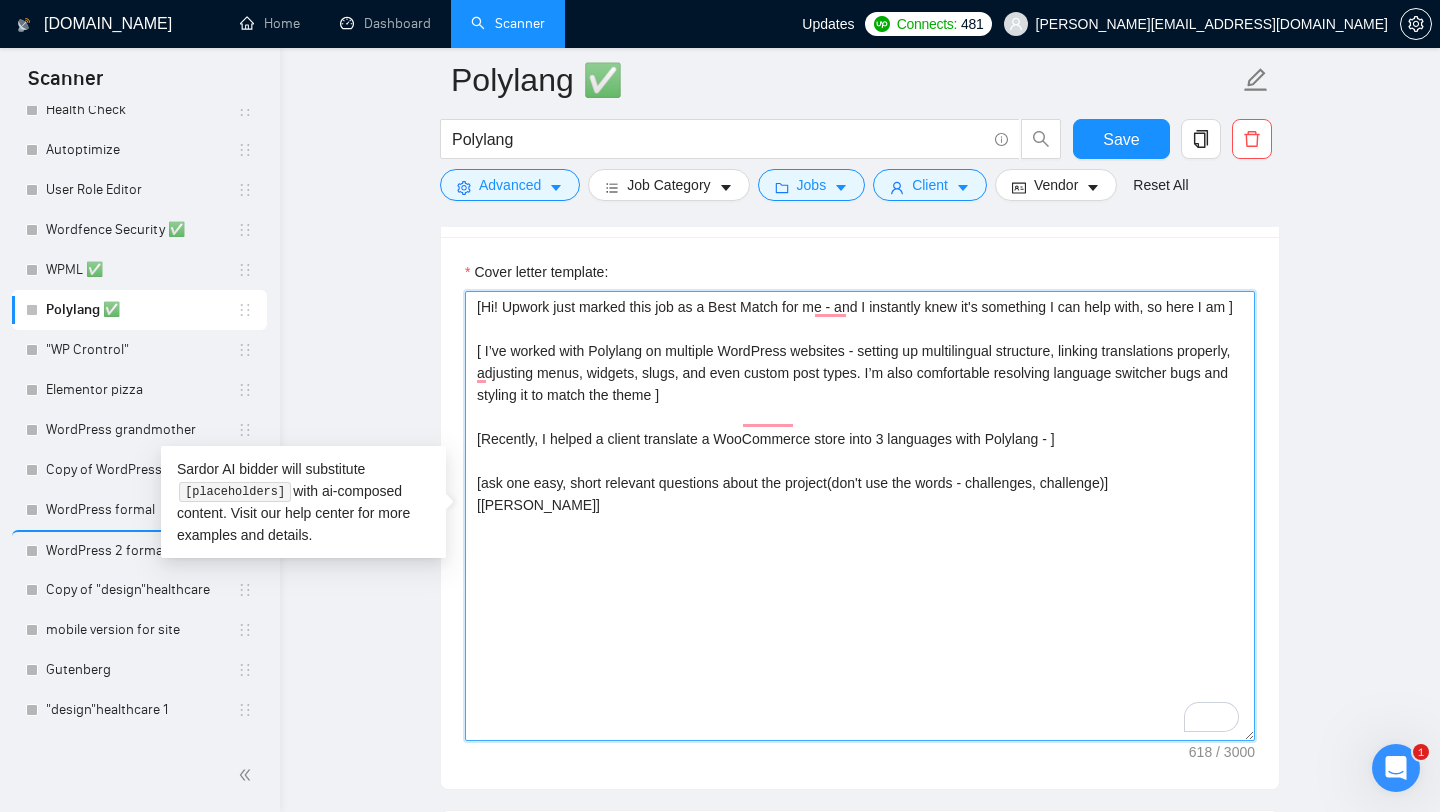 click on "[Hi! Upwork just marked this job as a Best Match for me - and I instantly knew it's something I can help with, so here I am ]
[ I’ve worked with Polylang on multiple WordPress websites - setting up multilingual structure, linking translations properly, adjusting menus, widgets, slugs, and even custom post types. I’m also comfortable resolving language switcher bugs and styling it to match the theme ]
[Recently, I helped a client translate a WooCommerce store into 3 languages with Polylang - ]
[ask one easy, short relevant questions about the project(don't use the words - challenges, challenge)]
[[PERSON_NAME]]" at bounding box center (860, 516) 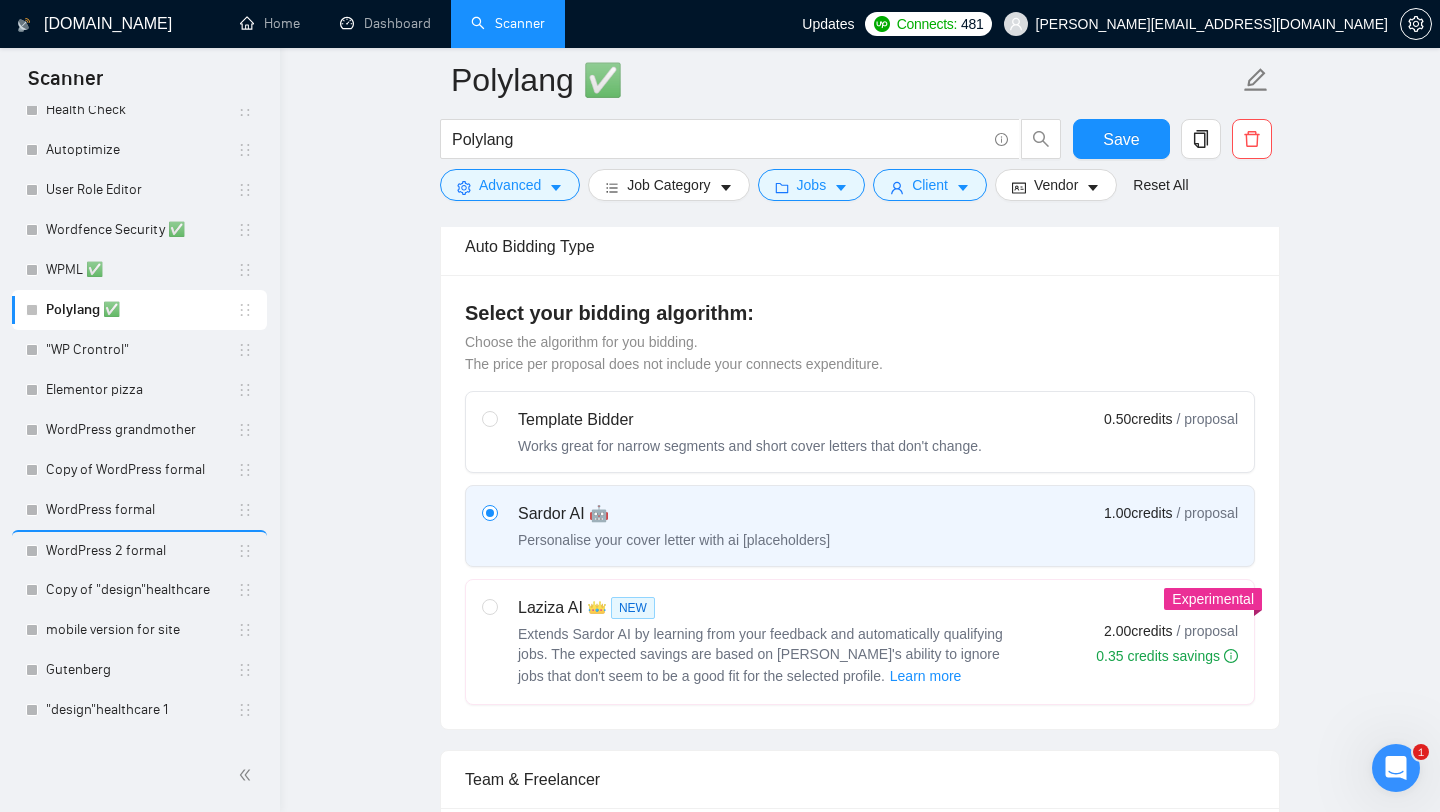 scroll, scrollTop: 0, scrollLeft: 0, axis: both 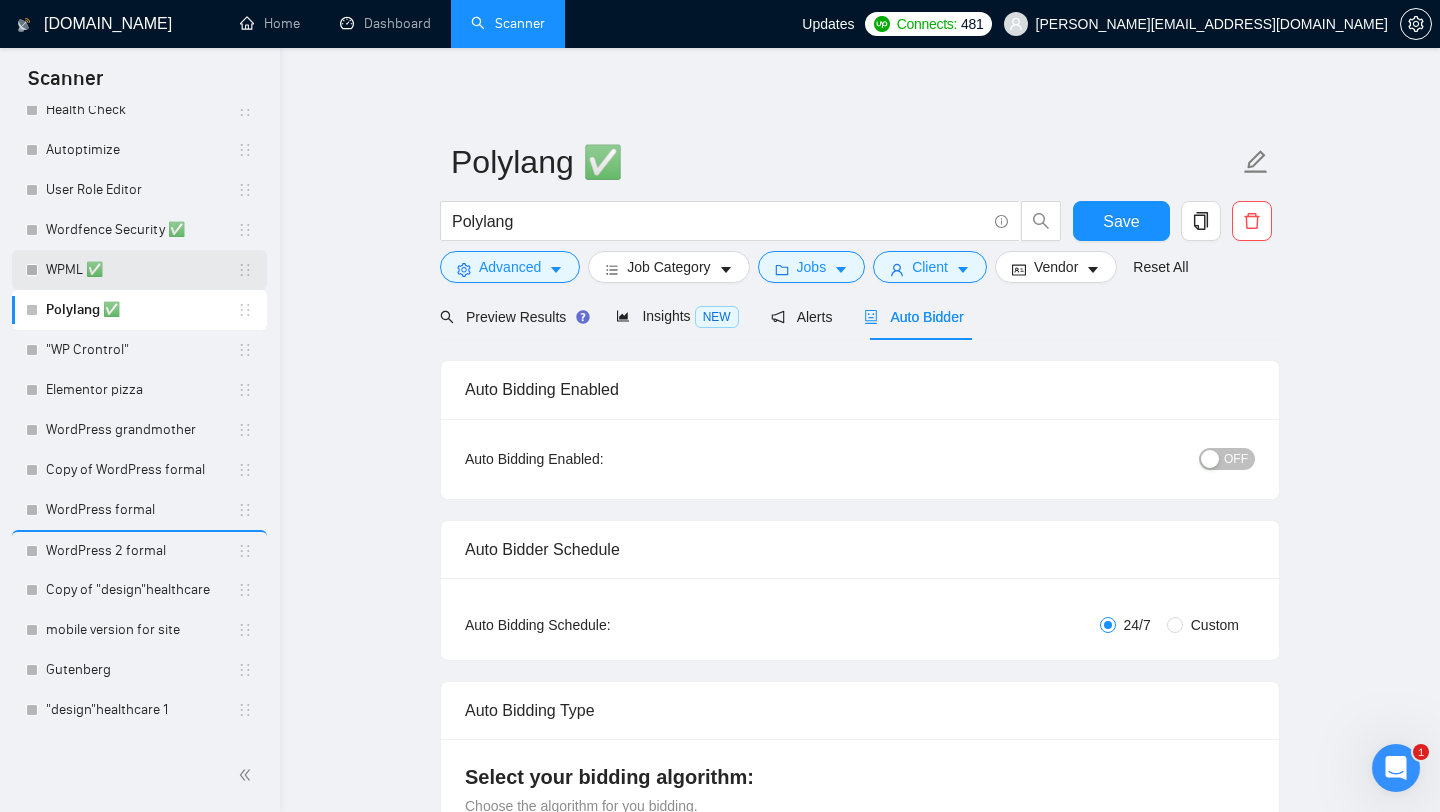 click on "WPML ✅" at bounding box center (141, 270) 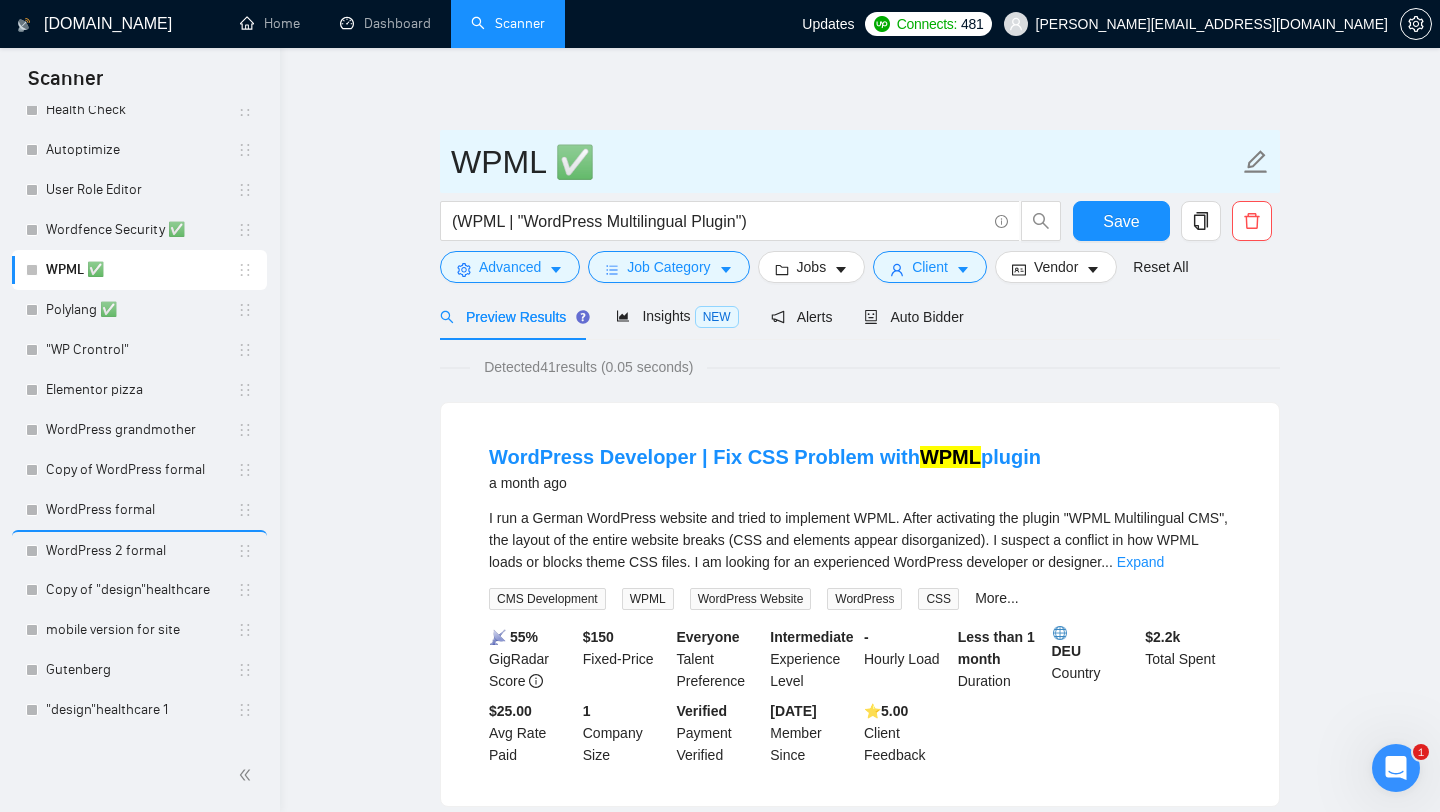 drag, startPoint x: 448, startPoint y: 156, endPoint x: 536, endPoint y: 163, distance: 88.27797 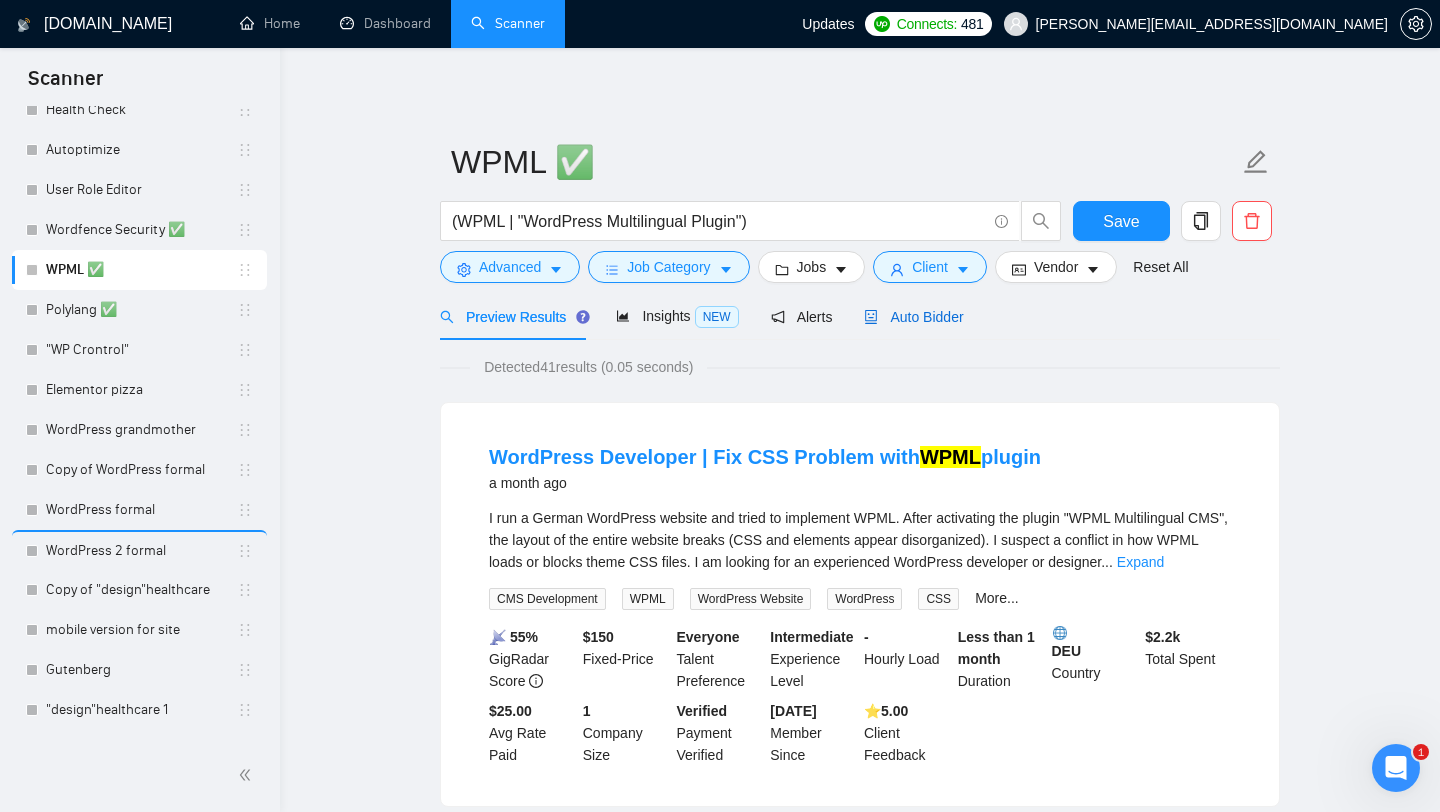 click on "Auto Bidder" at bounding box center (913, 317) 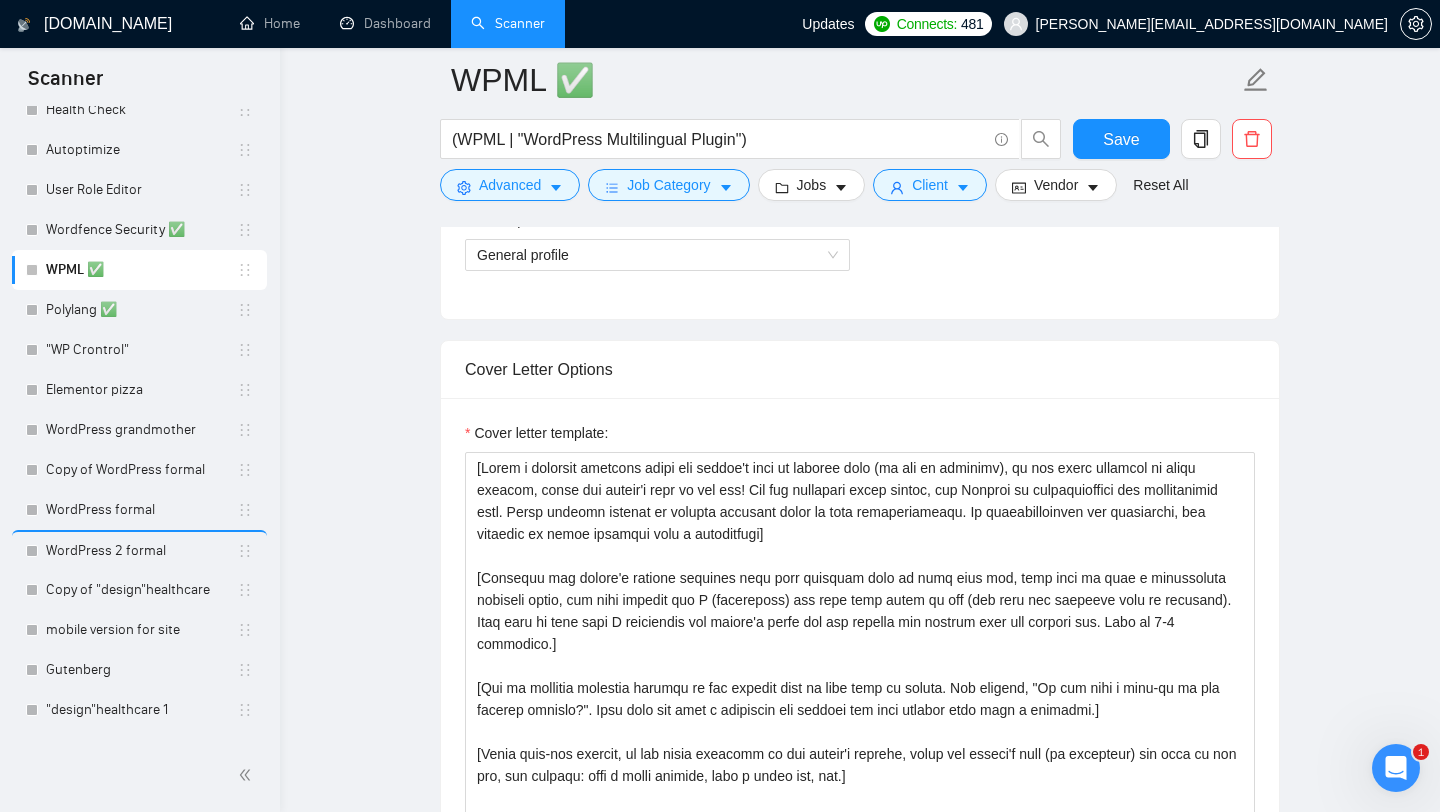 type 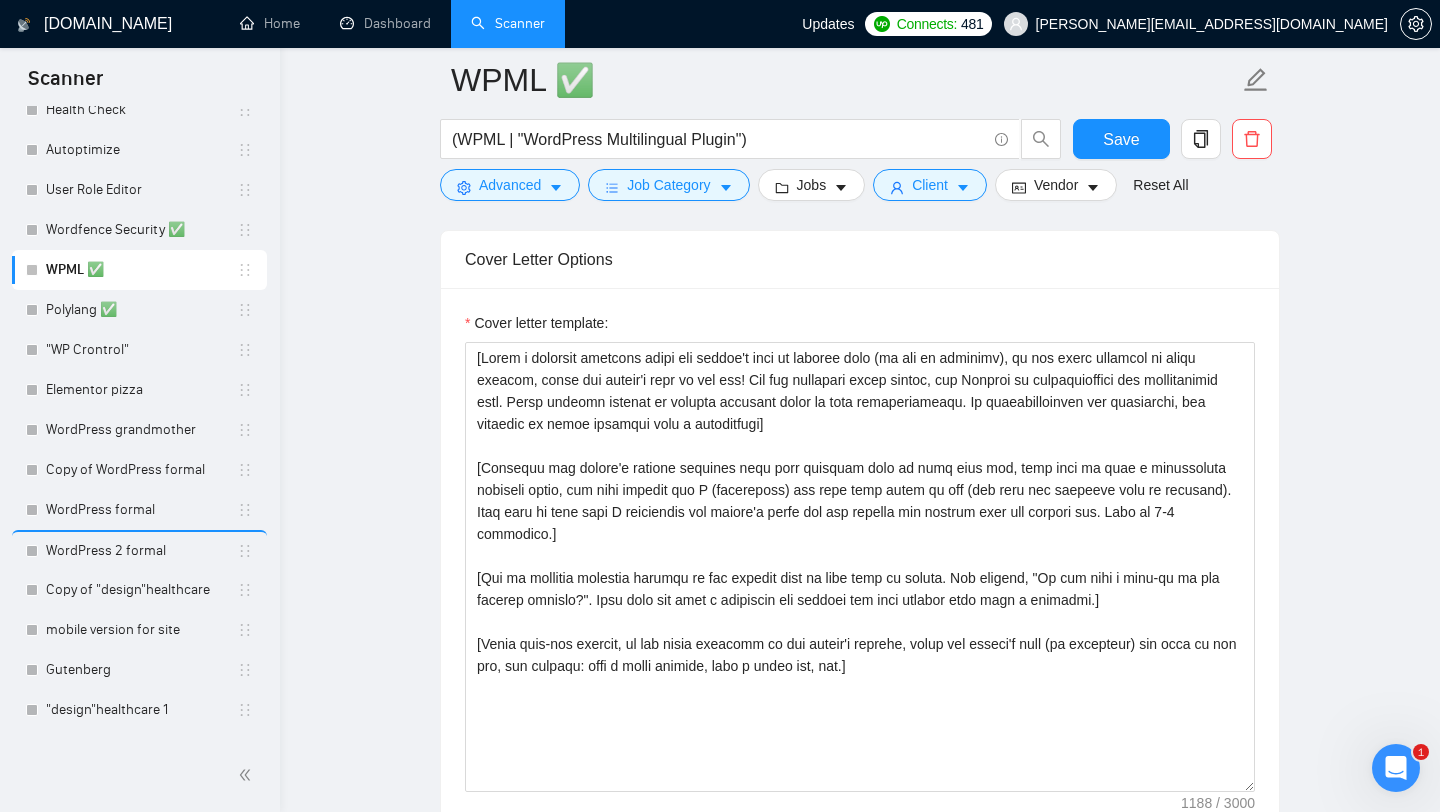 scroll, scrollTop: 1311, scrollLeft: 0, axis: vertical 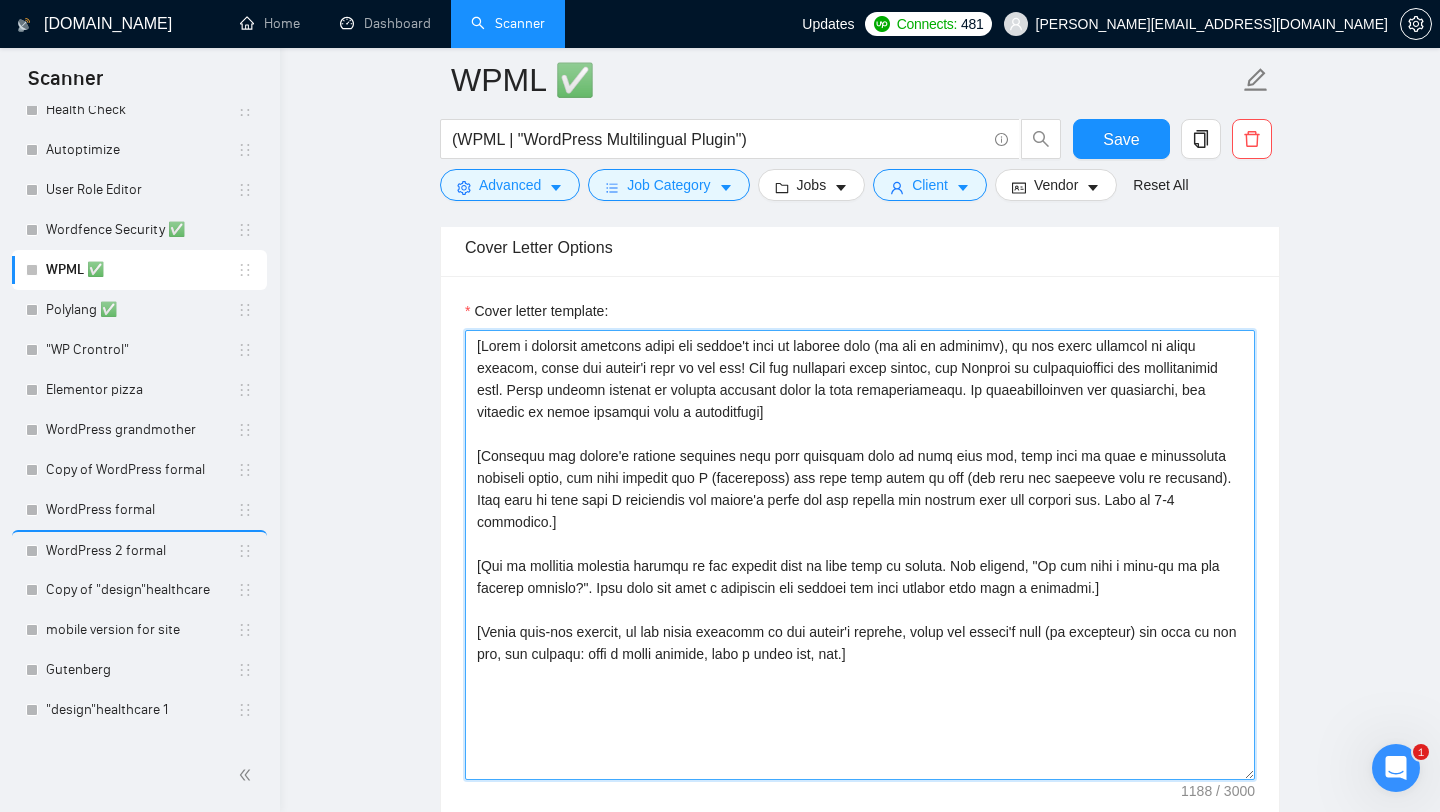 click on "Cover letter template:" at bounding box center [860, 555] 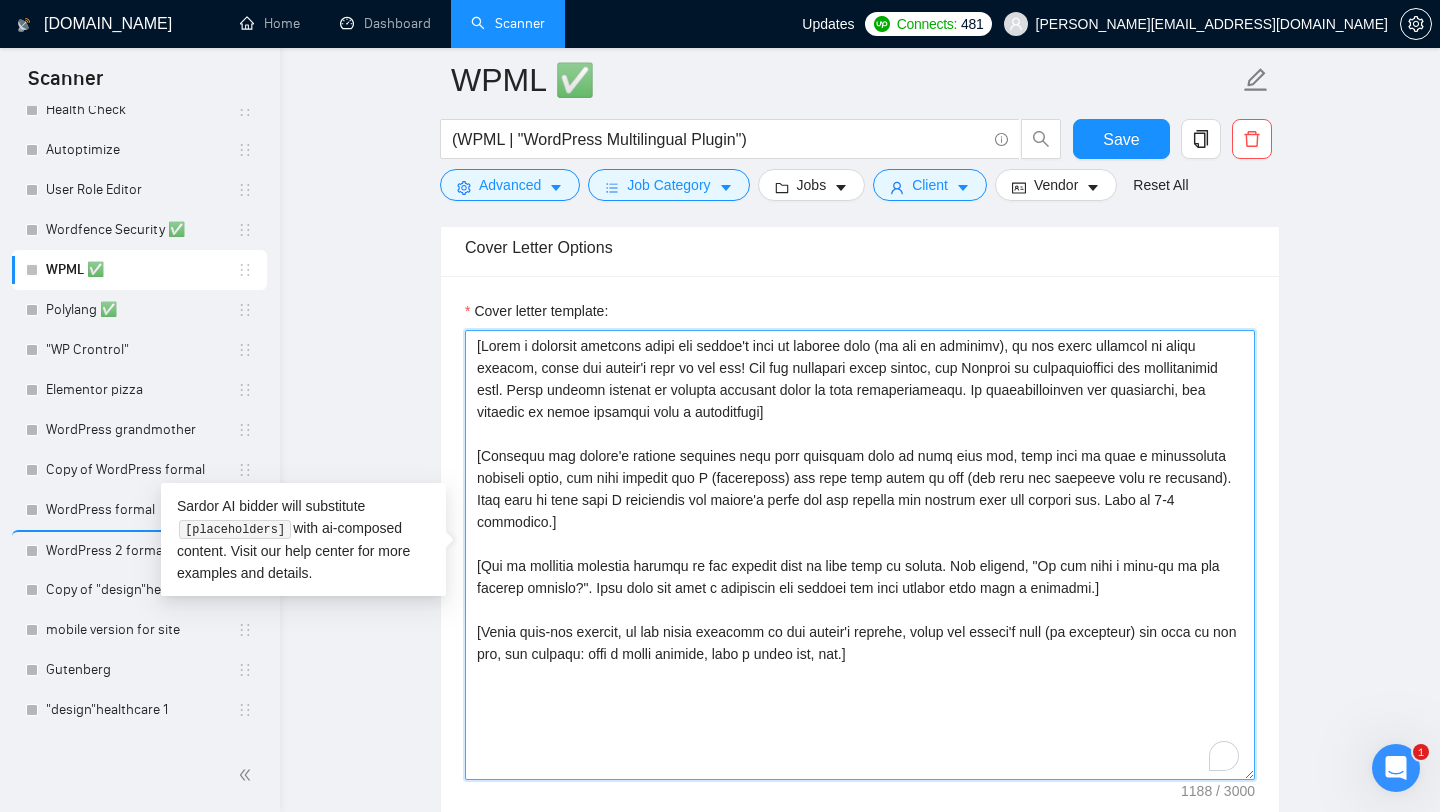 paste on "Hi! Upwork just listed your job as a Best Match for me — and I’d love to help, so reaching out right away.
I’ve worked with WPML on multilingual WordPress sites — configuring language switchers, translating pages, menus, taxonomies, custom post types, and integrating with plugins like ACF, Elementor, and WooCommerce. I'm also experienced with string translation and syncing content between languages.
Recently helped a client fully localize a WooCommerce store into 4 languages using WPML — including cart, checkout, and dynamic product data.
Just to clarify — are you starting from scratch, or is WPML already installed and needs fixing or extending?" 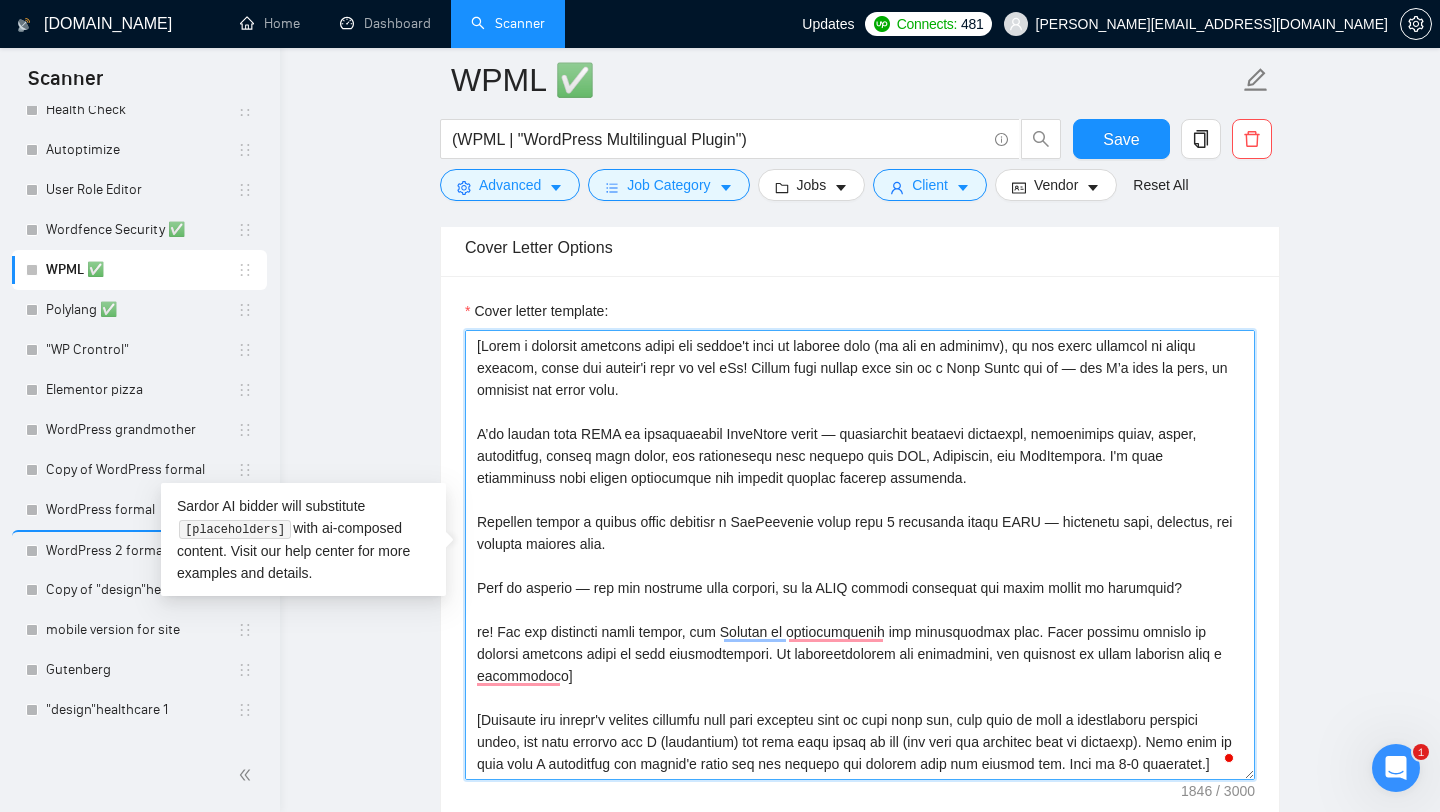 paste on "Hi! Upwork just listed your job as a Best Match for me — and I’d love to help, so reaching out right away.
I’ve worked with WPML on multilingual WordPress sites — configuring language switchers, translating pages, menus, taxonomies, custom post types, and integrating with plugins like ACF, Elementor, and WooCommerce. I'm also experienced with string translation and syncing content between languages.
Recently helped a client fully localize a WooCommerce store into 4 languages using WPML — including cart, checkout, and dynamic product data.
Just to clarify — are you starting from scratch, or is WPML already installed and needs fixing or extending?" 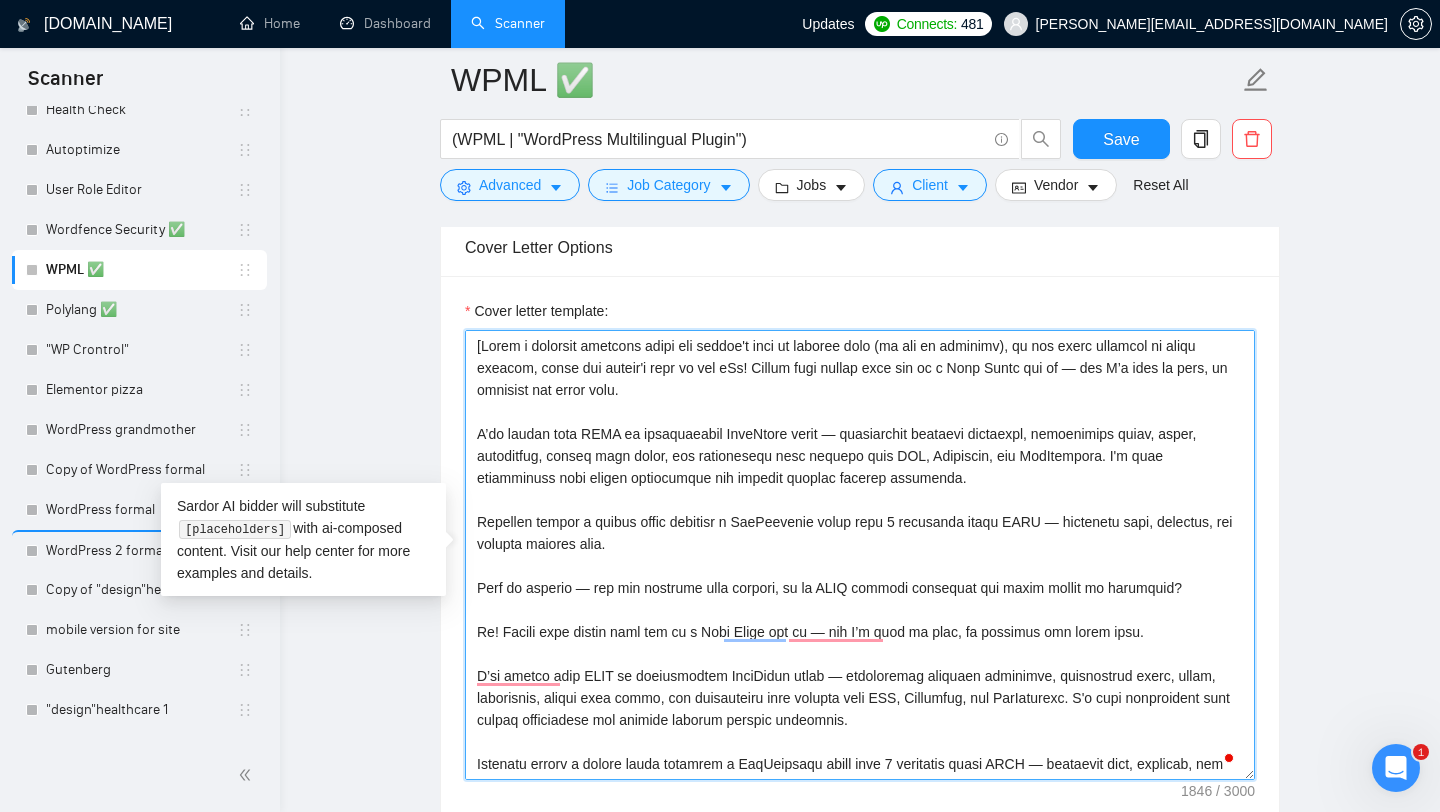 scroll, scrollTop: 103, scrollLeft: 0, axis: vertical 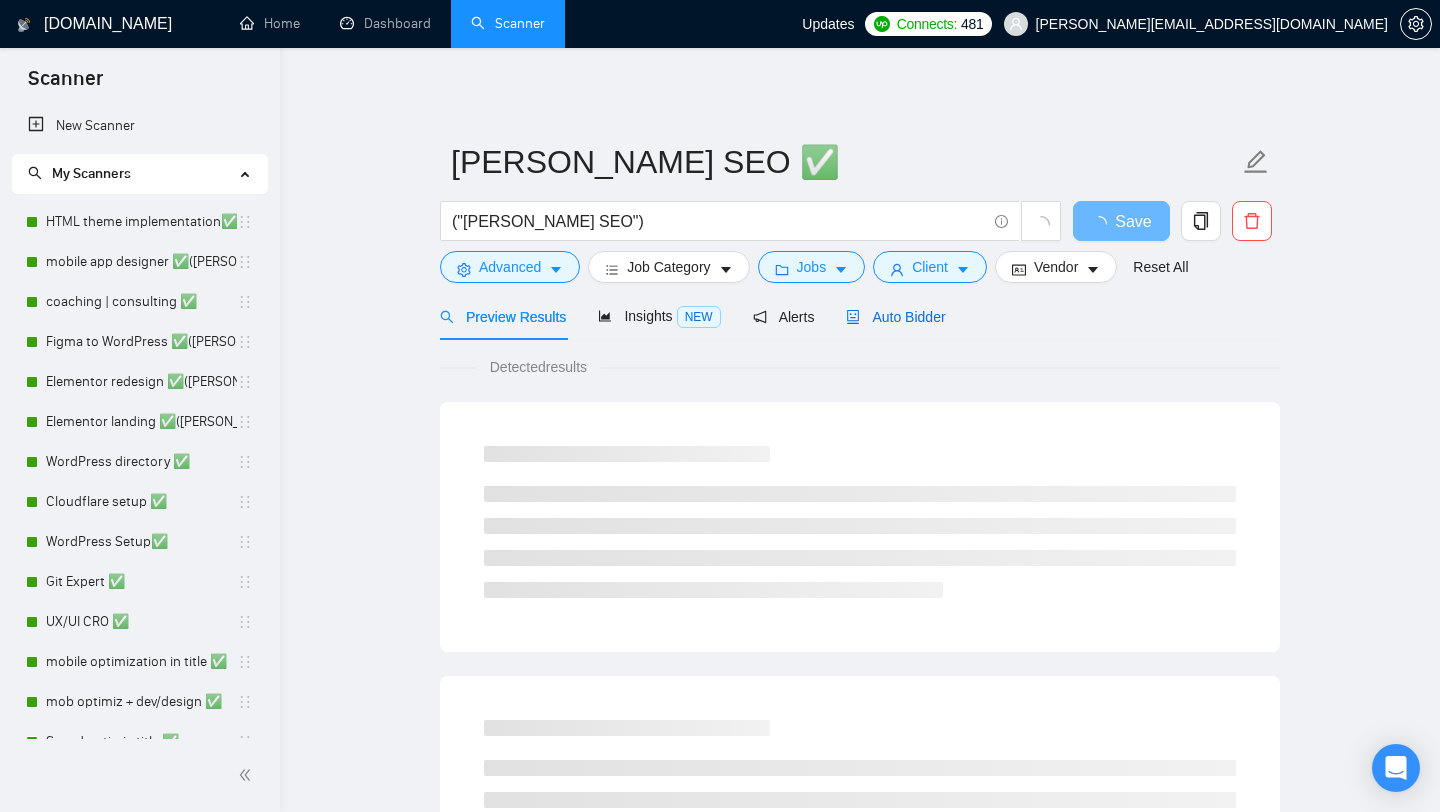 click on "Preview Results Insights NEW Alerts Auto Bidder" at bounding box center (693, 316) 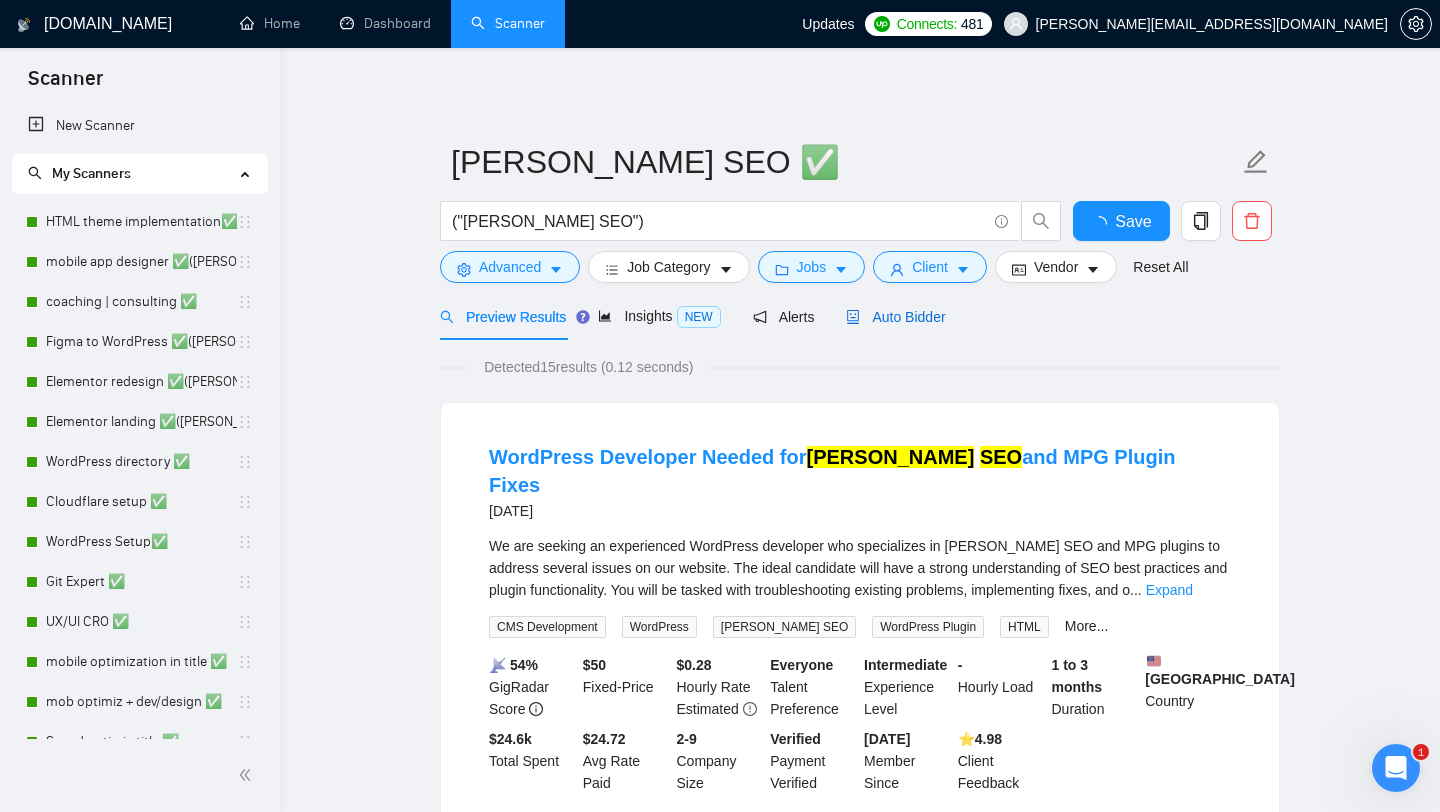 scroll, scrollTop: 0, scrollLeft: 0, axis: both 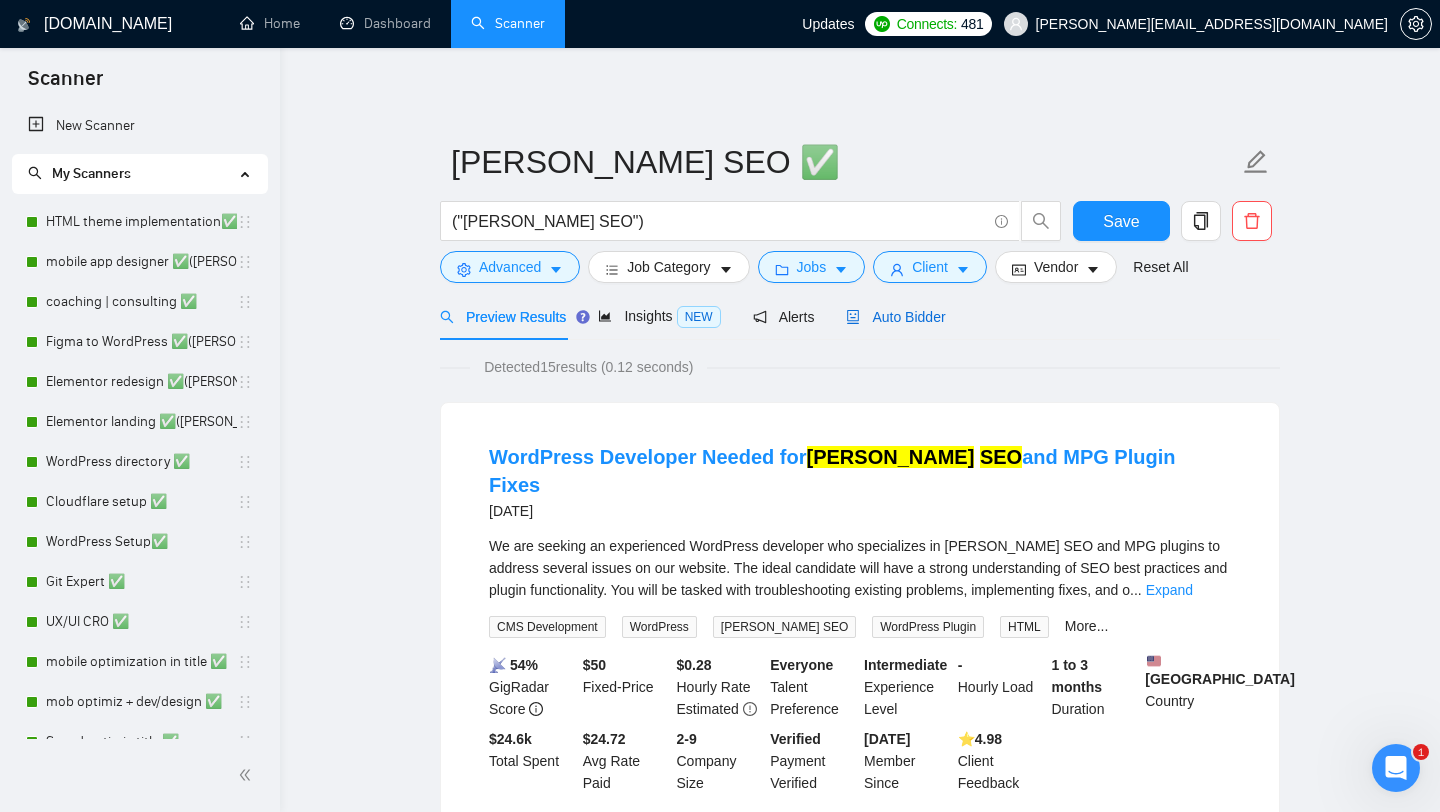 click on "Auto Bidder" at bounding box center (895, 317) 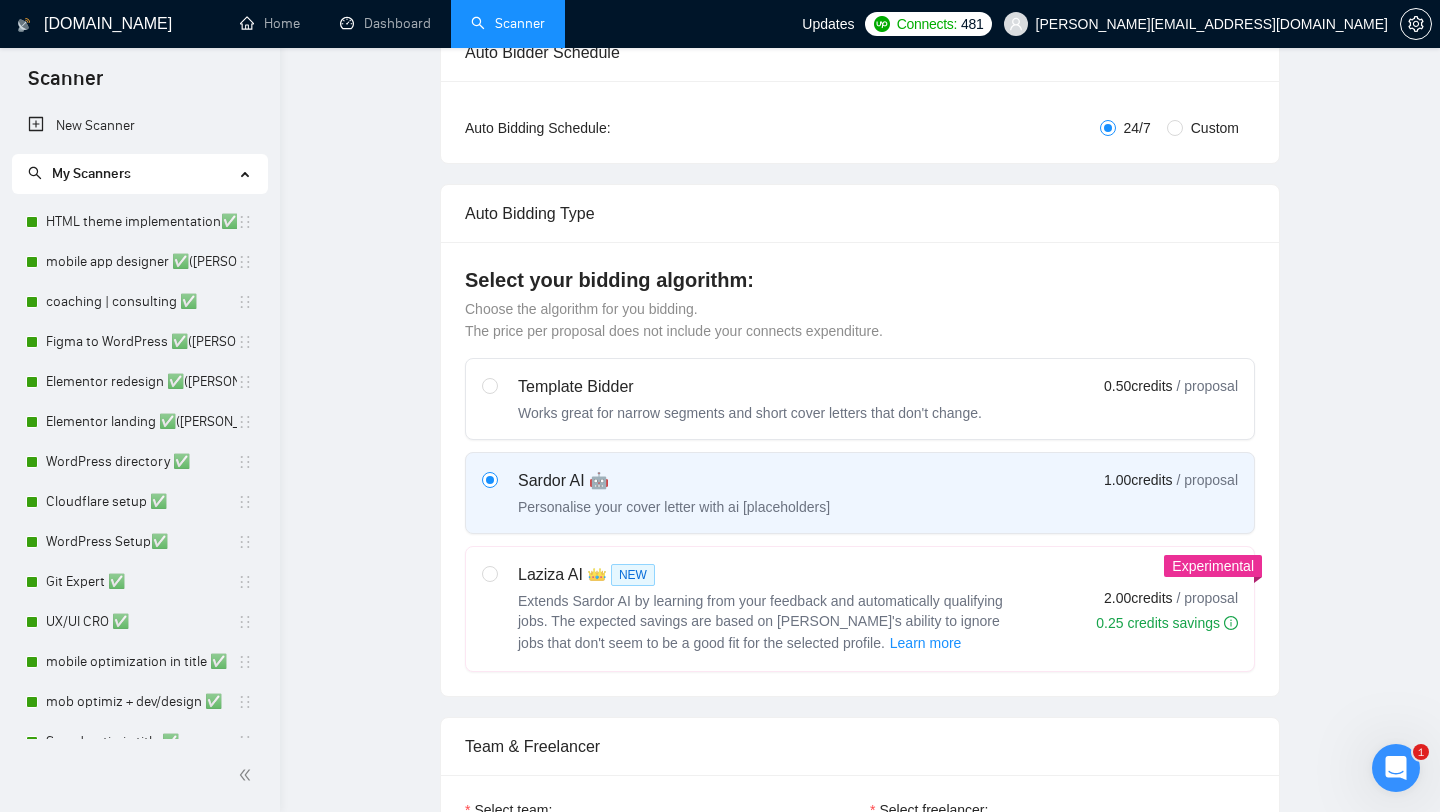 type 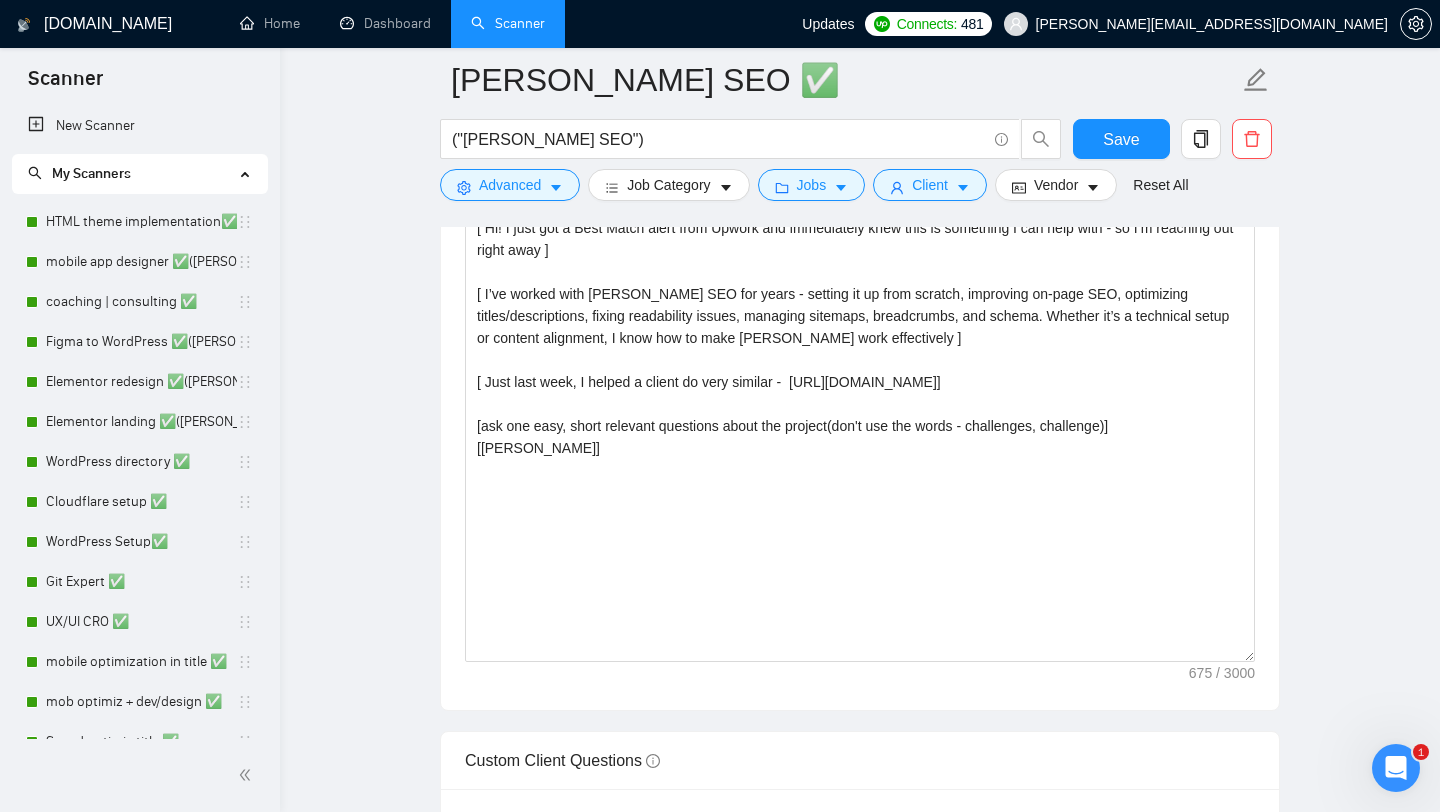 scroll, scrollTop: 1468, scrollLeft: 0, axis: vertical 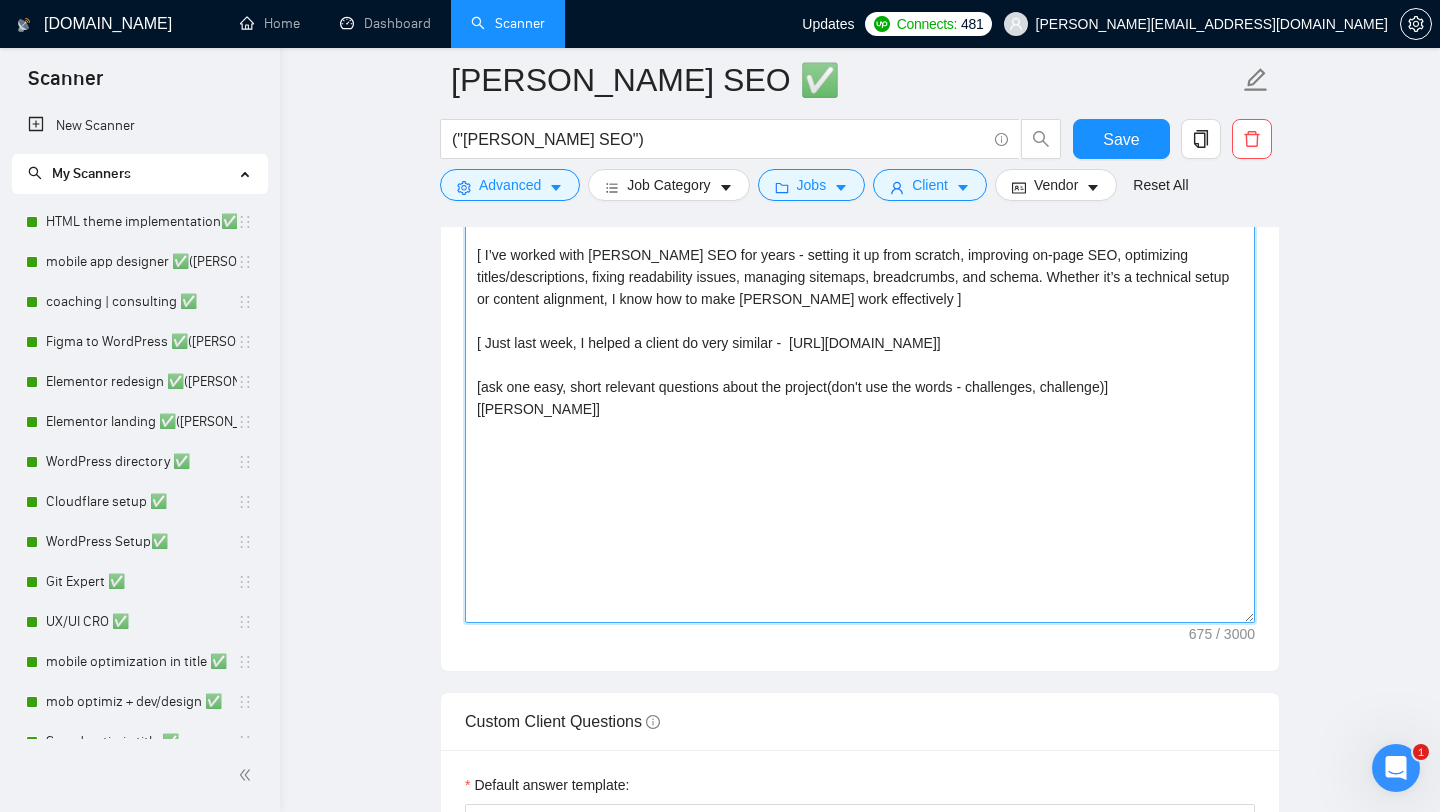 drag, startPoint x: 482, startPoint y: 409, endPoint x: 509, endPoint y: 458, distance: 55.946404 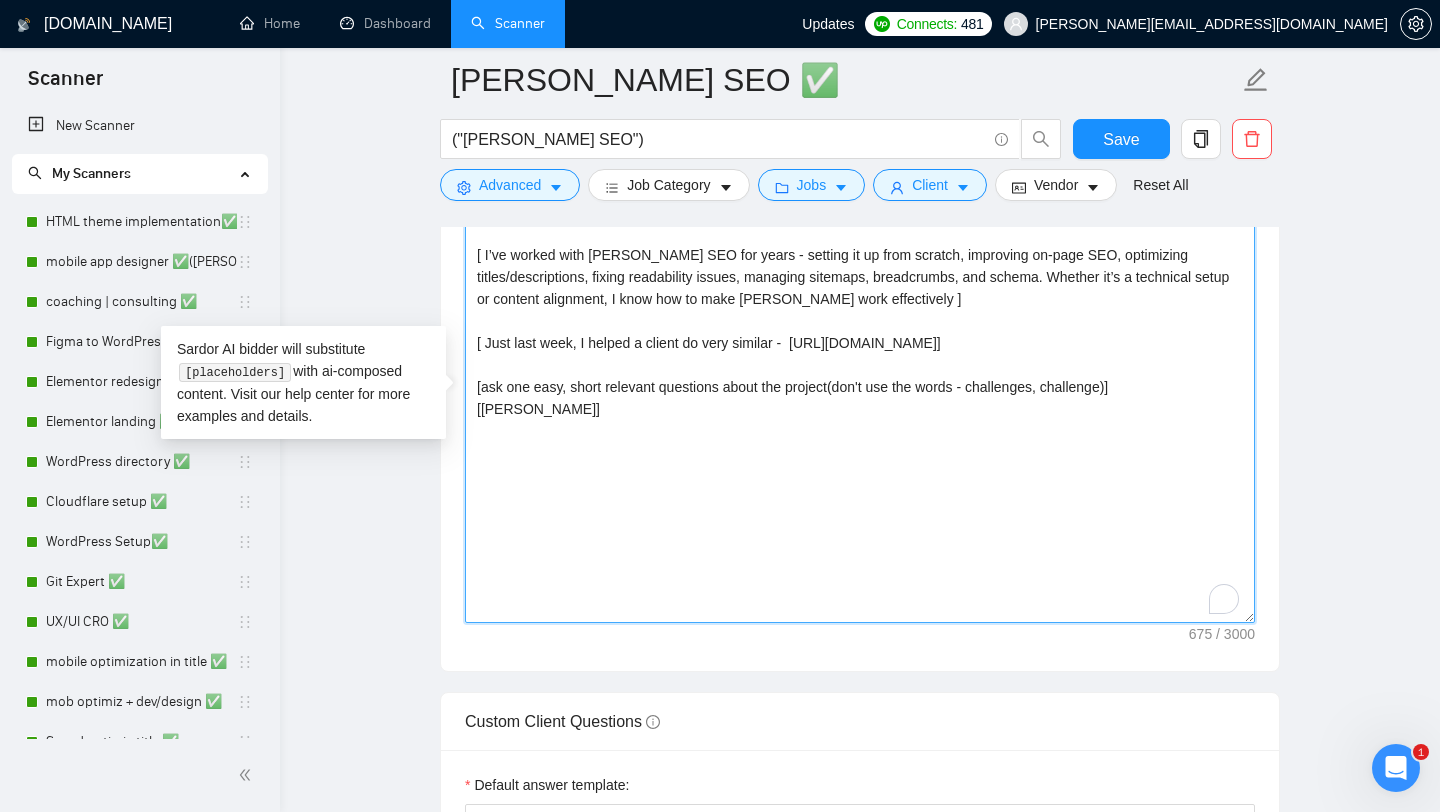 click on "[ Hi! I just got a Best Match alert from Upwork and immediately knew this is something I can help with - so I’m reaching out right away ]
[ I’ve worked with Yoast SEO for years - setting it up from scratch, improving on-page SEO, optimizing titles/descriptions, fixing readability issues, managing sitemaps, breadcrumbs, and schema. Whether it’s a technical setup or content alignment, I know how to make Yoast work effectively ]
[ Just last week, I helped a client do very similar -  https://www.upwork.com/freelancers/alexonpoint?p=1947427951315402752]
[ask one easy, short relevant questions about the project(don't use the words - challenges, challenge)]
[Best,
Alex]" at bounding box center (860, 398) 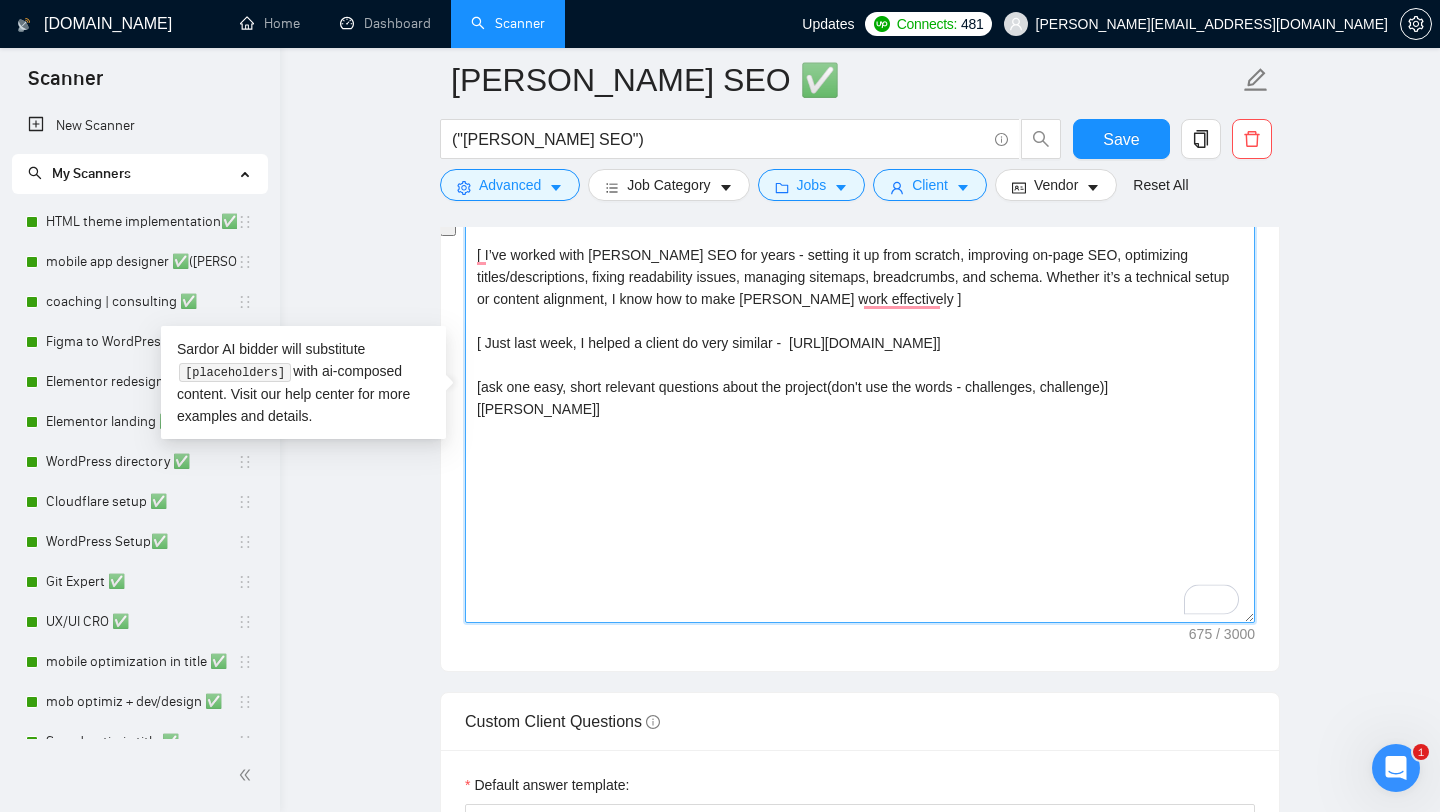 drag, startPoint x: 515, startPoint y: 457, endPoint x: 475, endPoint y: 406, distance: 64.815125 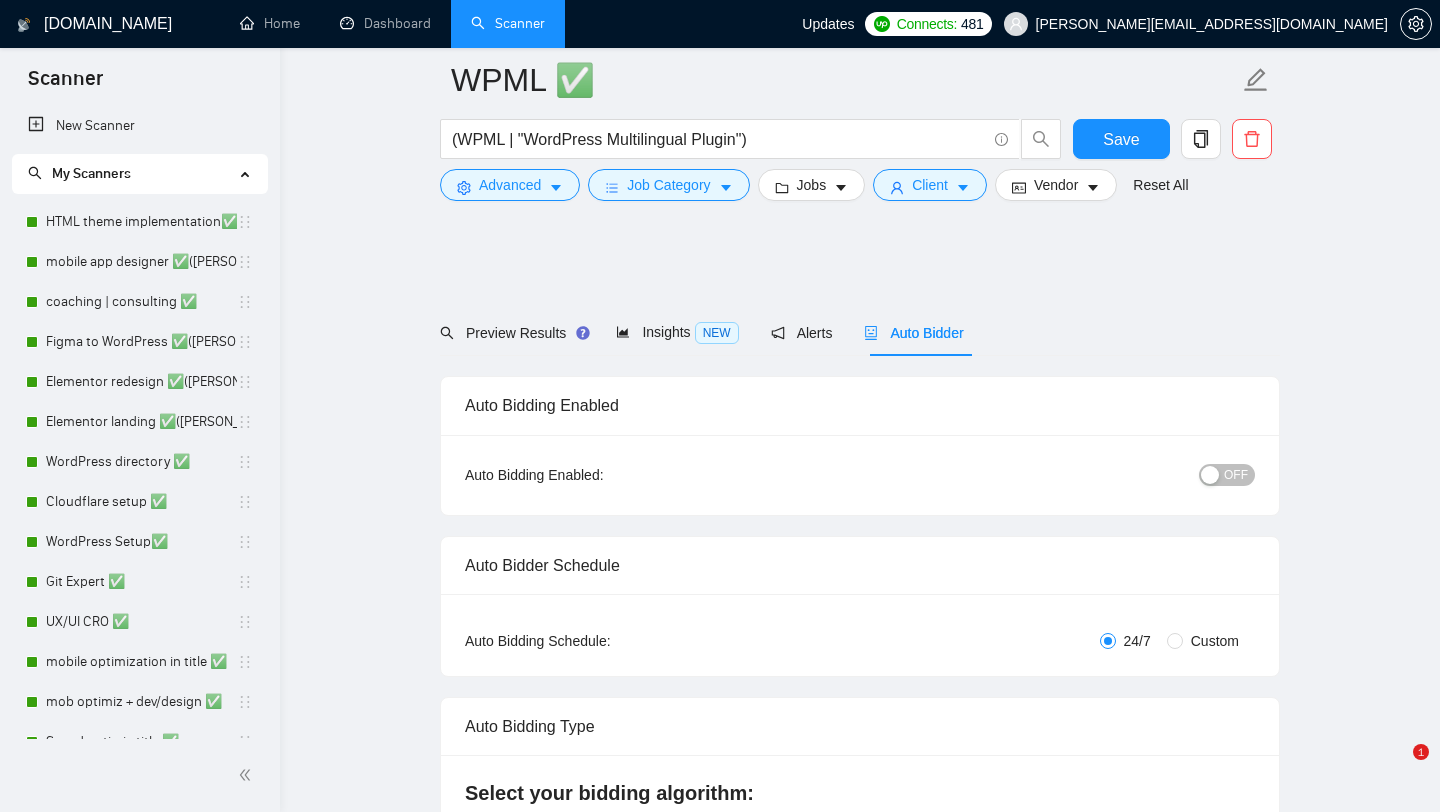 scroll, scrollTop: 1311, scrollLeft: 0, axis: vertical 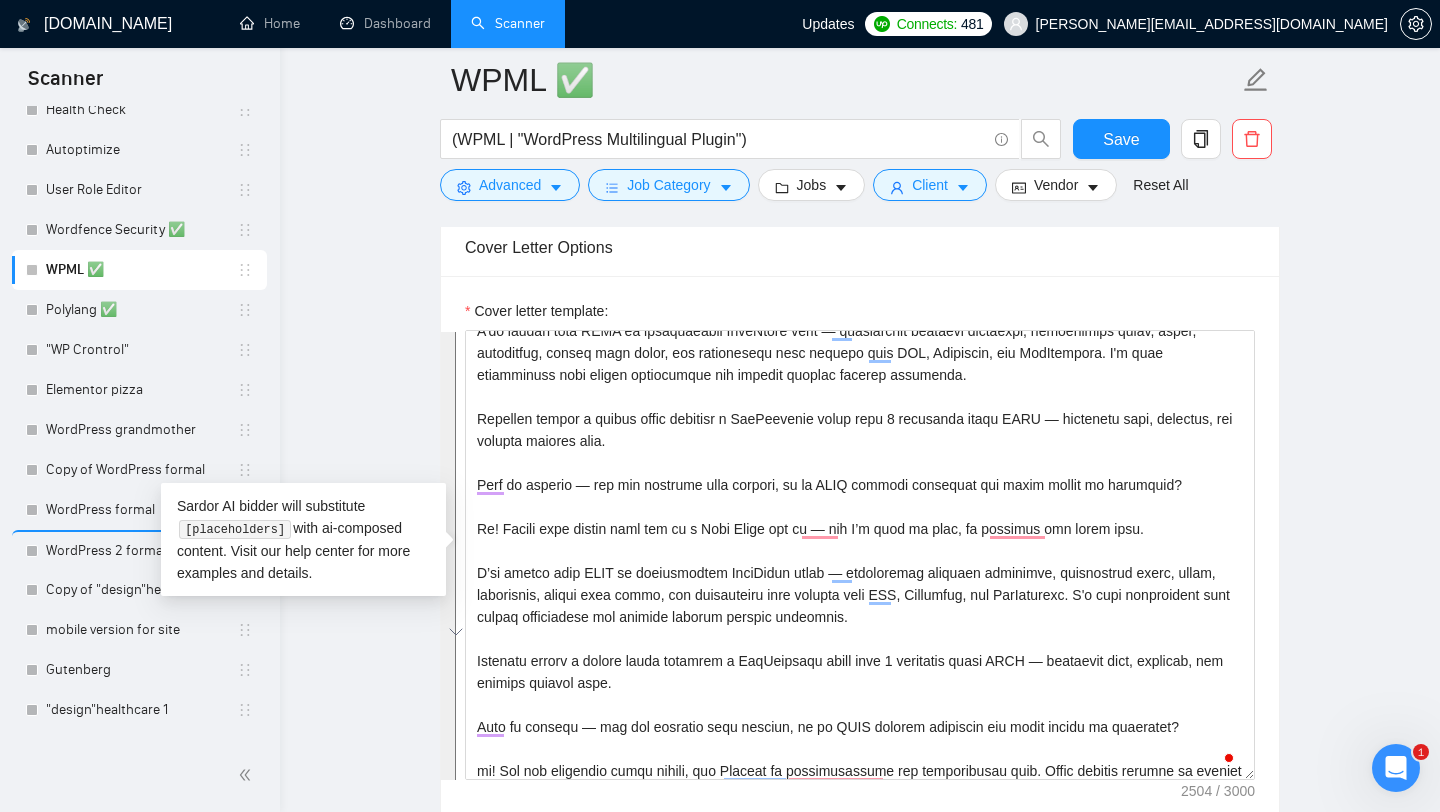 type on "м" 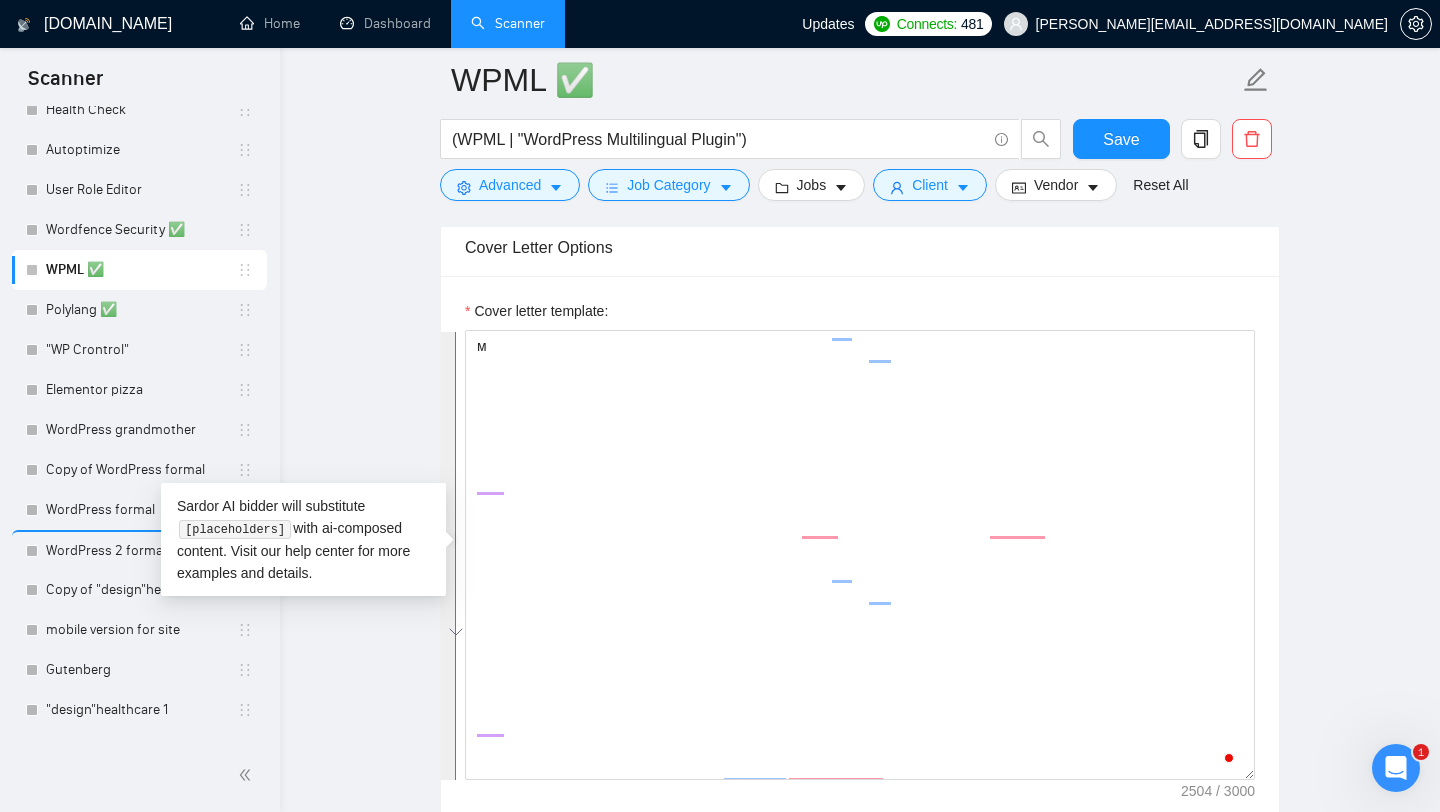 scroll, scrollTop: 0, scrollLeft: 0, axis: both 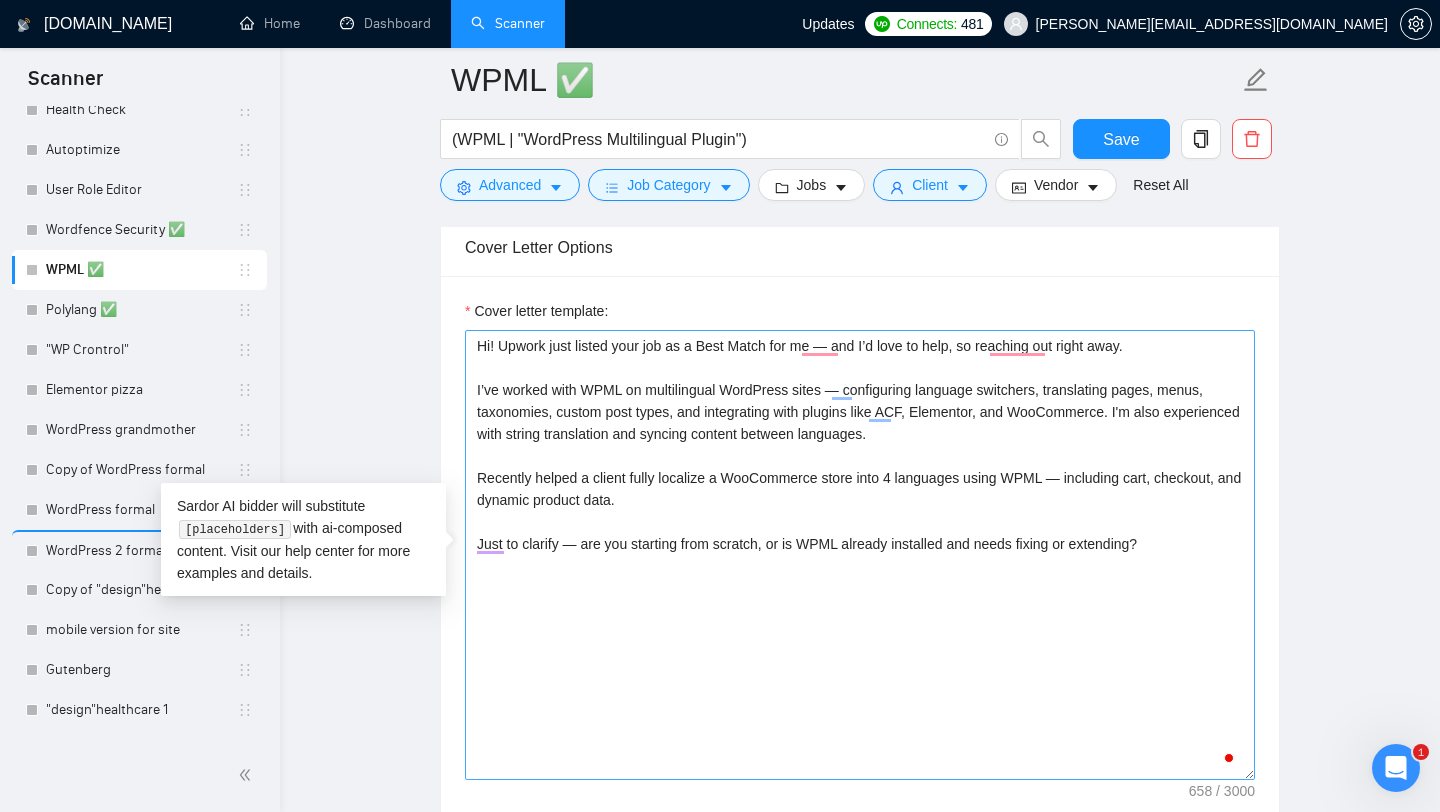 click on "Hi! Upwork just listed your job as a Best Match for me — and I’d love to help, so reaching out right away.
I’ve worked with WPML on multilingual WordPress sites — configuring language switchers, translating pages, menus, taxonomies, custom post types, and integrating with plugins like ACF, Elementor, and WooCommerce. I'm also experienced with string translation and syncing content between languages.
Recently helped a client fully localize a WooCommerce store into 4 languages using WPML — including cart, checkout, and dynamic product data.
Just to clarify — are you starting from scratch, or is WPML already installed and needs fixing or extending?" at bounding box center (860, 555) 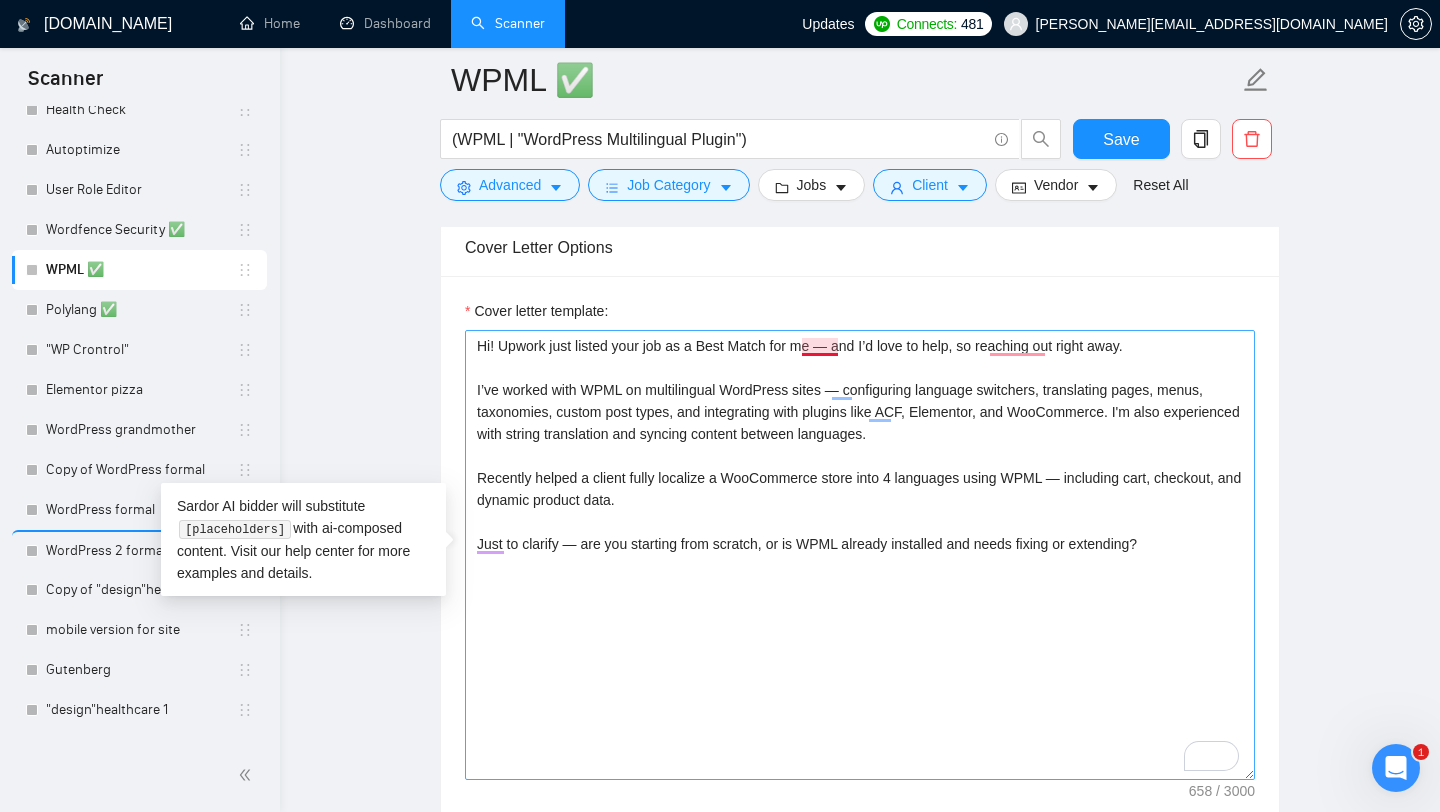 click on "Hi! Upwork just listed your job as a Best Match for me — and I’d love to help, so reaching out right away.
I’ve worked with WPML on multilingual WordPress sites — configuring language switchers, translating pages, menus, taxonomies, custom post types, and integrating with plugins like ACF, Elementor, and WooCommerce. I'm also experienced with string translation and syncing content between languages.
Recently helped a client fully localize a WooCommerce store into 4 languages using WPML — including cart, checkout, and dynamic product data.
Just to clarify — are you starting from scratch, or is WPML already installed and needs fixing or extending?" at bounding box center [860, 555] 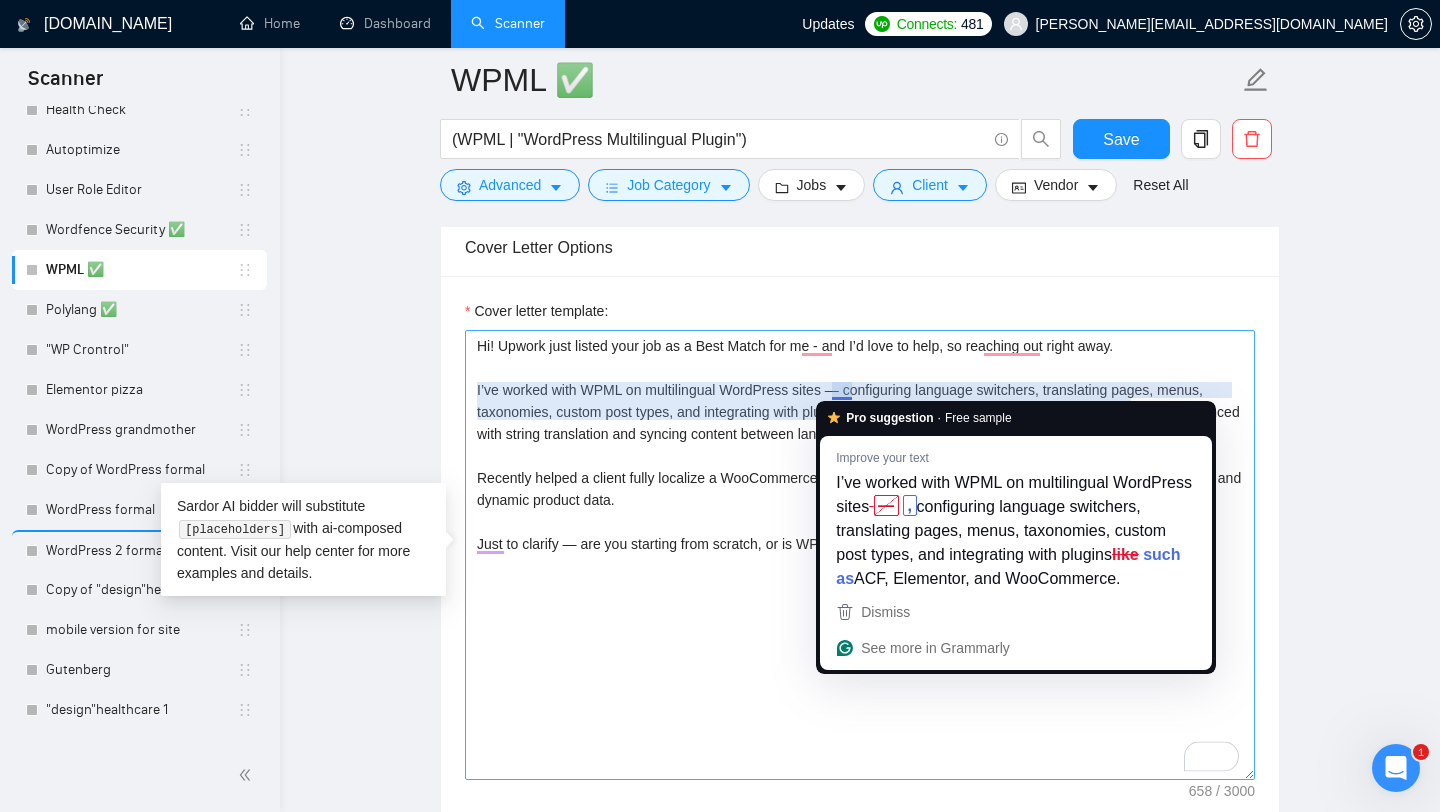 click on "Hi! Upwork just listed your job as a Best Match for me - and I’d love to help, so reaching out right away.
I’ve worked with WPML on multilingual WordPress sites — configuring language switchers, translating pages, menus, taxonomies, custom post types, and integrating with plugins like ACF, Elementor, and WooCommerce. I'm also experienced with string translation and syncing content between languages.
Recently helped a client fully localize a WooCommerce store into 4 languages using WPML — including cart, checkout, and dynamic product data.
Just to clarify — are you starting from scratch, or is WPML already installed and needs fixing or extending?" at bounding box center (860, 555) 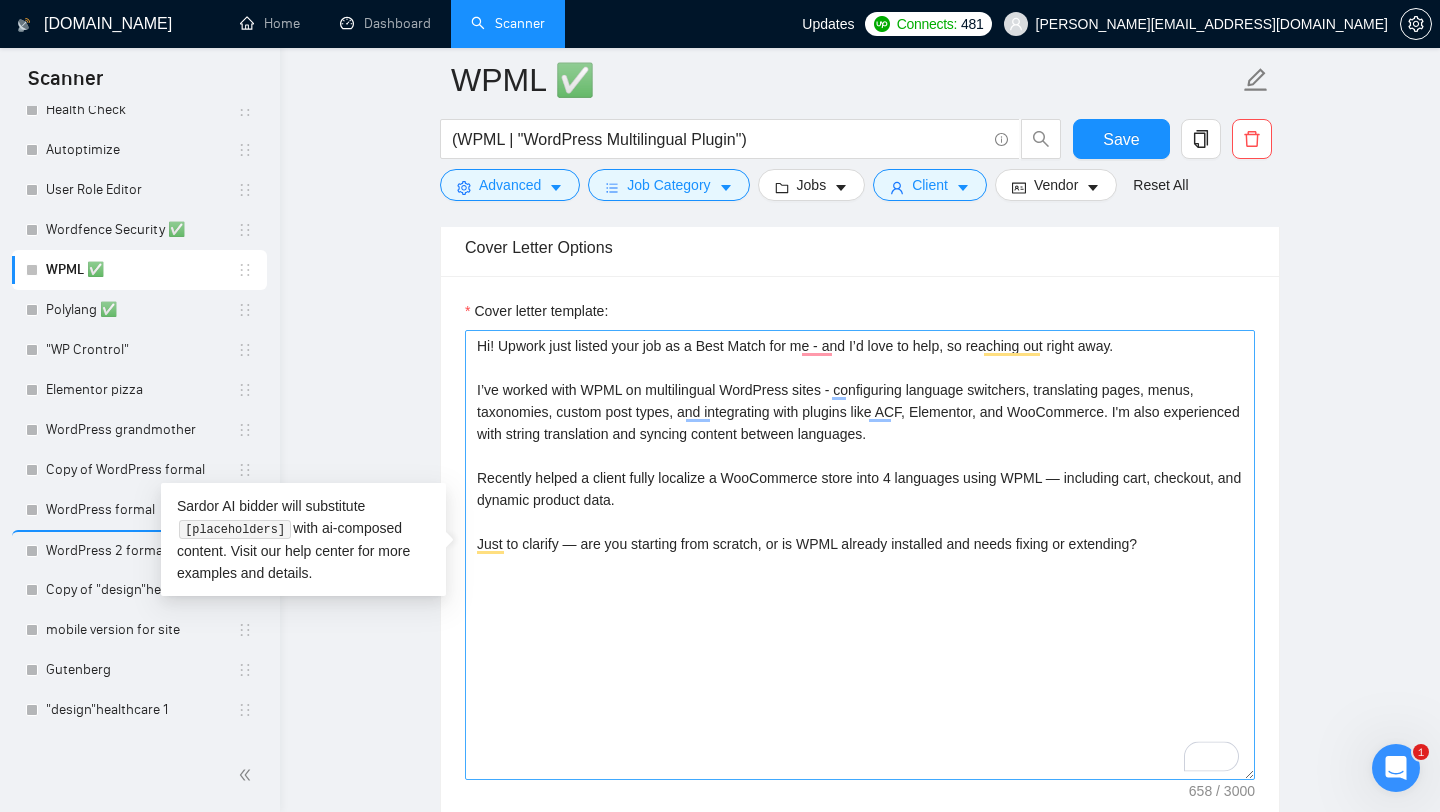 click on "Hi! Upwork just listed your job as a Best Match for me - and I’d love to help, so reaching out right away.
I’ve worked with WPML on multilingual WordPress sites - configuring language switchers, translating pages, menus, taxonomies, custom post types, and integrating with plugins like ACF, Elementor, and WooCommerce. I'm also experienced with string translation and syncing content between languages.
Recently helped a client fully localize a WooCommerce store into 4 languages using WPML — including cart, checkout, and dynamic product data.
Just to clarify — are you starting from scratch, or is WPML already installed and needs fixing or extending?" at bounding box center (860, 555) 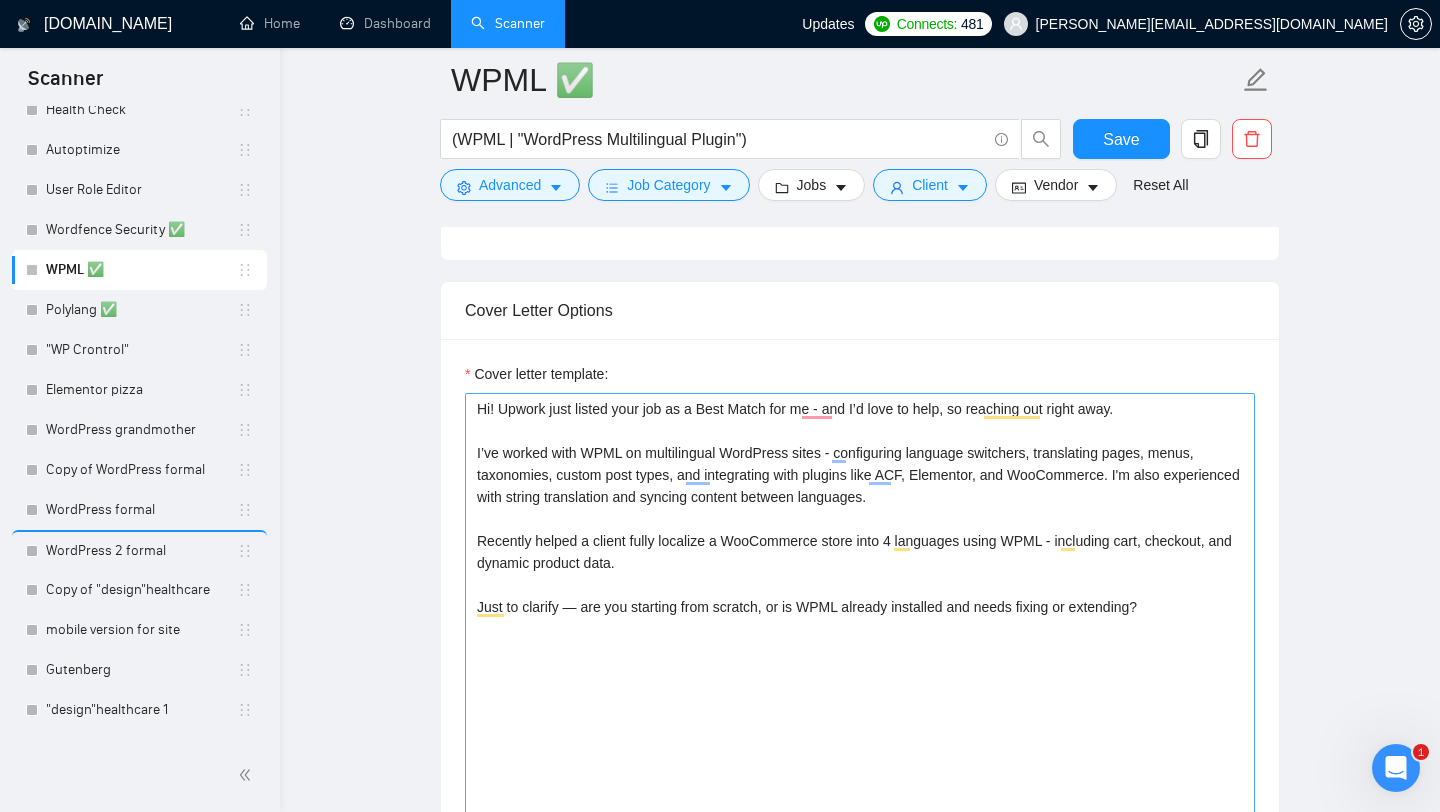 scroll, scrollTop: 1177, scrollLeft: 0, axis: vertical 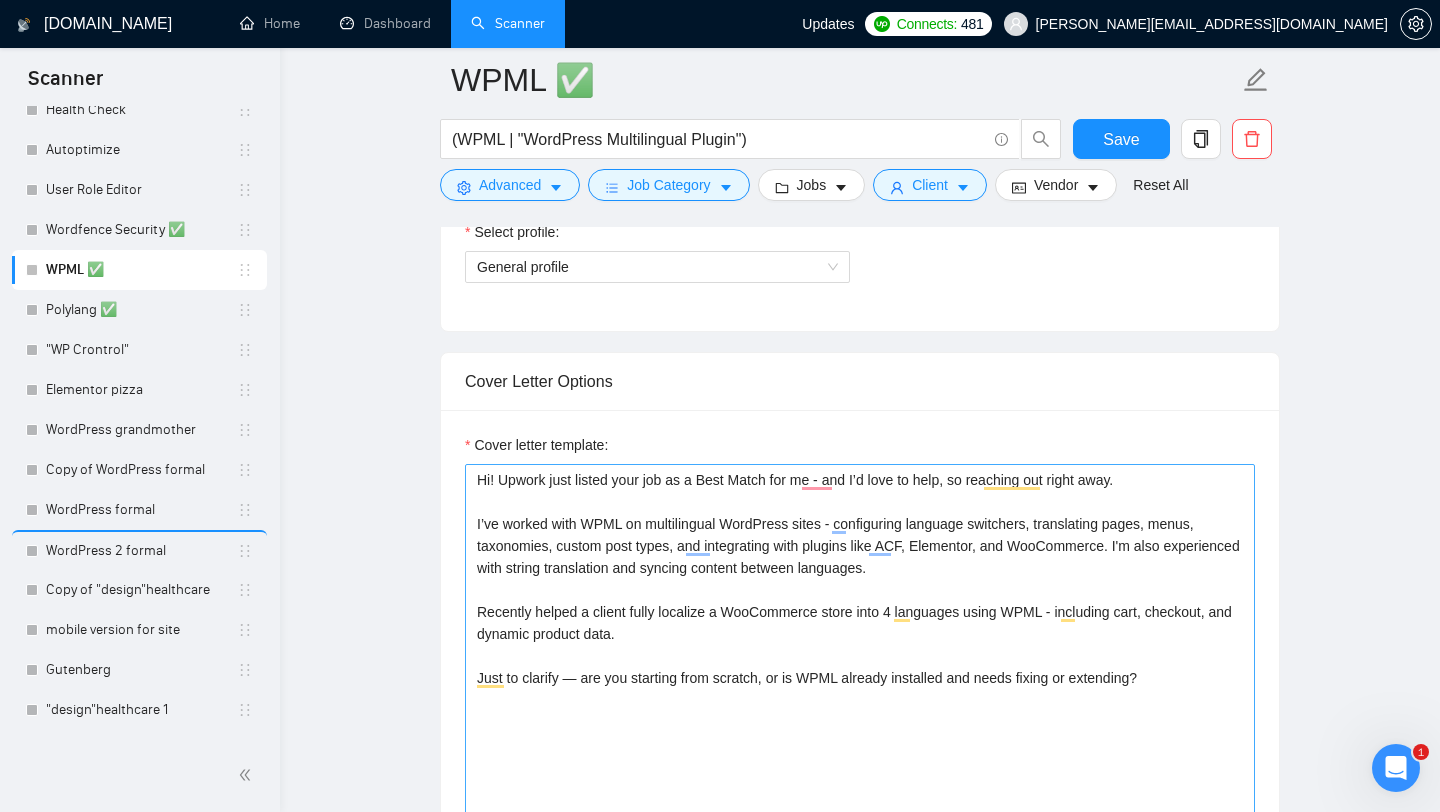 click on "Hi! Upwork just listed your job as a Best Match for me - and I’d love to help, so reaching out right away.
I’ve worked with WPML on multilingual WordPress sites - configuring language switchers, translating pages, menus, taxonomies, custom post types, and integrating with plugins like ACF, Elementor, and WooCommerce. I'm also experienced with string translation and syncing content between languages.
Recently helped a client fully localize a WooCommerce store into 4 languages using WPML - including cart, checkout, and dynamic product data.
Just to clarify — are you starting from scratch, or is WPML already installed and needs fixing or extending?" at bounding box center [860, 689] 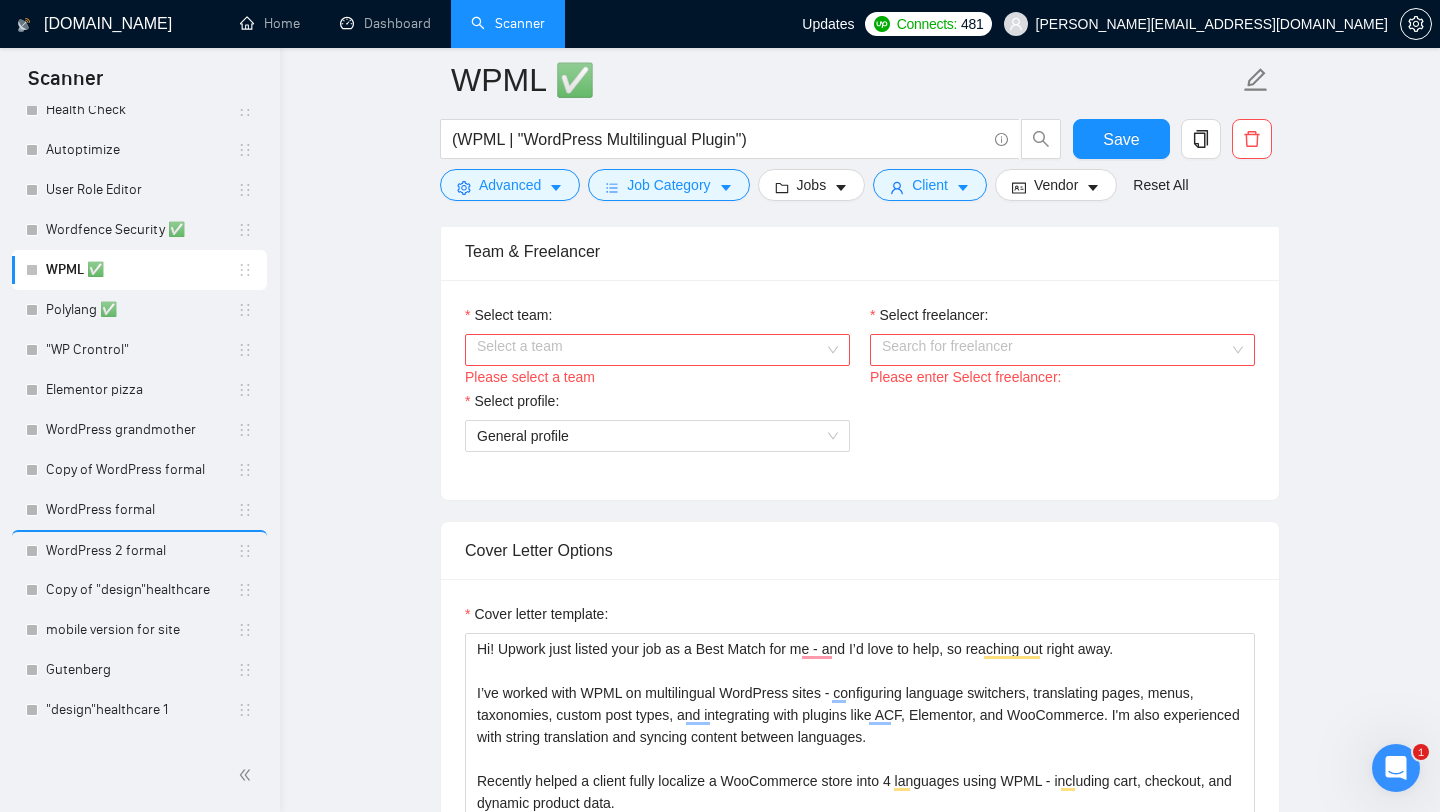 scroll, scrollTop: 1010, scrollLeft: 0, axis: vertical 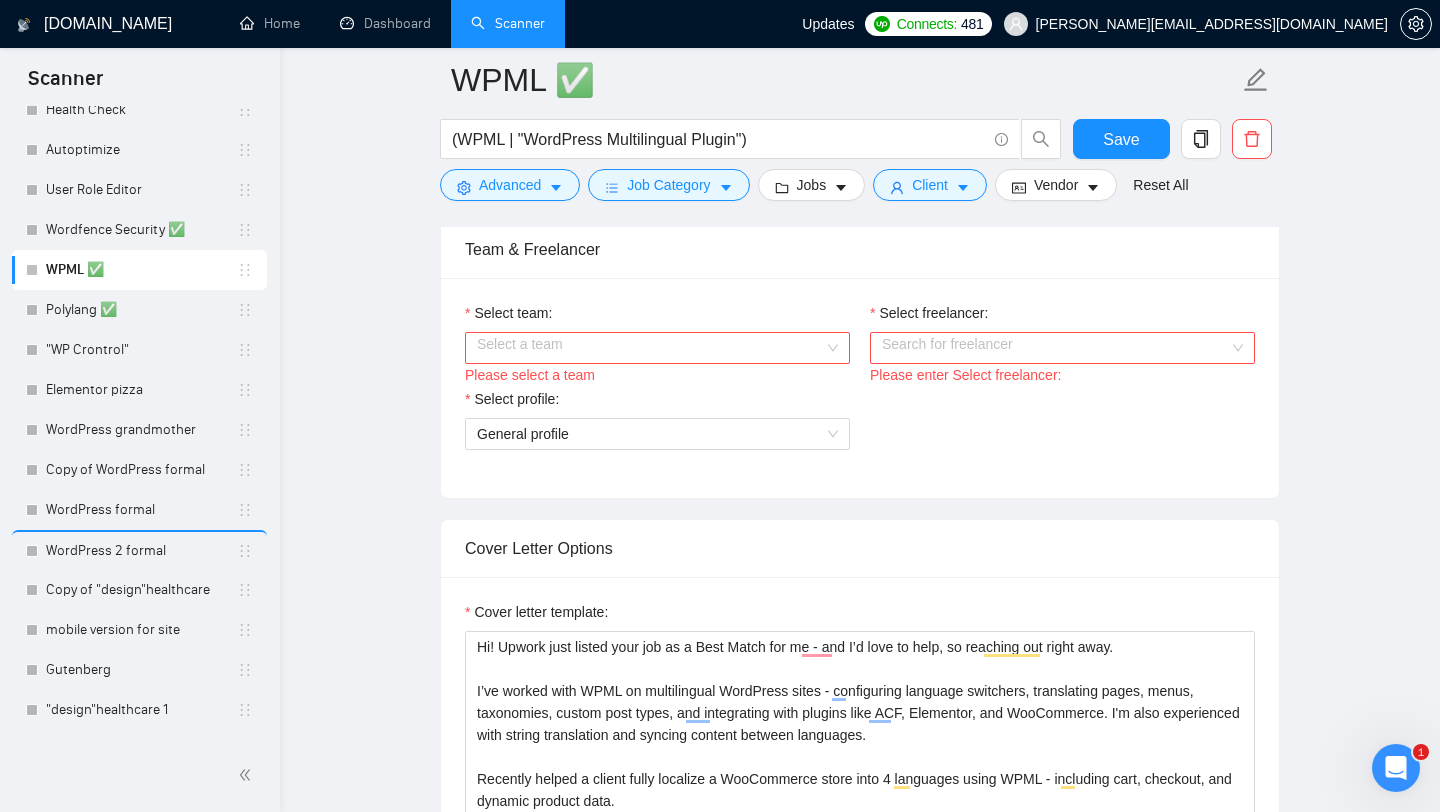 type on "Hi! Upwork just listed your job as a Best Match for me - and I’d love to help, so reaching out right away.
I’ve worked with WPML on multilingual WordPress sites - configuring language switchers, translating pages, menus, taxonomies, custom post types, and integrating with plugins like ACF, Elementor, and WooCommerce. I'm also experienced with string translation and syncing content between languages.
Recently helped a client fully localize a WooCommerce store into 4 languages using WPML - including cart, checkout, and dynamic product data.
Just to clarify - are you starting from scratch, or is WPML already installed and needs fixing or extending?" 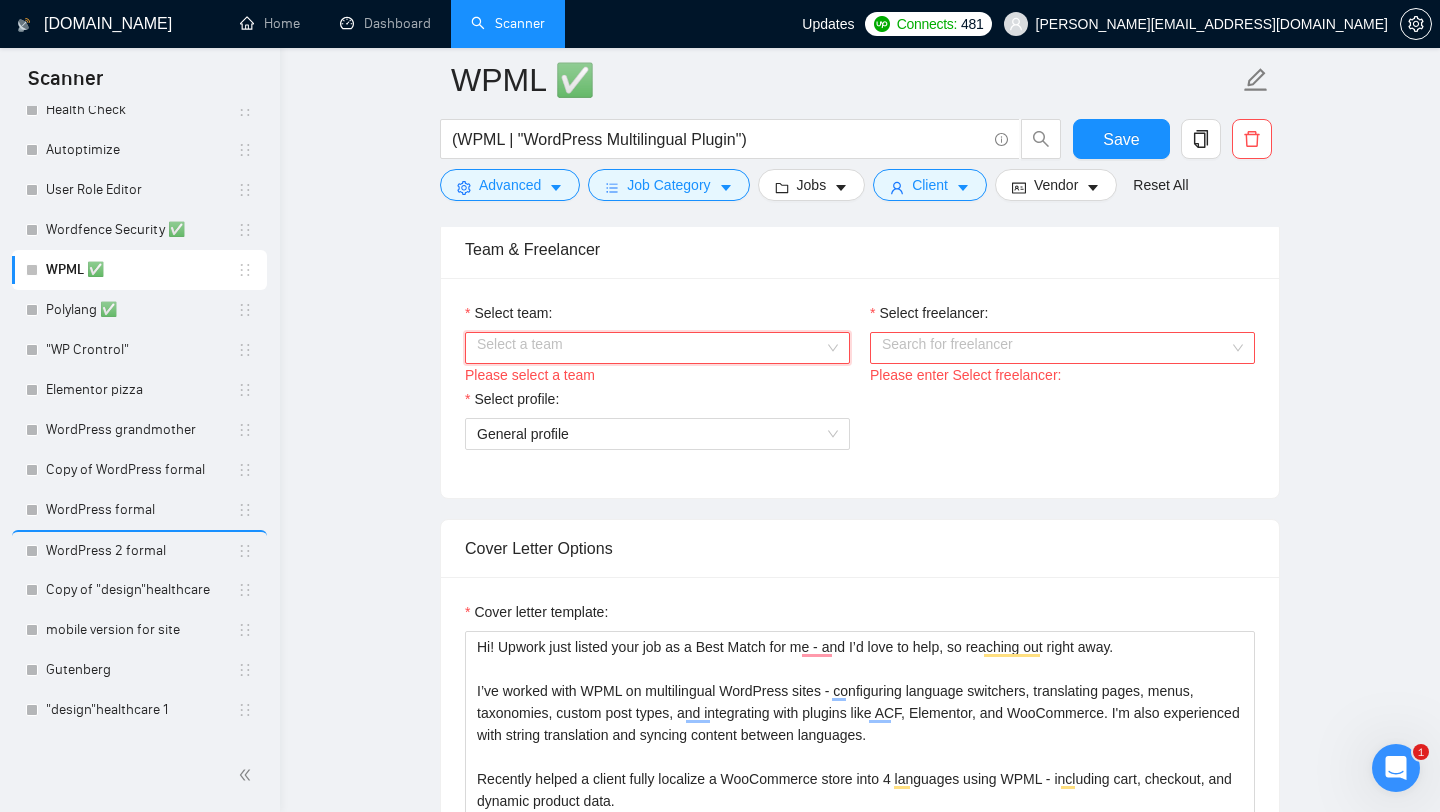 click on "Select team:" at bounding box center [650, 348] 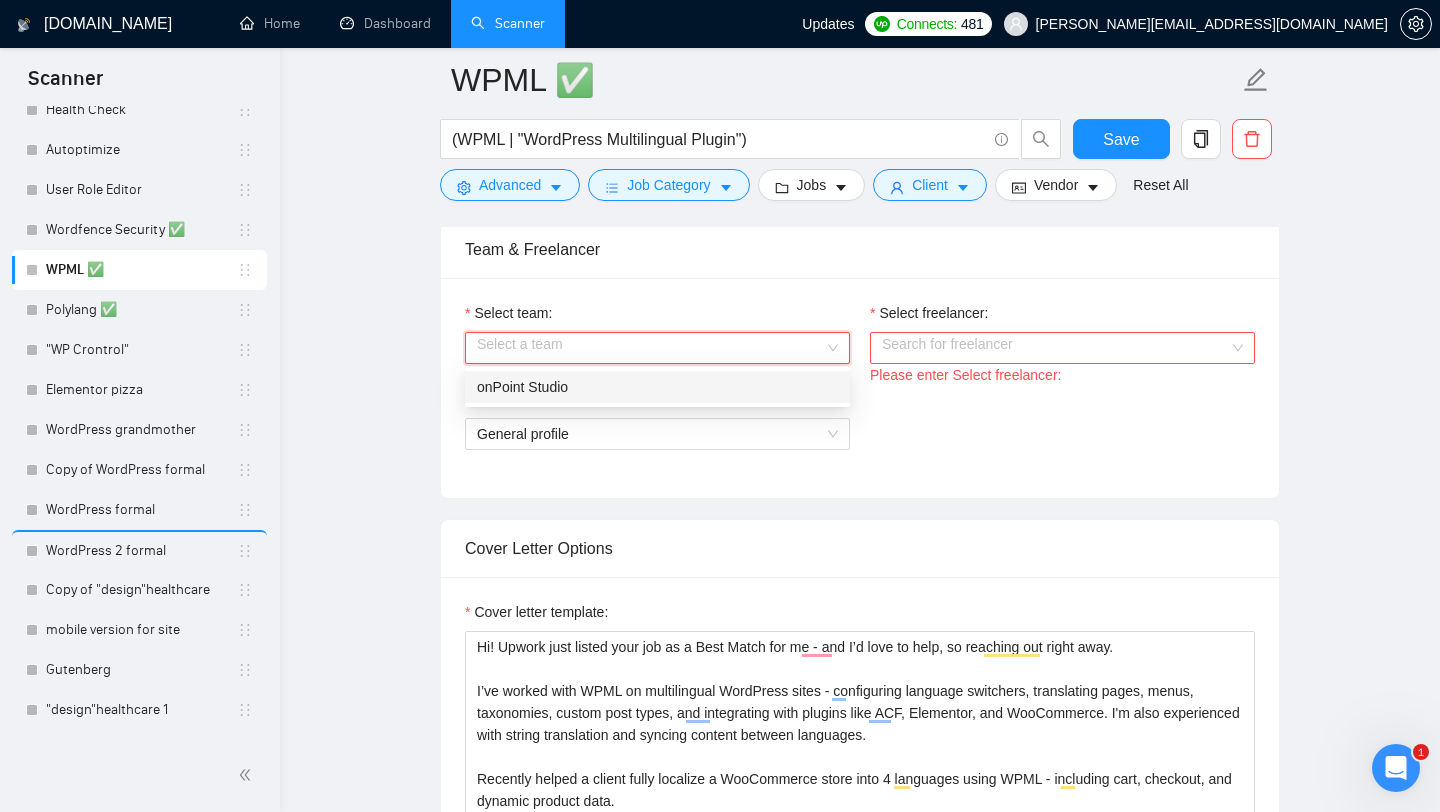 click on "onPoint Studio" at bounding box center [657, 387] 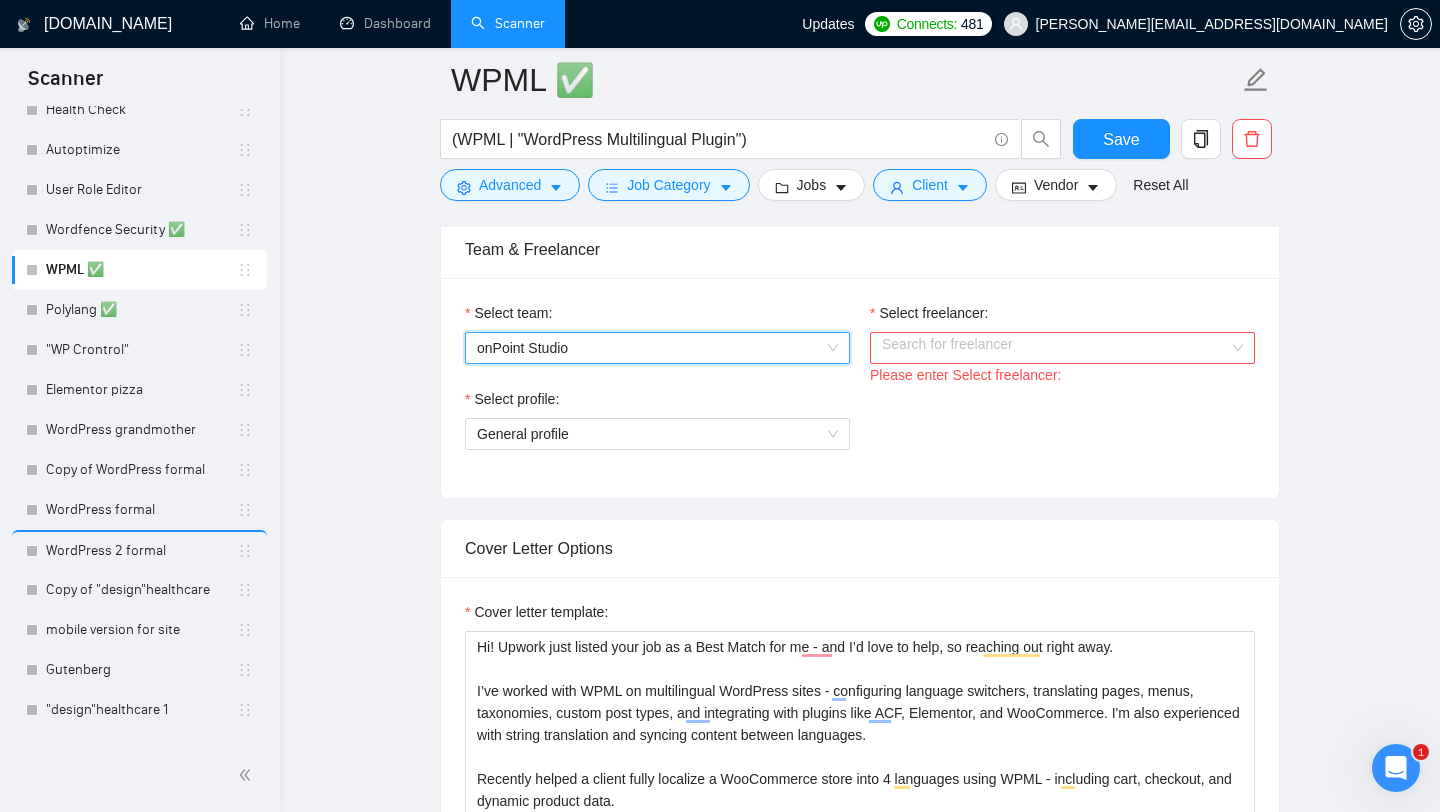 click on "Select freelancer:" at bounding box center (1055, 348) 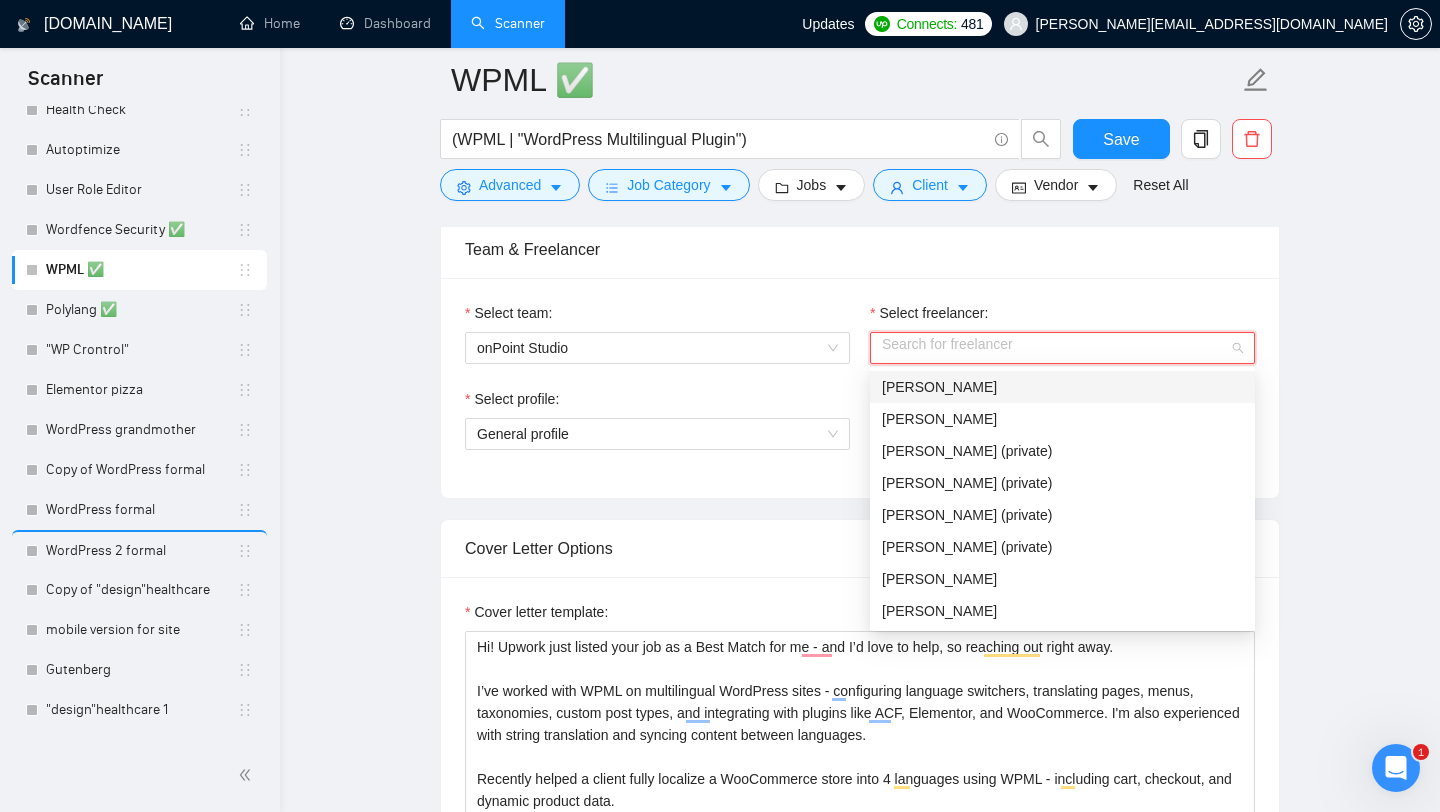 drag, startPoint x: 899, startPoint y: 371, endPoint x: 875, endPoint y: 382, distance: 26.400757 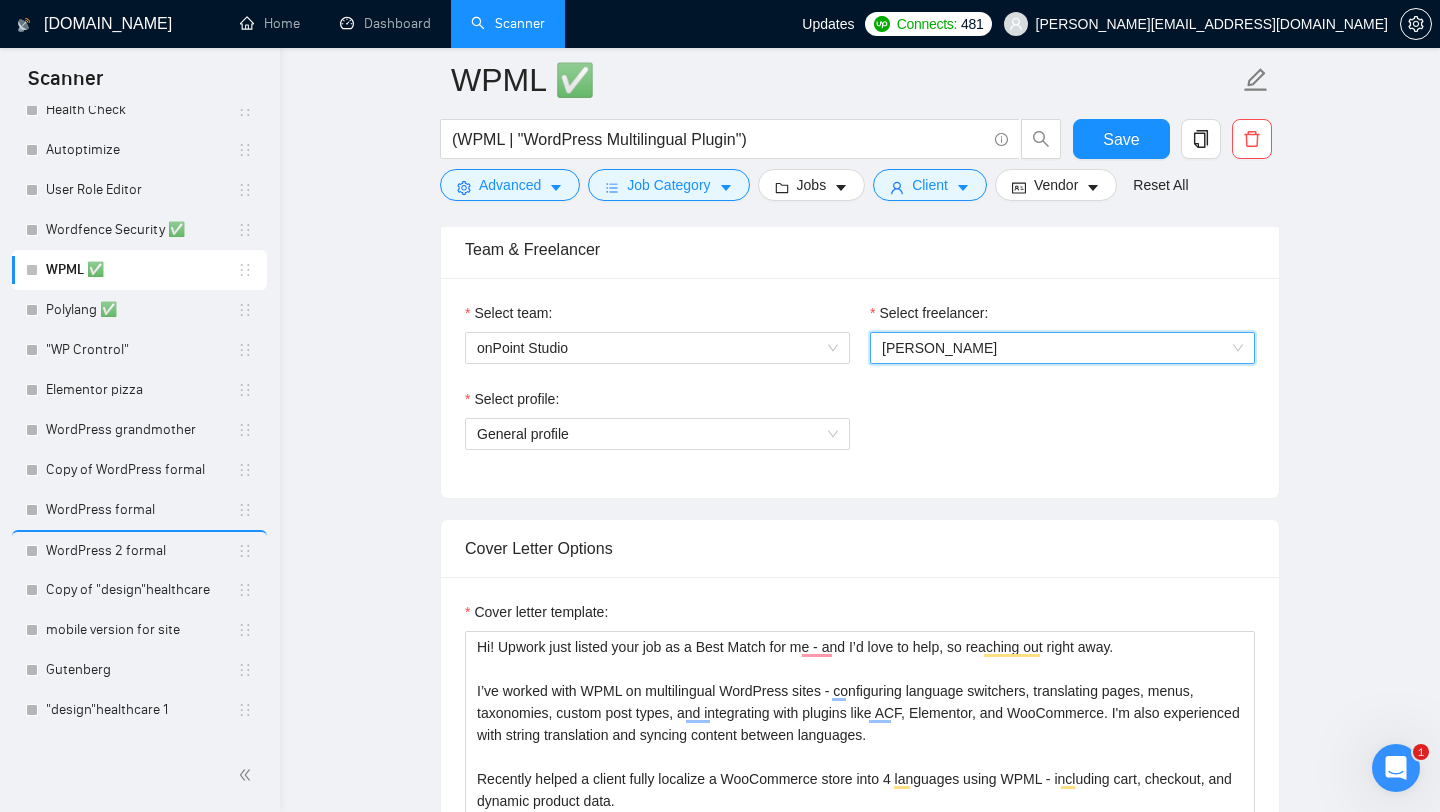 click on "Select profile:" at bounding box center (657, 403) 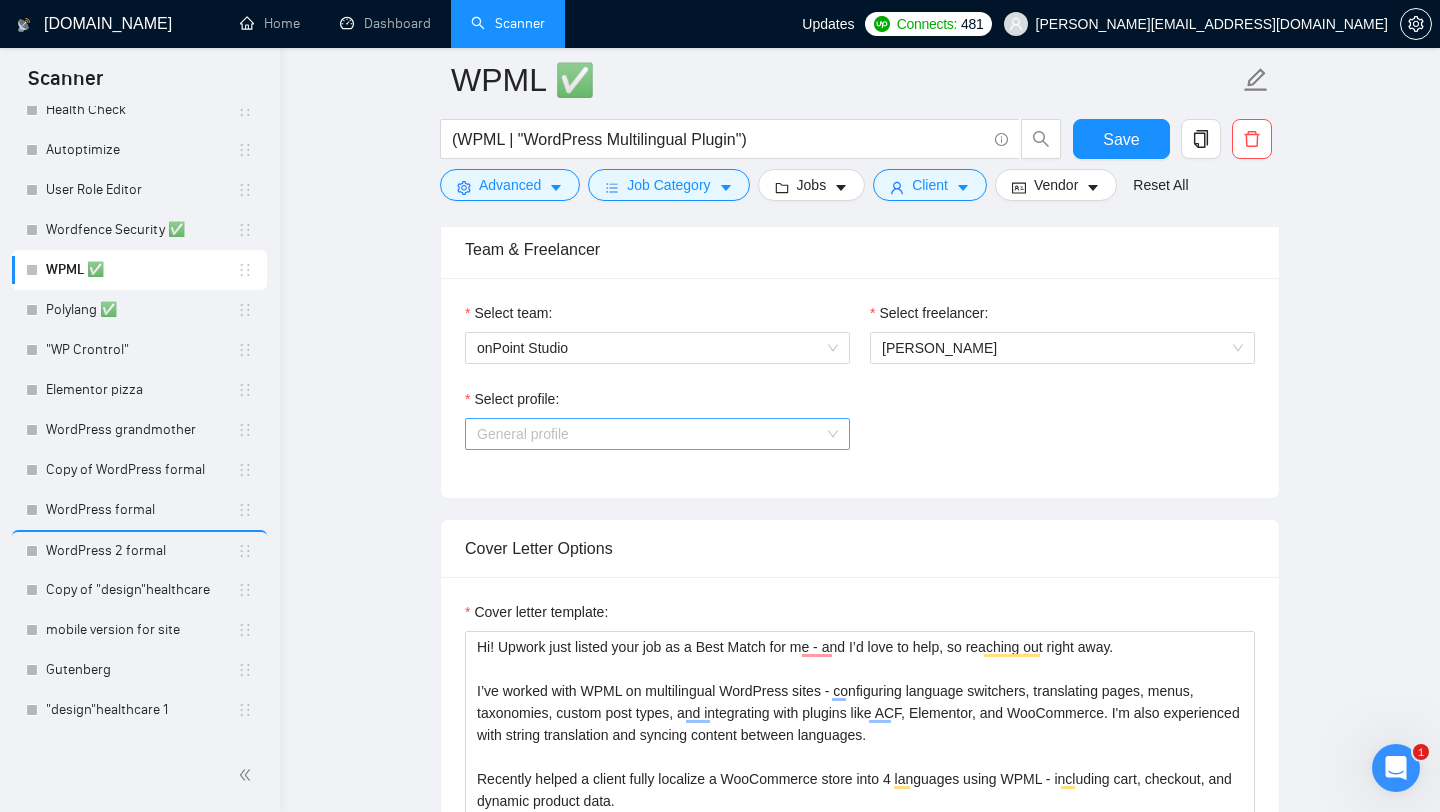 click on "General profile" at bounding box center [657, 434] 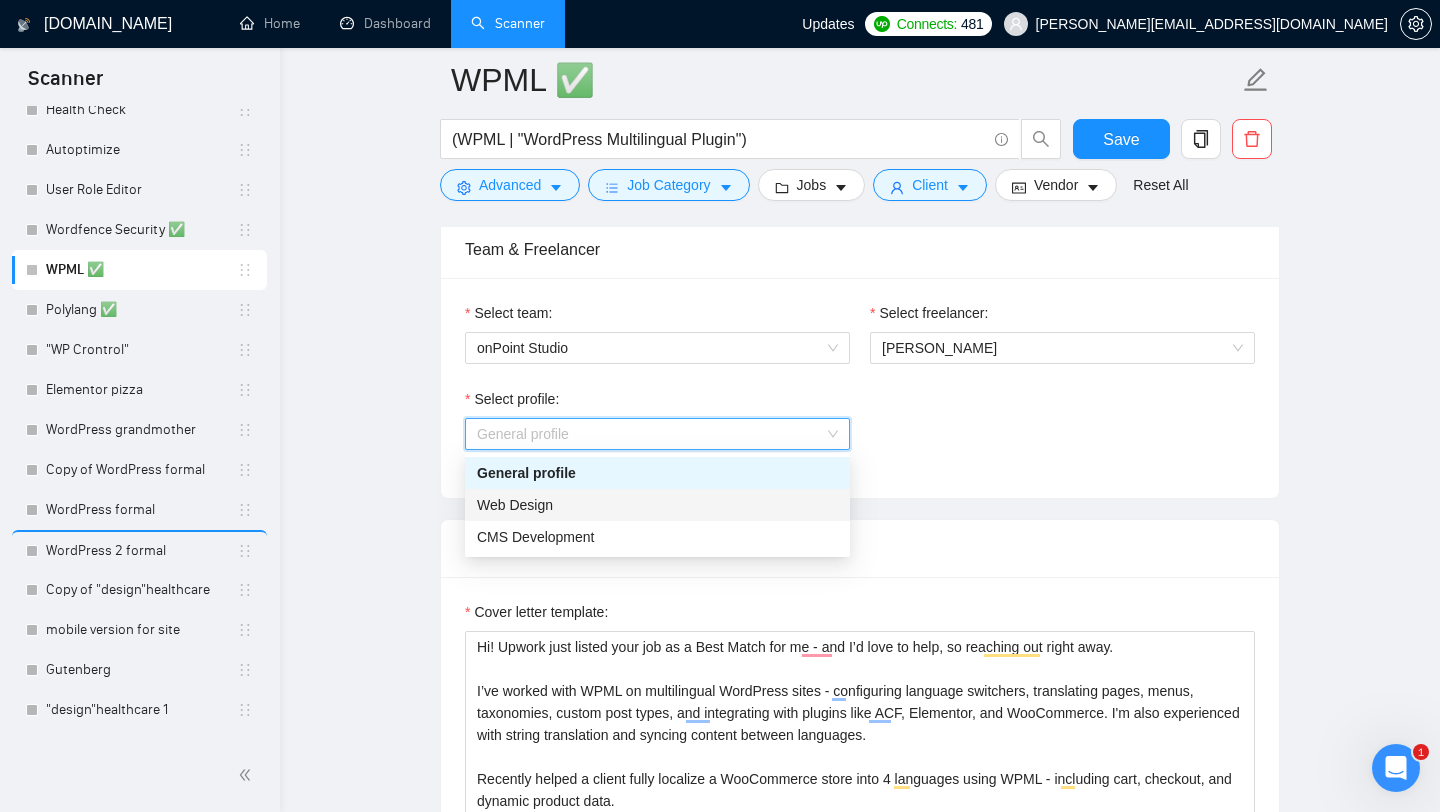 click on "Web Design" at bounding box center (657, 505) 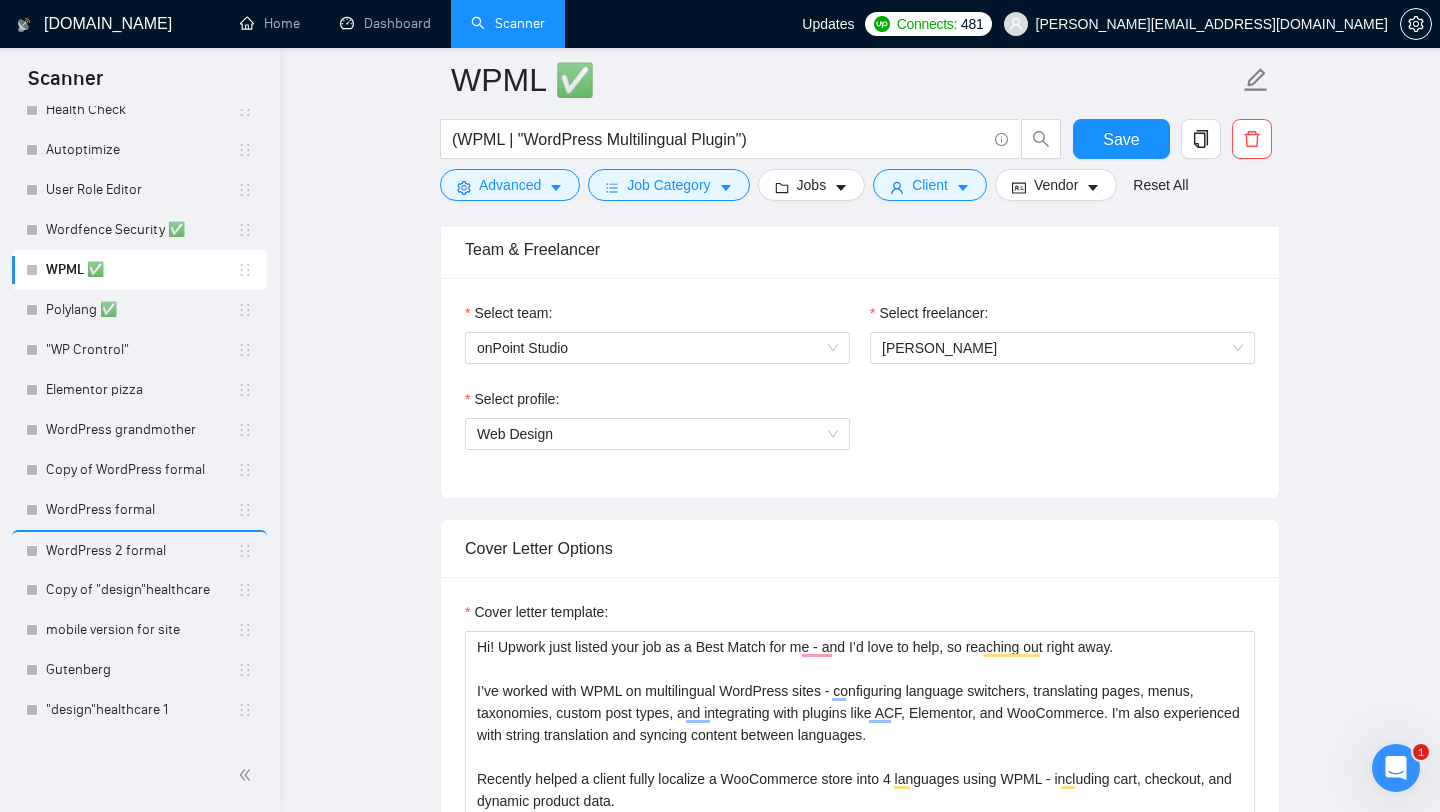 click on "Select profile: Web Design" at bounding box center [657, 431] 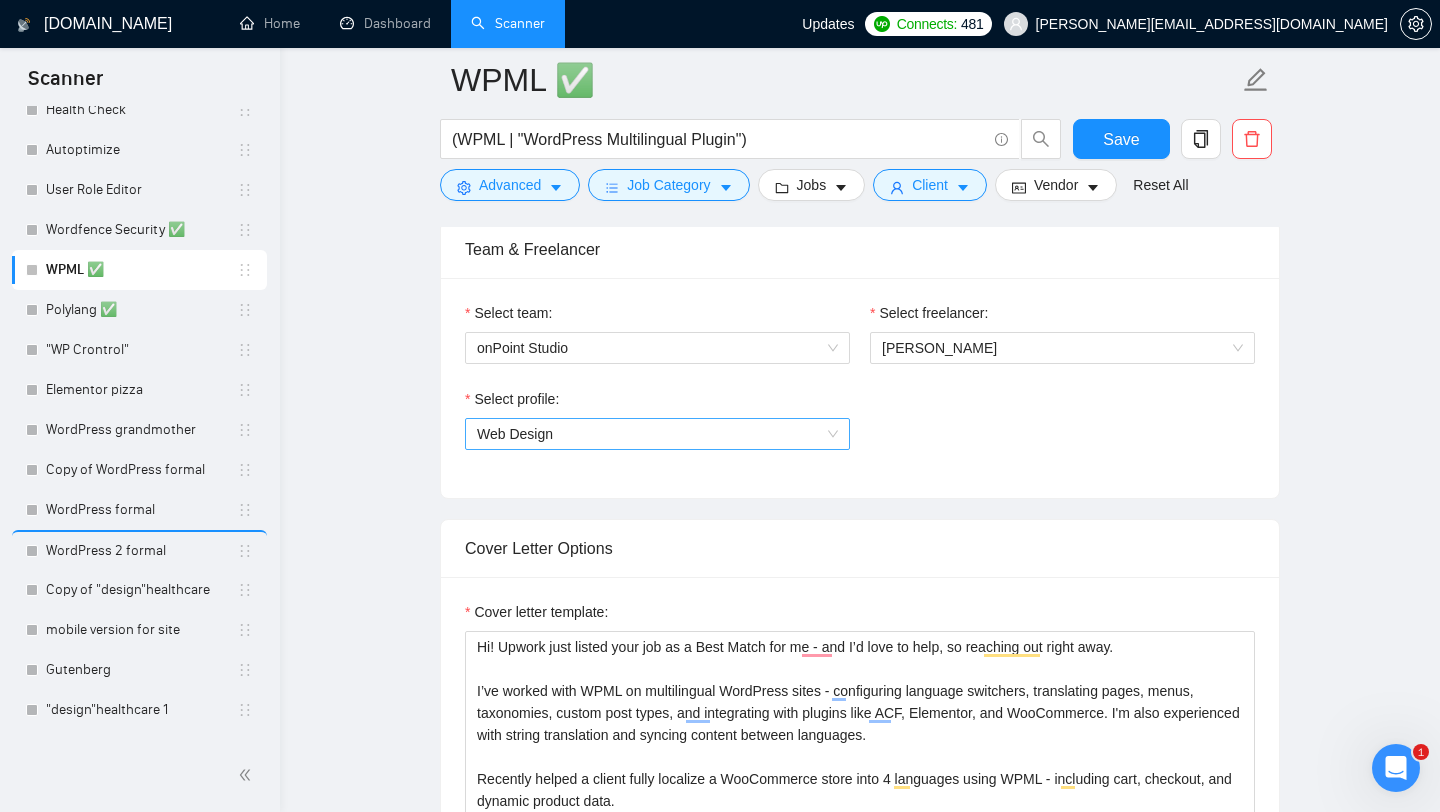 click on "Web Design" at bounding box center [657, 434] 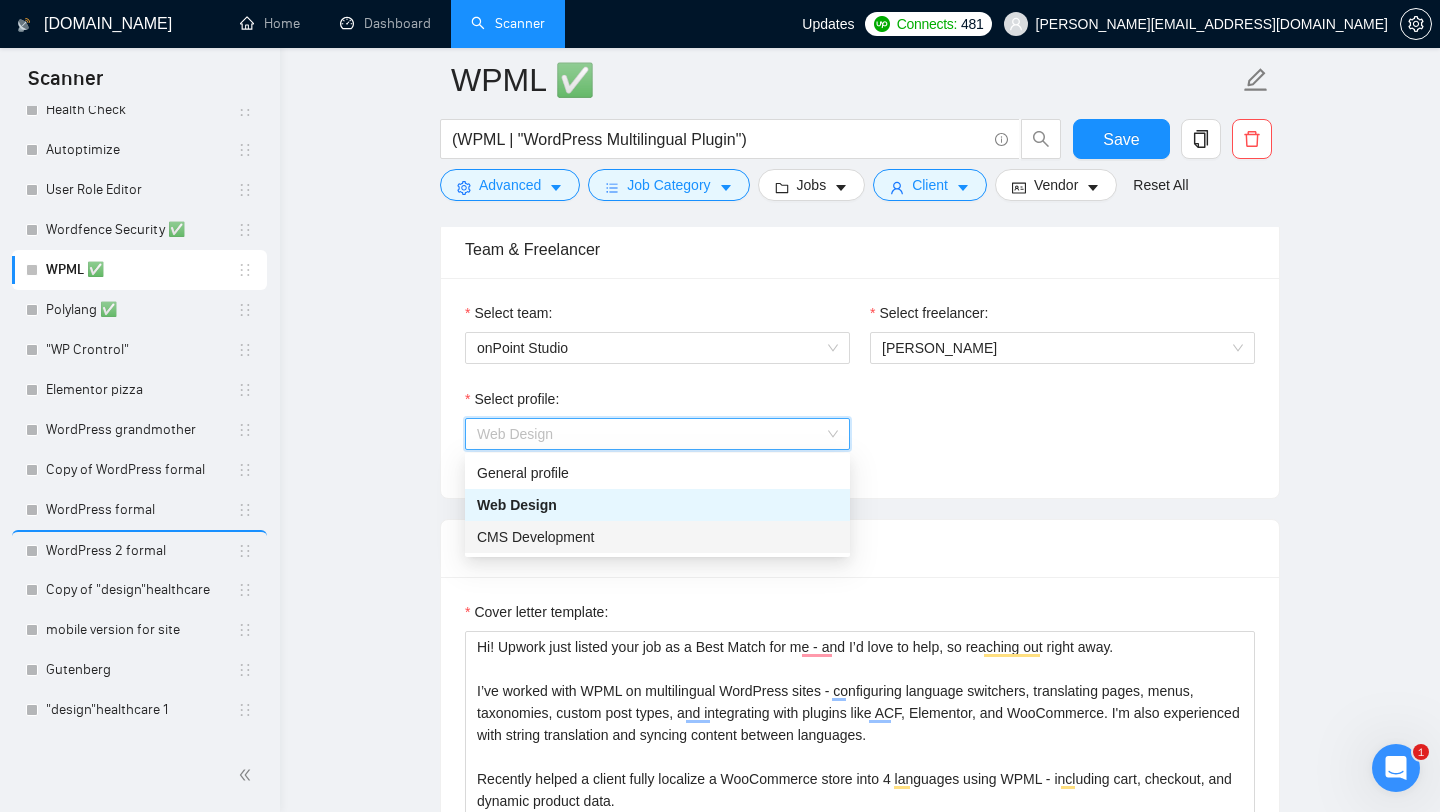 click on "CMS Development" at bounding box center (657, 537) 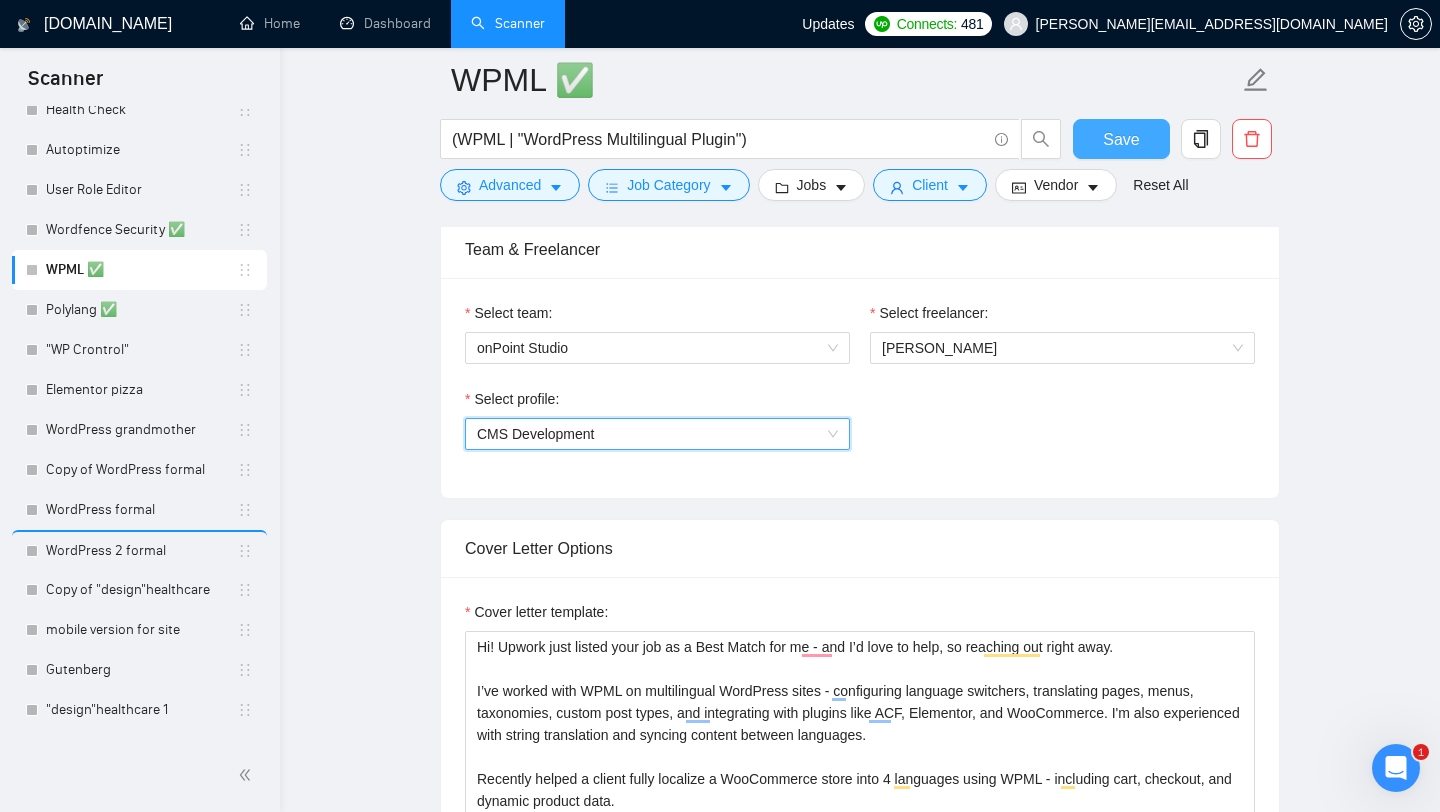 click on "Save" at bounding box center [1121, 139] 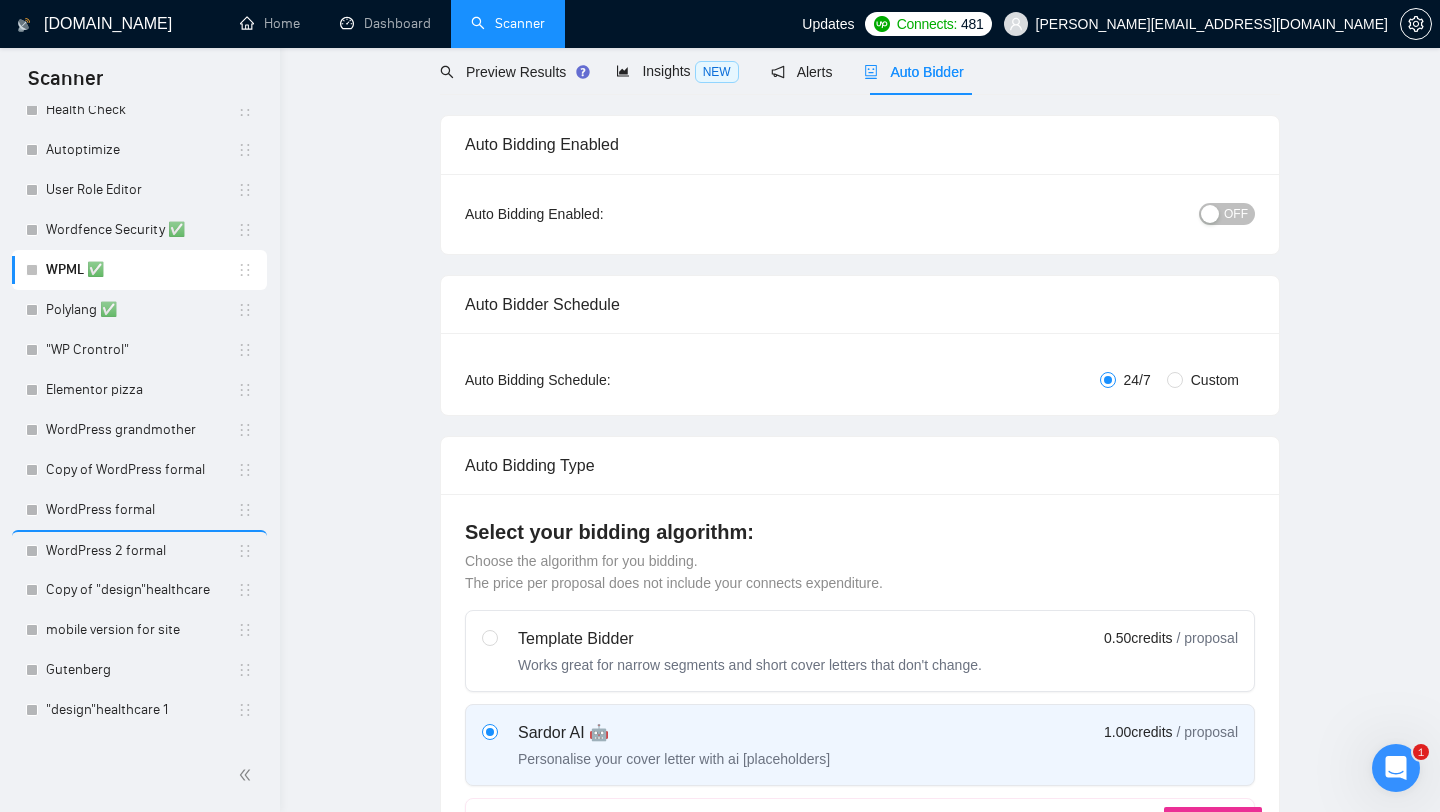 scroll, scrollTop: 0, scrollLeft: 0, axis: both 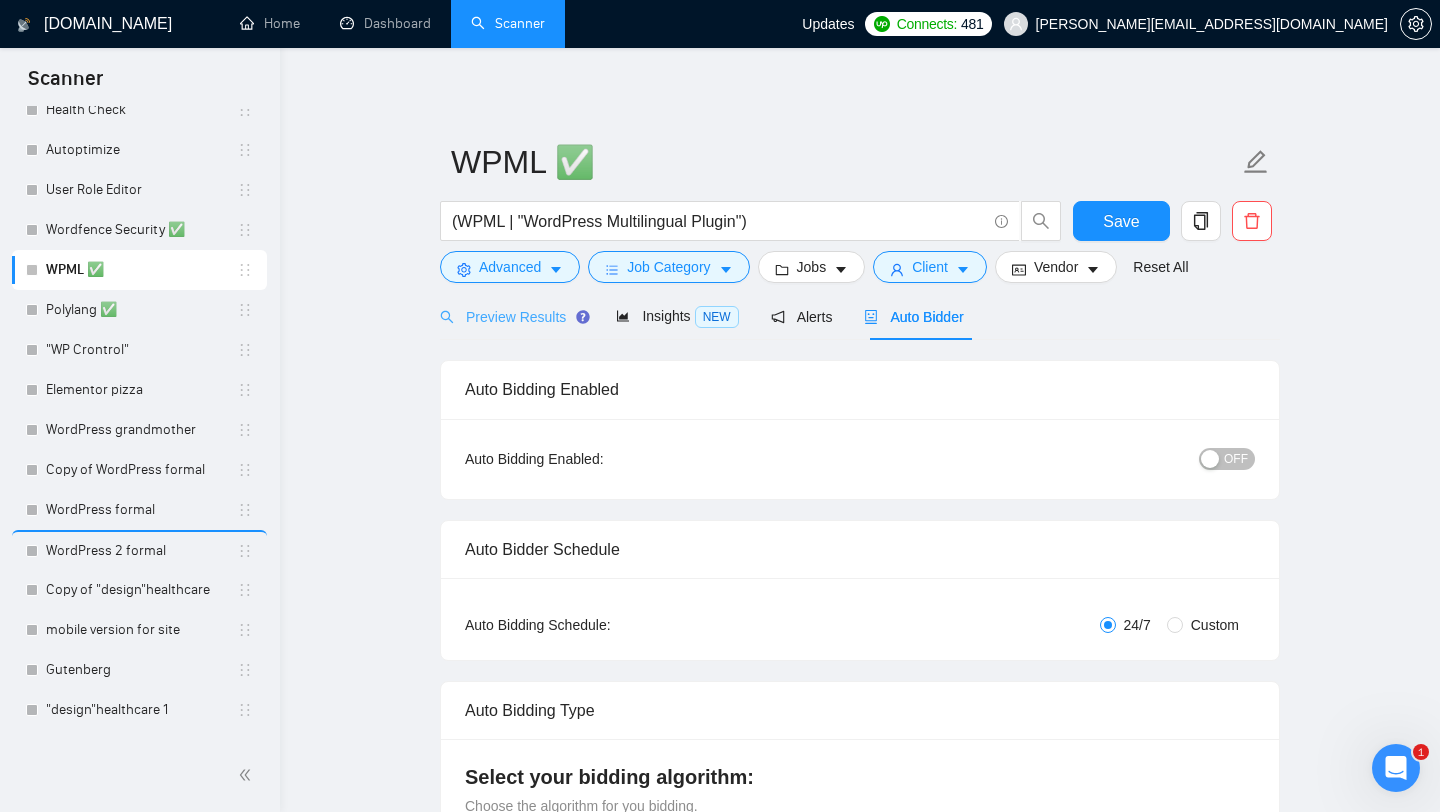 click on "Preview Results" at bounding box center (512, 316) 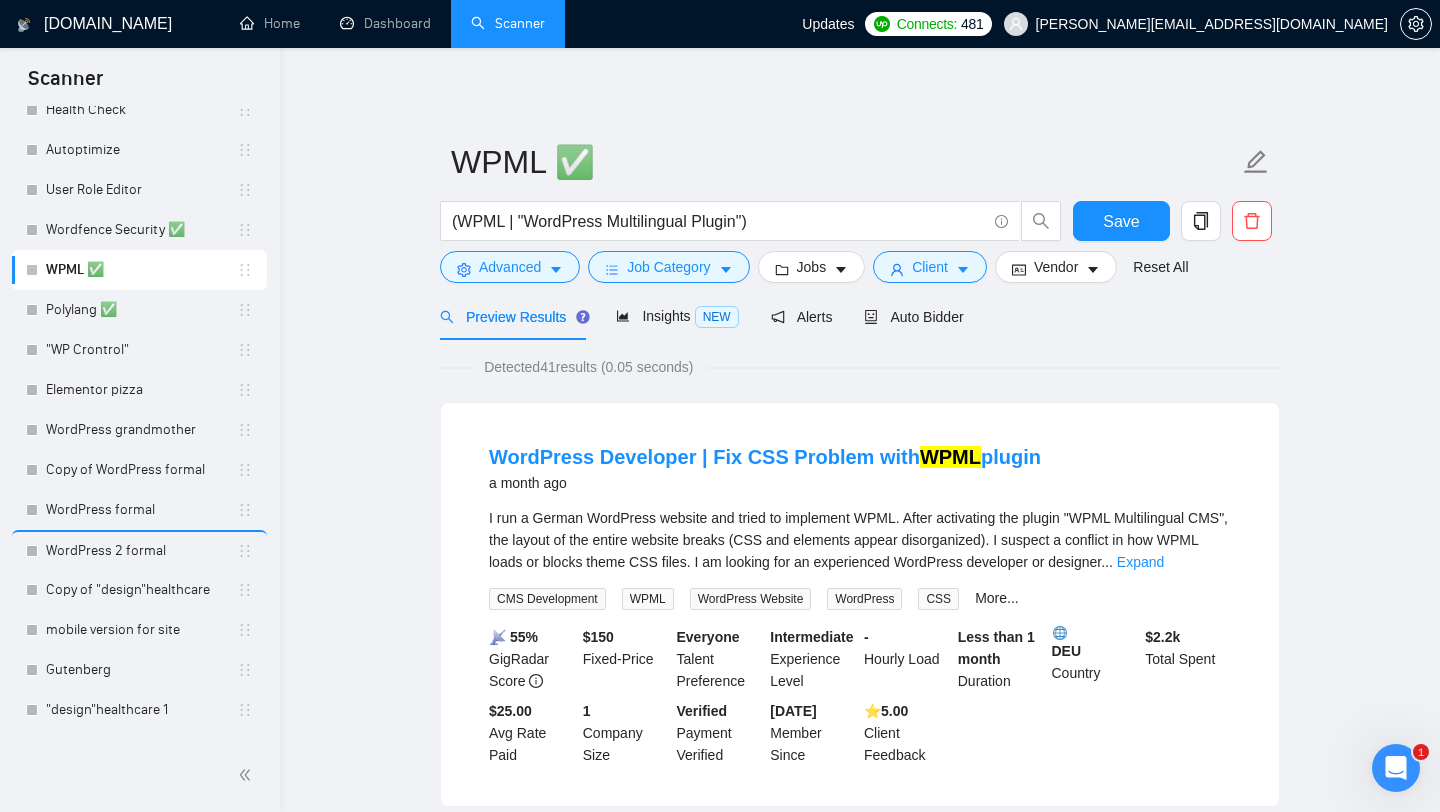 click on "Preview Results" at bounding box center [512, 317] 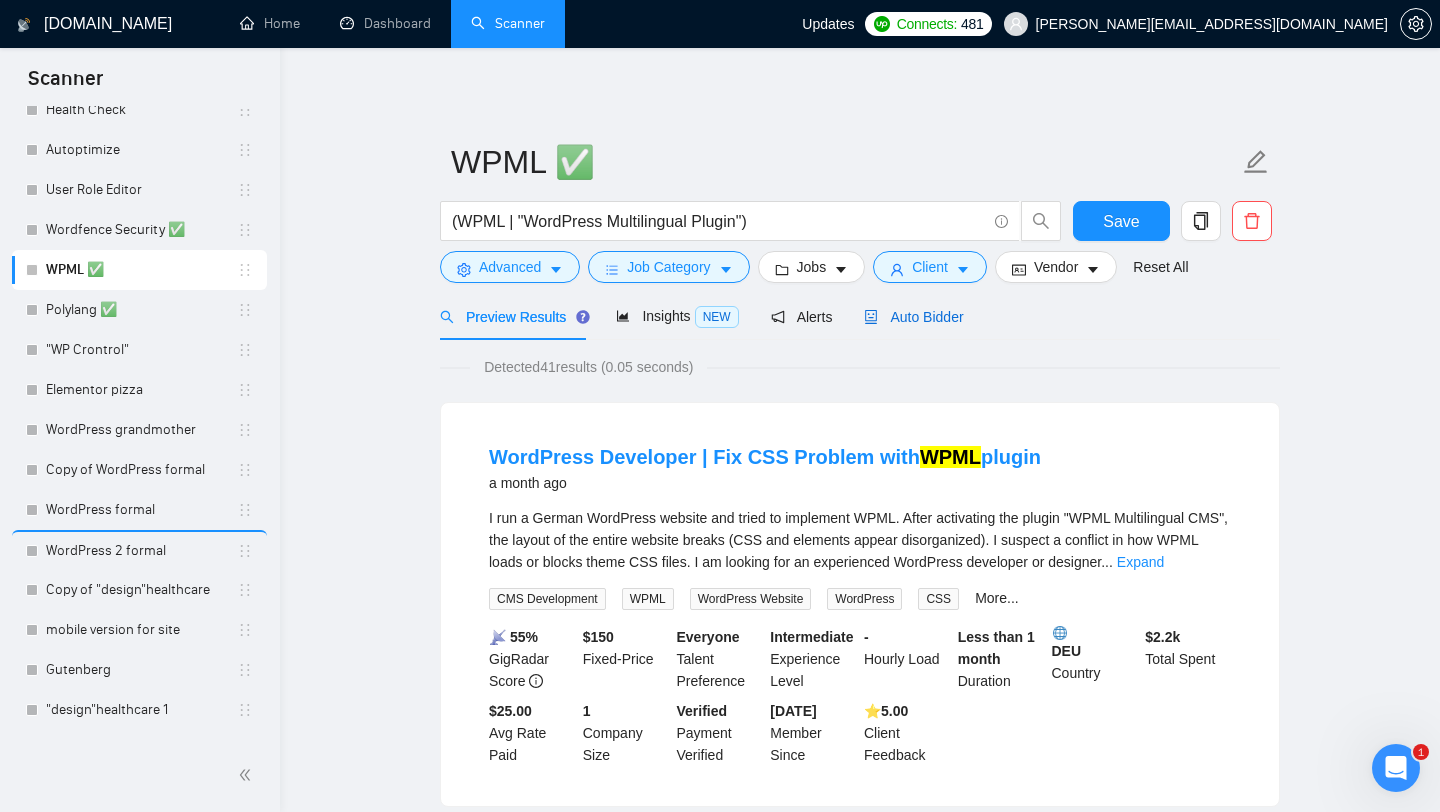 click on "Auto Bidder" at bounding box center [913, 317] 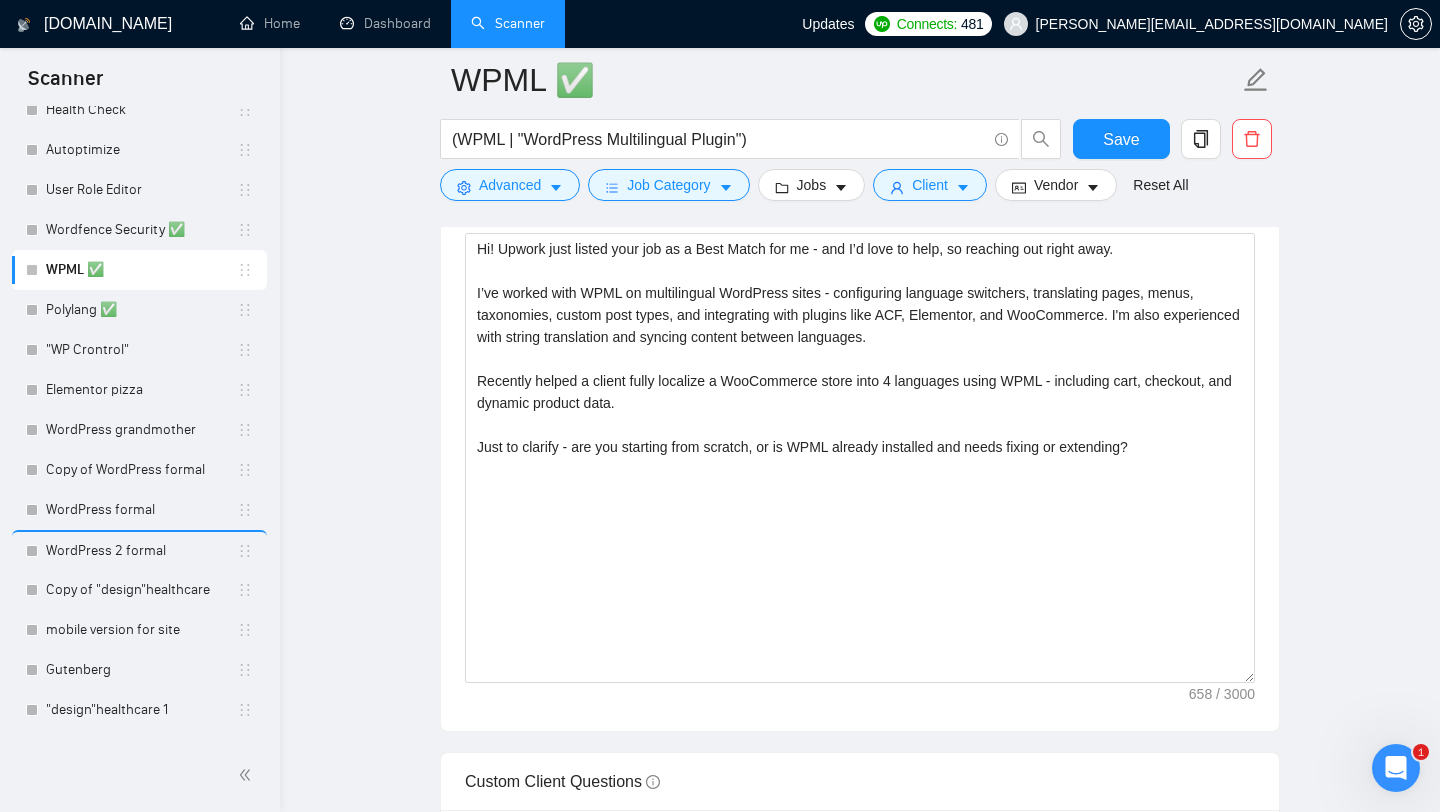 type 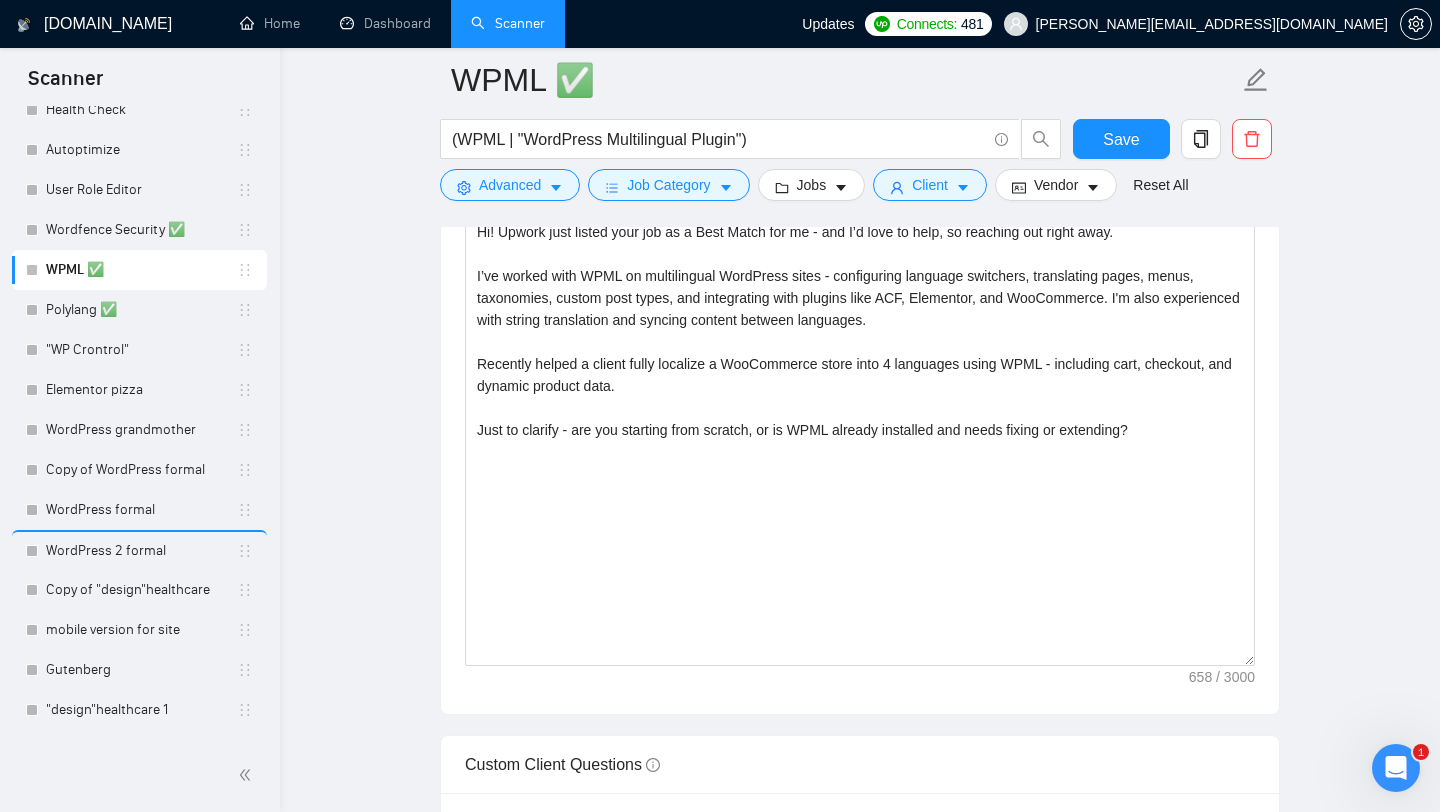 scroll, scrollTop: 1427, scrollLeft: 0, axis: vertical 